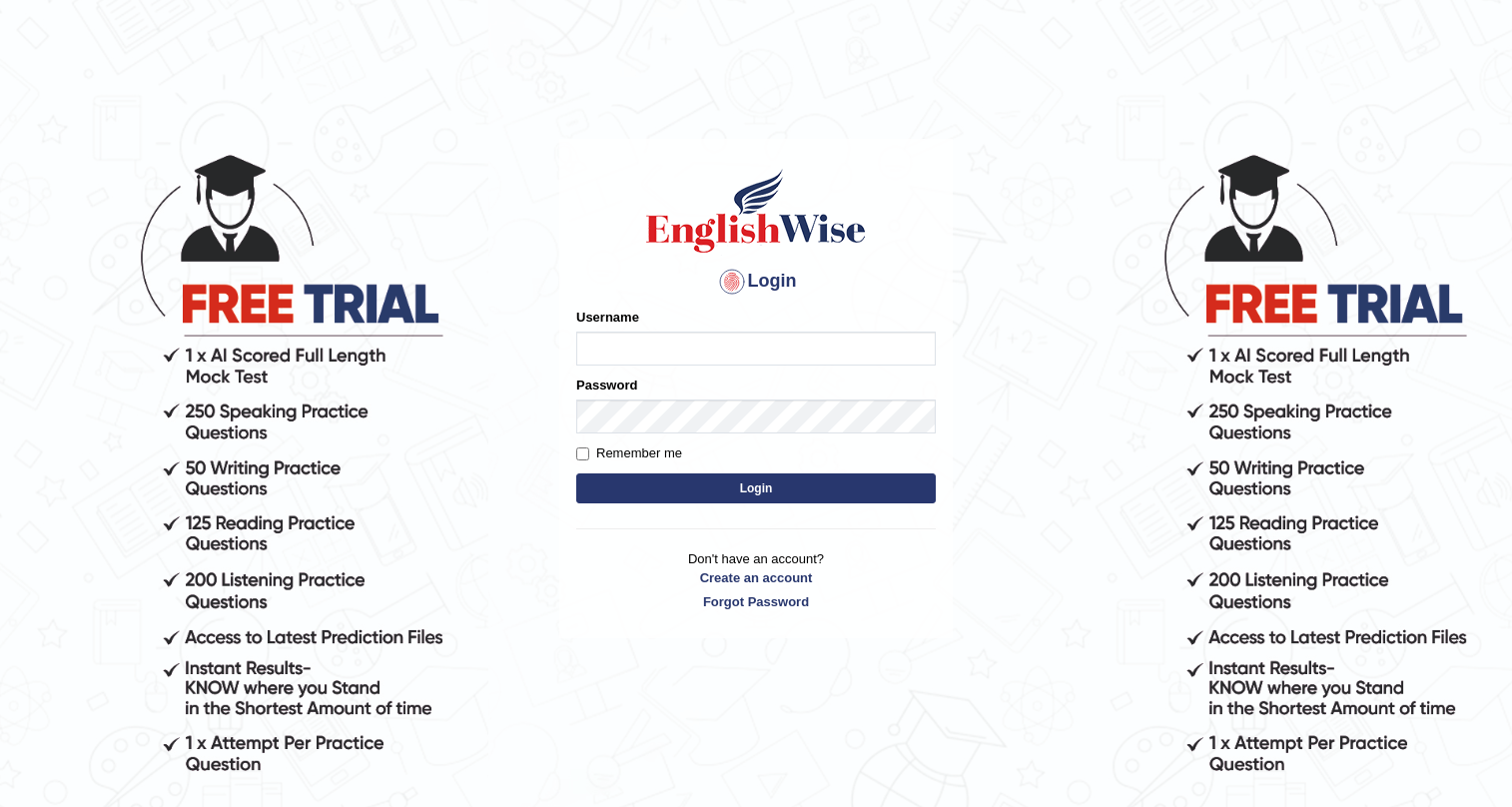 scroll, scrollTop: 0, scrollLeft: 0, axis: both 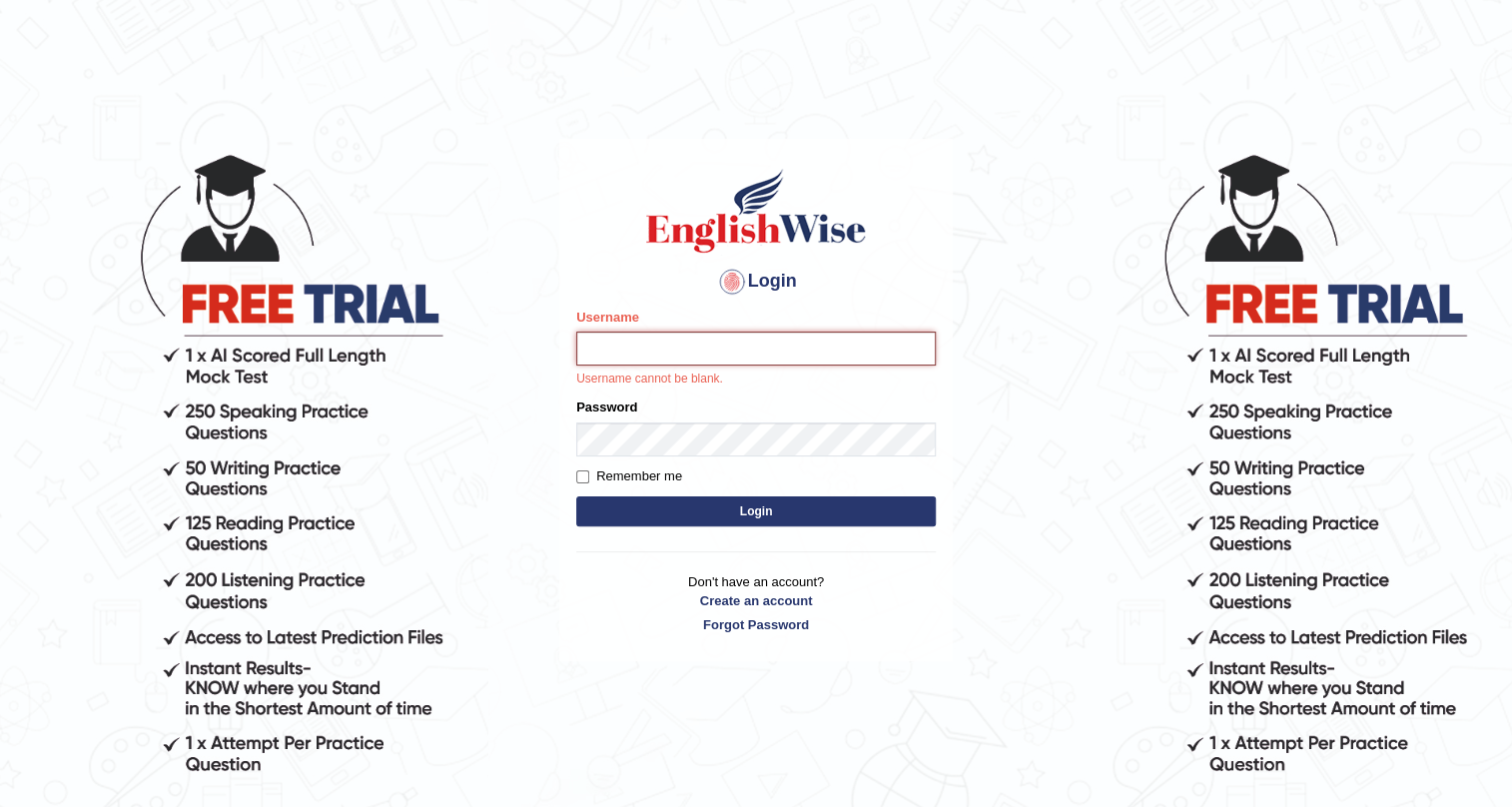 click on "Username" at bounding box center (756, 349) 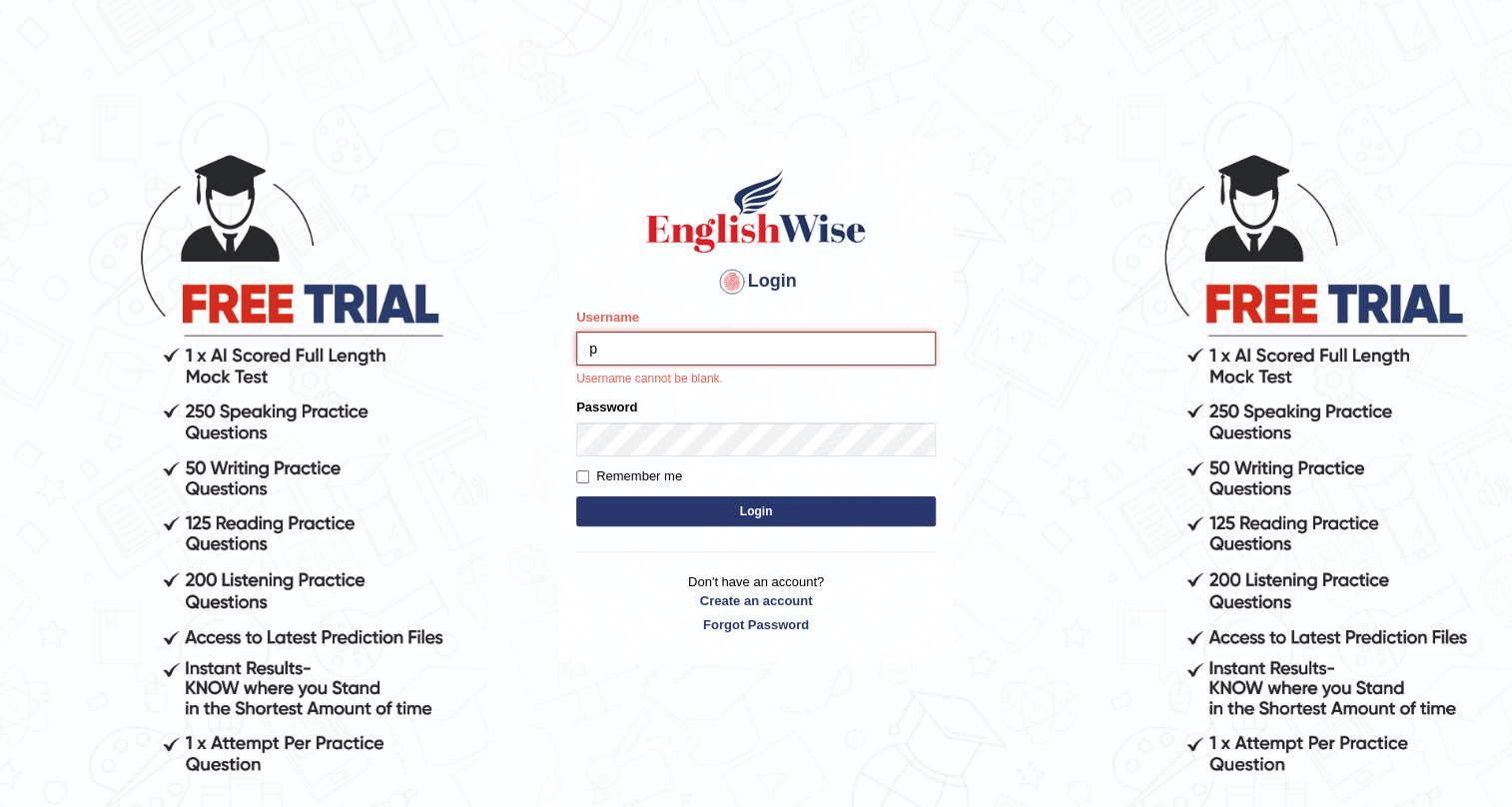 type on "pernegul" 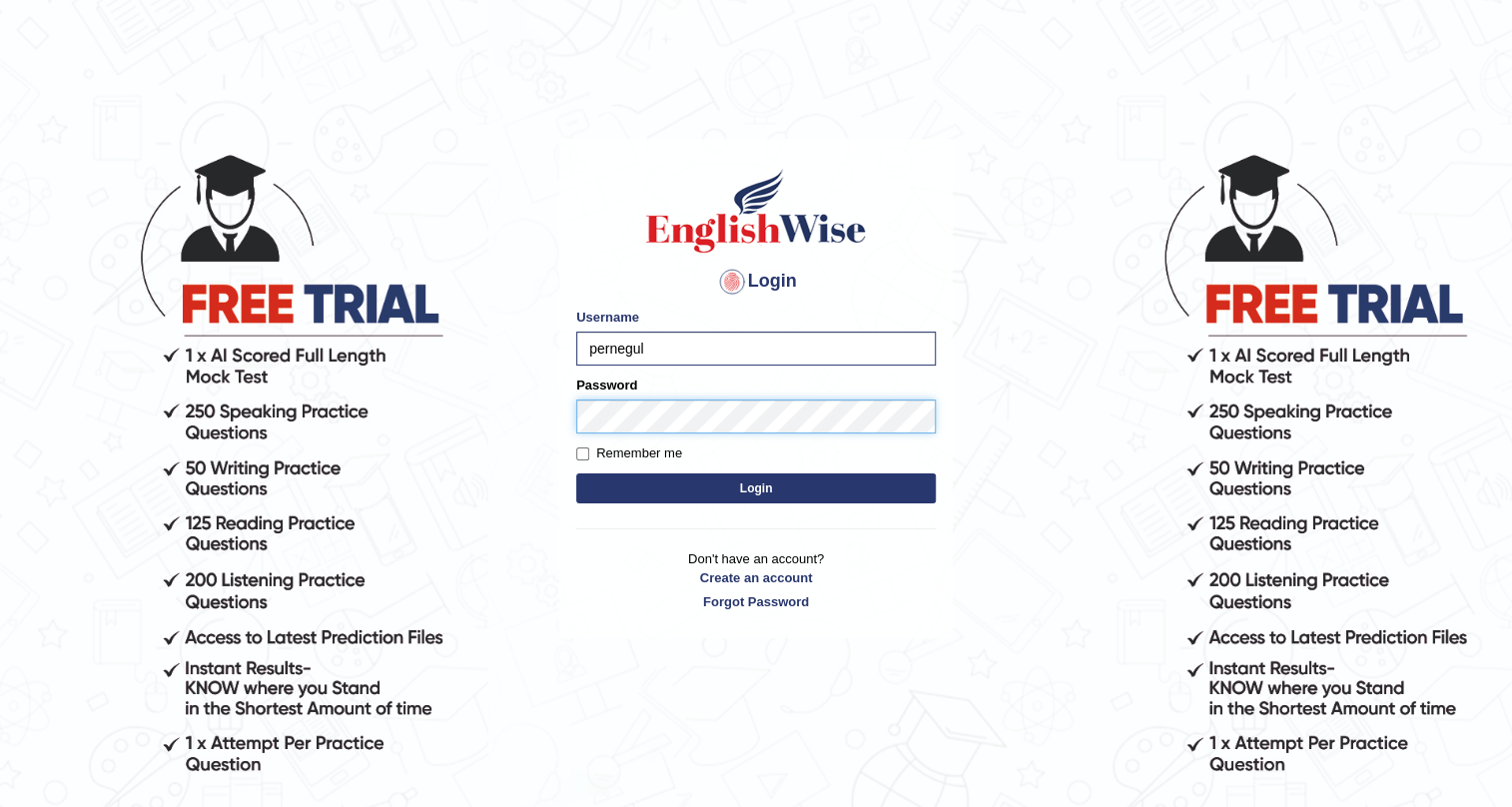 click on "Login" at bounding box center [756, 488] 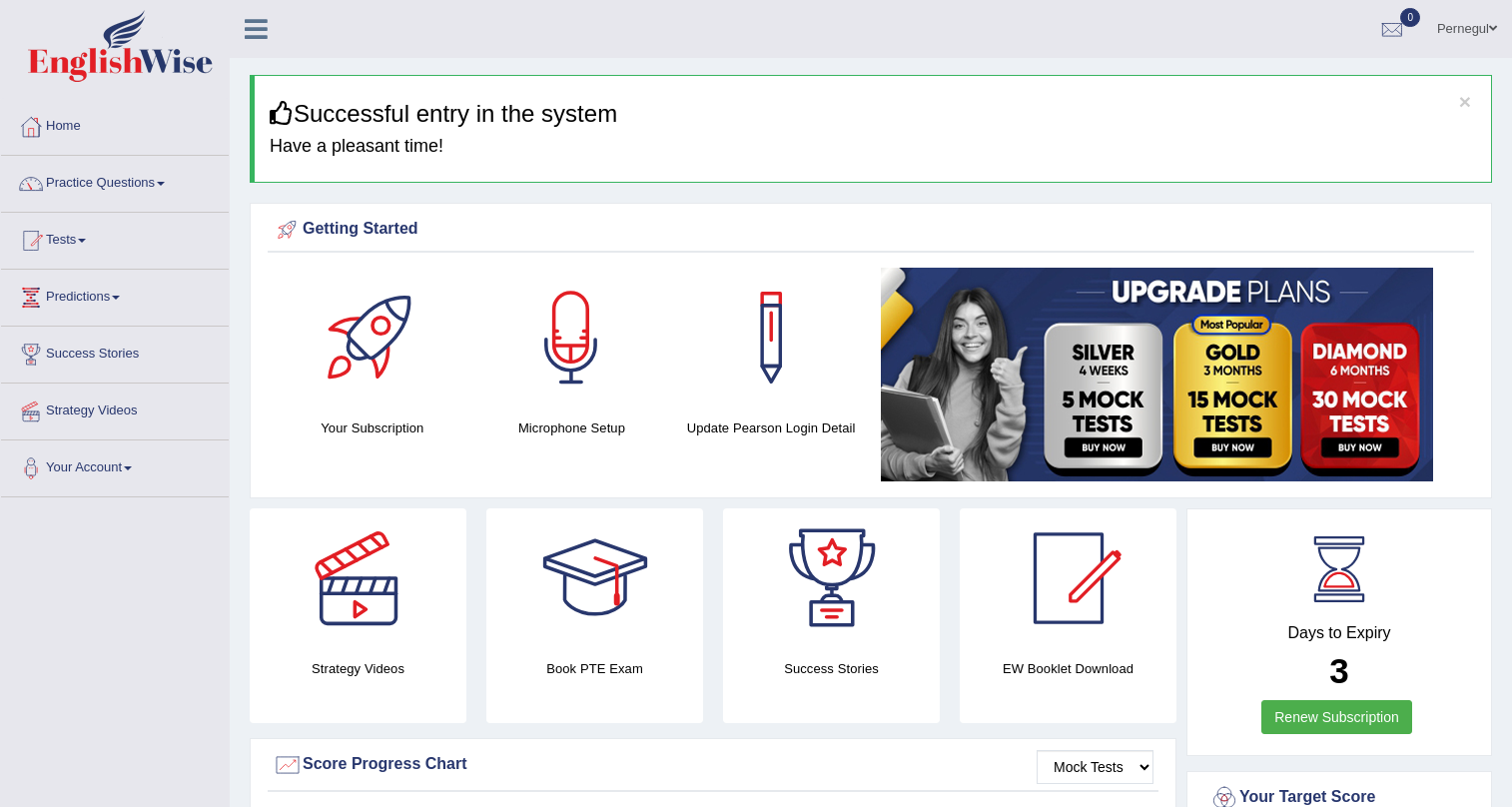 scroll, scrollTop: 0, scrollLeft: 0, axis: both 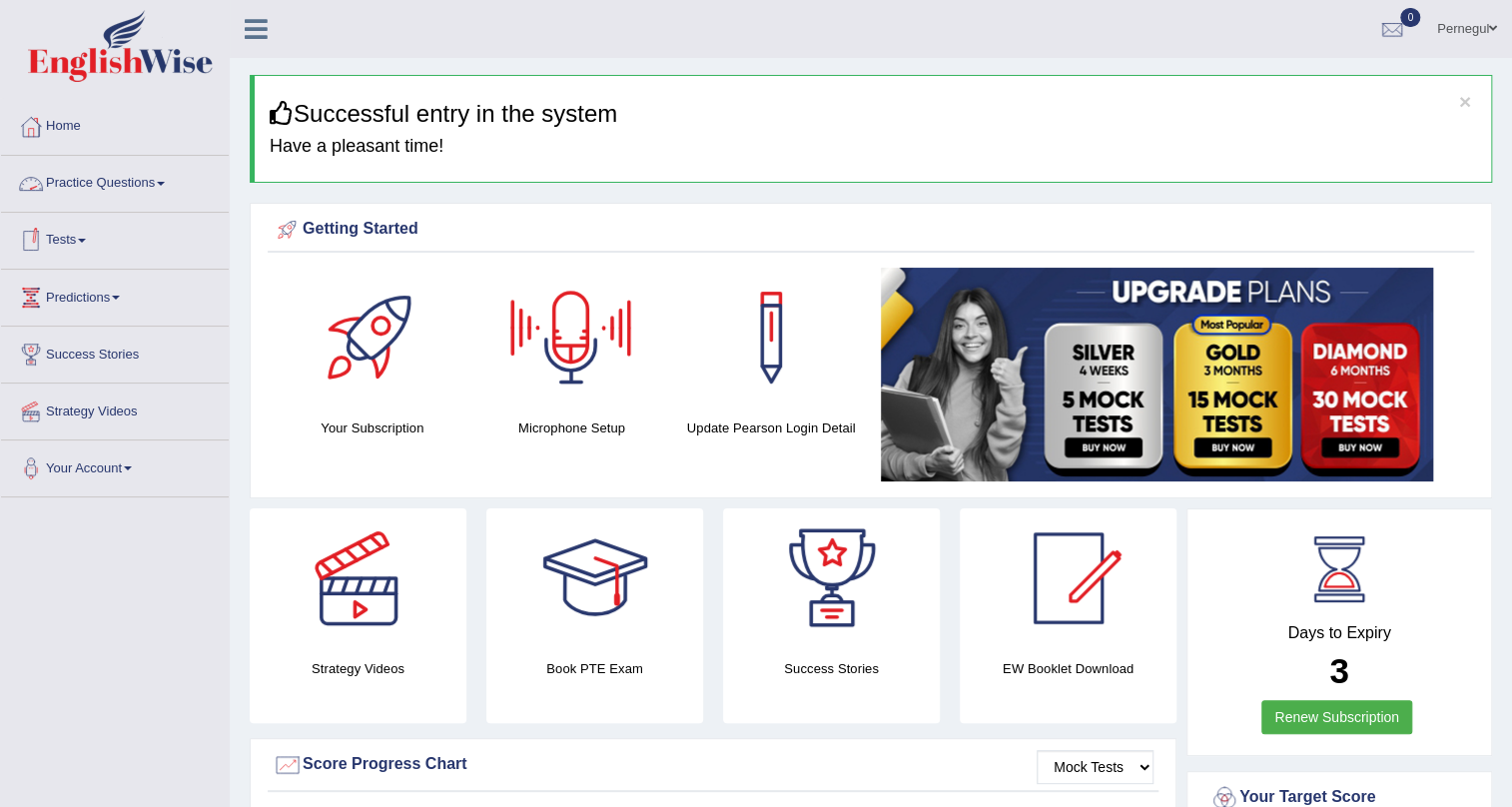 click on "Practice Questions" at bounding box center [115, 181] 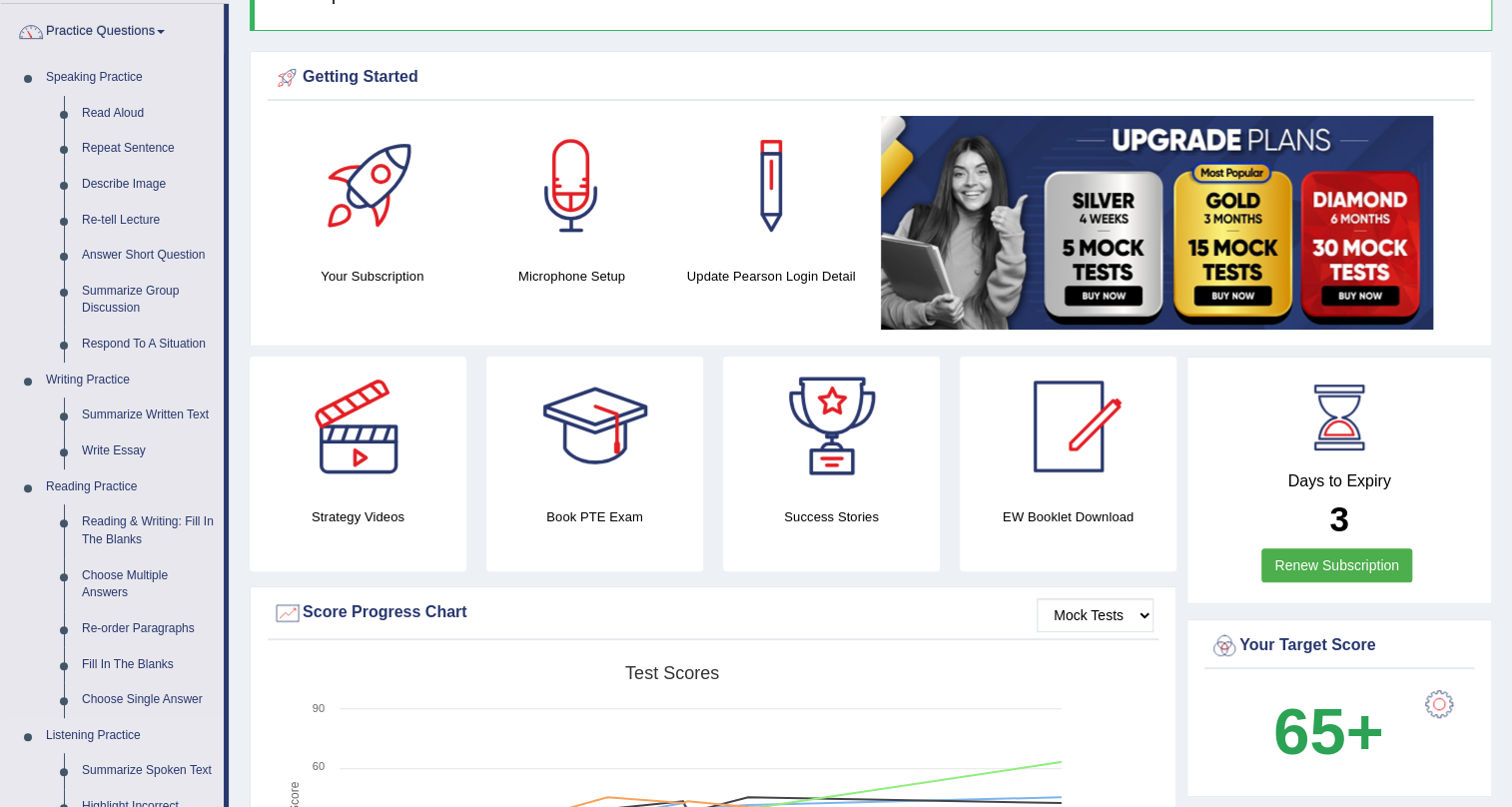 scroll, scrollTop: 363, scrollLeft: 0, axis: vertical 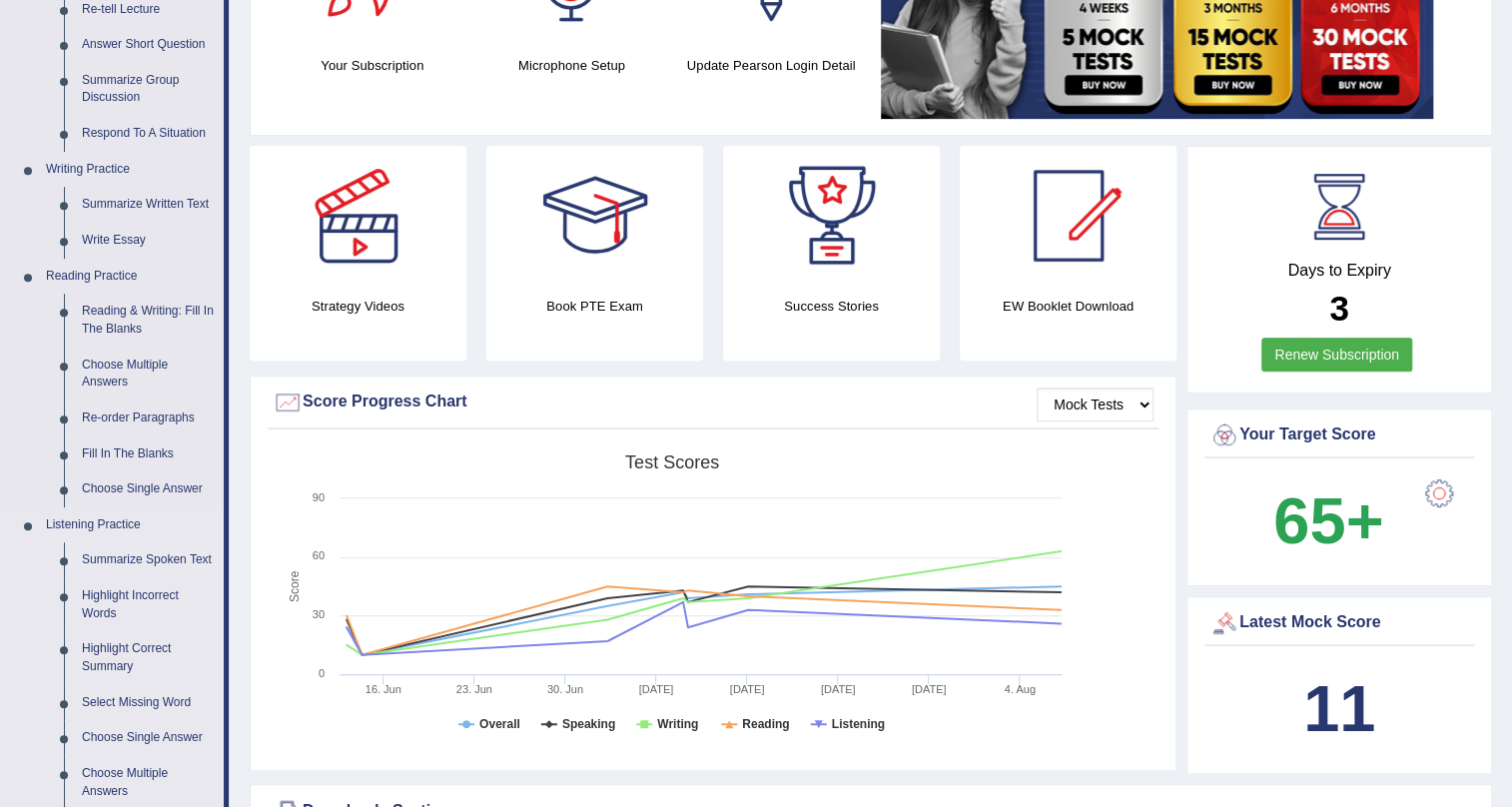 click on "Summarize Spoken Text" at bounding box center [148, 560] 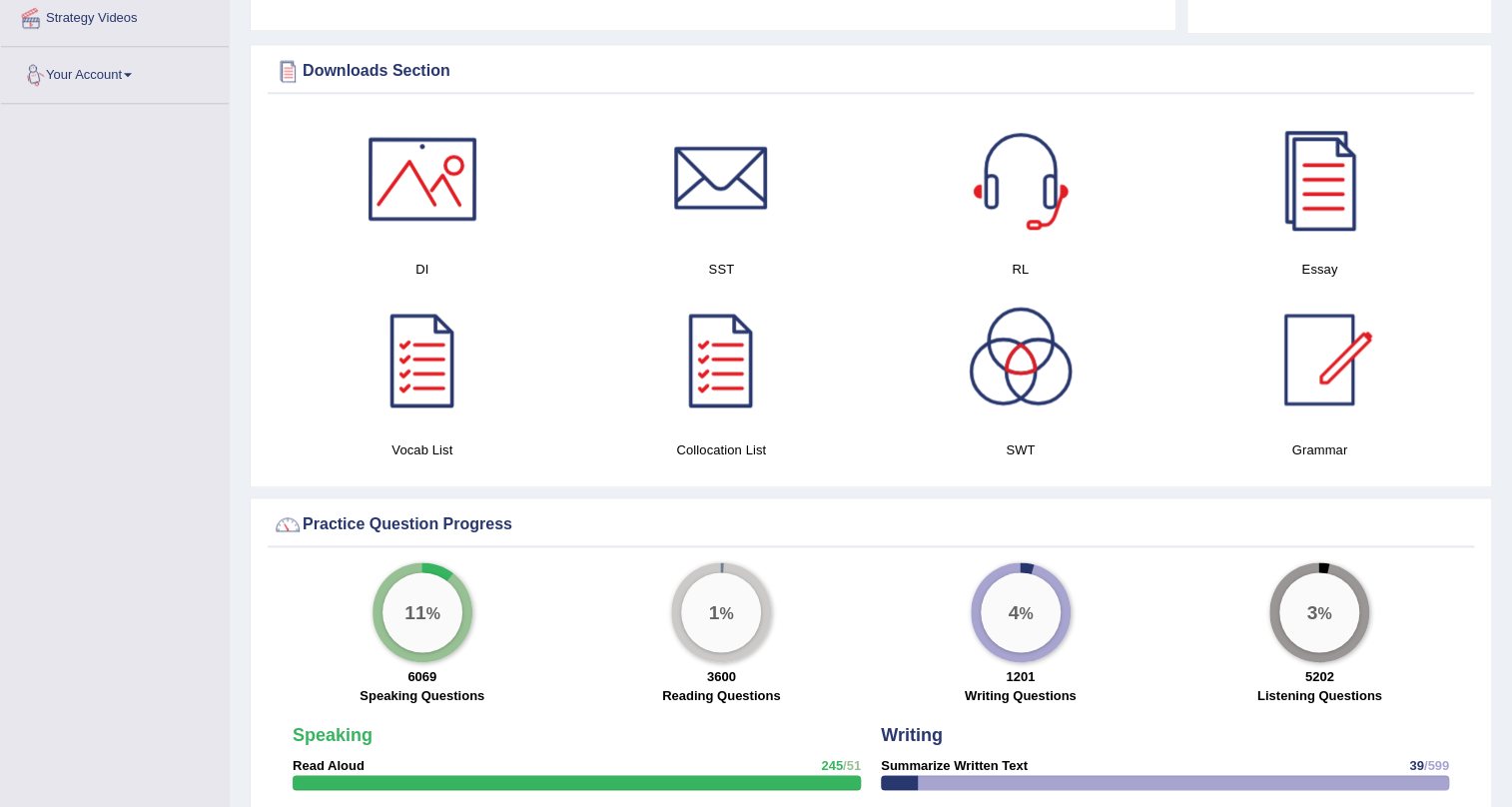 scroll, scrollTop: 1267, scrollLeft: 0, axis: vertical 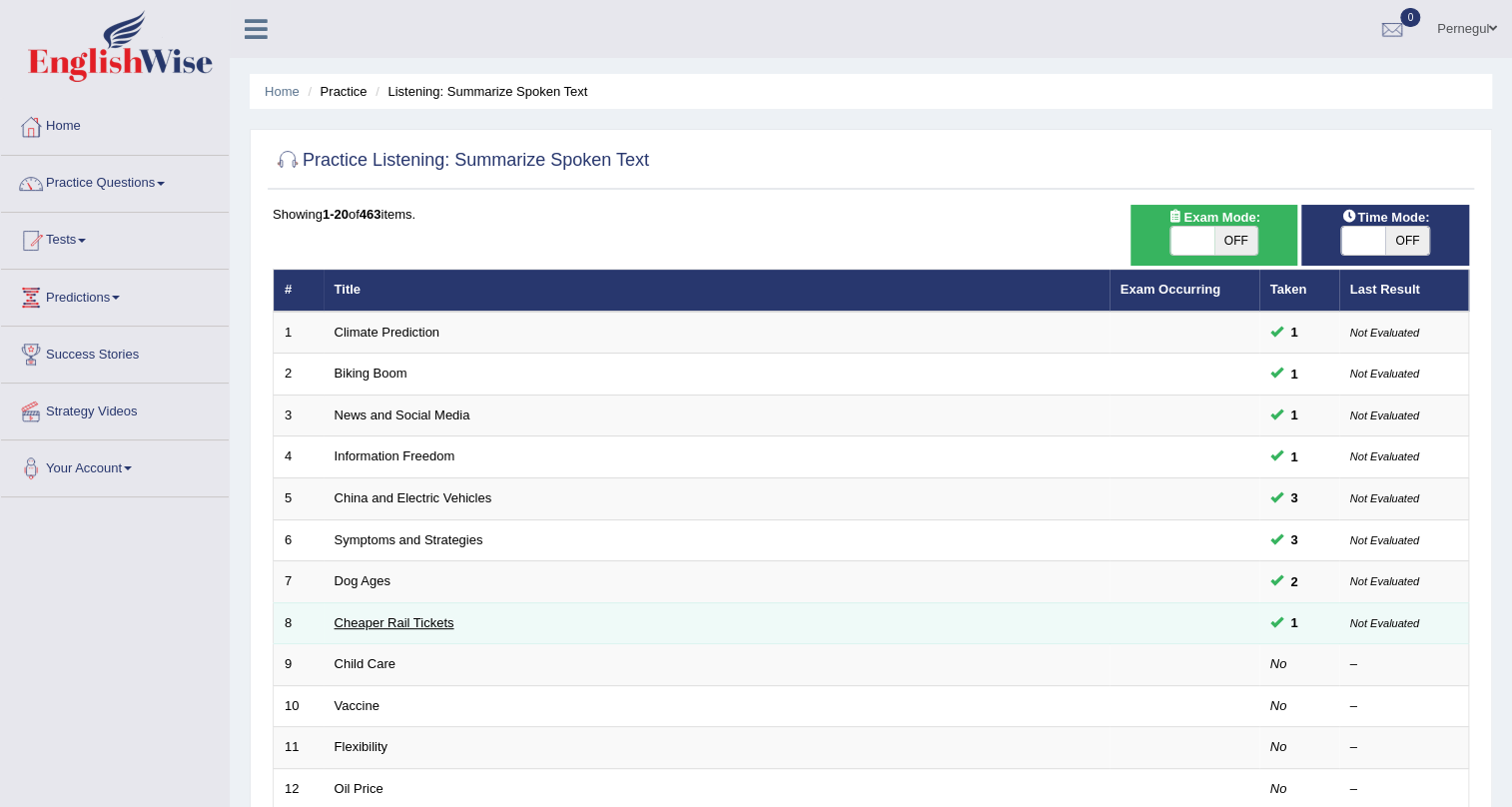 click on "Cheaper Rail Tickets" at bounding box center (394, 622) 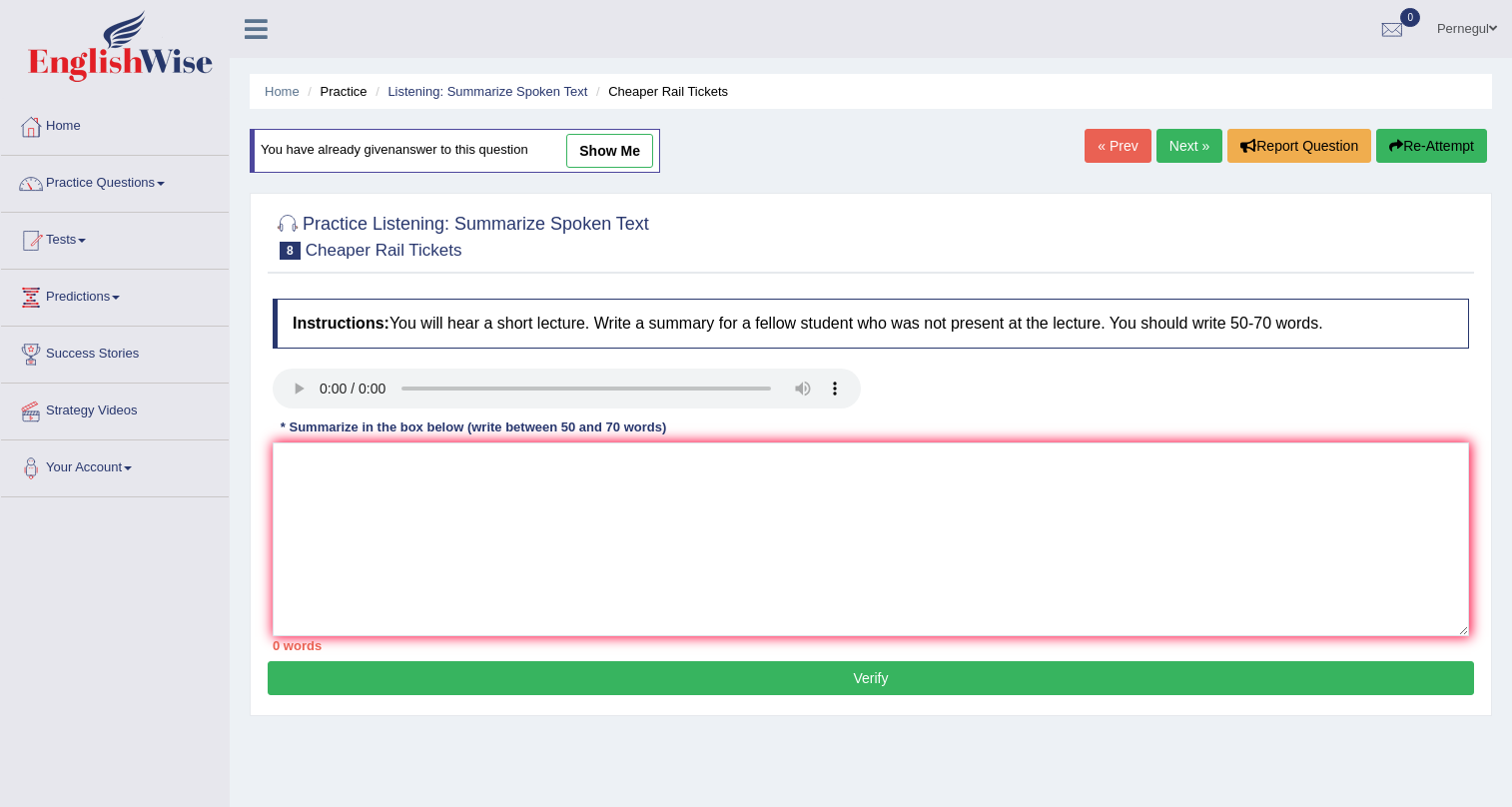 scroll, scrollTop: 0, scrollLeft: 0, axis: both 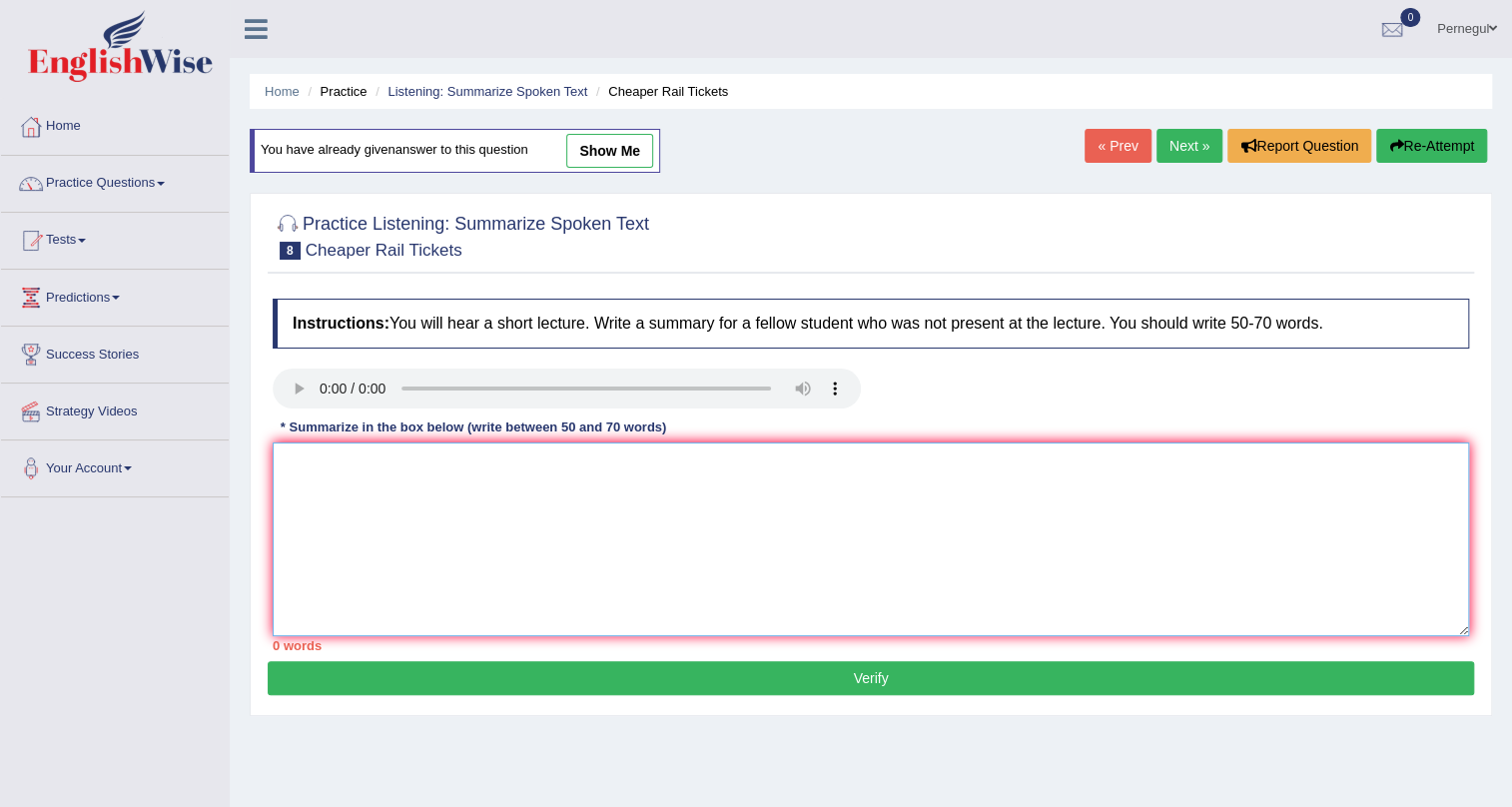 click at bounding box center [871, 539] 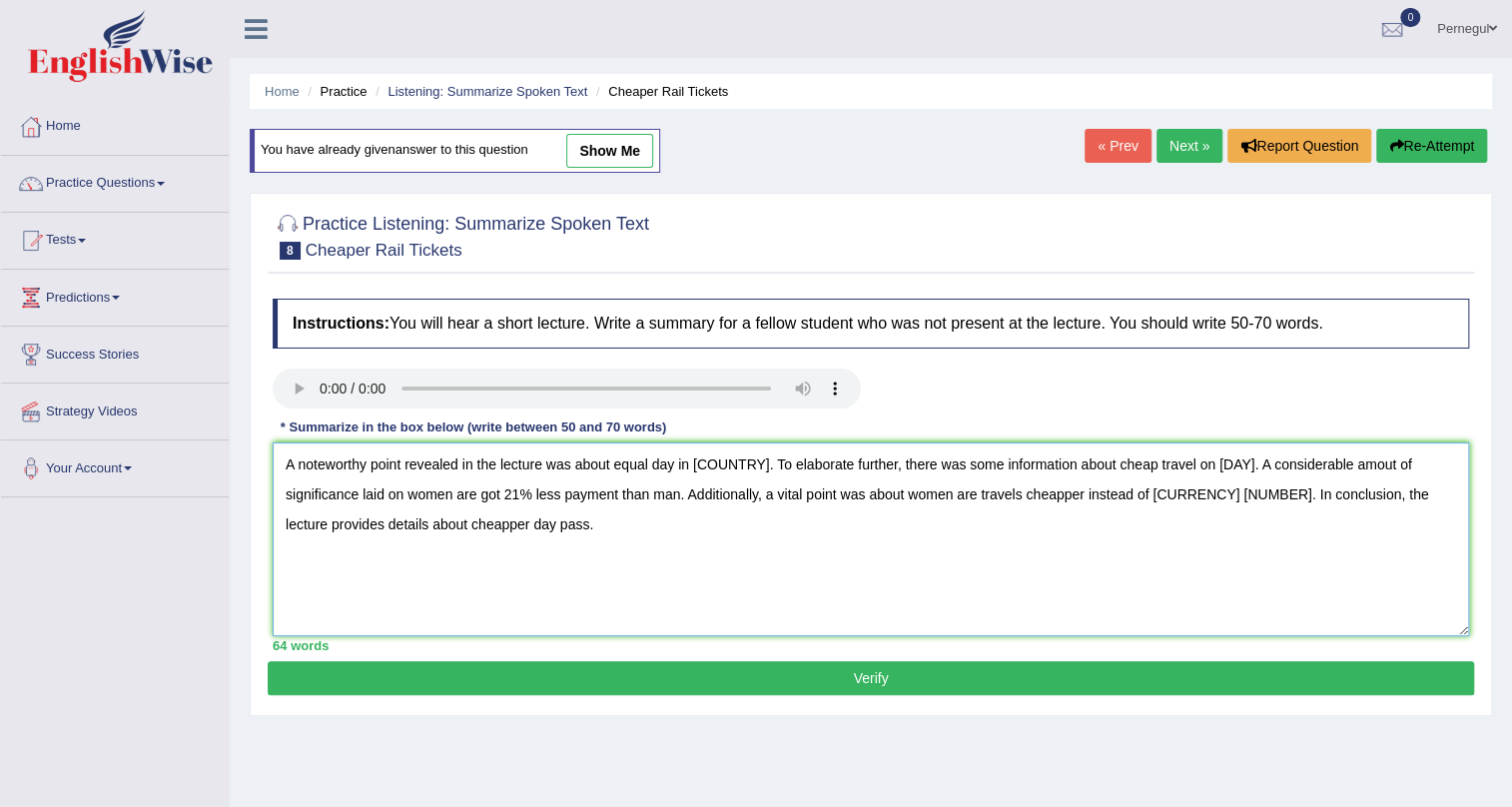 click on "A noteworthy point revealed in the lecture was about equal day in Germany. To elaborate further, there was some information about cheap travel on Monday. A considerable amout of significance laid on women are got 21% less payment than man. Additionally, a vital point was about women are travels cheapper instead of 7 euros. In conclusion, the lecture provides details about cheapper day pass." at bounding box center (871, 539) 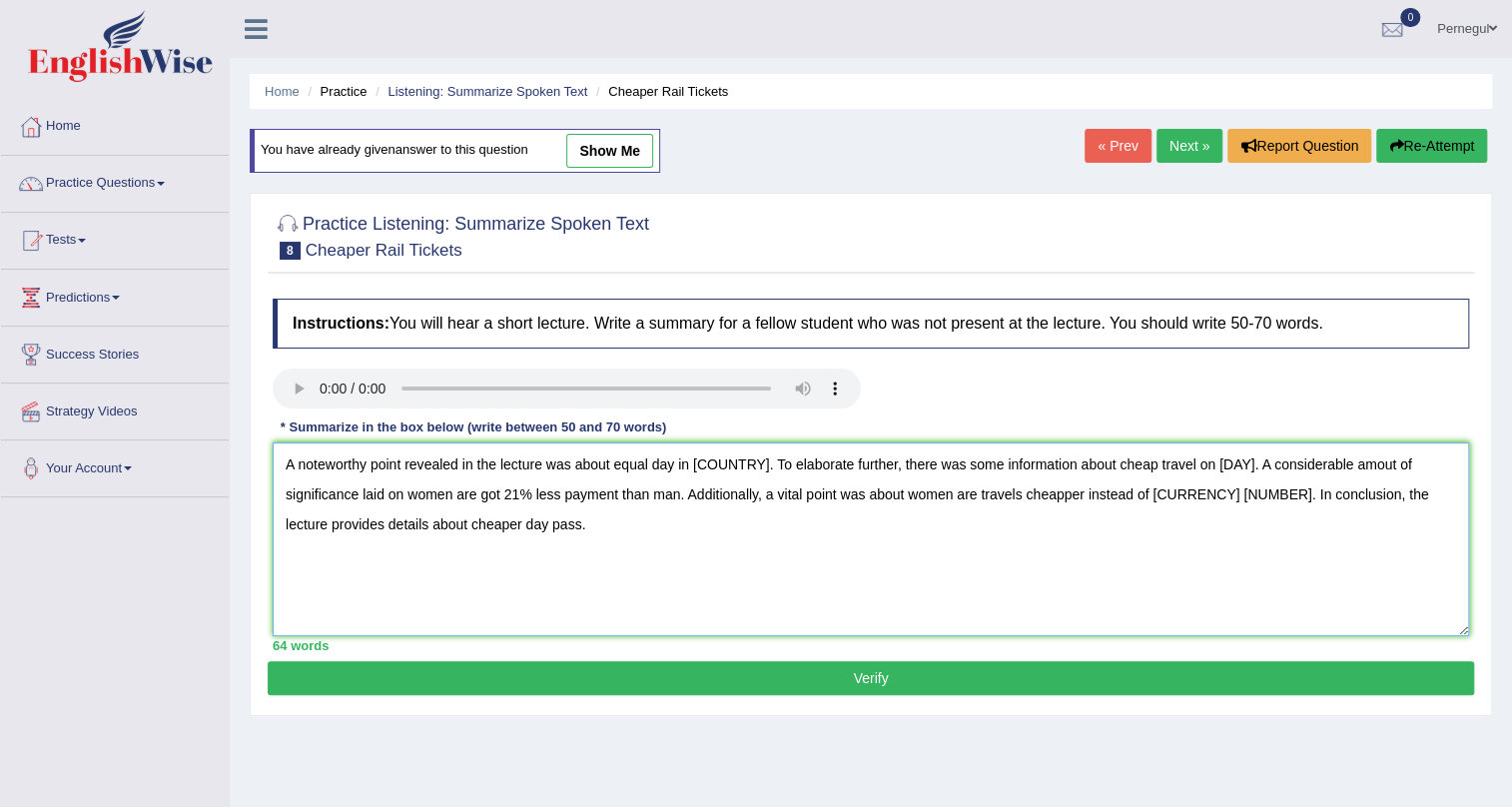 click on "A noteworthy point revealed in the lecture was about equal day in Germany. To elaborate further, there was some information about cheap travel on Monday. A considerable amout of significance laid on women are got 21% less payment than man. Additionally, a vital point was about women are travels cheapper instead of 7 euros. In conclusion, the lecture provides details about cheaper day pass." at bounding box center [871, 539] 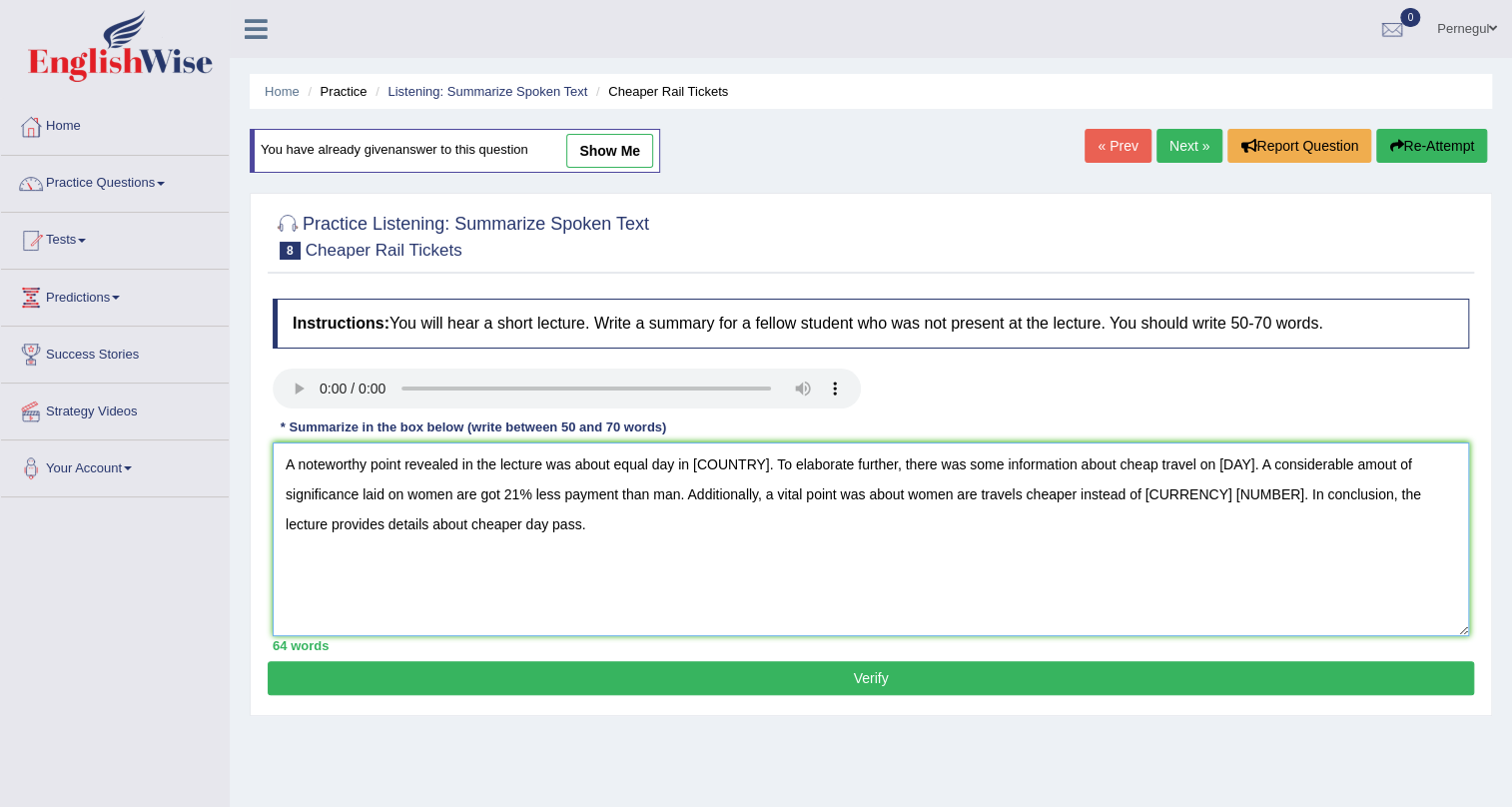 type on "A noteworthy point revealed in the lecture was about equal day in Germany. To elaborate further, there was some information about cheap travel on Monday. A considerable amout of significance laid on women are got 21% less payment than man. Additionally, a vital point was about women are travels cheaper instead of 7 euros. In conclusion, the lecture provides details about cheaper day pass." 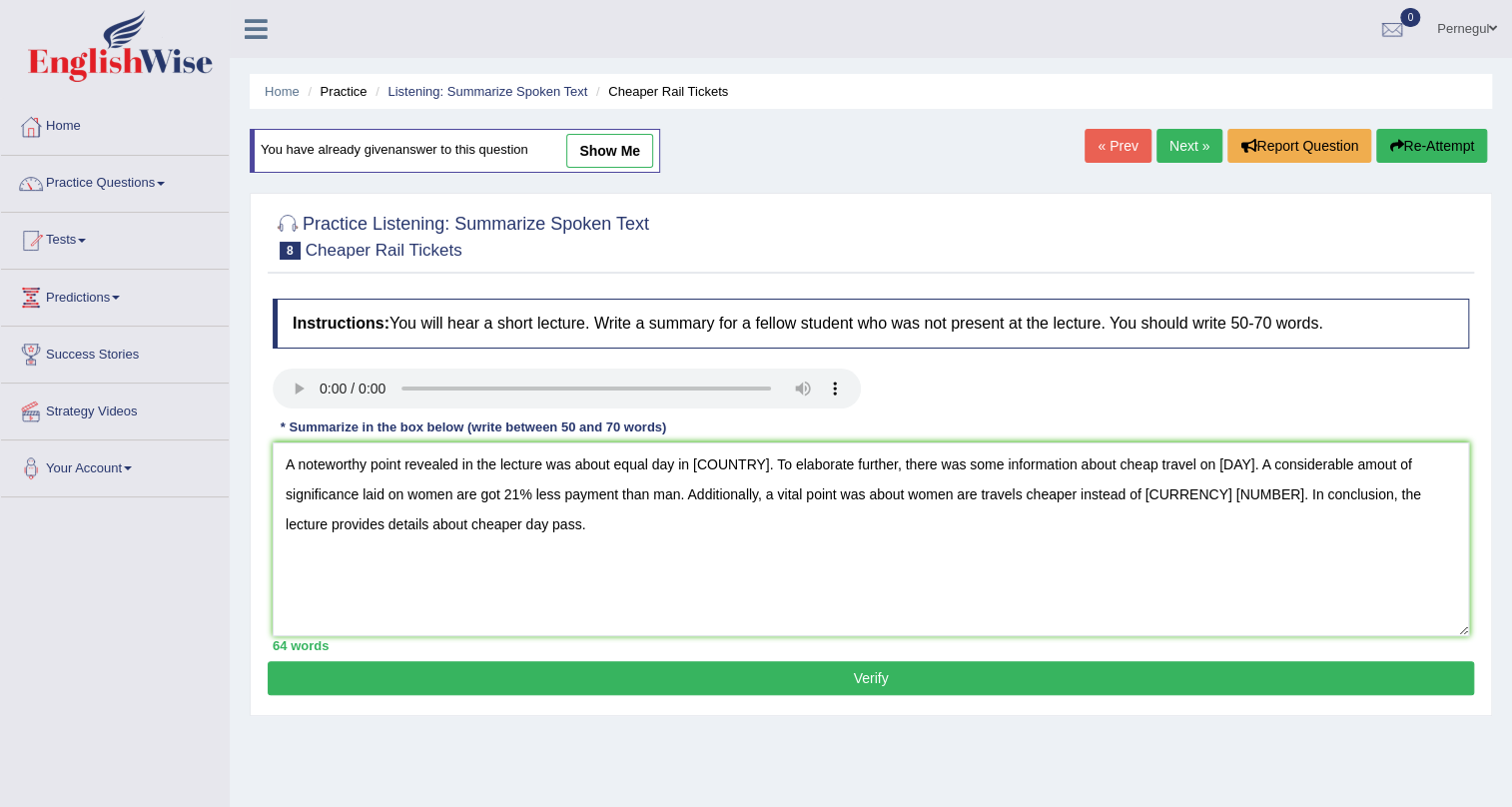 click on "Verify" at bounding box center (871, 678) 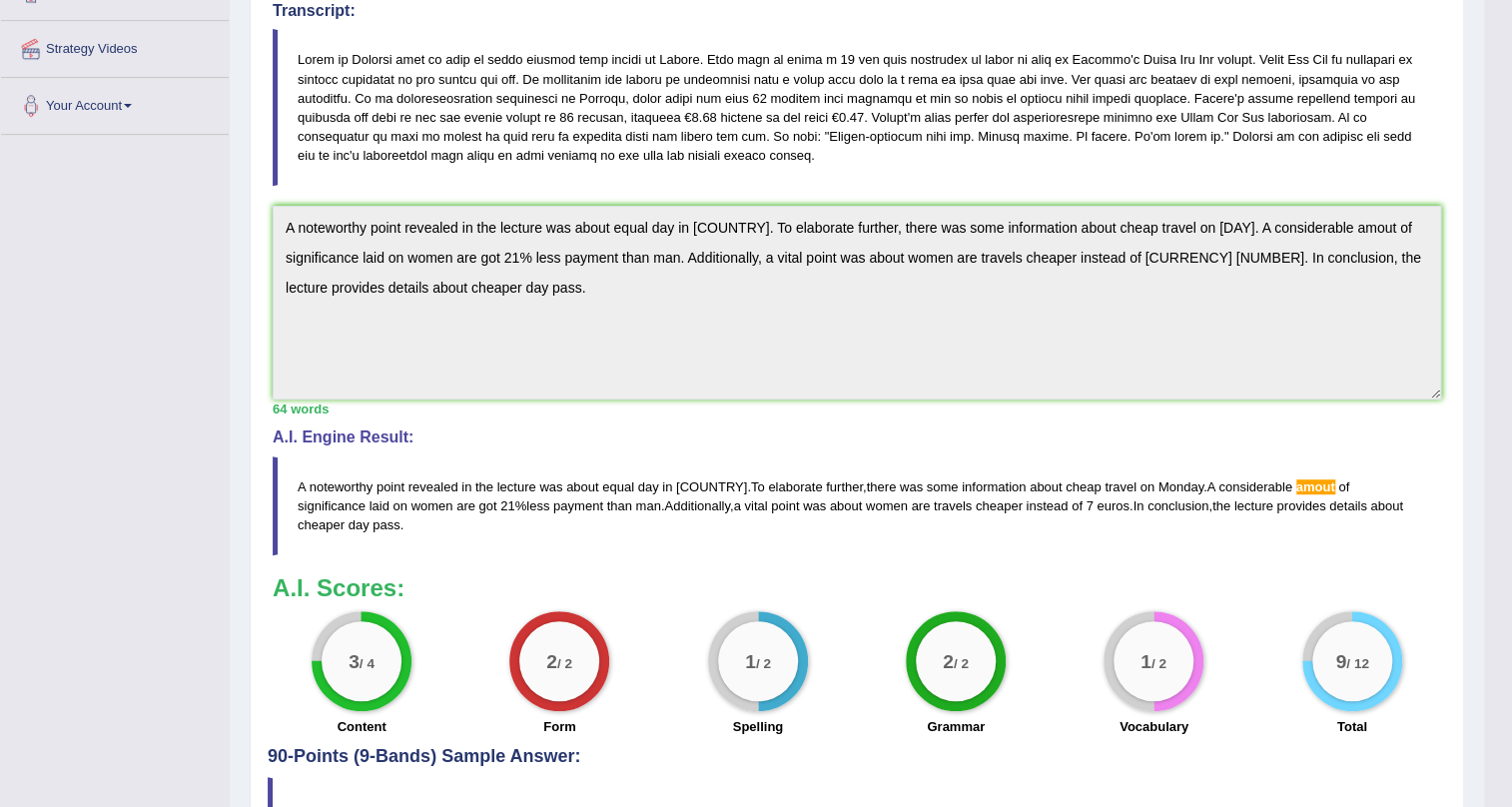 scroll, scrollTop: 0, scrollLeft: 0, axis: both 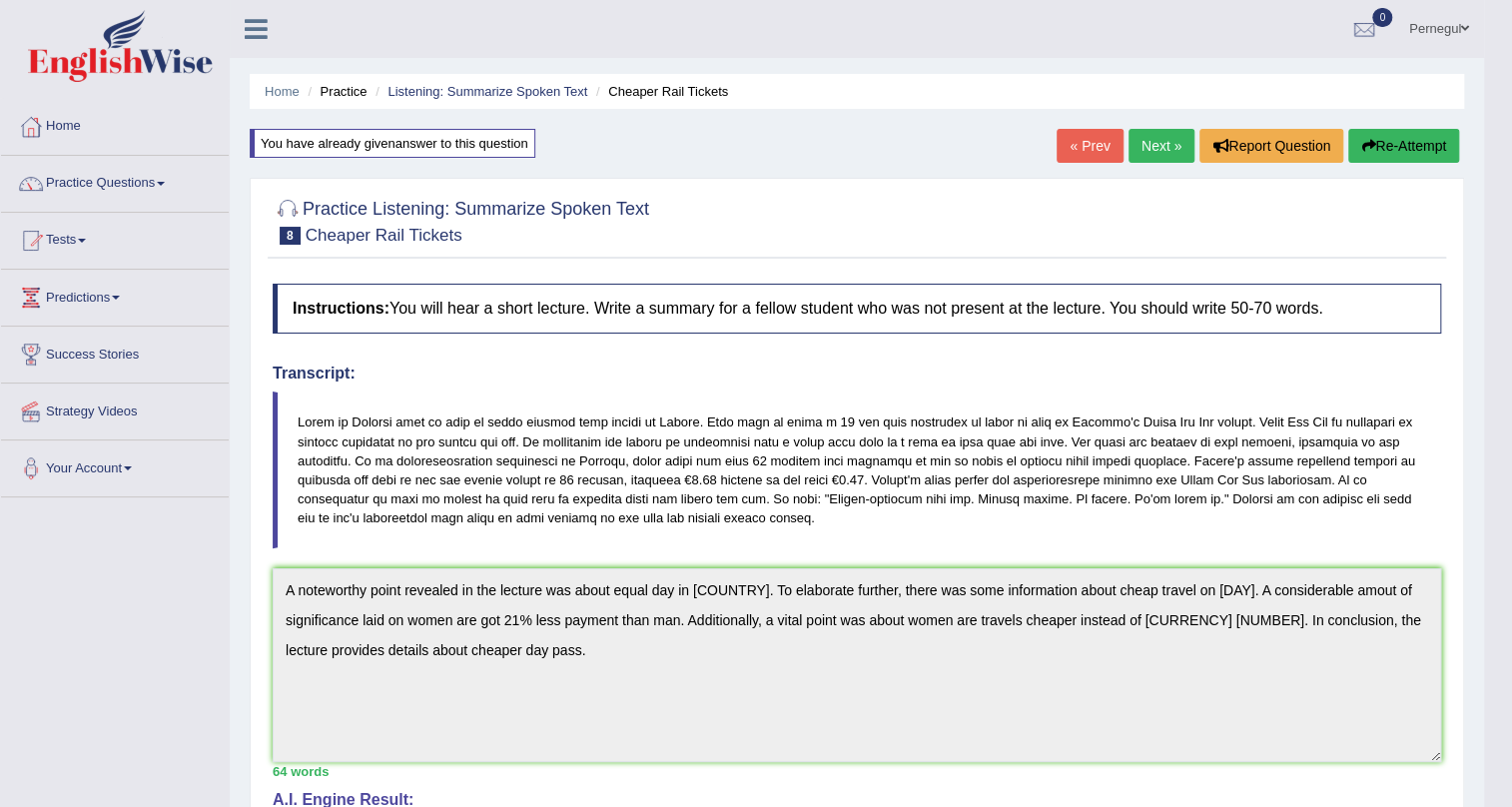 click on "Next »" at bounding box center (1161, 146) 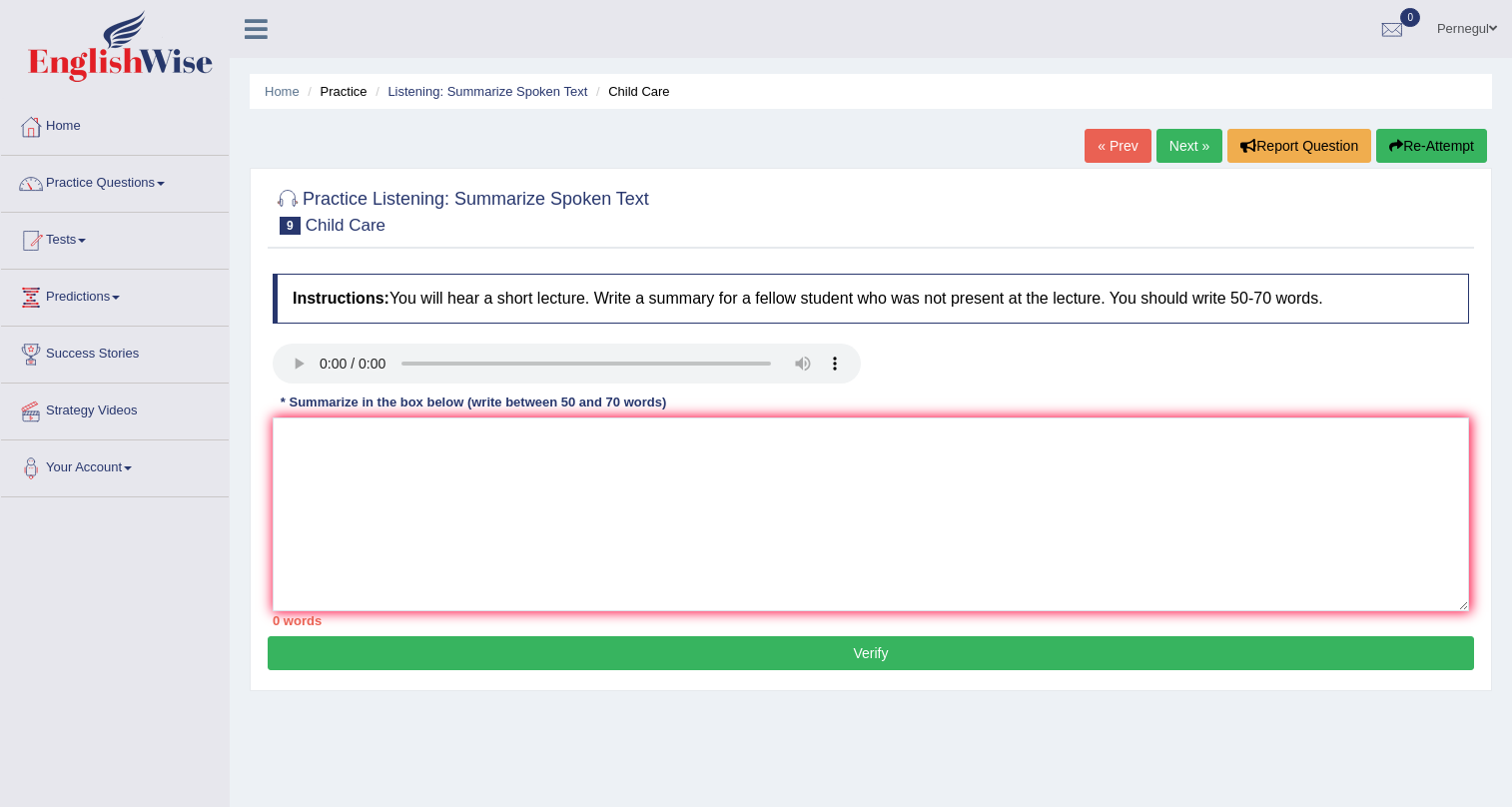scroll, scrollTop: 0, scrollLeft: 0, axis: both 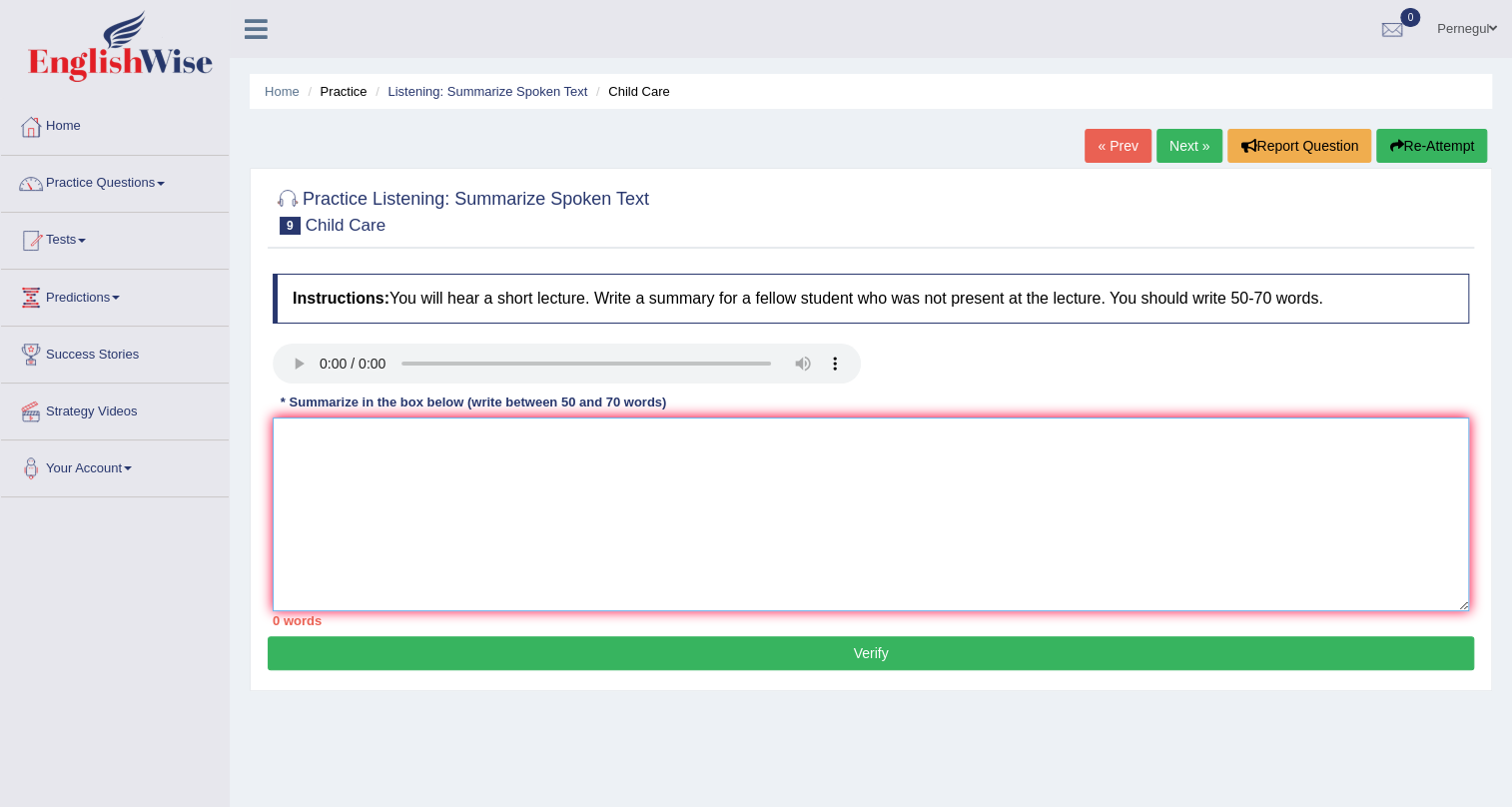 click at bounding box center [871, 514] 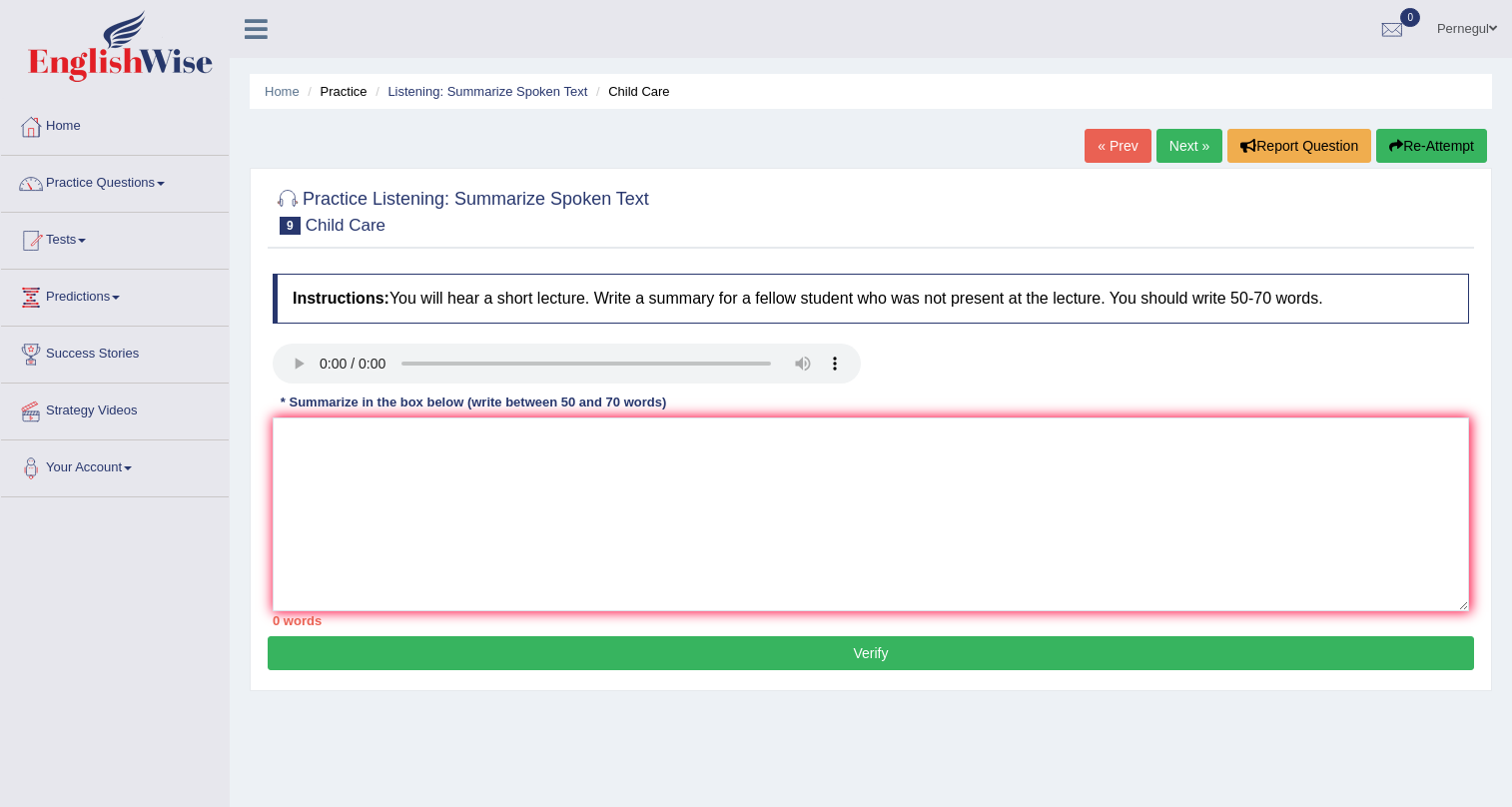 scroll, scrollTop: 0, scrollLeft: 0, axis: both 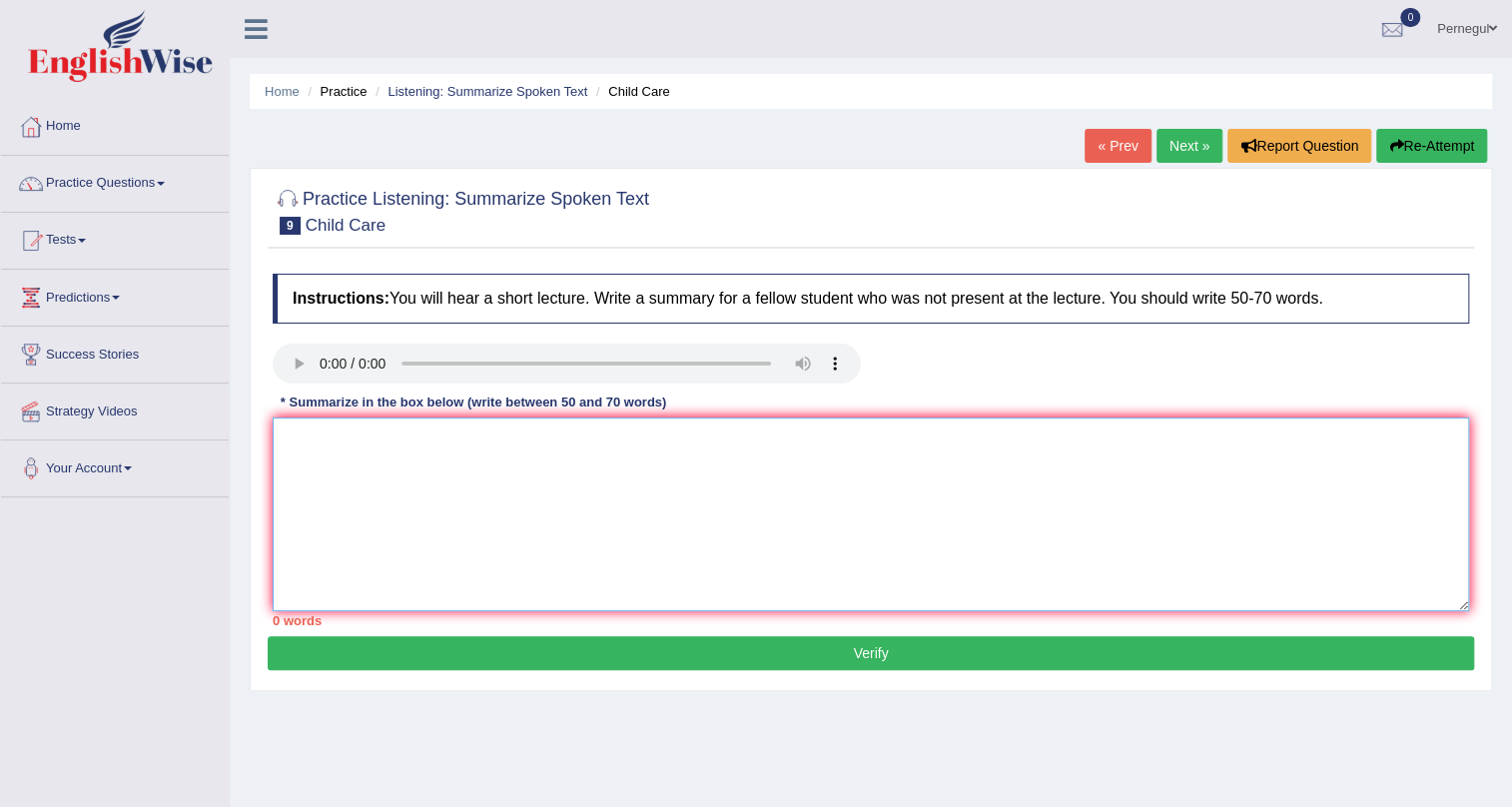 click at bounding box center (871, 514) 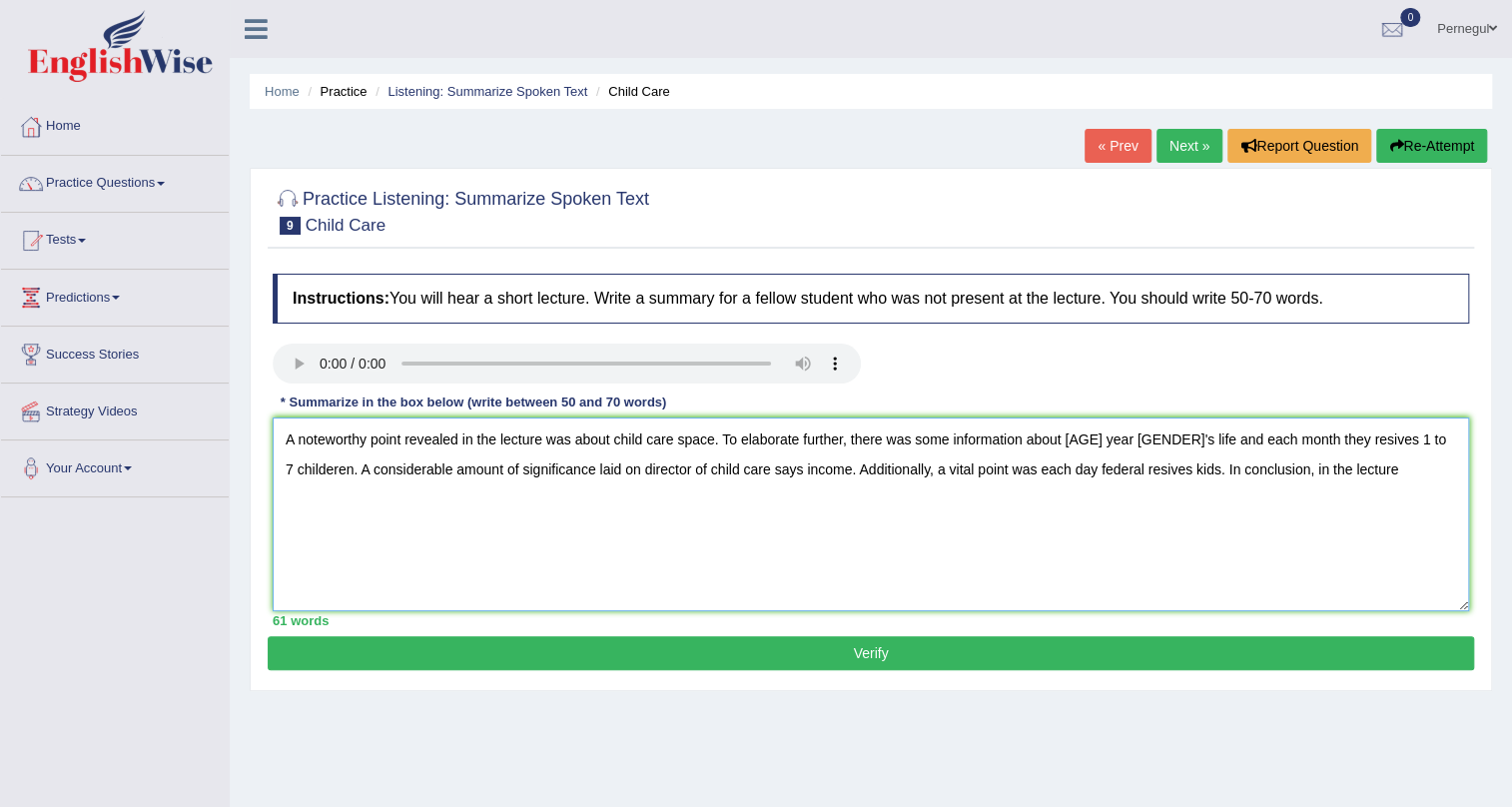 click on "A noteworthy point revealed in the lecture was about child care space. To elaborate further, there was some information about 4 years boy's life and each month they resives 1 to 7 childeren. A considerable amount of significance laid on director of child care says income. Additionally, a vital point was each day federal resives kids. In conclusion, in the lecture" at bounding box center [871, 514] 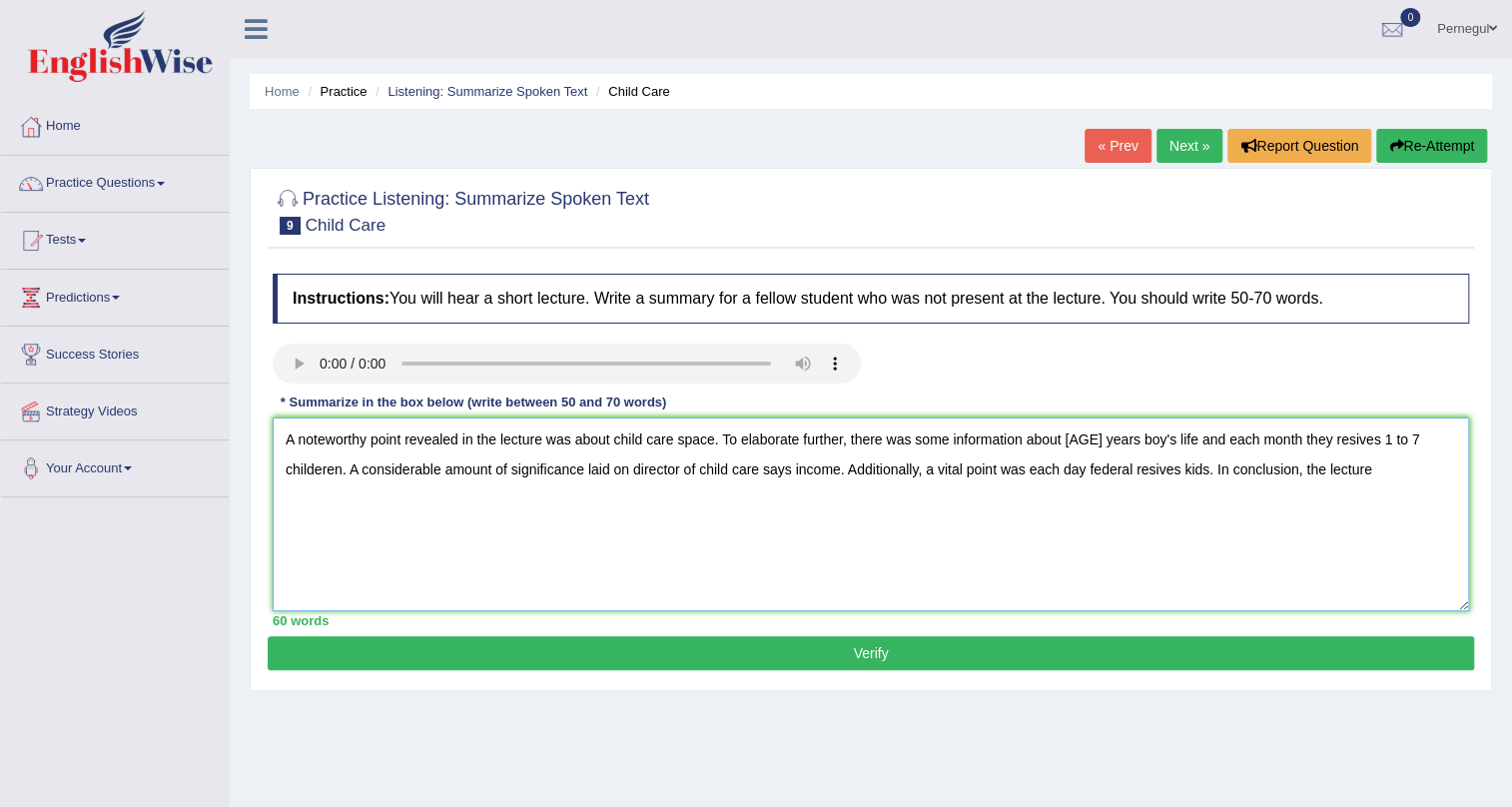click on "A noteworthy point revealed in the lecture was about child care space. To elaborate further, there was some information about 4 years boy's life and each month they resives 1 to 7 childeren. A considerable amount of significance laid on director of child care says income. Additionally, a vital point was each day federal resives kids. In conclusion, the lecture" at bounding box center [871, 514] 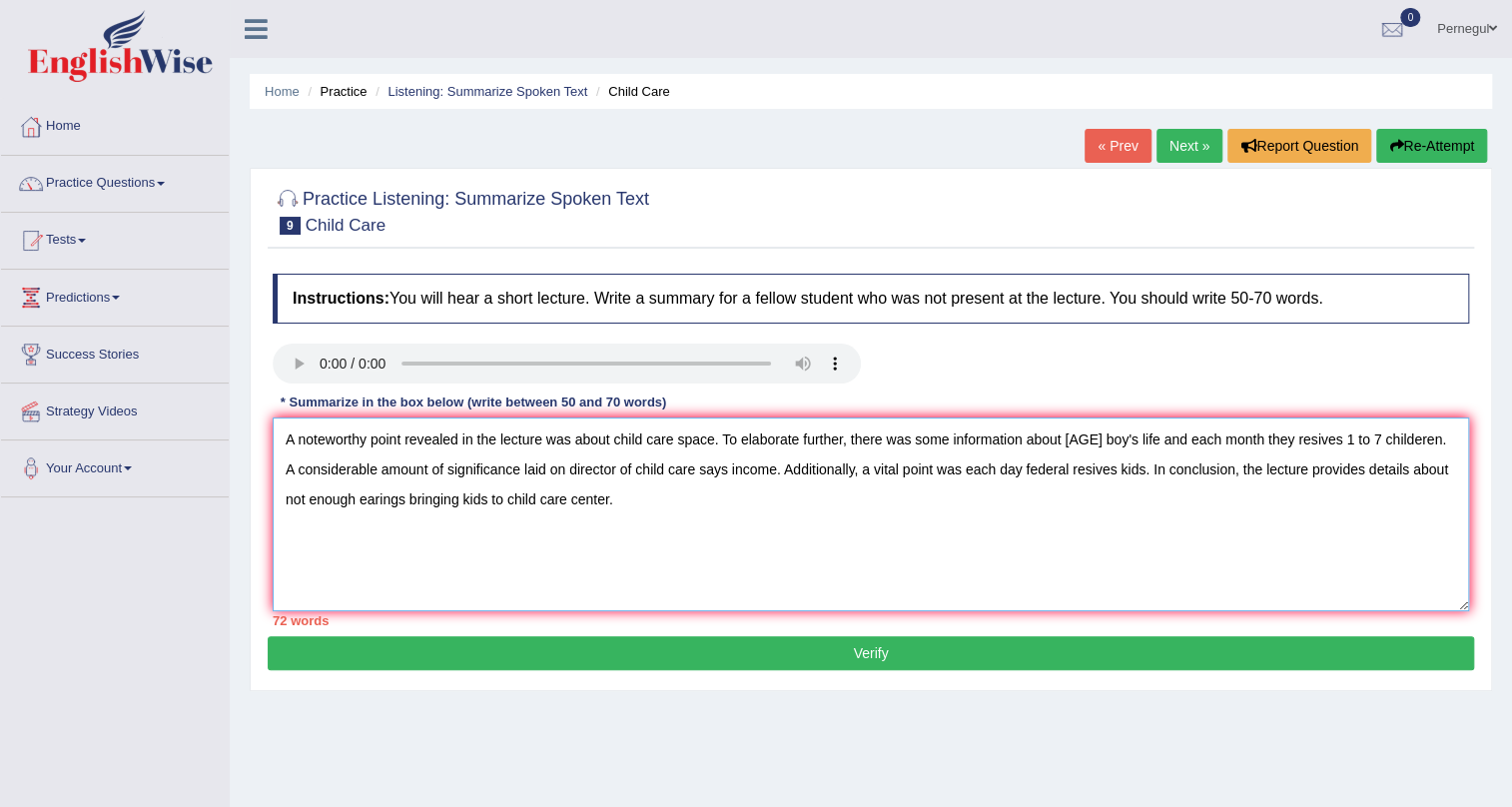 drag, startPoint x: 1233, startPoint y: 439, endPoint x: 1270, endPoint y: 439, distance: 37 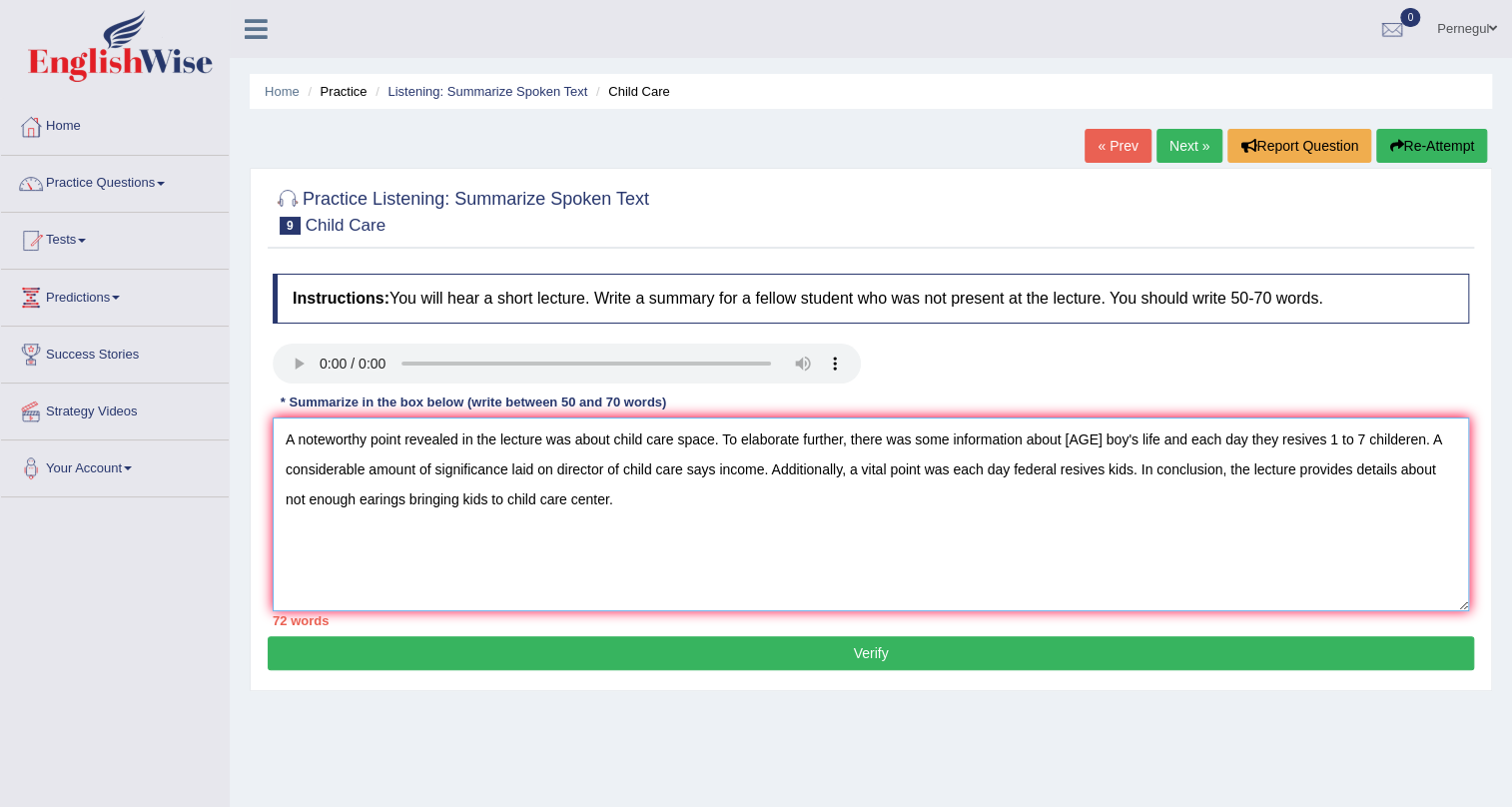 click on "A noteworthy point revealed in the lecture was about child care space. To elaborate further, there was some information about 4 years boy's life and each day they resives 1 to 7 childeren. A considerable amount of significance laid on director of child care says income. Additionally, a vital point was each day federal resives kids. In conclusion, the lecture provides details about not enough earings bringing kids to child care center." at bounding box center (871, 514) 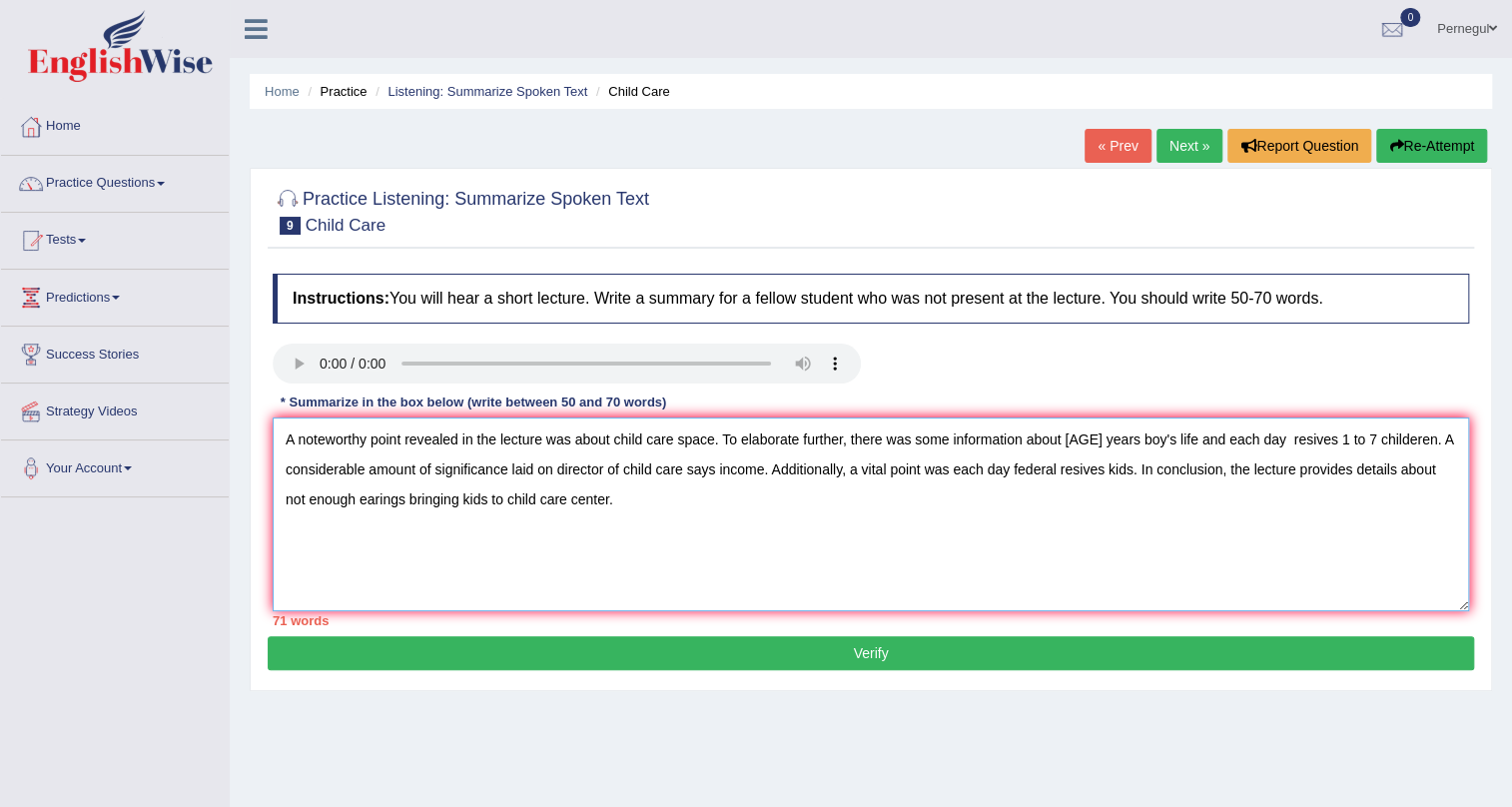 click on "A noteworthy point revealed in the lecture was about child care space. To elaborate further, there was some information about 4 years boy's life and each day  resives 1 to 7 childeren. A considerable amount of significance laid on director of child care says income. Additionally, a vital point was each day federal resives kids. In conclusion, the lecture provides details about not enough earings bringing kids to child care center." at bounding box center (871, 514) 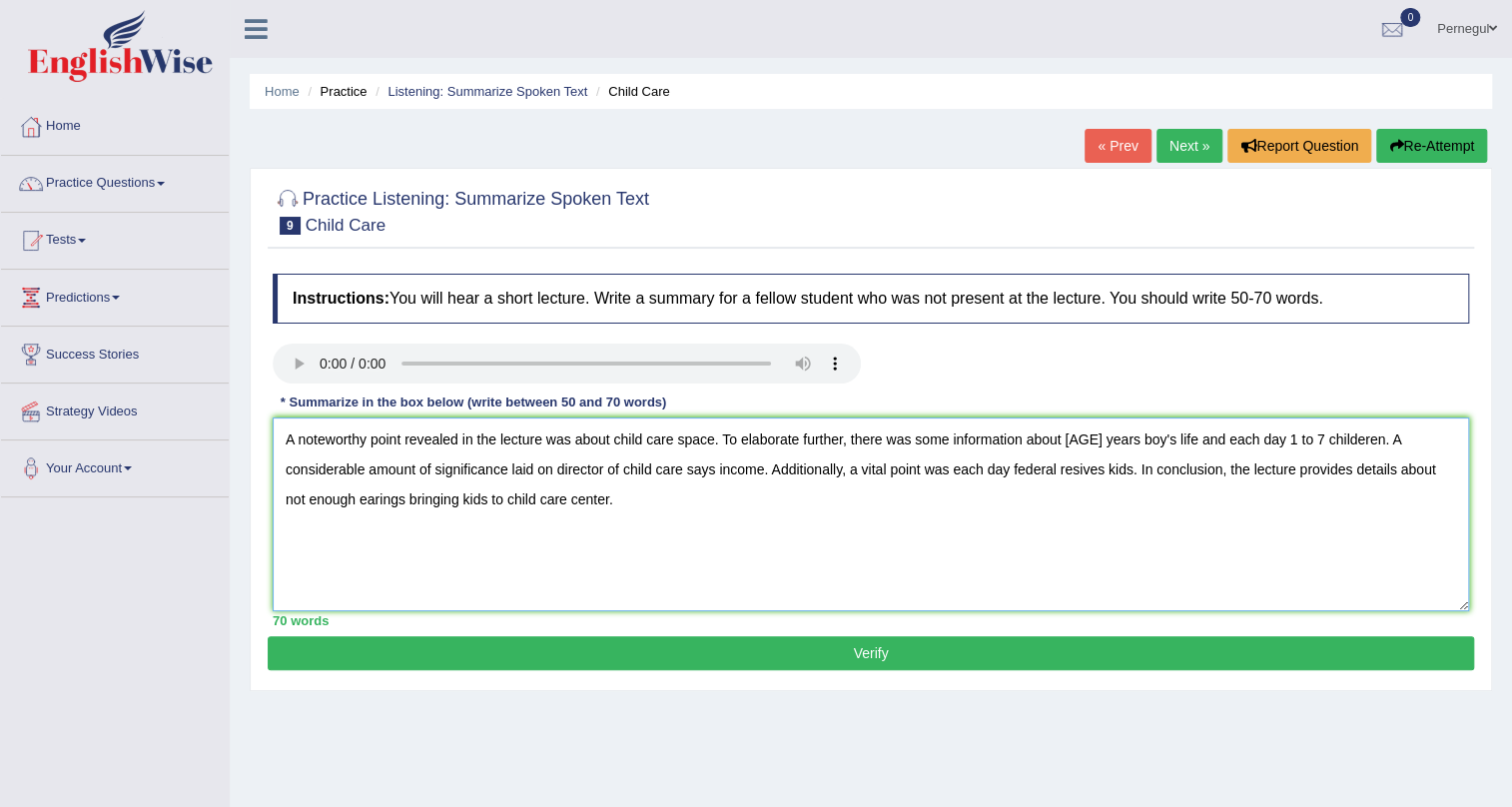 type on "A noteworthy point revealed in the lecture was about child care space. To elaborate further, there was some information about 4 years boy's life and each day 1 to 7 childeren. A considerable amount of significance laid on director of child care says income. Additionally, a vital point was each day federal resives kids. In conclusion, the lecture provides details about not enough earings bringing kids to child care center." 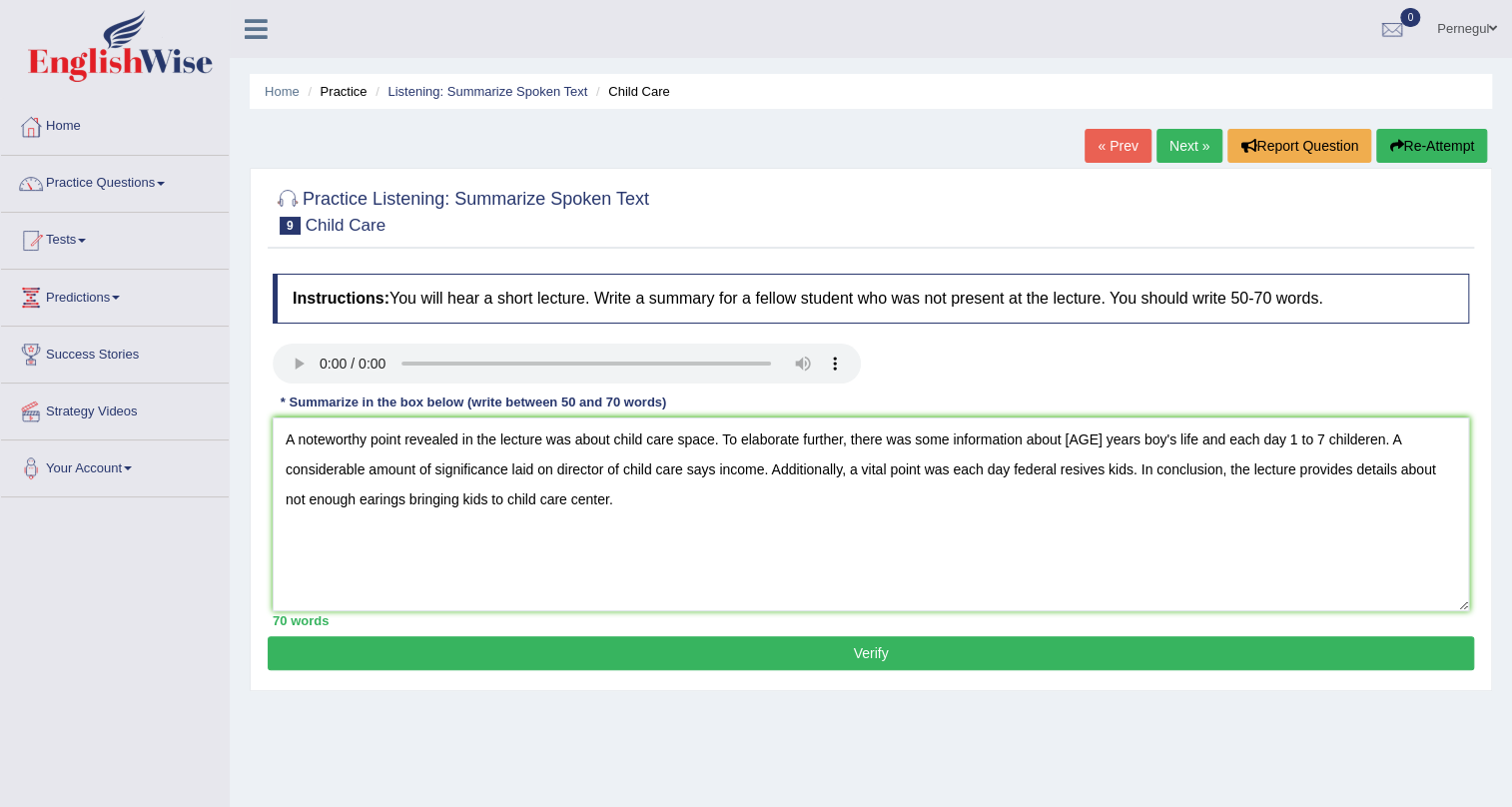 click on "Verify" at bounding box center (871, 653) 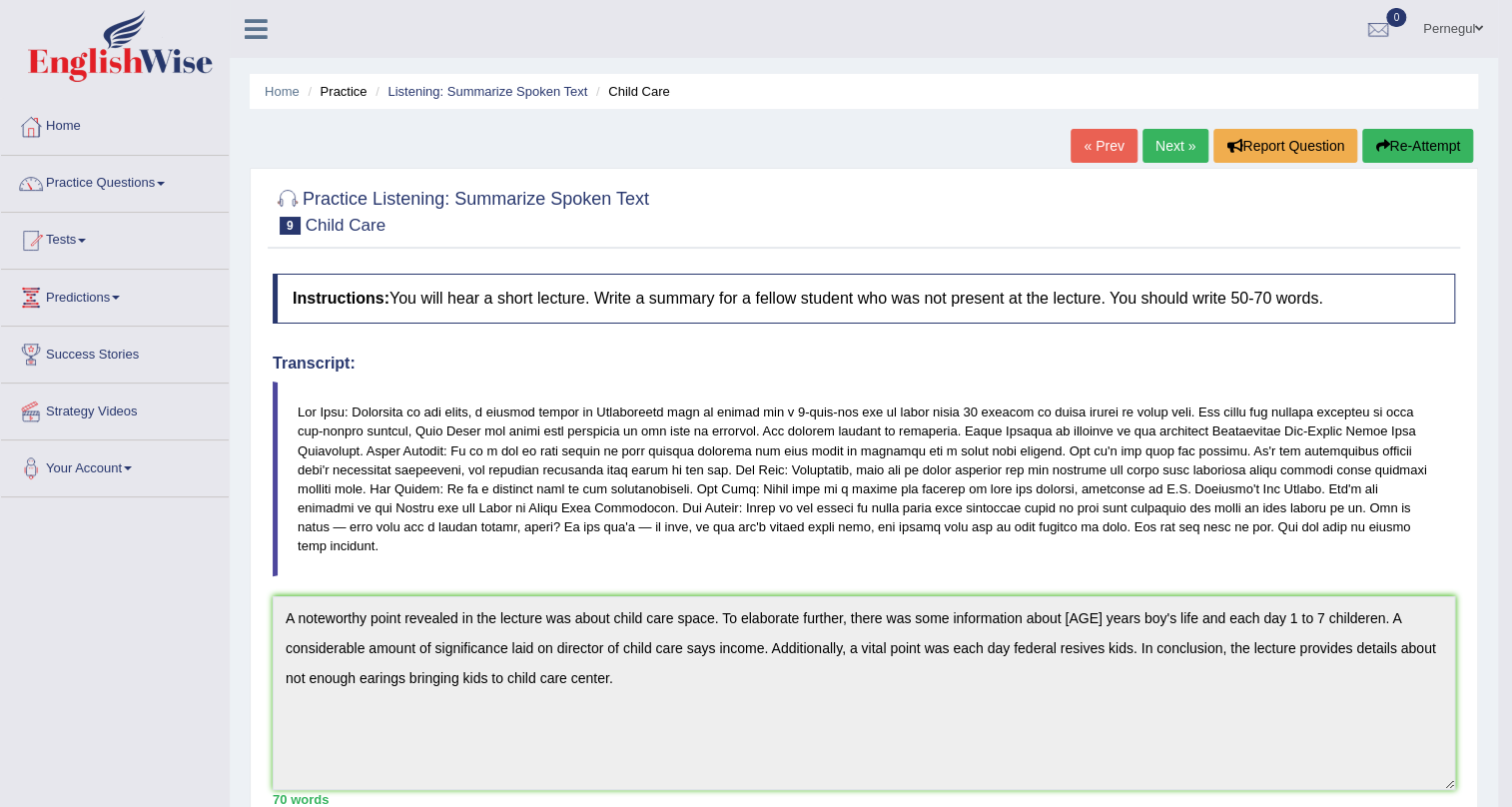 scroll, scrollTop: 0, scrollLeft: 0, axis: both 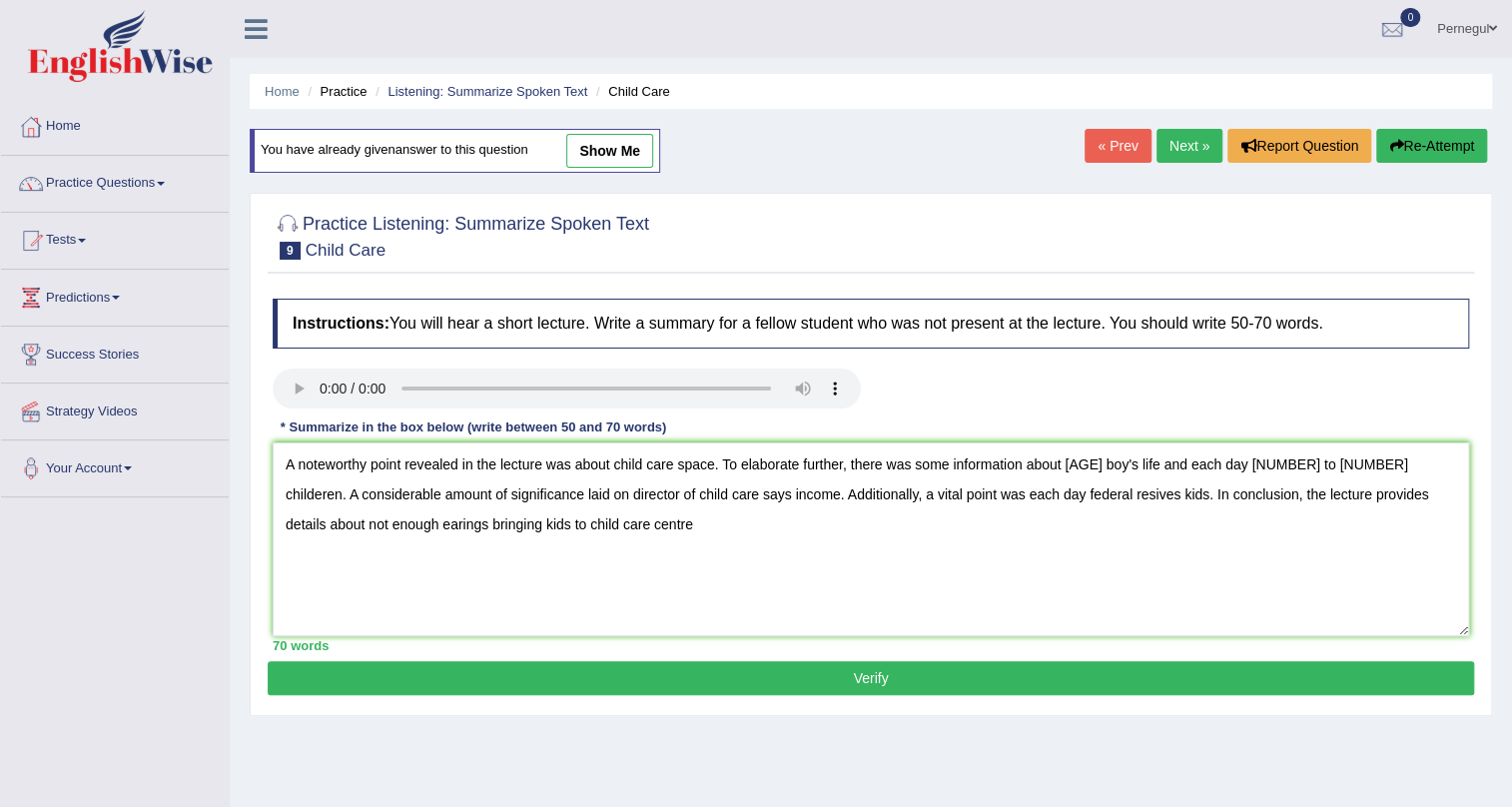 drag, startPoint x: 980, startPoint y: 492, endPoint x: 1016, endPoint y: 510, distance: 40.24922 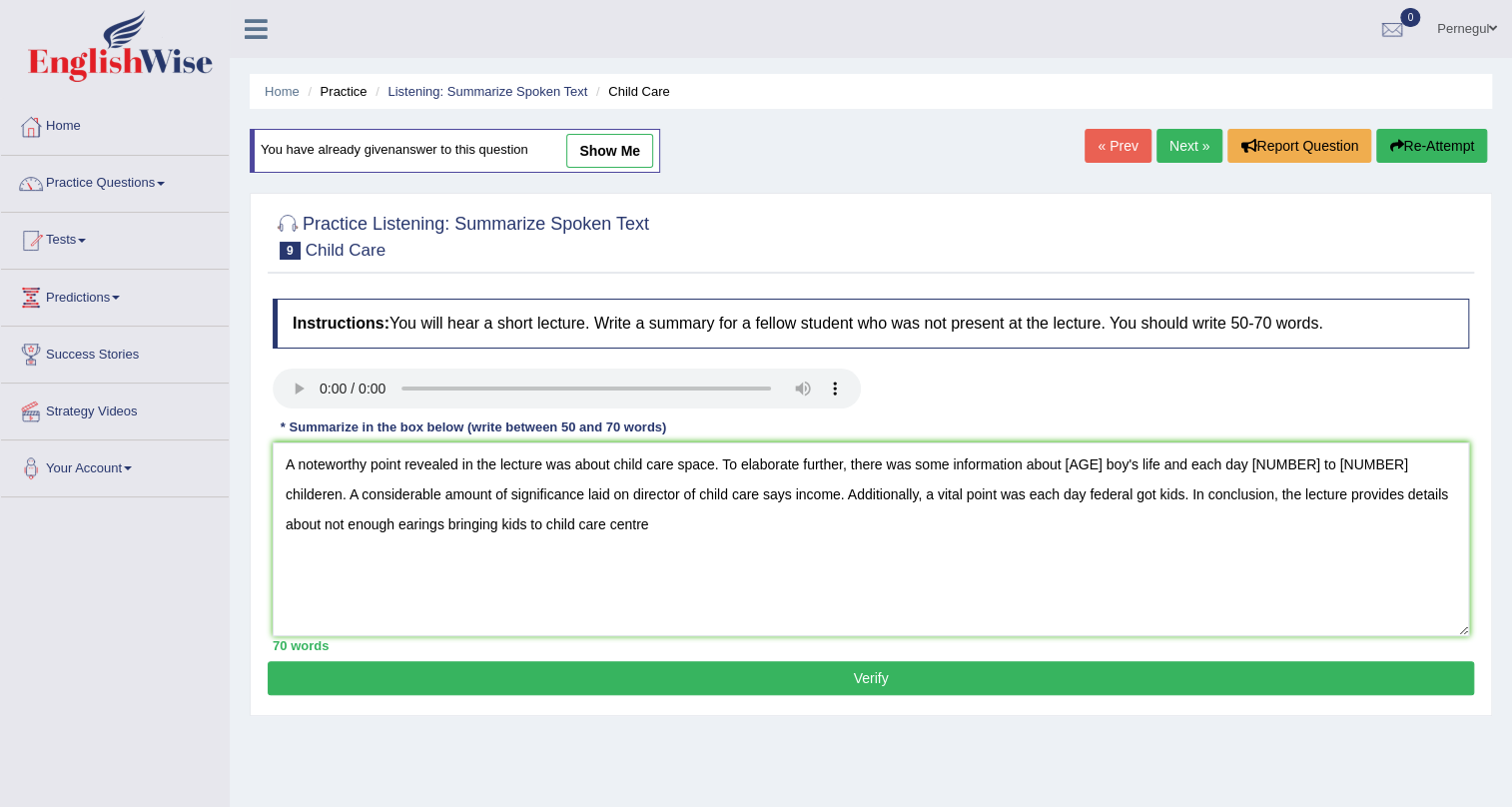 type on "A noteworthy point revealed in the lecture was about child care space. To elaborate further, there was some information about 4 years boy's life and each day 1 to 7 childeren. A considerable amount of significance laid on director of child care says income. Additionally, a vital point was each day federal got kids. In conclusion, the lecture provides details about not enough earings bringing kids to child care centre" 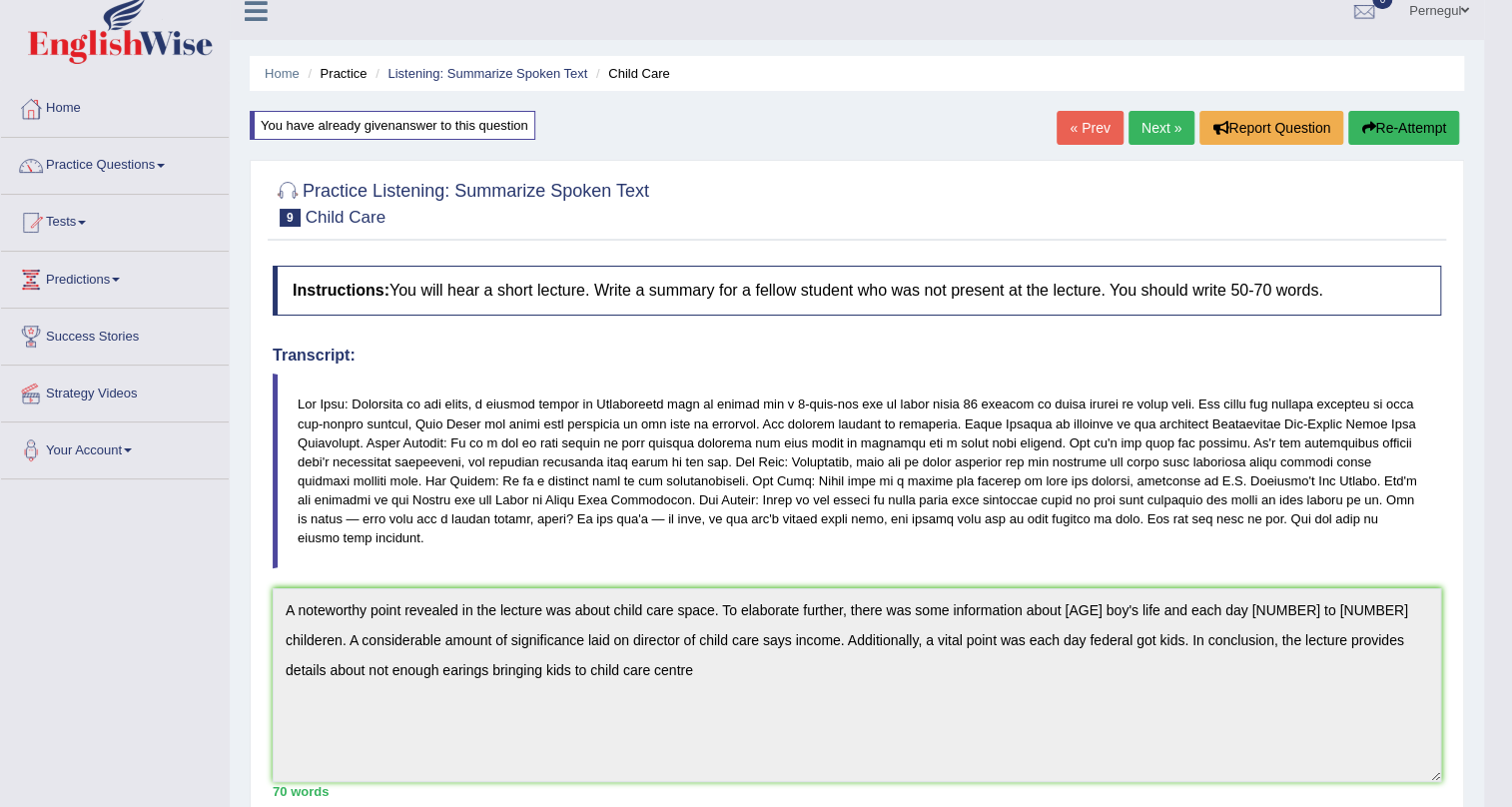 scroll, scrollTop: 0, scrollLeft: 0, axis: both 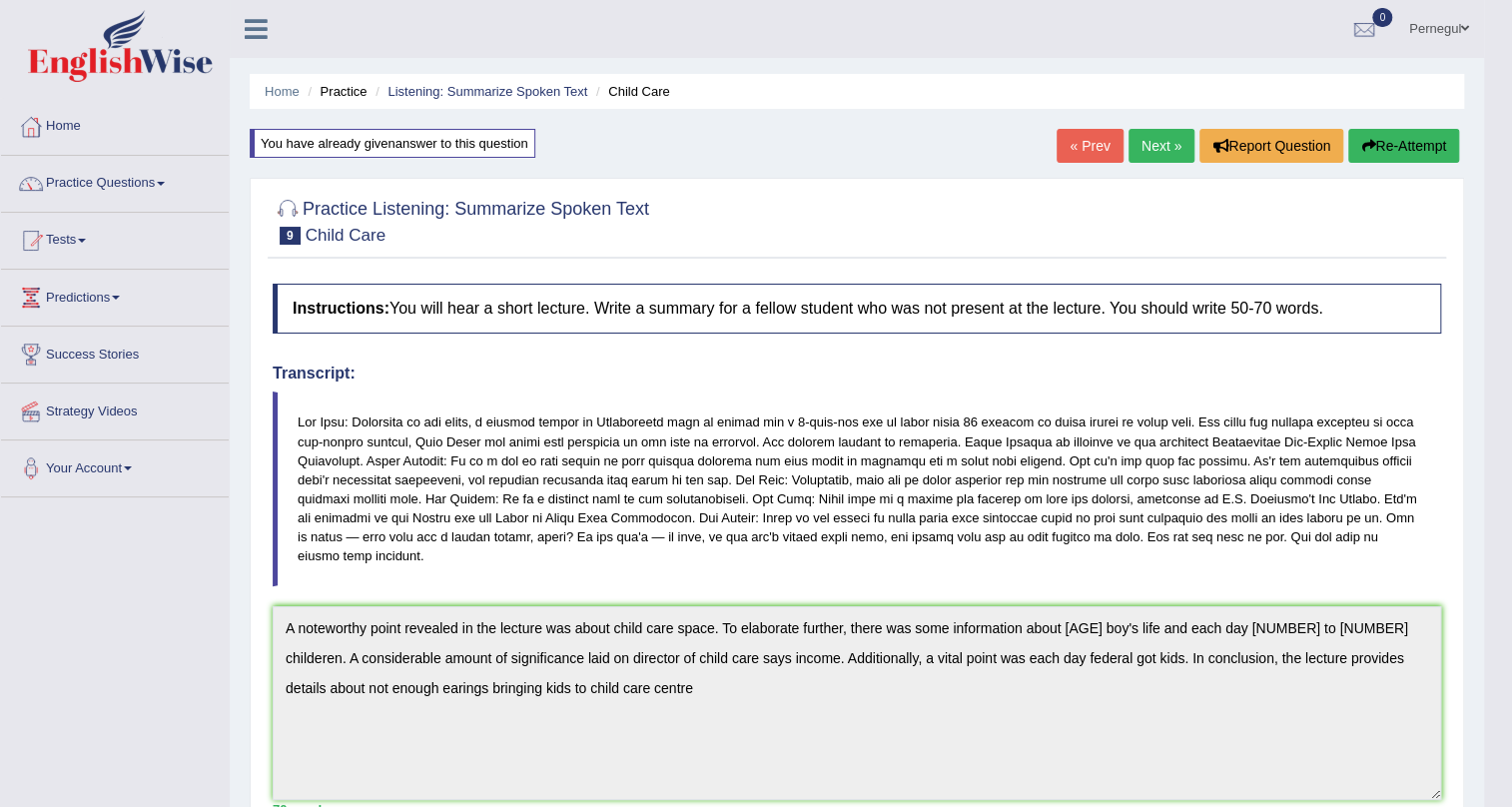 click on "Next »" at bounding box center [1161, 146] 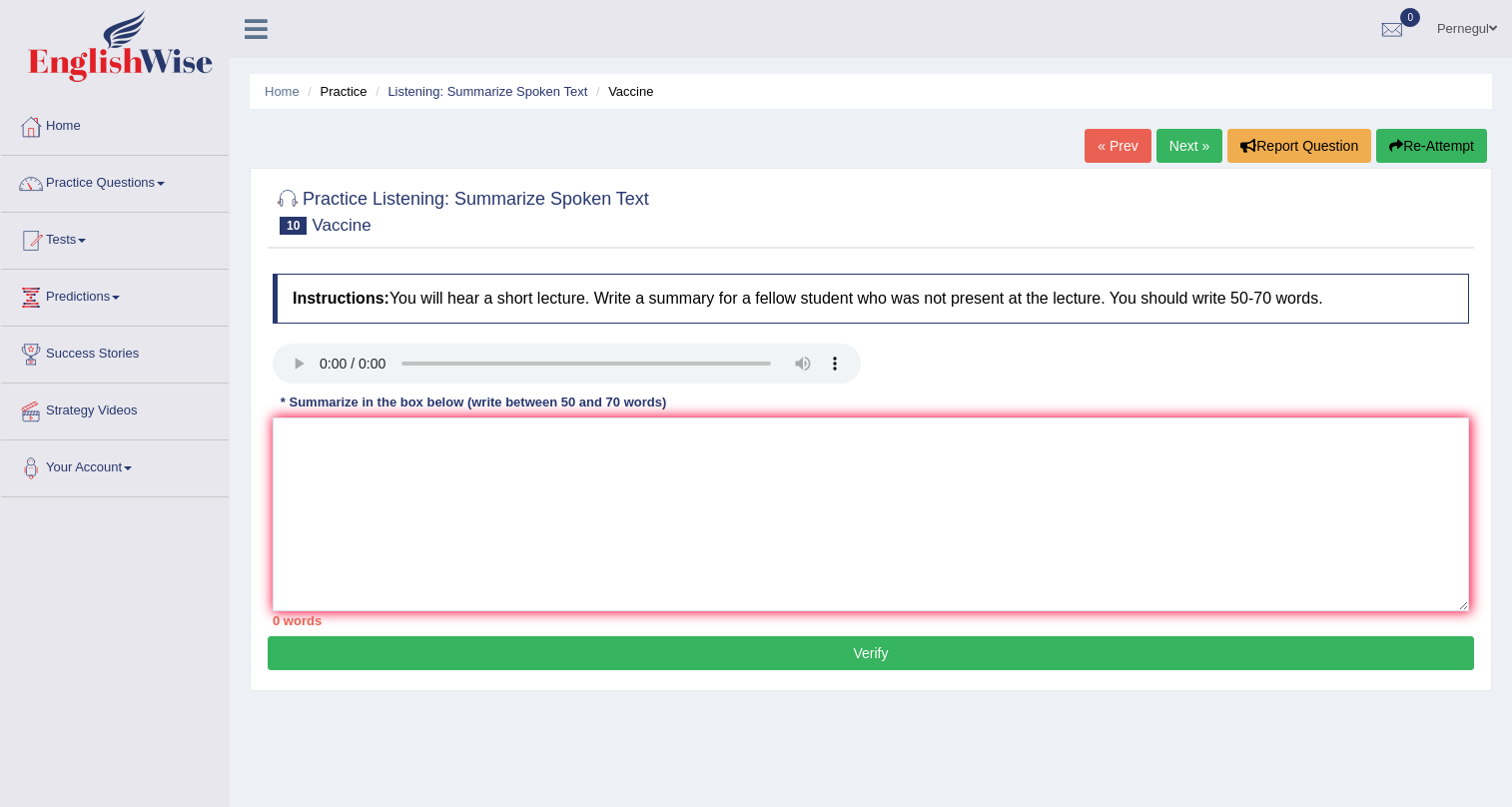 scroll, scrollTop: 0, scrollLeft: 0, axis: both 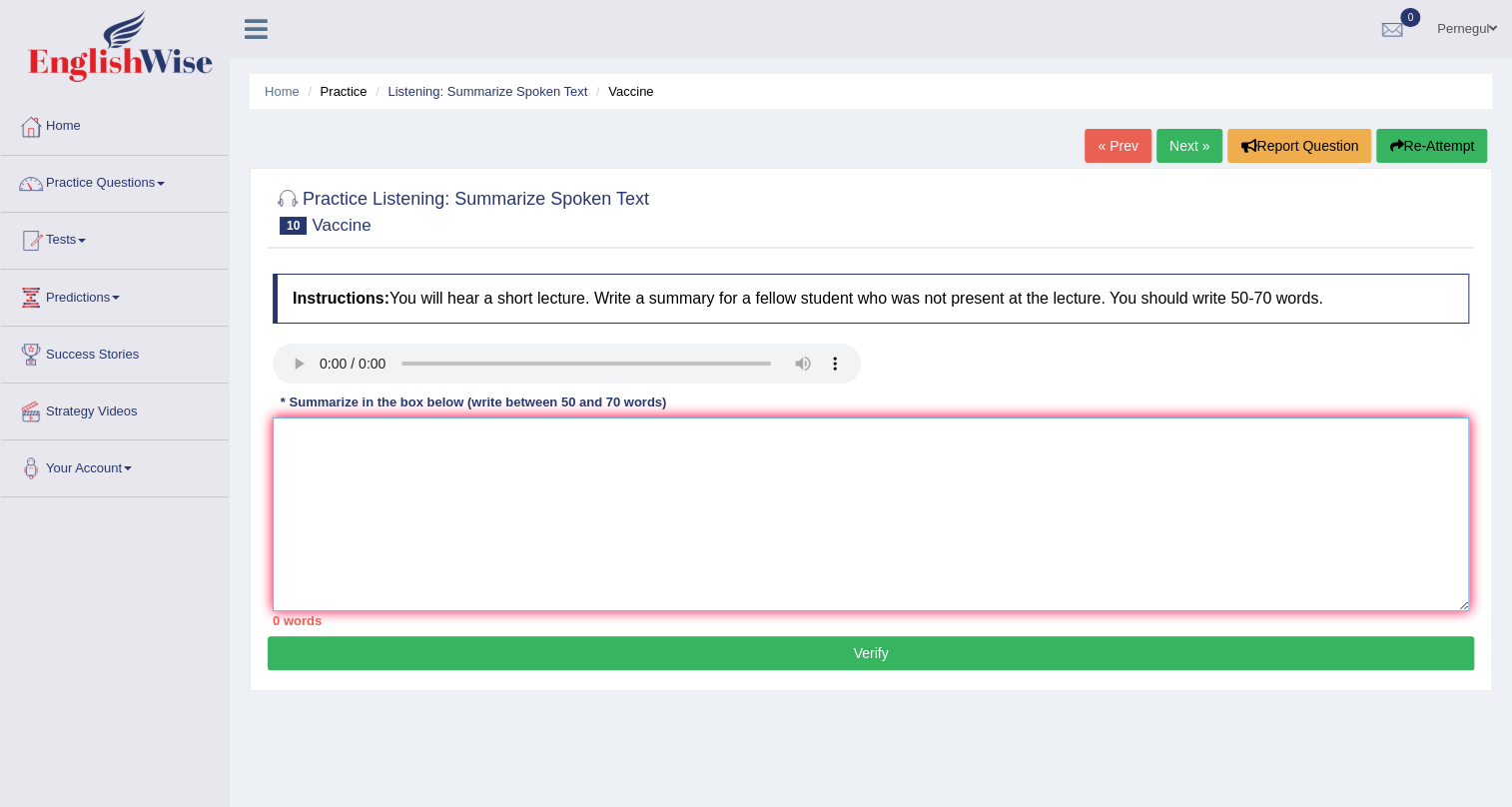 click at bounding box center (871, 514) 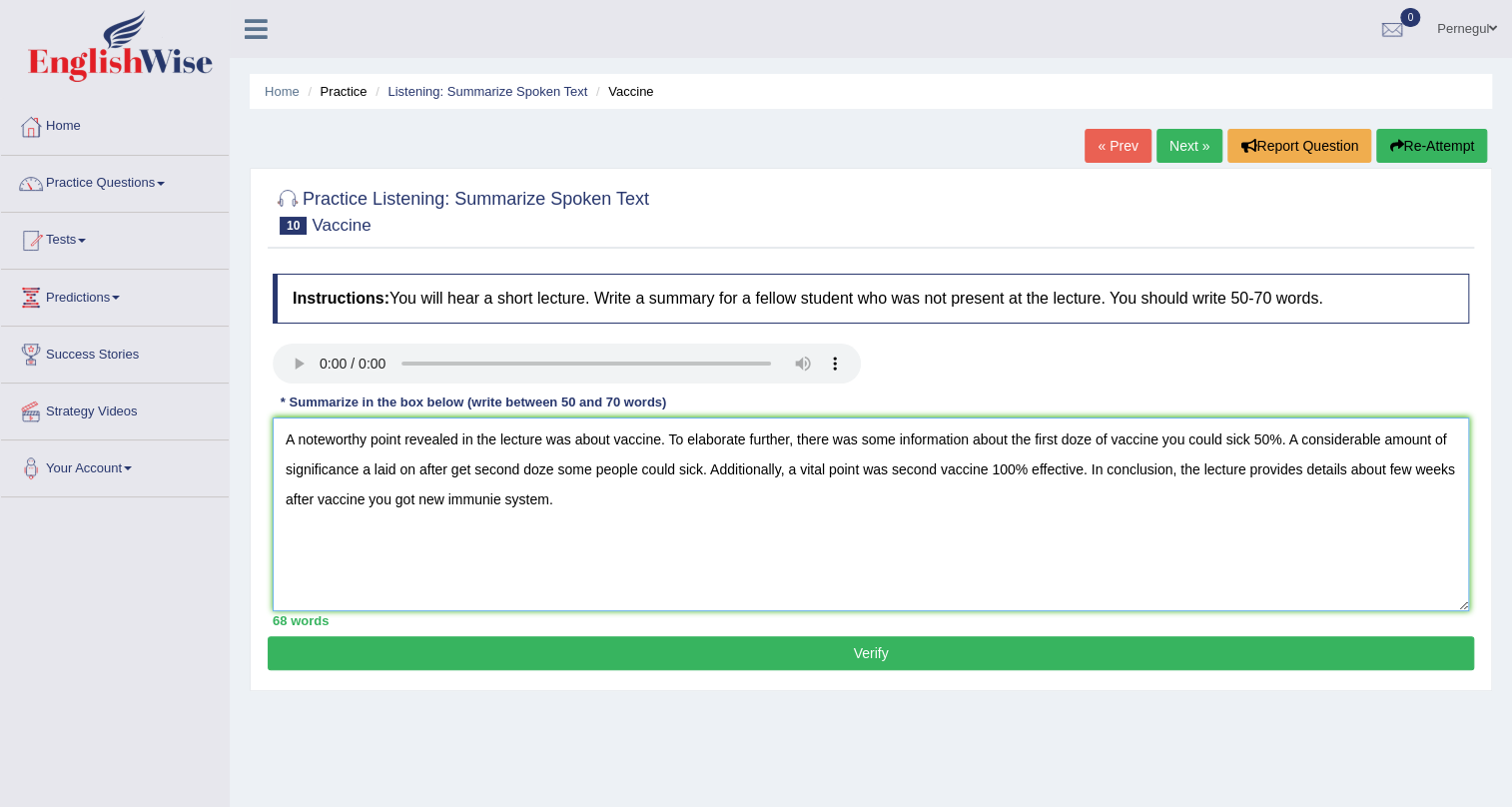 type on "A noteworthy point revealed in the lecture was about vaccine. To elaborate further, there was some information about the first doze of vaccine you could sick 50%. A considerable amount of significance a laid on after get second doze some people could sick. Additionally, a vital point was second vaccine 100% effective. In conclusion, the lecture provides details about few weeks after vaccine you got new immunie system." 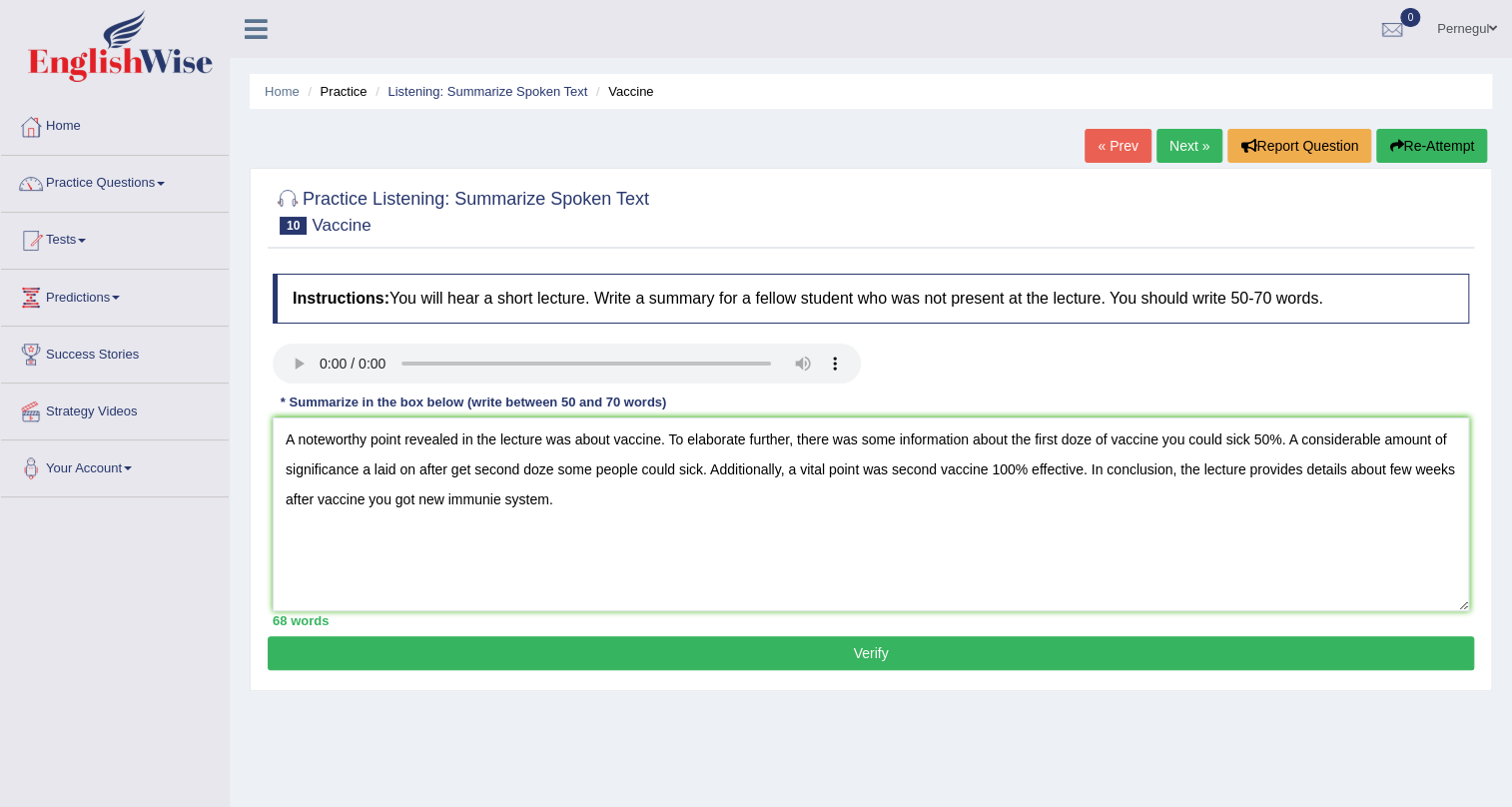 click on "Practice Listening: Summarize Spoken Text
10
Vaccine
Instructions:  You will hear a short lecture. Write a summary for a fellow student who was not present at the lecture. You should write 50-70 words.
Transcript: Recorded Answer: * Summarize in the box below (write between 50 and 70 words) A noteworthy point revealed in the lecture was about vaccine. To elaborate further, there was some information about the first doze of vaccine you could sick 50%. A considerable amount of significance a laid on after get second doze some people could sick. Additionally, a vital point was second vaccine 100% effective. In conclusion, the lecture provides details about few weeks after vaccine you got new immunie system. 68 words Written Keywords: A.I. Engine Result: Processing... 90-Points (9-Bands) Sample Answer: . Verify" at bounding box center [871, 429] 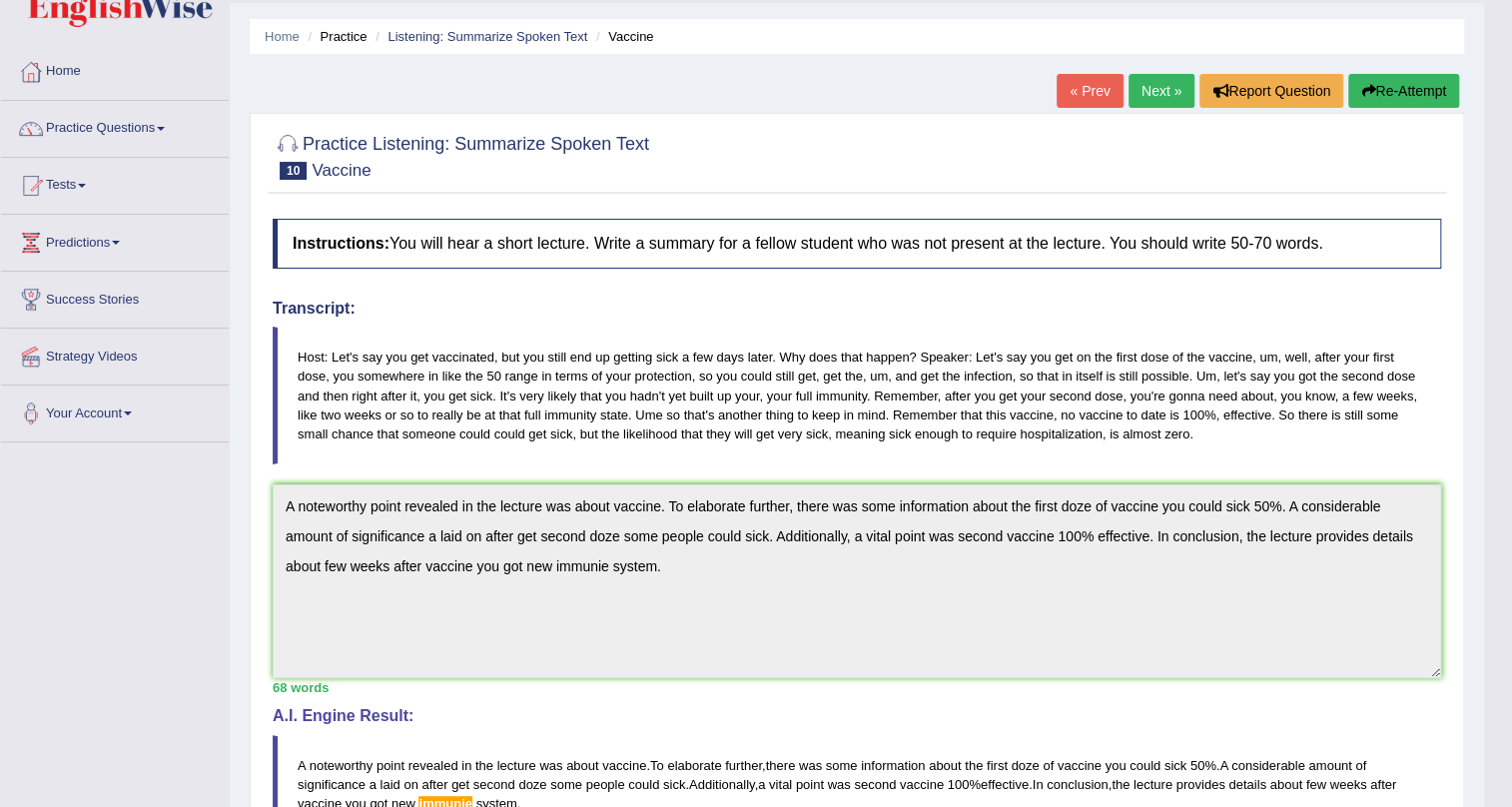 scroll, scrollTop: 0, scrollLeft: 0, axis: both 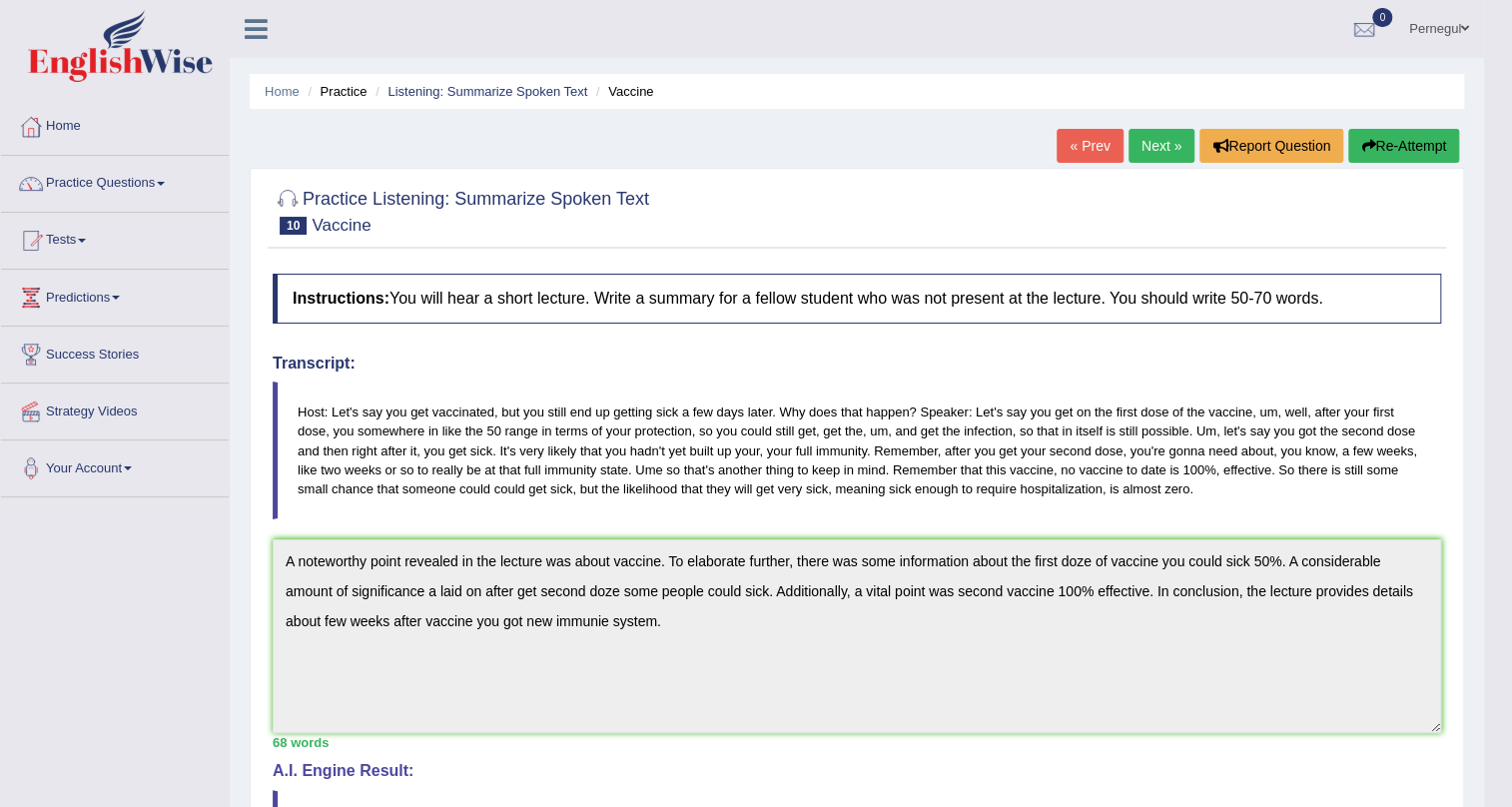 click on "Re-Attempt" at bounding box center [1403, 146] 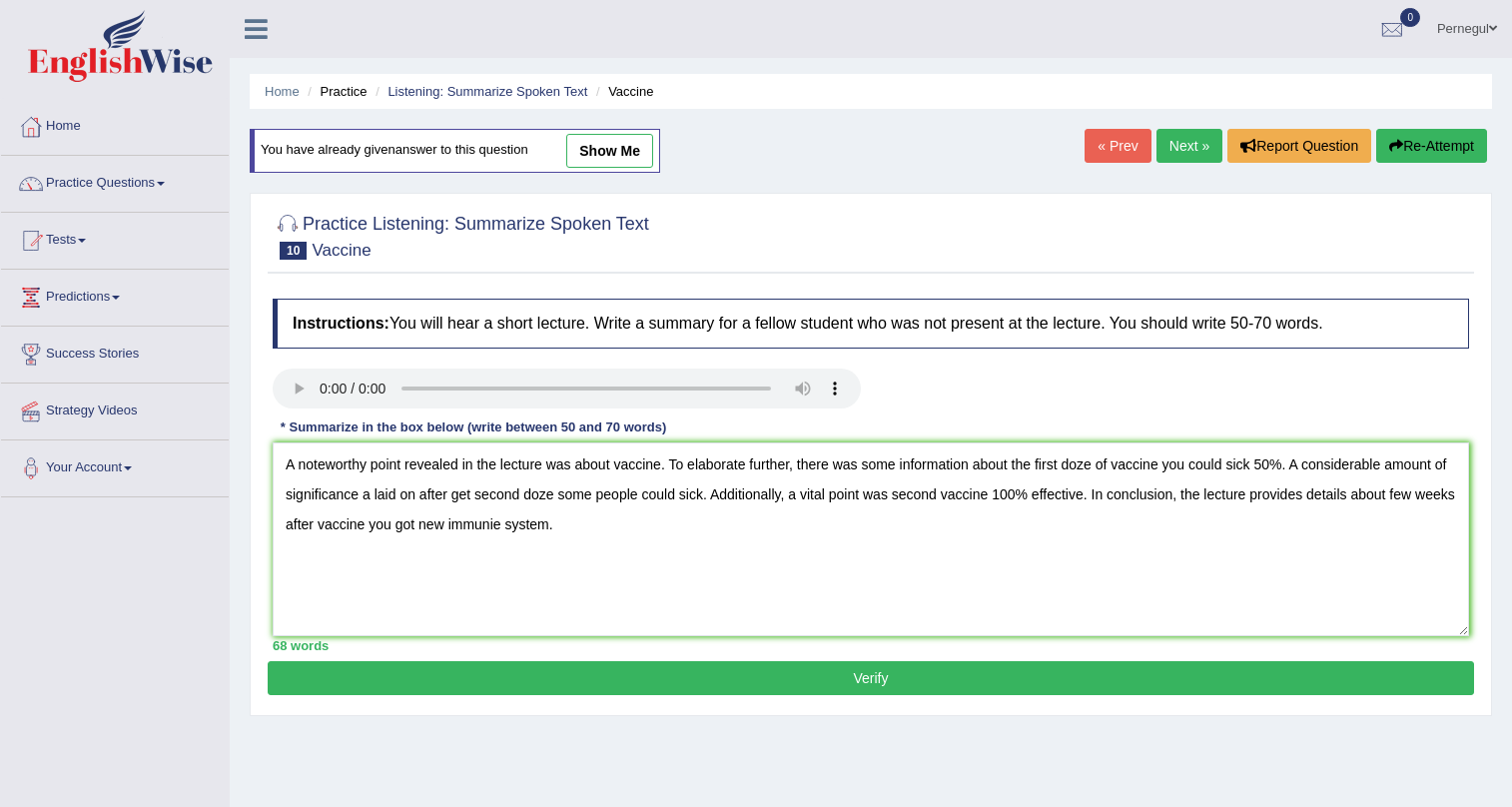 scroll, scrollTop: 0, scrollLeft: 0, axis: both 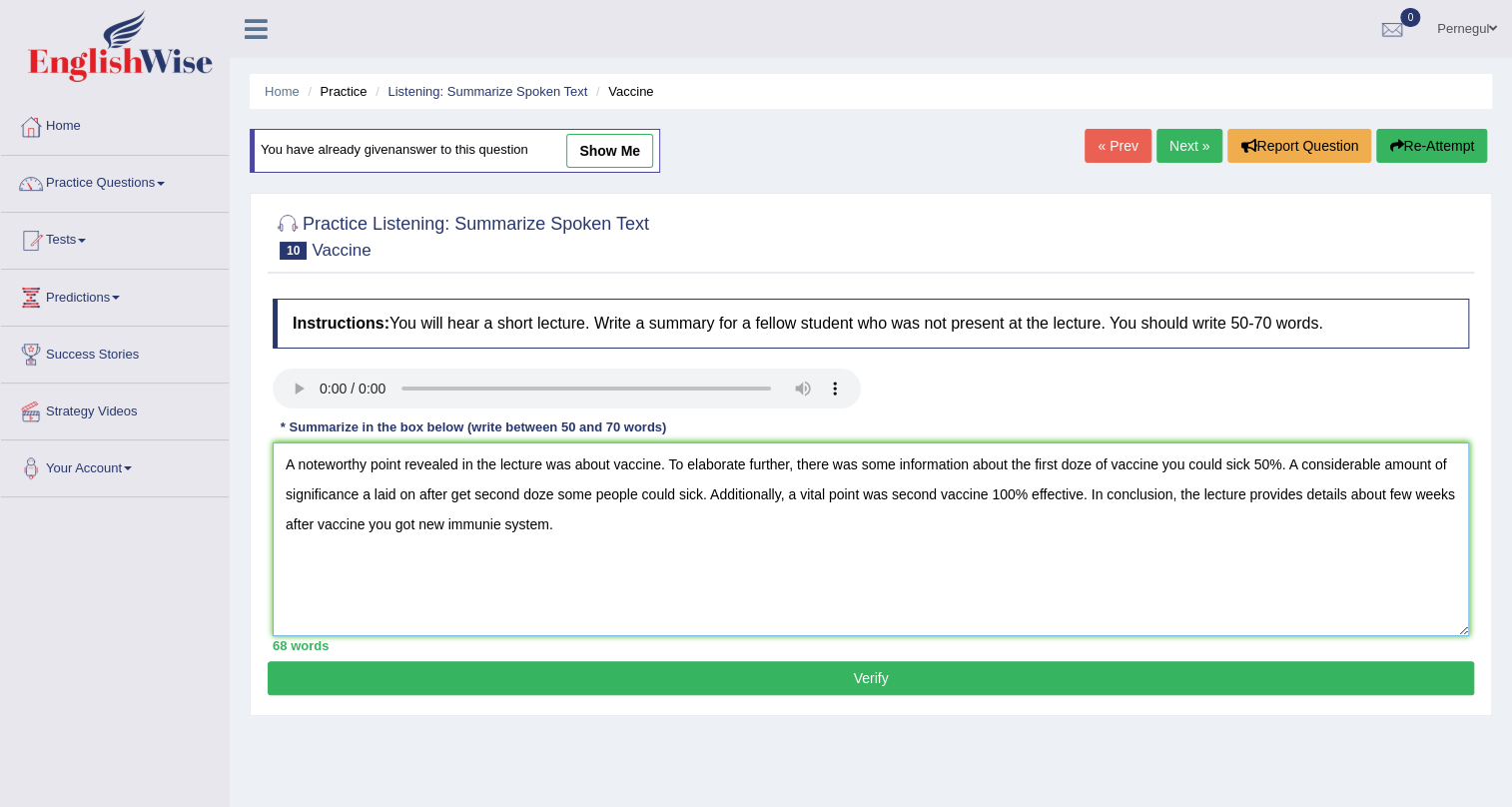 click on "A noteworthy point revealed in the lecture was about vaccine. To elaborate further, there was some information about the first doze of vaccine you could sick 50%. A considerable amount of significance a laid on after get second doze some people could sick. Additionally, a vital point was second vaccine 100% effective. In conclusion, the lecture provides details about few weeks after vaccine you got new immunie system." at bounding box center (871, 539) 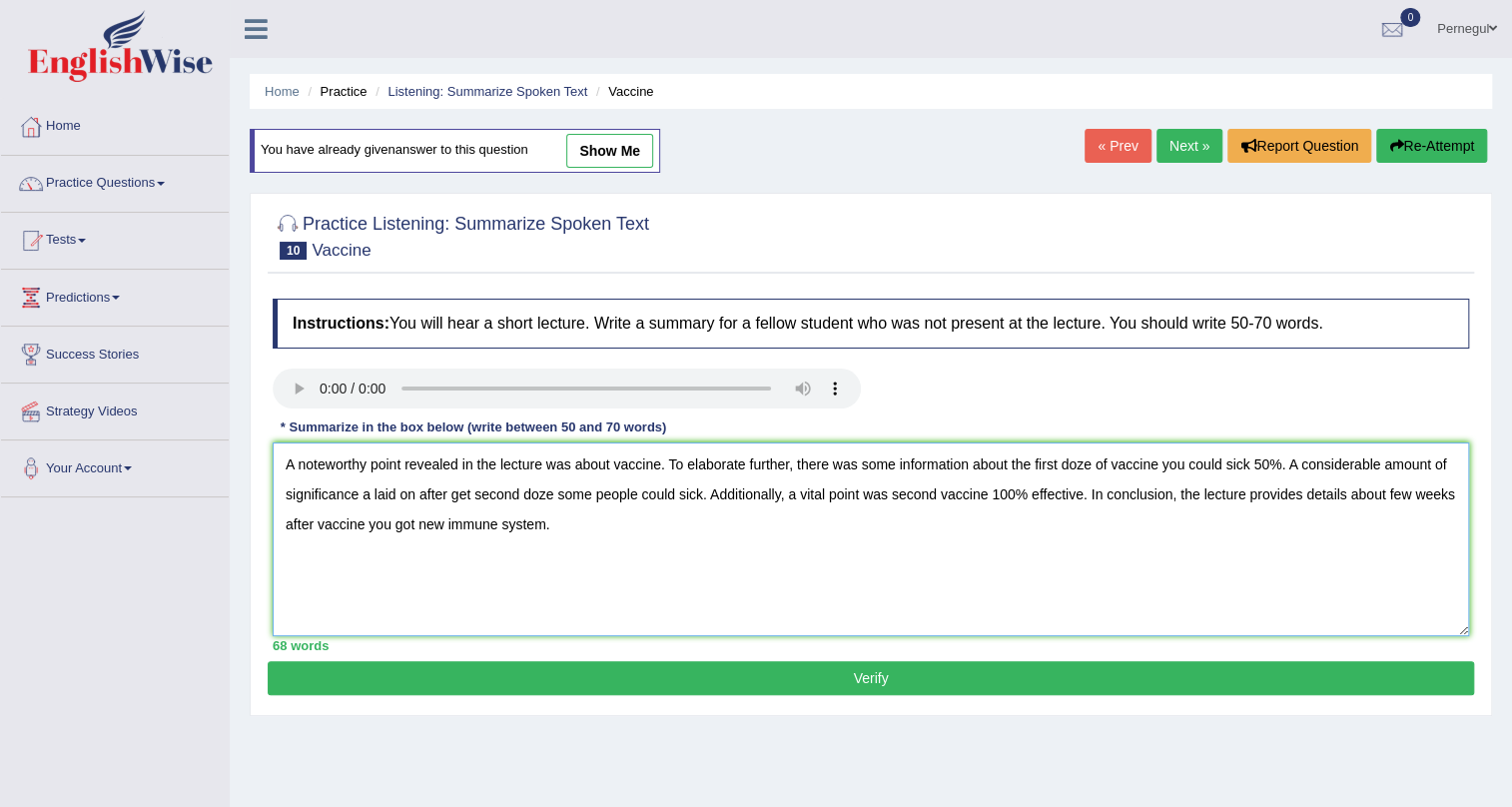 type on "A noteworthy point revealed in the lecture was about vaccine. To elaborate further, there was some information about the first doze of vaccine you could sick 50%. A considerable amount of significance a laid on after get second doze some people could sick. Additionally, a vital point was second vaccine 100% effective. In conclusion, the lecture provides details about few weeks after vaccine you got new immune system." 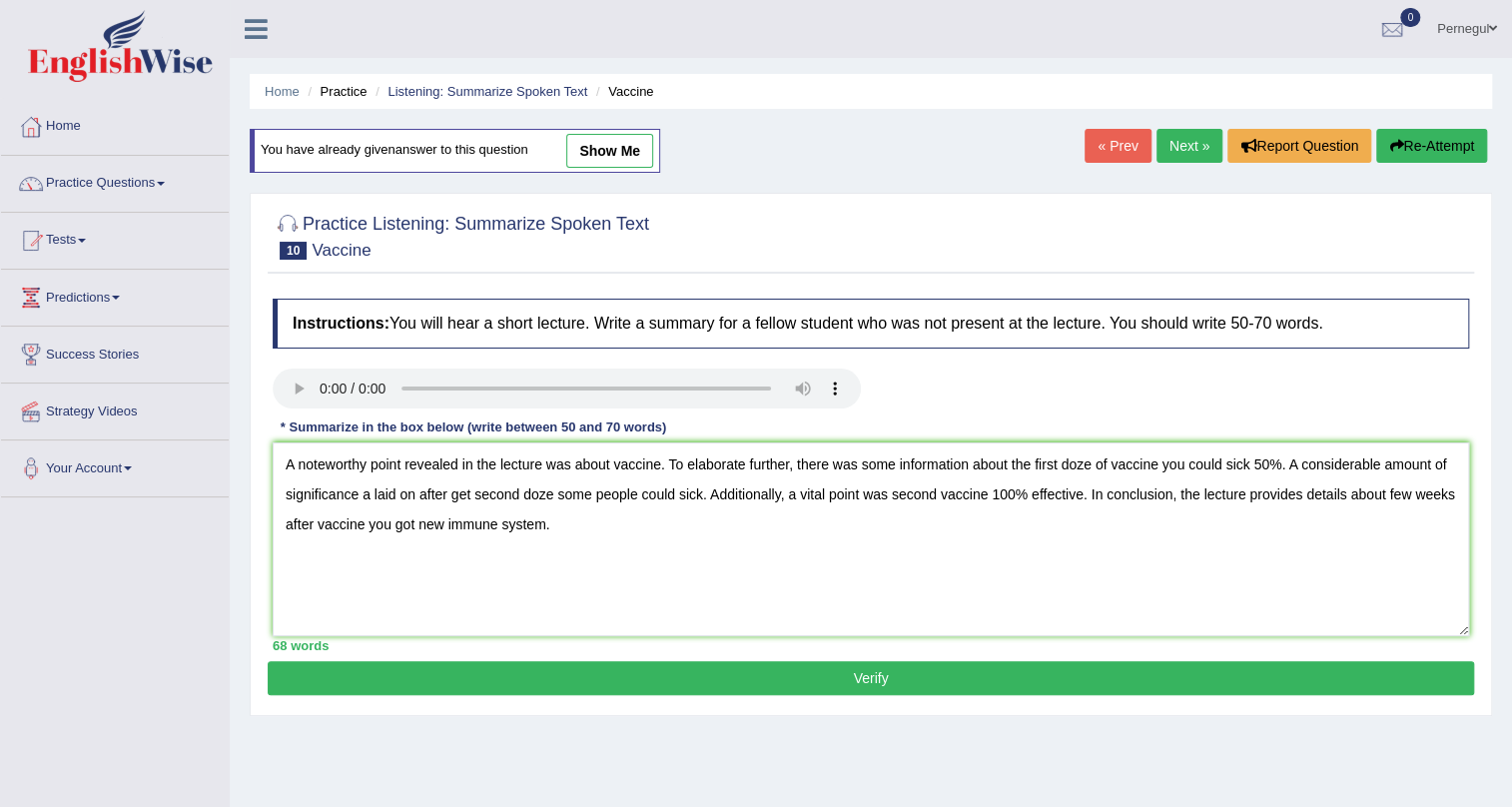 click on "Verify" at bounding box center (871, 678) 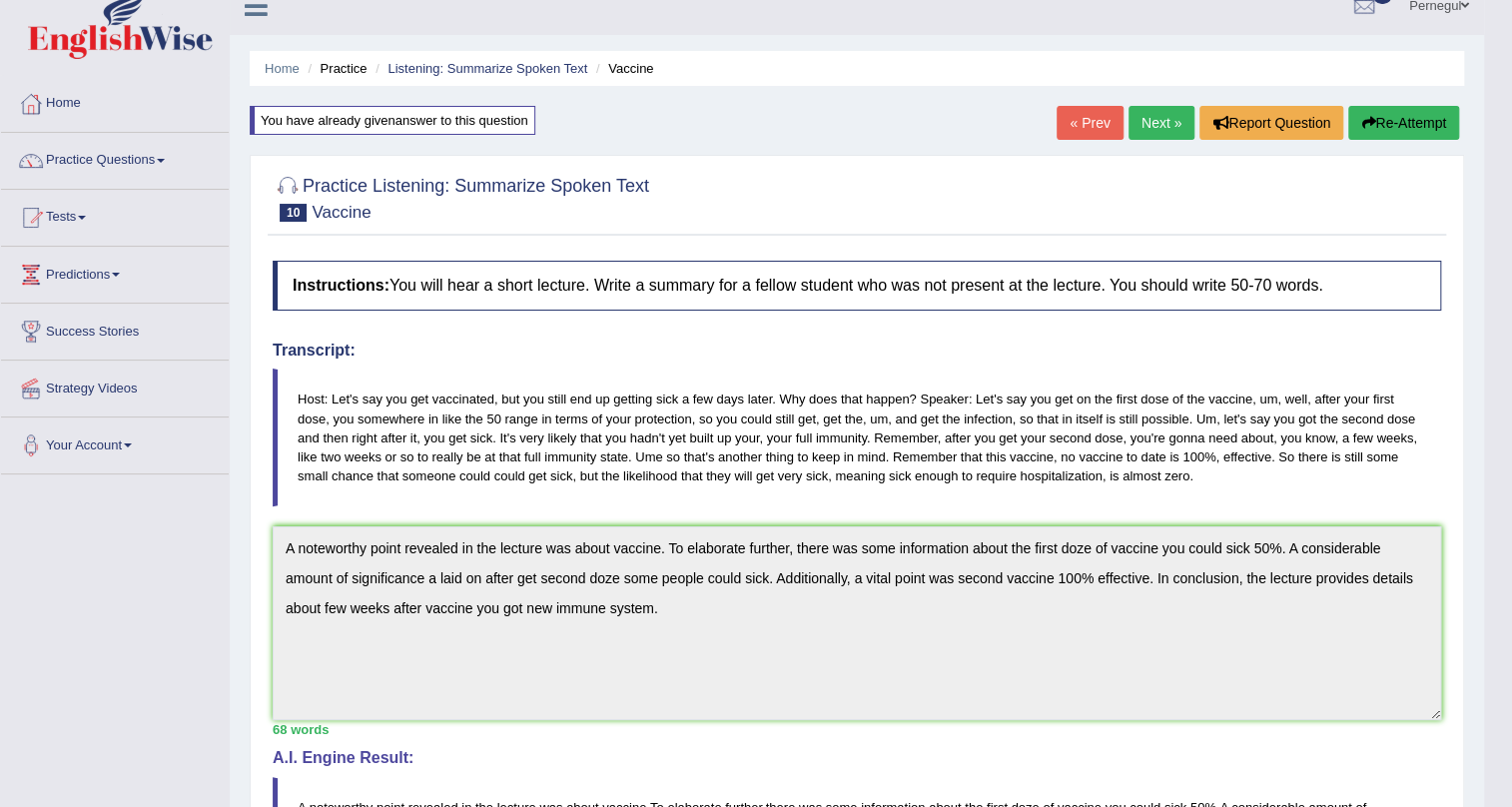scroll, scrollTop: 0, scrollLeft: 0, axis: both 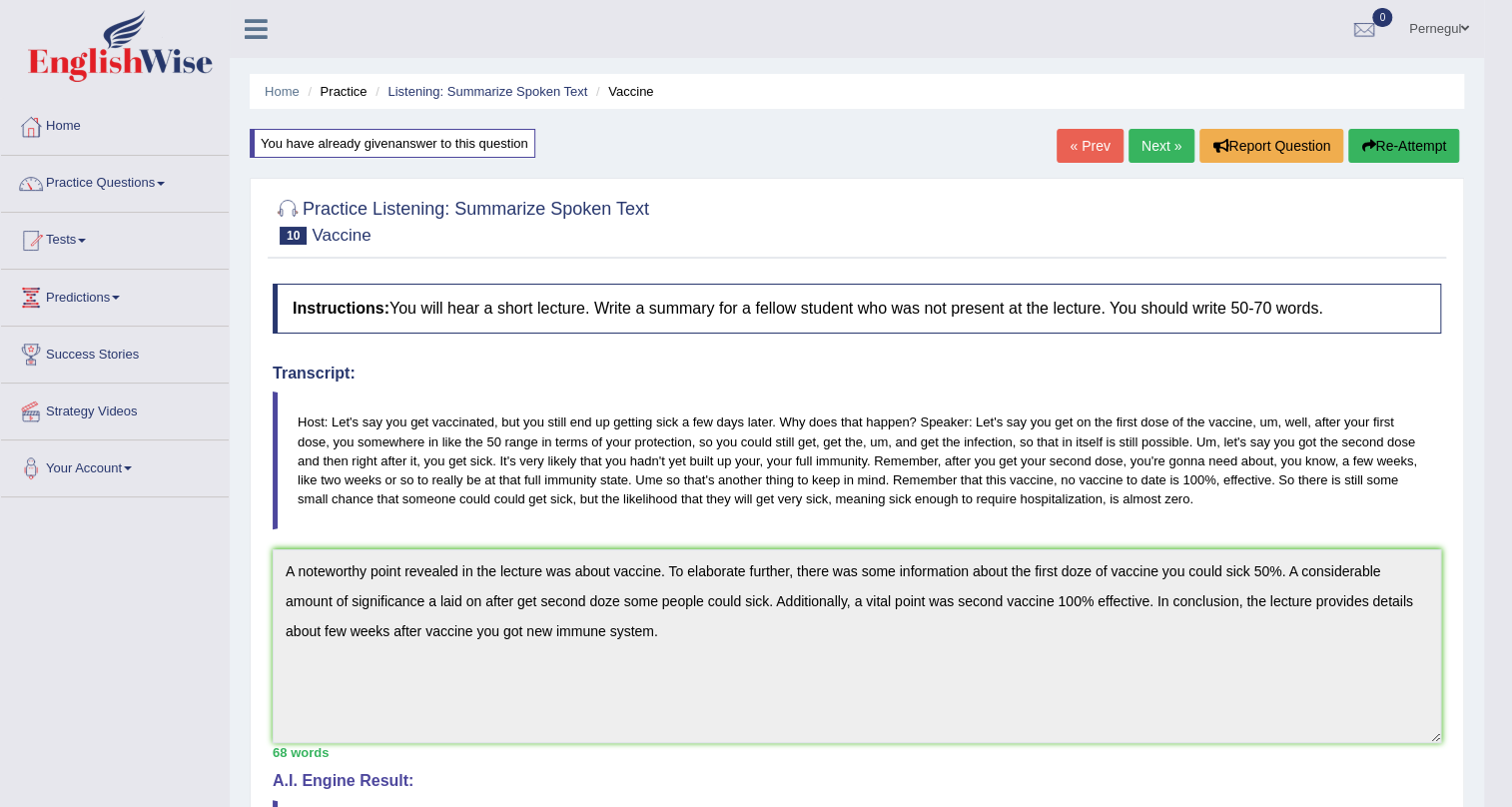click on "Next »" at bounding box center (1161, 146) 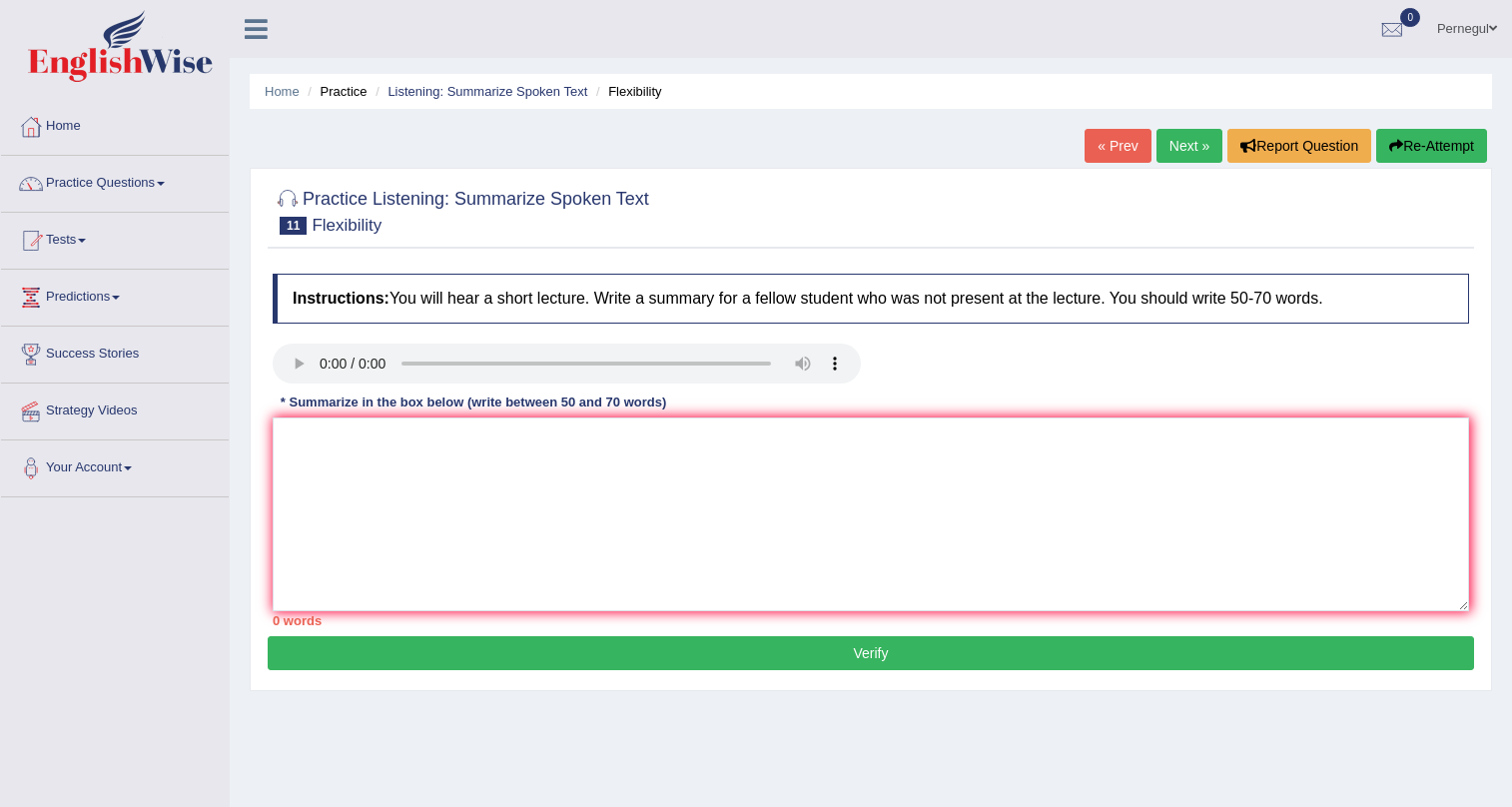 scroll, scrollTop: 0, scrollLeft: 0, axis: both 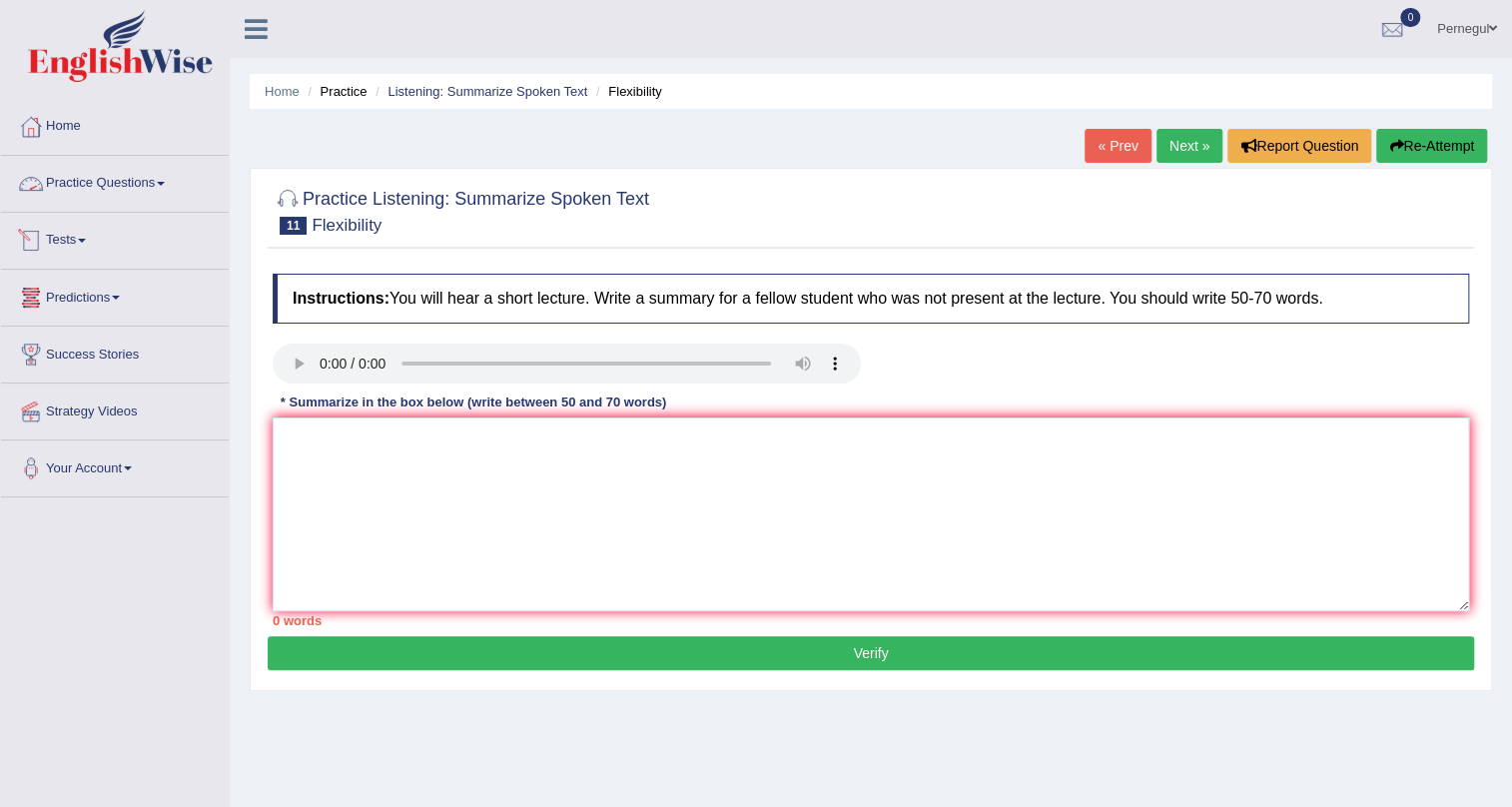 click on "Practice Questions" at bounding box center [115, 181] 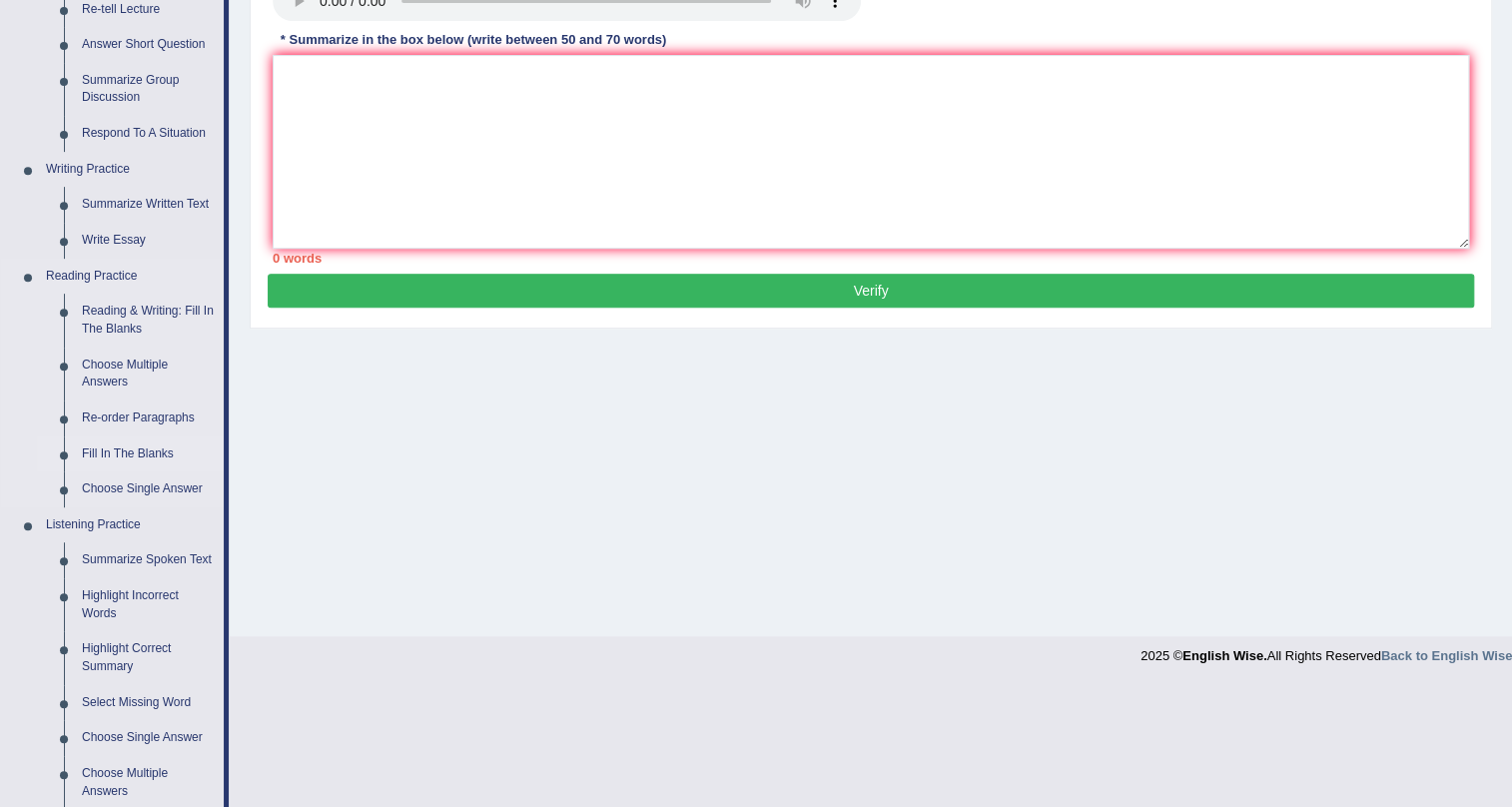 click on "Summarize Spoken Text" at bounding box center (148, 560) 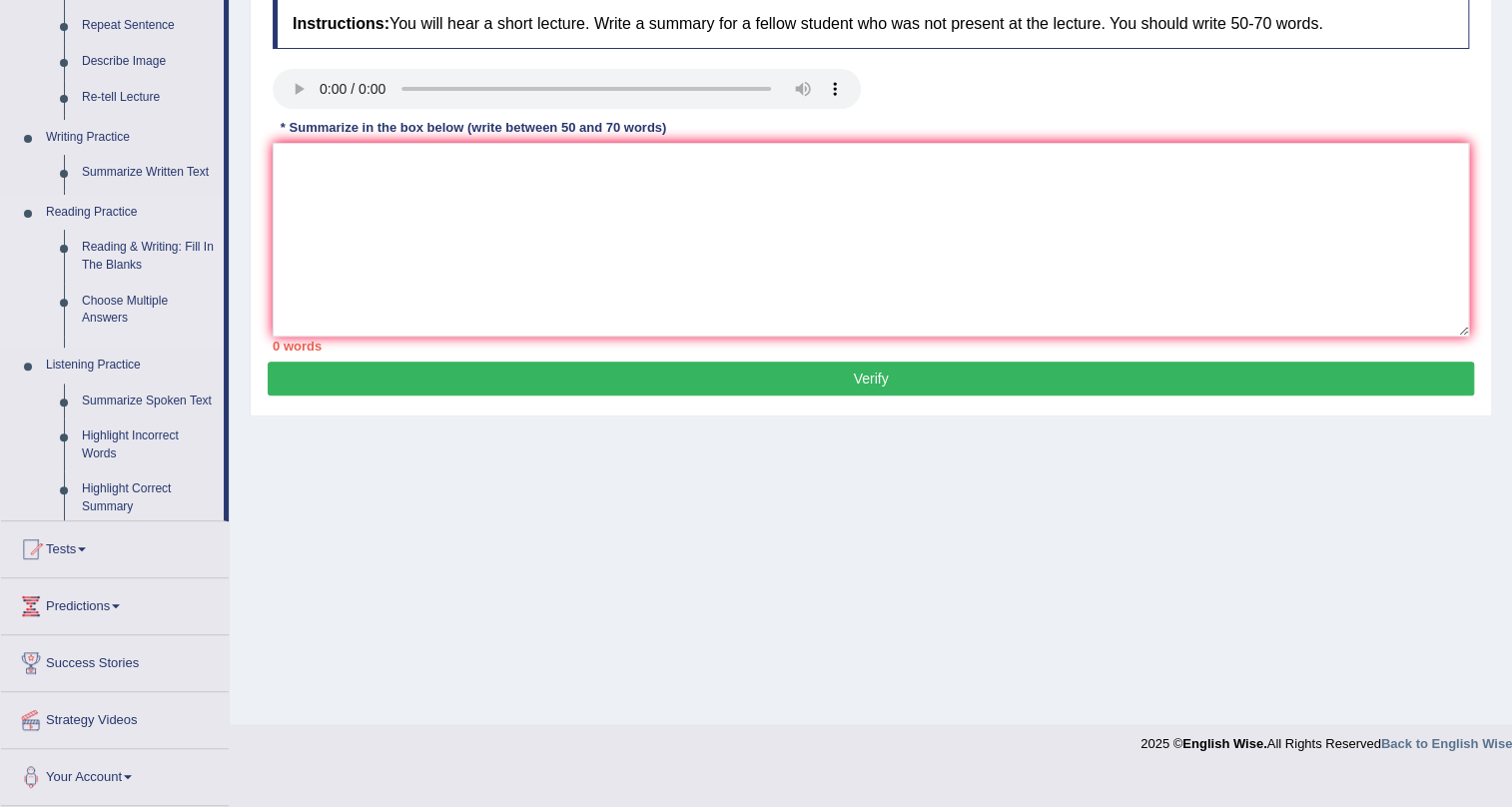 scroll, scrollTop: 241, scrollLeft: 0, axis: vertical 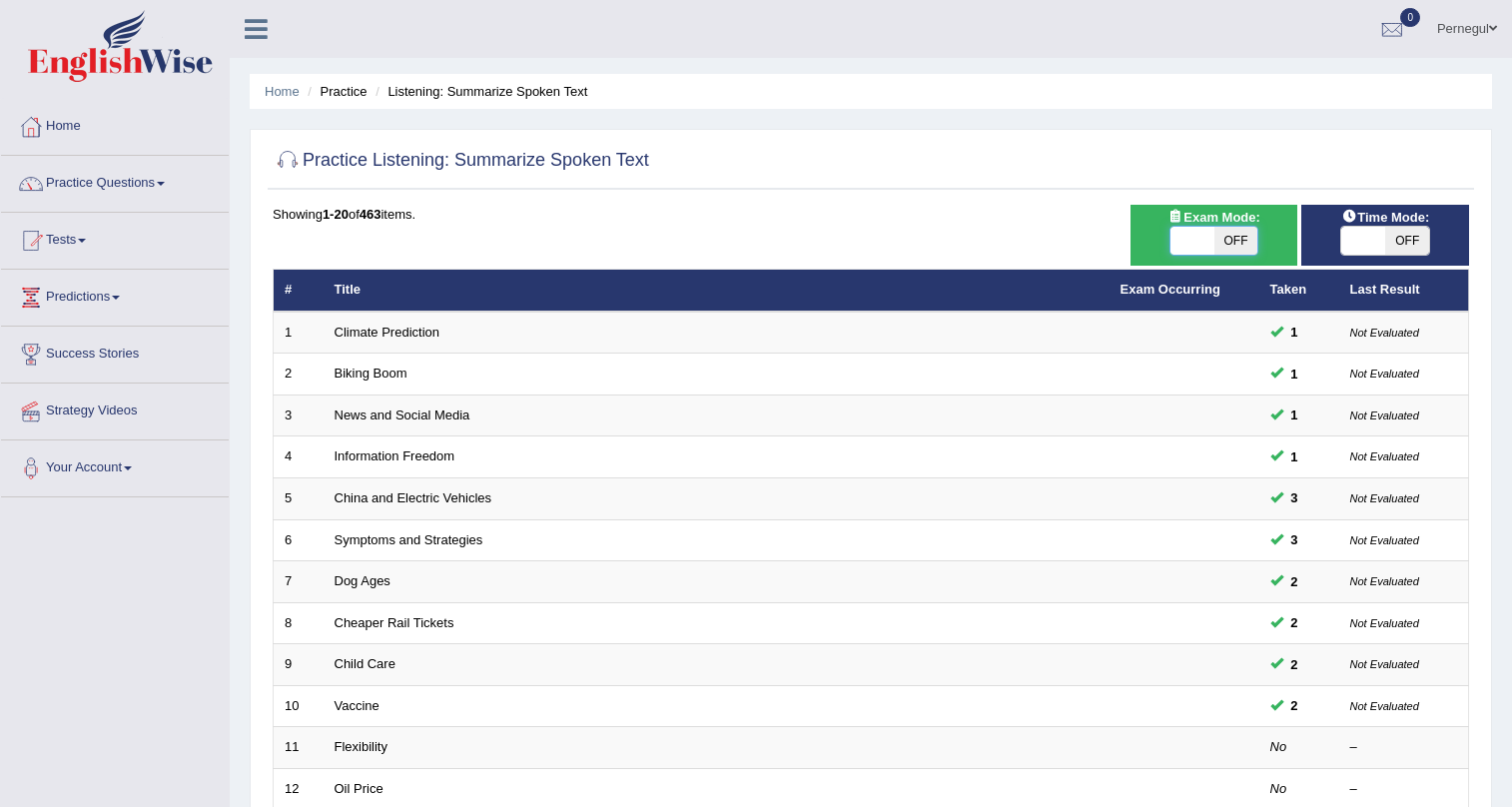click at bounding box center [1192, 241] 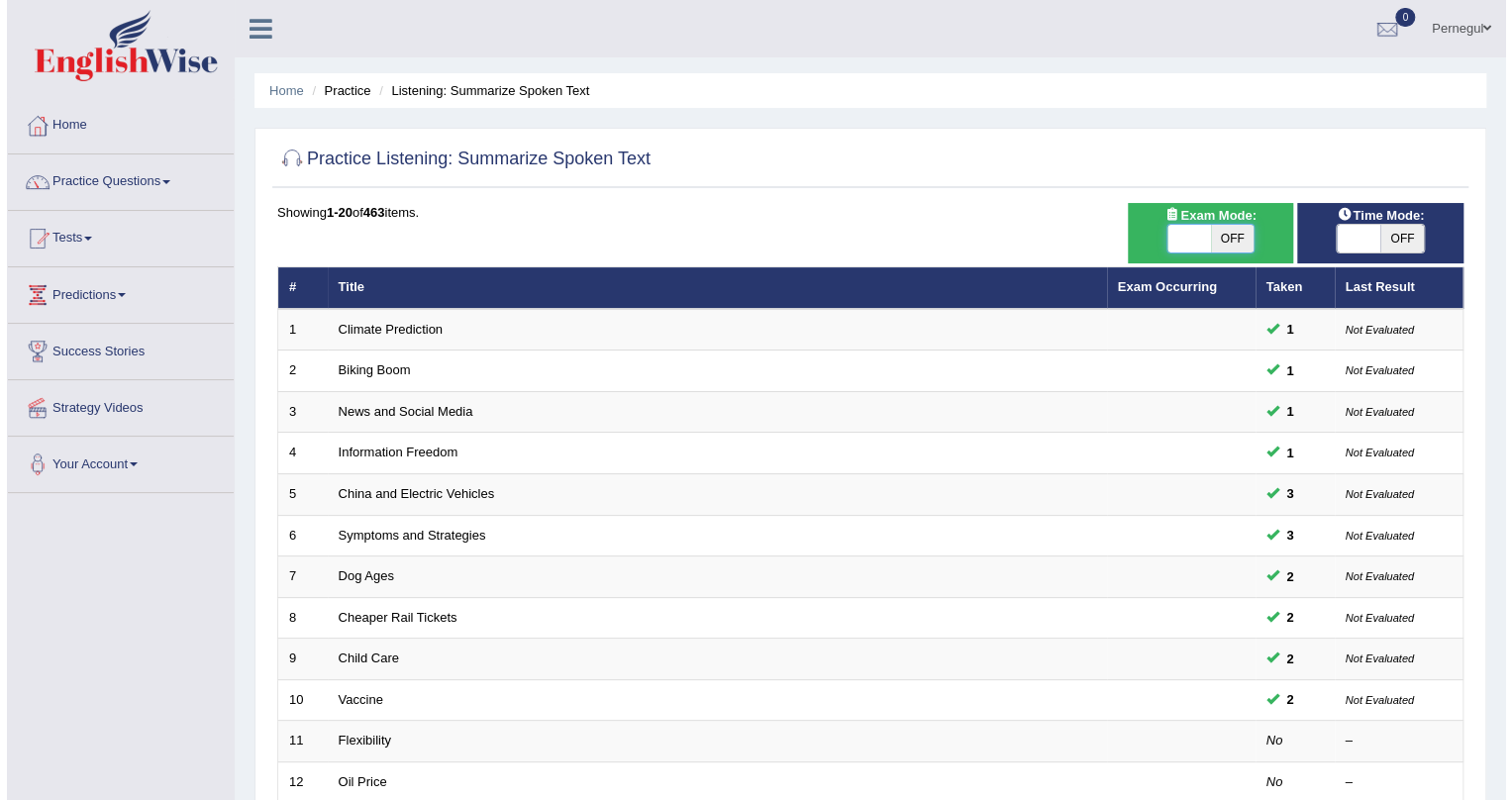 scroll, scrollTop: 0, scrollLeft: 0, axis: both 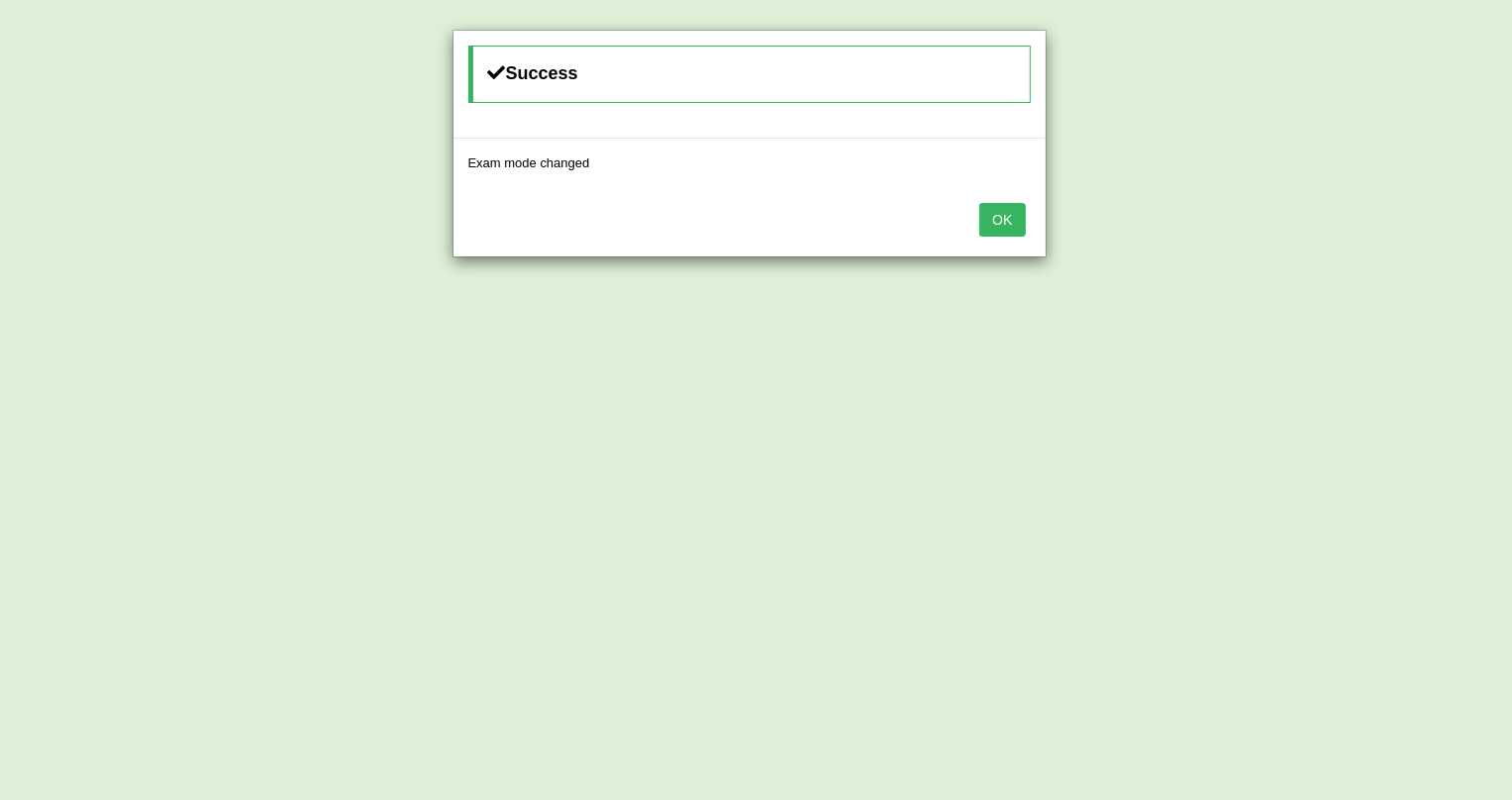 click on "OK" at bounding box center [1002, 220] 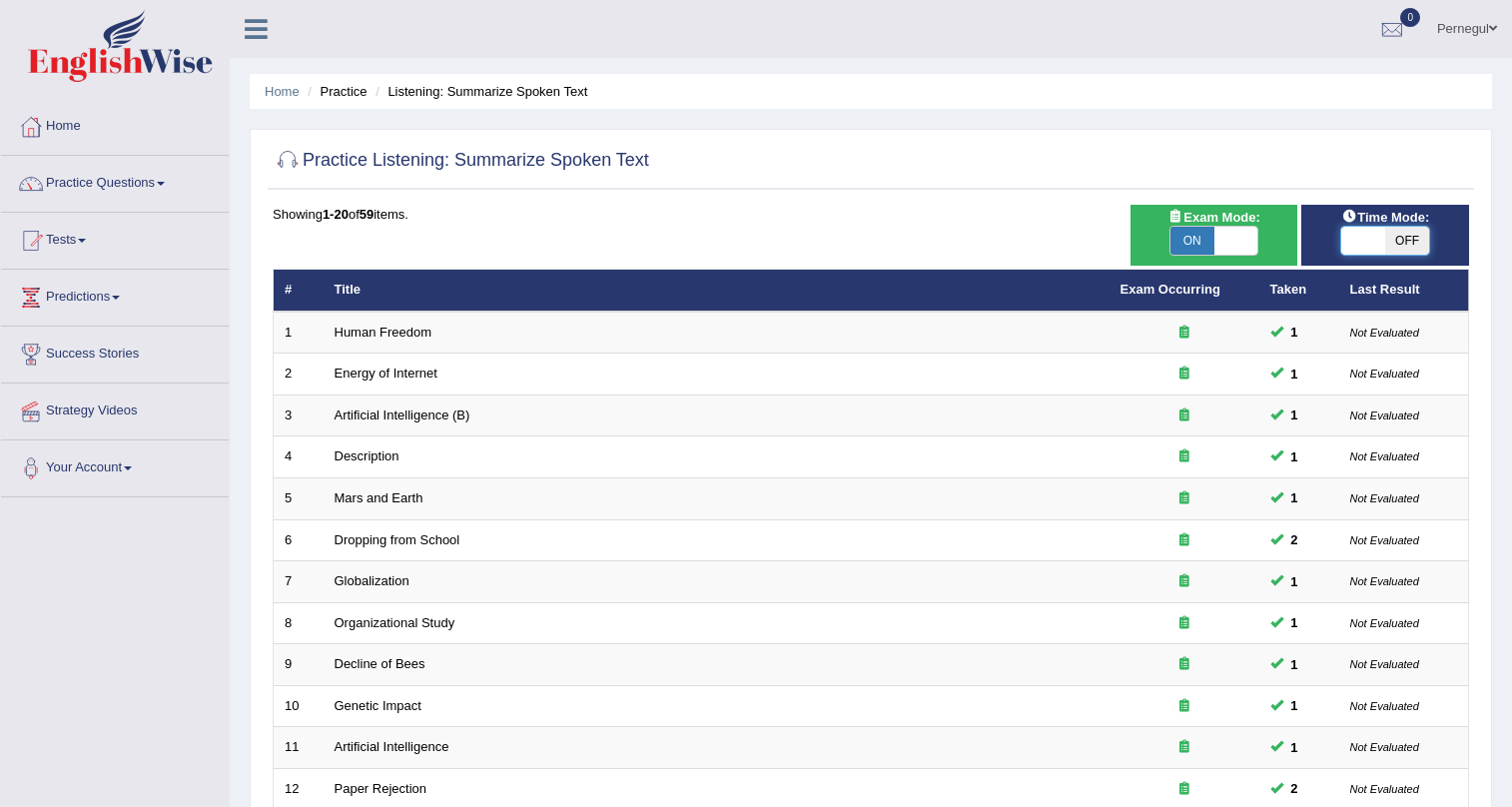 click at bounding box center (1363, 241) 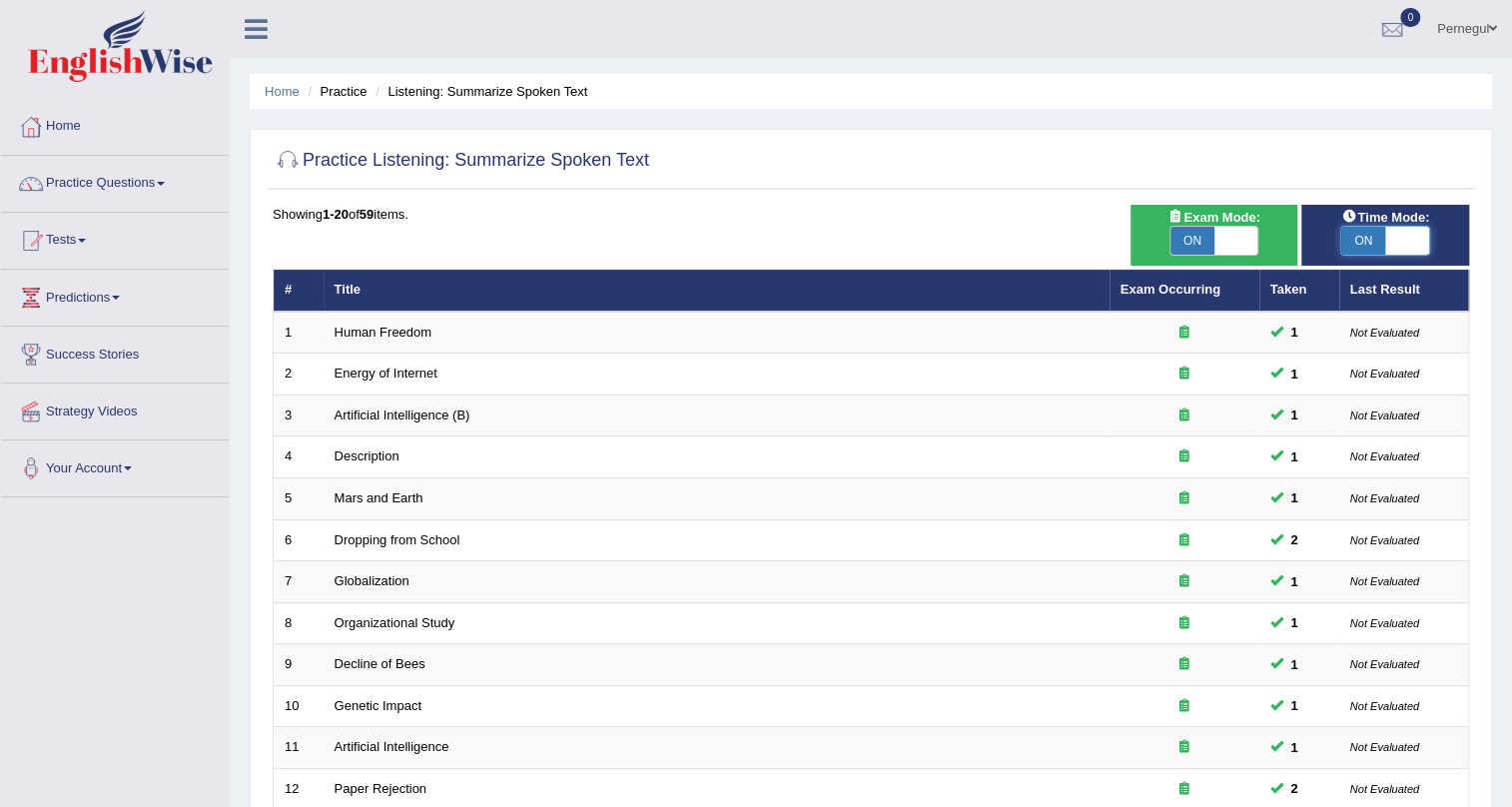 scroll, scrollTop: 0, scrollLeft: 0, axis: both 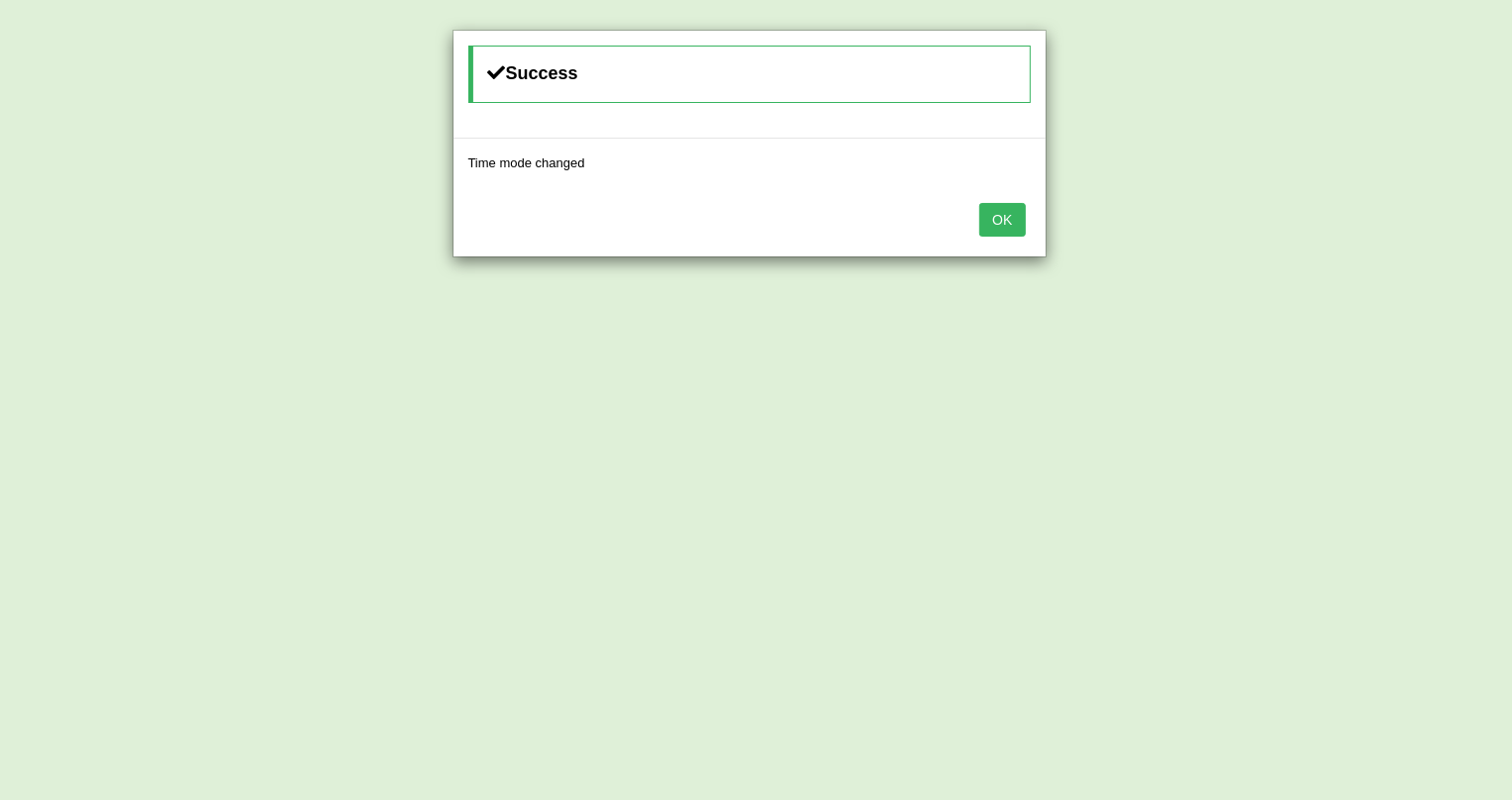 click on "OK" at bounding box center [1002, 220] 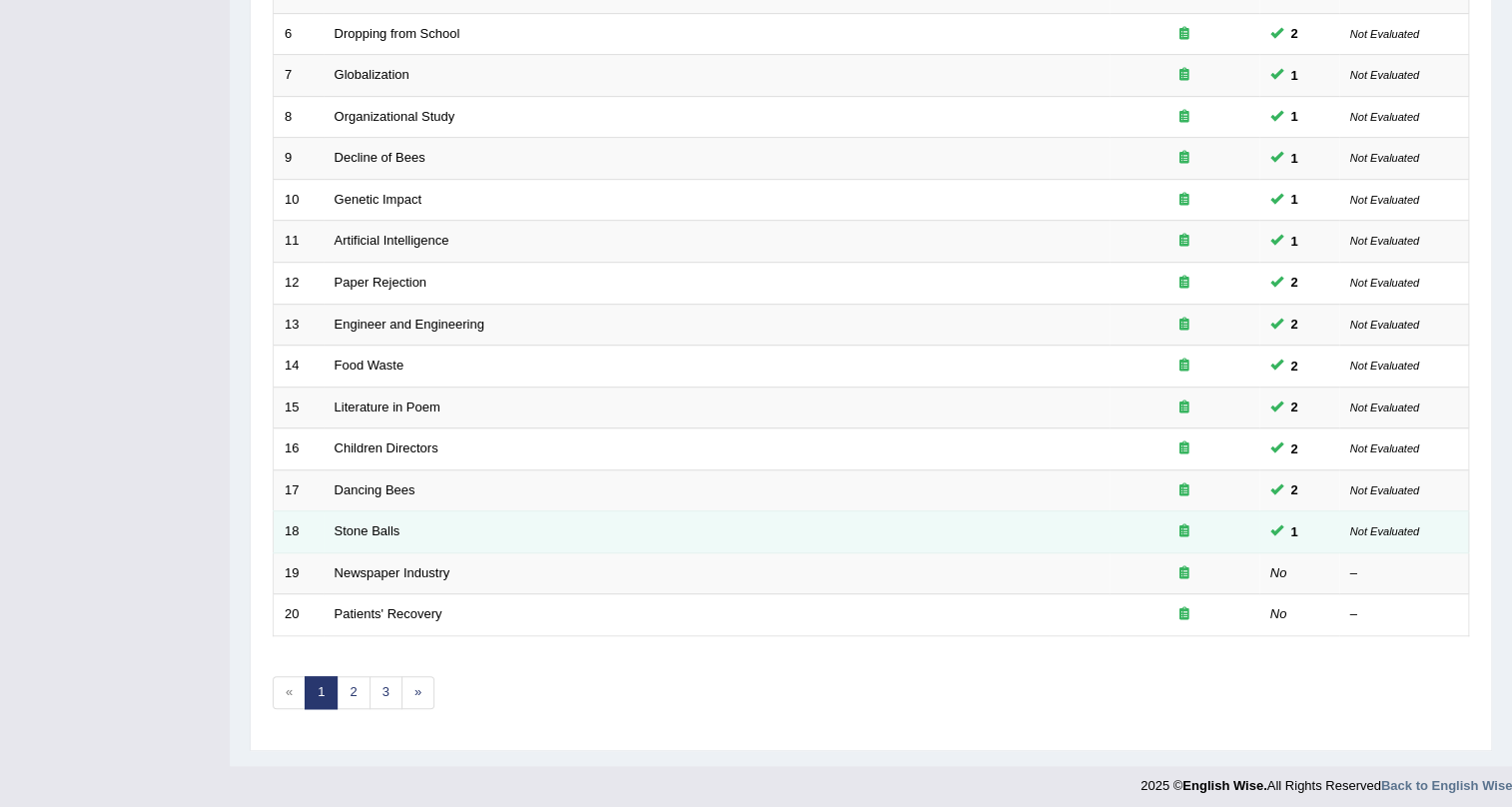 scroll, scrollTop: 512, scrollLeft: 0, axis: vertical 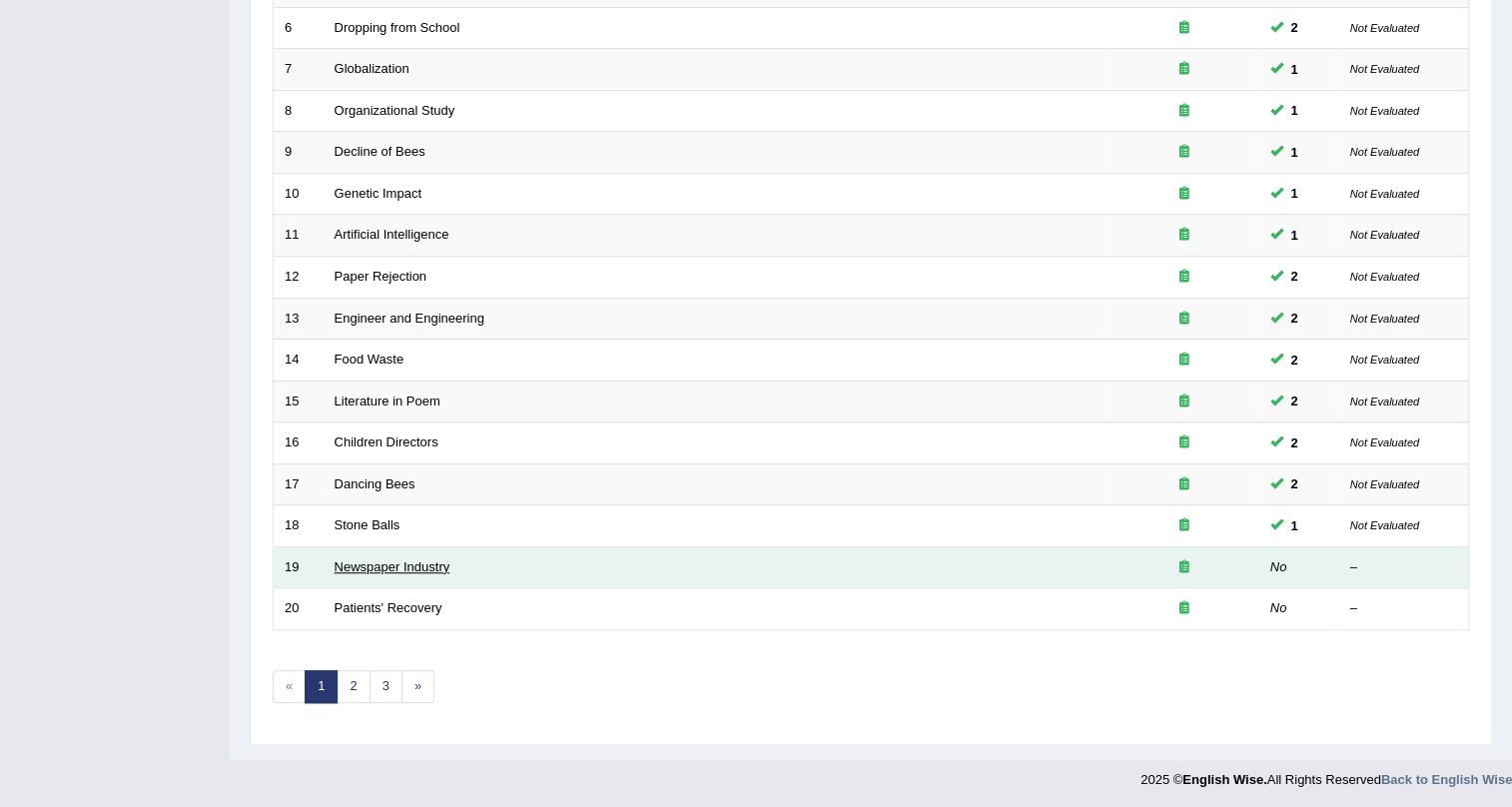 click on "Newspaper Industry" at bounding box center [392, 566] 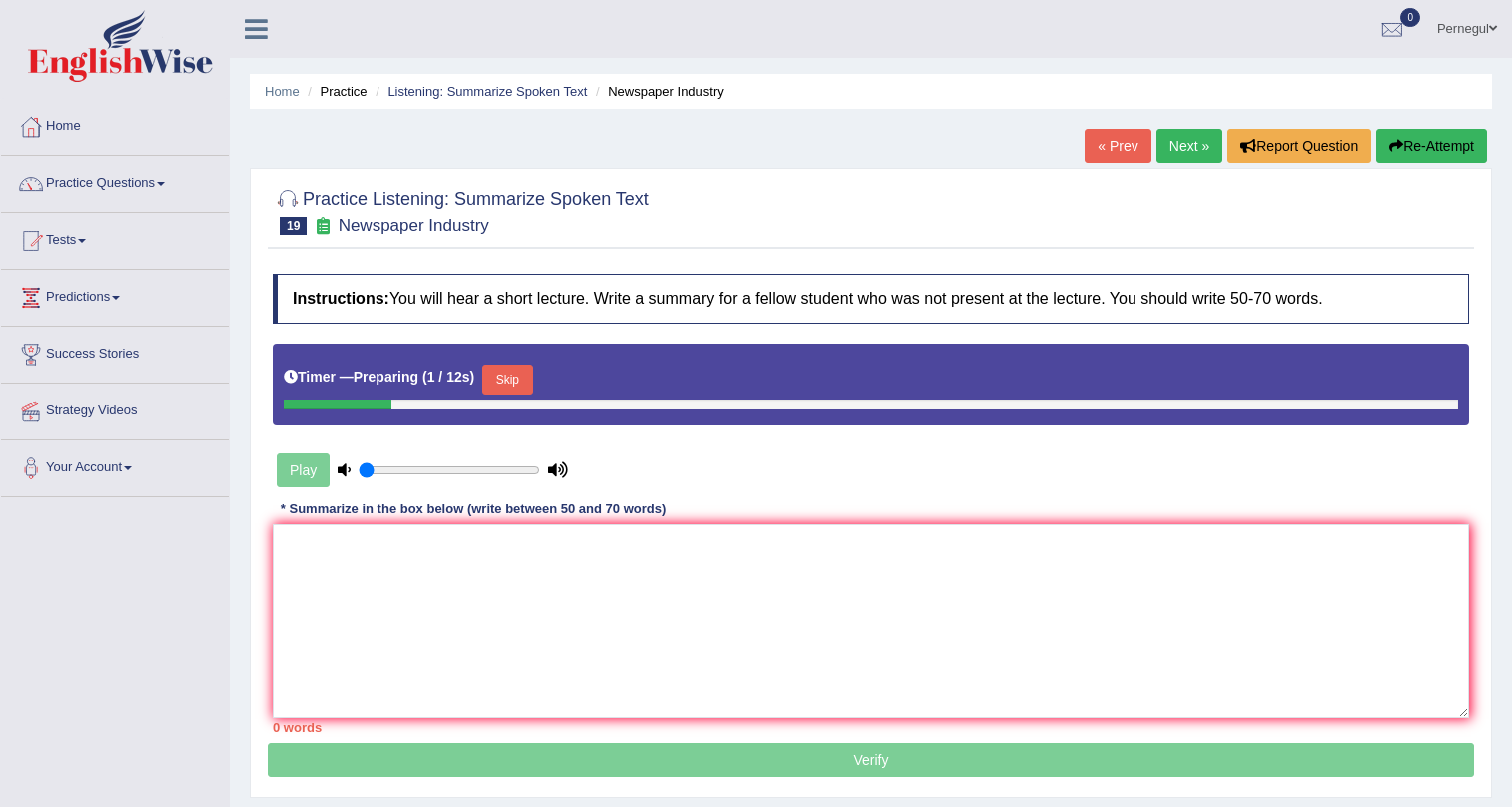 scroll, scrollTop: 0, scrollLeft: 0, axis: both 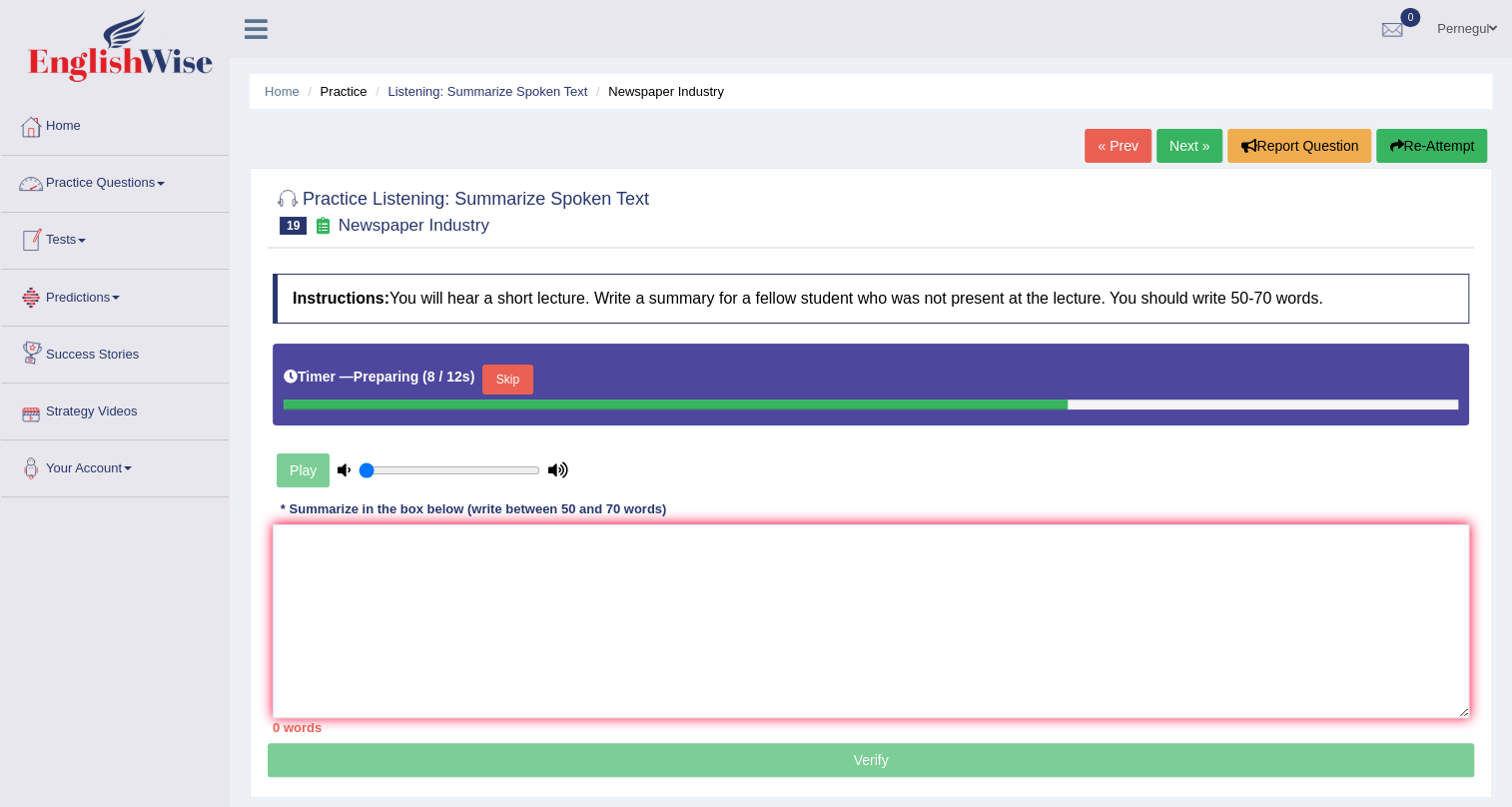 click on "Skip" at bounding box center [507, 380] 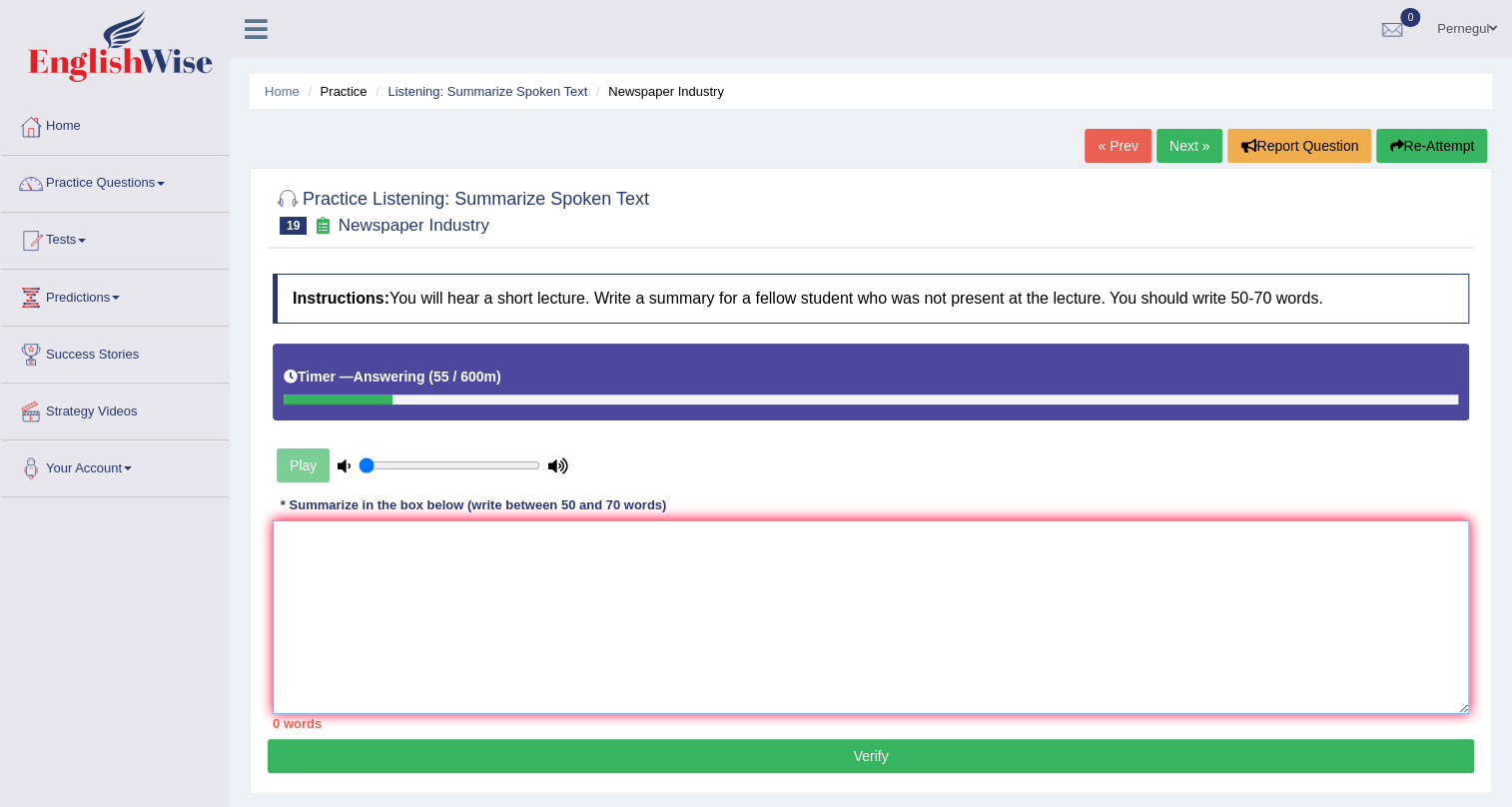 click at bounding box center (871, 617) 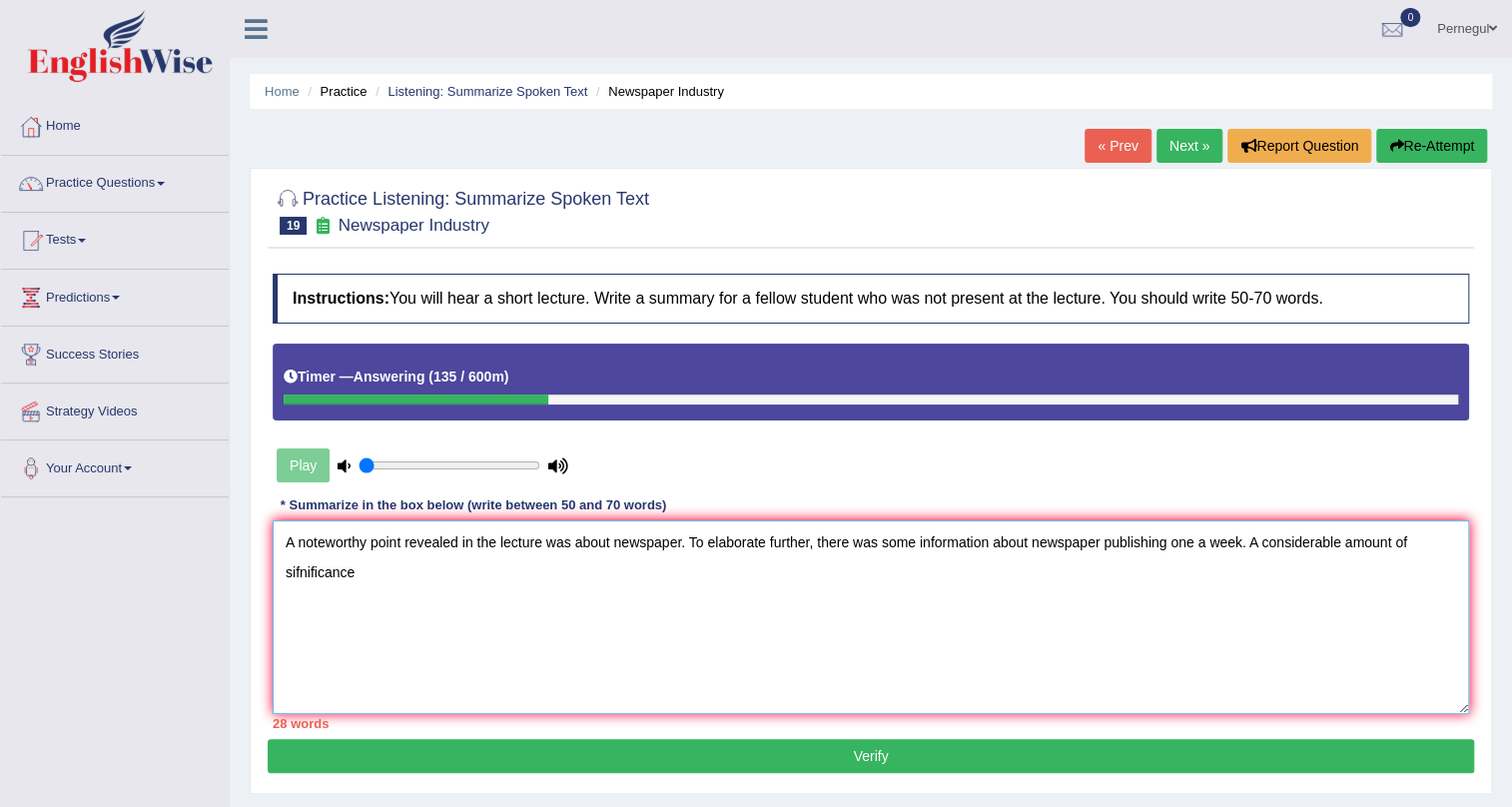 click on "A noteworthy point revealed in the lecture was about newspaper. To elaborate further, there was some information about newspaper publishing one a week. A considerable amount of sifnificance" at bounding box center [871, 617] 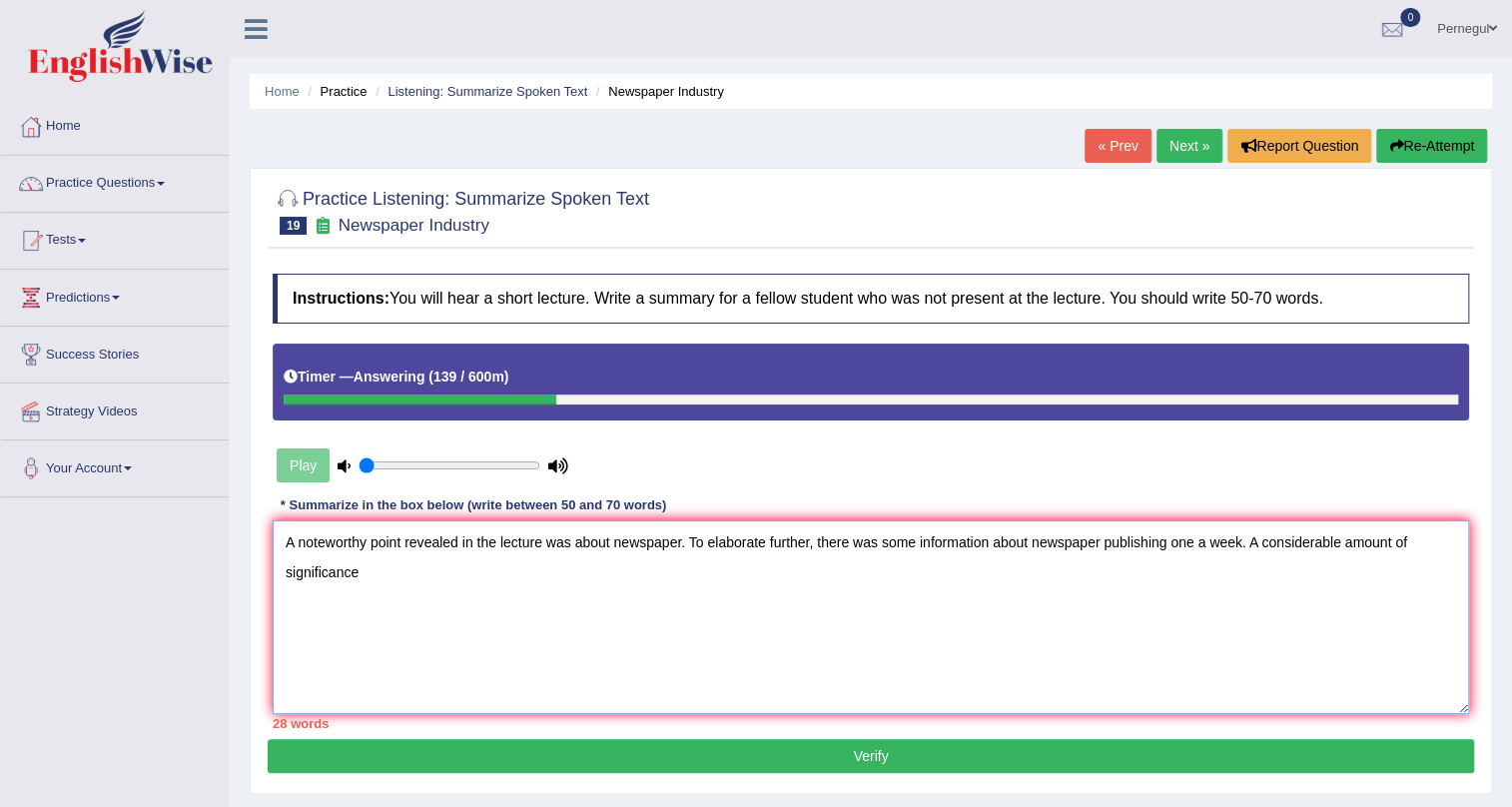 click on "A noteworthy point revealed in the lecture was about newspaper. To elaborate further, there was some information about newspaper publishing one a week. A considerable amount of significance" at bounding box center (871, 617) 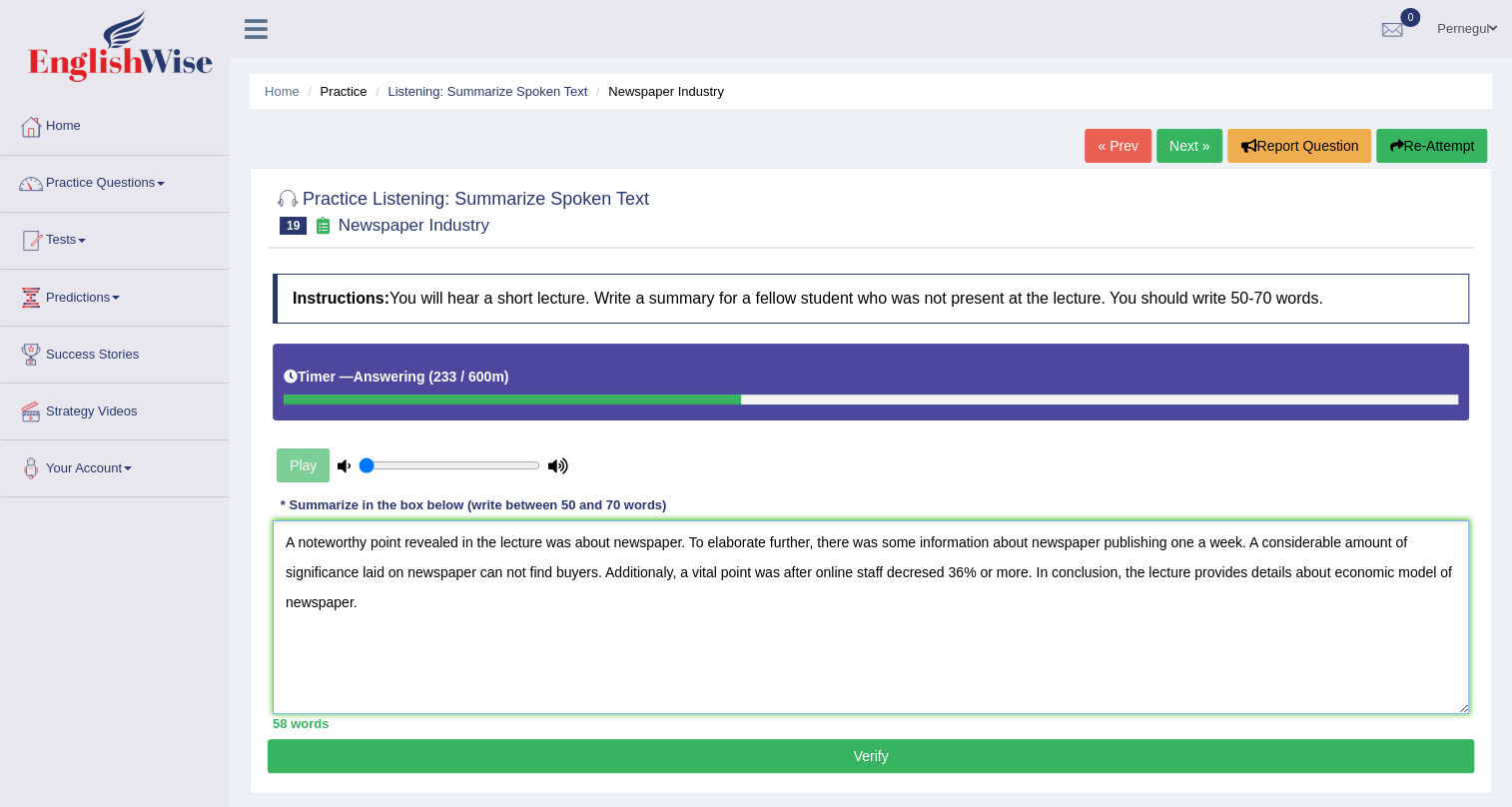 type on "A noteworthy point revealed in the lecture was about newspaper. To elaborate further, there was some information about newspaper publishing one a week. A considerable amount of significance laid on newspaper can not find buyers. Additionaly, a vital point was after online staff decresed 36% or more. In conclusion, the lecture provides details about economic model of newspaper." 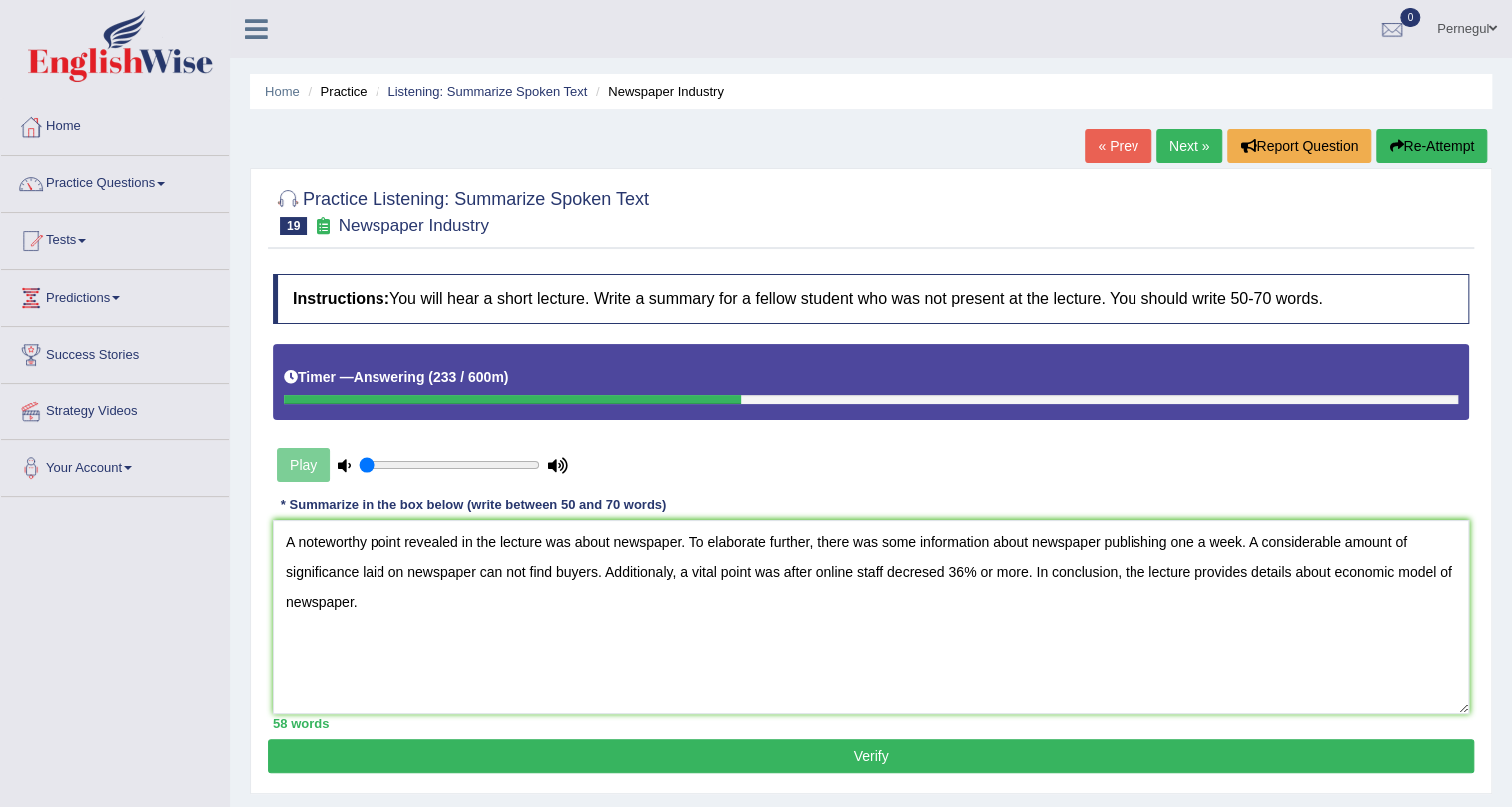 click on "Verify" at bounding box center (871, 756) 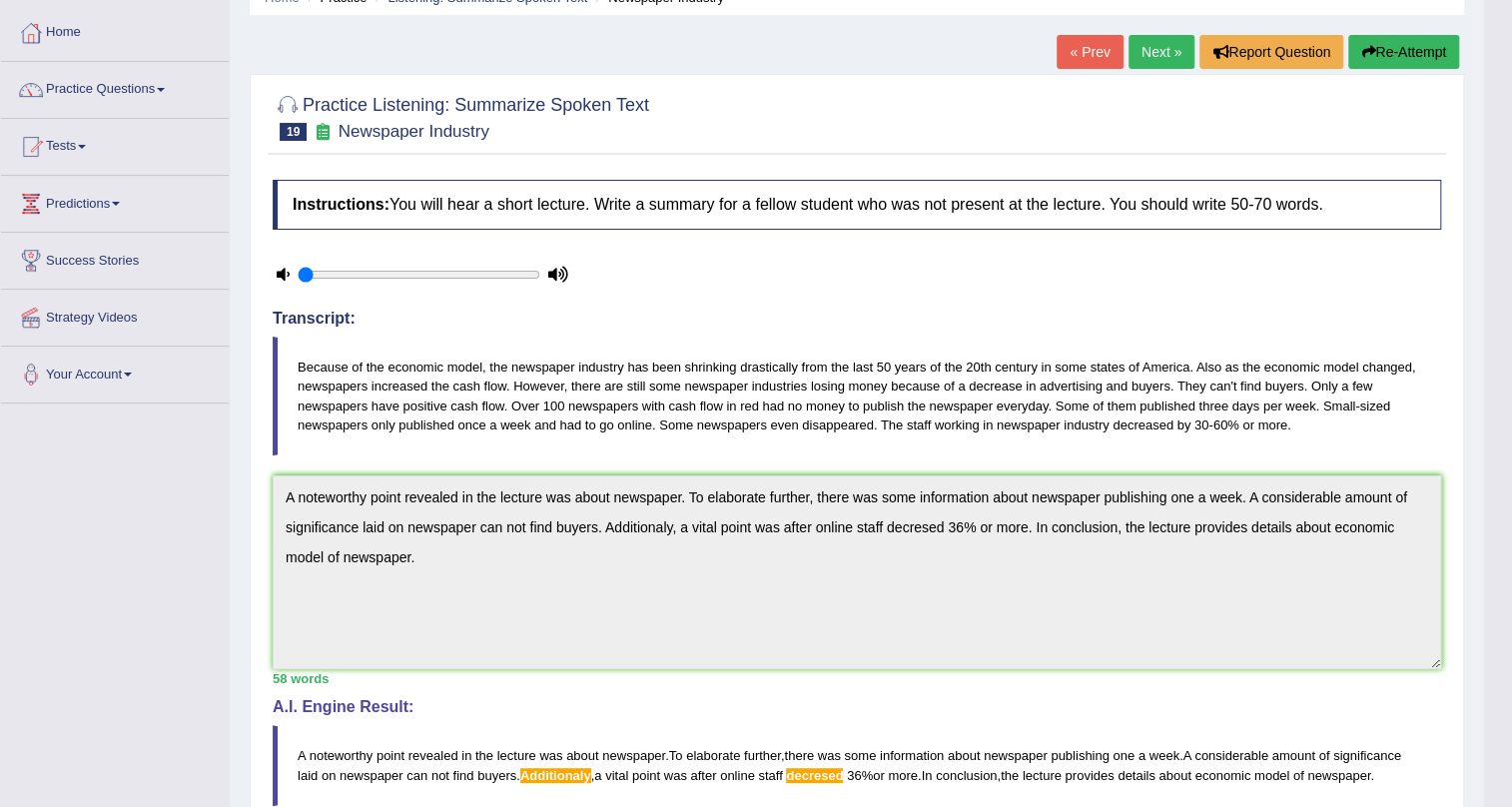 scroll, scrollTop: 90, scrollLeft: 0, axis: vertical 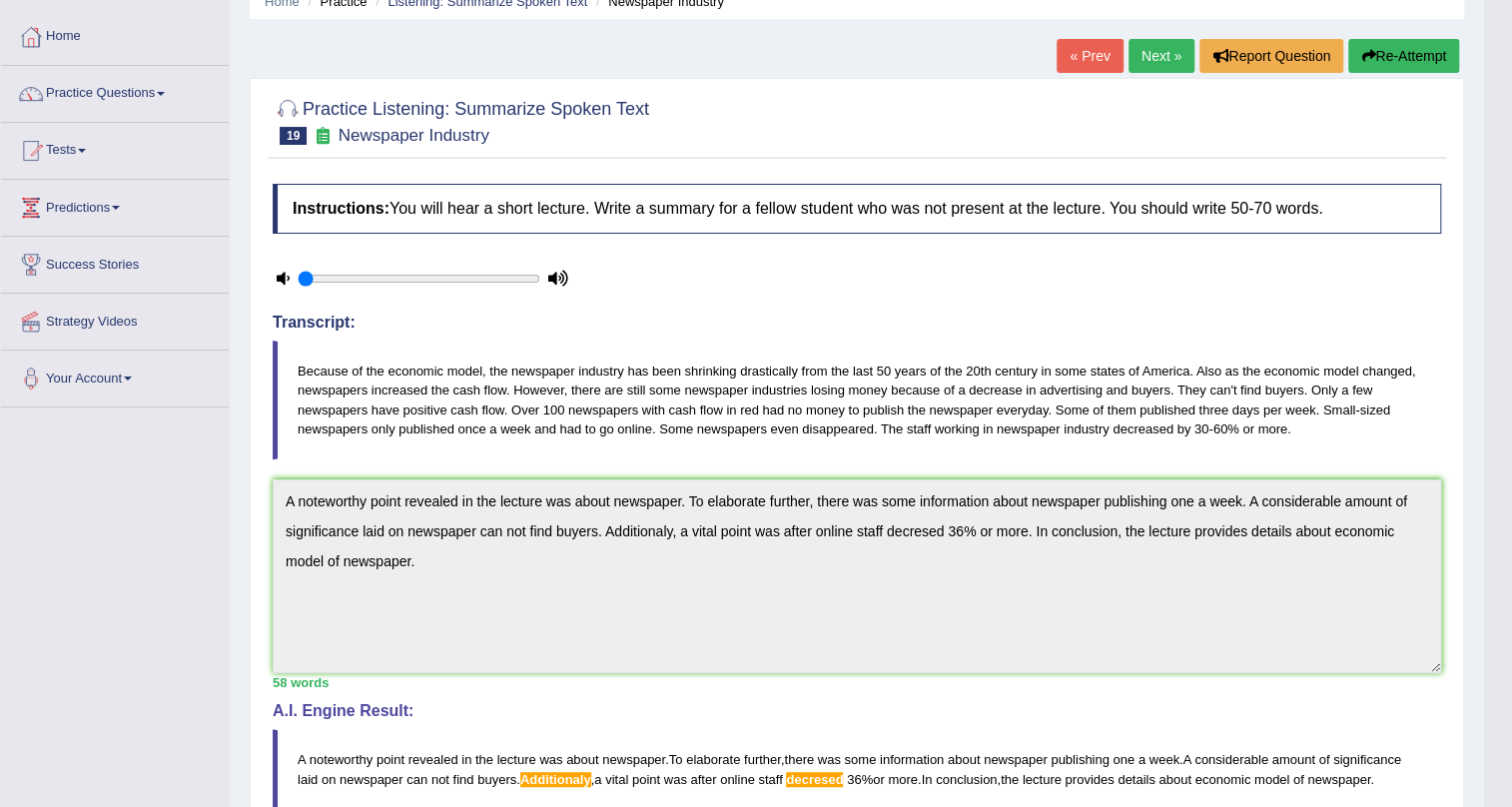 click on "Re-Attempt" at bounding box center (1403, 56) 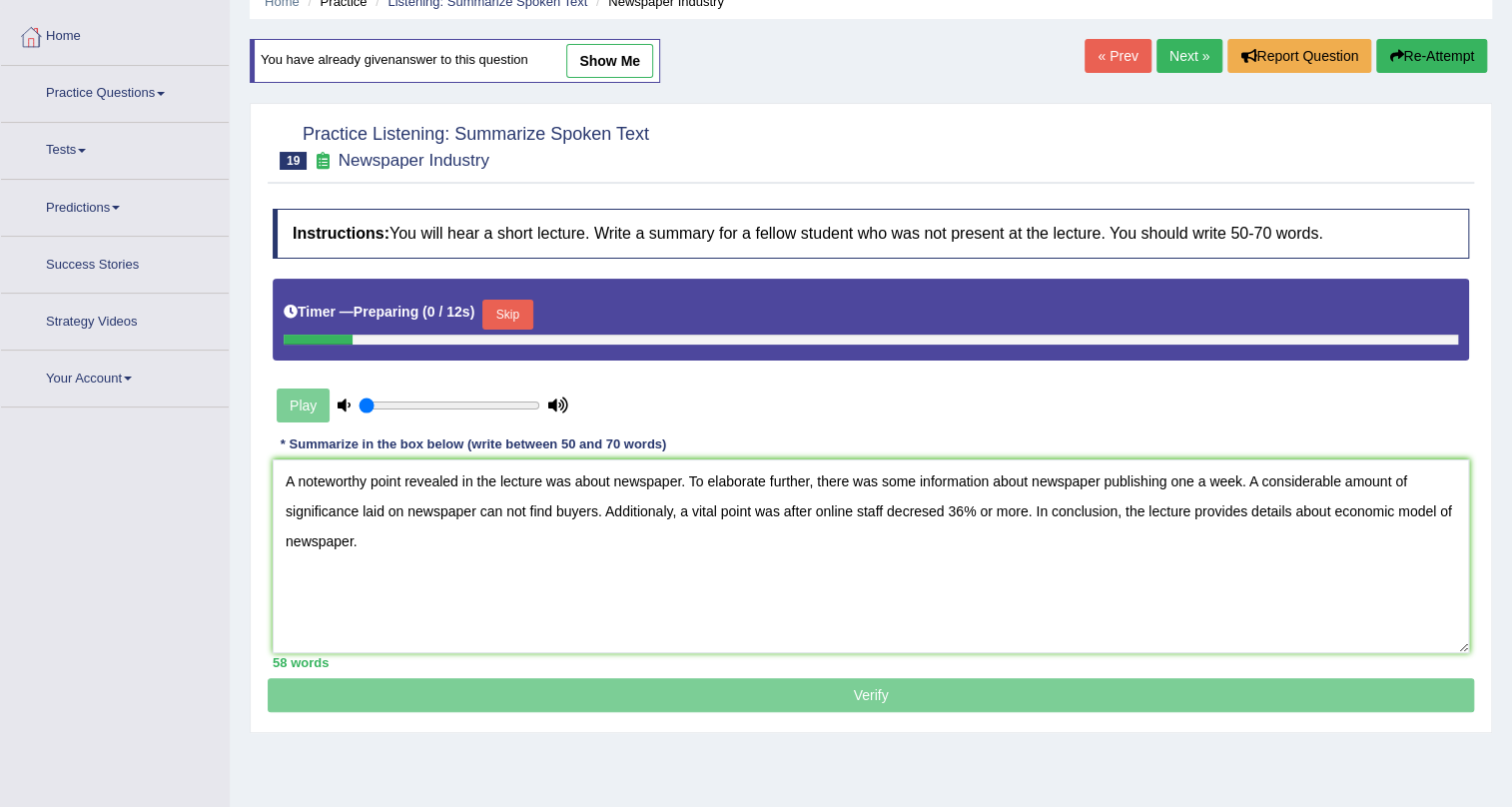 scroll, scrollTop: 90, scrollLeft: 0, axis: vertical 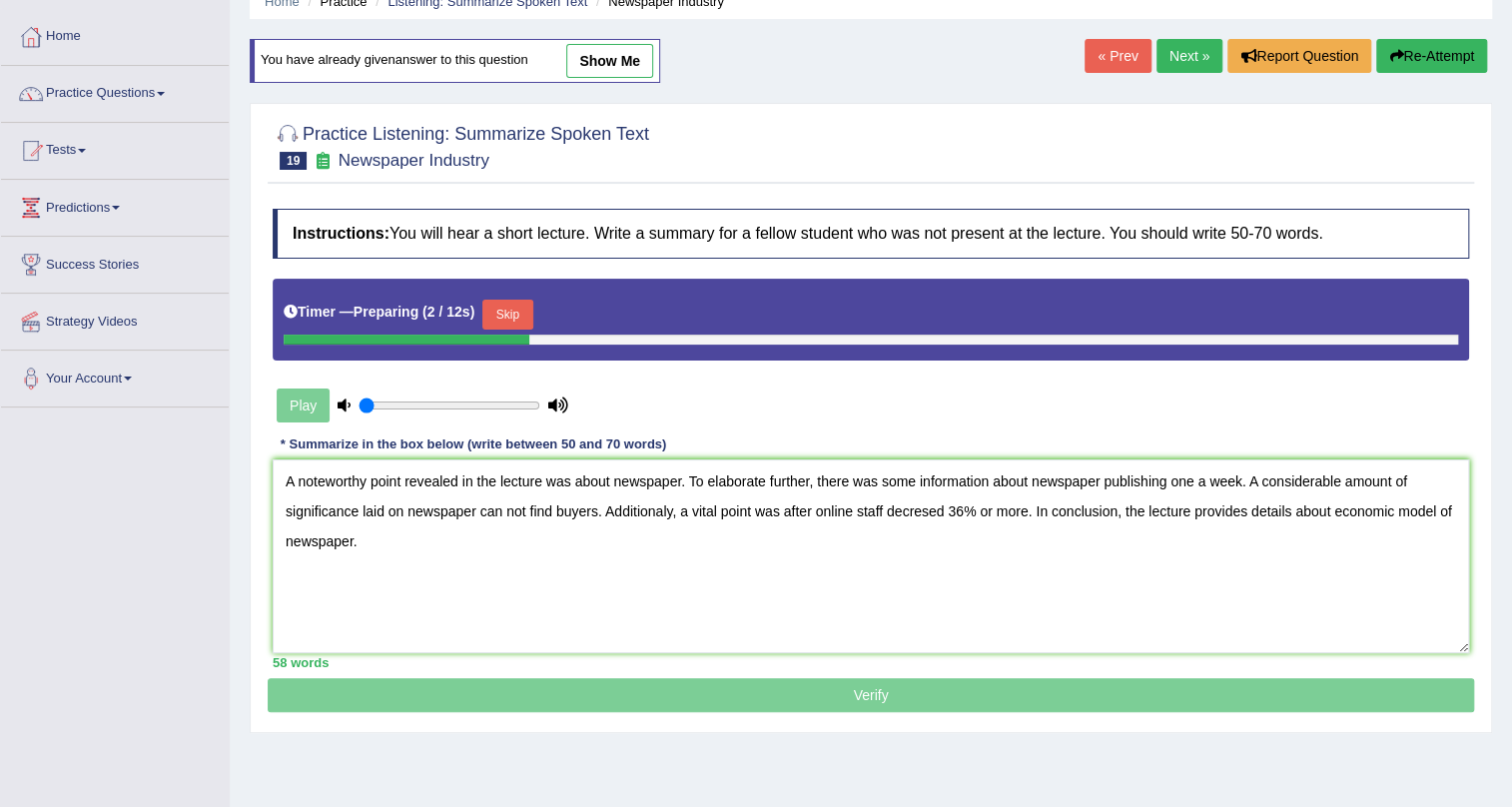 click on "A noteworthy point revealed in the lecture was about newspaper. To elaborate further, there was some information about newspaper publishing one a week. A considerable amount of significance laid on newspaper can not find buyers. Additionaly, a vital point was after online staff decresed 36% or more. In conclusion, the lecture provides details about economic model of newspaper." at bounding box center [871, 556] 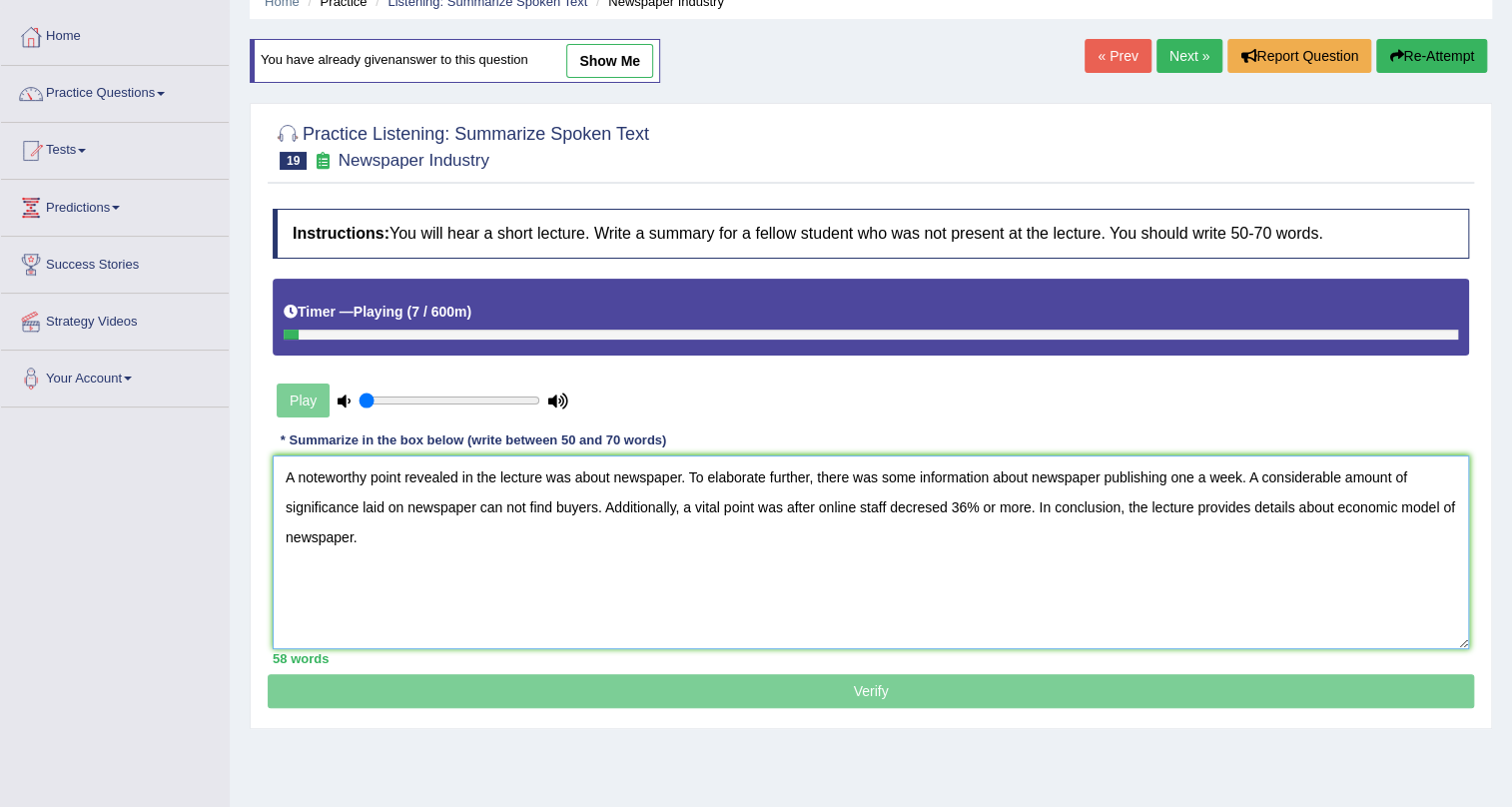 drag, startPoint x: 892, startPoint y: 501, endPoint x: 948, endPoint y: 503, distance: 56.0357 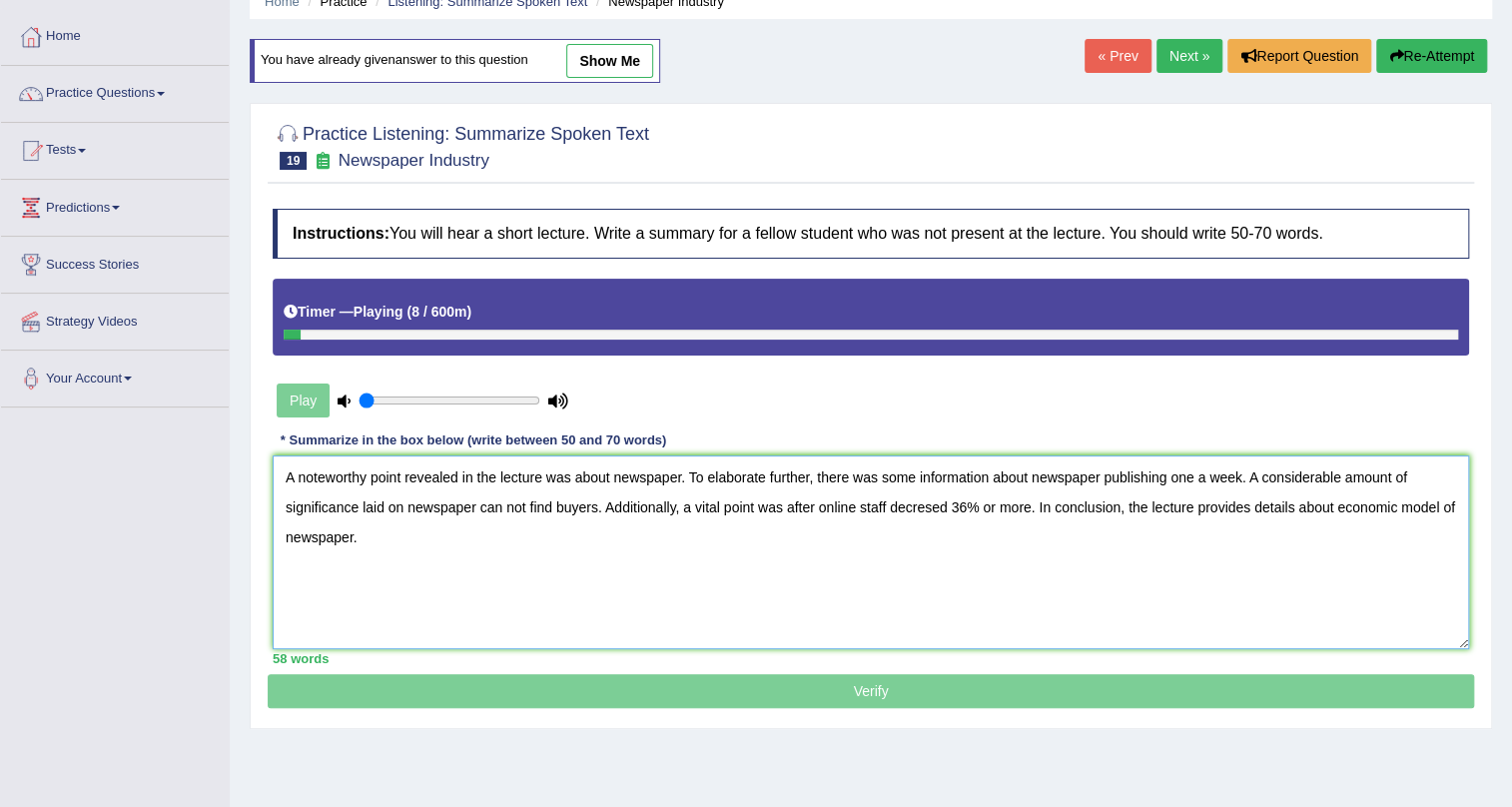 paste on "a" 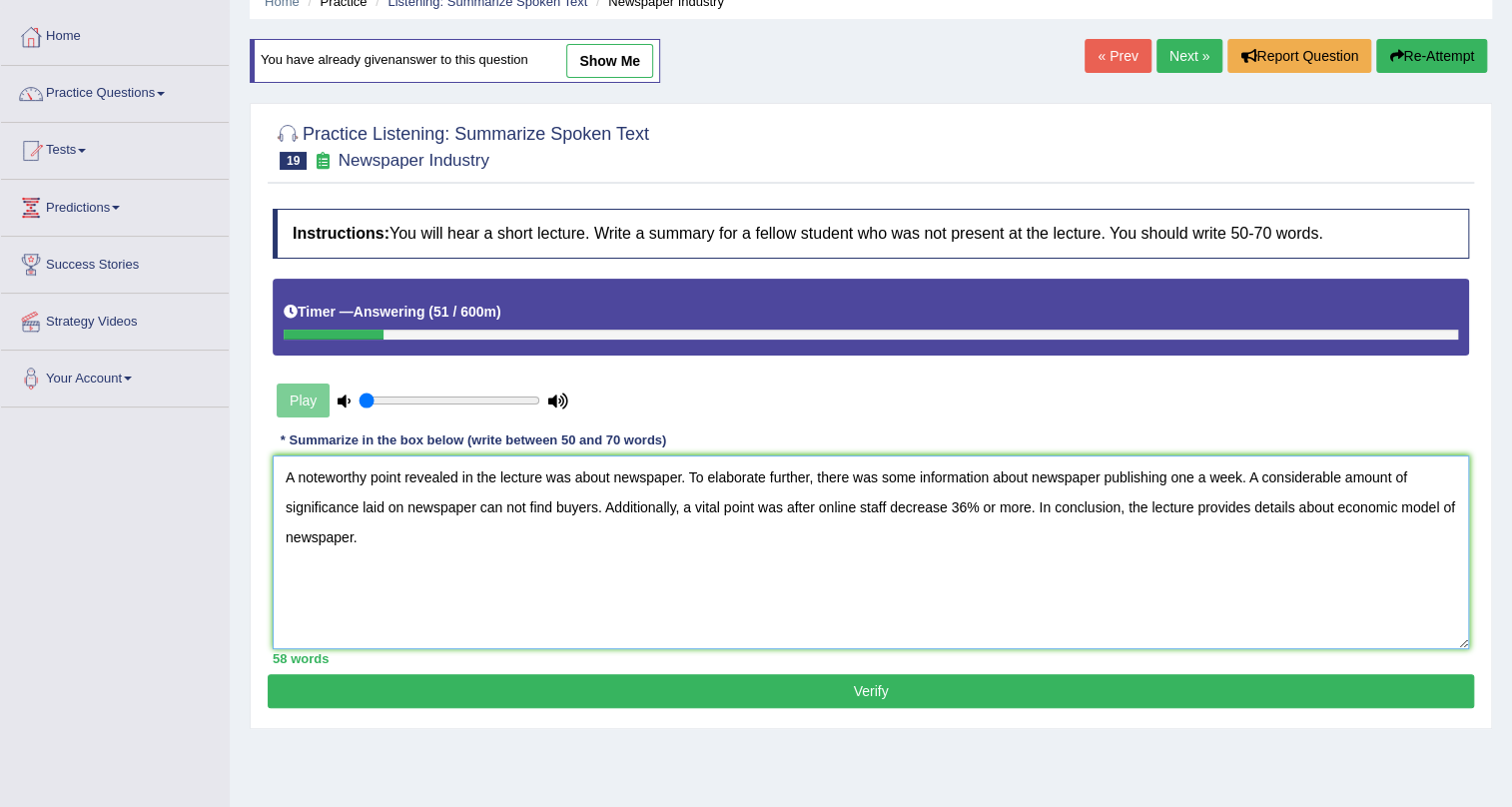 type on "A noteworthy point revealed in the lecture was about newspaper. To elaborate further, there was some information about newspaper publishing one a week. A considerable amount of significance laid on newspaper can not find buyers. Additionally, a vital point was after online staff decrease 36% or more. In conclusion, the lecture provides details about economic model of newspaper." 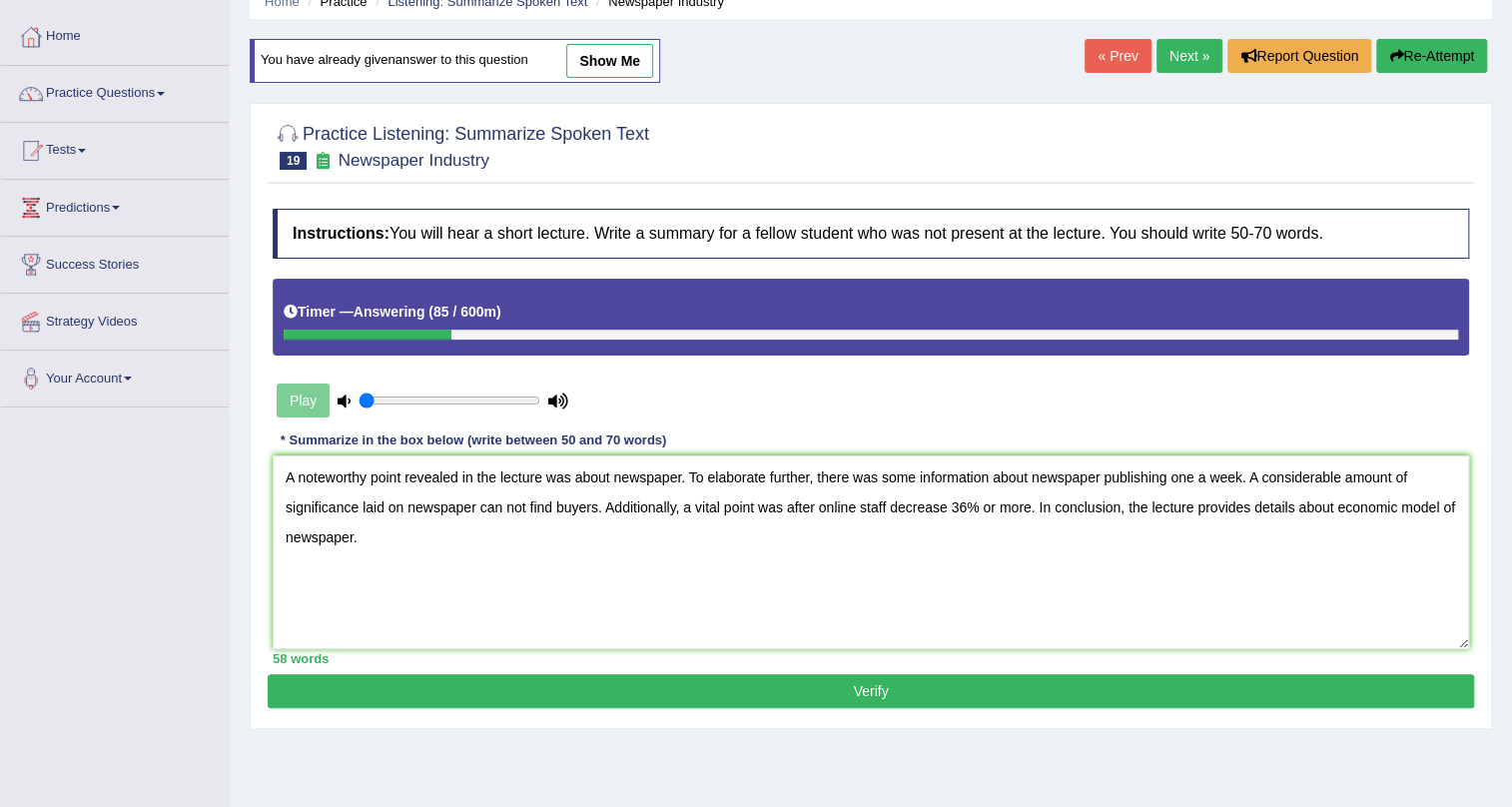 click on "Verify" at bounding box center [871, 691] 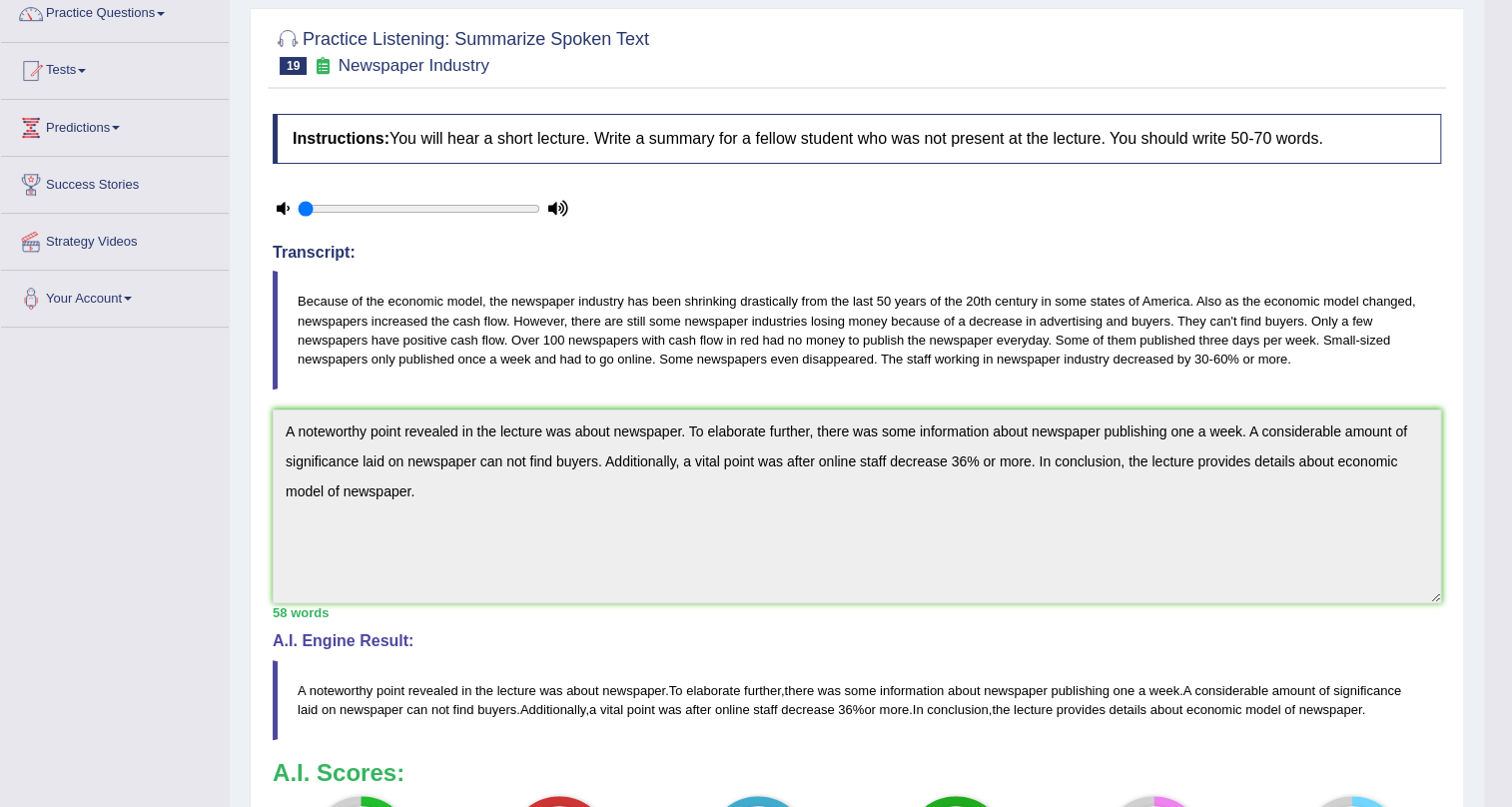 scroll, scrollTop: 117, scrollLeft: 0, axis: vertical 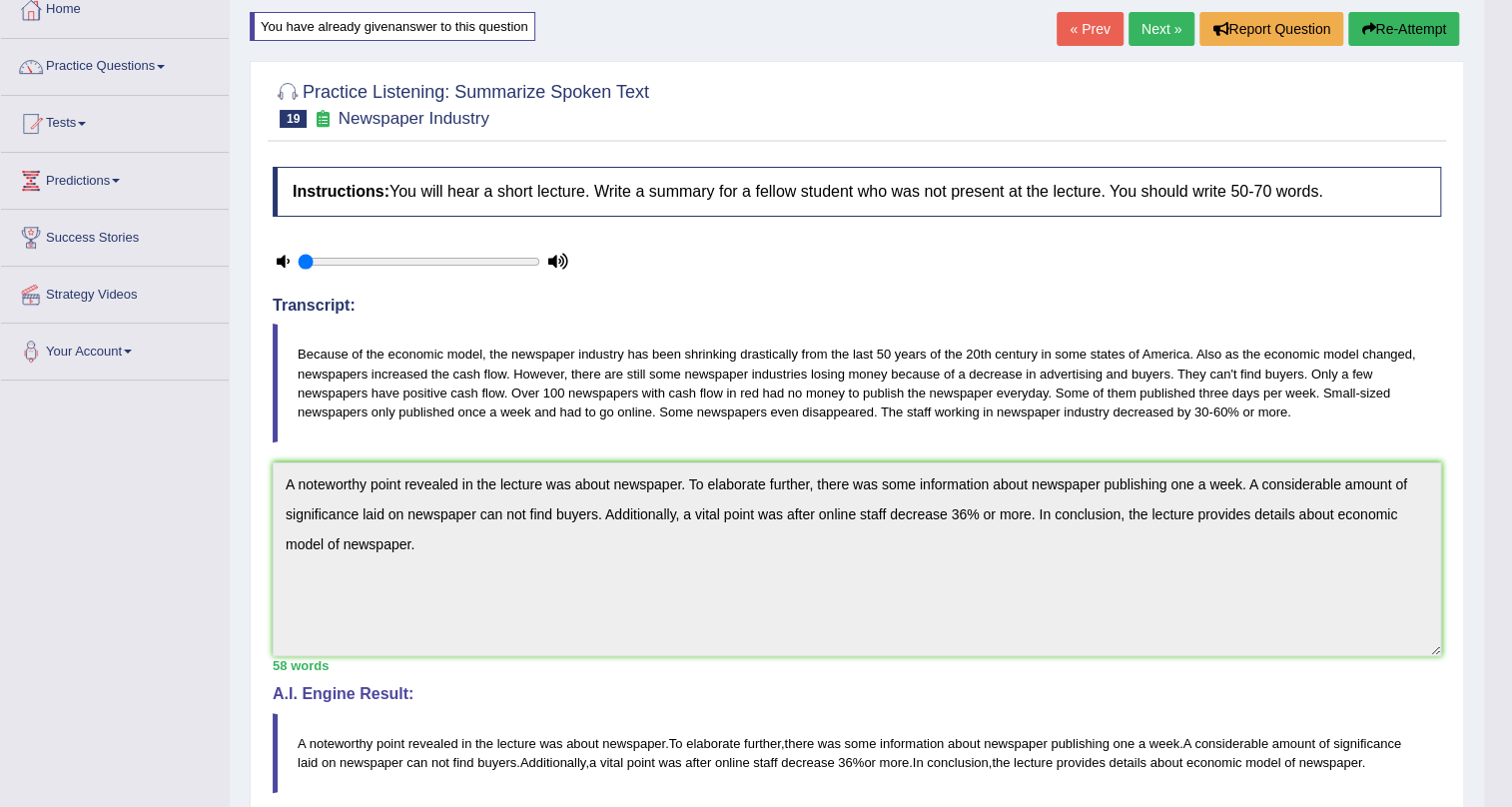 click on "Next »" at bounding box center [1161, 29] 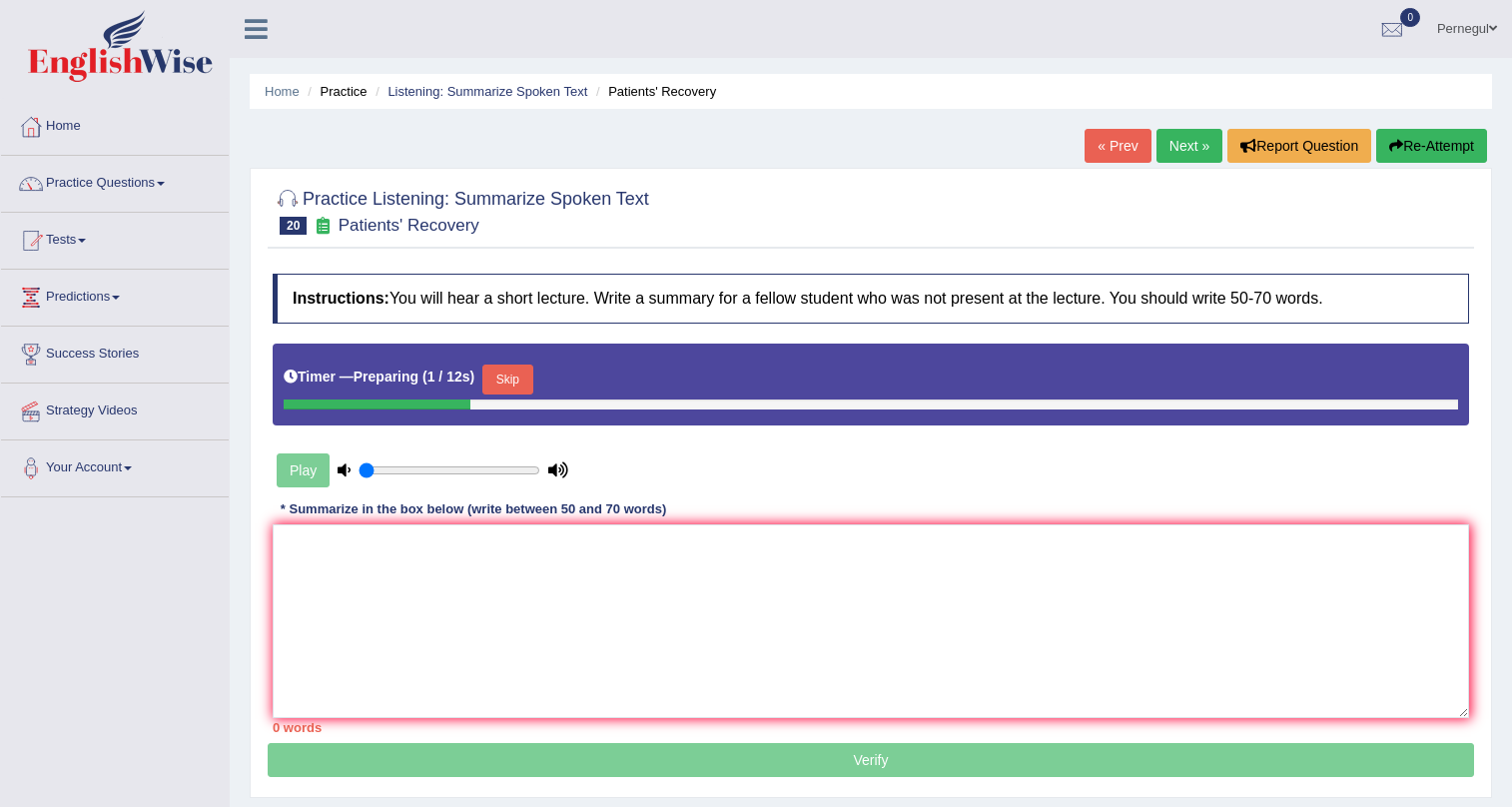 scroll, scrollTop: 181, scrollLeft: 0, axis: vertical 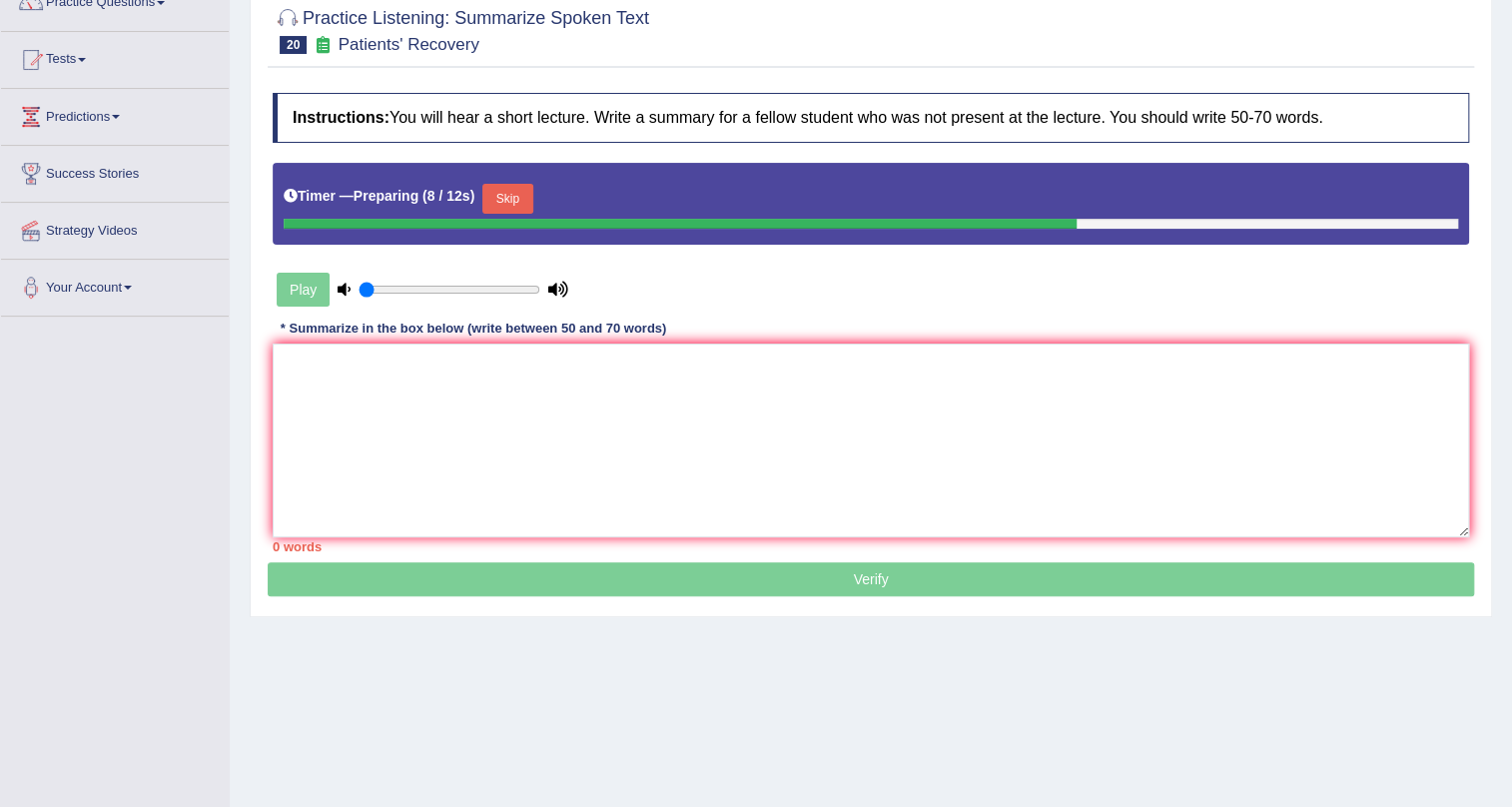 click on "Skip" at bounding box center [507, 199] 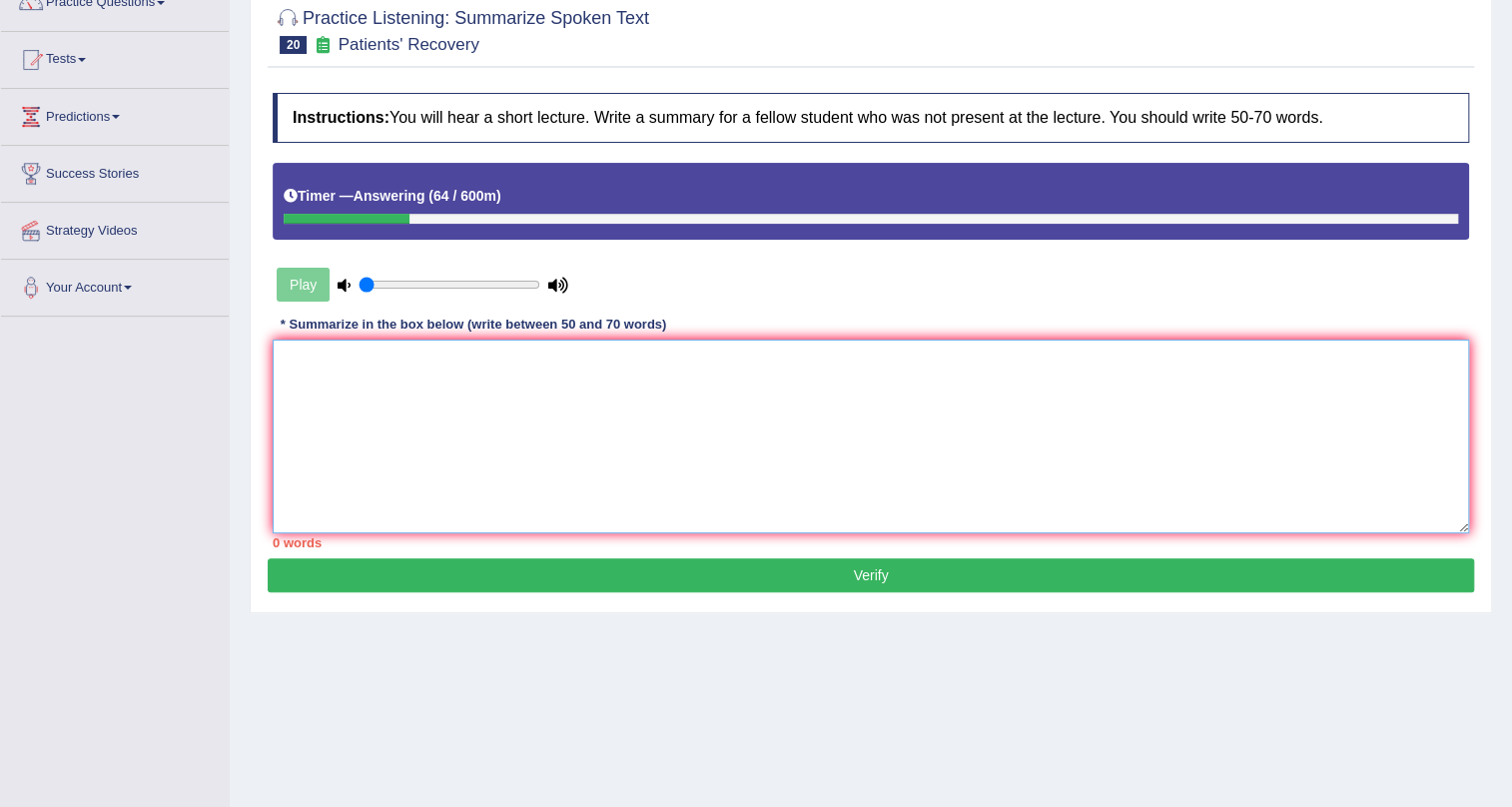 click at bounding box center (871, 436) 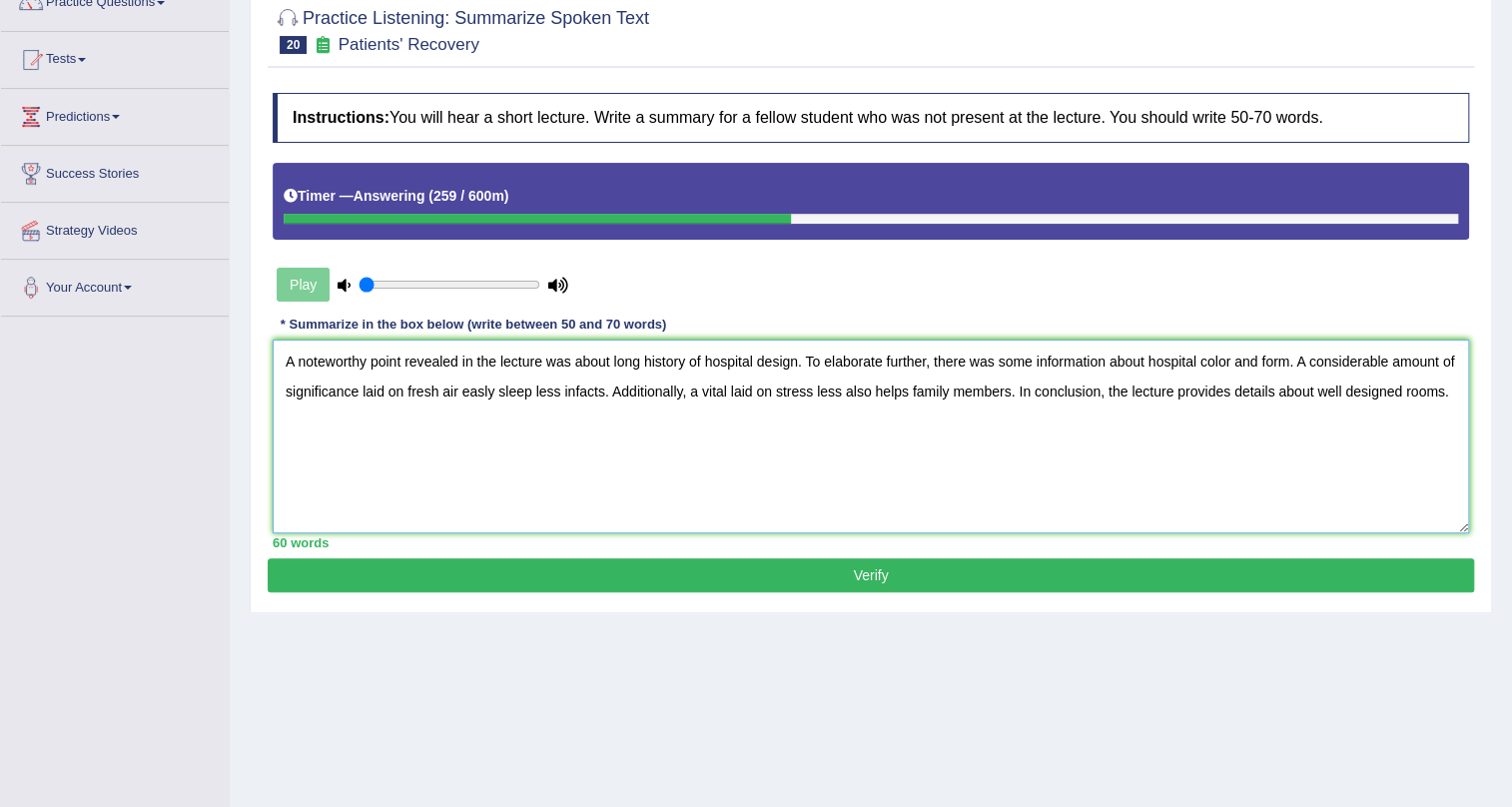 type on "A noteworthy point revealed in the lecture was about long history of hospital design. To elaborate further, there was some information about hospital color and form. A considerable amount of significance laid on fresh air easly sleep less infacts. Additionally, a vital laid on stress less also helps family members. In conclusion, the lecture provides details about well designed rooms." 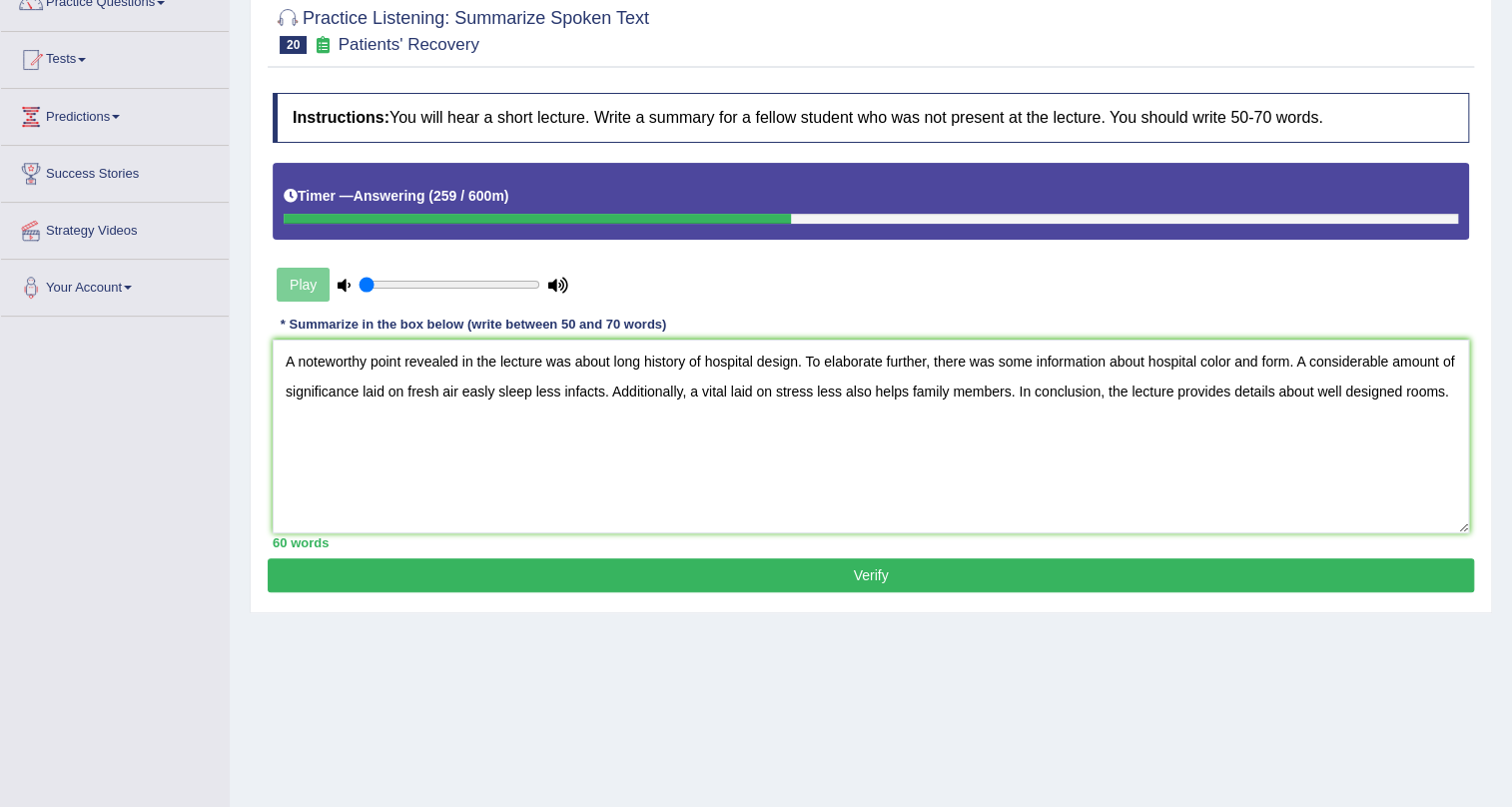 click on "Verify" at bounding box center [871, 575] 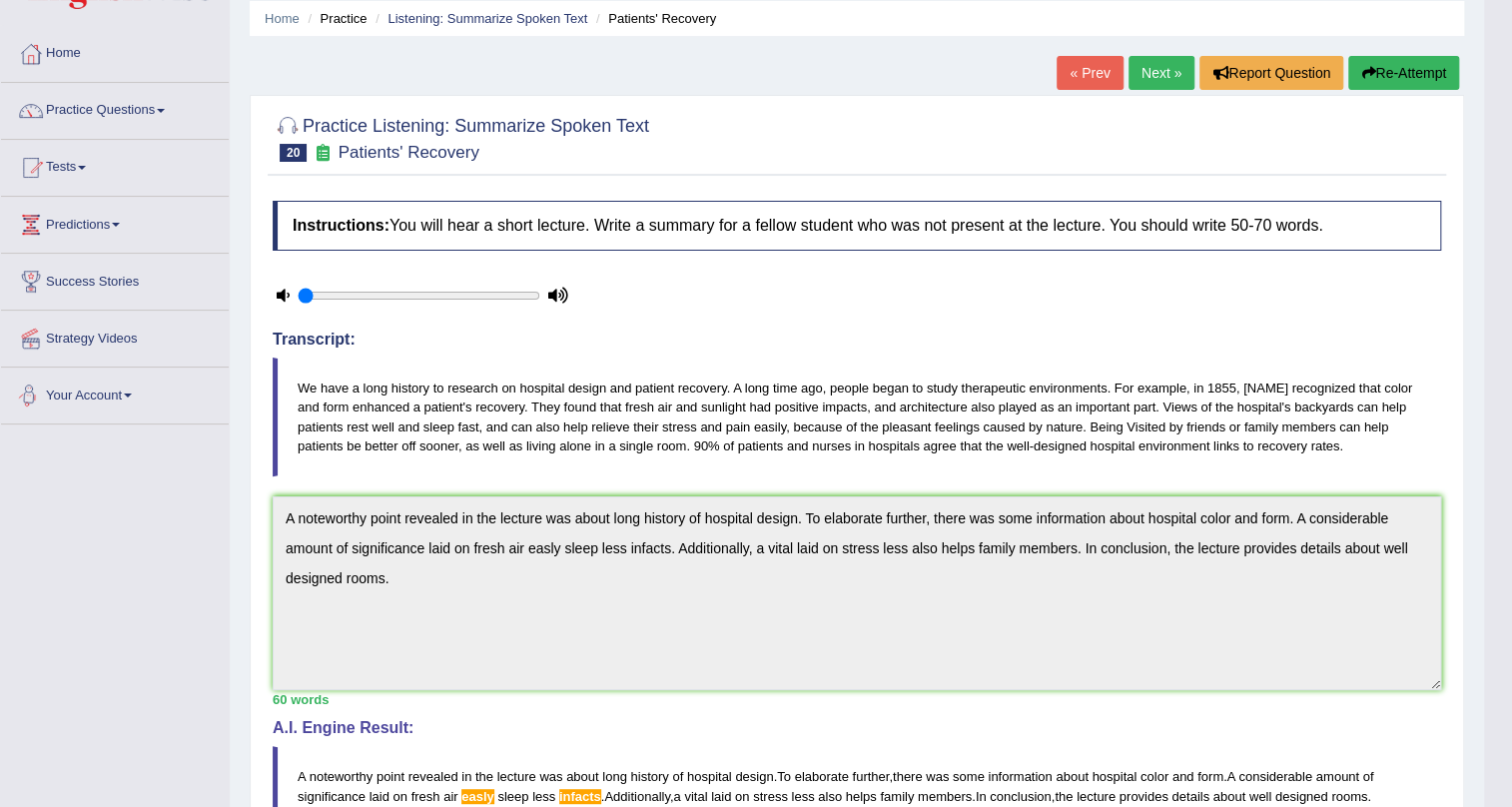 scroll, scrollTop: 0, scrollLeft: 0, axis: both 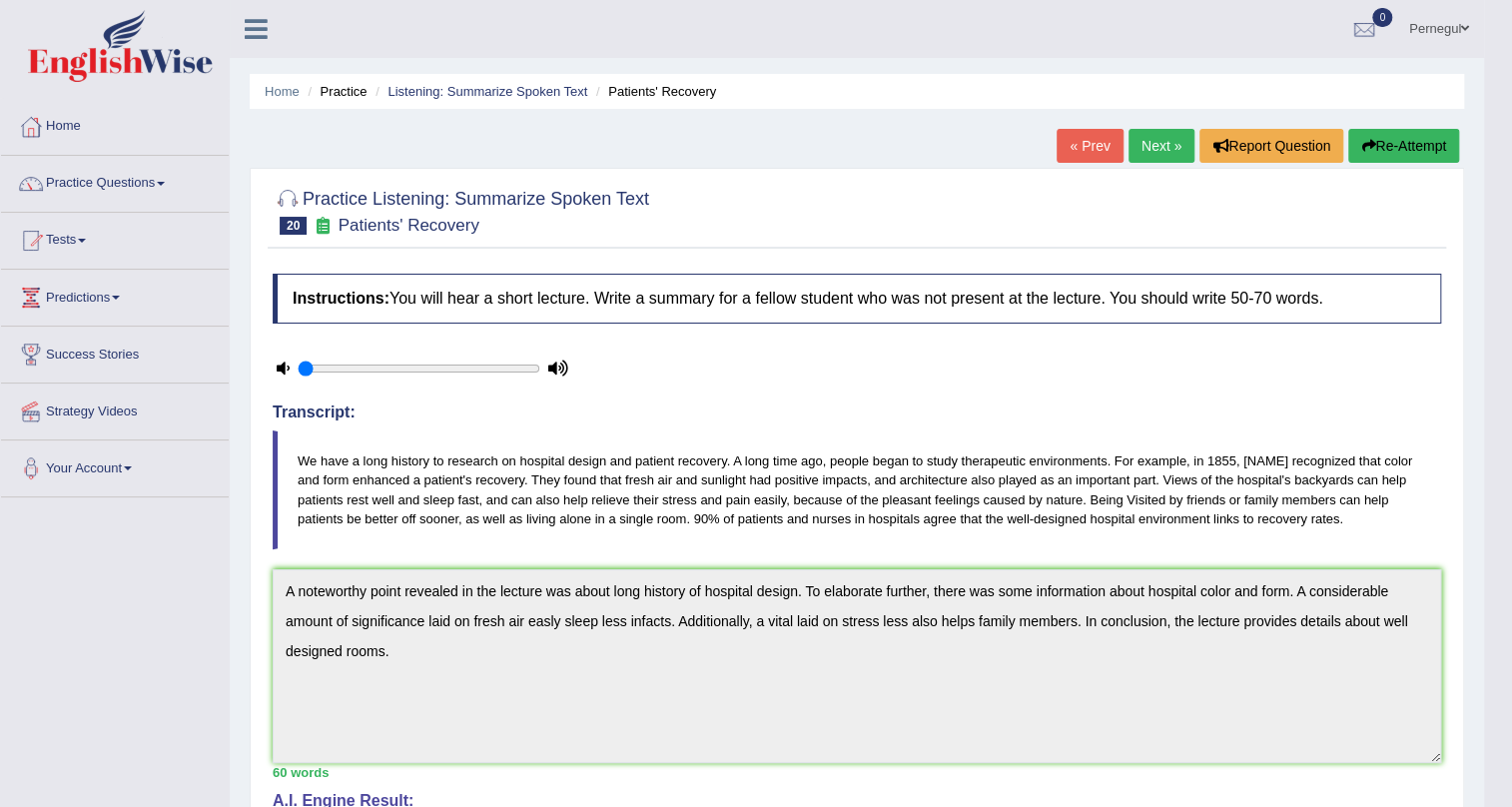 click on "Next »" at bounding box center [1161, 146] 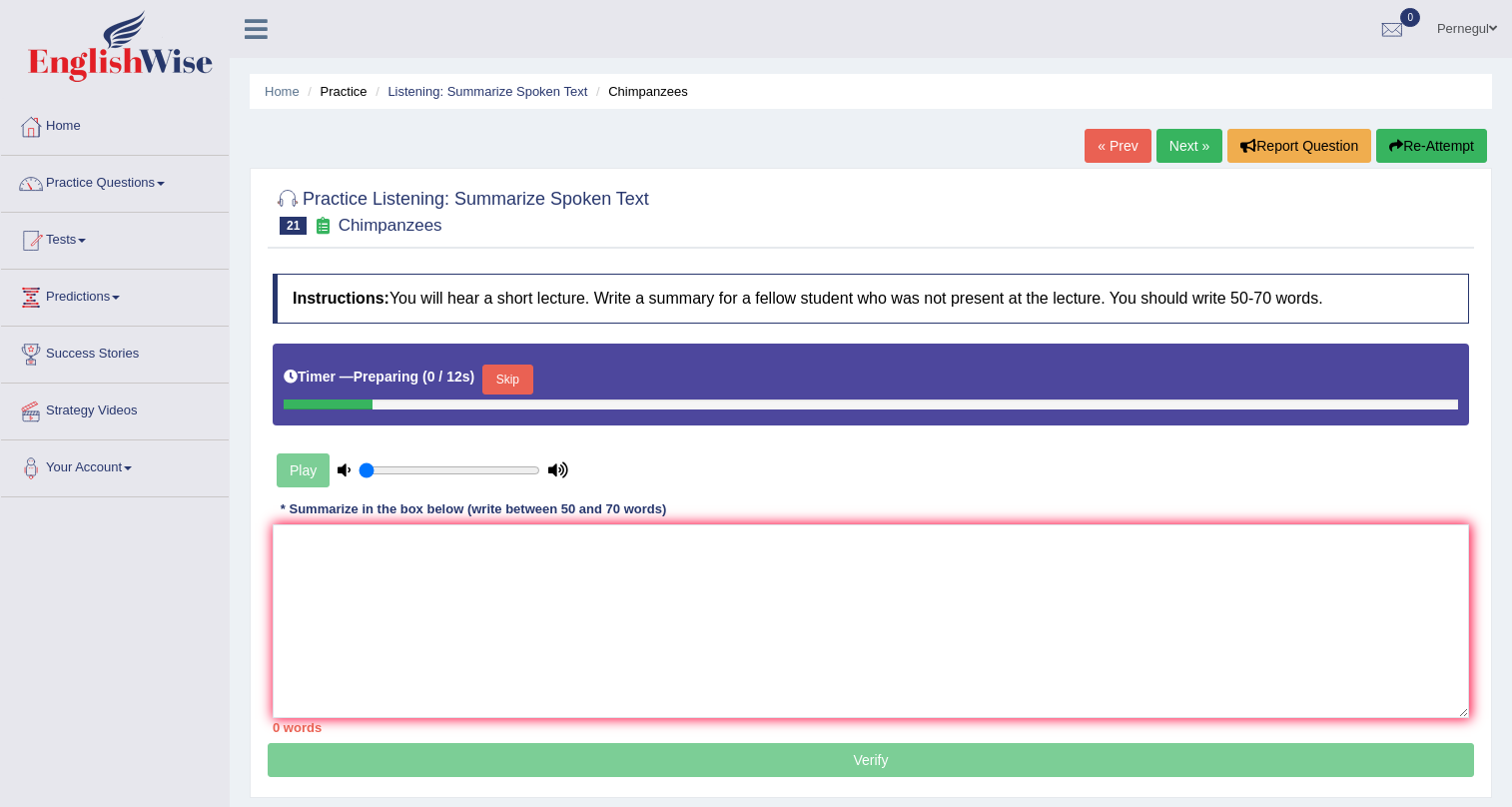 click at bounding box center [871, 621] 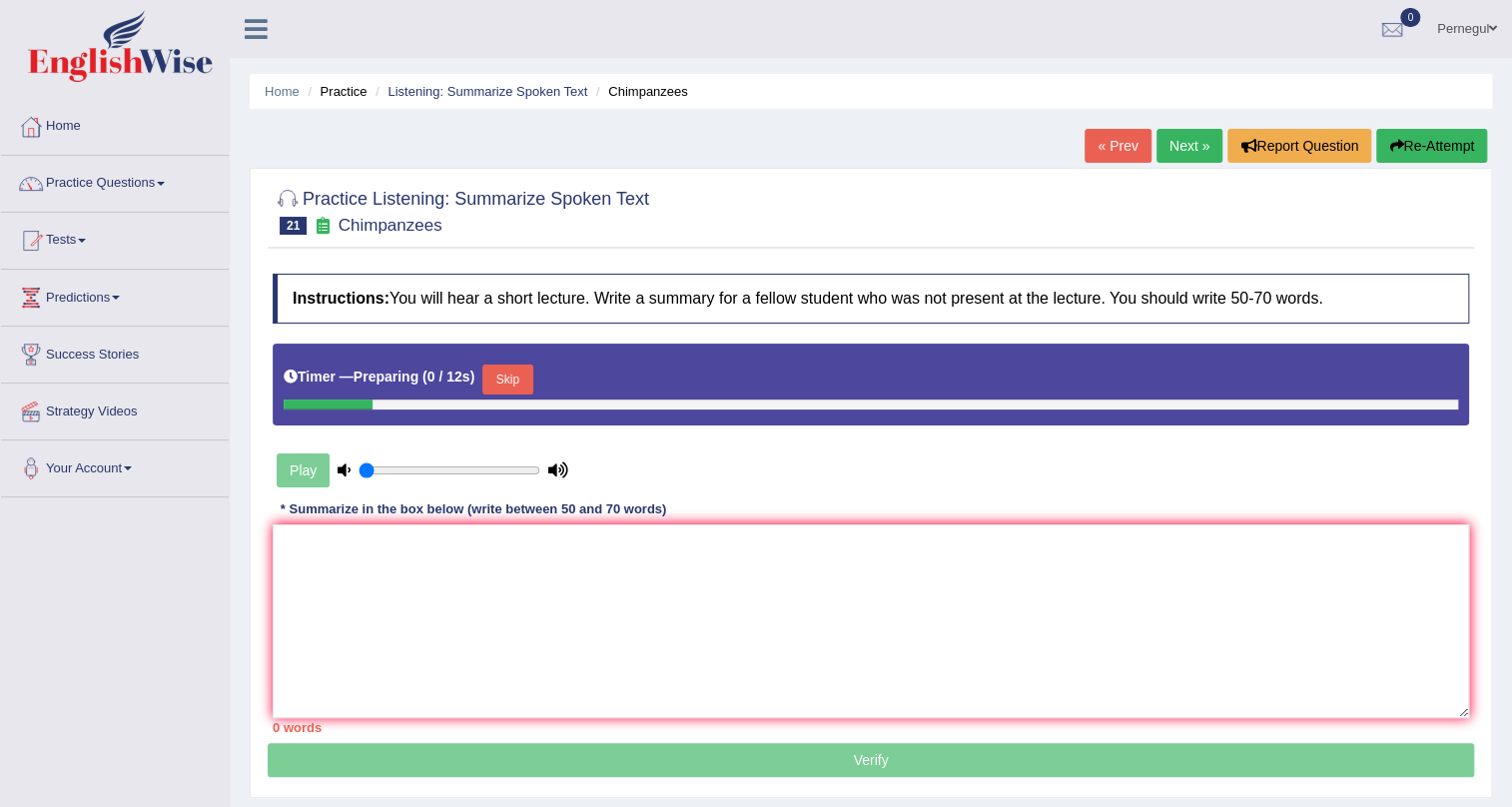 scroll, scrollTop: 0, scrollLeft: 0, axis: both 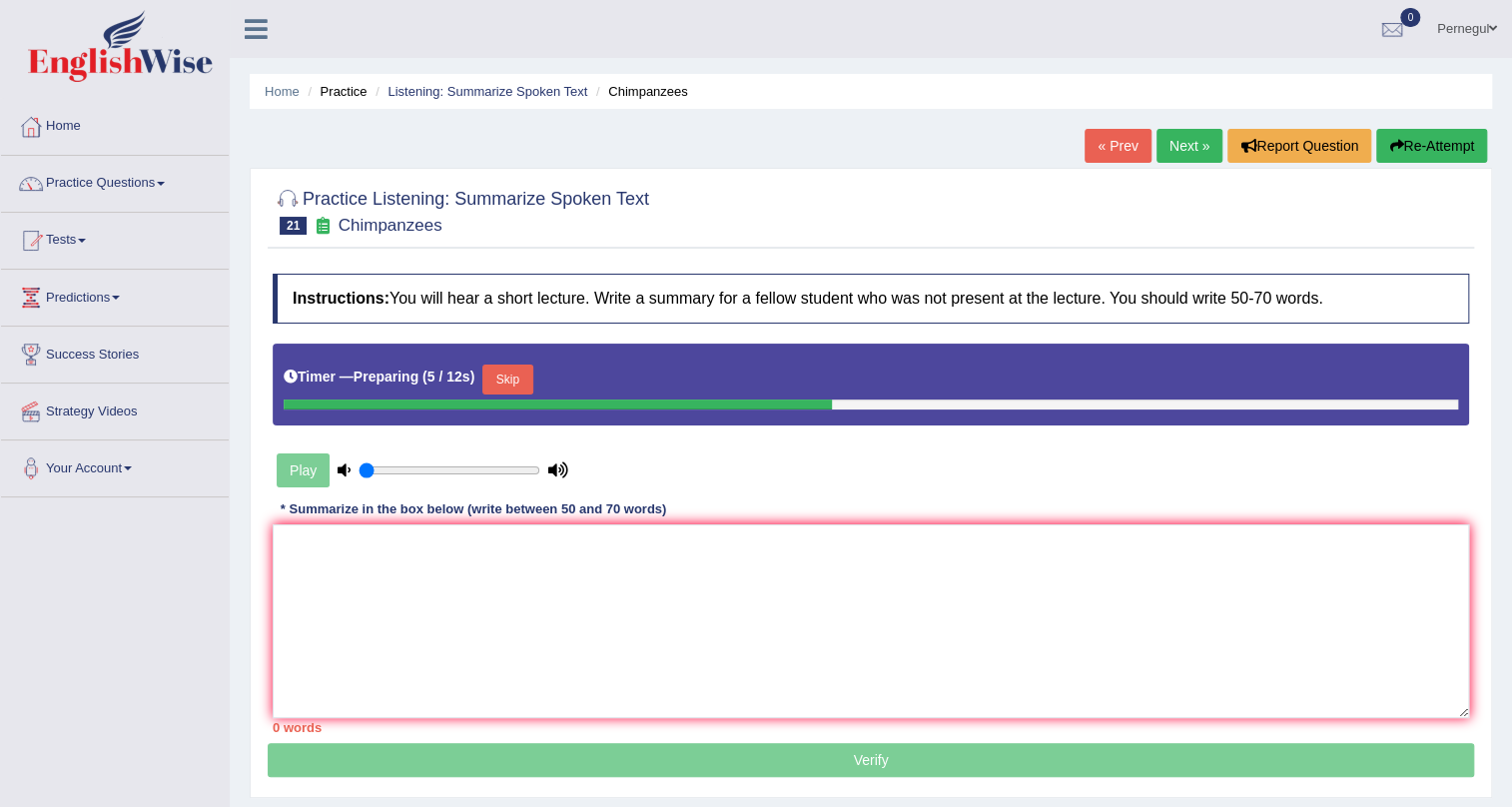 click on "Skip" at bounding box center (507, 380) 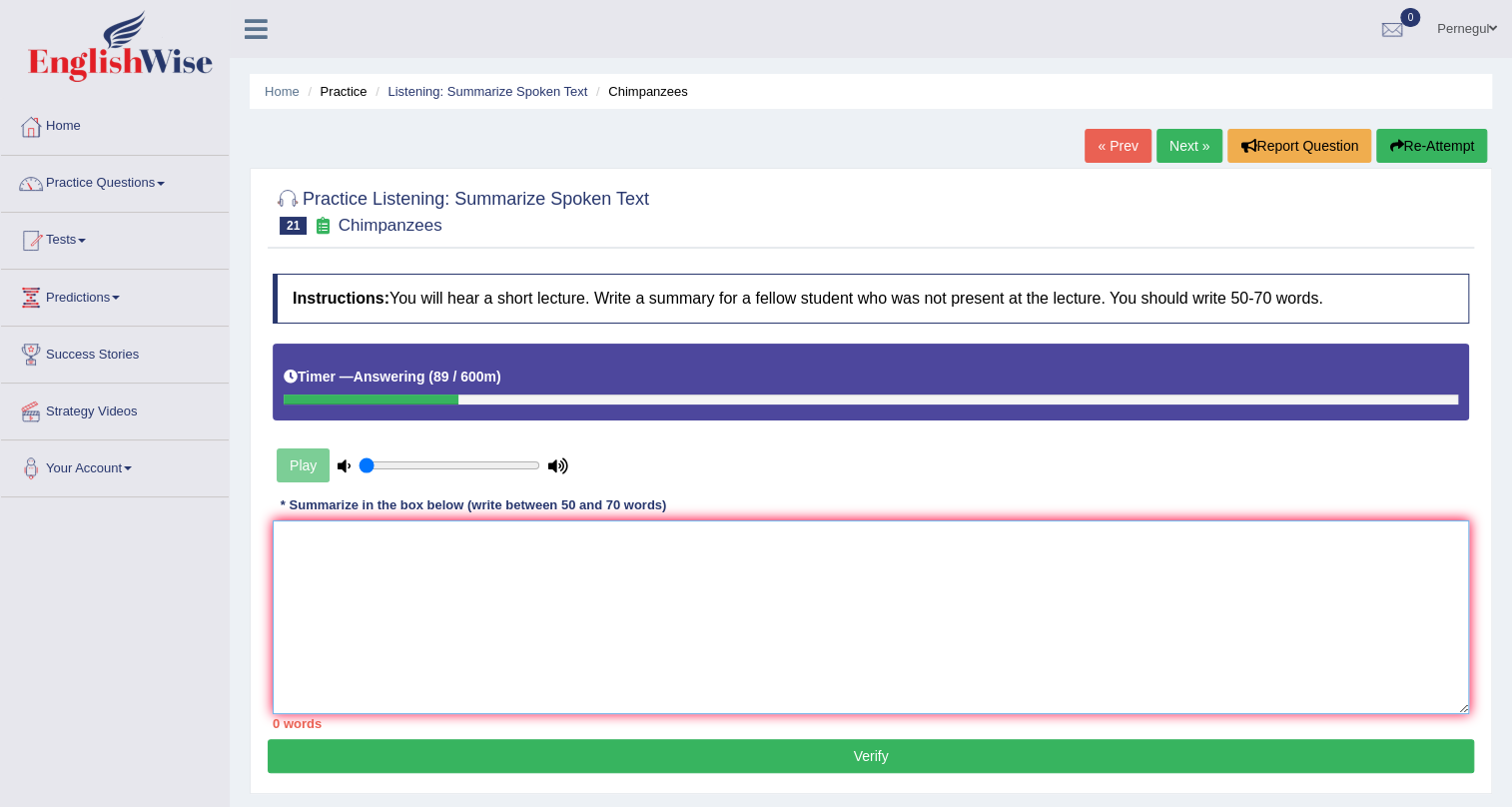 click at bounding box center [871, 617] 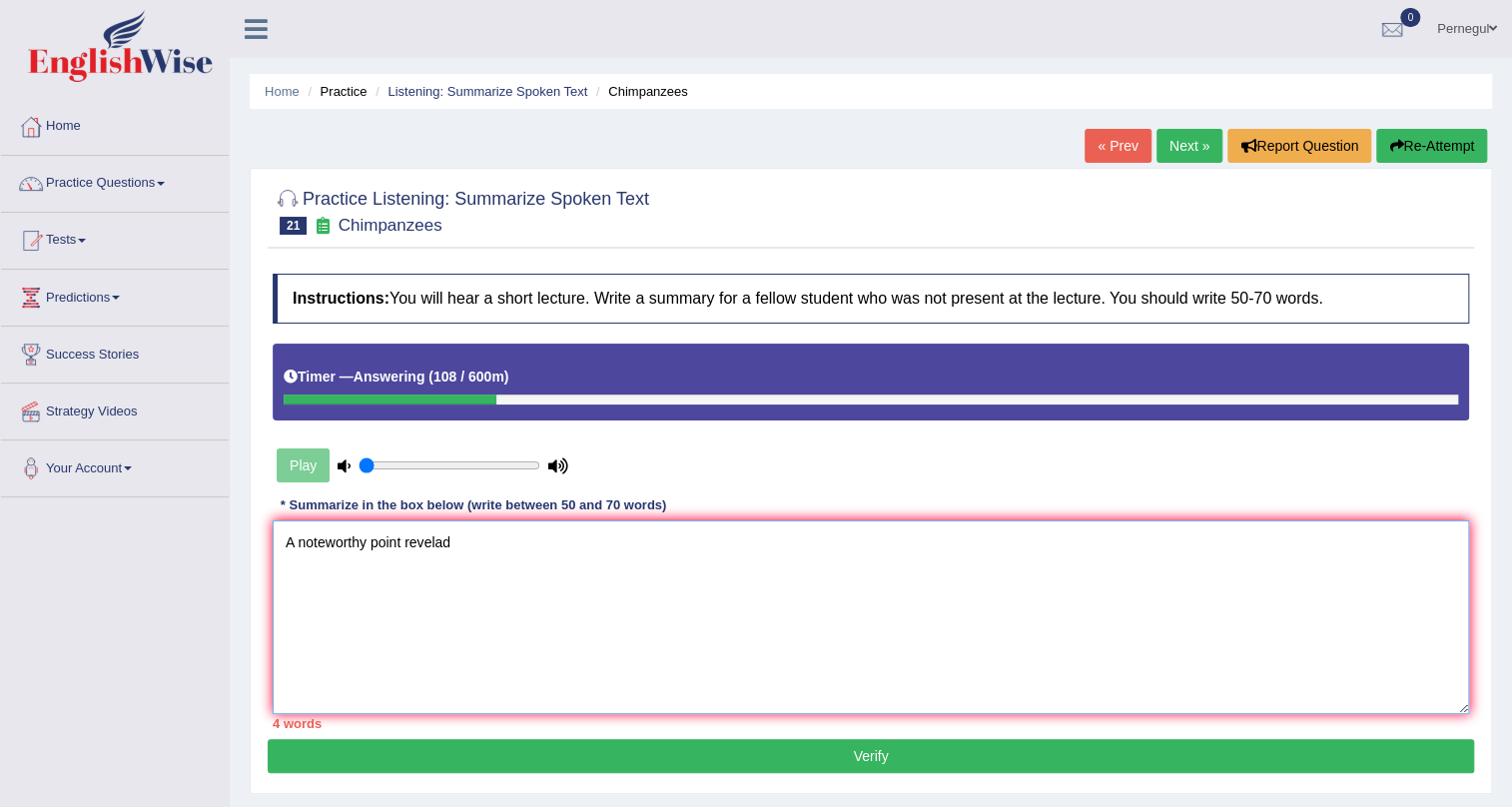 click on "A noteworthy point revelad" at bounding box center (871, 617) 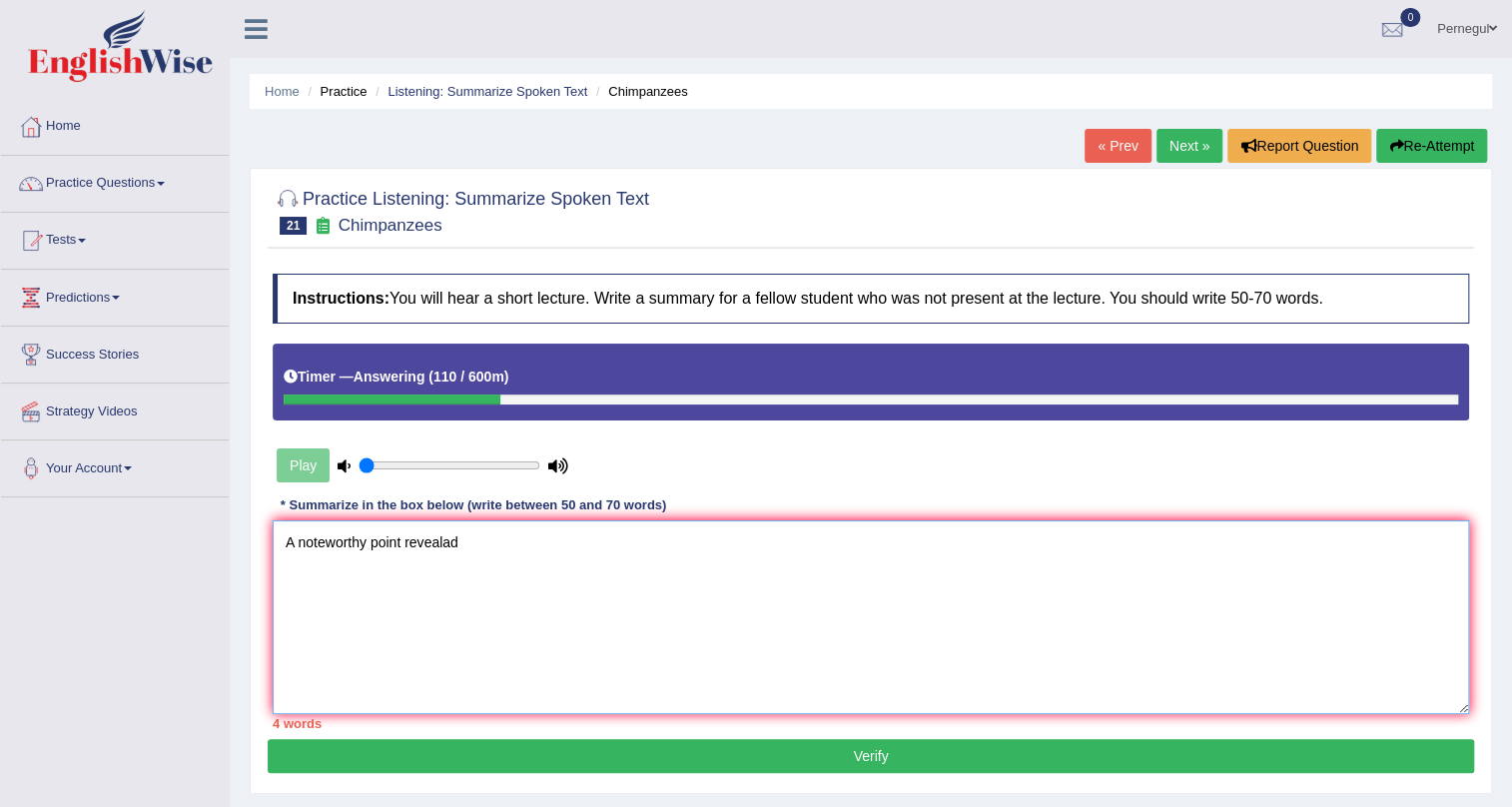 click on "A noteworthy point revealad" at bounding box center (871, 617) 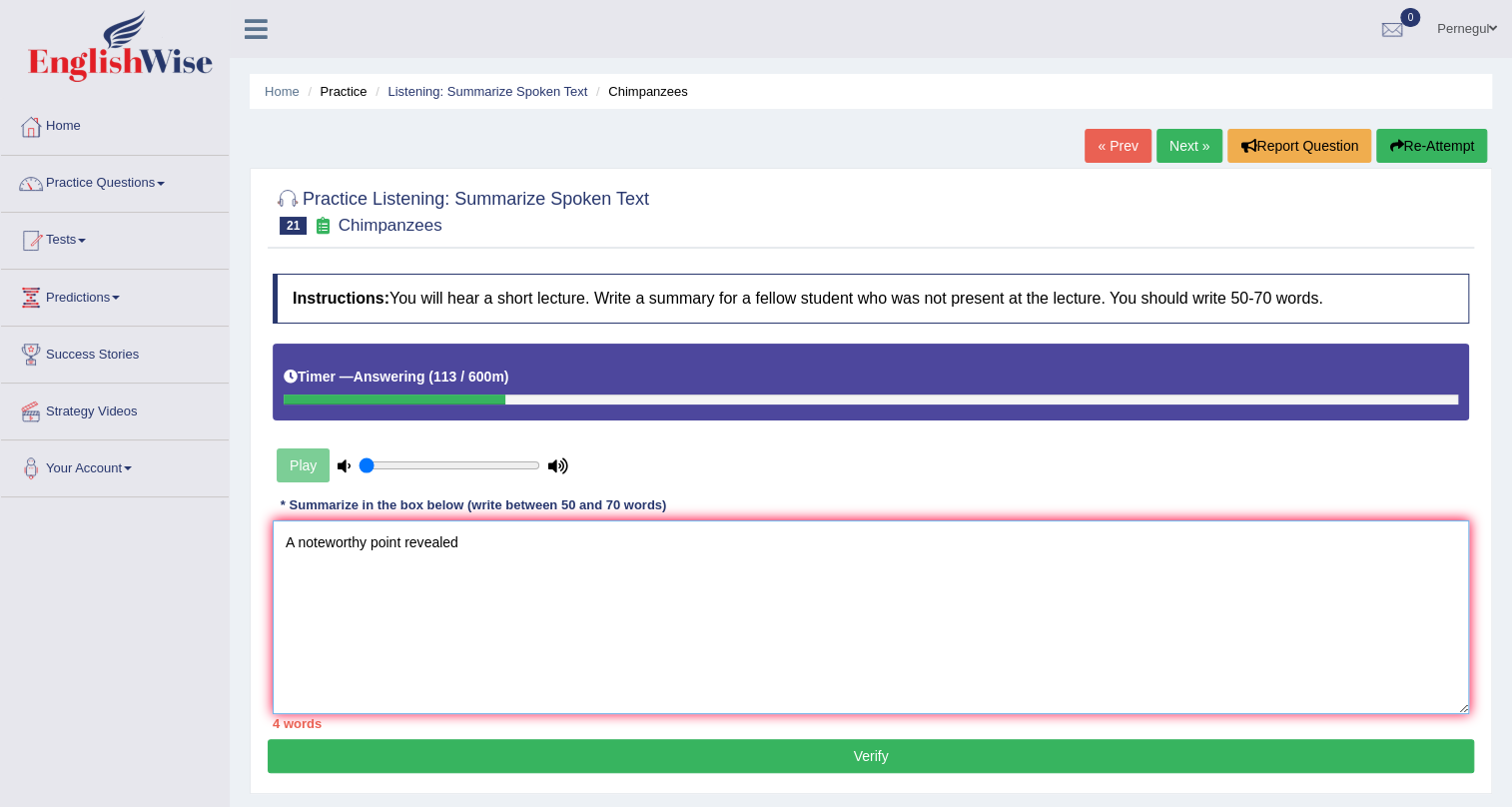 click on "A noteworthy point revealed" at bounding box center (871, 617) 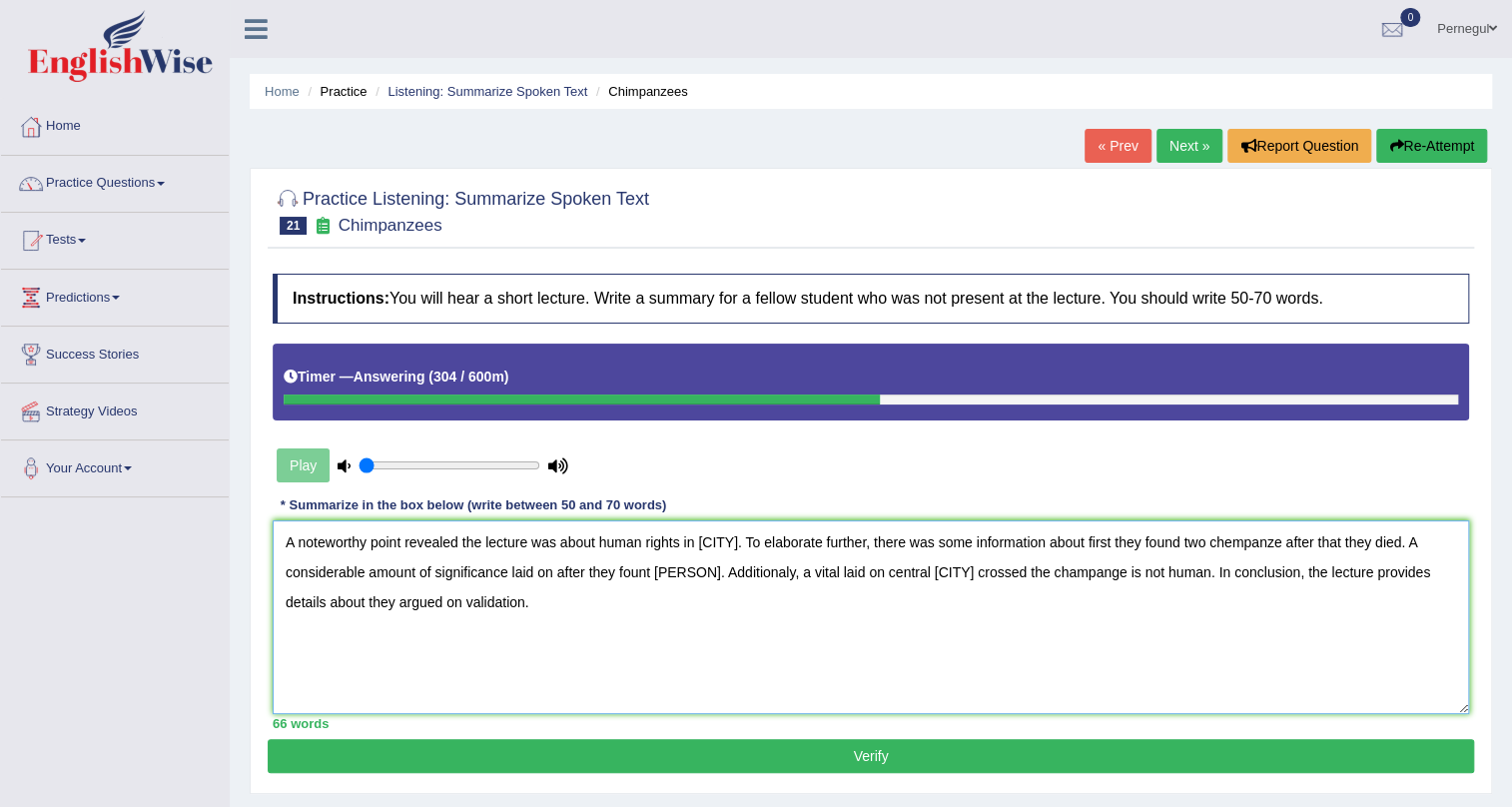 type on "A noteworthy point revealed the lecture was about human rights in [CITY]. To elaborate further, there was some information about first they found two chempanze after that they died. A considerable amount of significance laid on after they fount [PERSON]. Additionaly, a vital laid on central [CITY] crossed the champange is not human. In conclusion, the lecture provides details about they argued on validation." 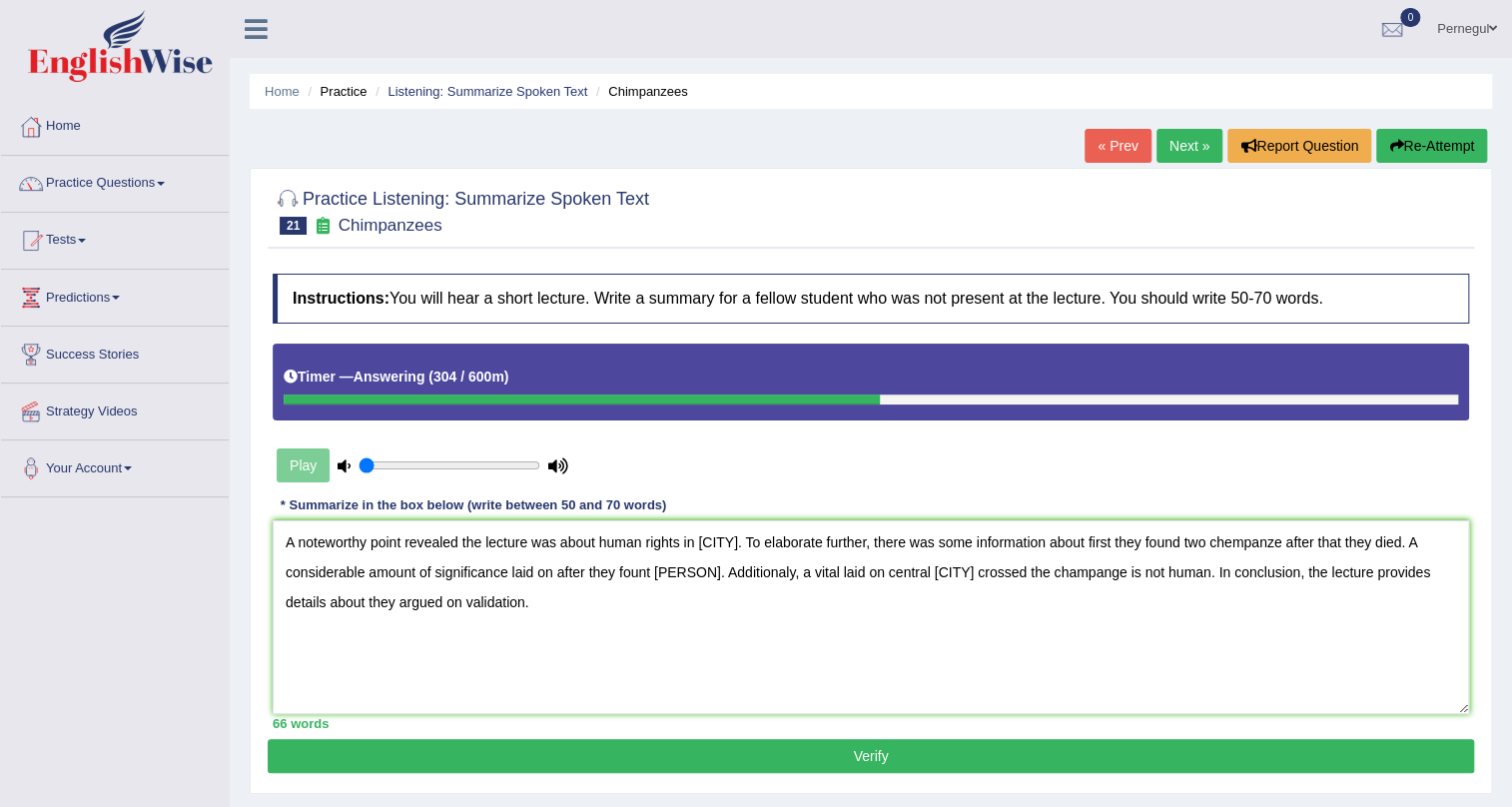 click on "66 words" at bounding box center [871, 723] 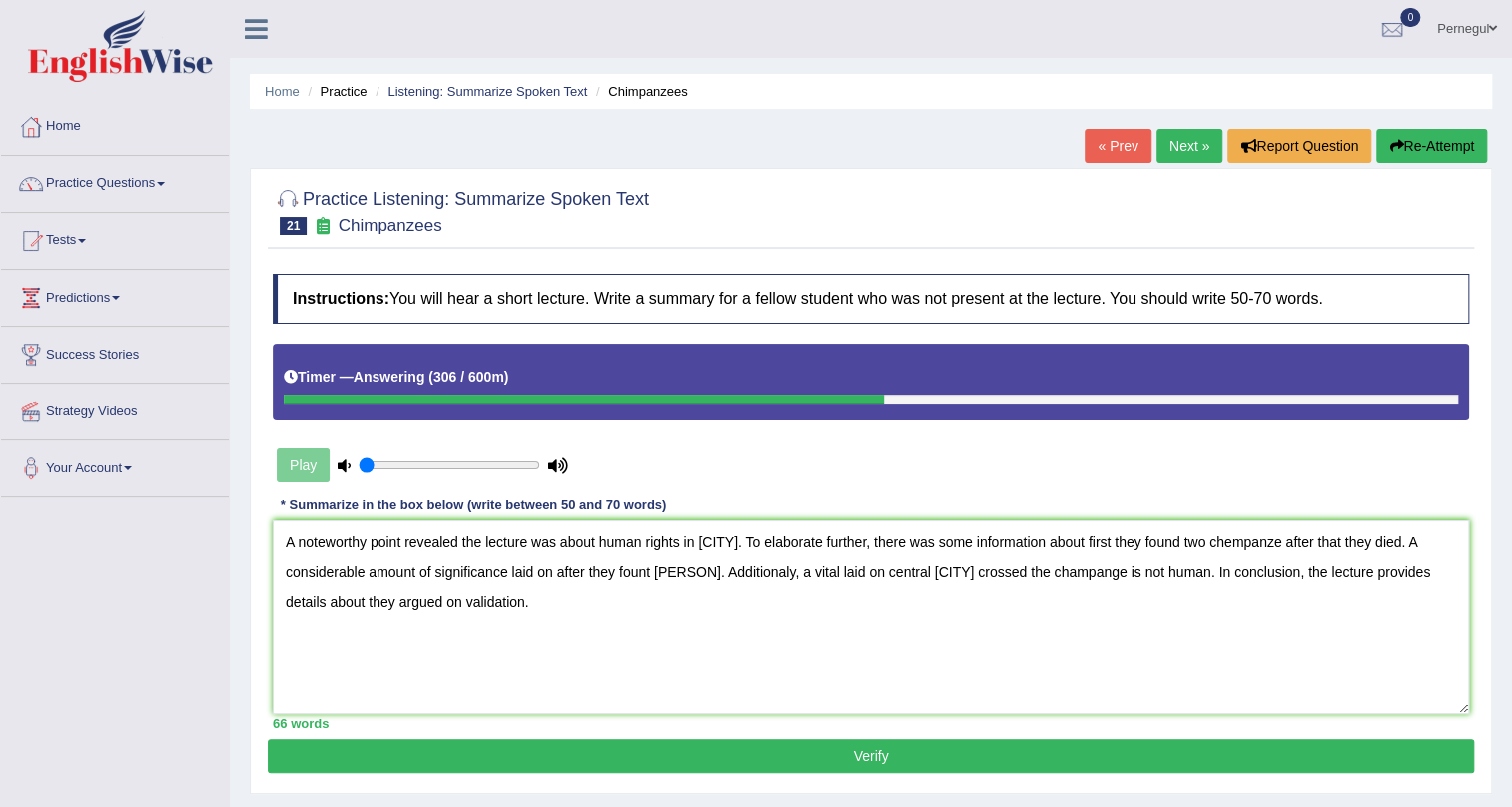 click on "Verify" at bounding box center [871, 756] 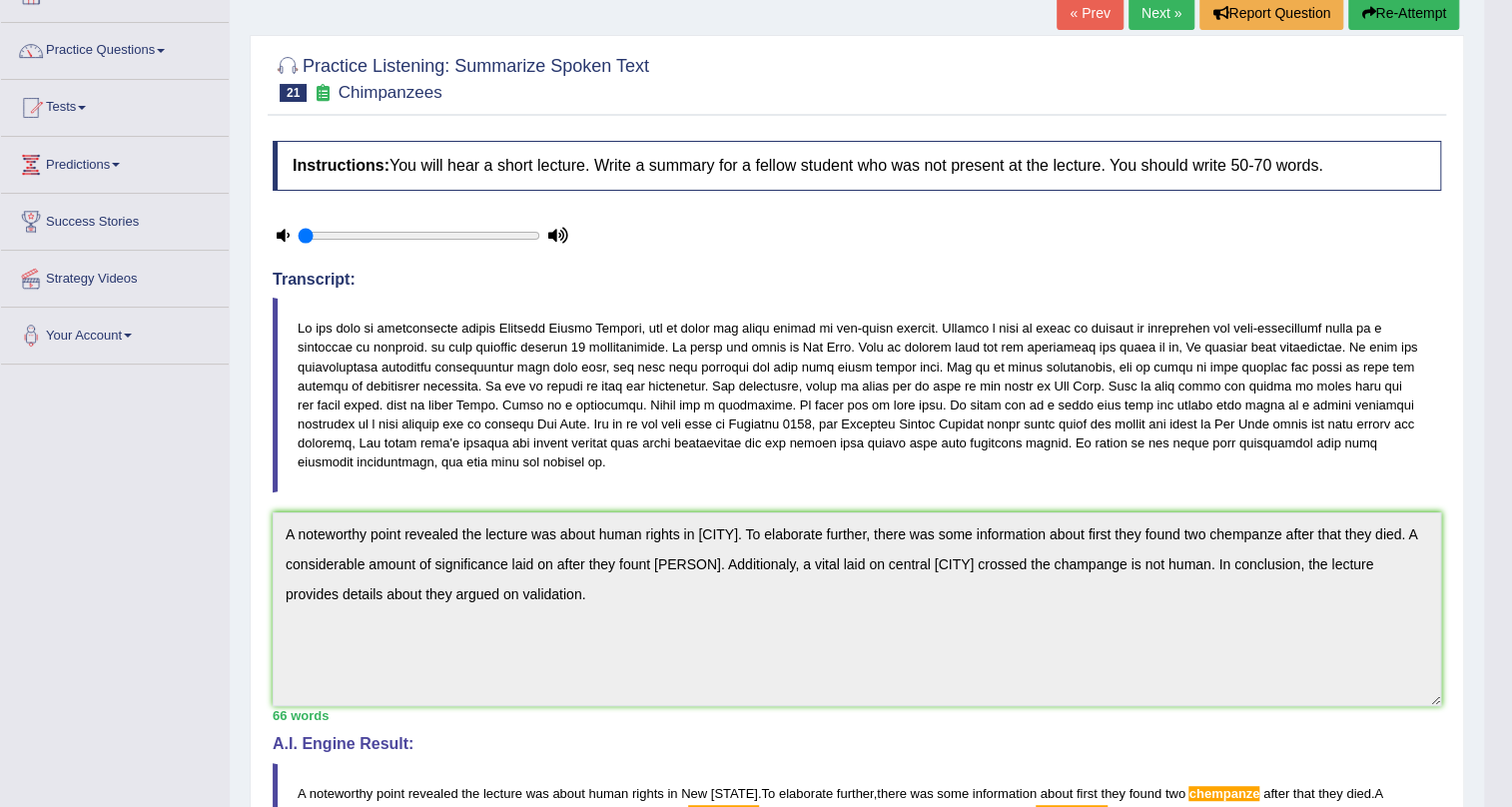 scroll, scrollTop: 111, scrollLeft: 0, axis: vertical 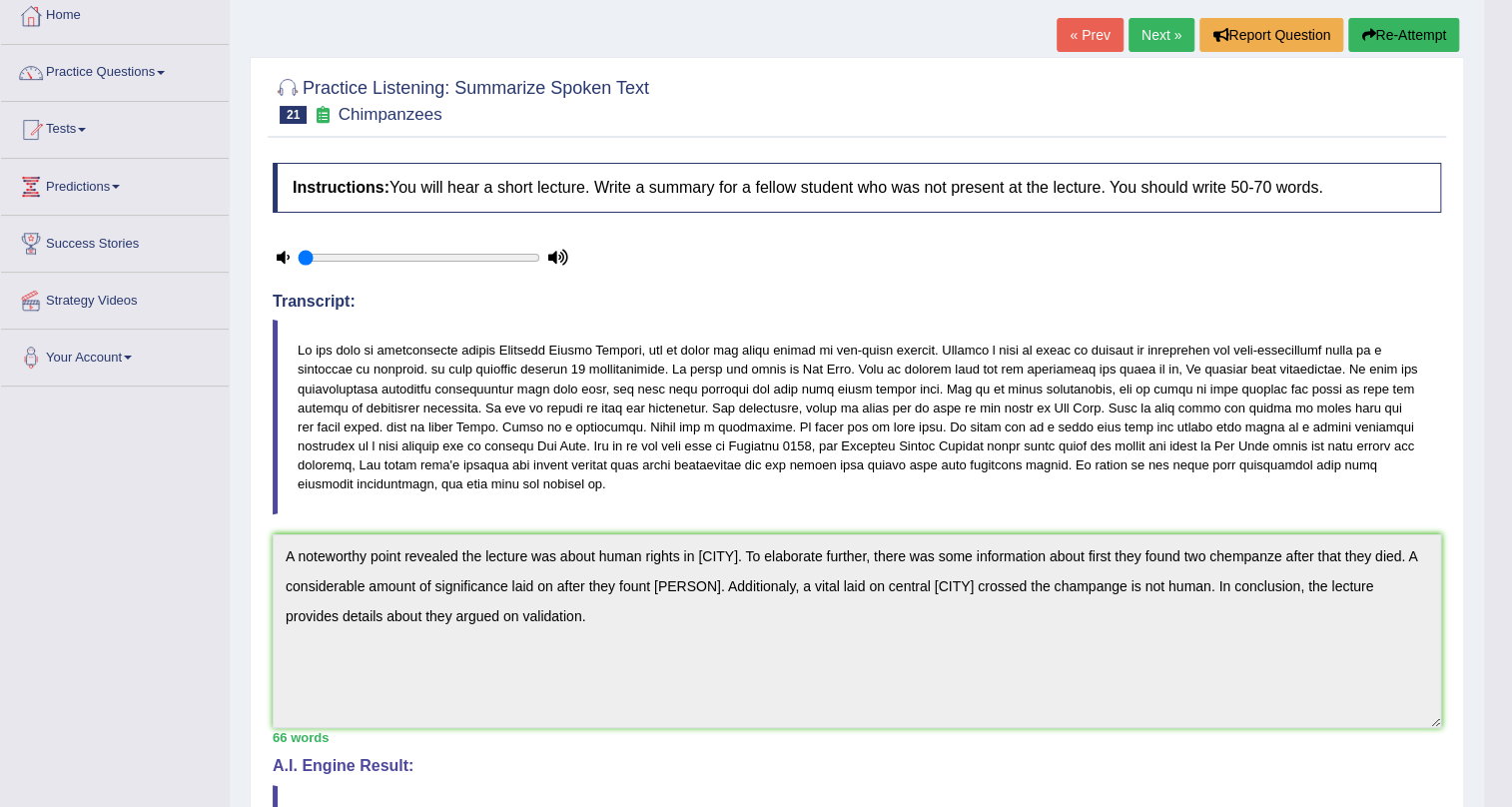click on "Re-Attempt" at bounding box center (1403, 35) 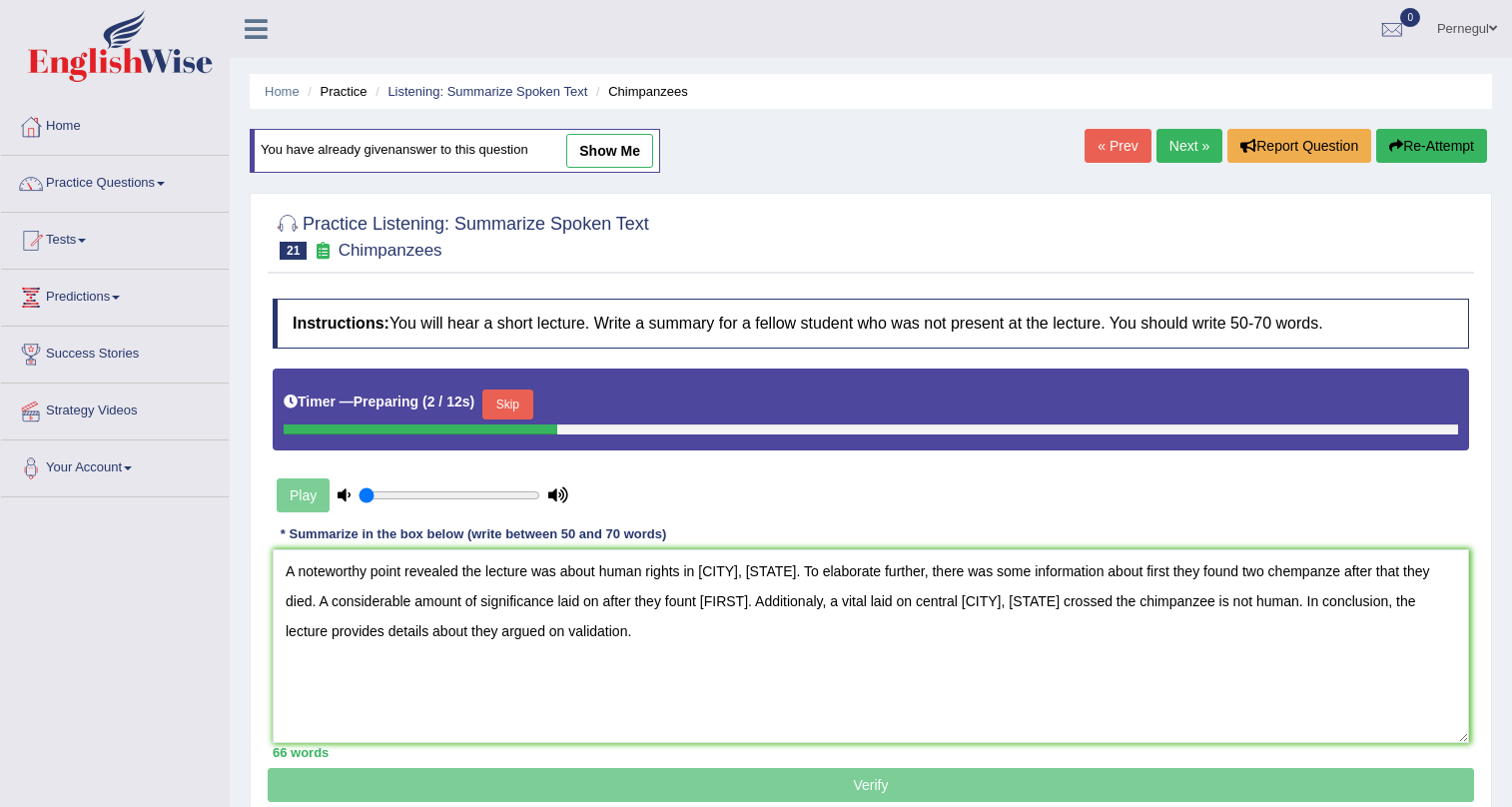 scroll, scrollTop: 111, scrollLeft: 0, axis: vertical 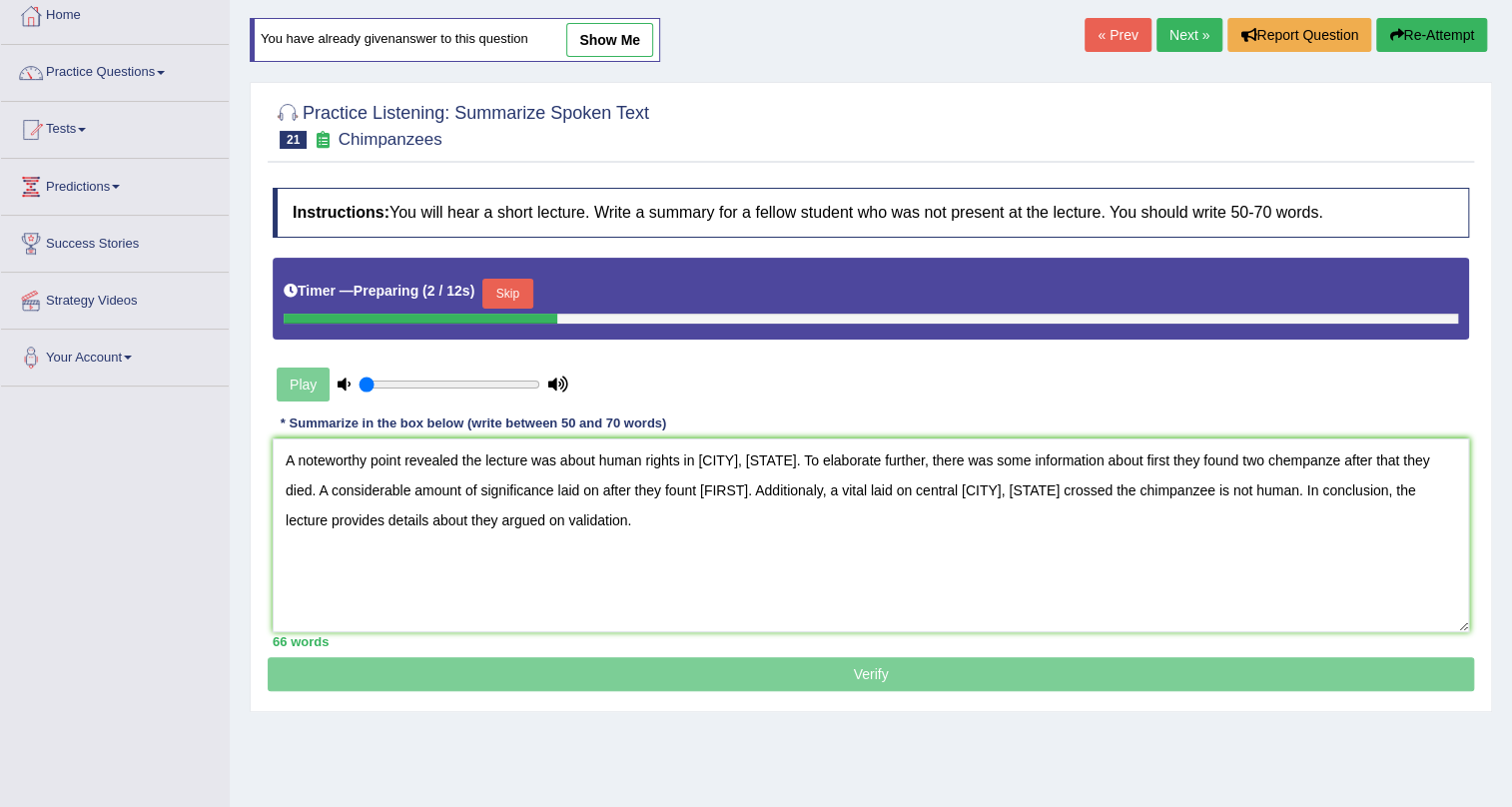 click on "A noteworthy point revealed the lecture was about human rights in [CITY], [STATE]. To elaborate further, there was some information about first they found two chempanze after that they died. A considerable amount of significance laid on after they fount [FIRST]. Additionaly, a vital laid on central [CITY], [STATE] crossed the chimpanzee is not human. In conclusion, the lecture provides details about they argued on validation." at bounding box center (871, 535) 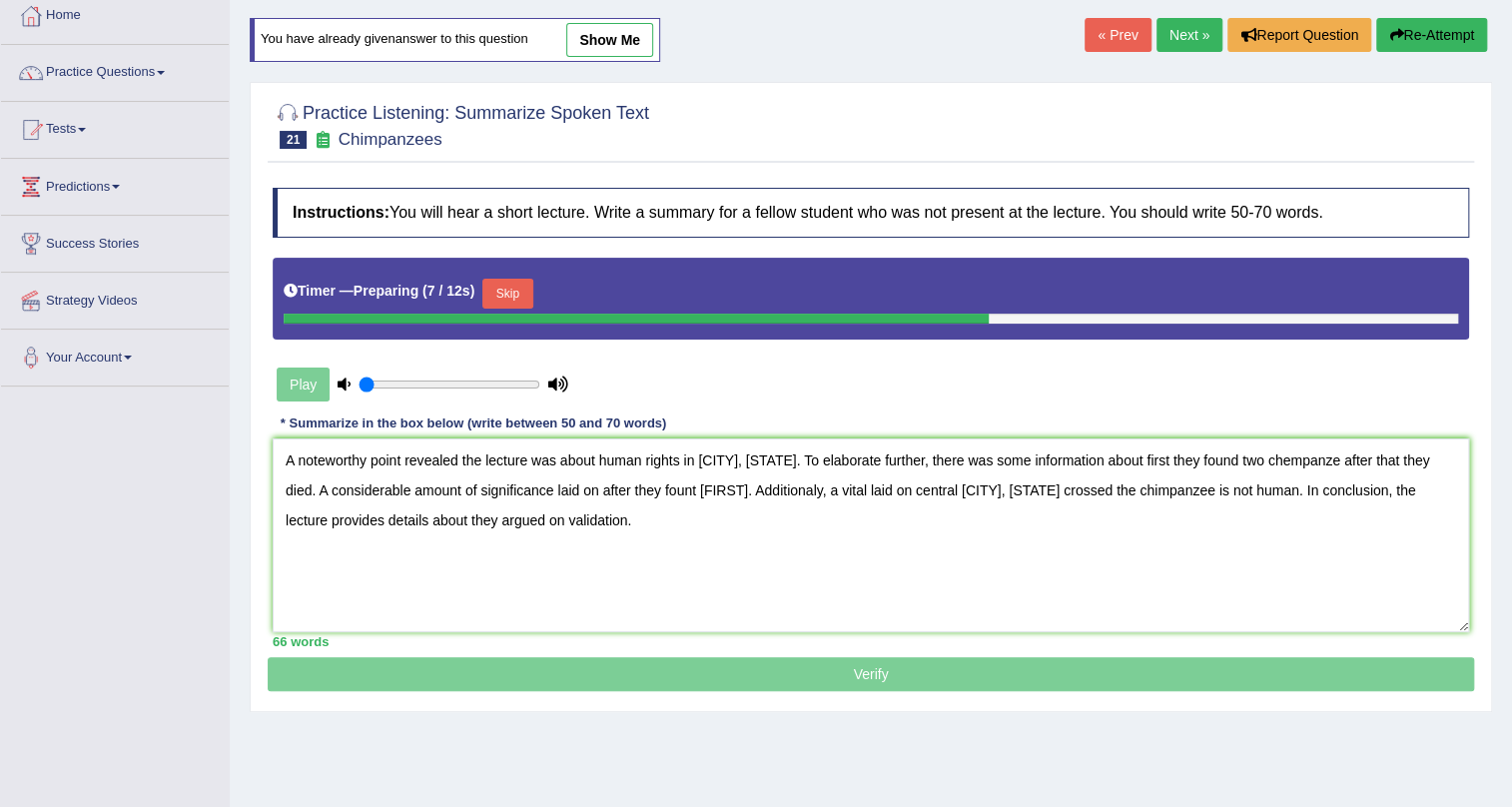 drag, startPoint x: 1043, startPoint y: 486, endPoint x: 1102, endPoint y: 486, distance: 59 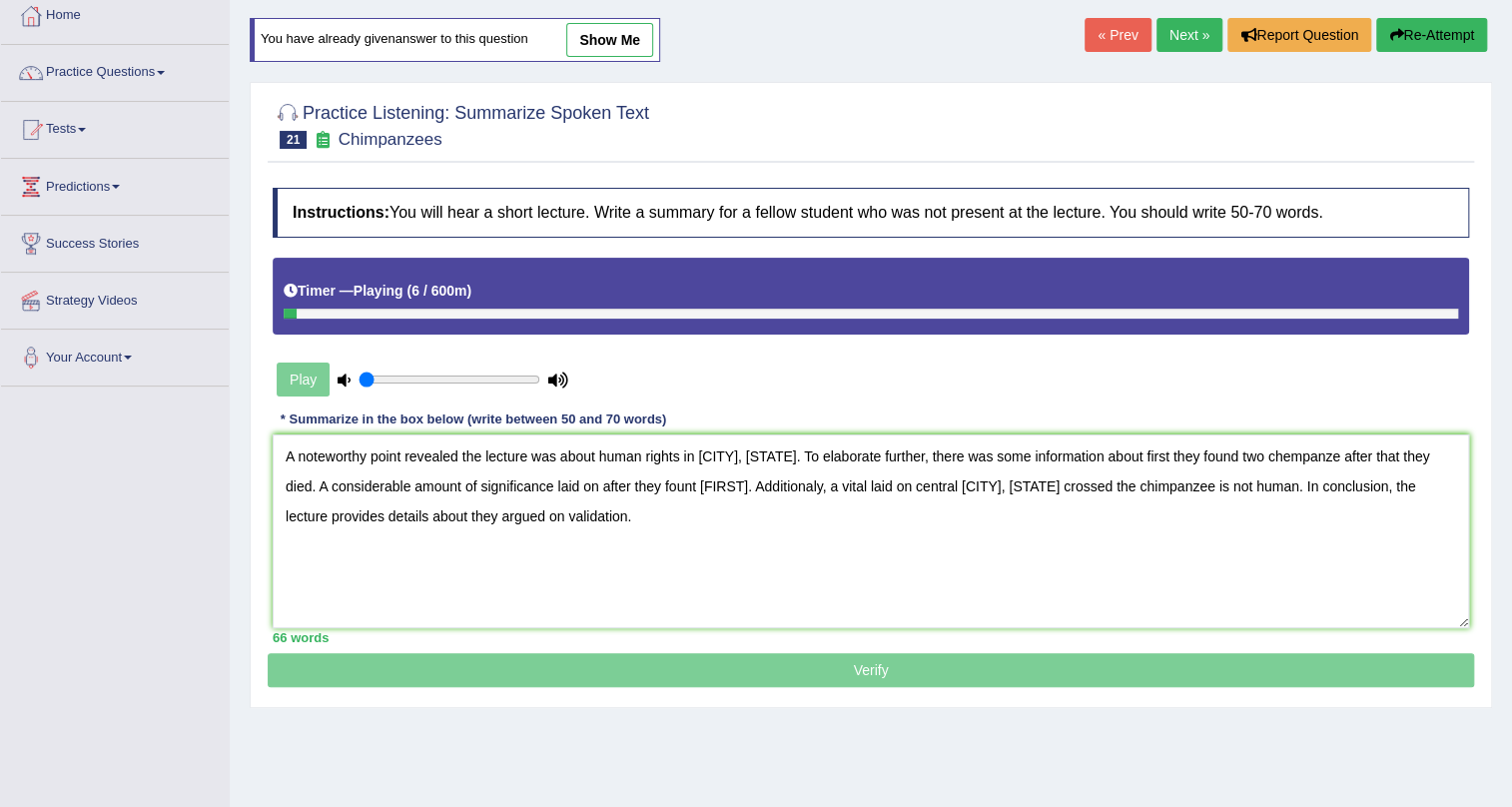 click on "A noteworthy point revealed the lecture was about human rights in [CITY], [STATE]. To elaborate further, there was some information about first they found two chempanze after that they died. A considerable amount of significance laid on after they fount [FIRST]. Additionaly, a vital laid on central [CITY], [STATE] crossed the chimpanzee is not human. In conclusion, the lecture provides details about they argued on validation." at bounding box center (871, 531) 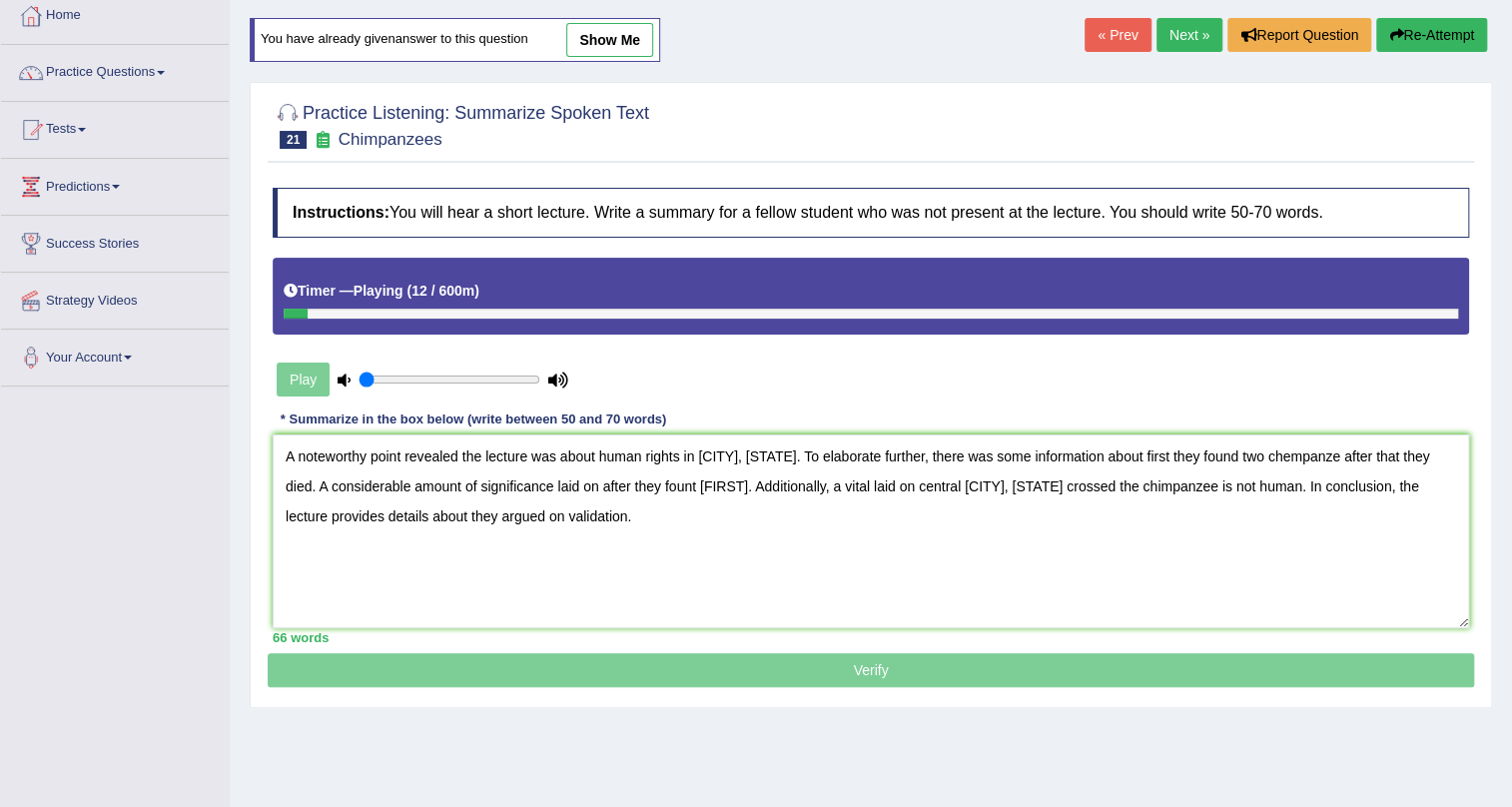 click on "A noteworthy point revealed the lecture was about human rights in [CITY], [STATE]. To elaborate further, there was some information about first they found two chempanze after that they died. A considerable amount of significance laid on after they fount [FIRST]. Additionally, a vital laid on central [CITY], [STATE] crossed the chimpanzee is not human. In conclusion, the lecture provides details about they argued on validation." at bounding box center [871, 531] 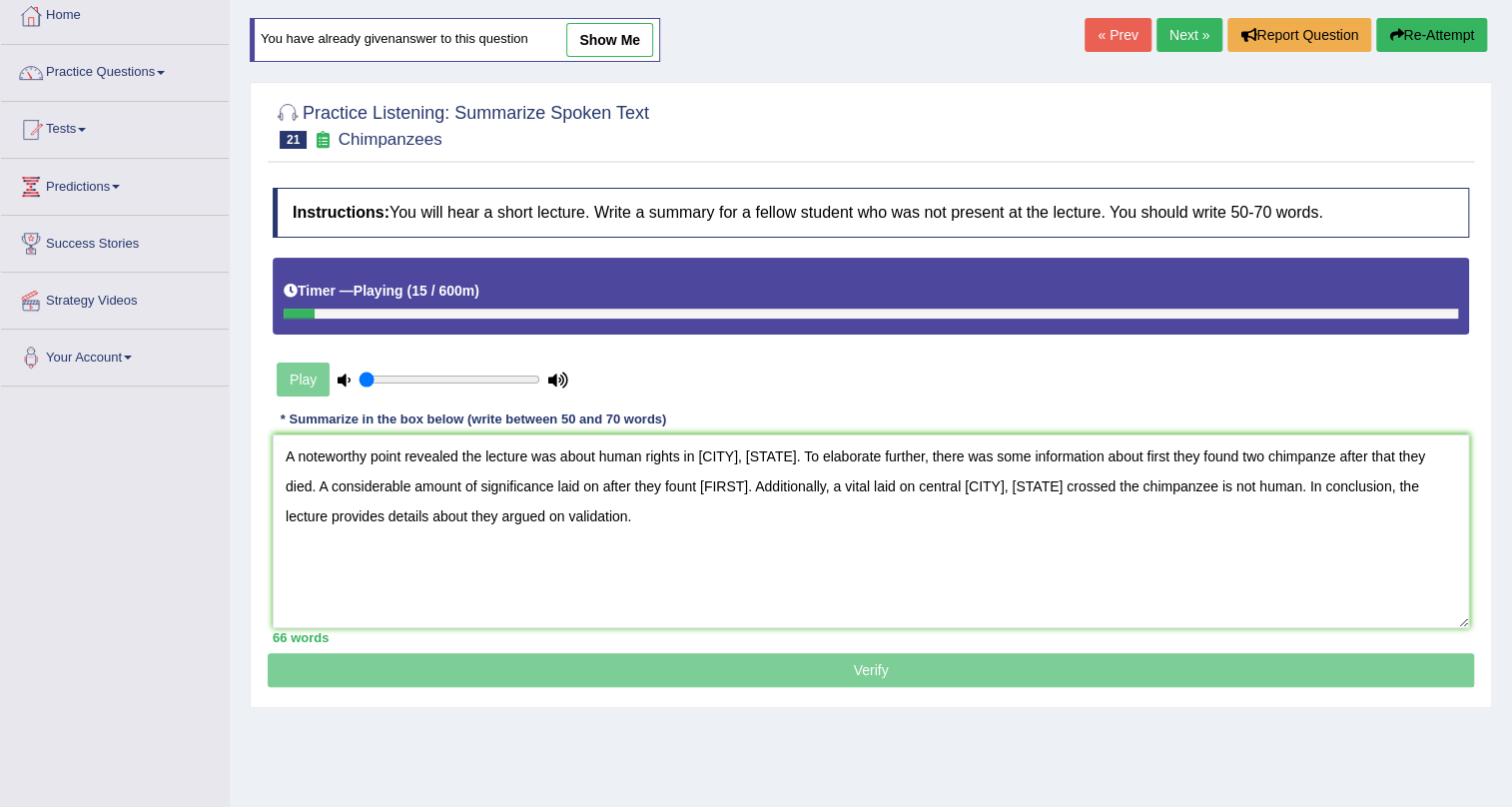 click on "A noteworthy point revealed the lecture was about human rights in [CITY], [STATE]. To elaborate further, there was some information about first they found two chimpanze after that they died. A considerable amount of significance laid on after they fount [FIRST]. Additionally, a vital laid on central [CITY], [STATE] crossed the chimpanzee is not human. In conclusion, the lecture provides details about they argued on validation." at bounding box center [871, 531] 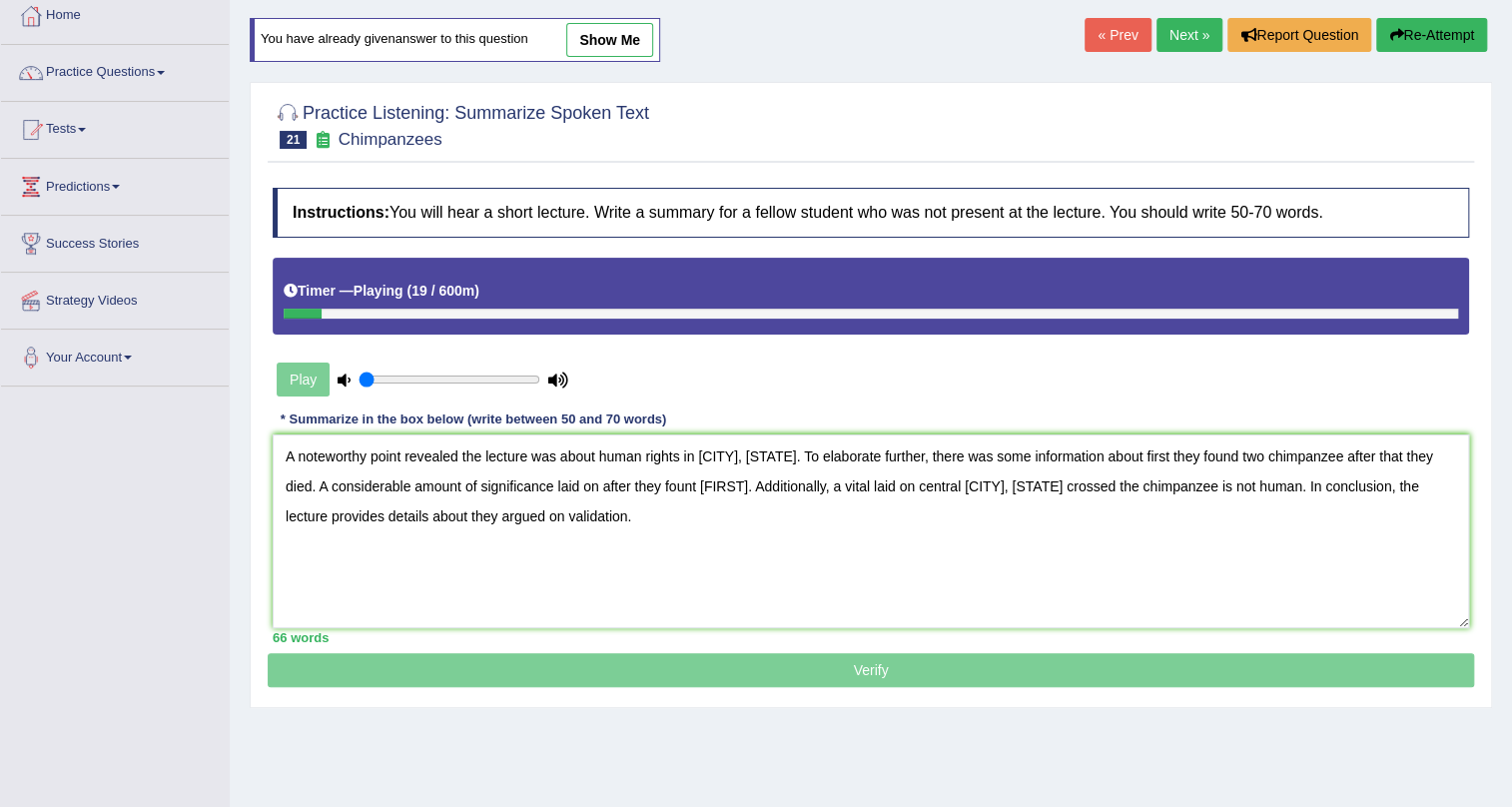 click on "A noteworthy point revealed the lecture was about human rights in [CITY], [STATE]. To elaborate further, there was some information about first they found two chimpanzee after that they died. A considerable amount of significance laid on after they fount [FIRST]. Additionally, a vital laid on central [CITY], [STATE] crossed the chimpanzee is not human. In conclusion, the lecture provides details about they argued on validation." at bounding box center [871, 531] 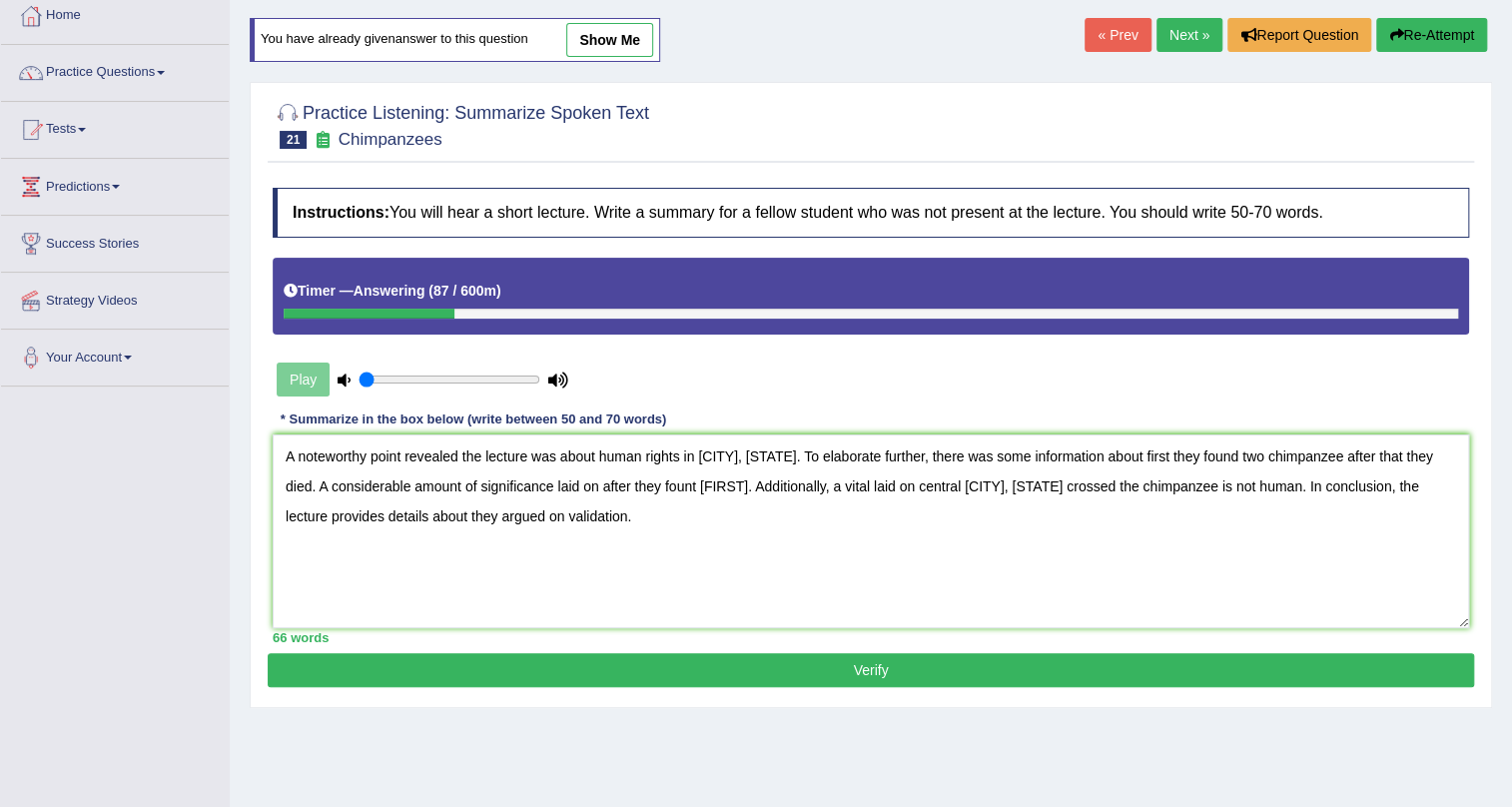 type on "A noteworthy point revealed the lecture was about human rights in [CITY], [STATE]. To elaborate further, there was some information about first they found two chimpanzee after that they died. A considerable amount of significance laid on after they fount [FIRST]. Additionally, a vital laid on central [CITY], [STATE] crossed the chimpanzee is not human. In conclusion, the lecture provides details about they argued on validation." 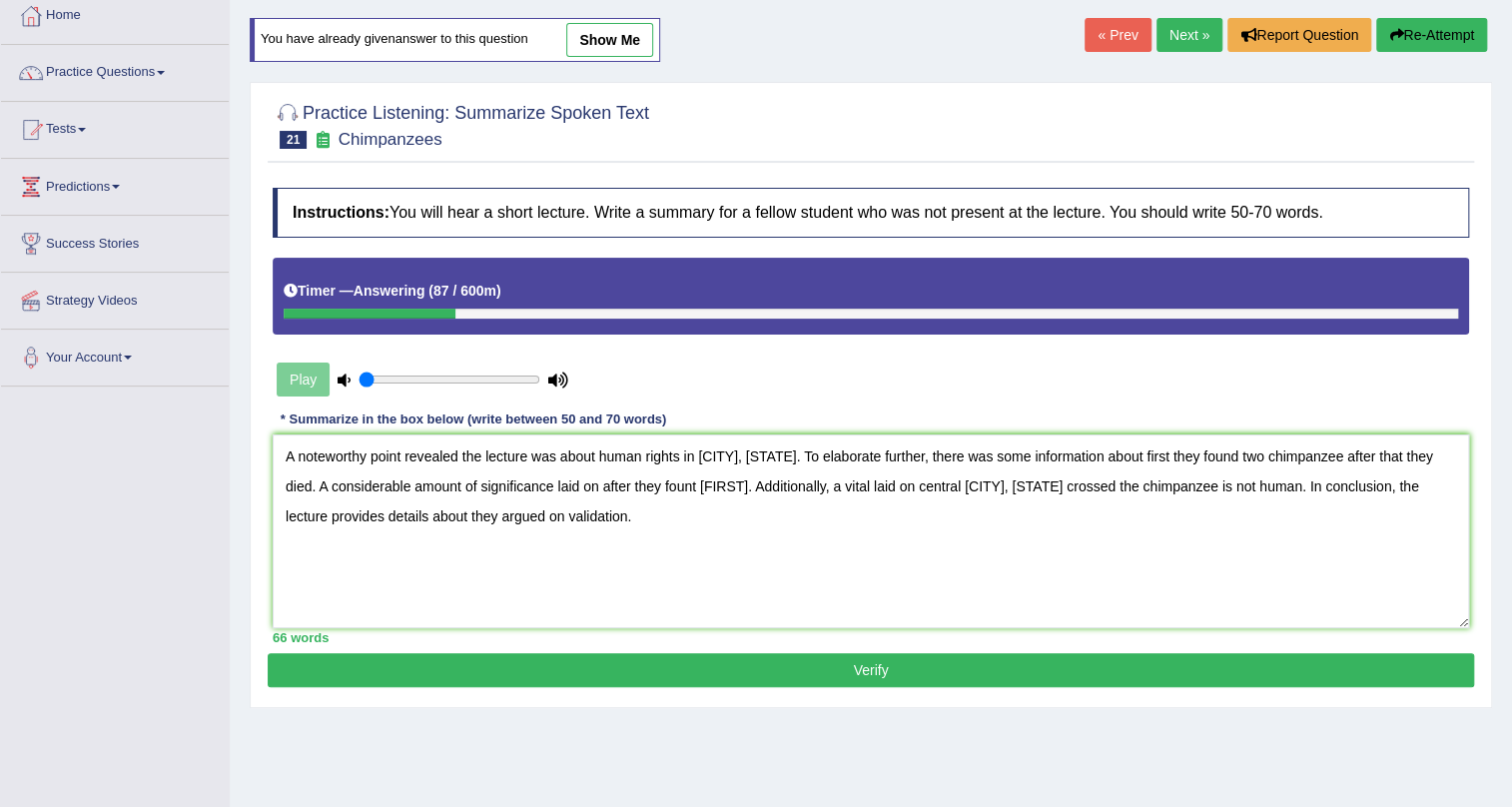 click on "Verify" at bounding box center (871, 670) 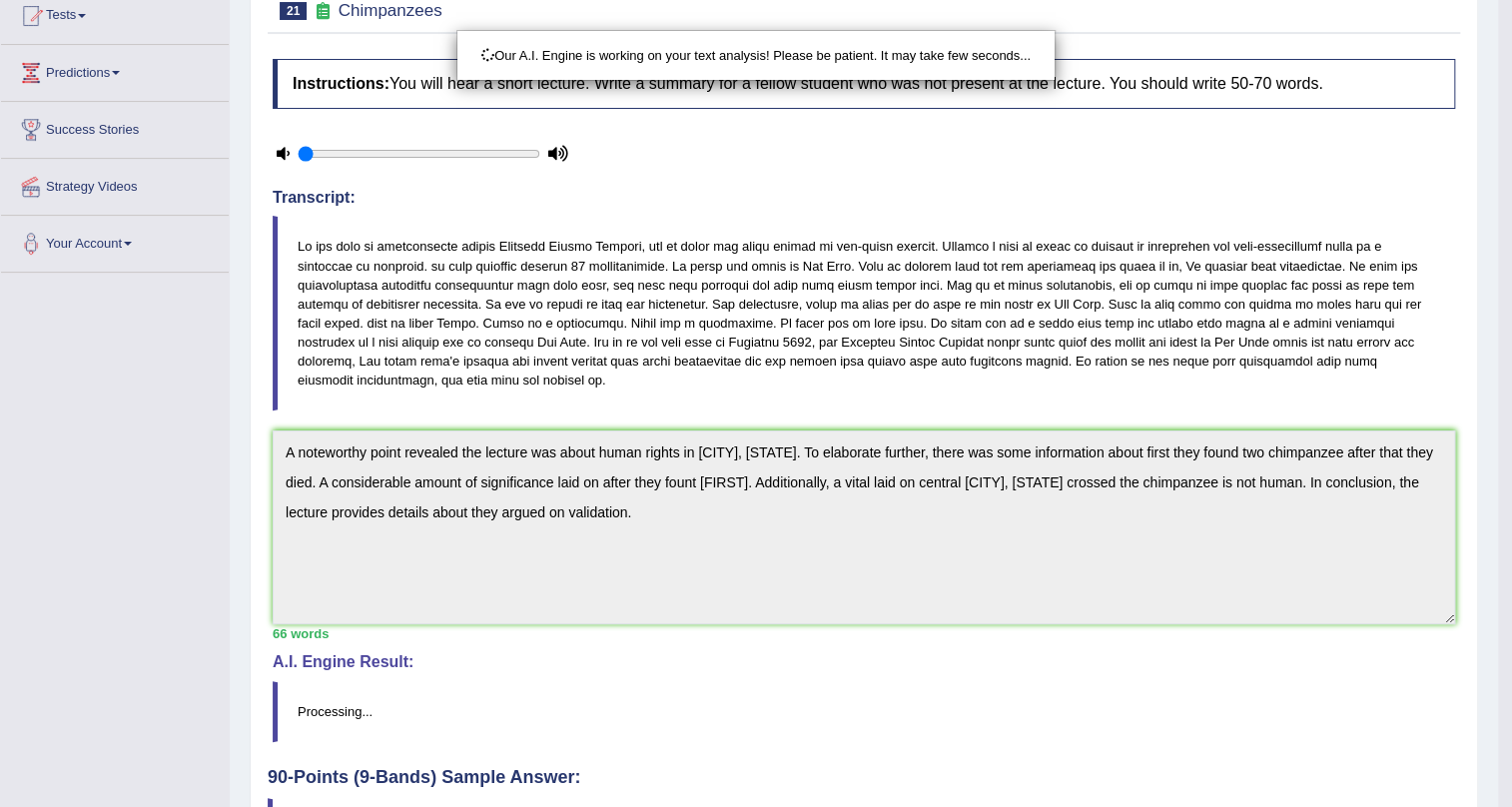 scroll, scrollTop: 371, scrollLeft: 0, axis: vertical 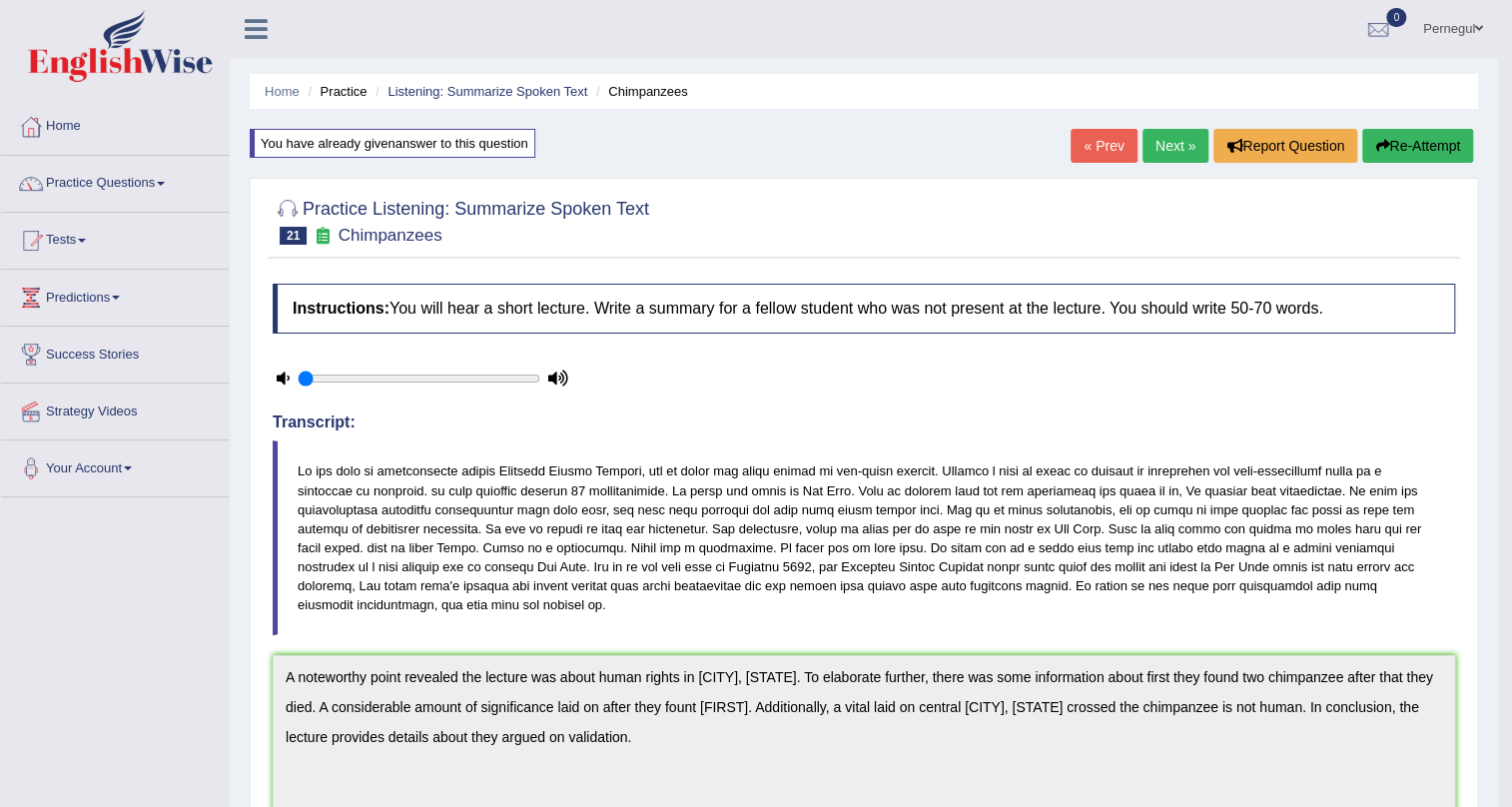 click on "Next »" at bounding box center [1175, 146] 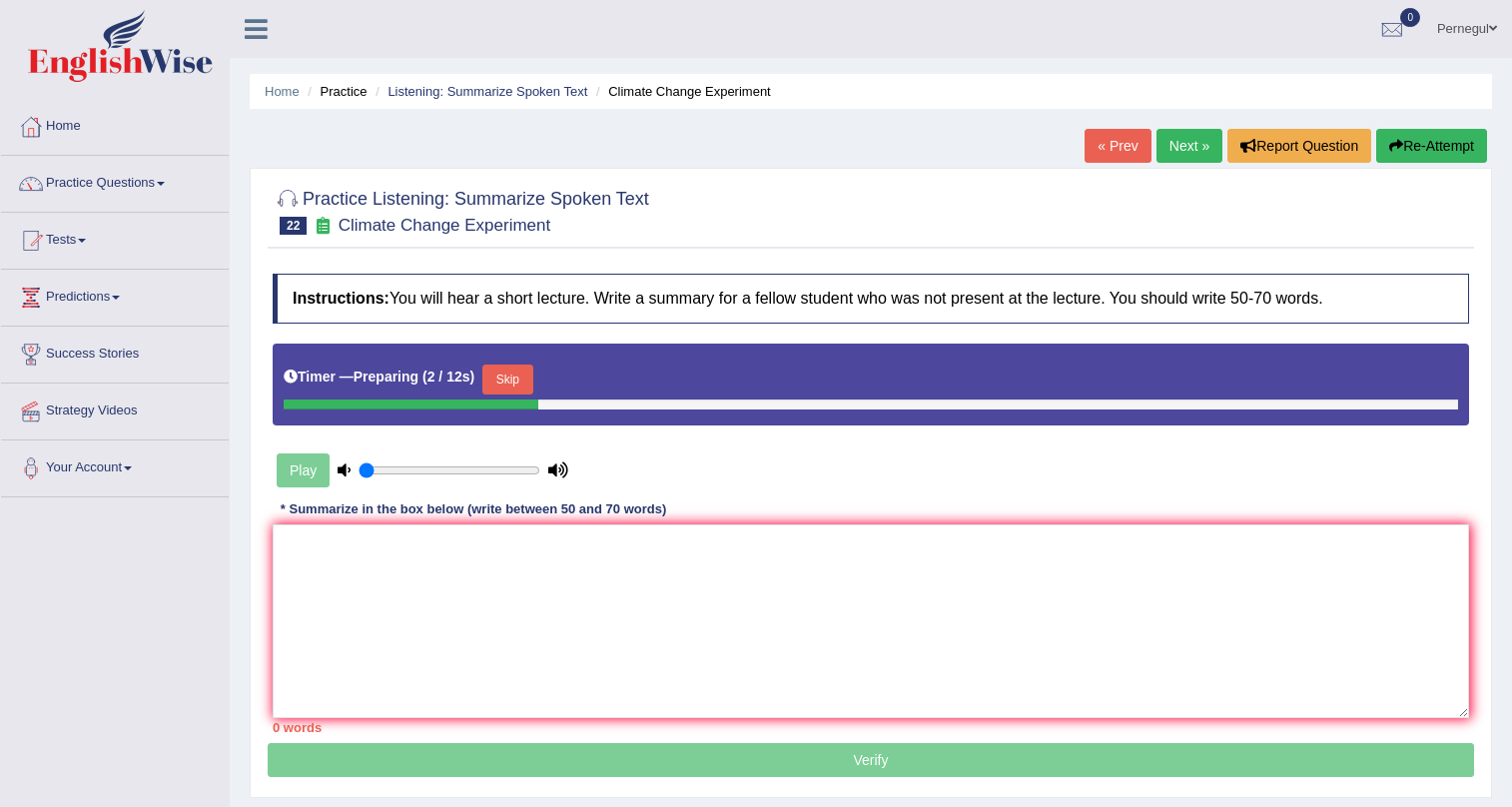 scroll, scrollTop: 0, scrollLeft: 0, axis: both 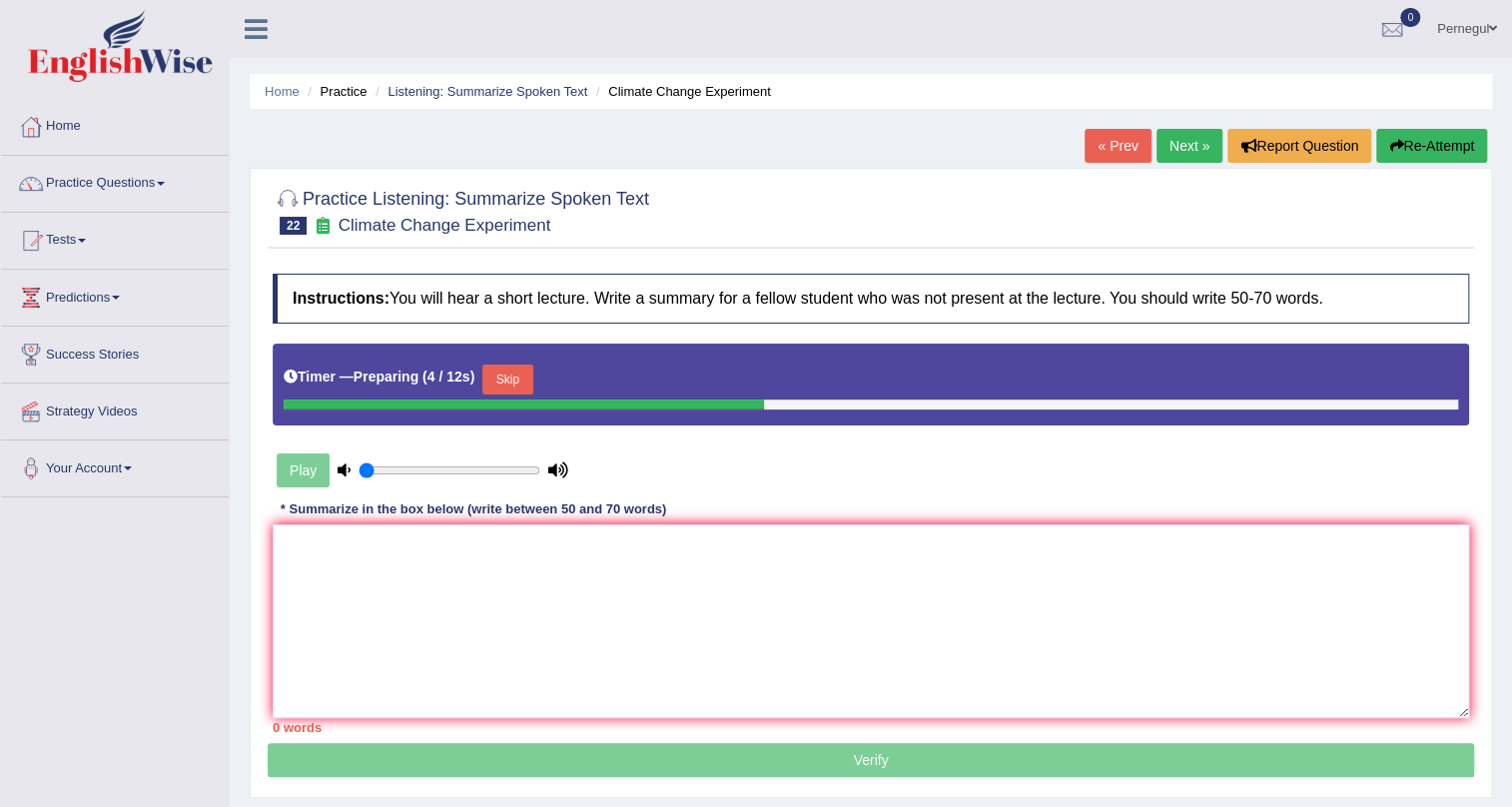 click on "Skip" at bounding box center [507, 380] 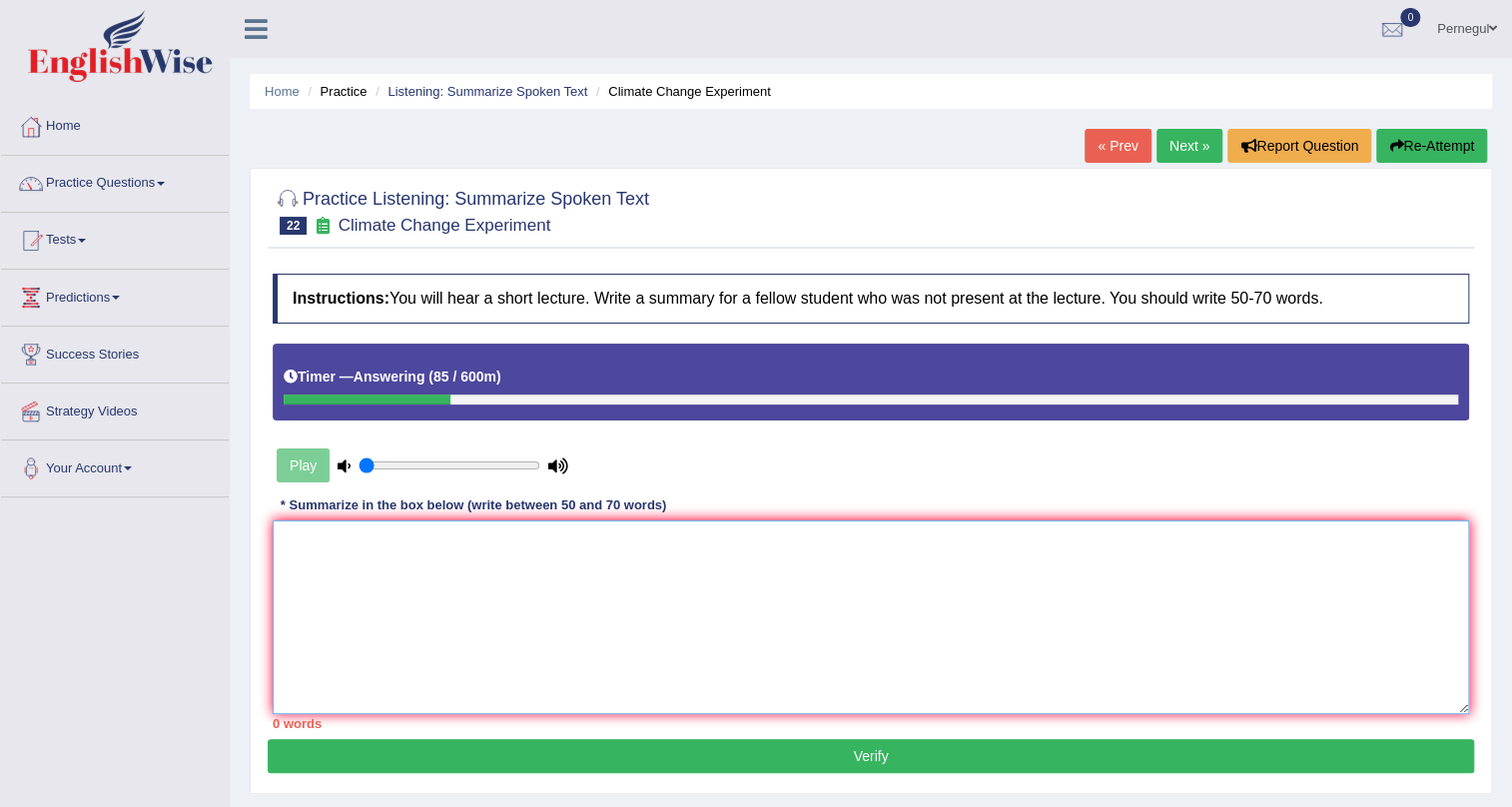 click at bounding box center [871, 617] 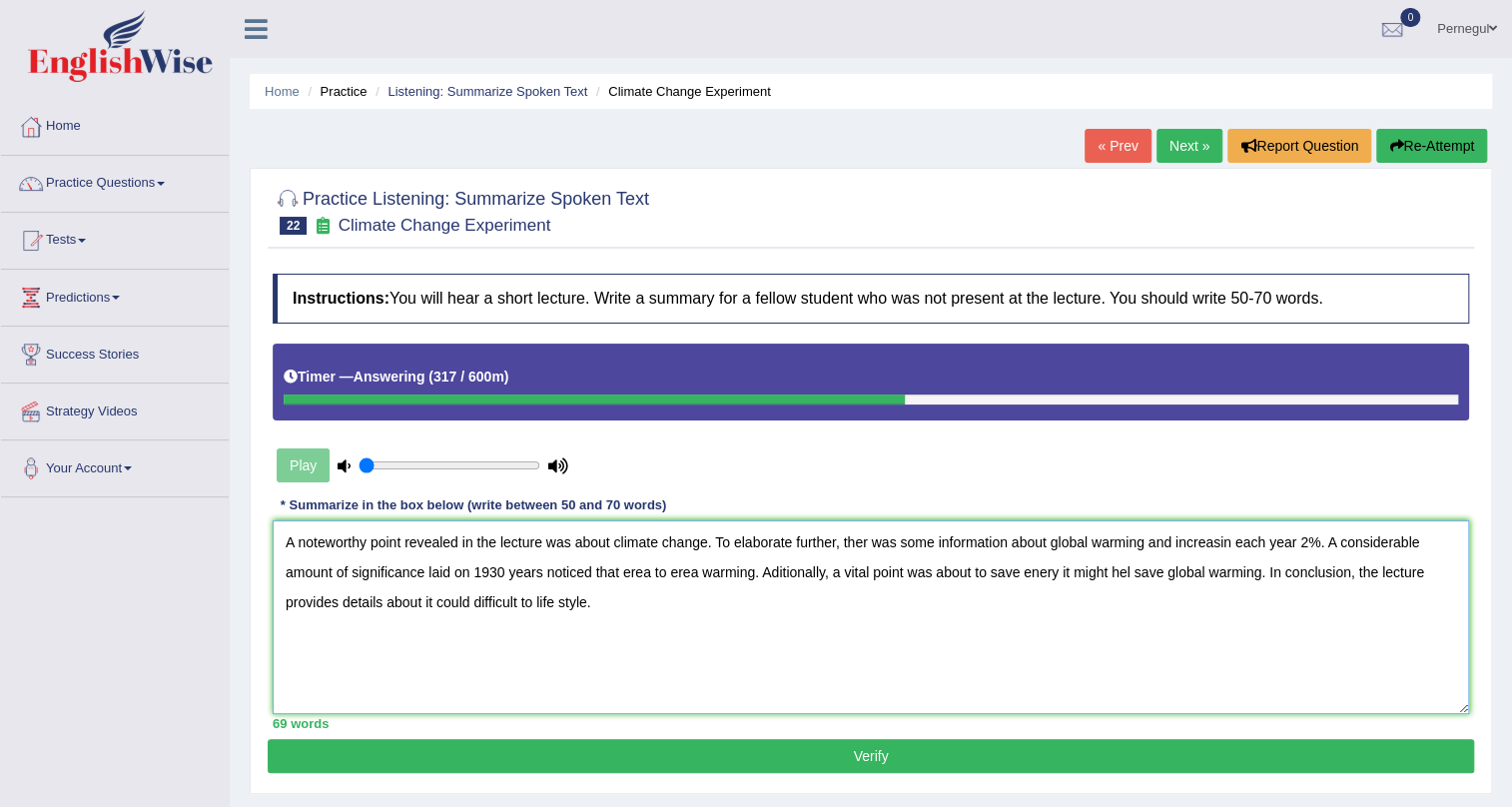 type on "A noteworthy point revealed in the lecture was about climate change. To elaborate further, ther was some information about global warming and increasin each year 2%. A considerable amount of significance laid on 1930 years noticed that erea to erea warming. Aditionally, a vital point was about to save enery it might hel save global warming. In conclusion, the lecture provides details about it could difficult to life style." 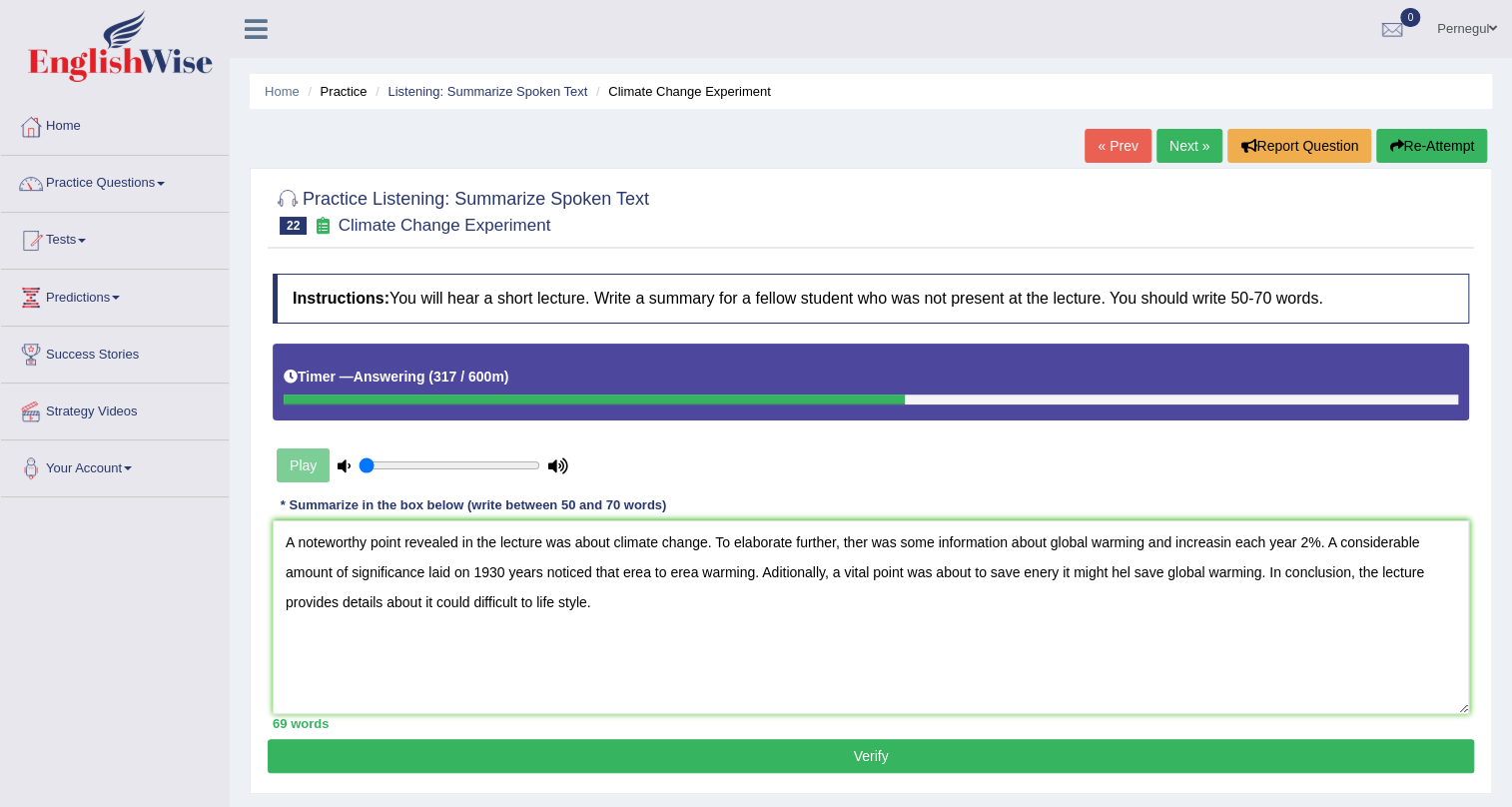click on "Verify" at bounding box center [871, 756] 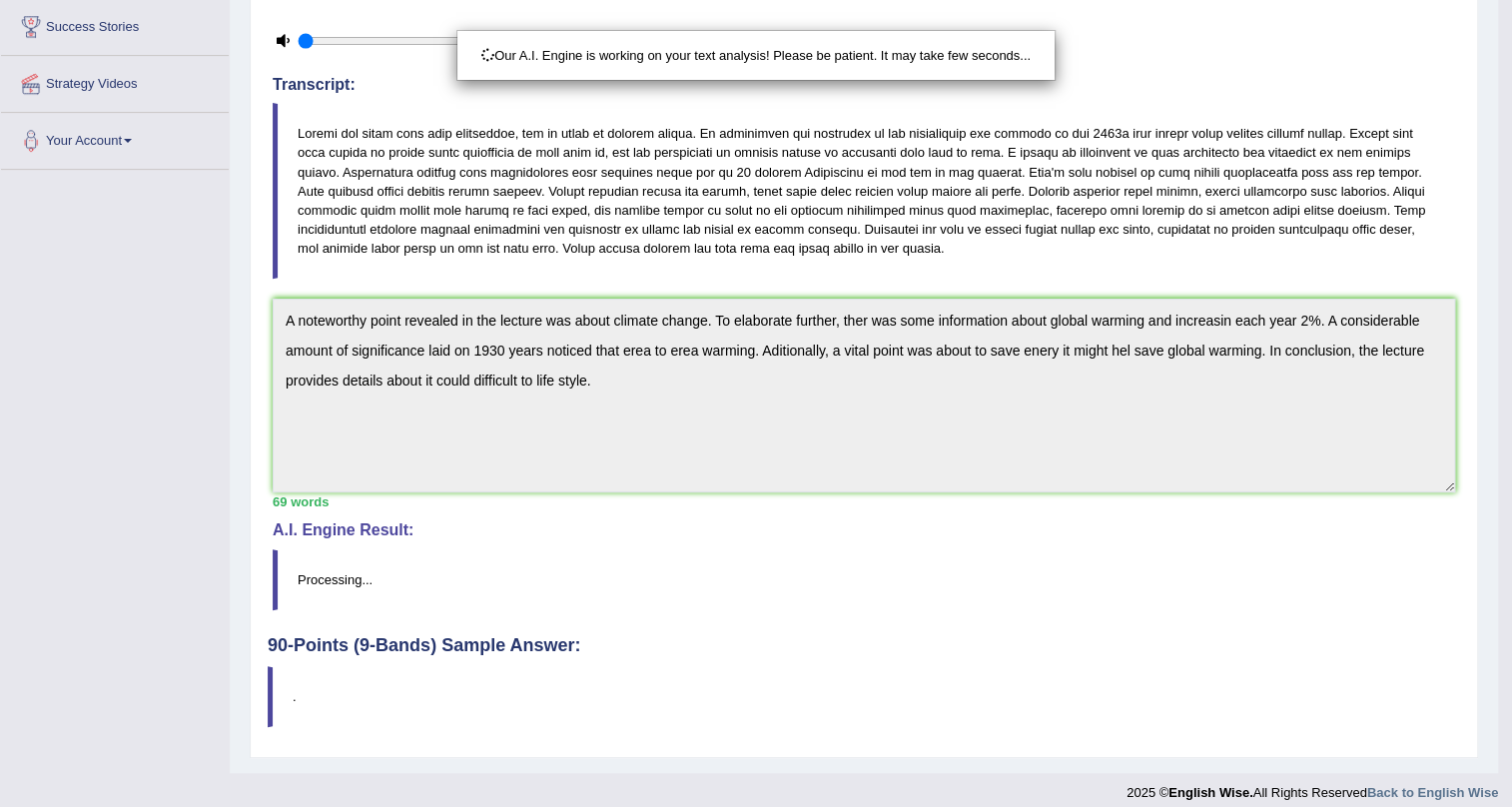 scroll, scrollTop: 342, scrollLeft: 0, axis: vertical 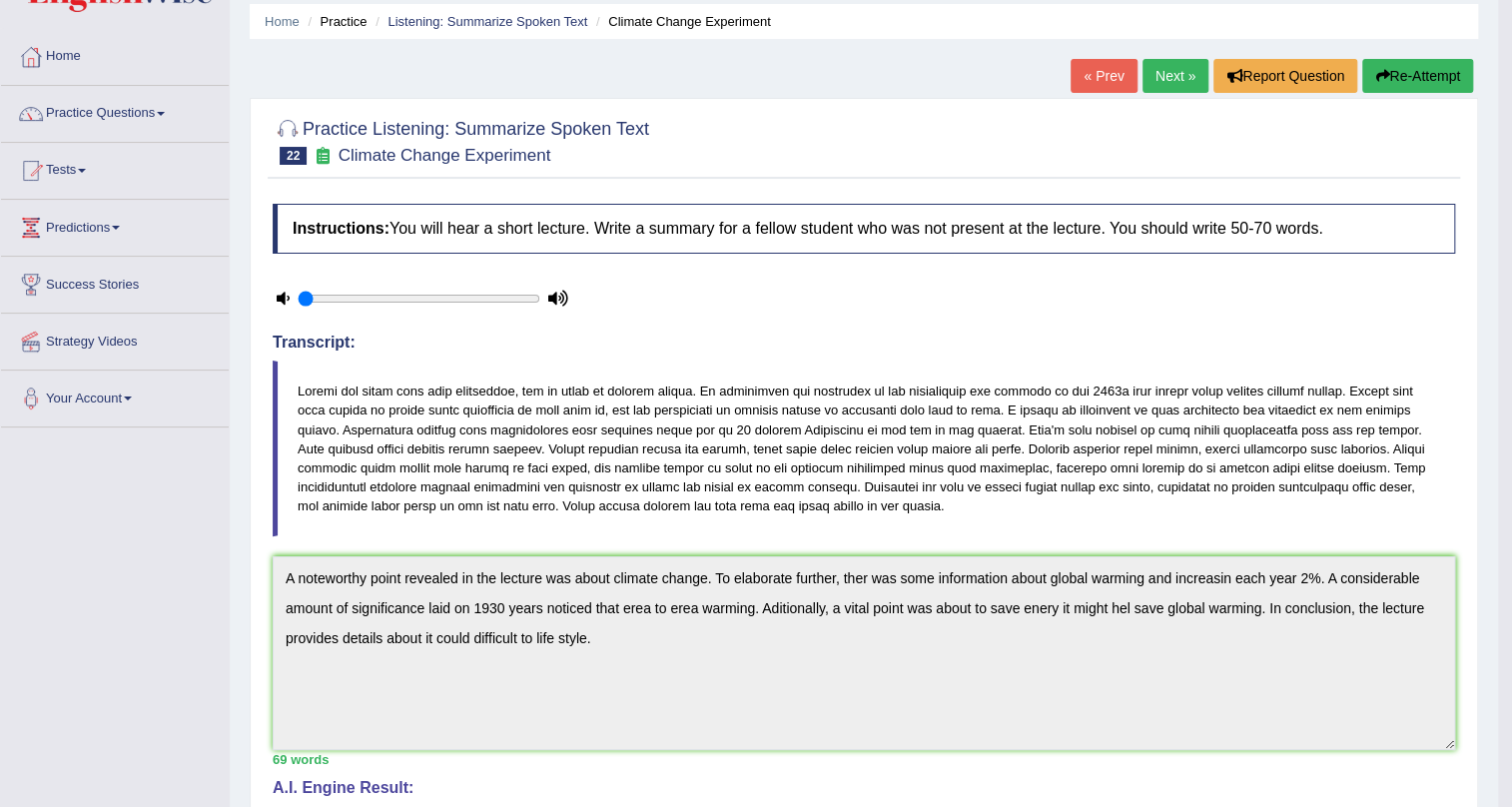 click on "Re-Attempt" at bounding box center [1417, 76] 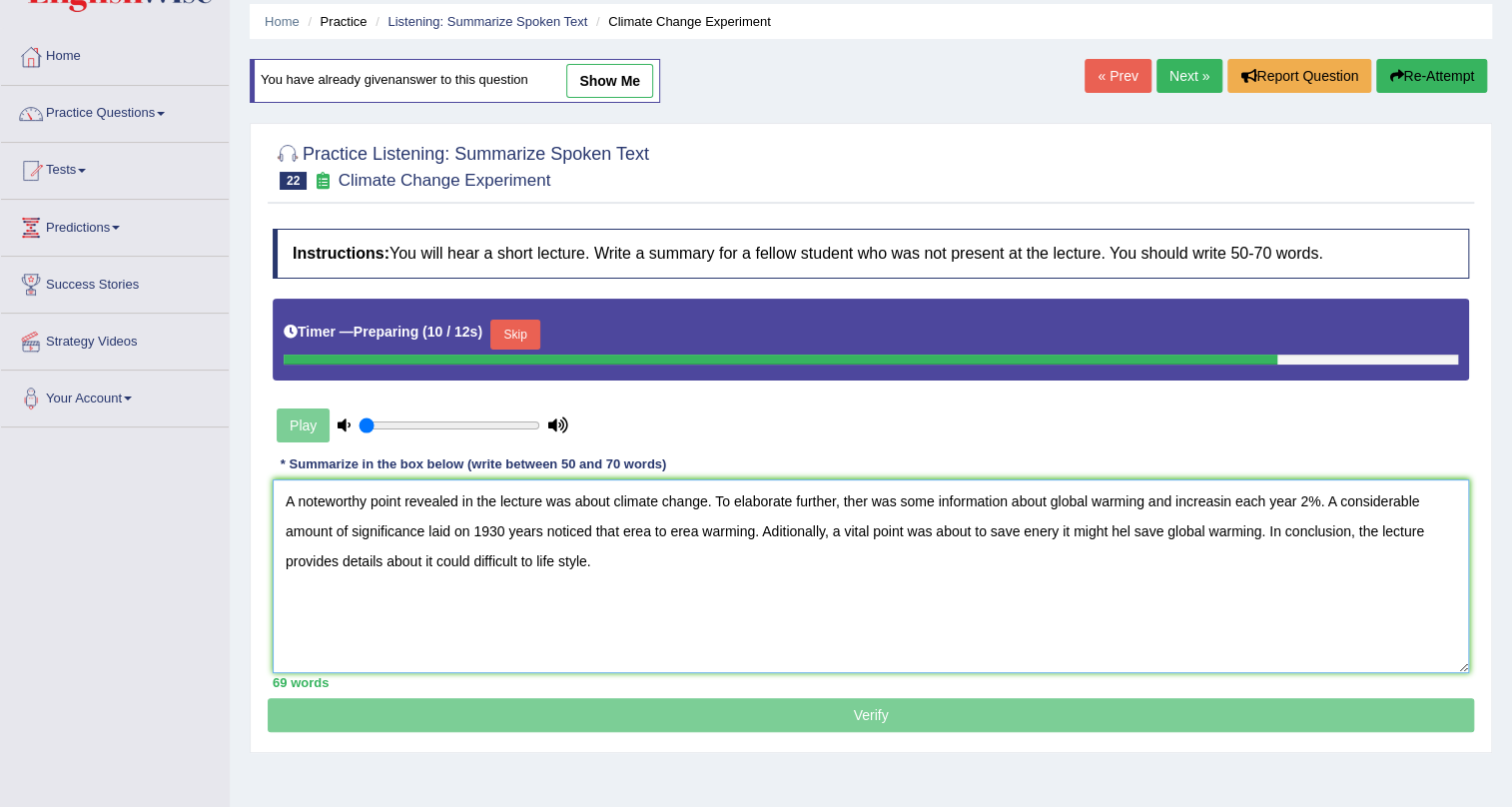 scroll, scrollTop: 70, scrollLeft: 0, axis: vertical 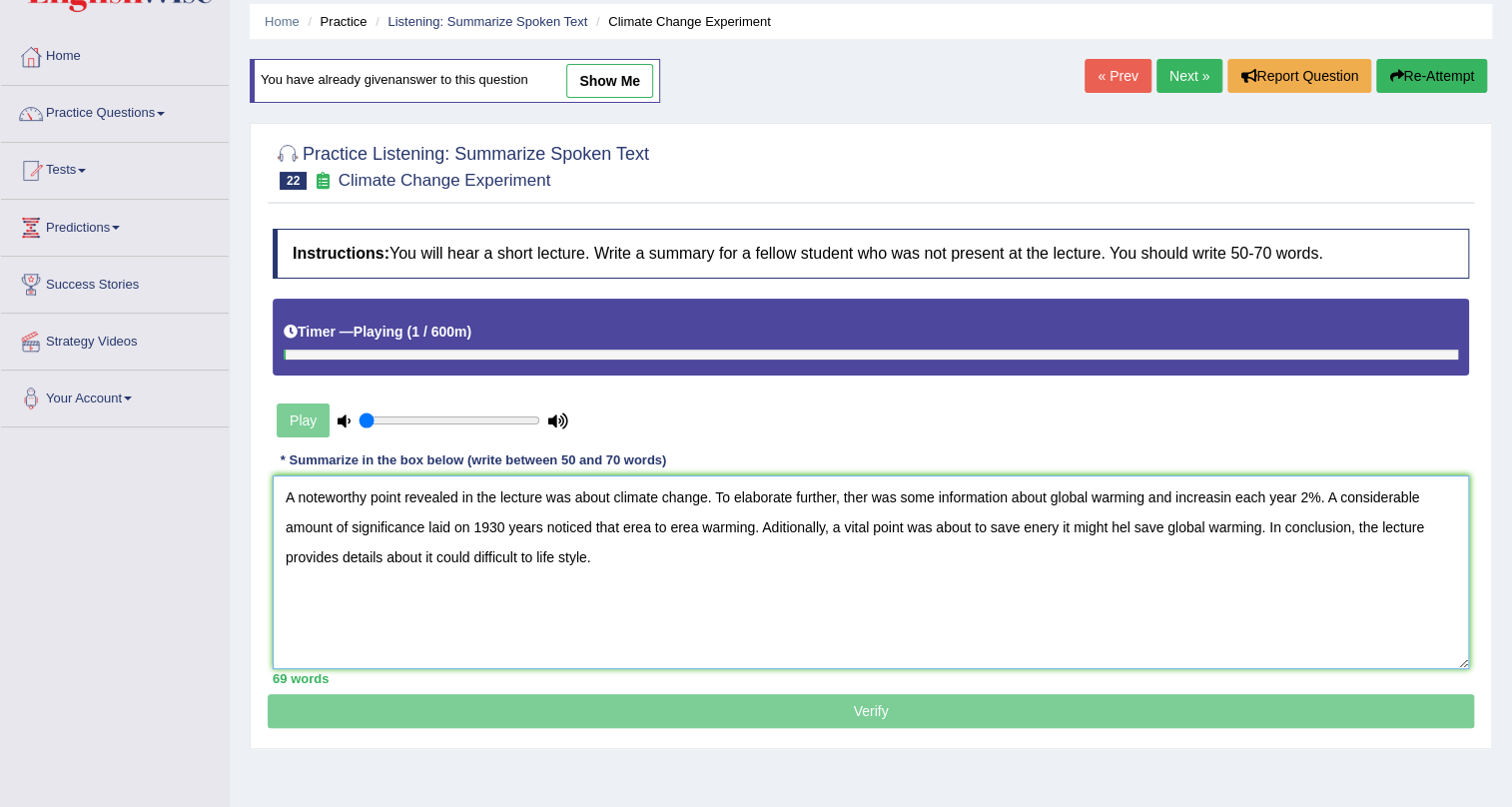 click on "A noteworthy point revealed in the lecture was about climate change. To elaborate further, ther was some information about global warming and increasin each year 2%. A considerable amount of significance laid on 1930 years noticed that erea to erea warming. Aditionally, a vital point was about to save enery it might hel save global warming. In conclusion, the lecture provides details about it could difficult to life style." at bounding box center [871, 572] 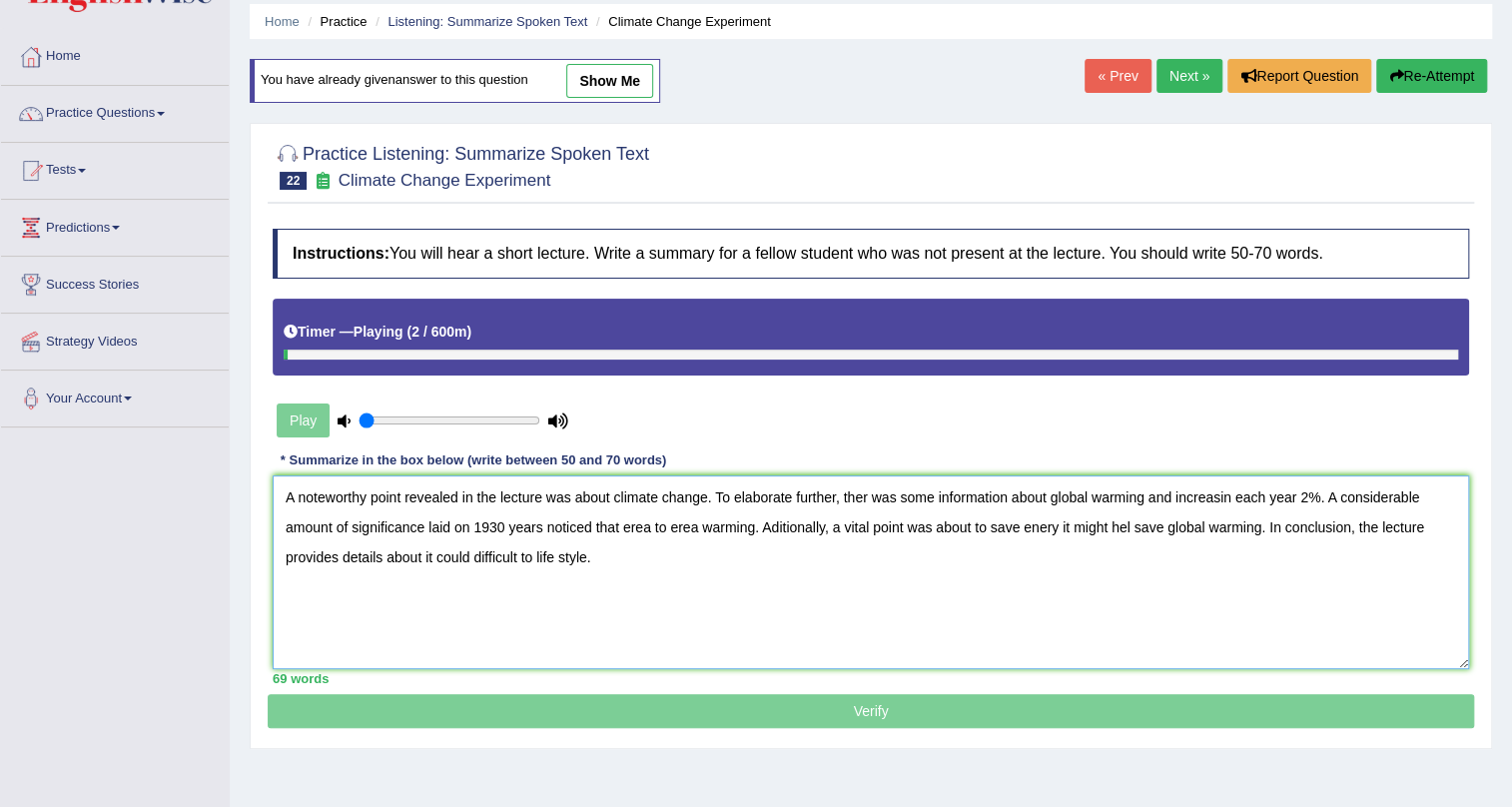 click on "A noteworthy point revealed in the lecture was about climate change. To elaborate further, ther was some information about global warming and increasin each year 2%. A considerable amount of significance laid on 1930 years noticed that erea to erea warming. Aditionally, a vital point was about to save enery it might hel save global warming. In conclusion, the lecture provides details about it could difficult to life style." at bounding box center (871, 572) 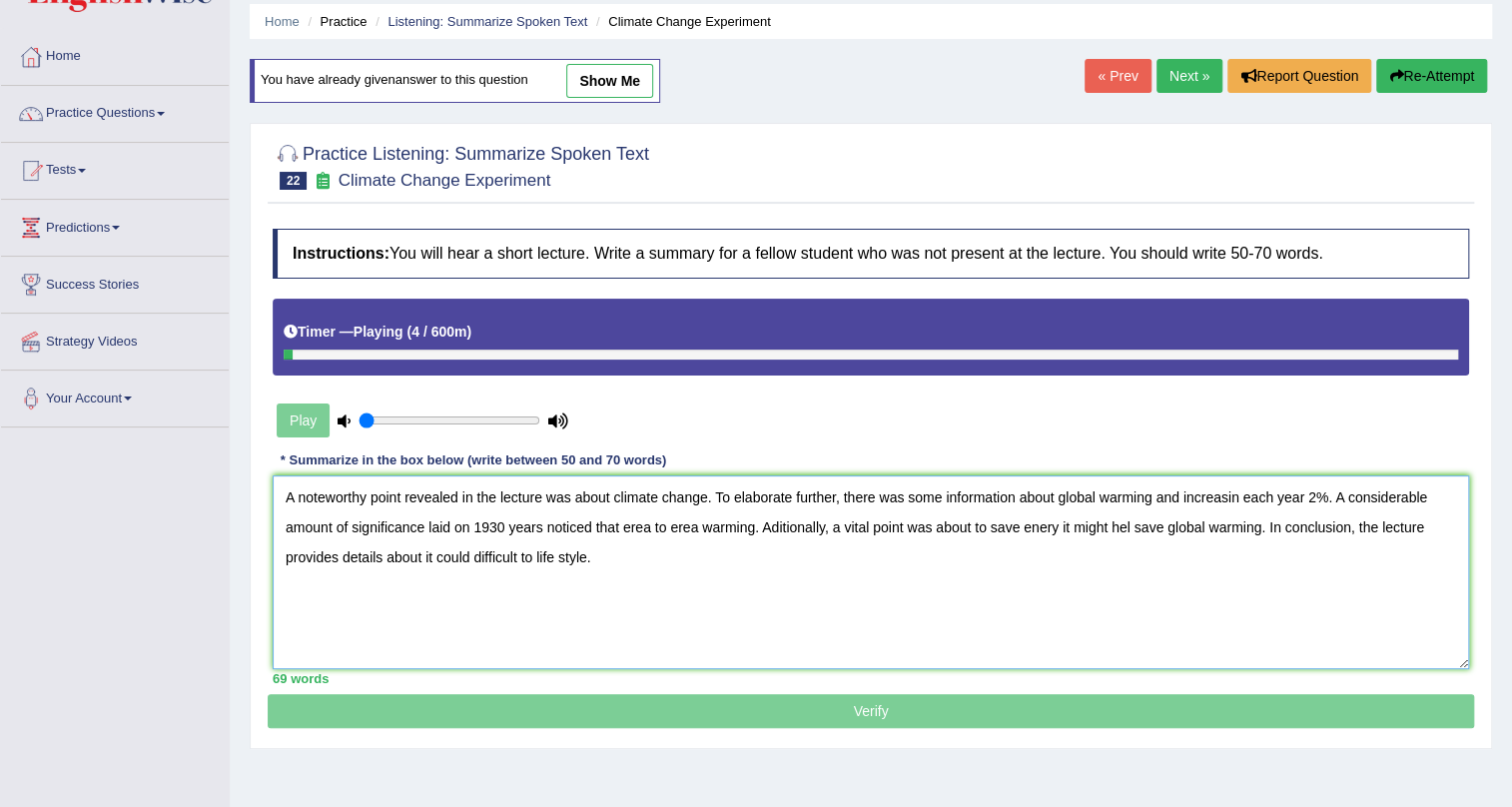 click on "A noteworthy point revealed in the lecture was about climate change. To elaborate further, there was some information about global warming and increasin each year 2%. A considerable amount of significance laid on 1930 years noticed that erea to erea warming. Aditionally, a vital point was about to save enery it might hel save global warming. In conclusion, the lecture provides details about it could difficult to life style." at bounding box center (871, 572) 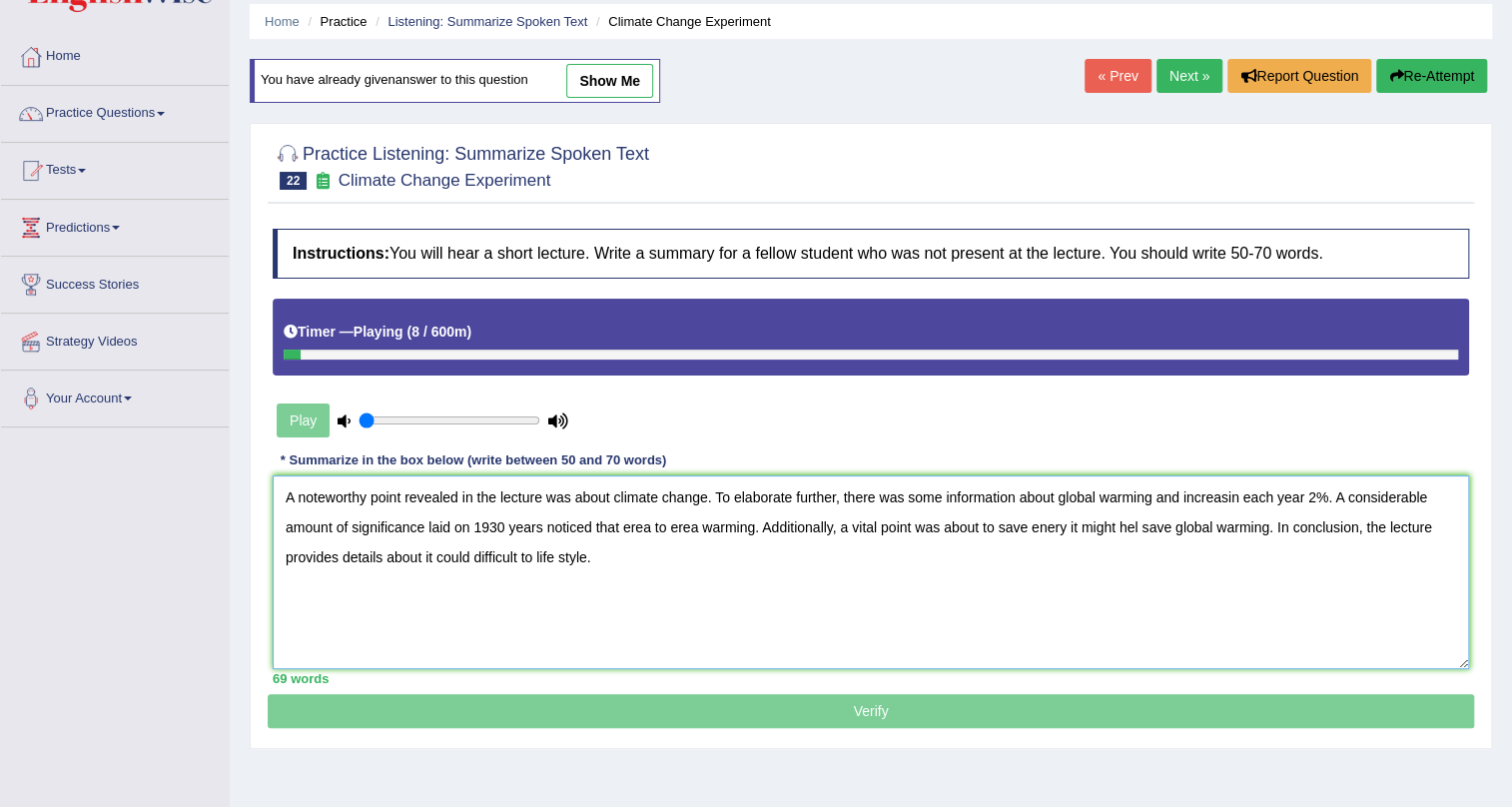 click on "A noteworthy point revealed in the lecture was about climate change. To elaborate further, there was some information about global warming and increasin each year 2%. A considerable amount of significance laid on 1930 years noticed that erea to erea warming. Additionally, a vital point was about to save enery it might hel save global warming. In conclusion, the lecture provides details about it could difficult to life style." at bounding box center [871, 572] 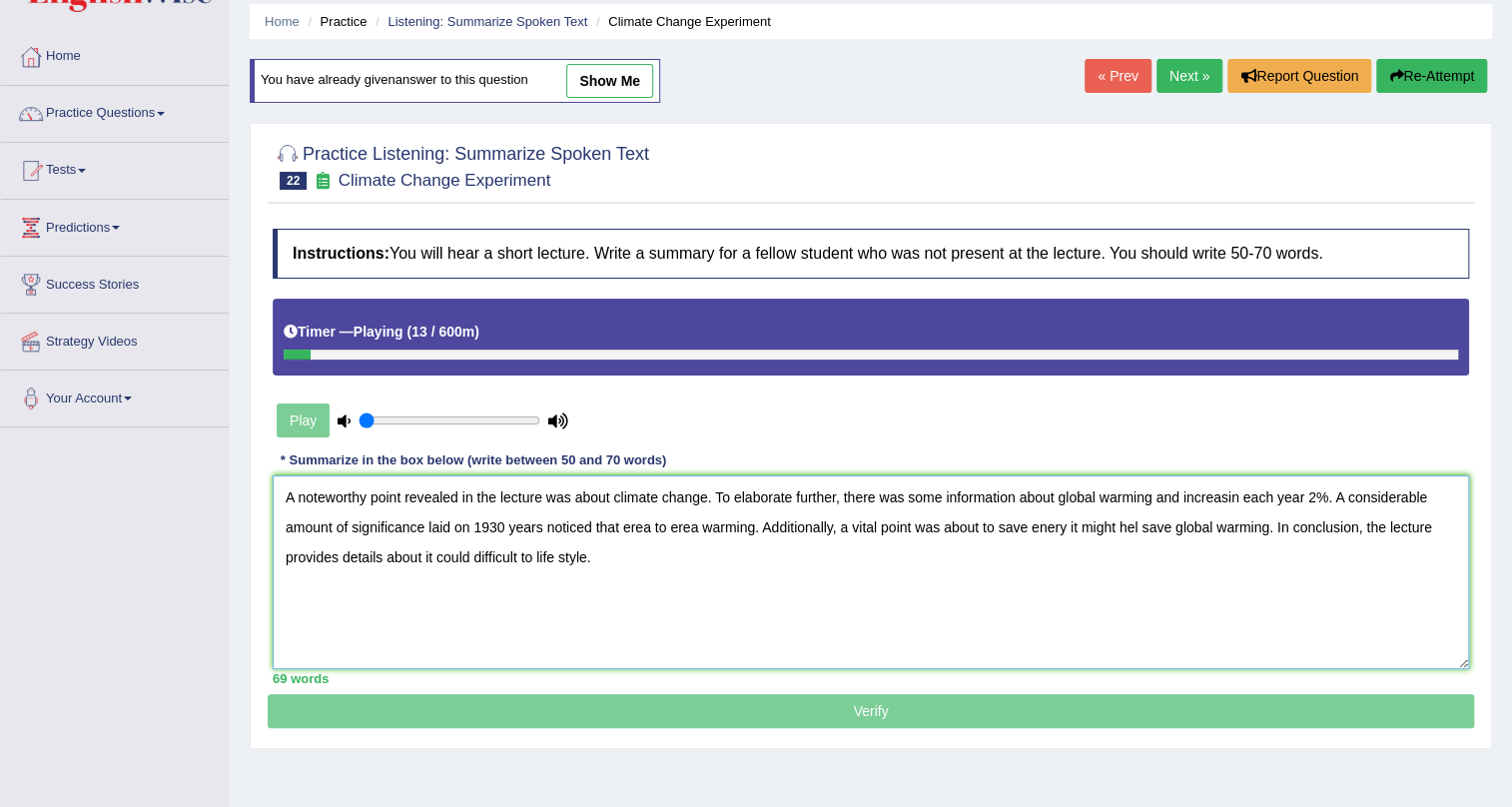 click on "A noteworthy point revealed in the lecture was about climate change. To elaborate further, there was some information about global warming and increasin each year 2%. A considerable amount of significance laid on 1930 years noticed that erea to erea warming. Additionally, a vital point was about to save enery it might hel save global warming. In conclusion, the lecture provides details about it could difficult to life style." at bounding box center [871, 572] 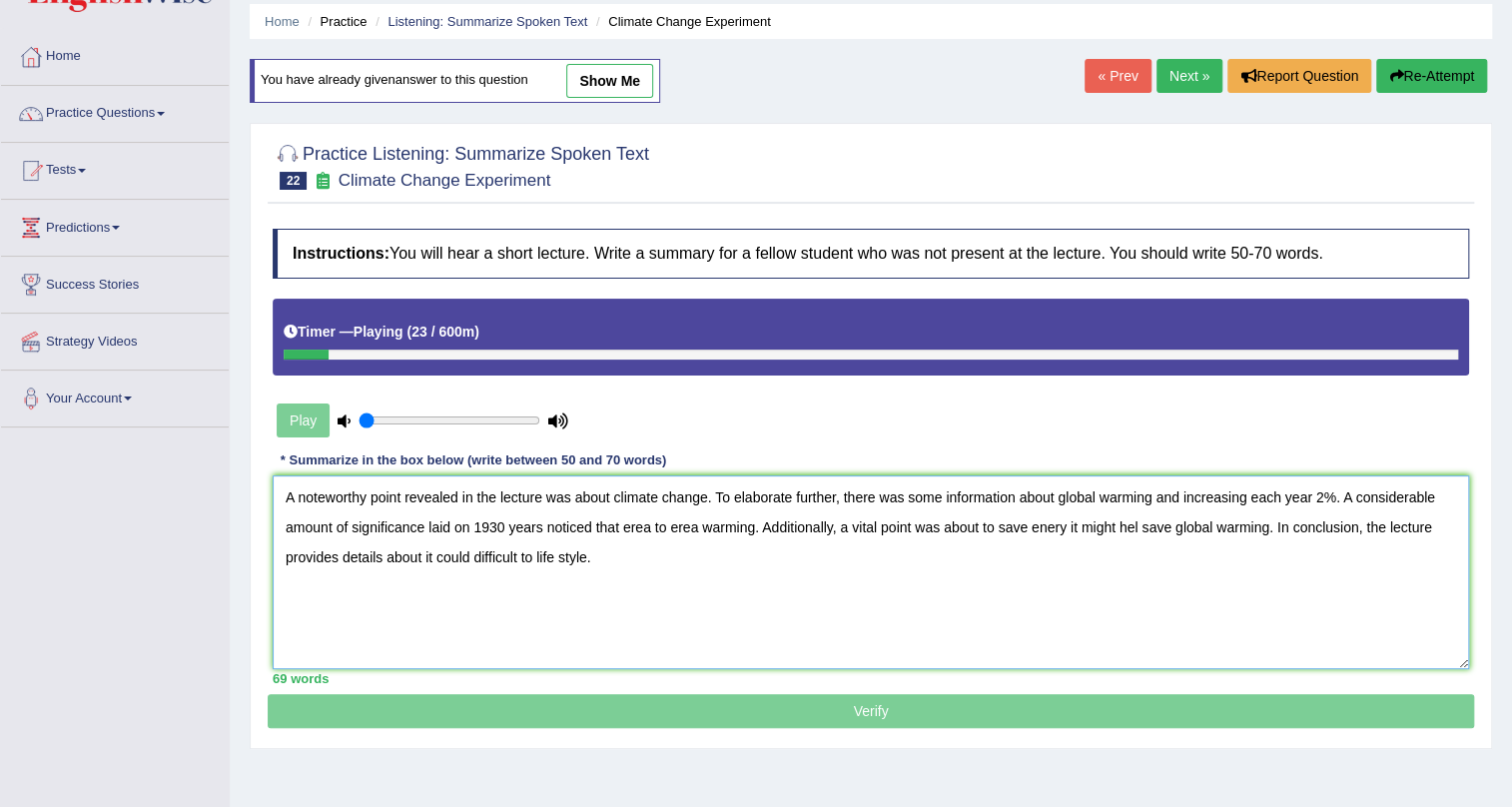 drag, startPoint x: 625, startPoint y: 529, endPoint x: 754, endPoint y: 519, distance: 129.38702 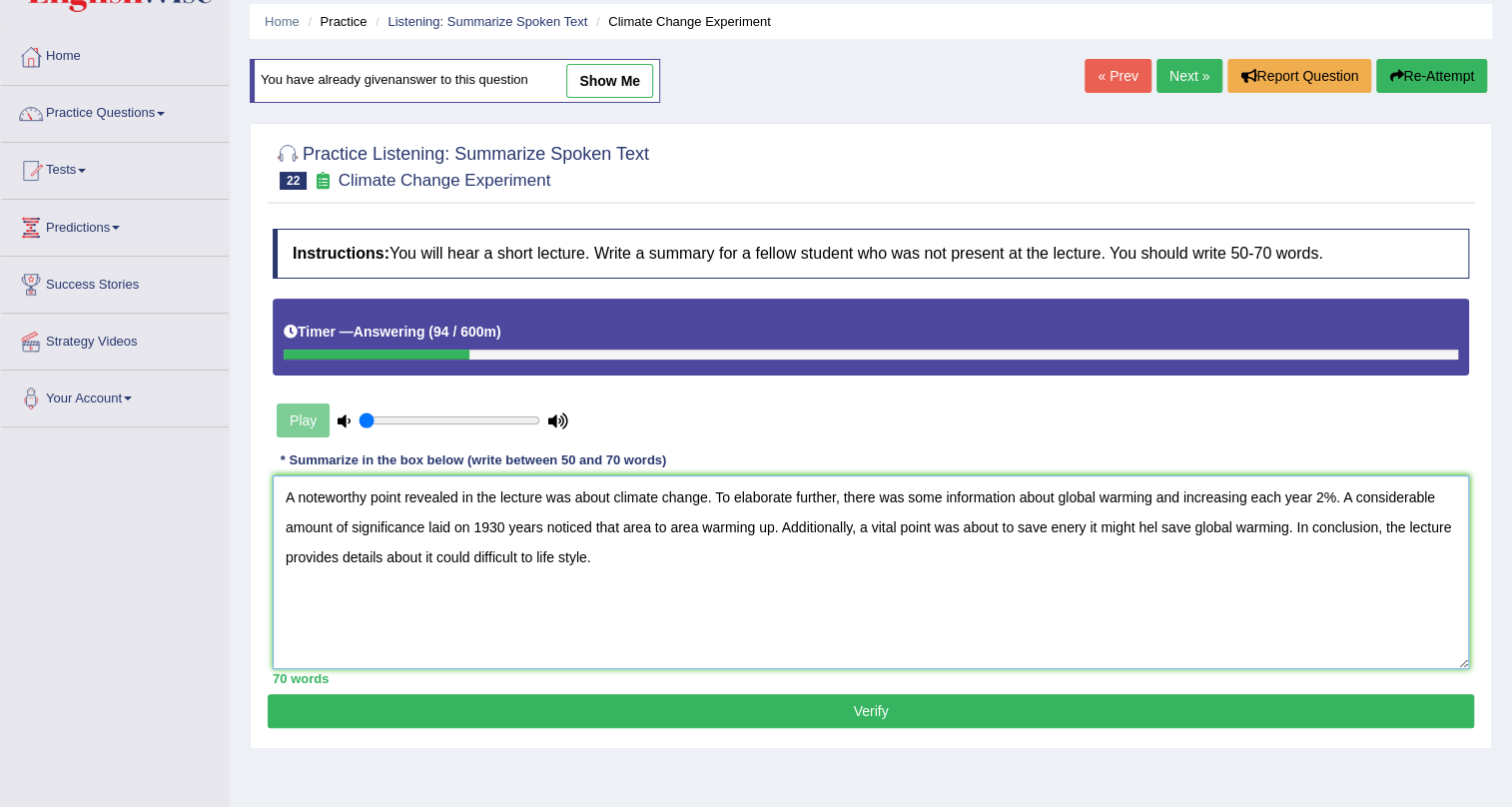 type on "A noteworthy point revealed in the lecture was about climate change. To elaborate further, there was some information about global warming and increasing each year 2%. A considerable amount of significance laid on 1930 years noticed that area to area warming up. Additionally, a vital point was about to save enery it might hel save global warming. In conclusion, the lecture provides details about it could difficult to life style." 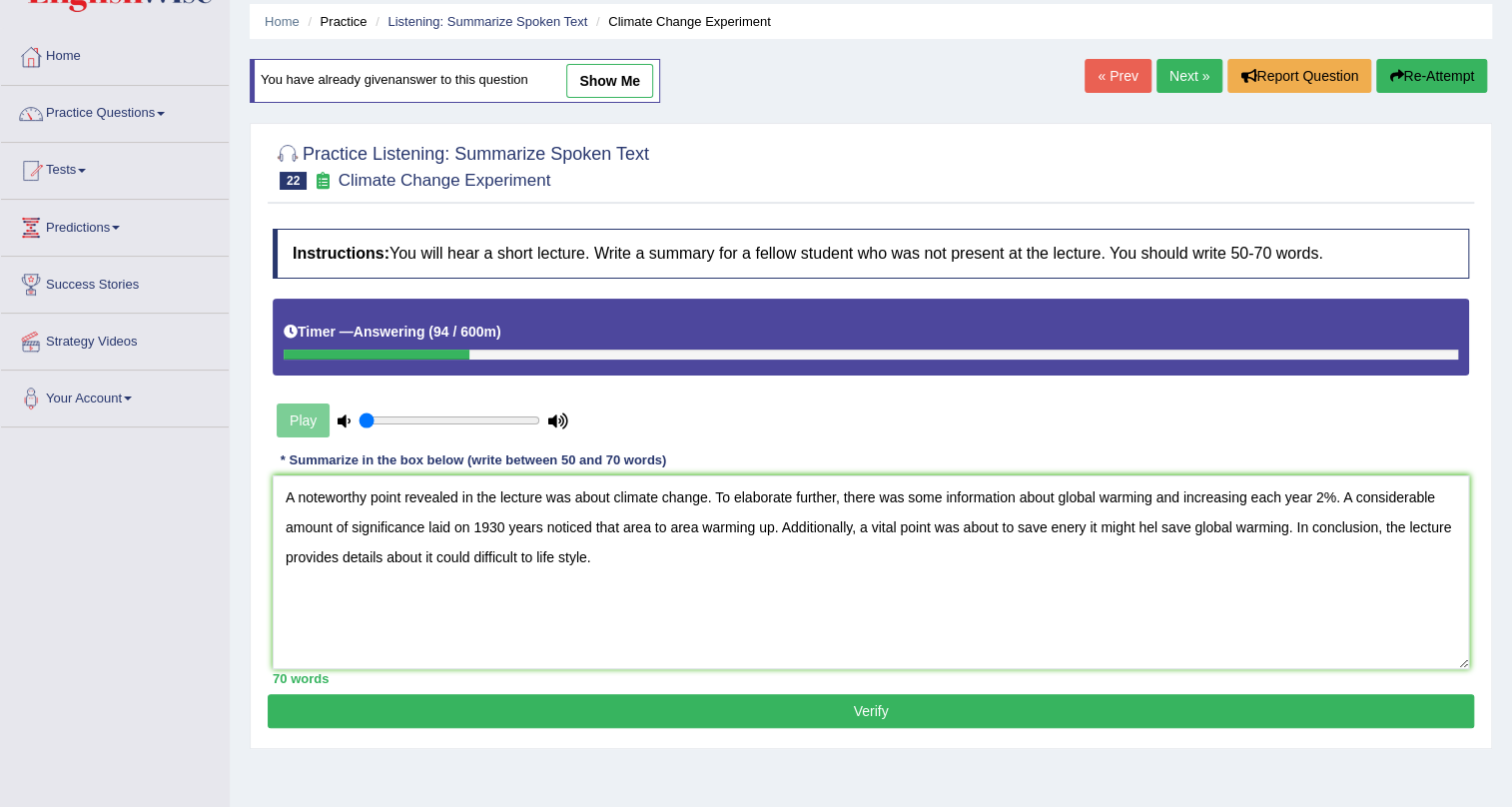 click on "Verify" at bounding box center (871, 711) 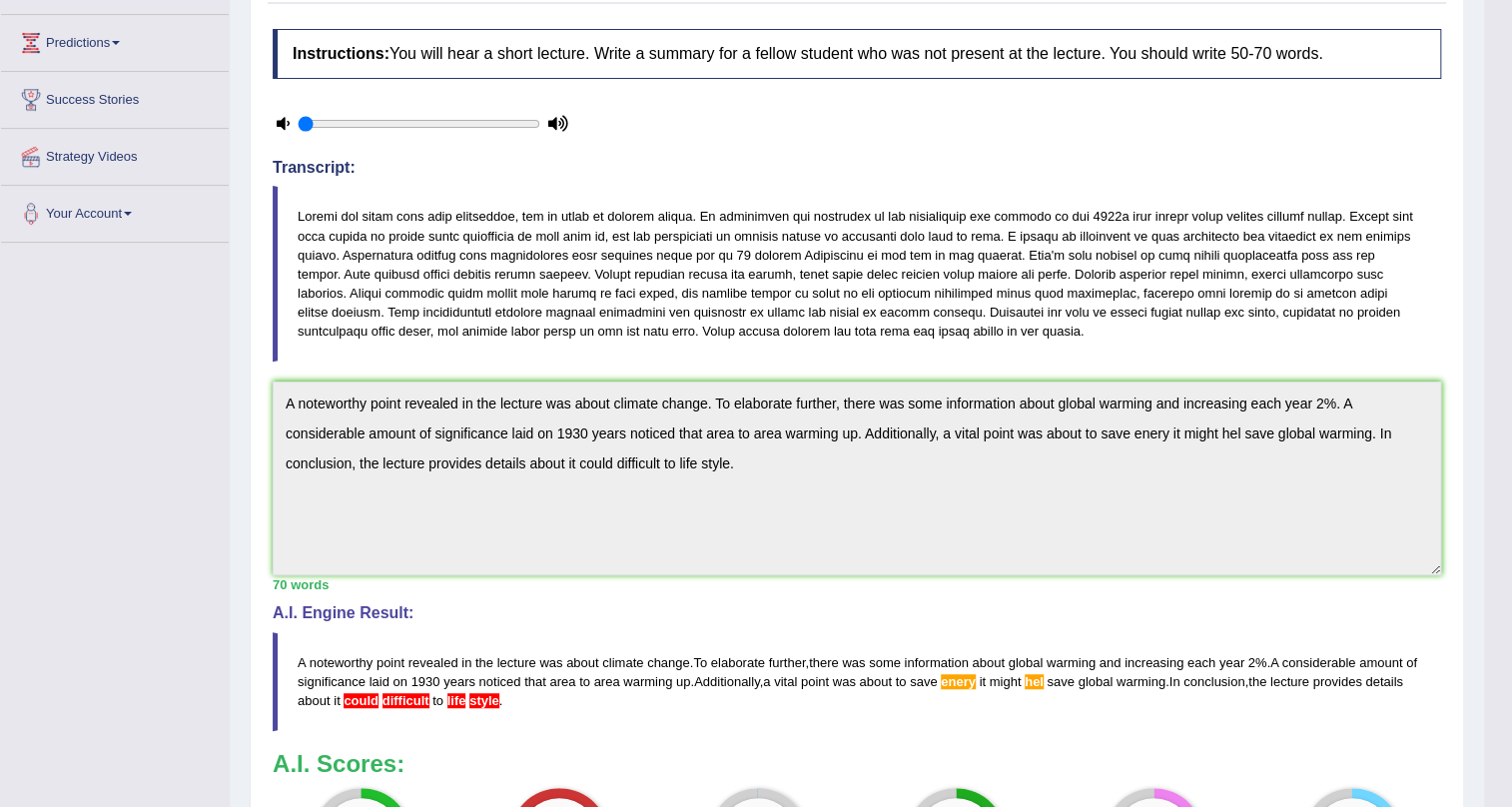 scroll, scrollTop: 0, scrollLeft: 0, axis: both 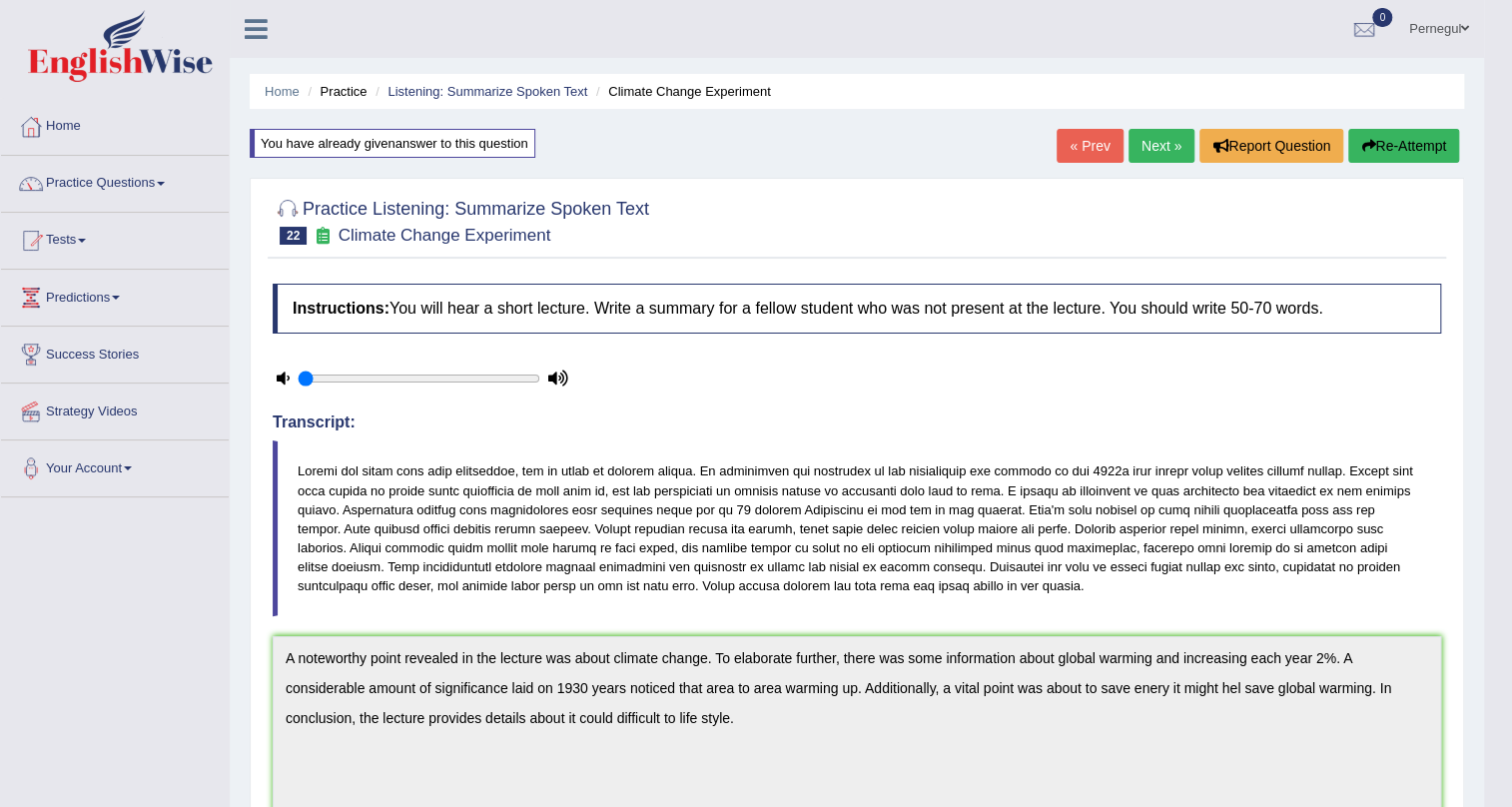 click on "Re-Attempt" at bounding box center (1403, 146) 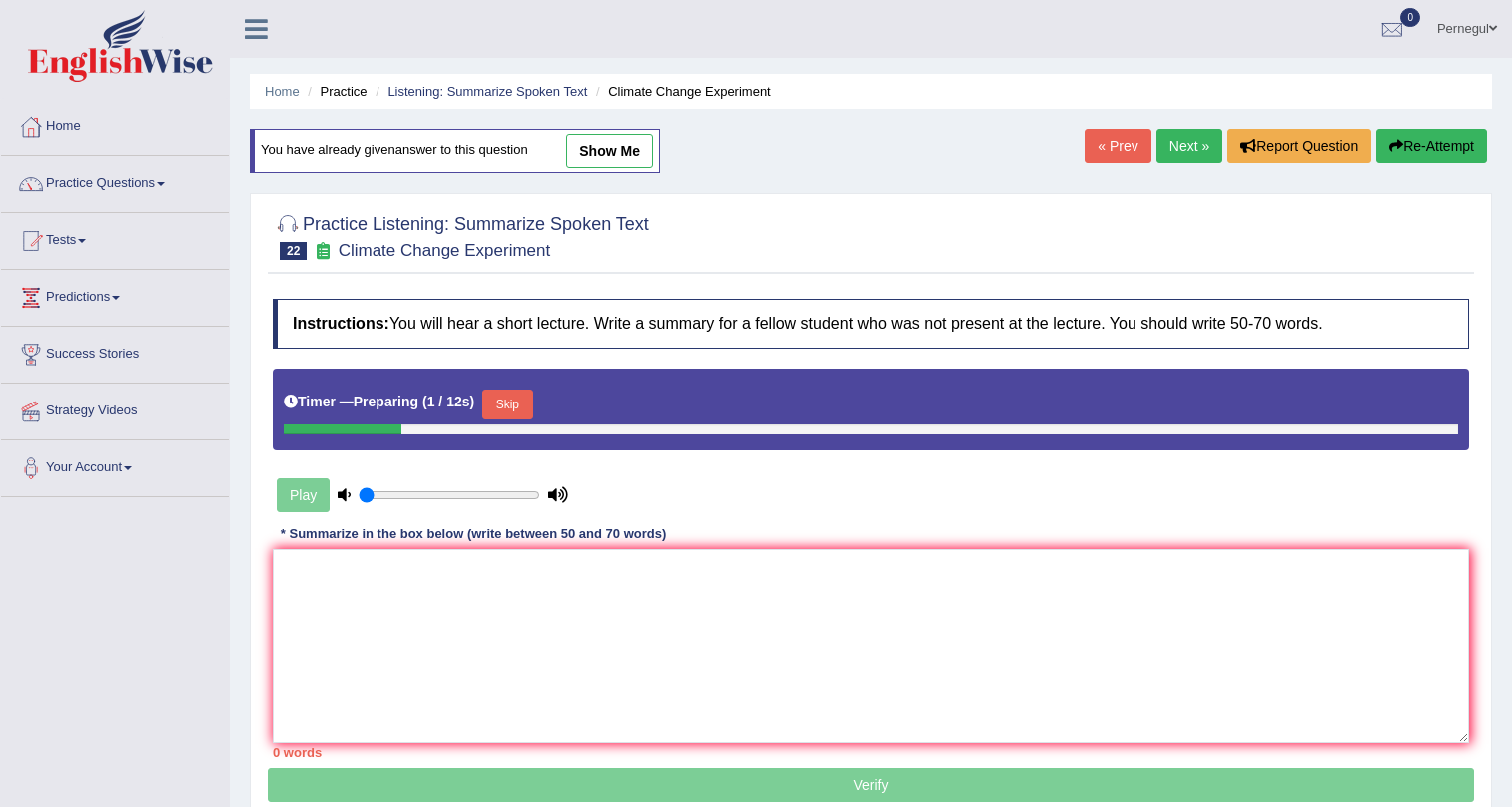 scroll, scrollTop: 0, scrollLeft: 0, axis: both 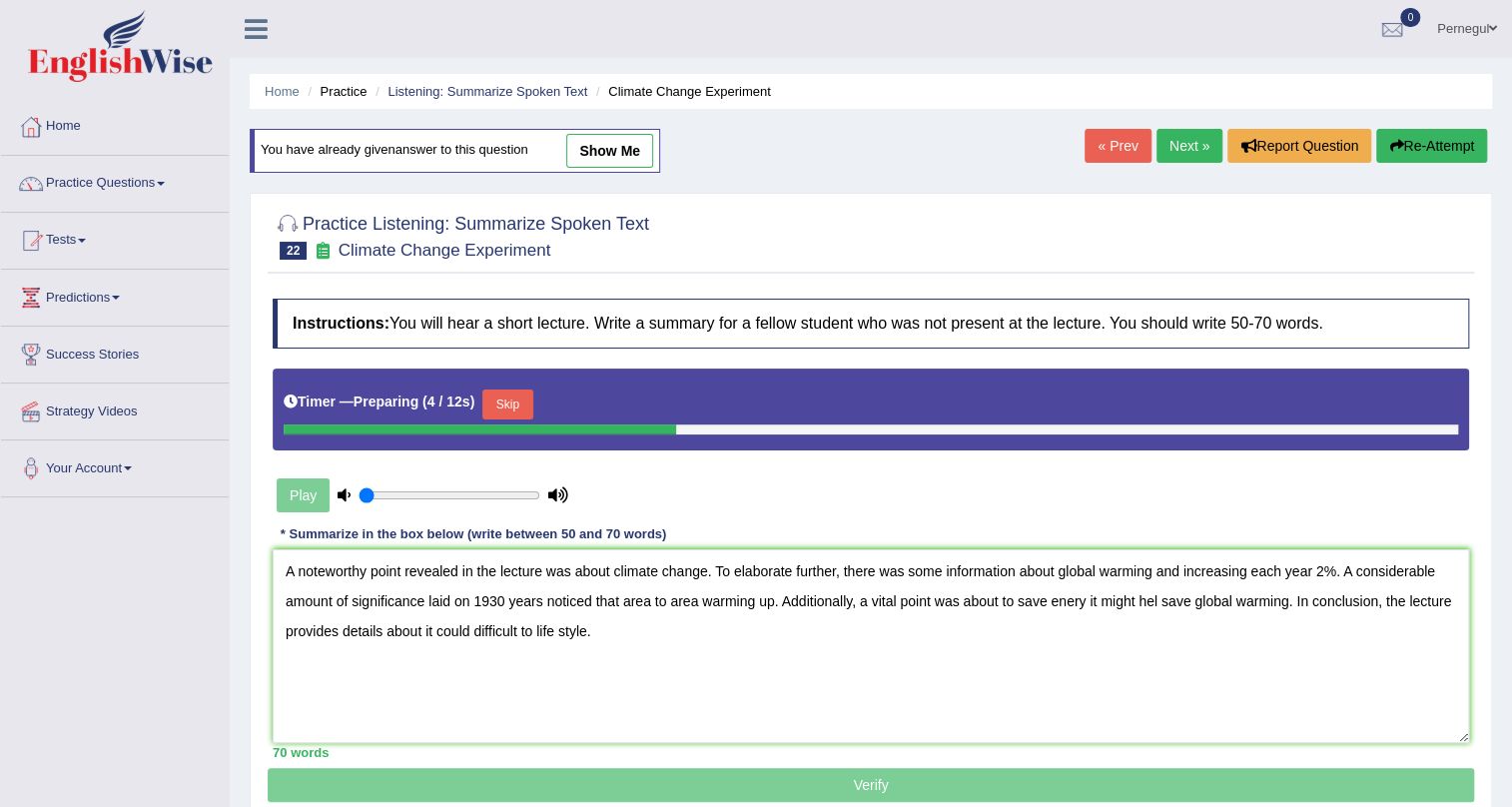 click on "A noteworthy point revealed in the lecture was about climate change. To elaborate further, there was some information about global warming and increasing each year 2%. A considerable amount of significance laid on 1930 years noticed that area to area warming up. Additionally, a vital point was about to save enery it might hel save global warming. In conclusion, the lecture provides details about it could difficult to life style." at bounding box center (871, 646) 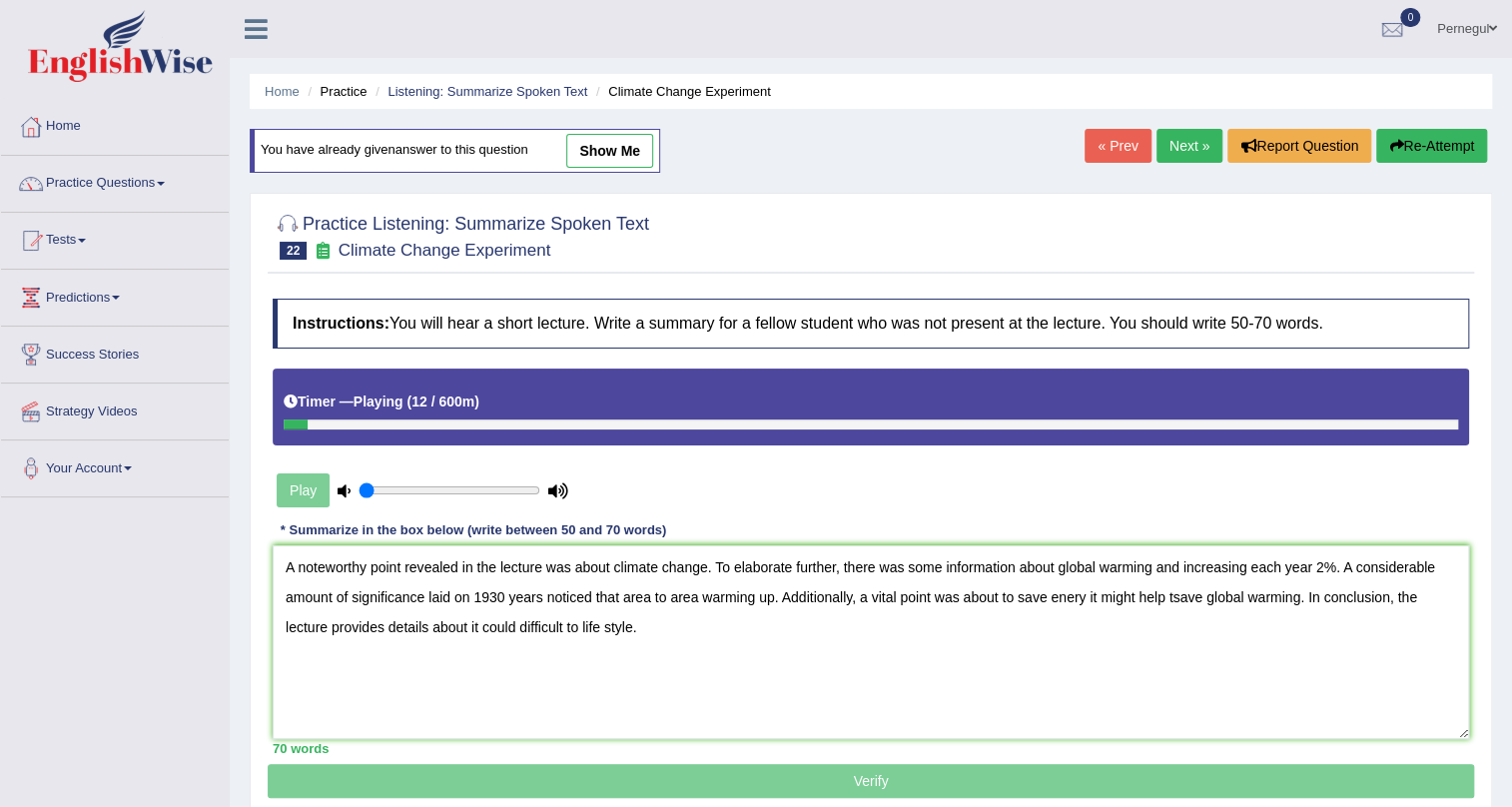 drag, startPoint x: 485, startPoint y: 626, endPoint x: 529, endPoint y: 632, distance: 44.407207 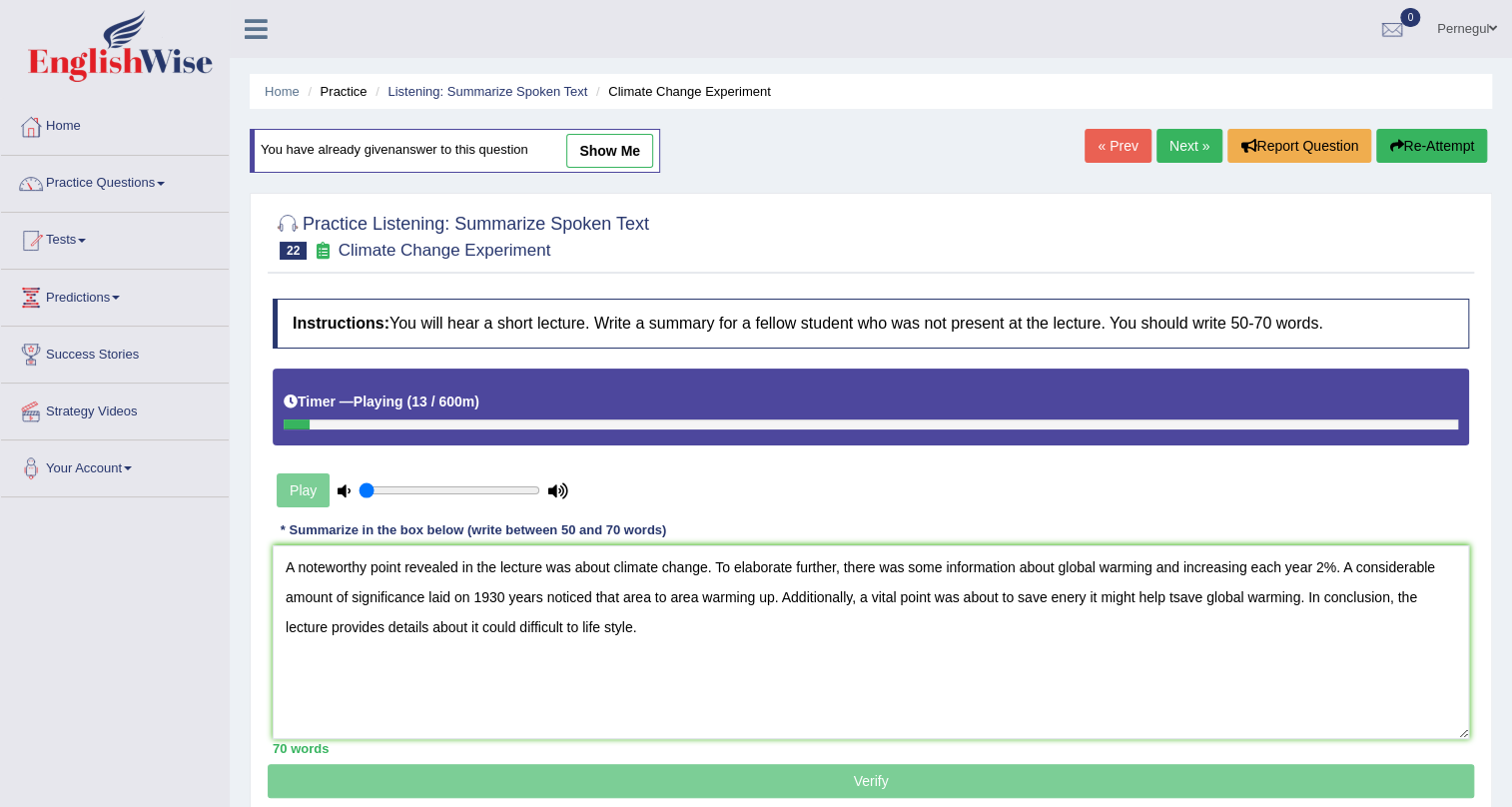 click on "A noteworthy point revealed in the lecture was about climate change. To elaborate further, there was some information about global warming and increasing each year 2%. A considerable amount of significance laid on 1930 years noticed that area to area warming up. Additionally, a vital point was about to save enery it might help tsave global warming. In conclusion, the lecture provides details about it could difficult to life style." at bounding box center [871, 642] 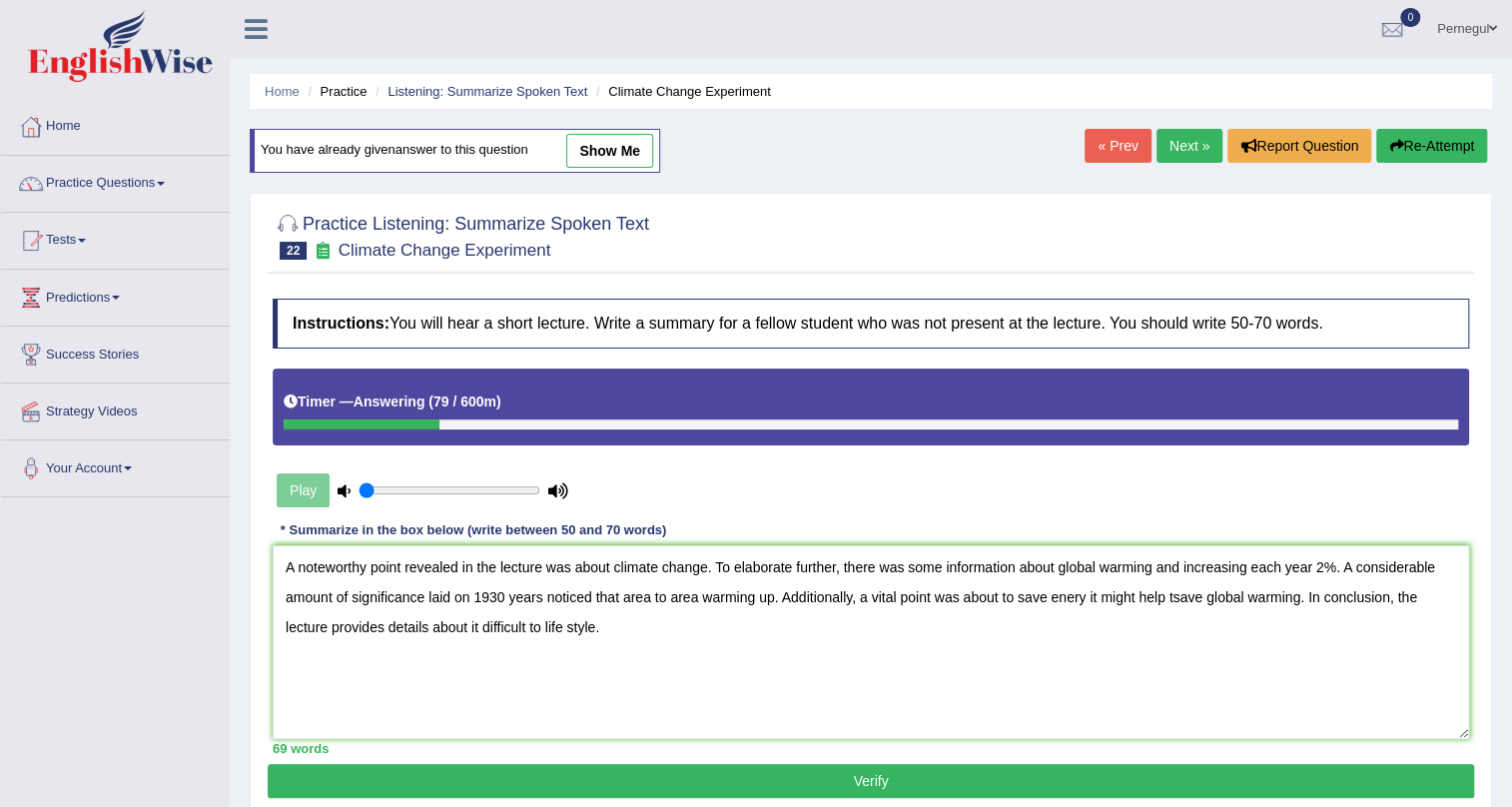 type on "A noteworthy point revealed in the lecture was about climate change. To elaborate further, there was some information about global warming and increasing each year 2%. A considerable amount of significance laid on 1930 years noticed that area to area warming up. Additionally, a vital point was about to save enery it might help tsave global warming. In conclusion, the lecture provides details about it difficult to life style." 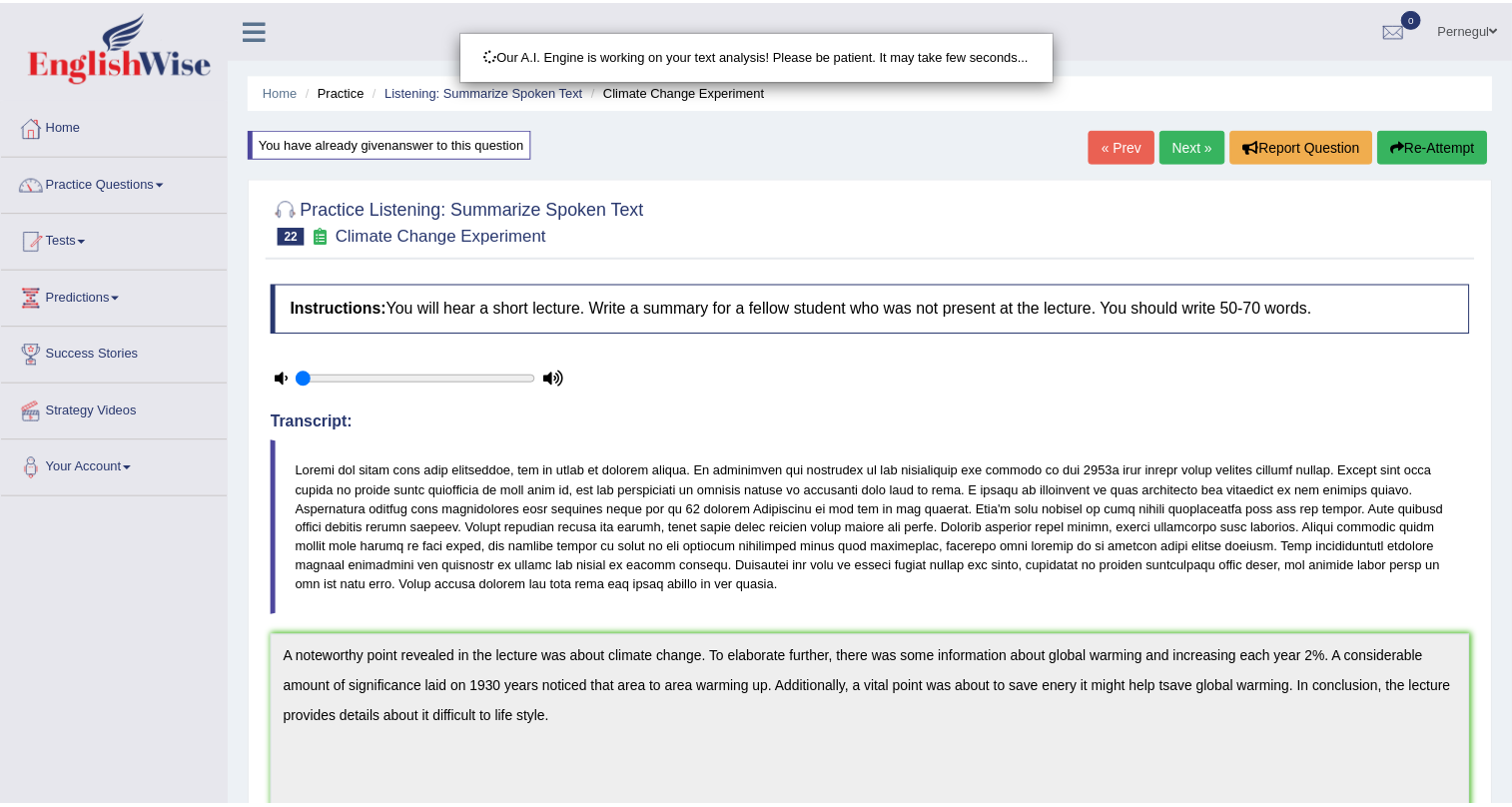 scroll, scrollTop: 352, scrollLeft: 0, axis: vertical 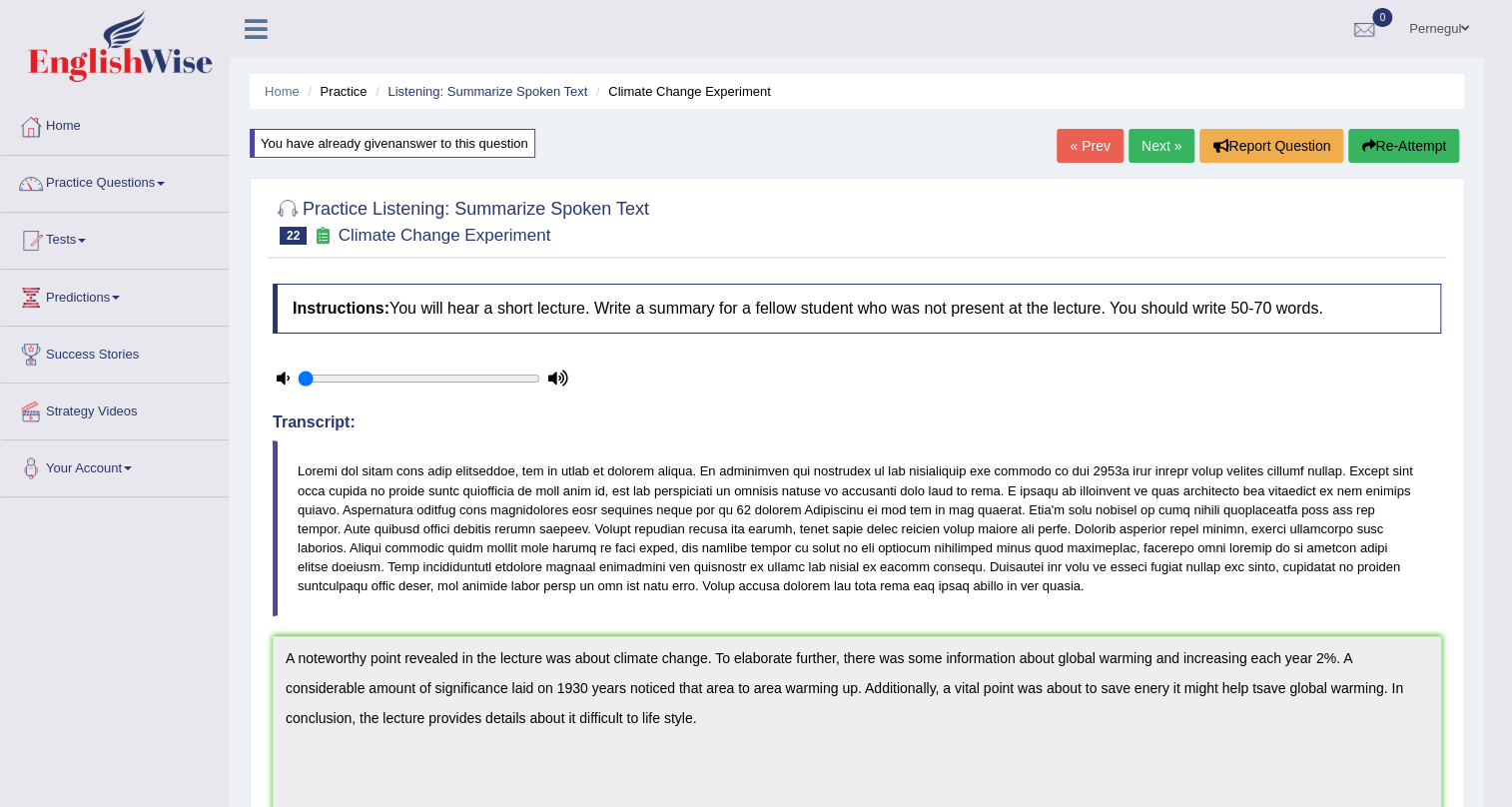 click on "Next »" at bounding box center (1161, 146) 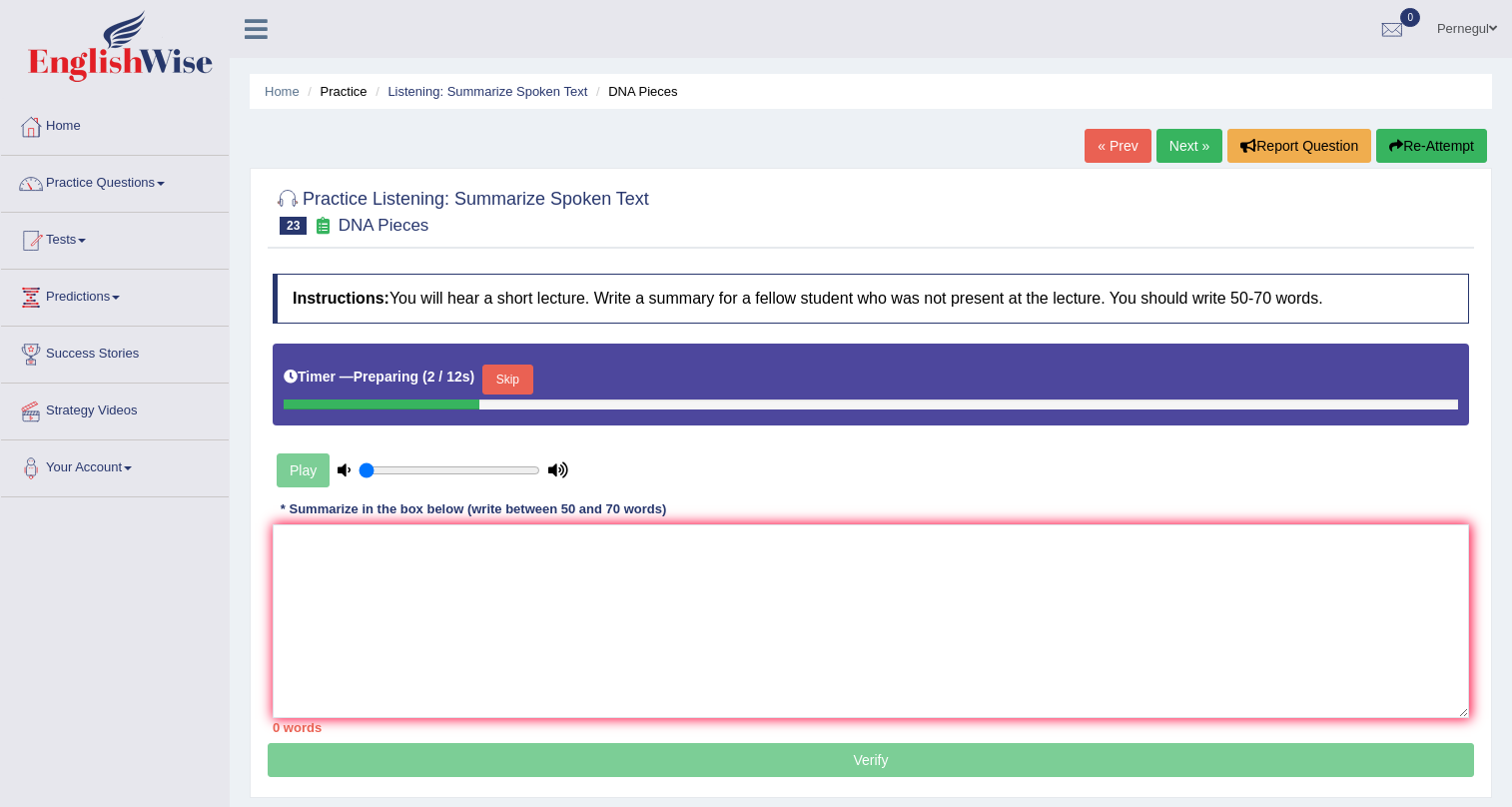 scroll, scrollTop: 0, scrollLeft: 0, axis: both 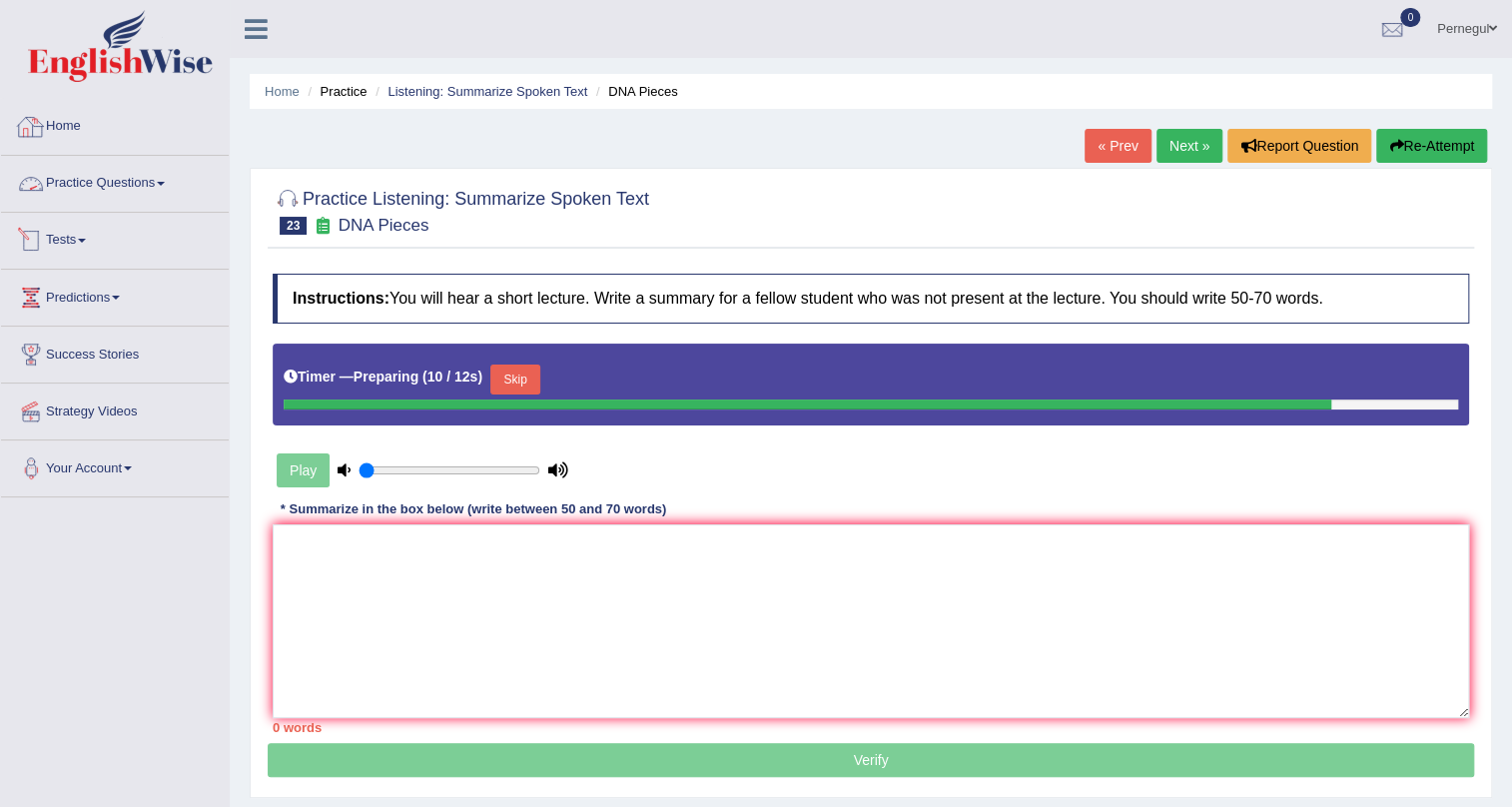 click on "Practice Questions" at bounding box center [115, 181] 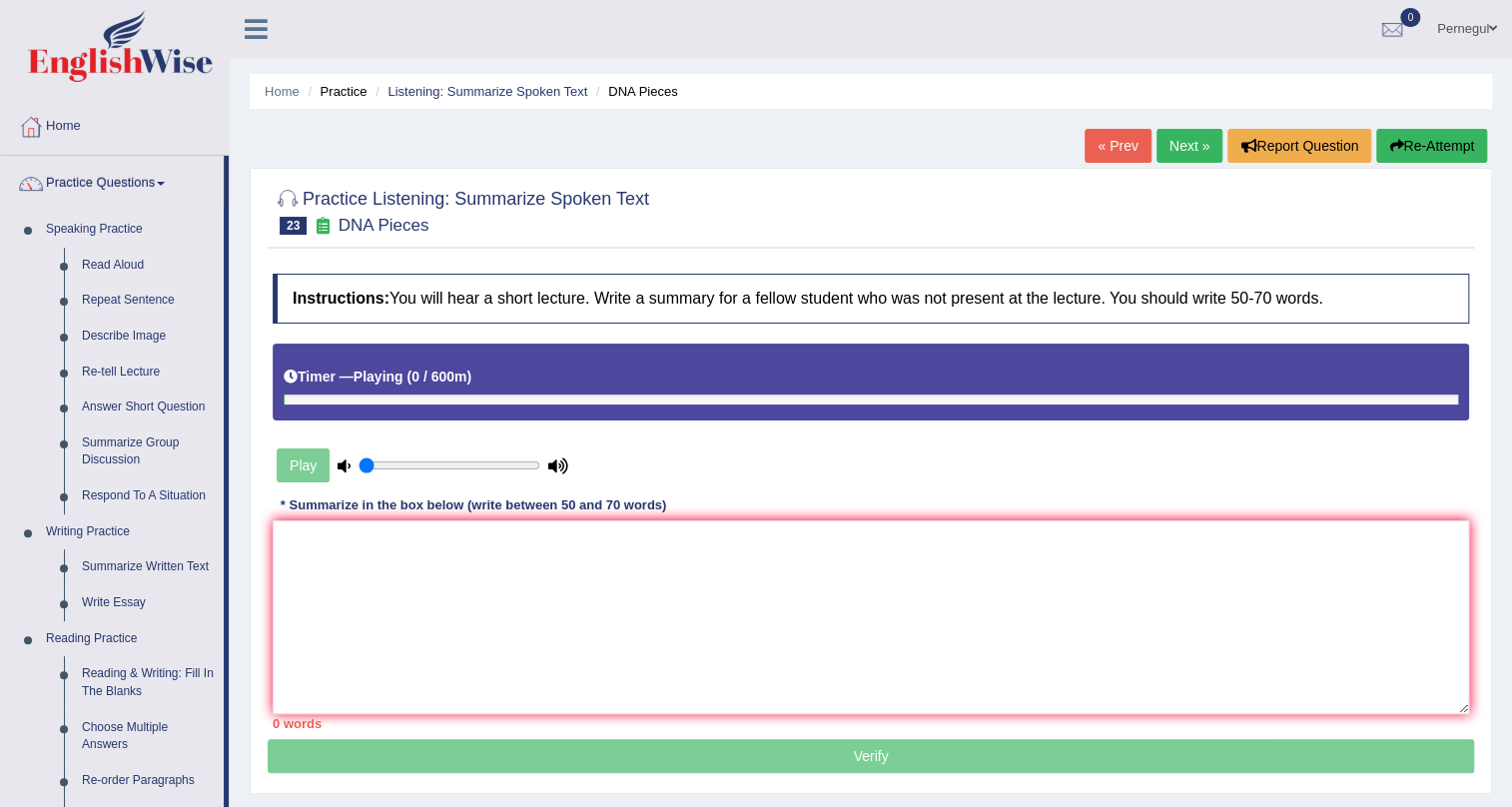 click on "Speaking Practice" at bounding box center [130, 230] 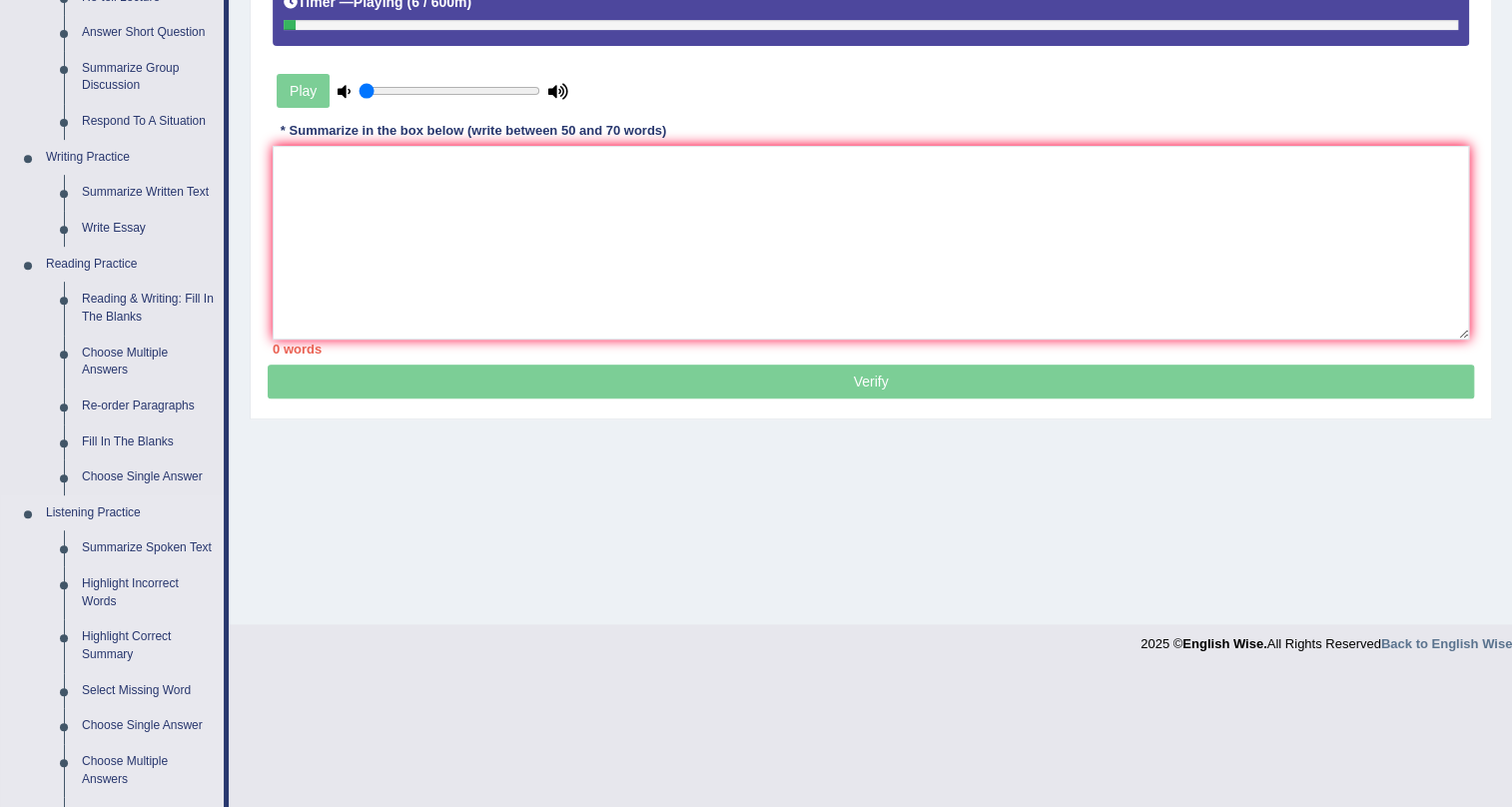 scroll, scrollTop: 544, scrollLeft: 0, axis: vertical 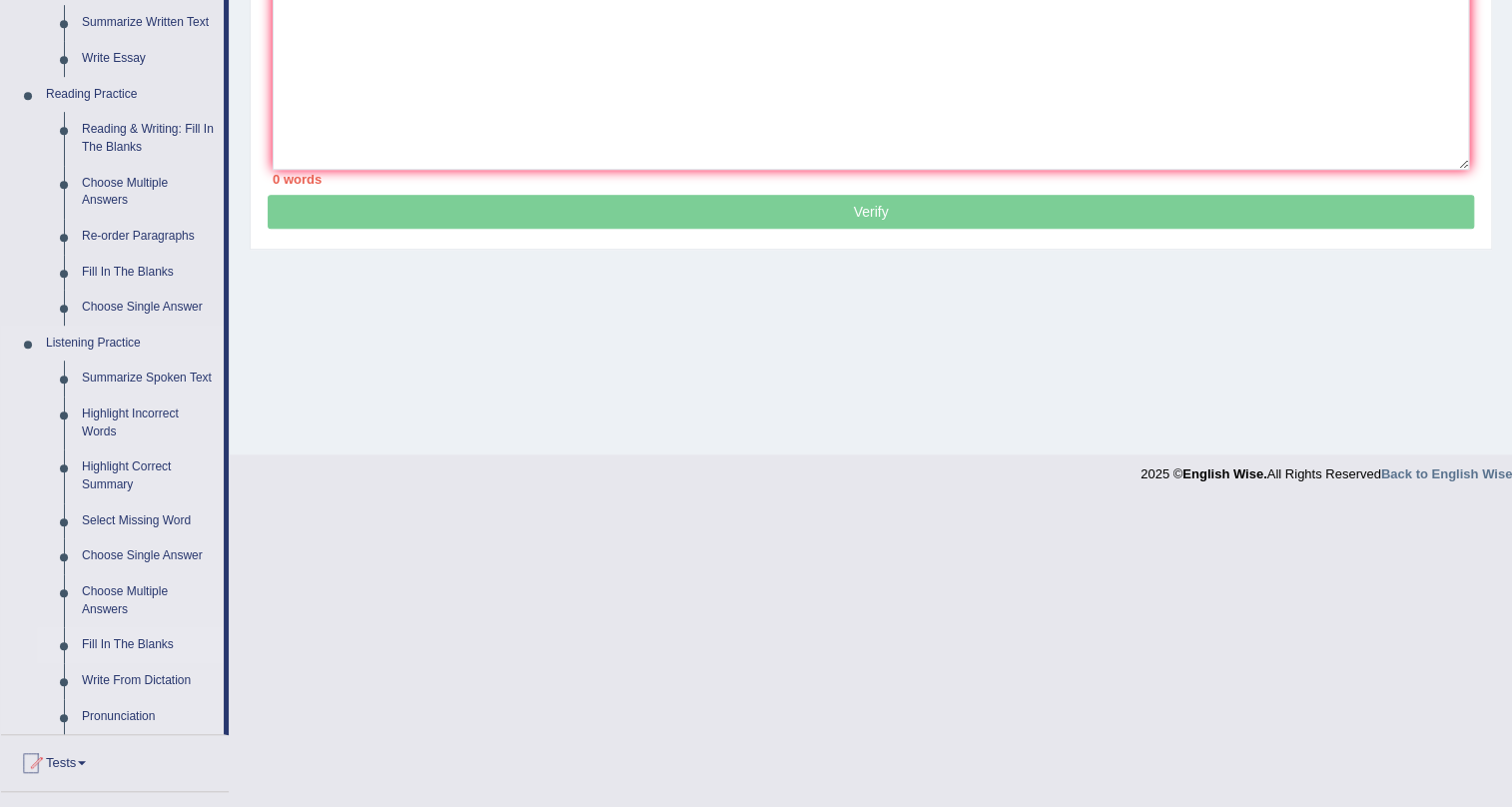 click on "Fill In The Blanks" at bounding box center [148, 645] 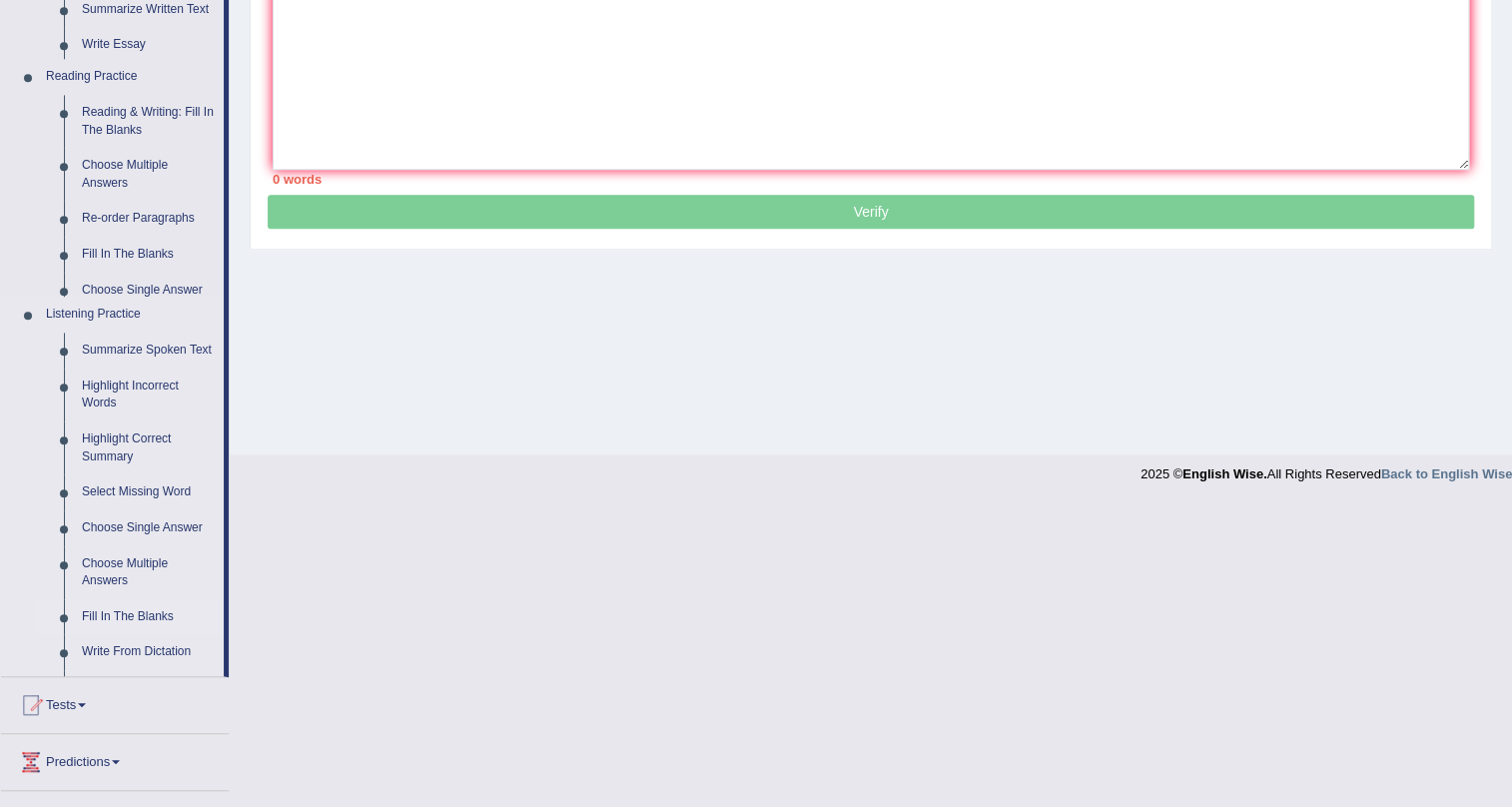 scroll, scrollTop: 241, scrollLeft: 0, axis: vertical 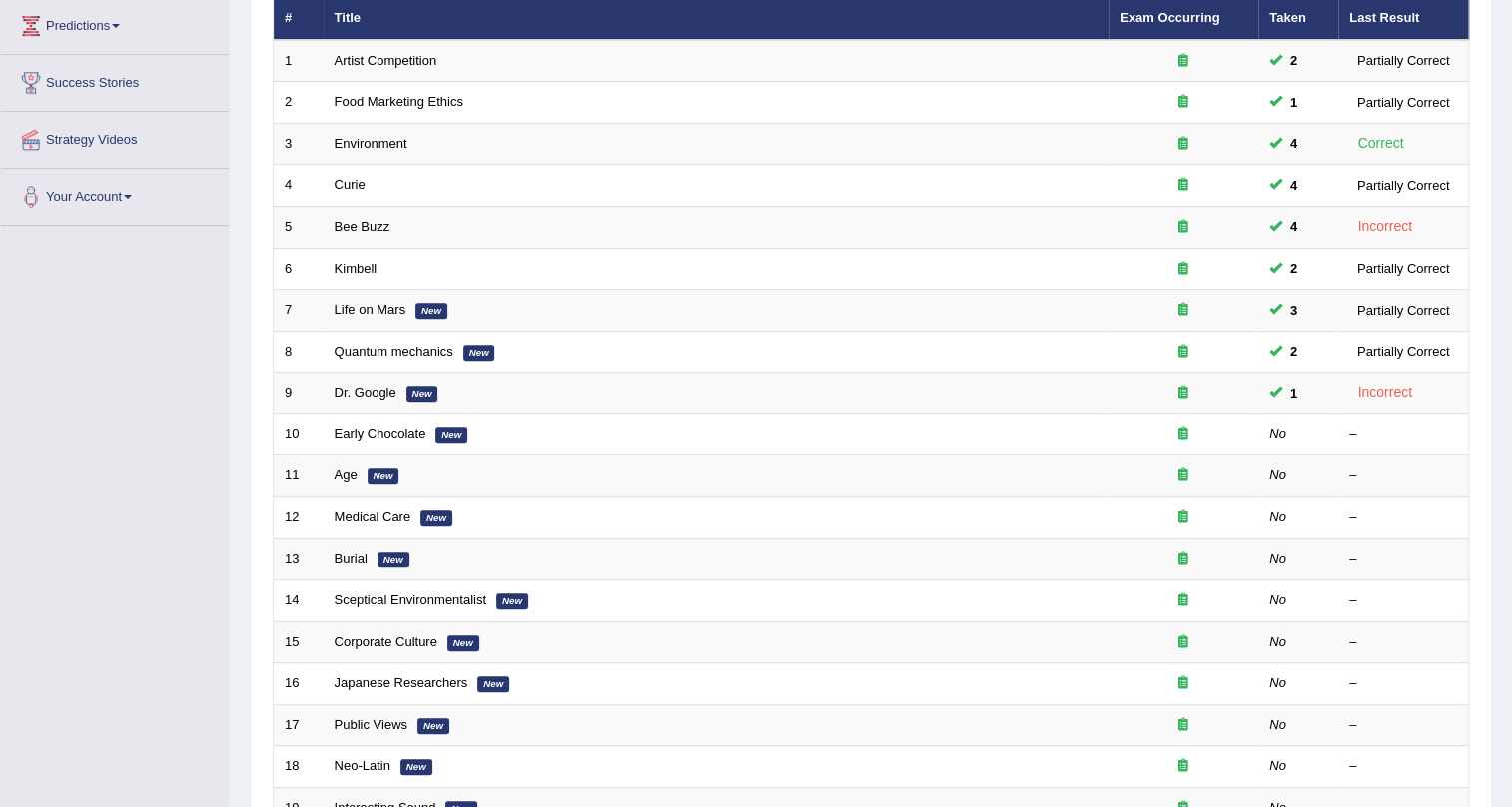 click on "Early Chocolate" at bounding box center (380, 433) 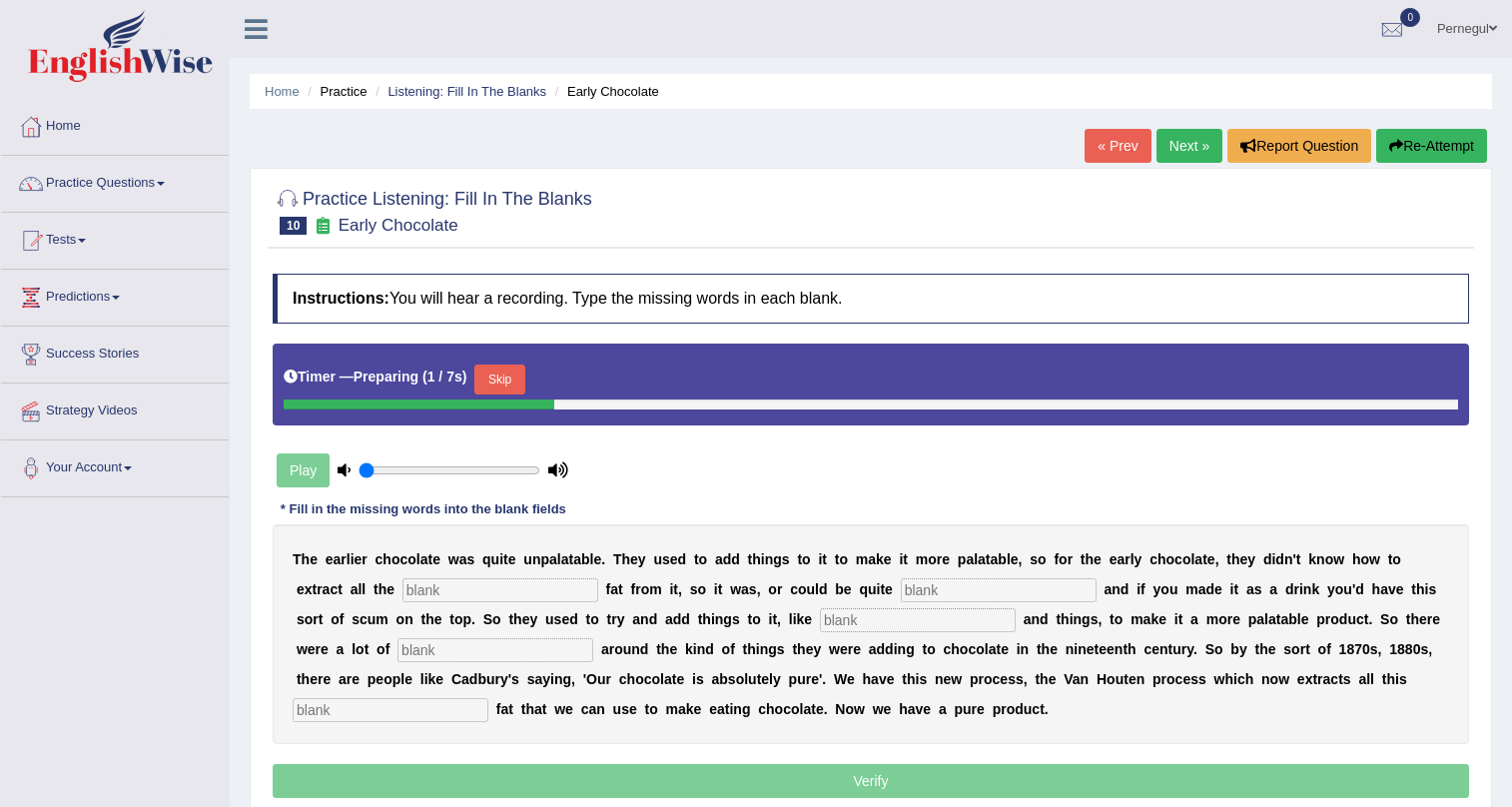 scroll, scrollTop: 0, scrollLeft: 0, axis: both 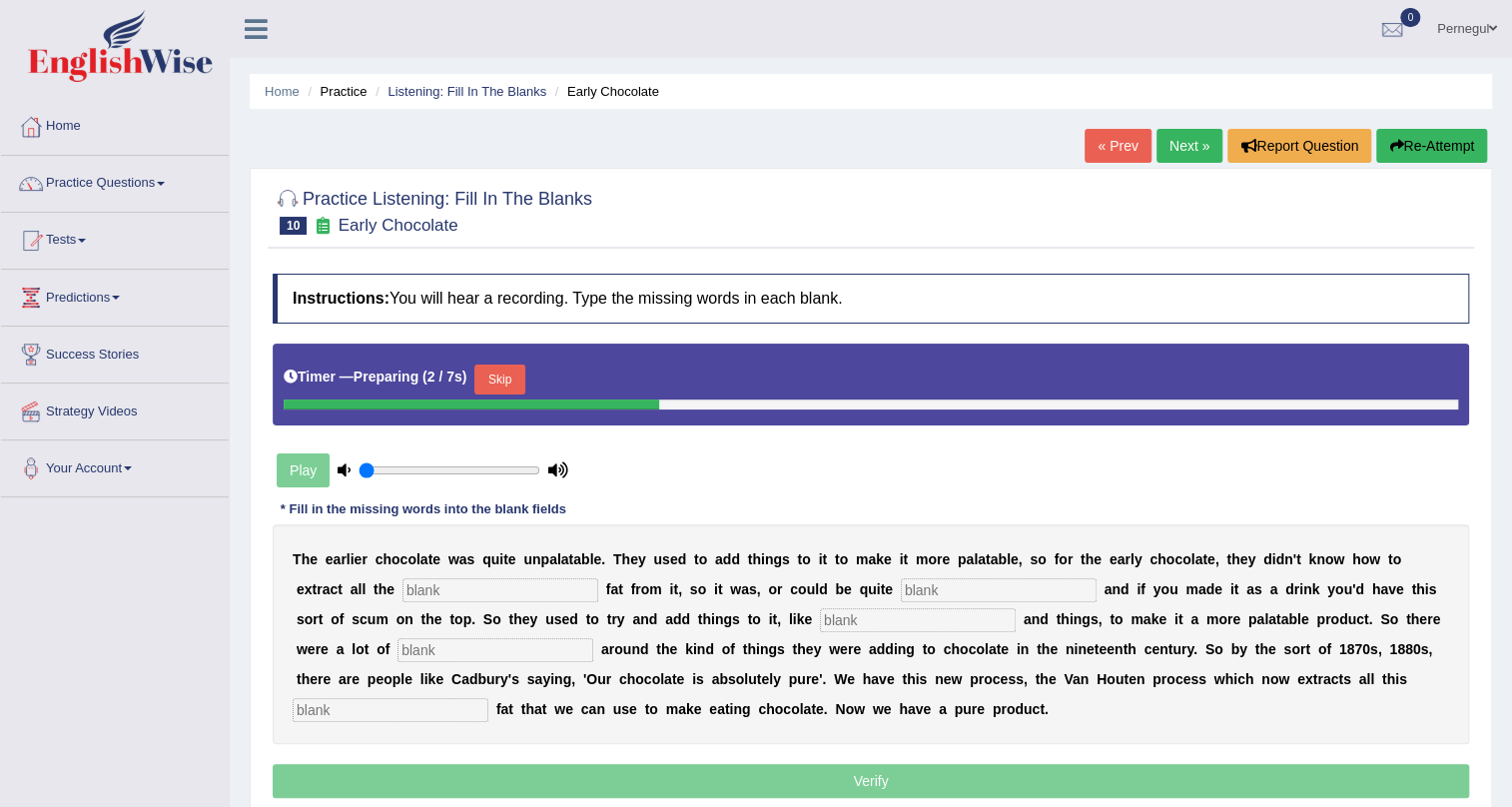 click at bounding box center [500, 590] 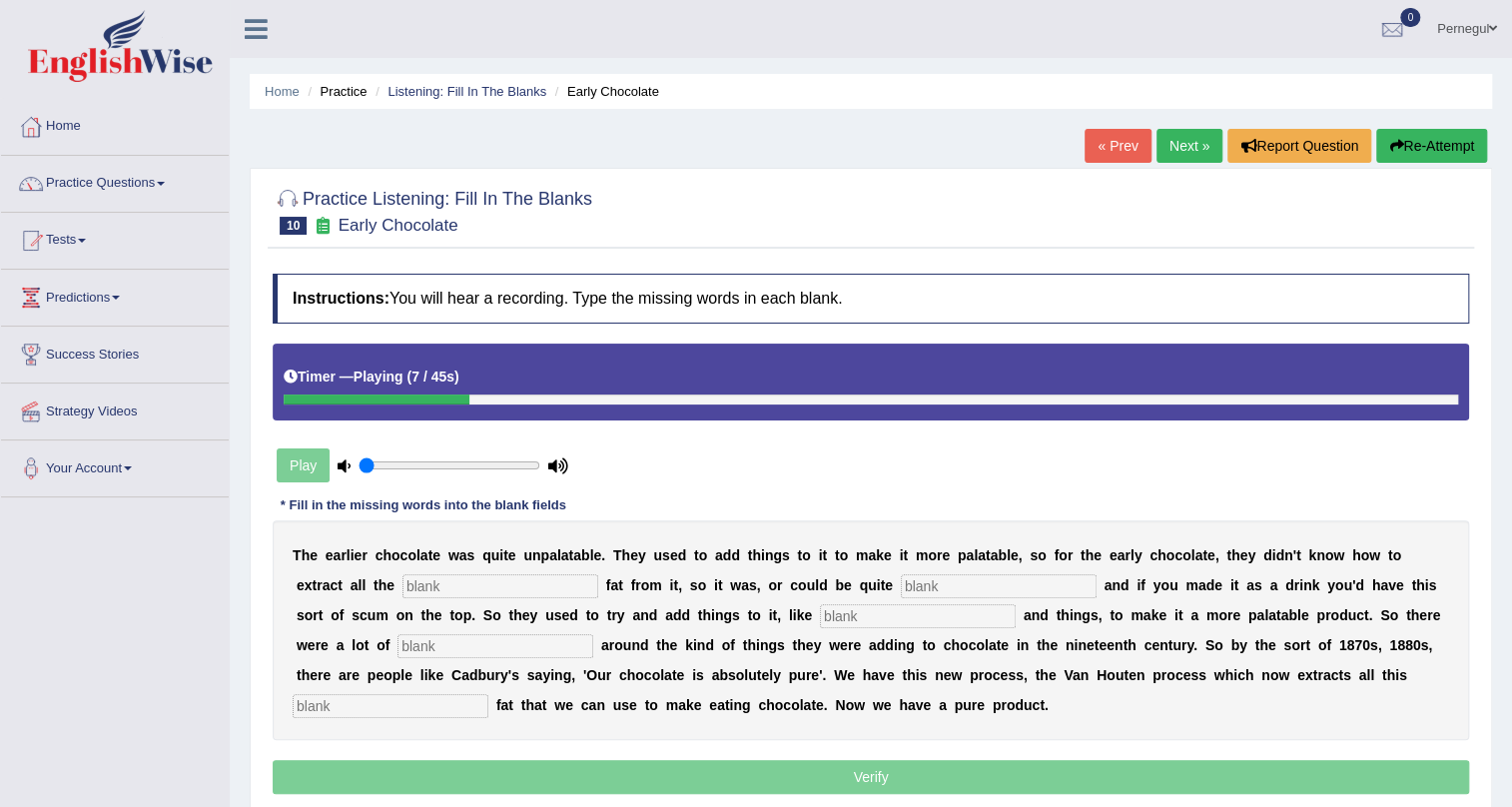 click on "Re-Attempt" at bounding box center (1431, 146) 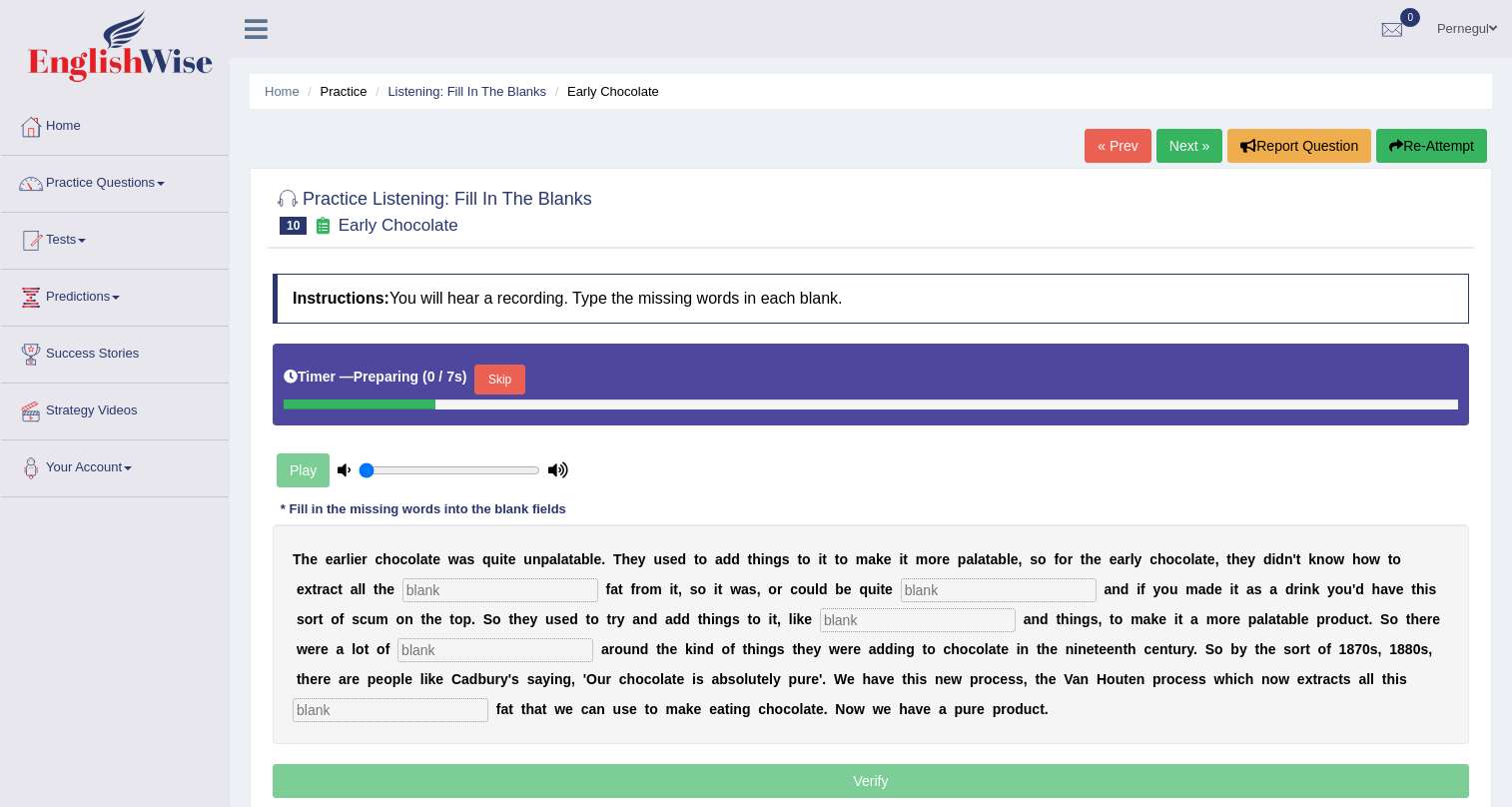 scroll, scrollTop: 0, scrollLeft: 0, axis: both 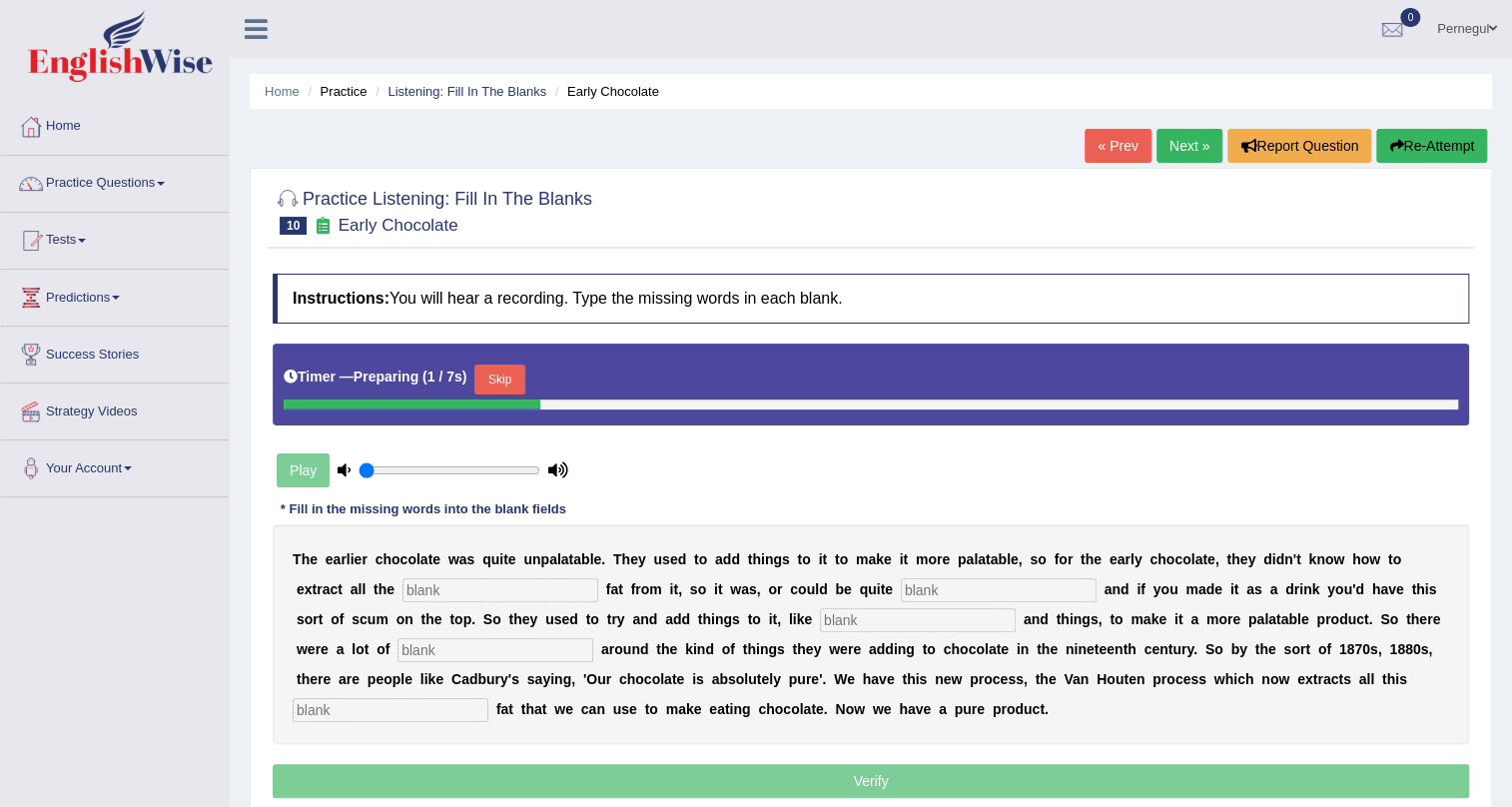 click at bounding box center [500, 590] 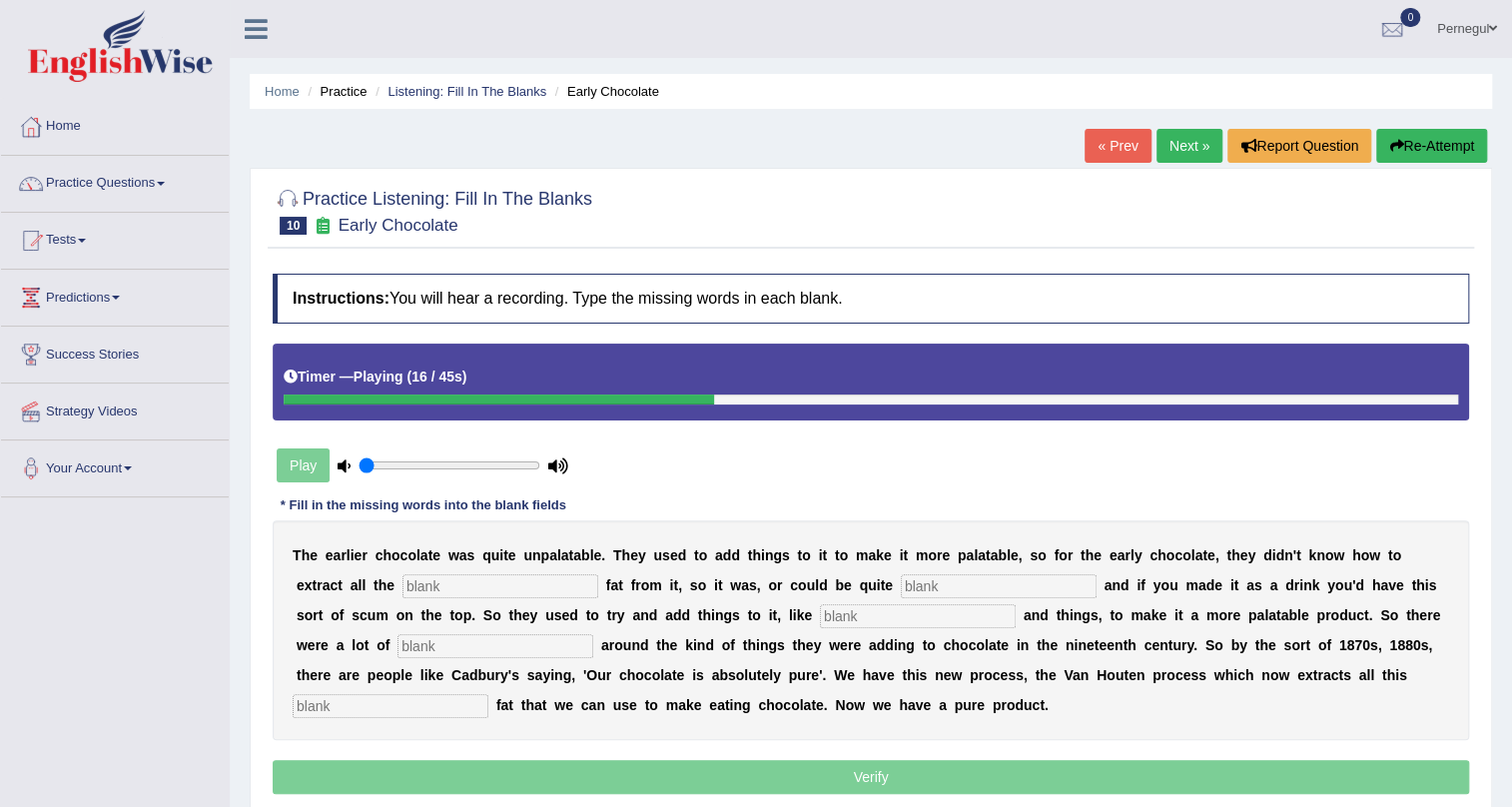 click on "Re-Attempt" at bounding box center [1431, 146] 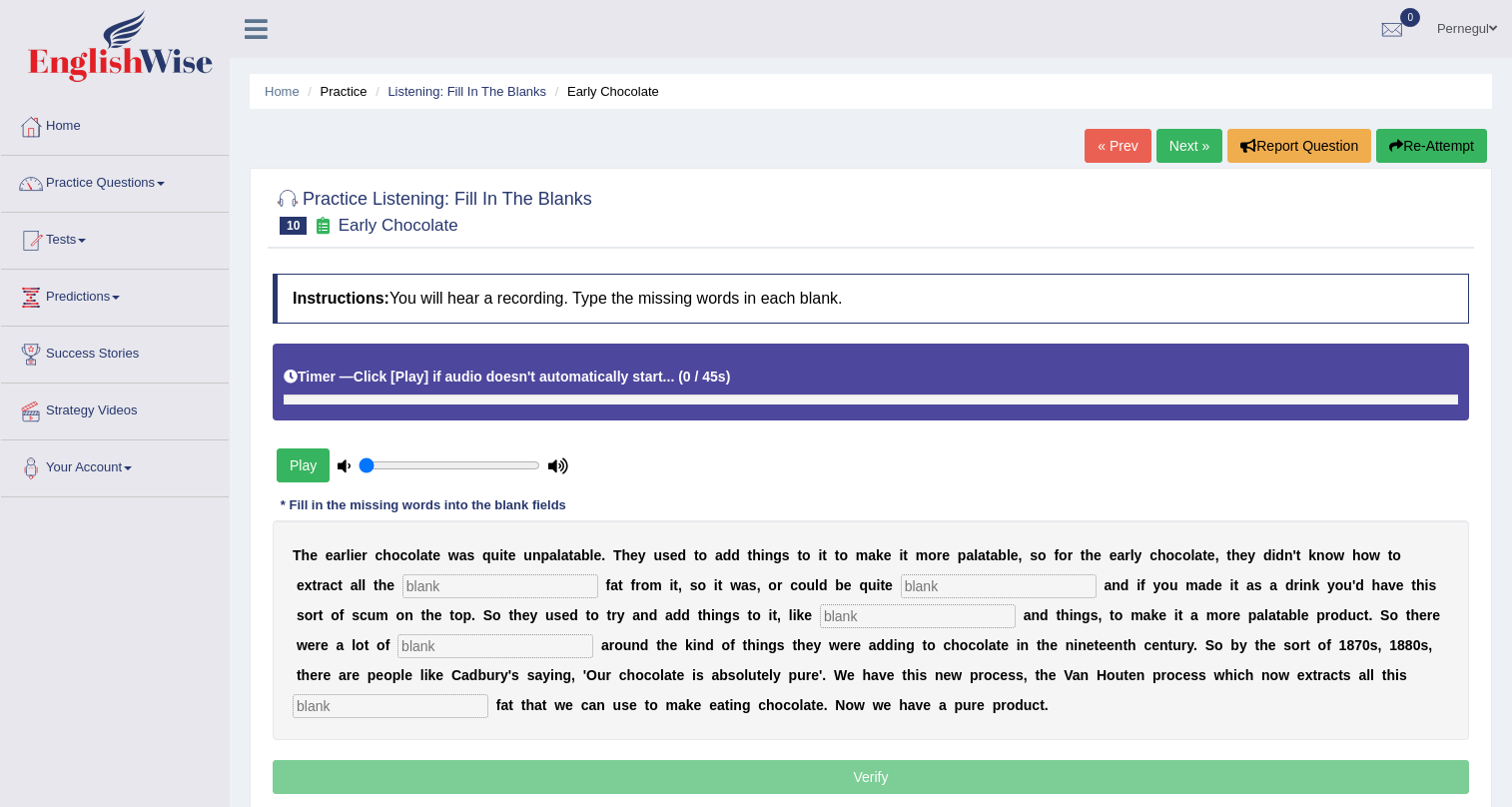 scroll, scrollTop: 0, scrollLeft: 0, axis: both 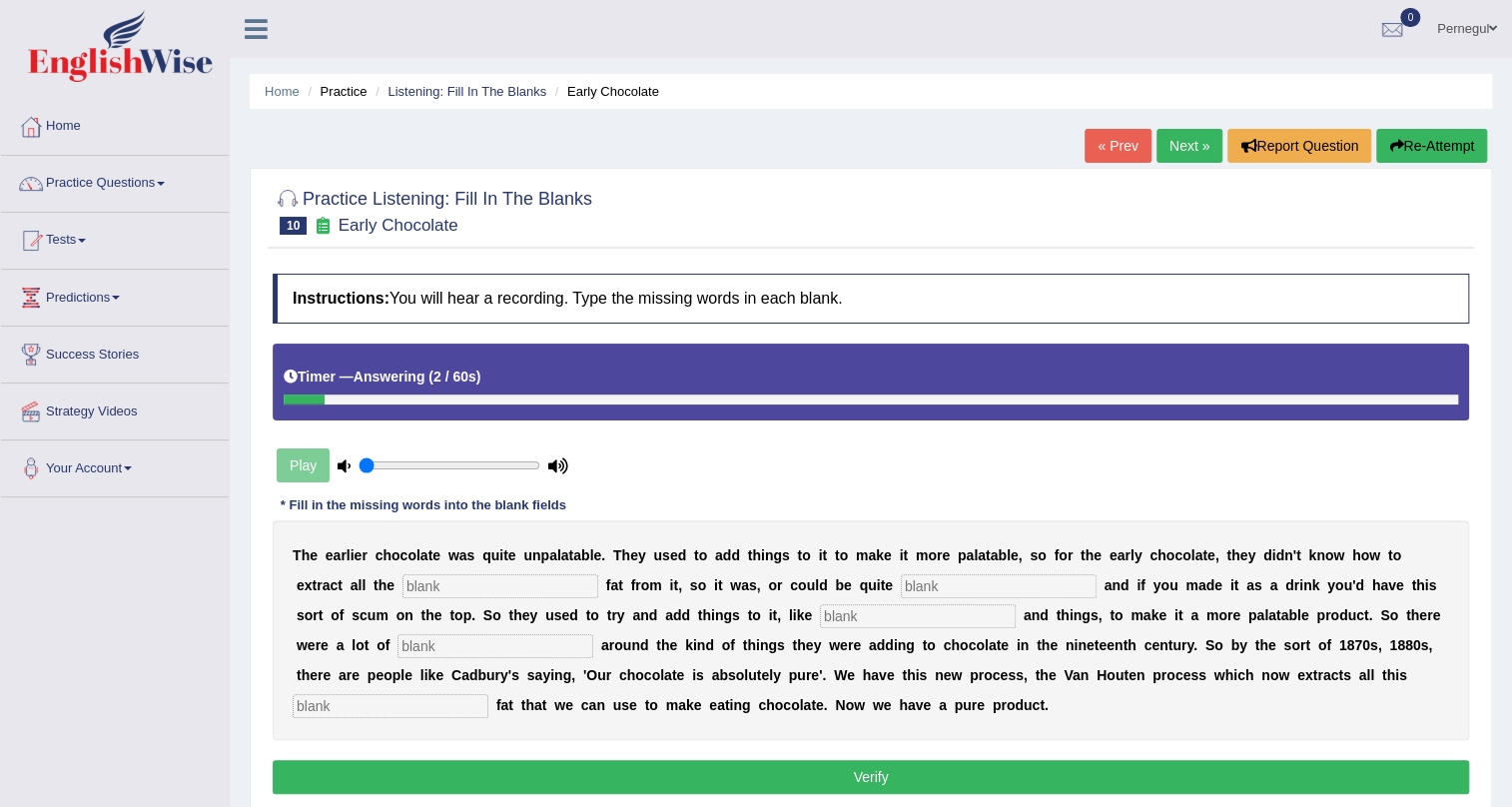 click at bounding box center (500, 586) 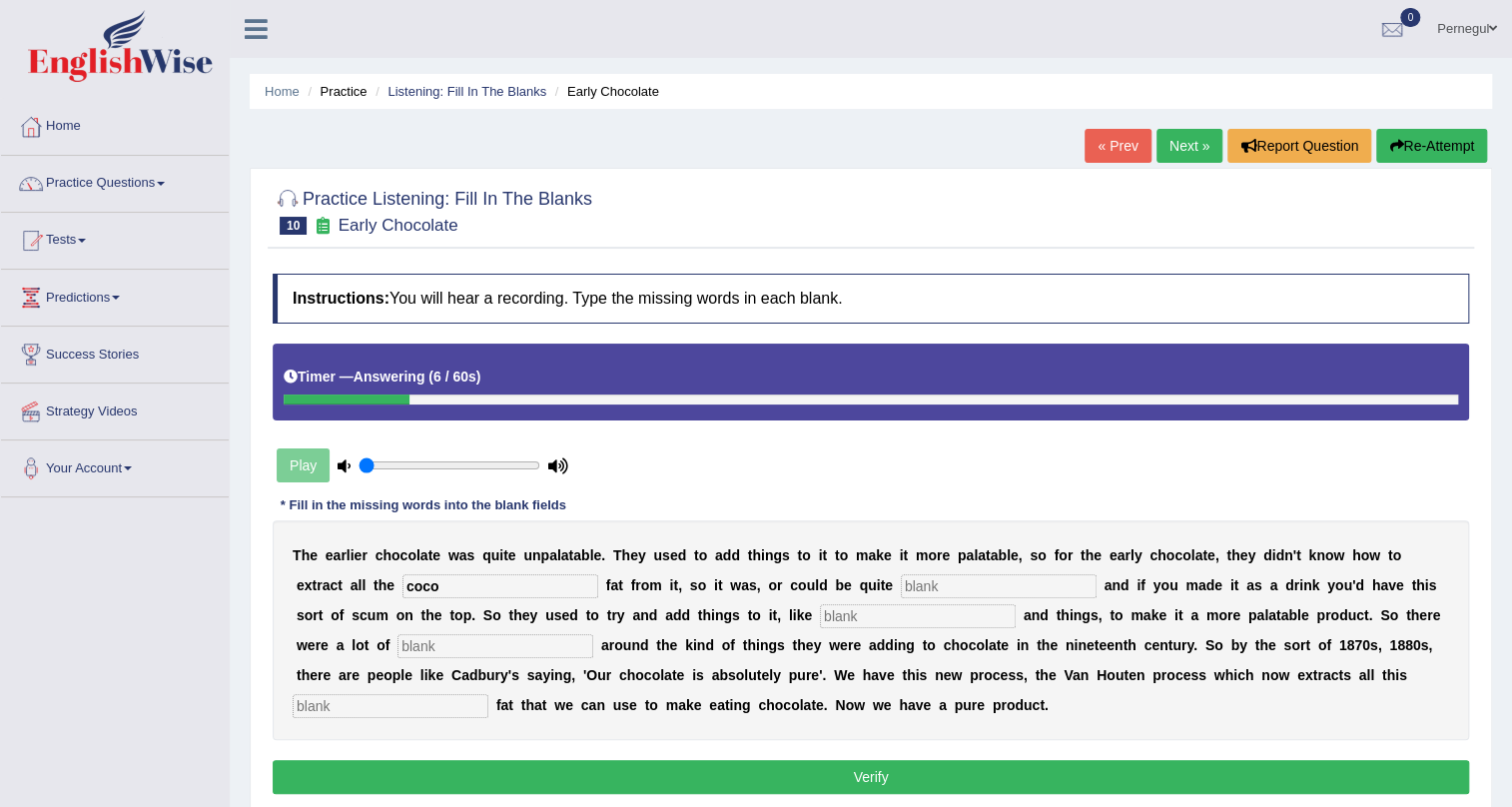 type on "coco" 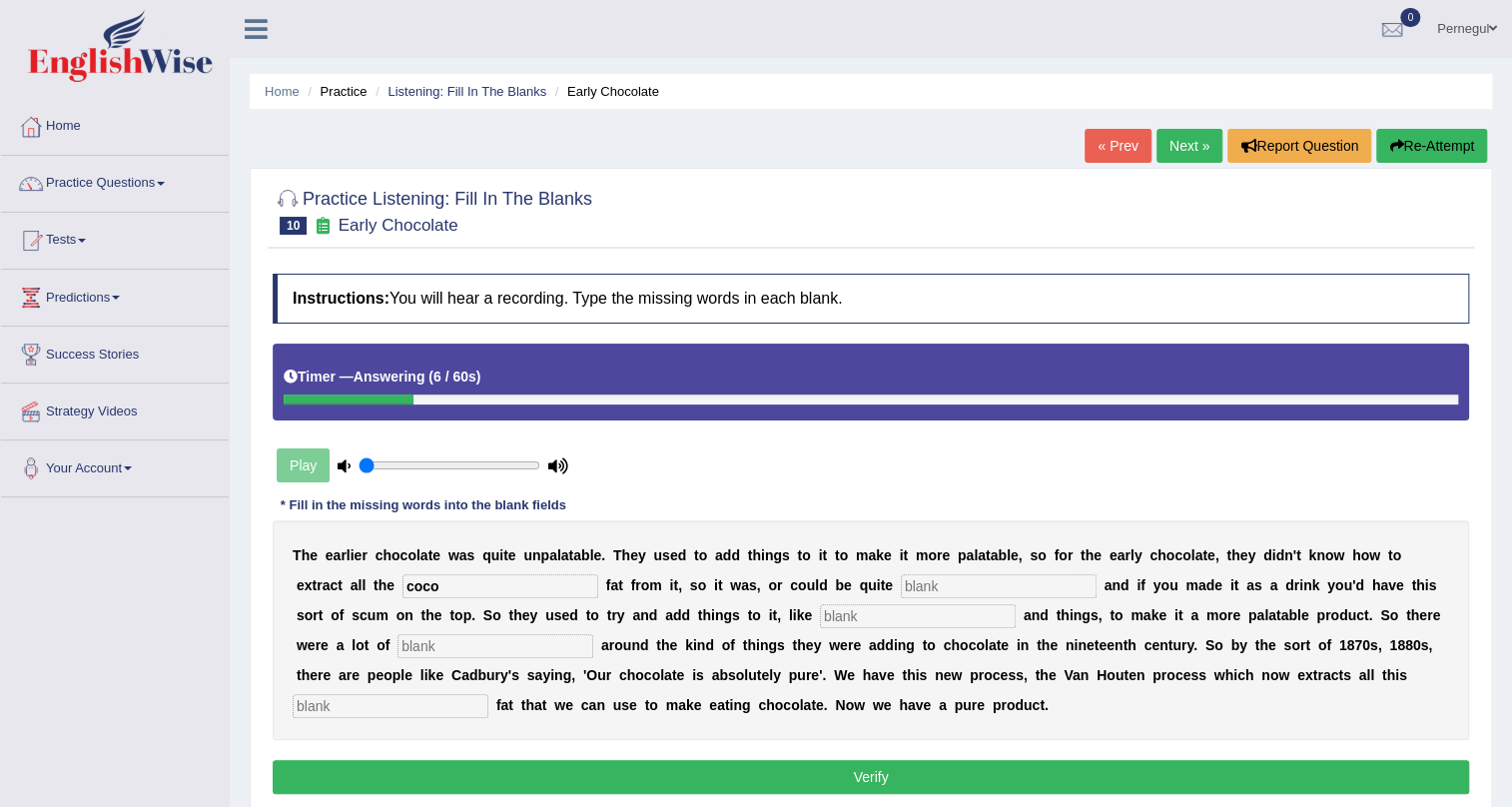 click at bounding box center (999, 586) 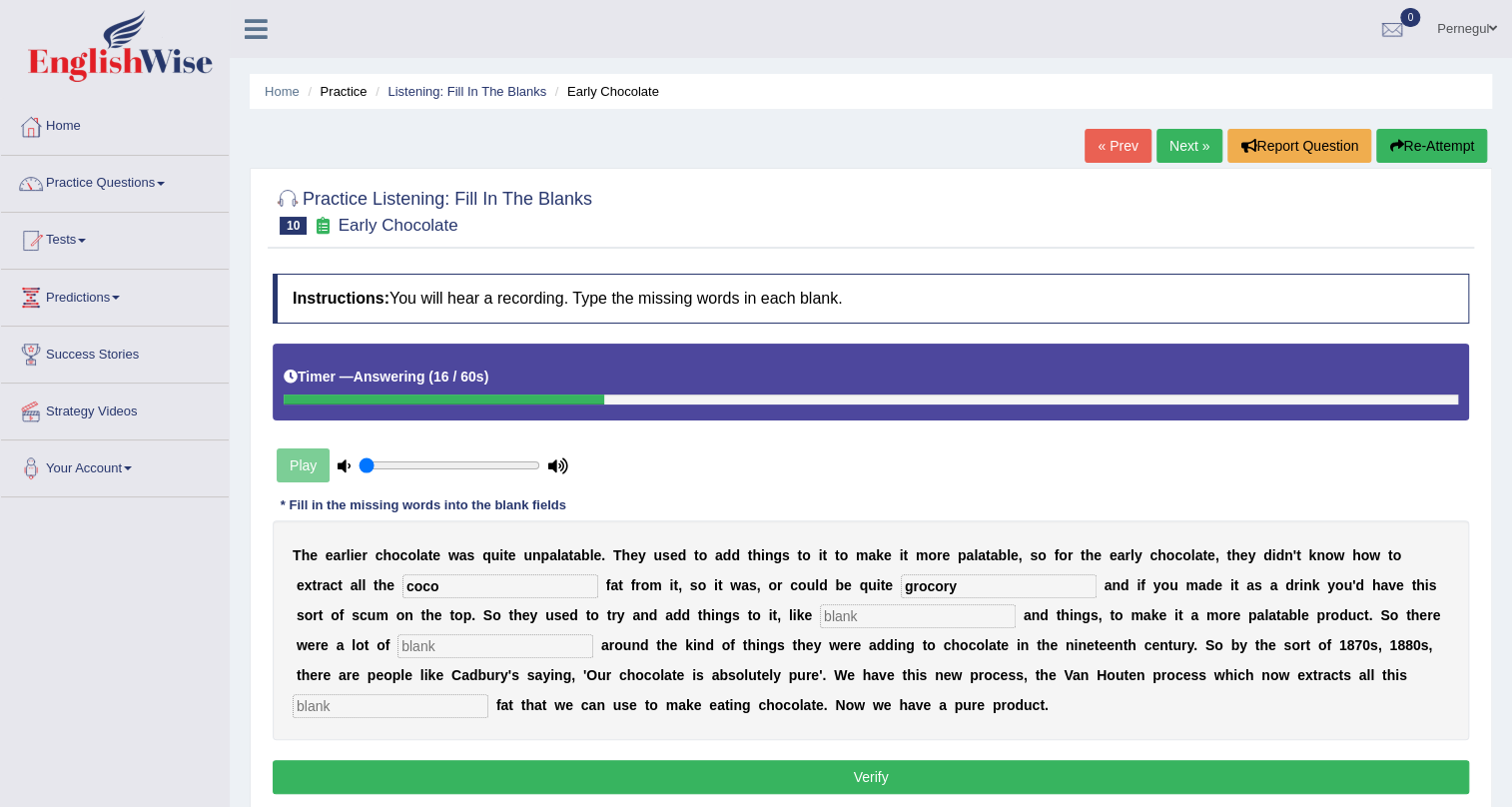 type on "grocory" 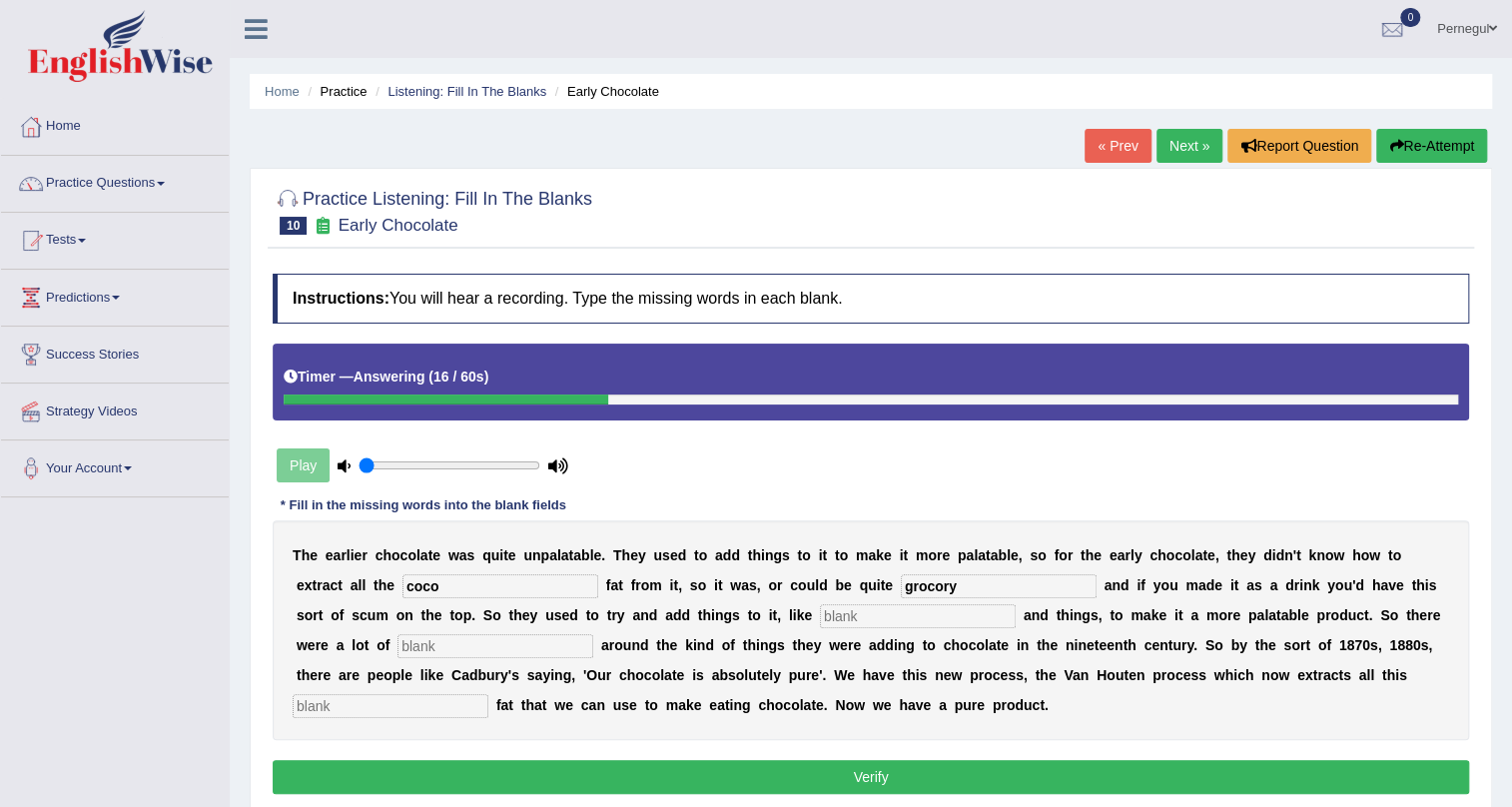 click at bounding box center (918, 616) 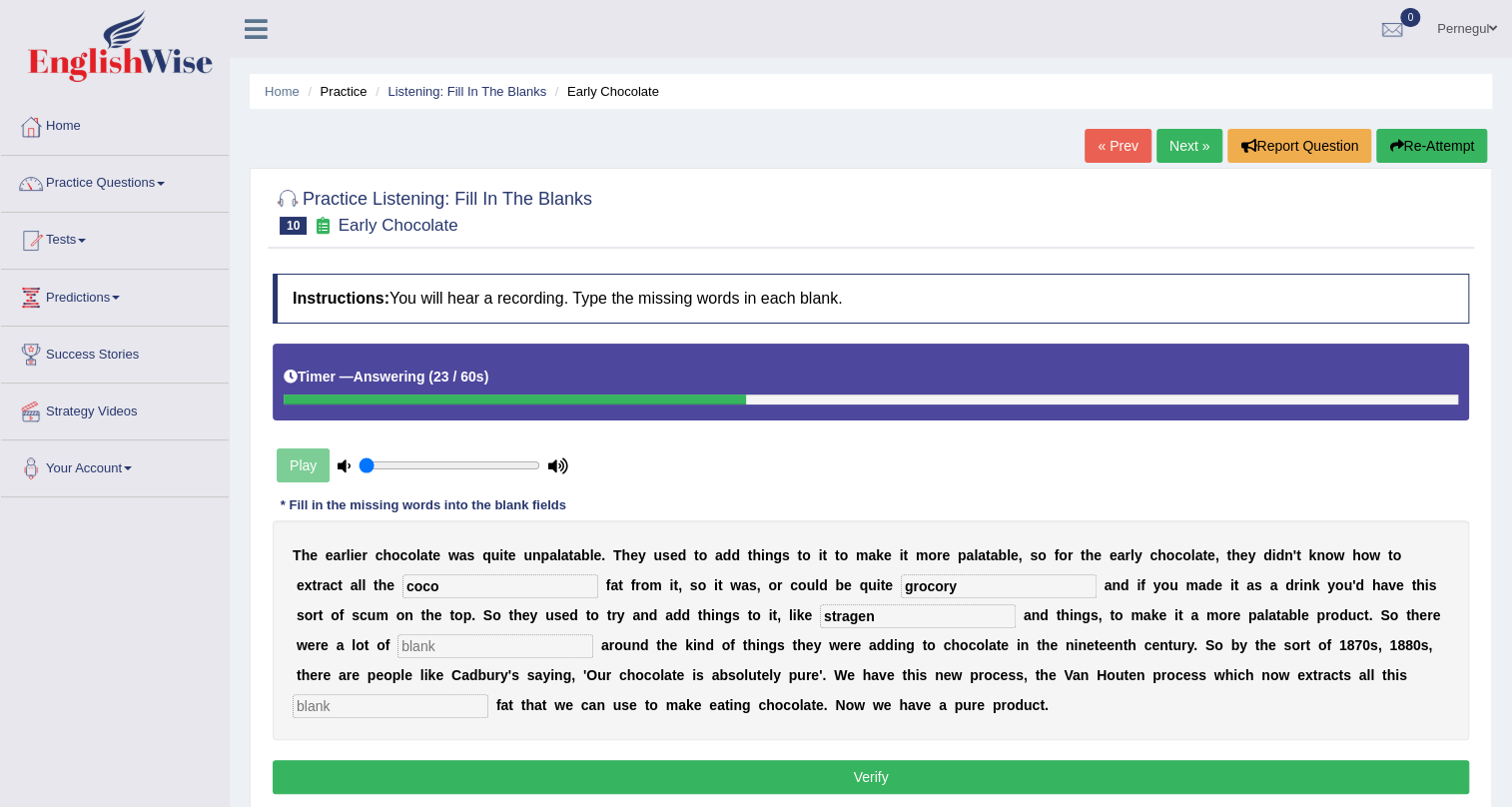 type on "stragen" 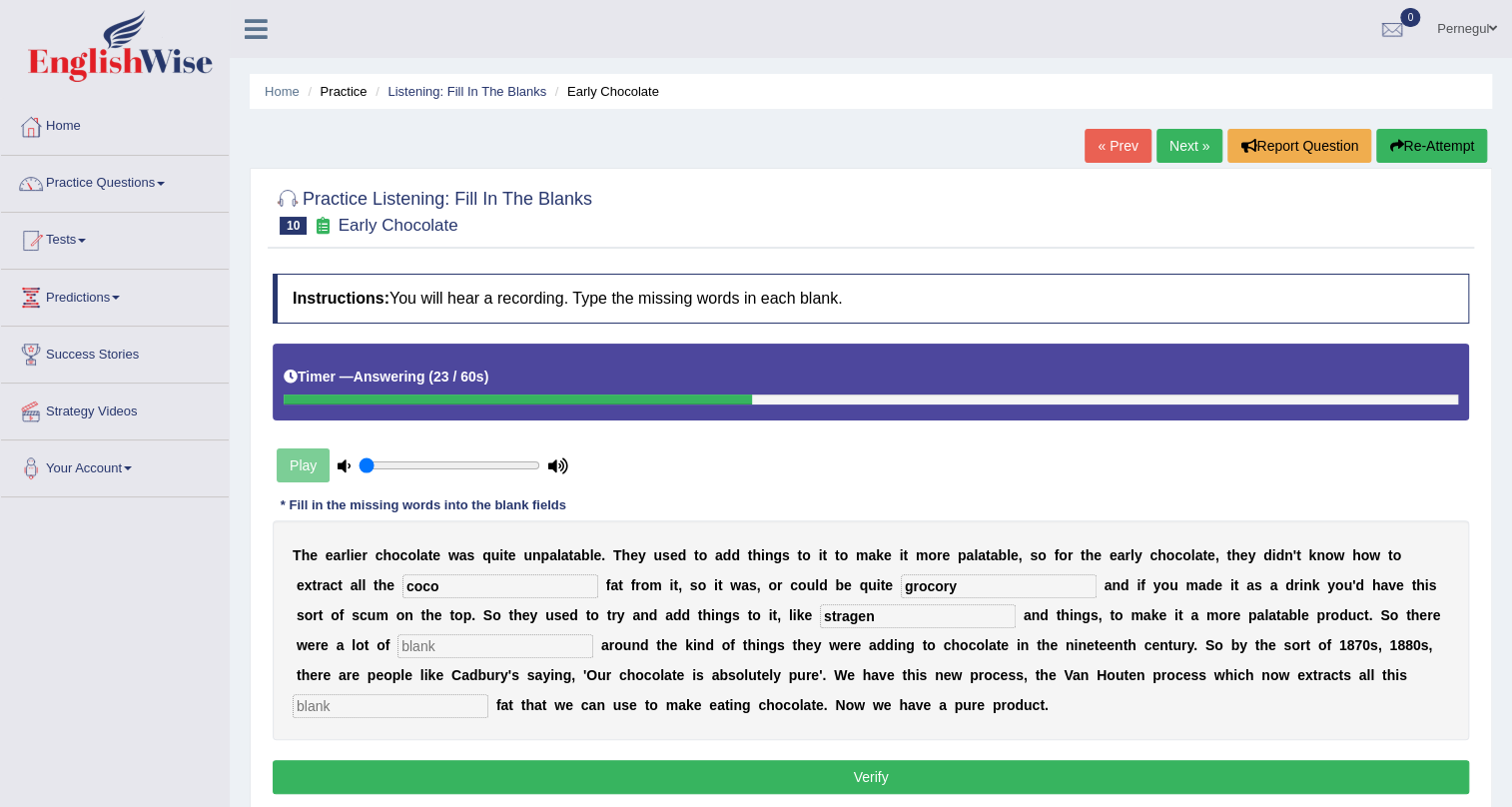 click at bounding box center (495, 646) 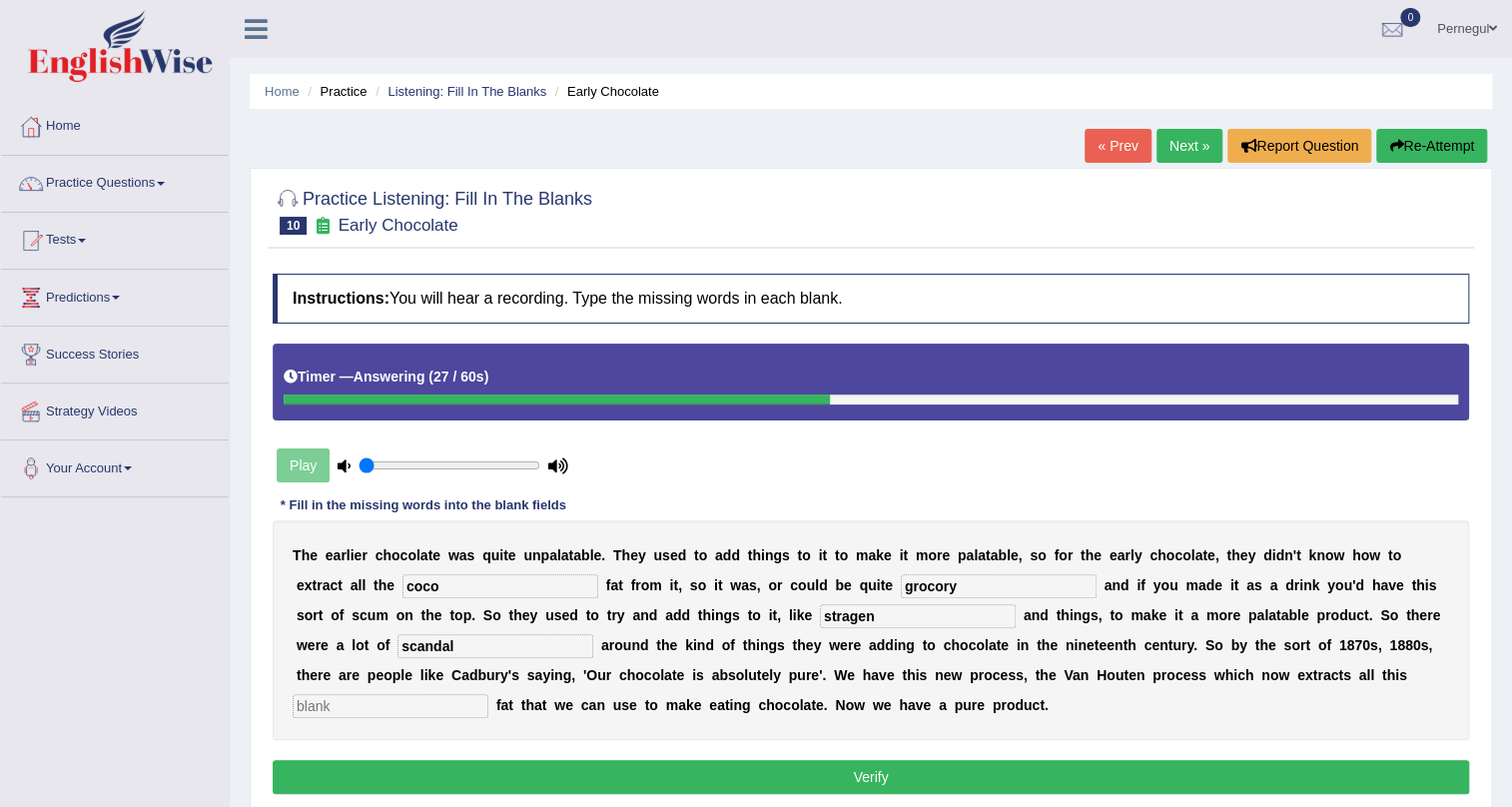 type on "scandal" 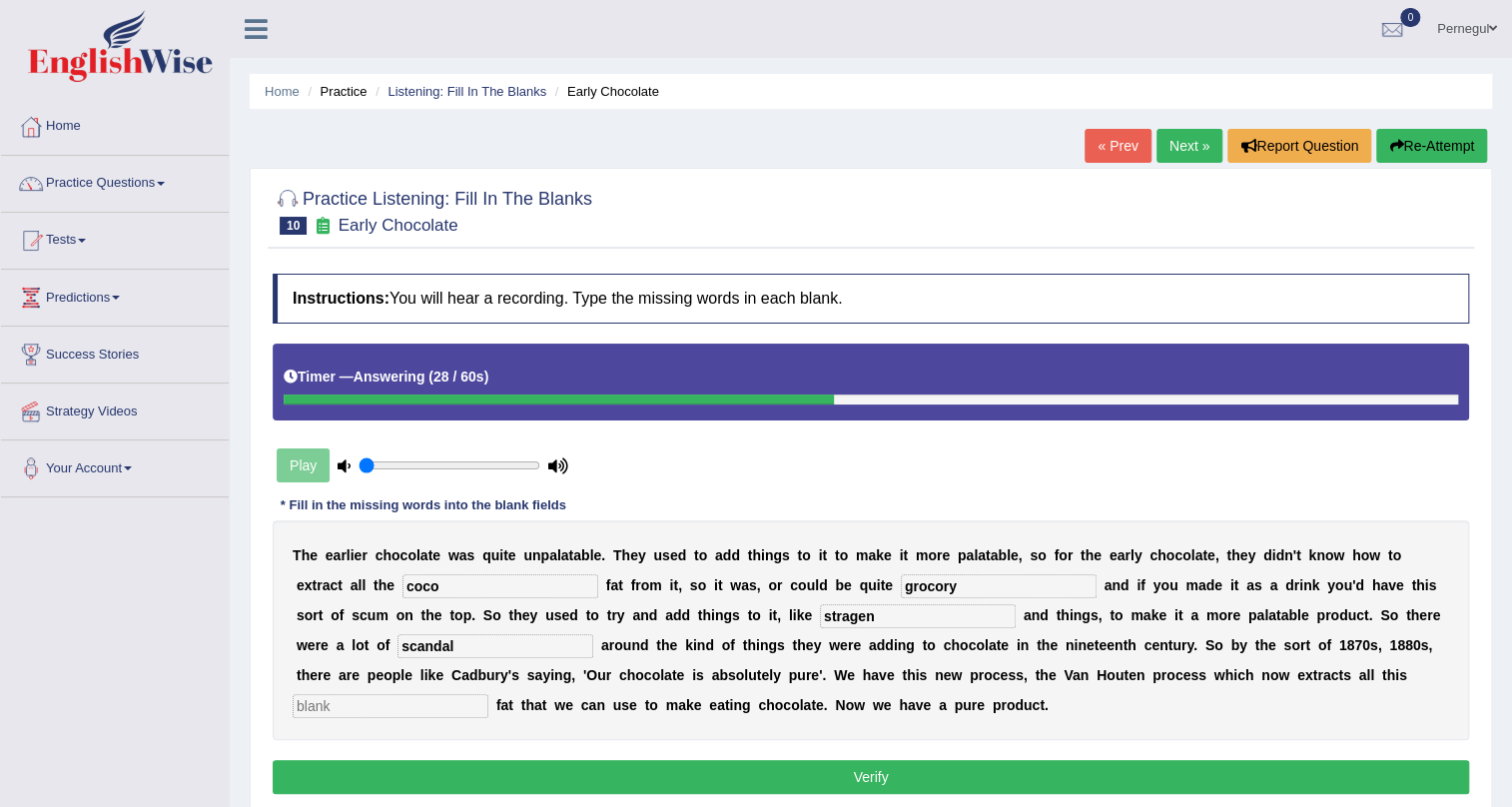 click at bounding box center (390, 706) 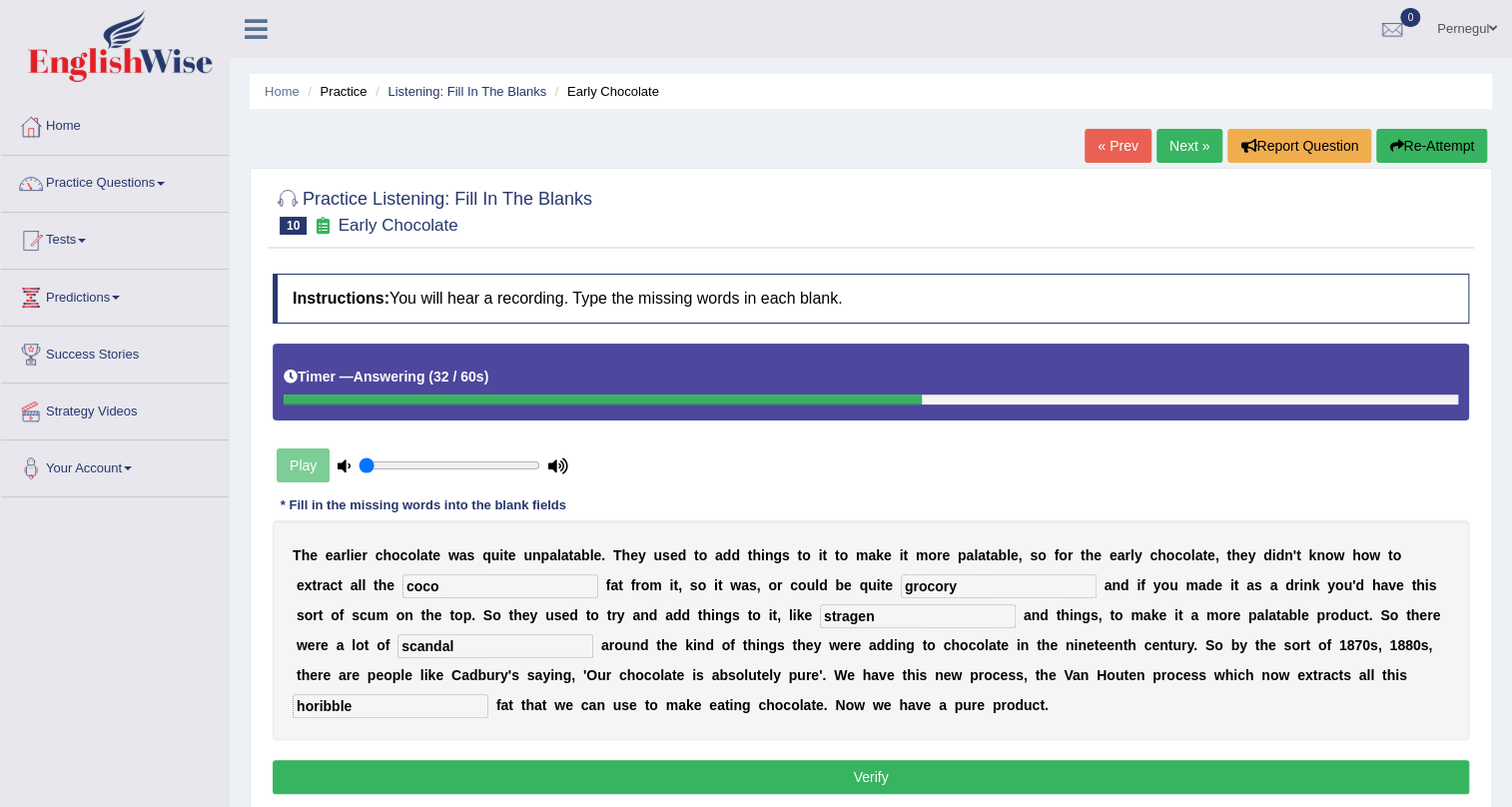 type on "horibble" 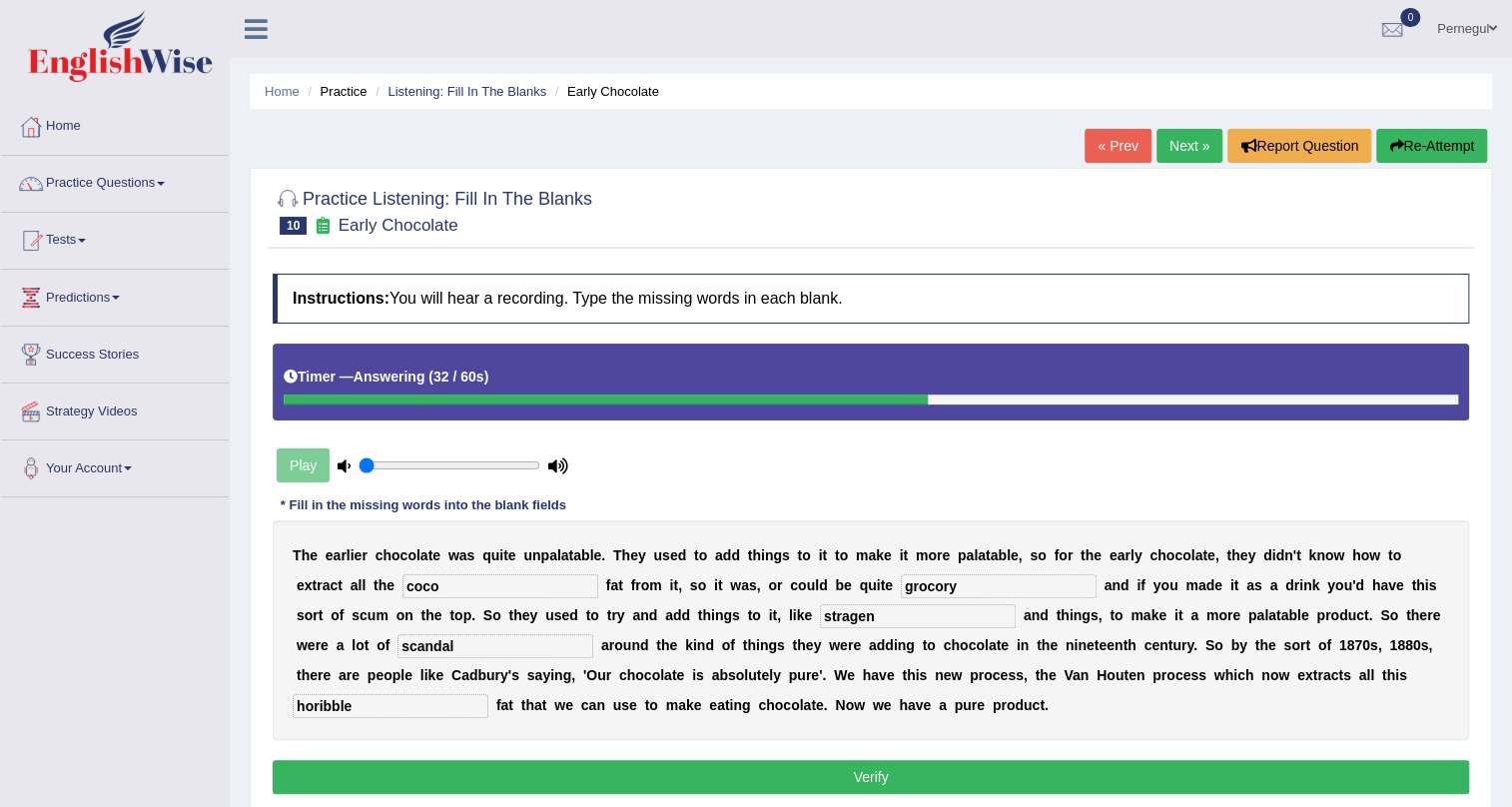 click on "Verify" at bounding box center (871, 777) 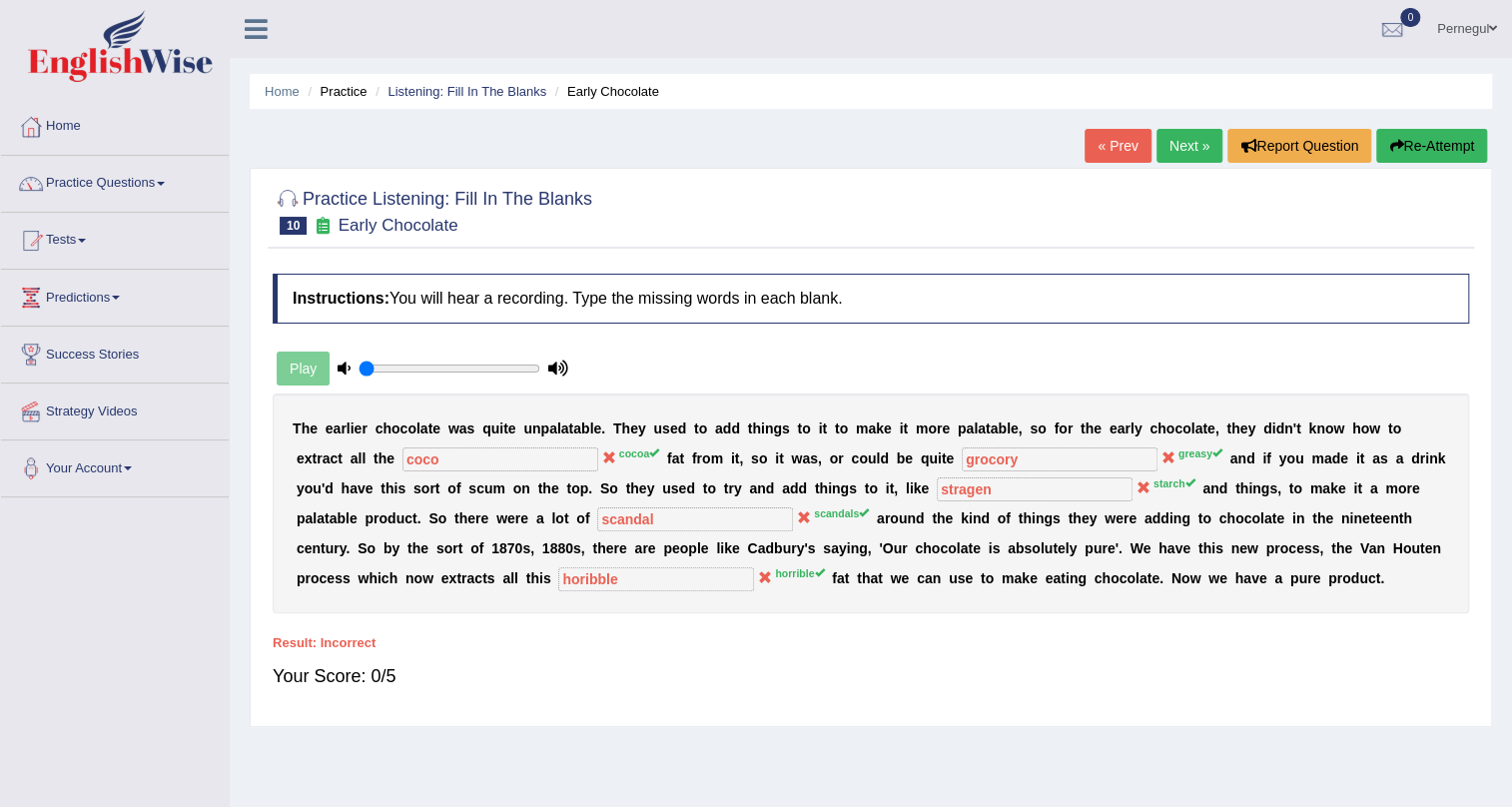 click on "Re-Attempt" at bounding box center (1431, 146) 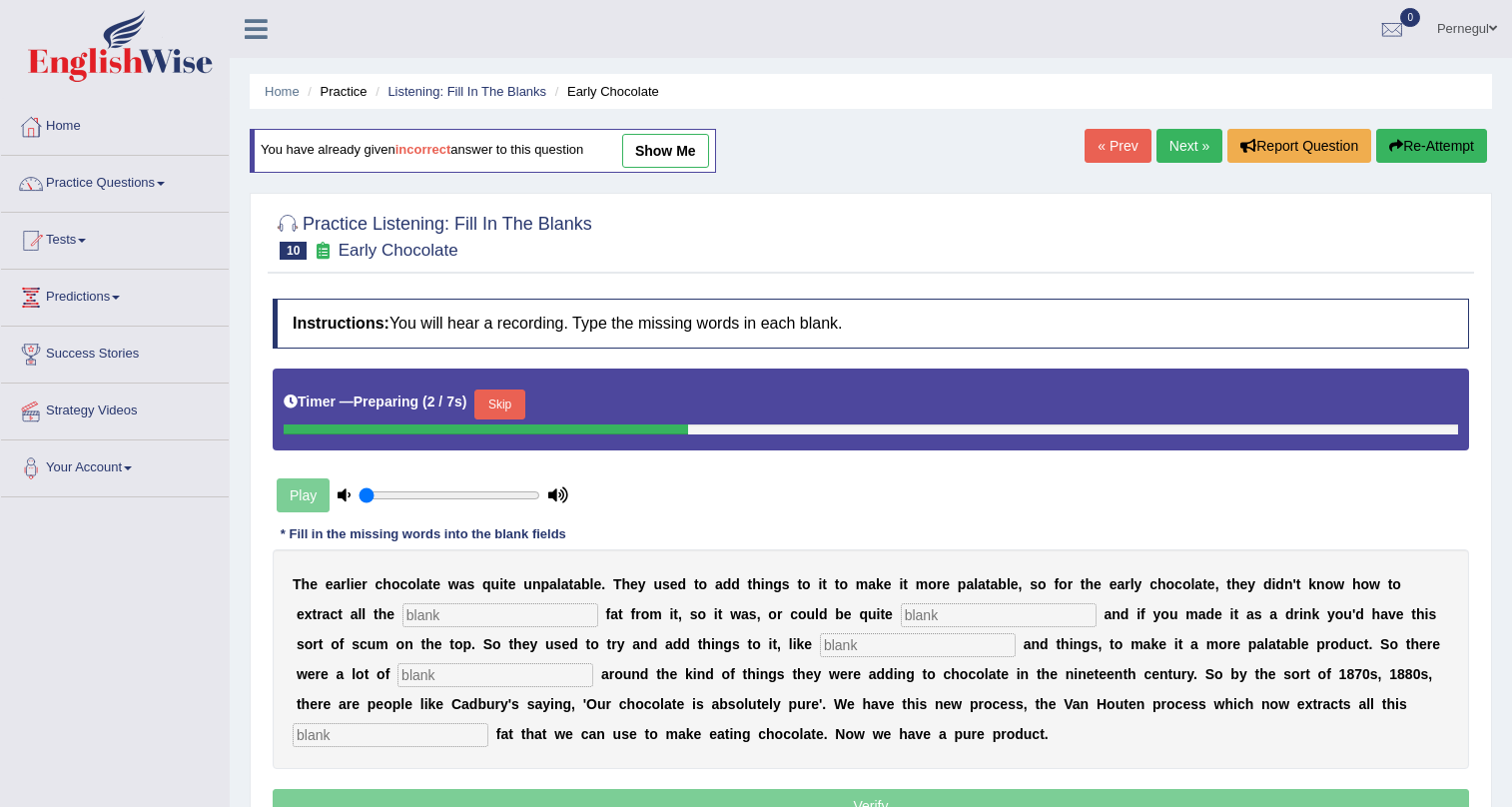 scroll, scrollTop: 0, scrollLeft: 0, axis: both 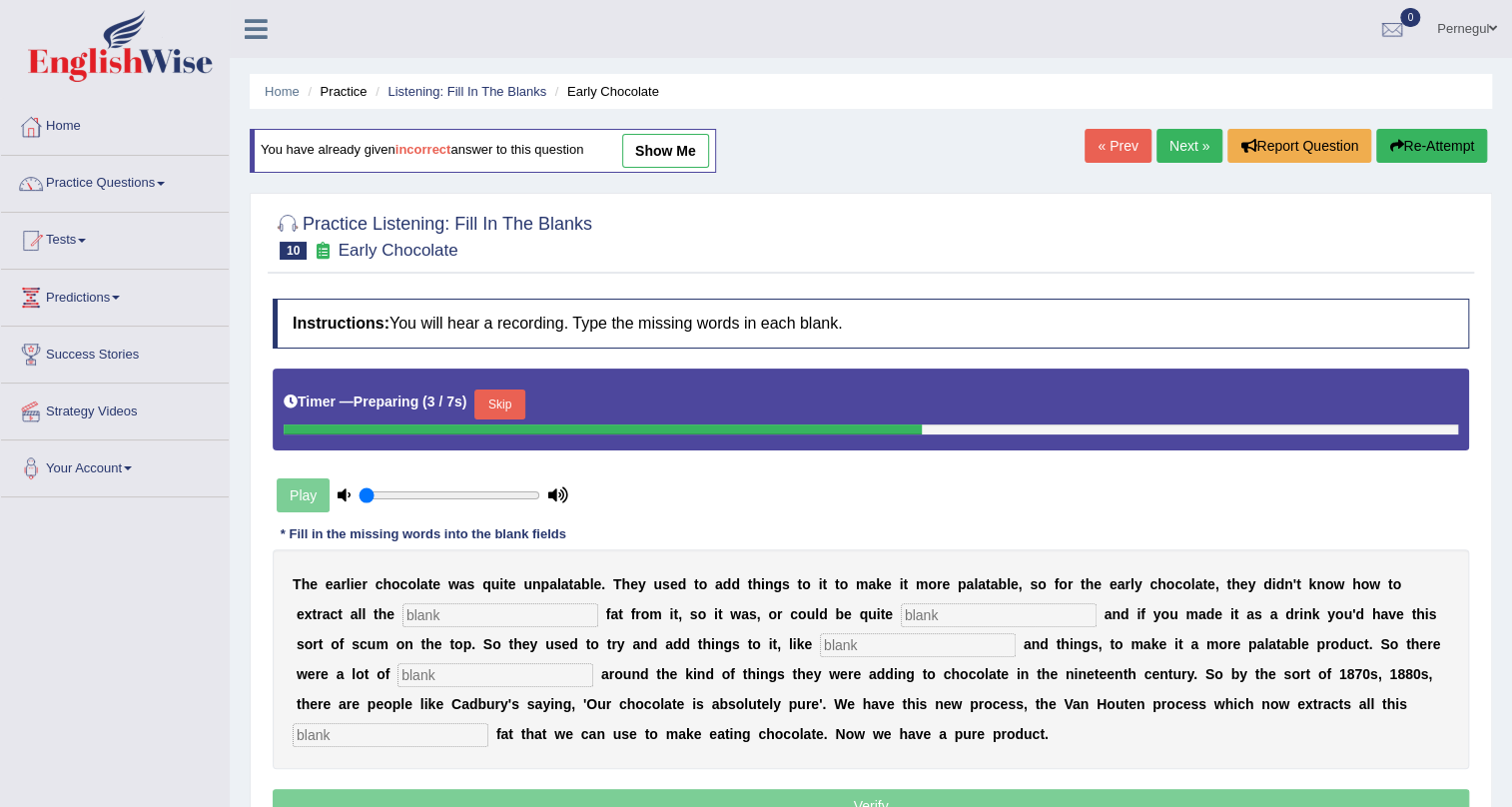click on "Next »" at bounding box center (1189, 146) 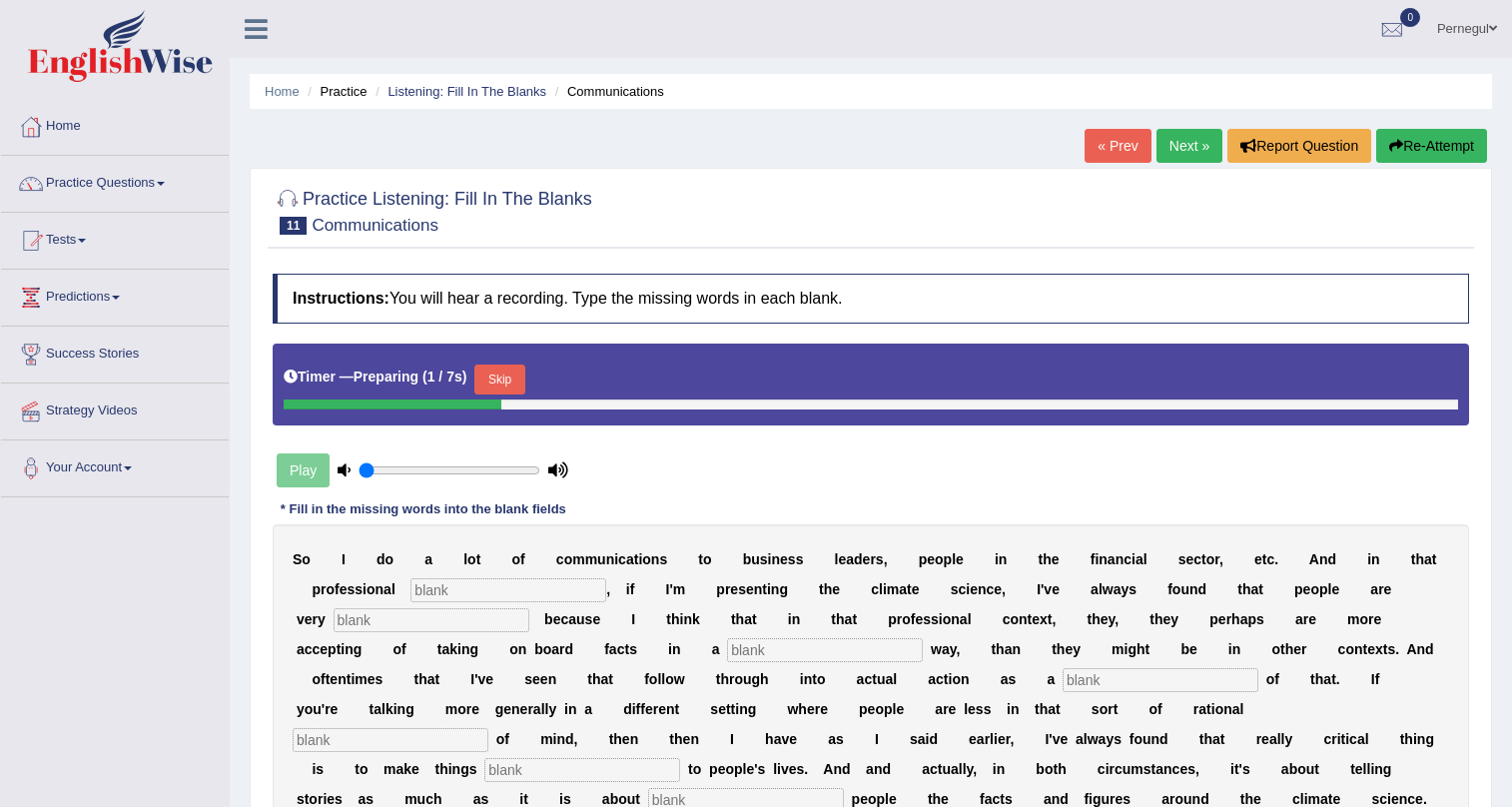 scroll, scrollTop: 0, scrollLeft: 0, axis: both 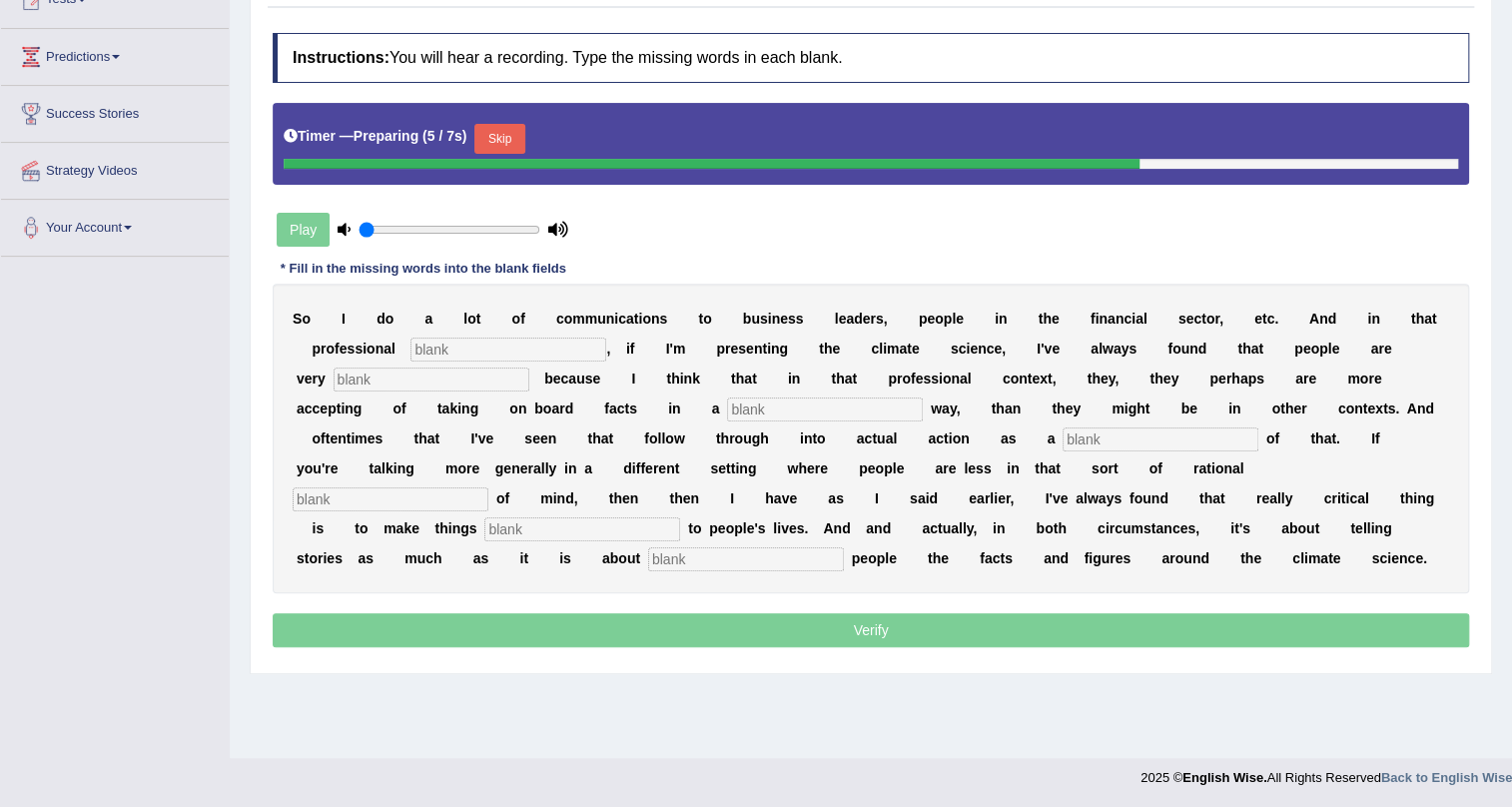click at bounding box center [508, 350] 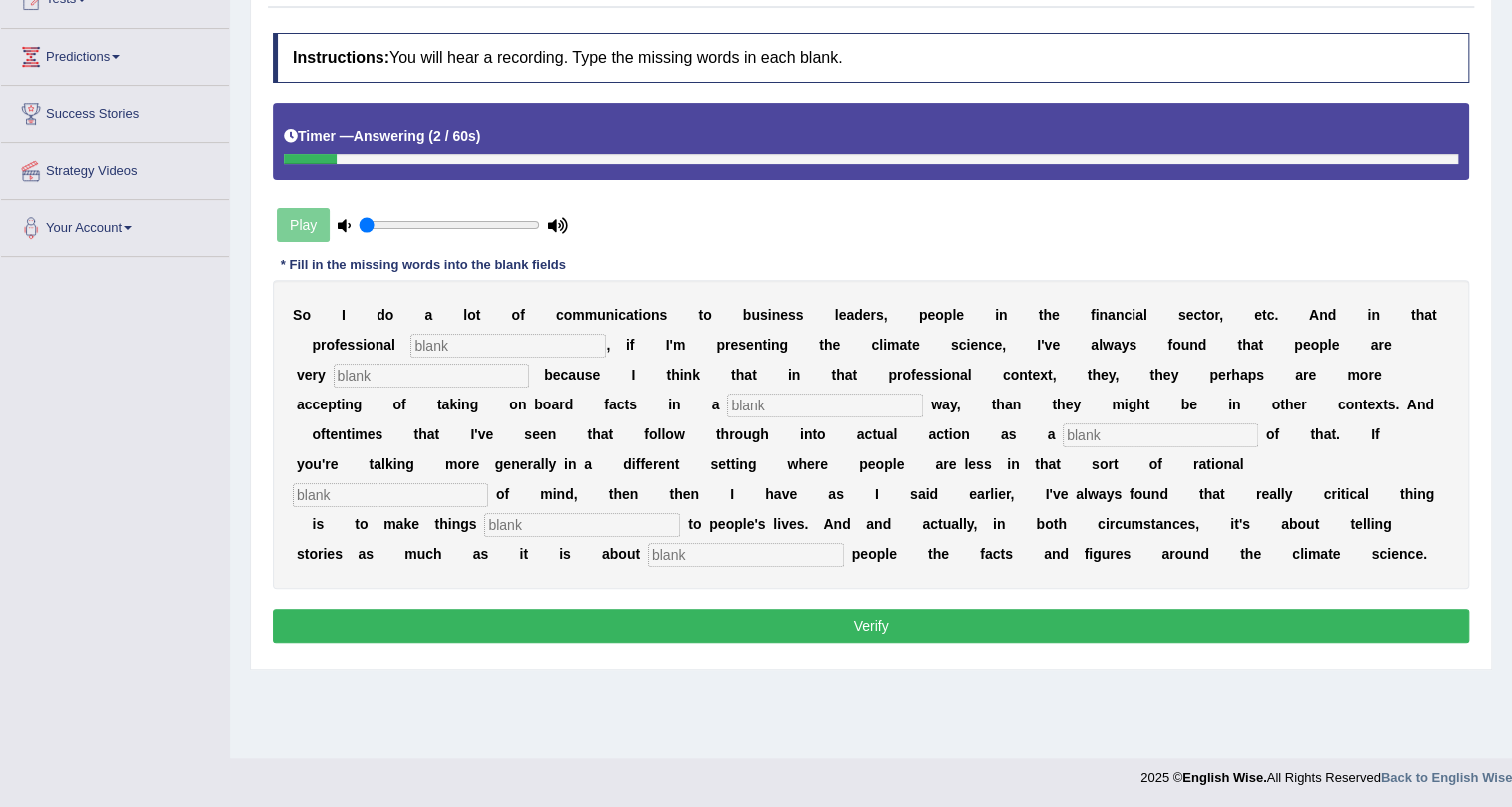 click at bounding box center [746, 555] 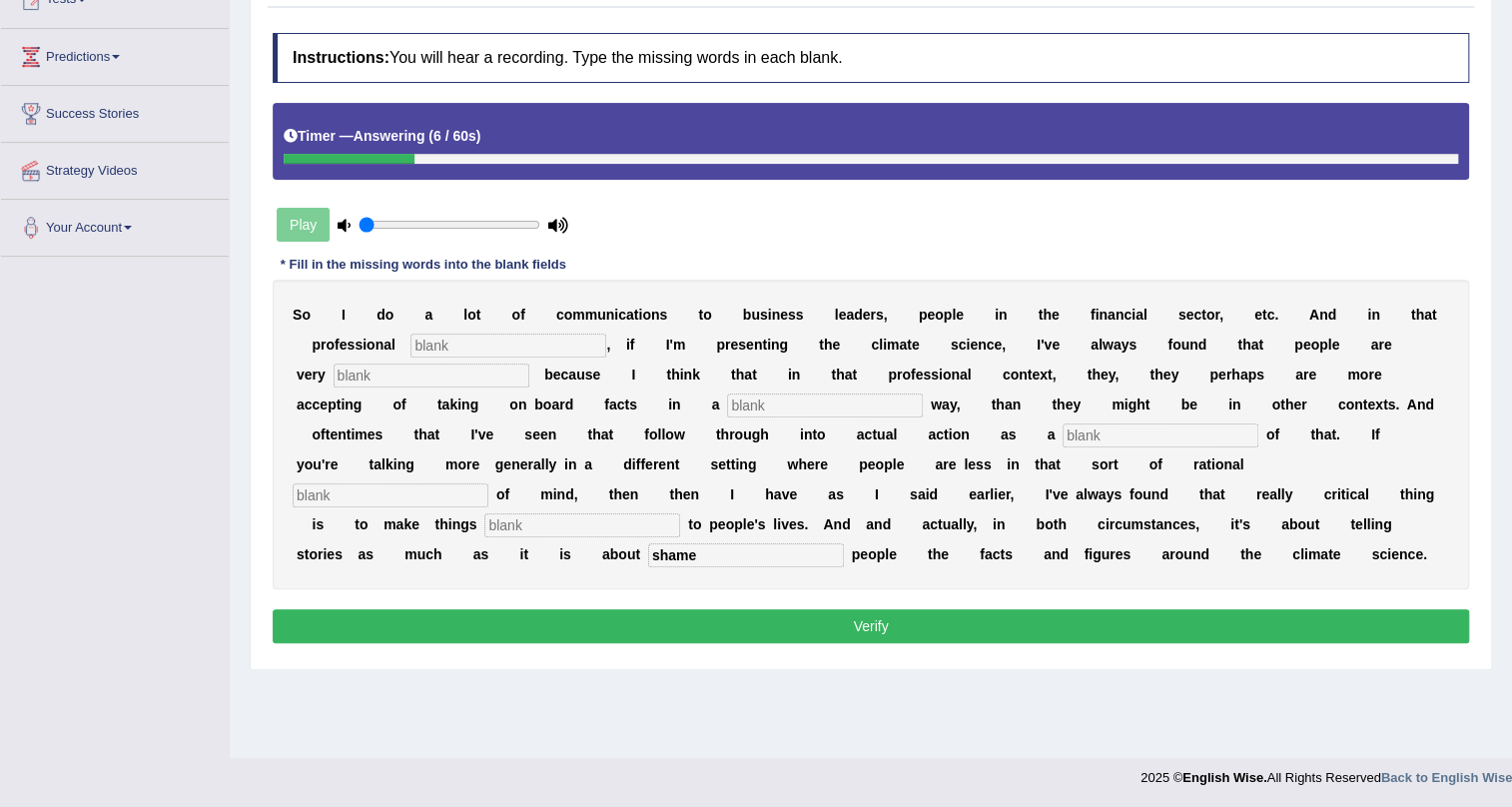 type on "shame" 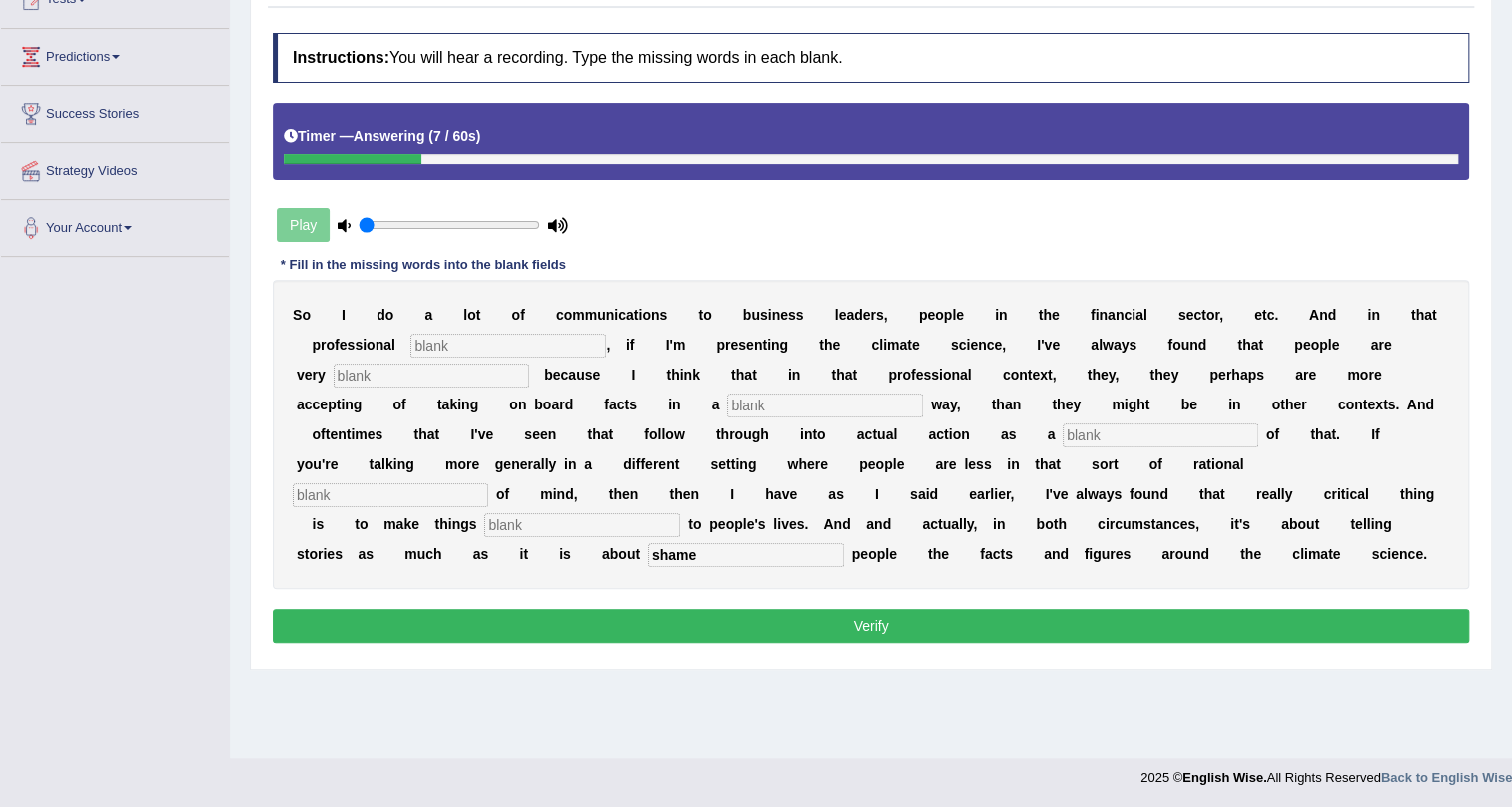 click at bounding box center [508, 346] 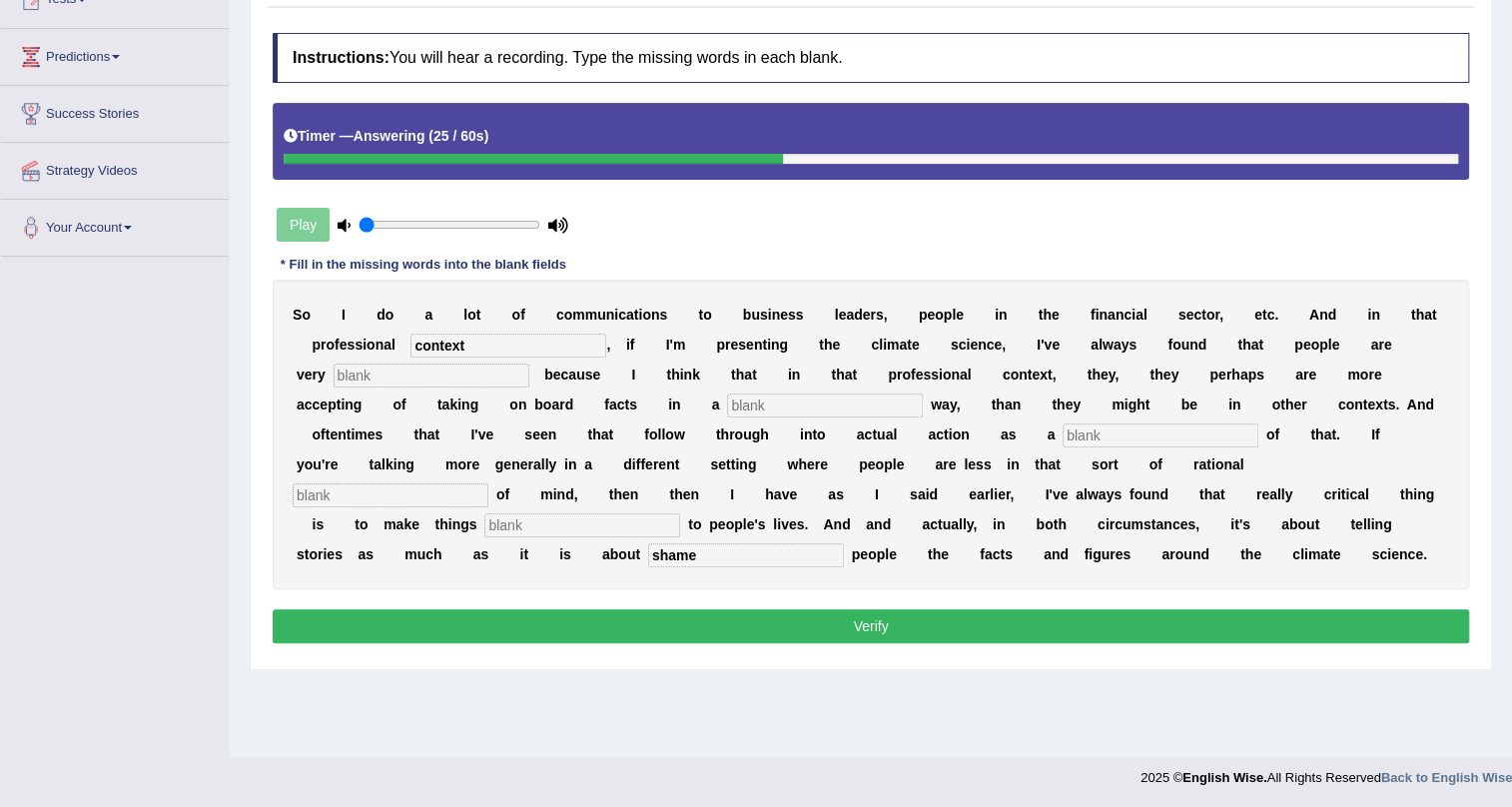 type on "context" 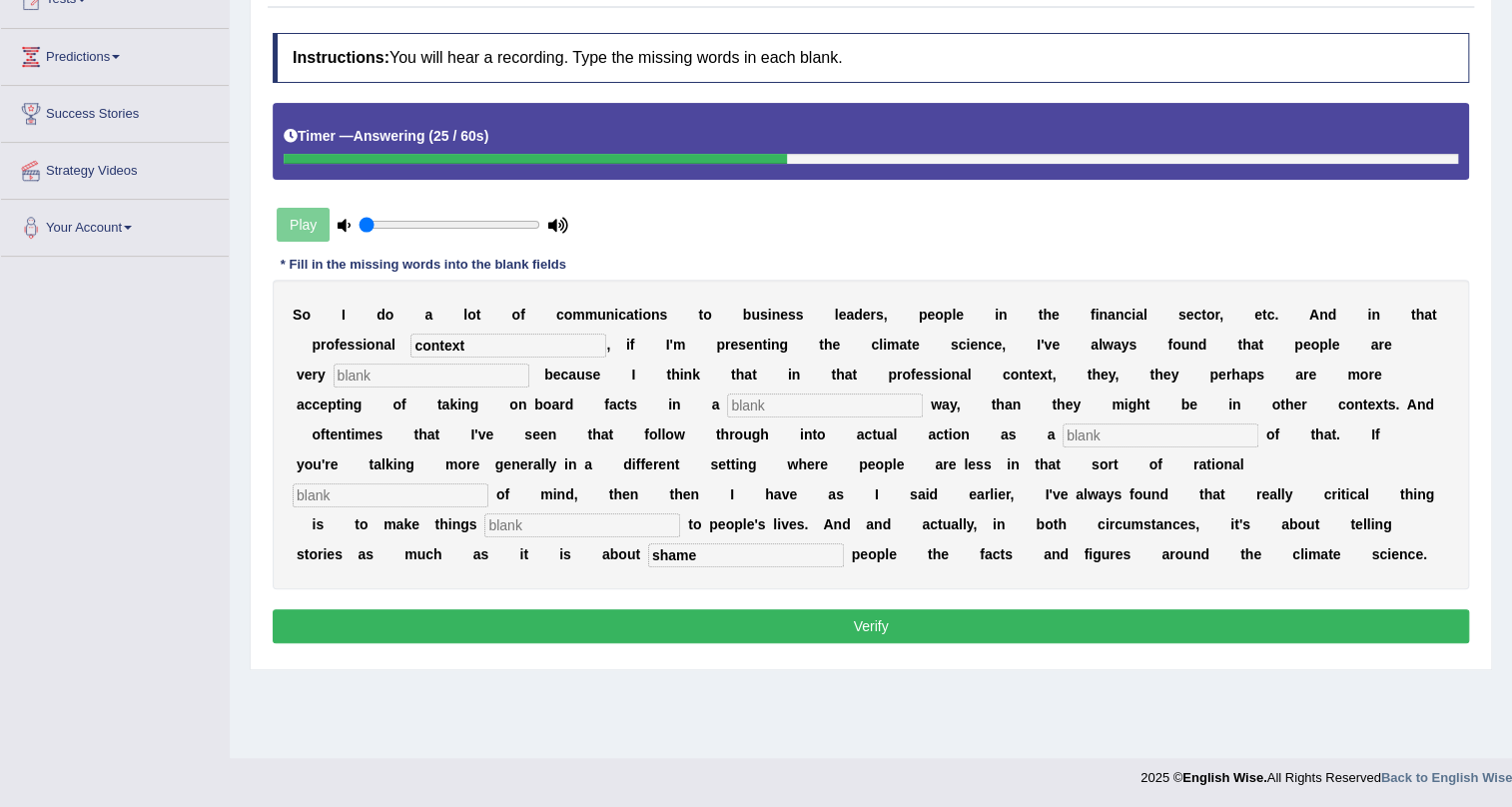 click at bounding box center (431, 376) 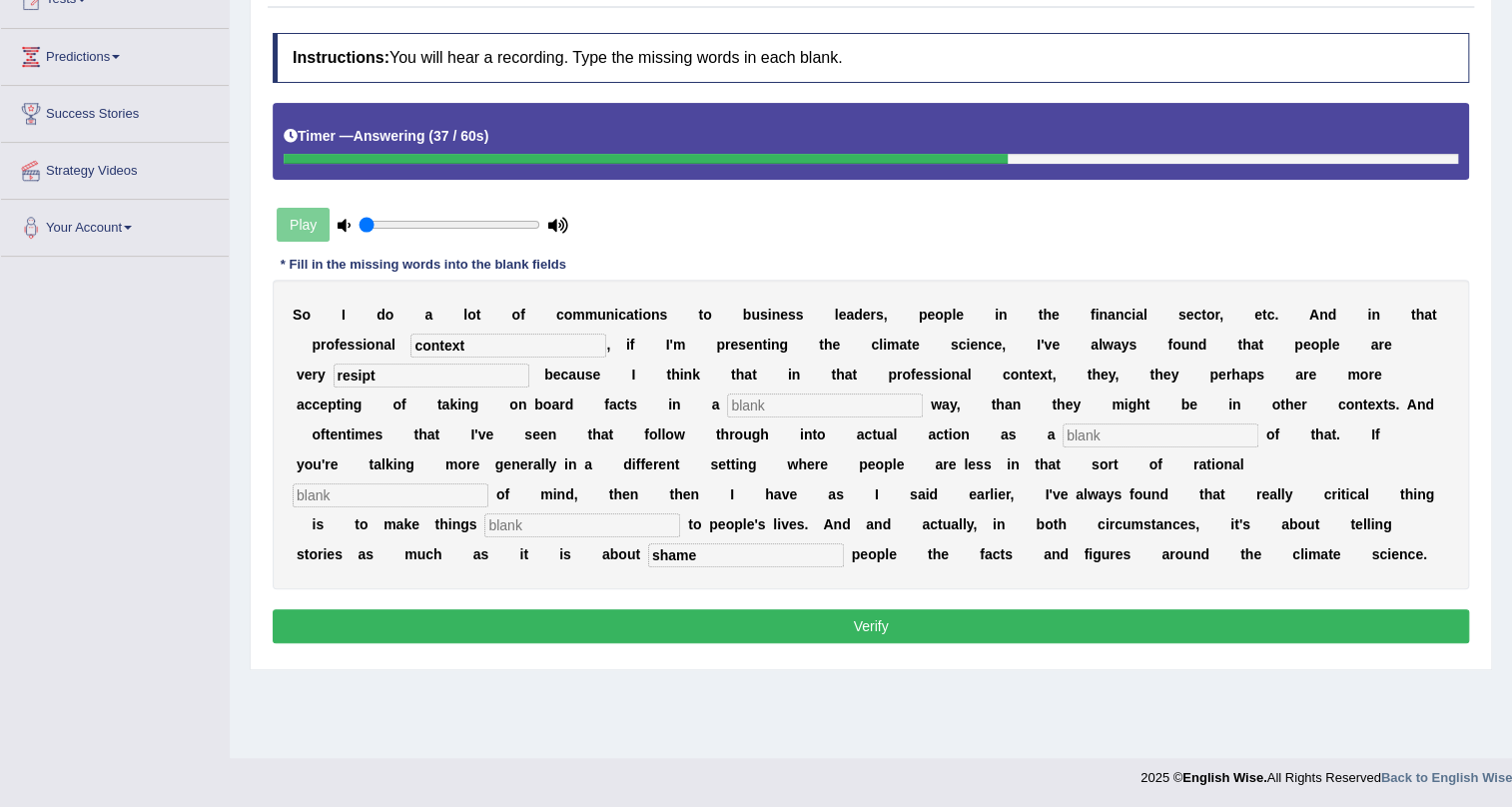 click on "resipt" at bounding box center [431, 376] 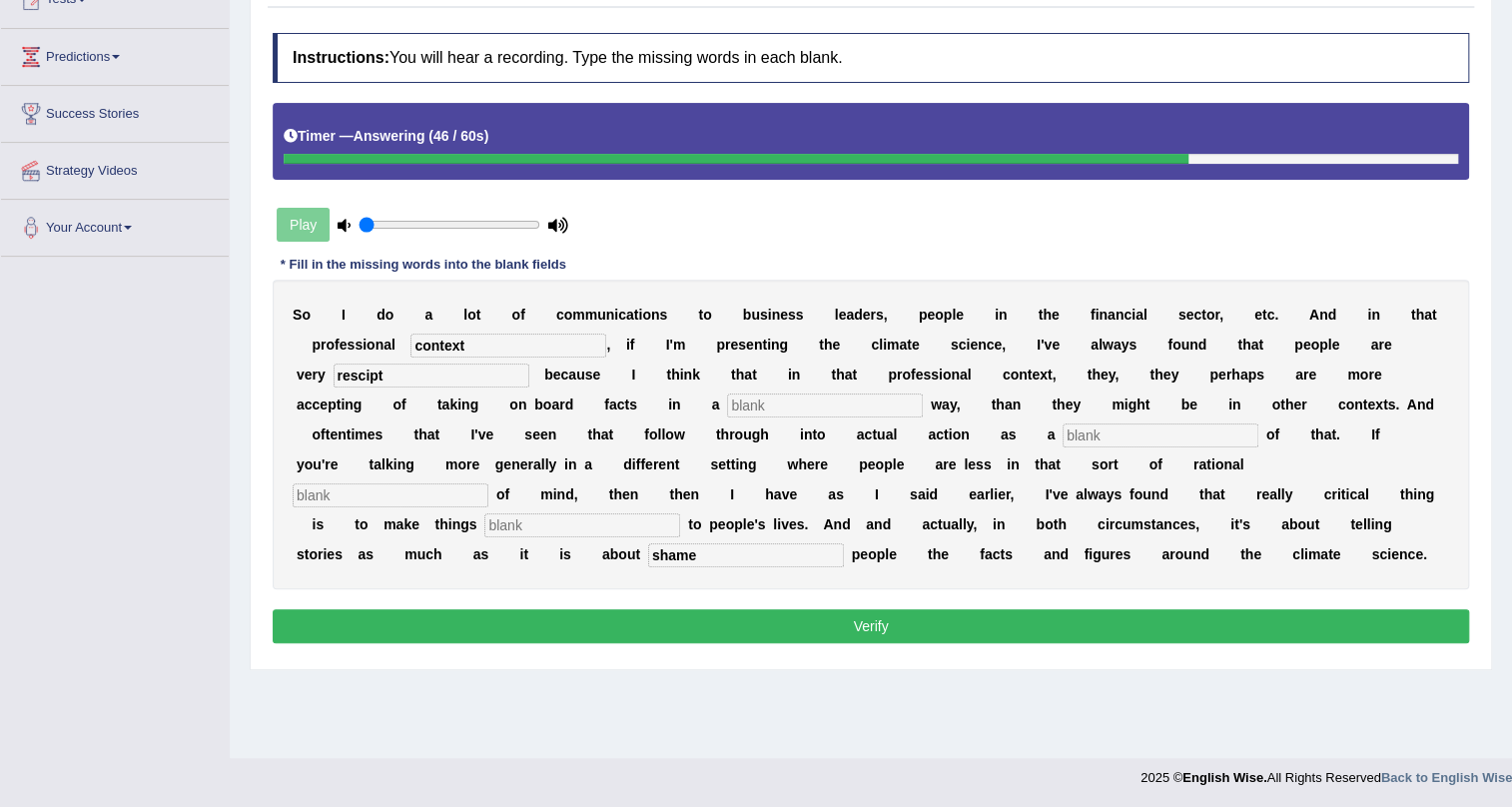 type on "rescipt" 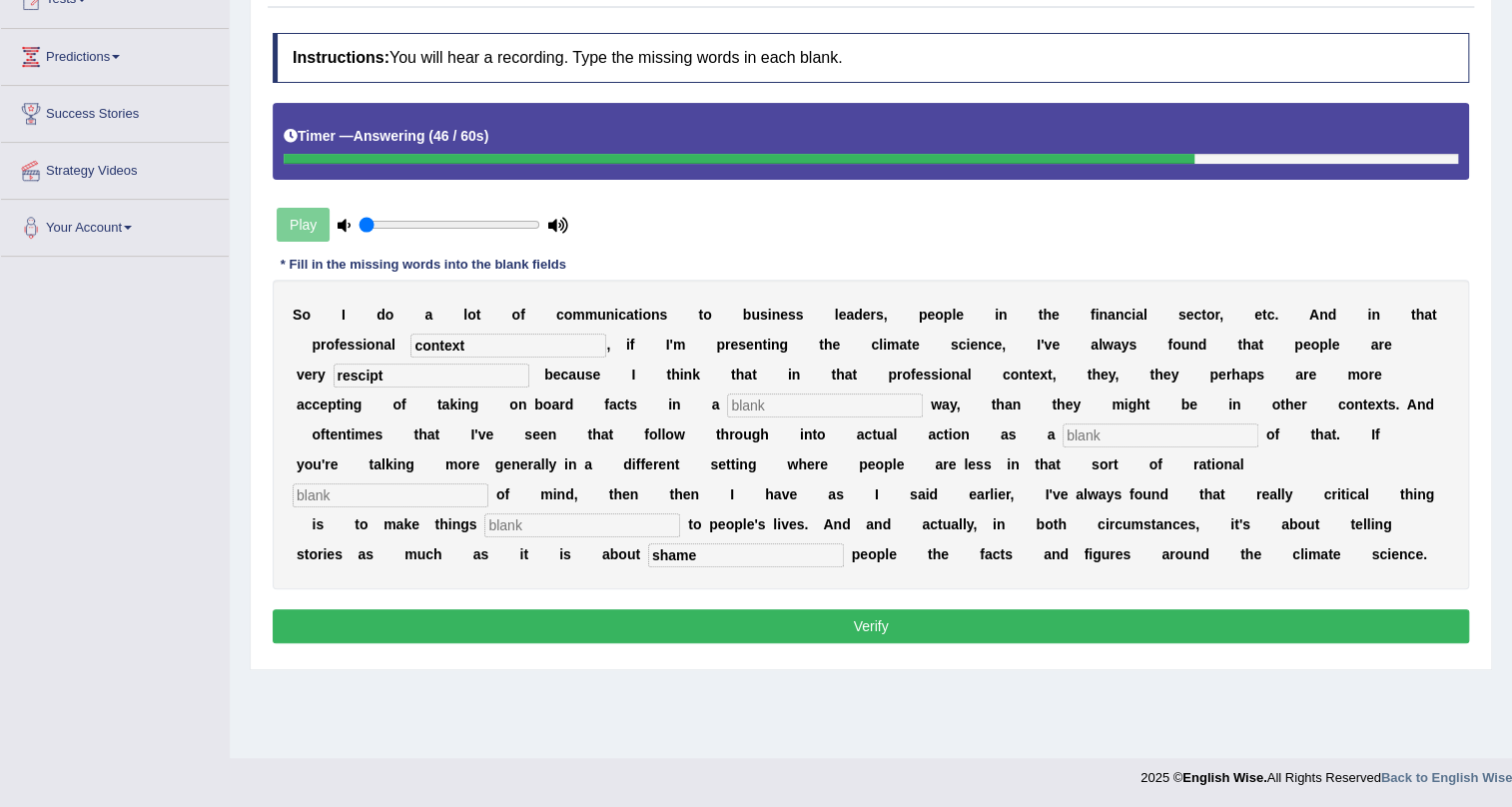 click at bounding box center [825, 405] 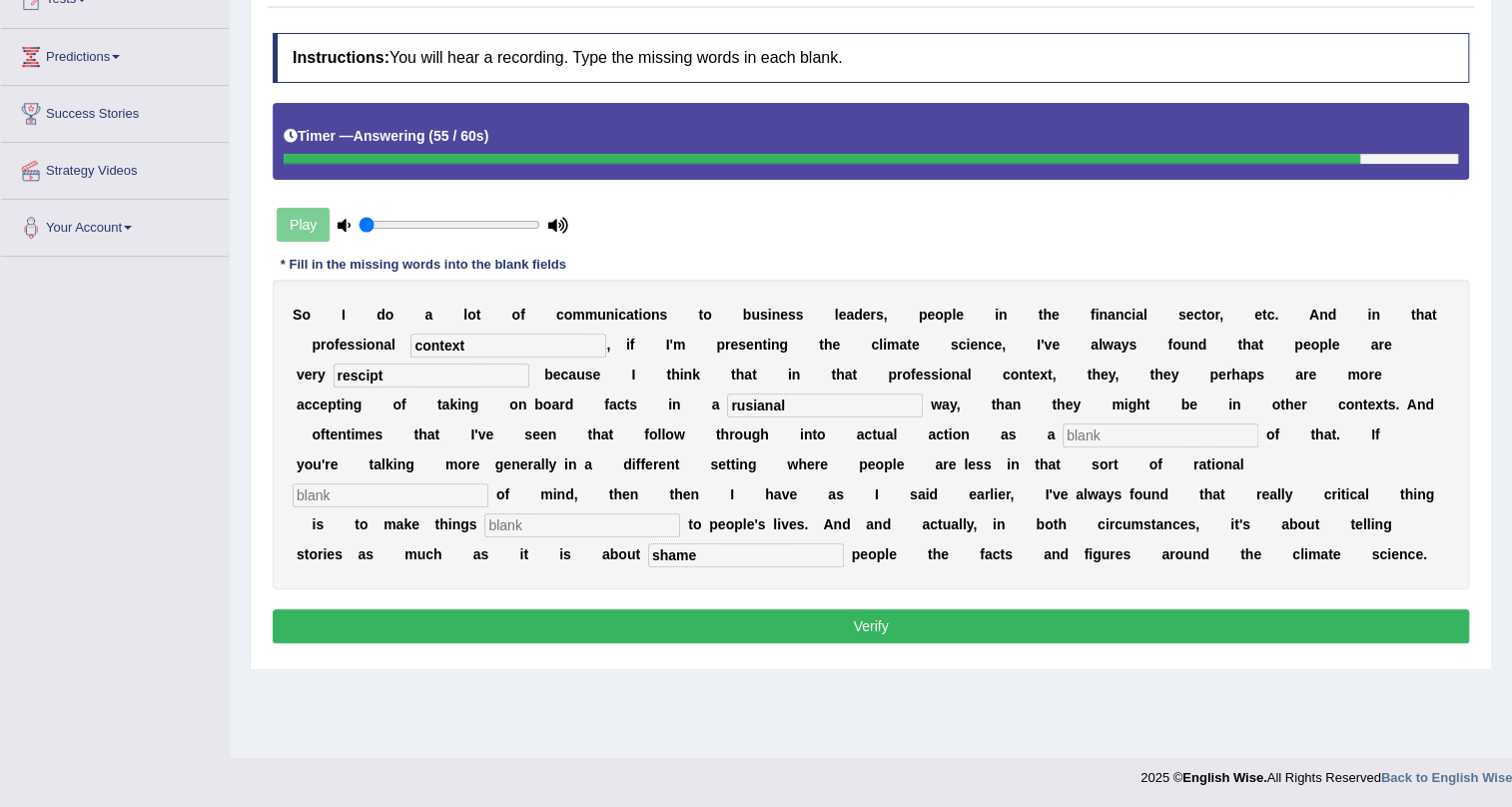 type on "rusianal" 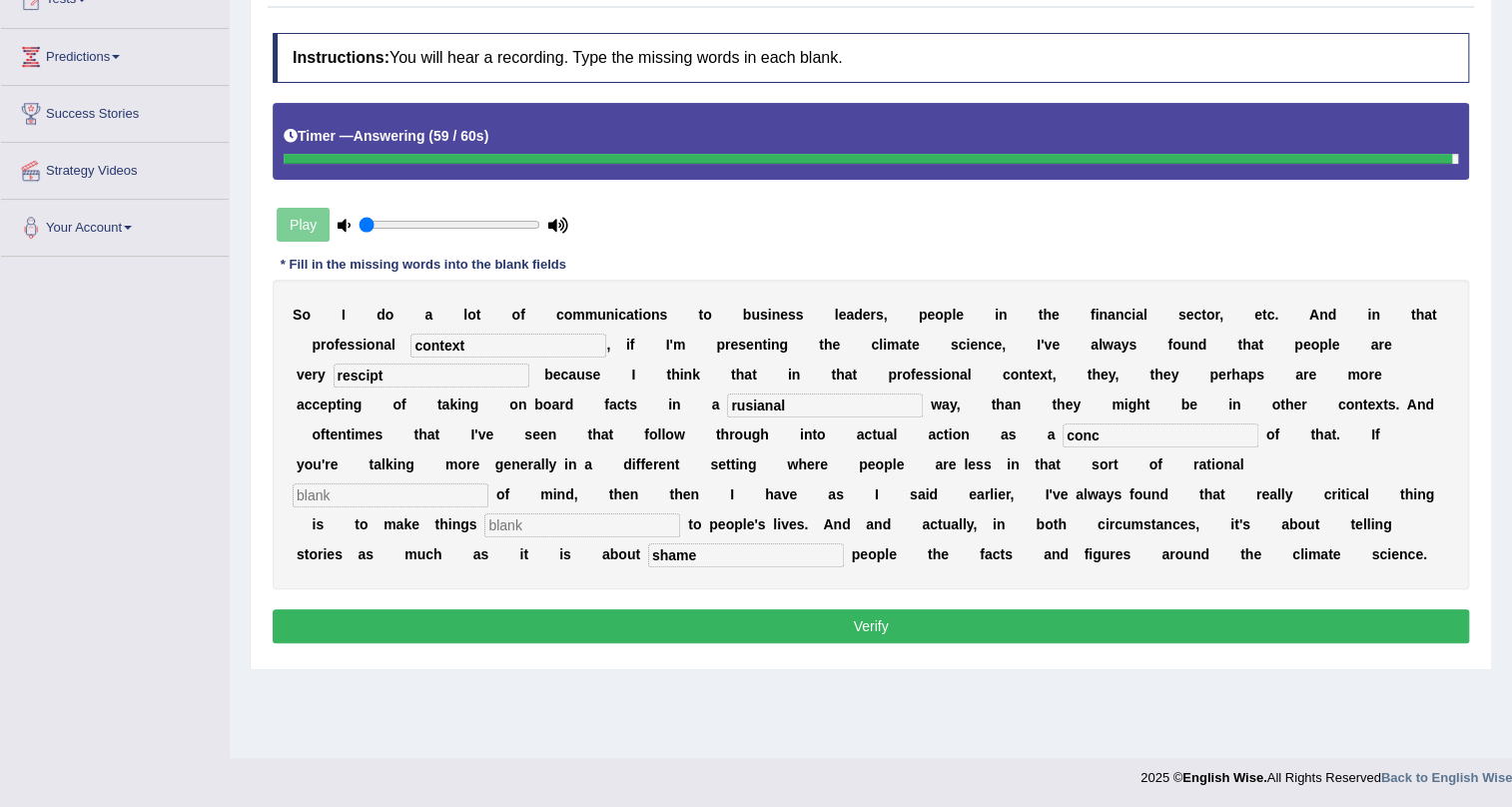 type on "conc" 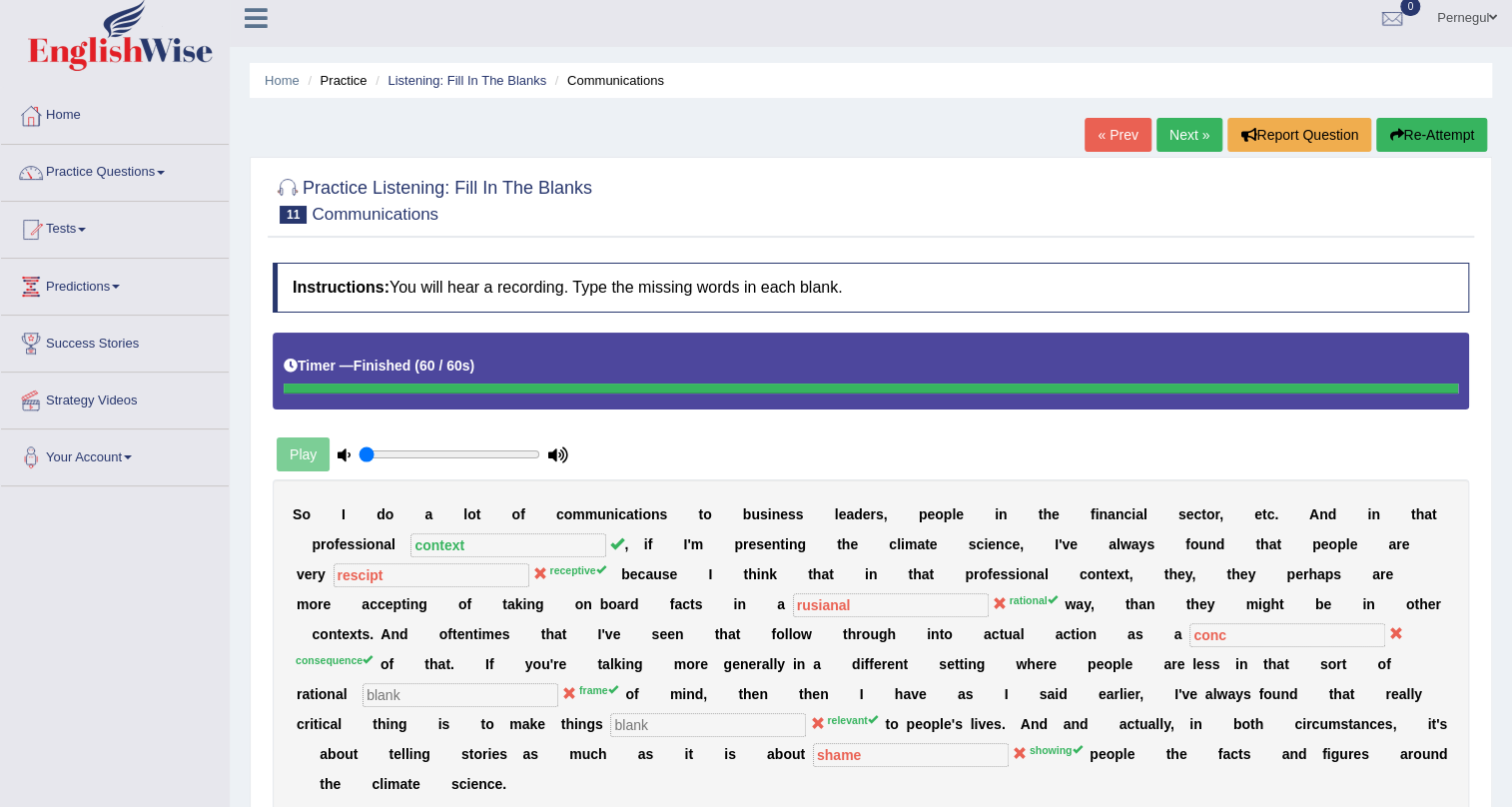 scroll, scrollTop: 0, scrollLeft: 0, axis: both 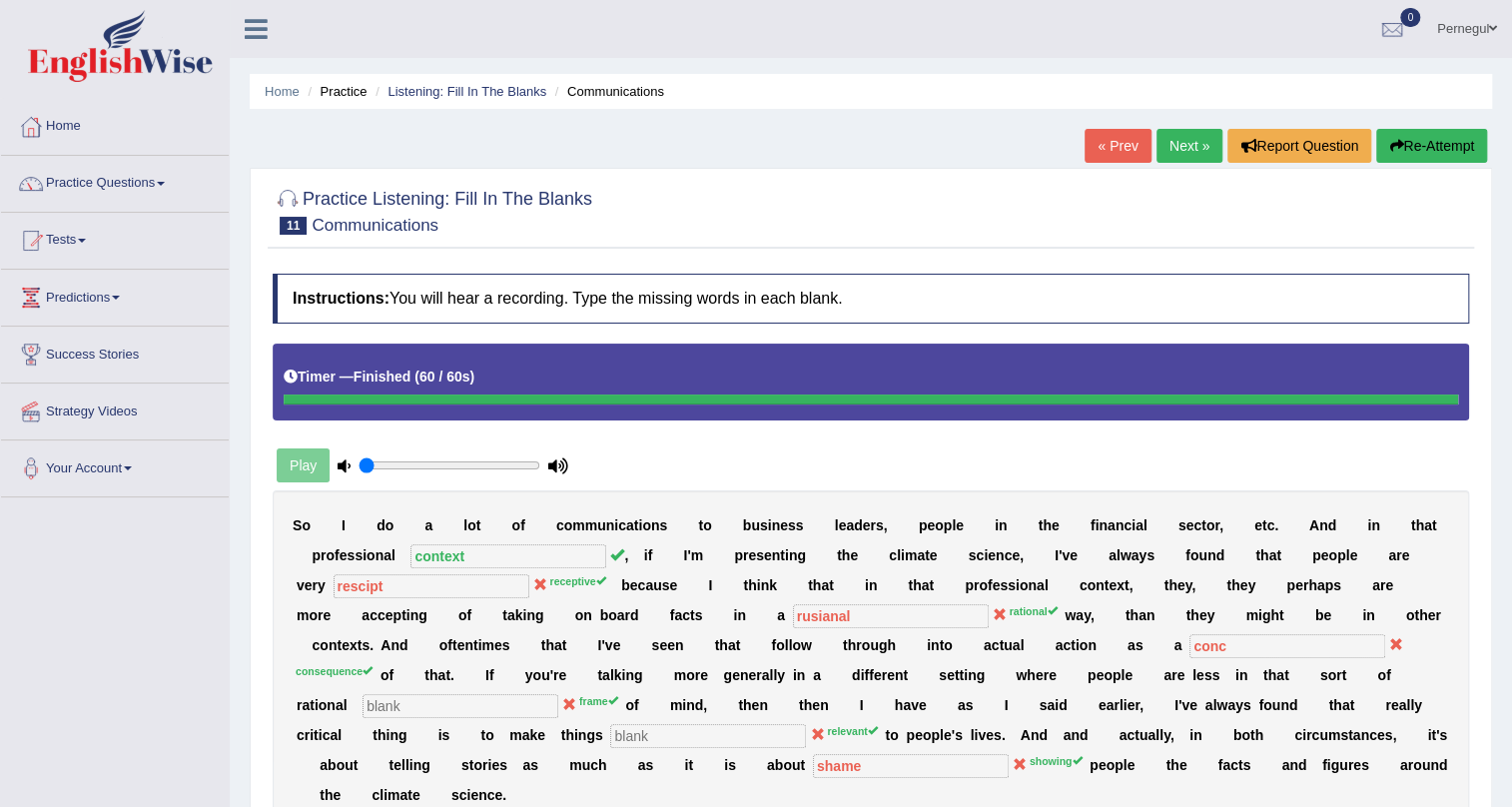 click on "Next »" at bounding box center (1189, 146) 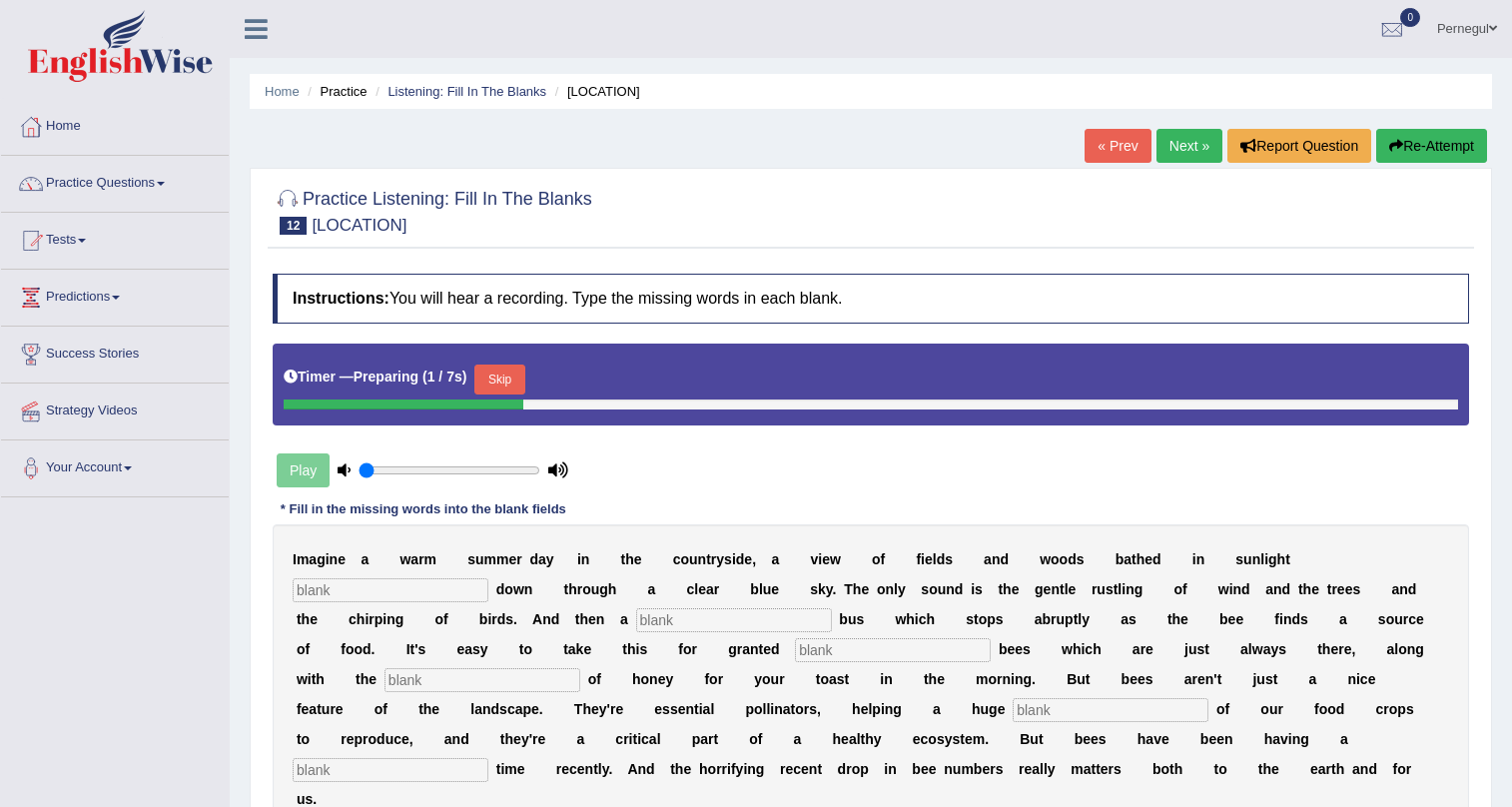 click at bounding box center [390, 590] 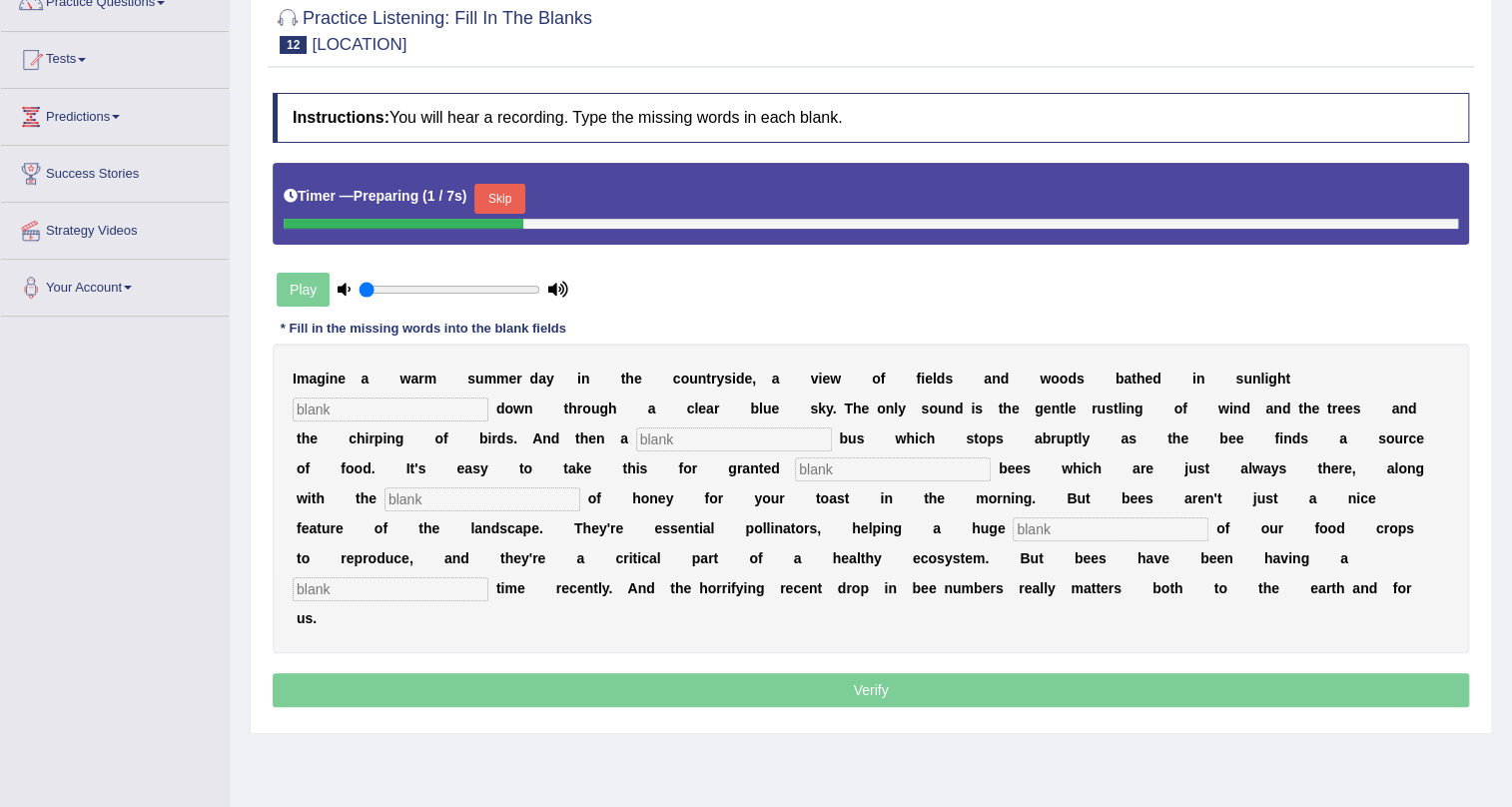 scroll, scrollTop: 0, scrollLeft: 0, axis: both 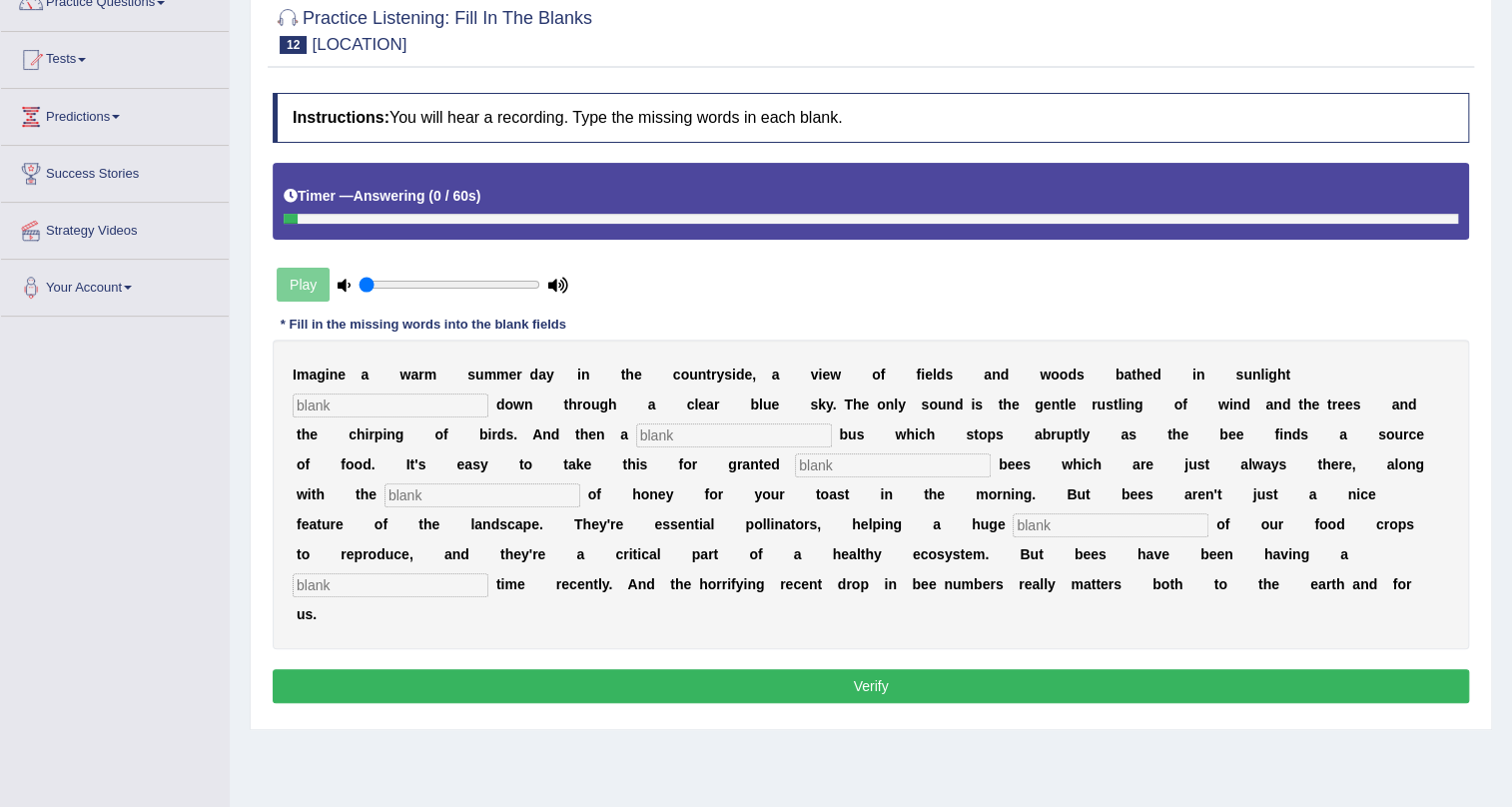 click at bounding box center (390, 585) 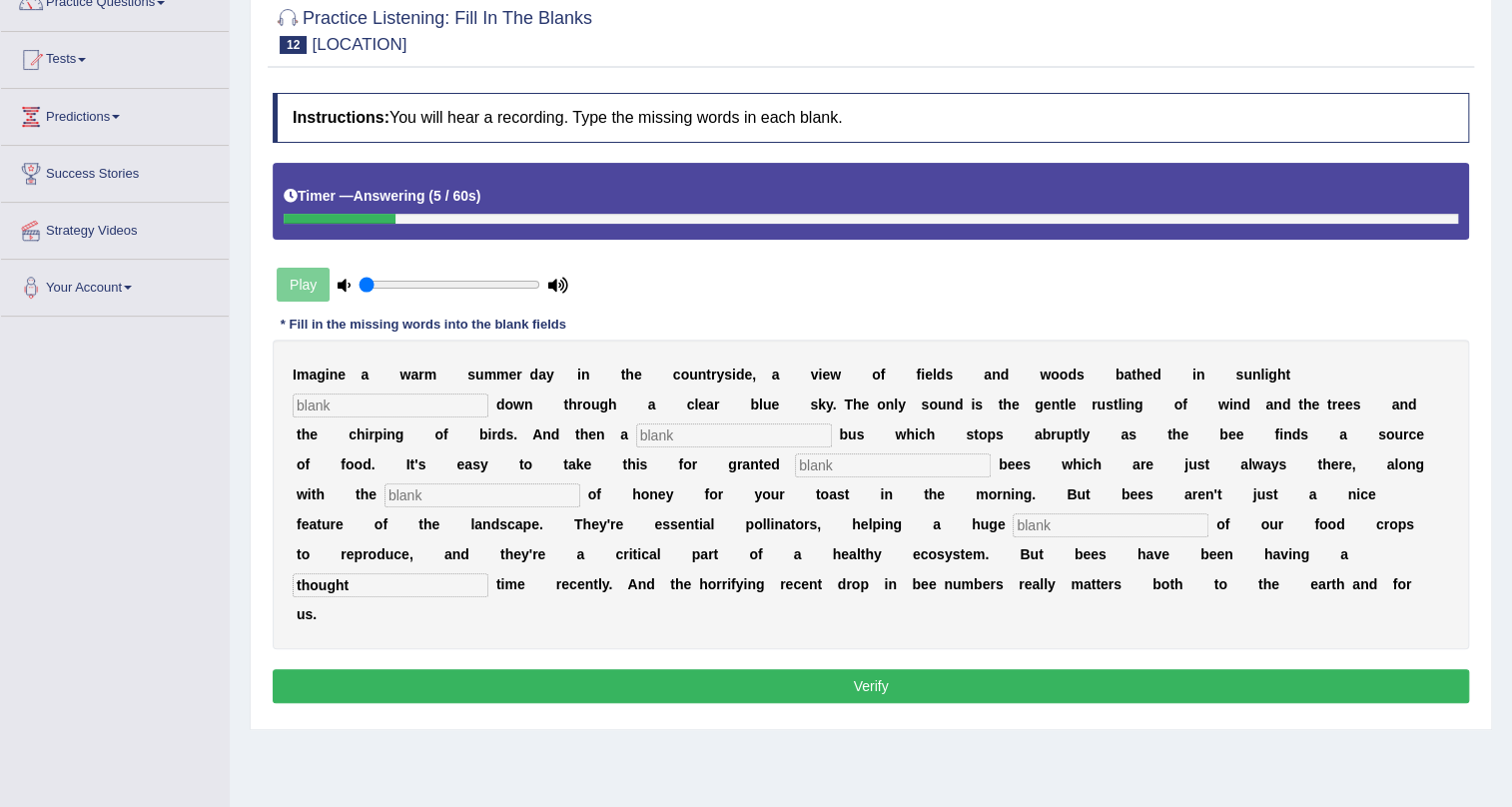 type on "thought" 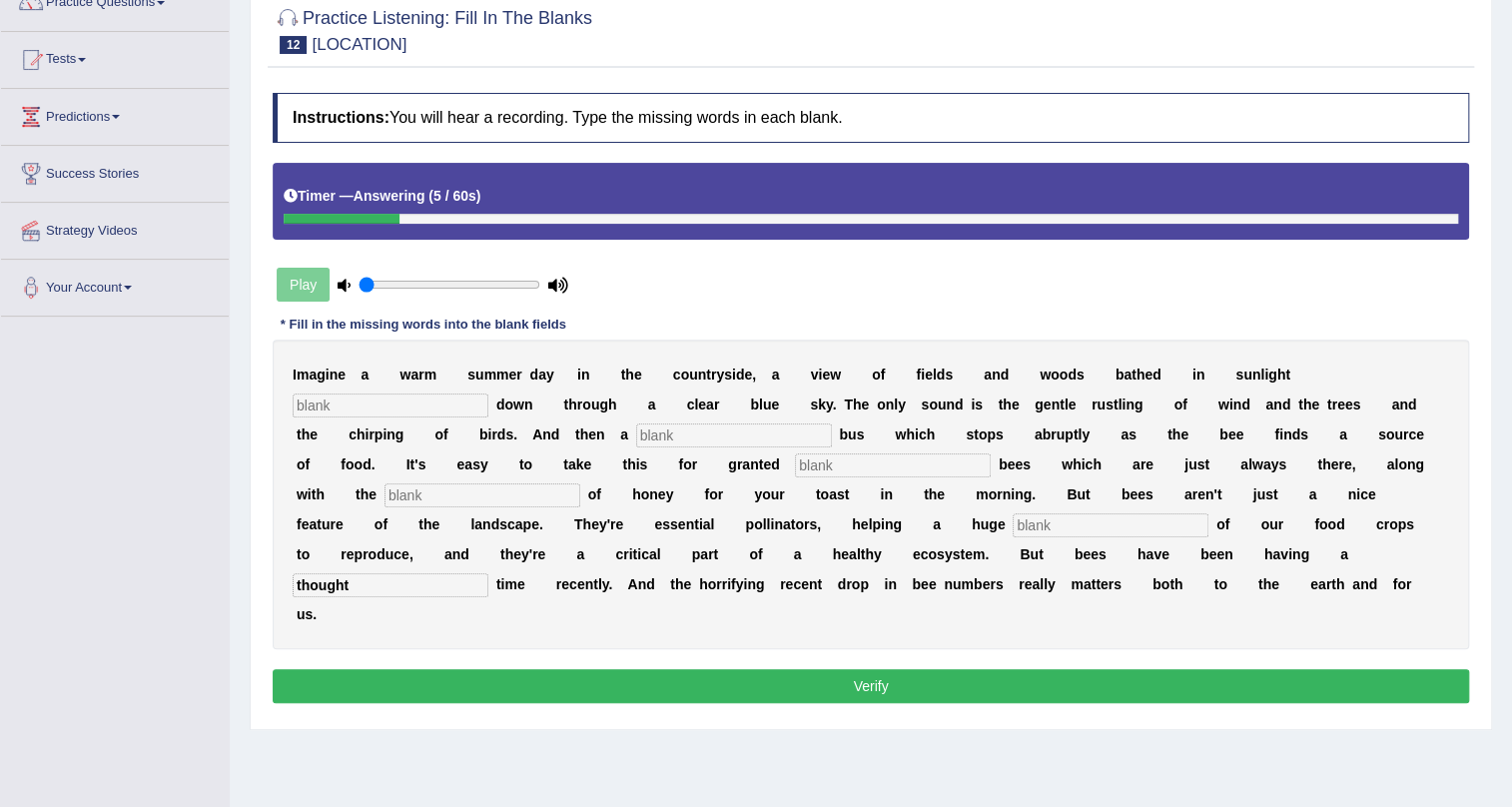 click at bounding box center [390, 405] 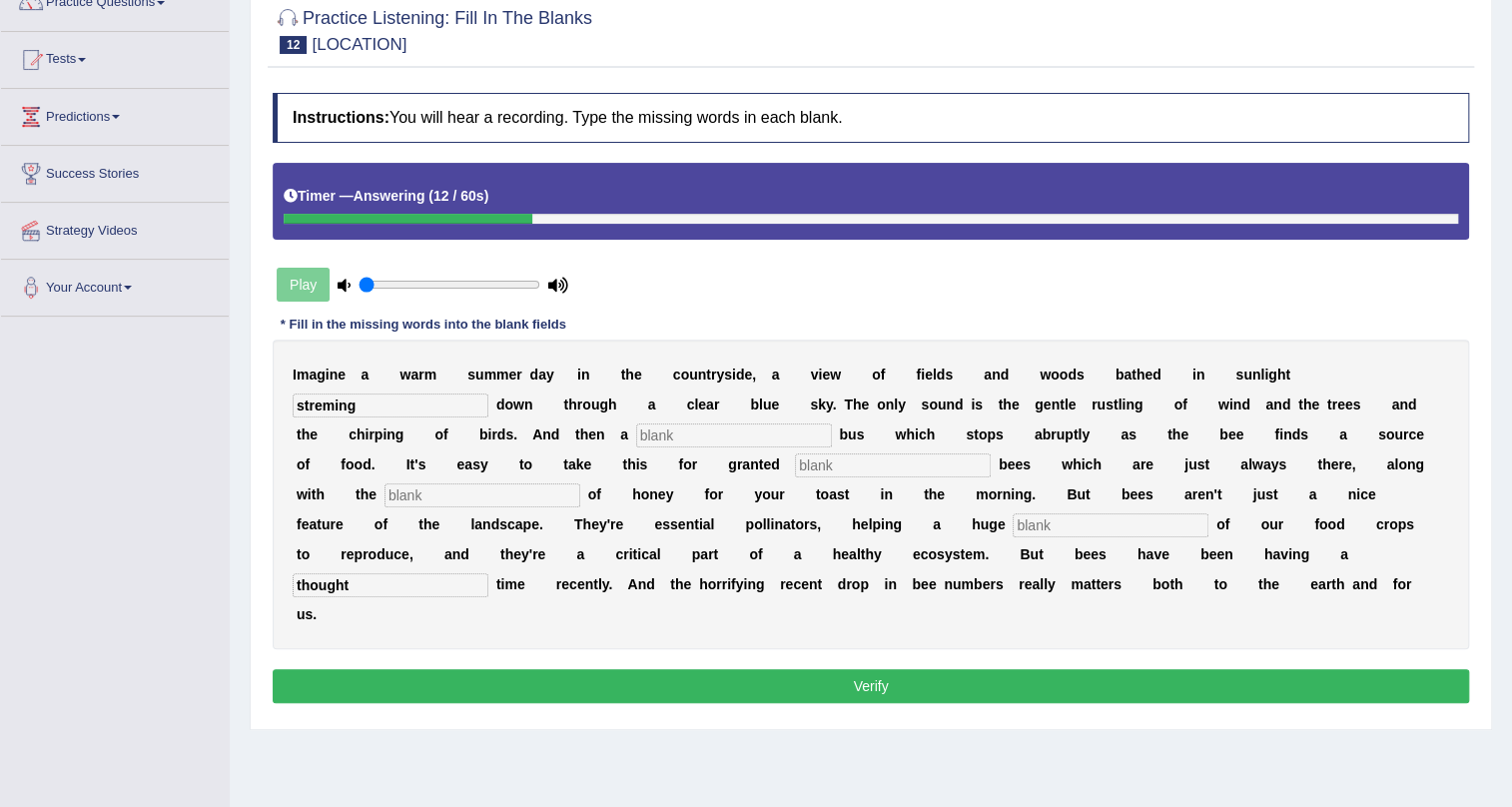 click on "streming" at bounding box center [390, 405] 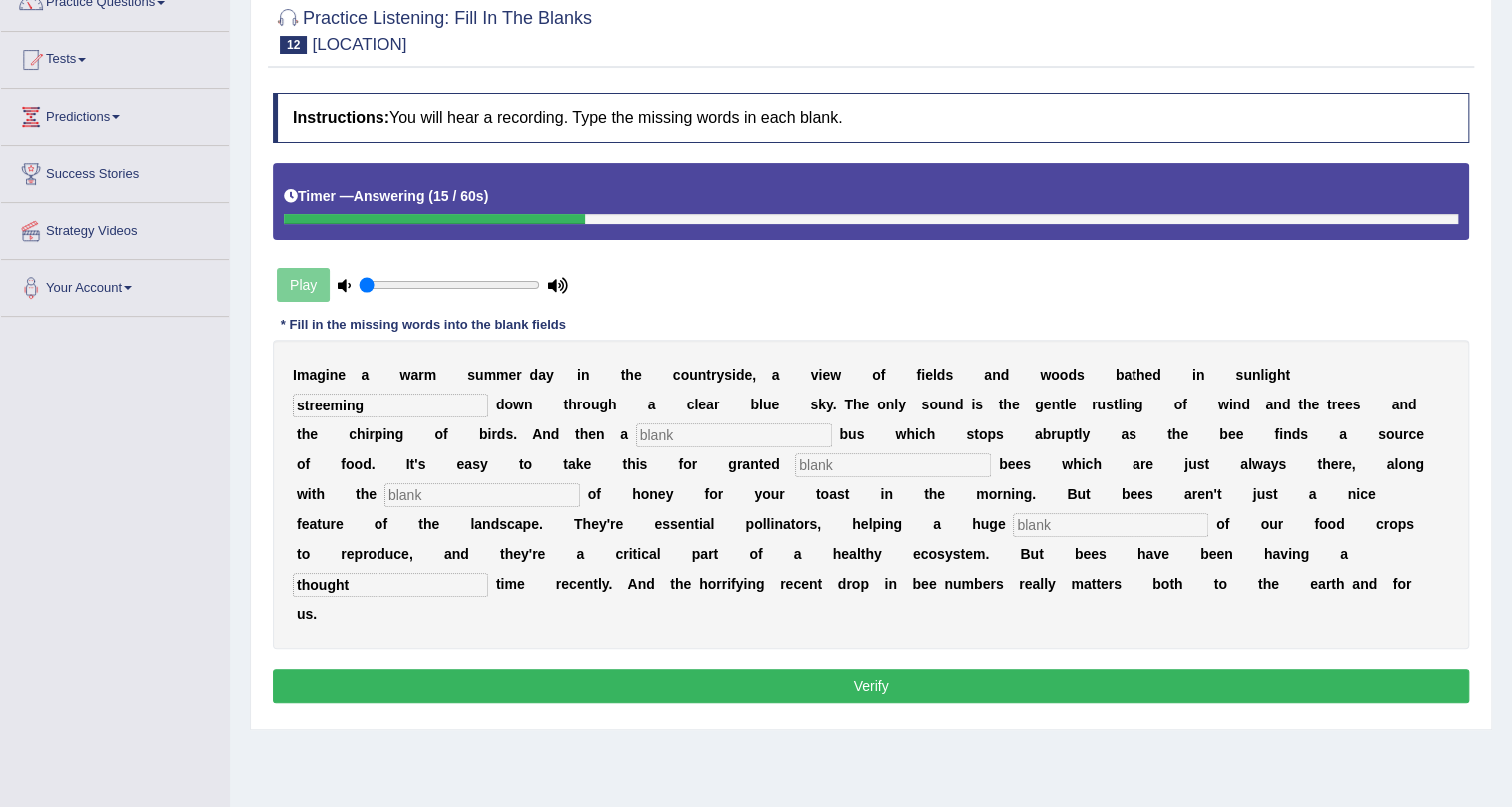 type on "streeming" 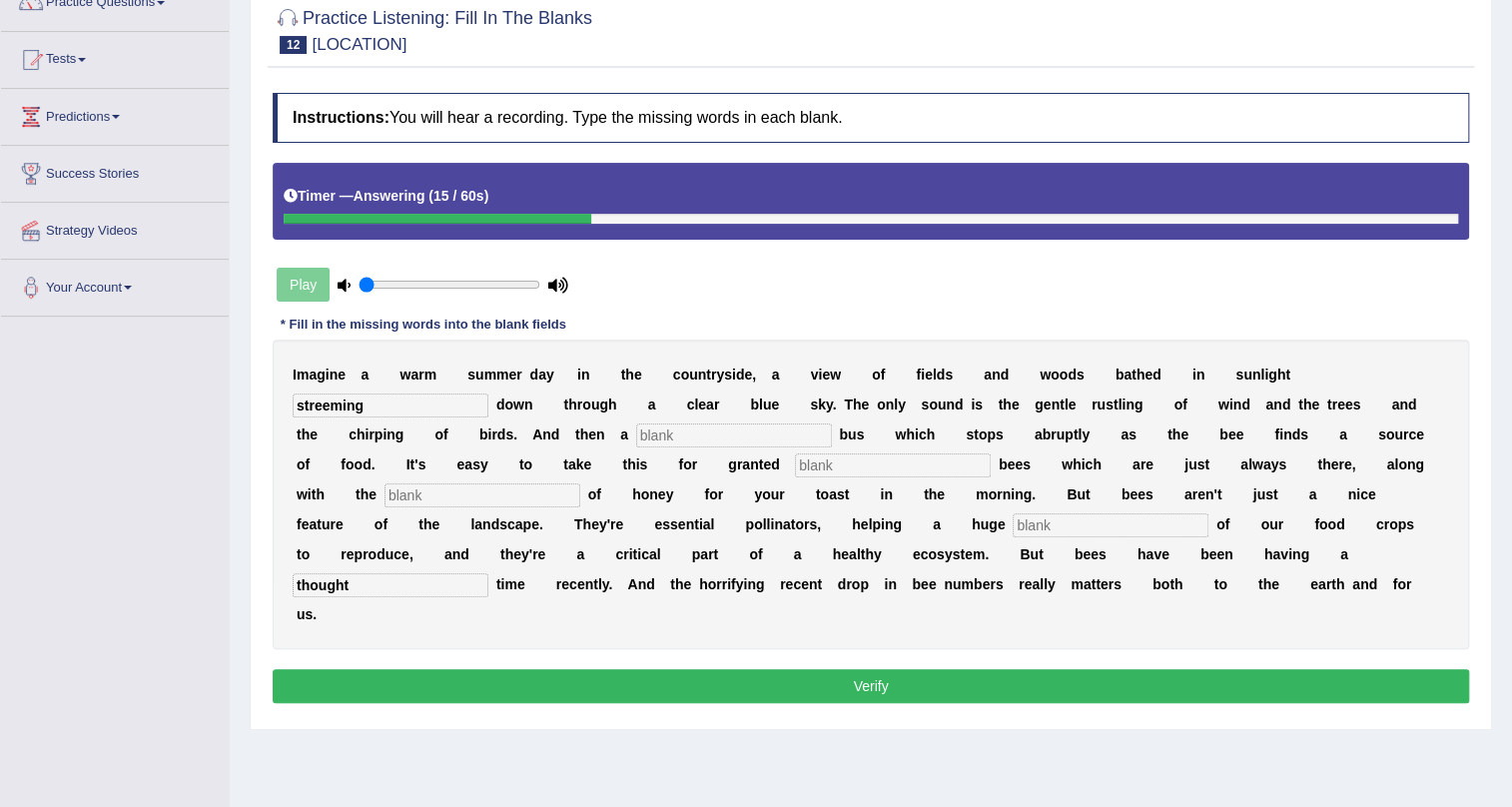 click at bounding box center (734, 435) 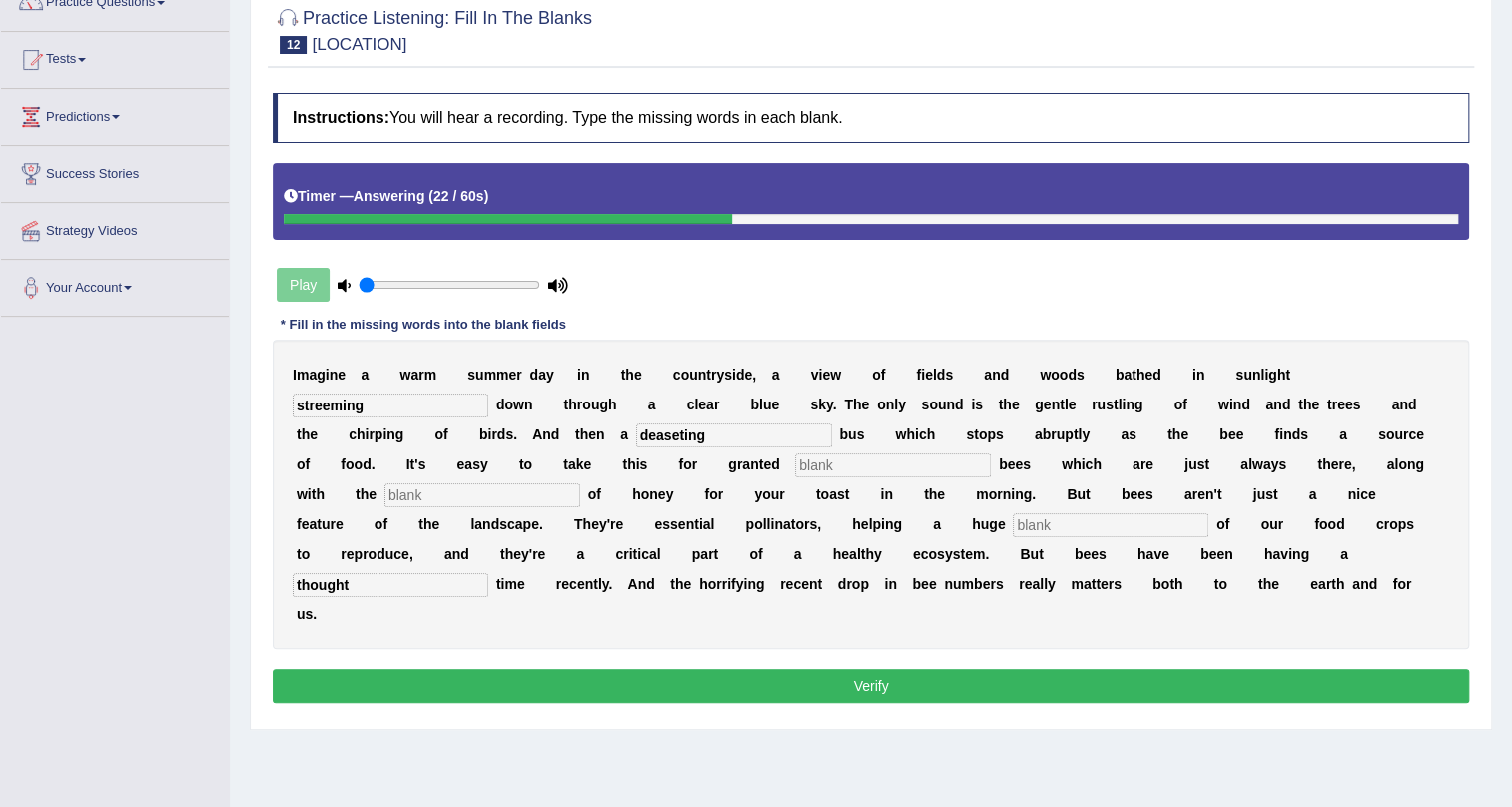 type on "deaseting" 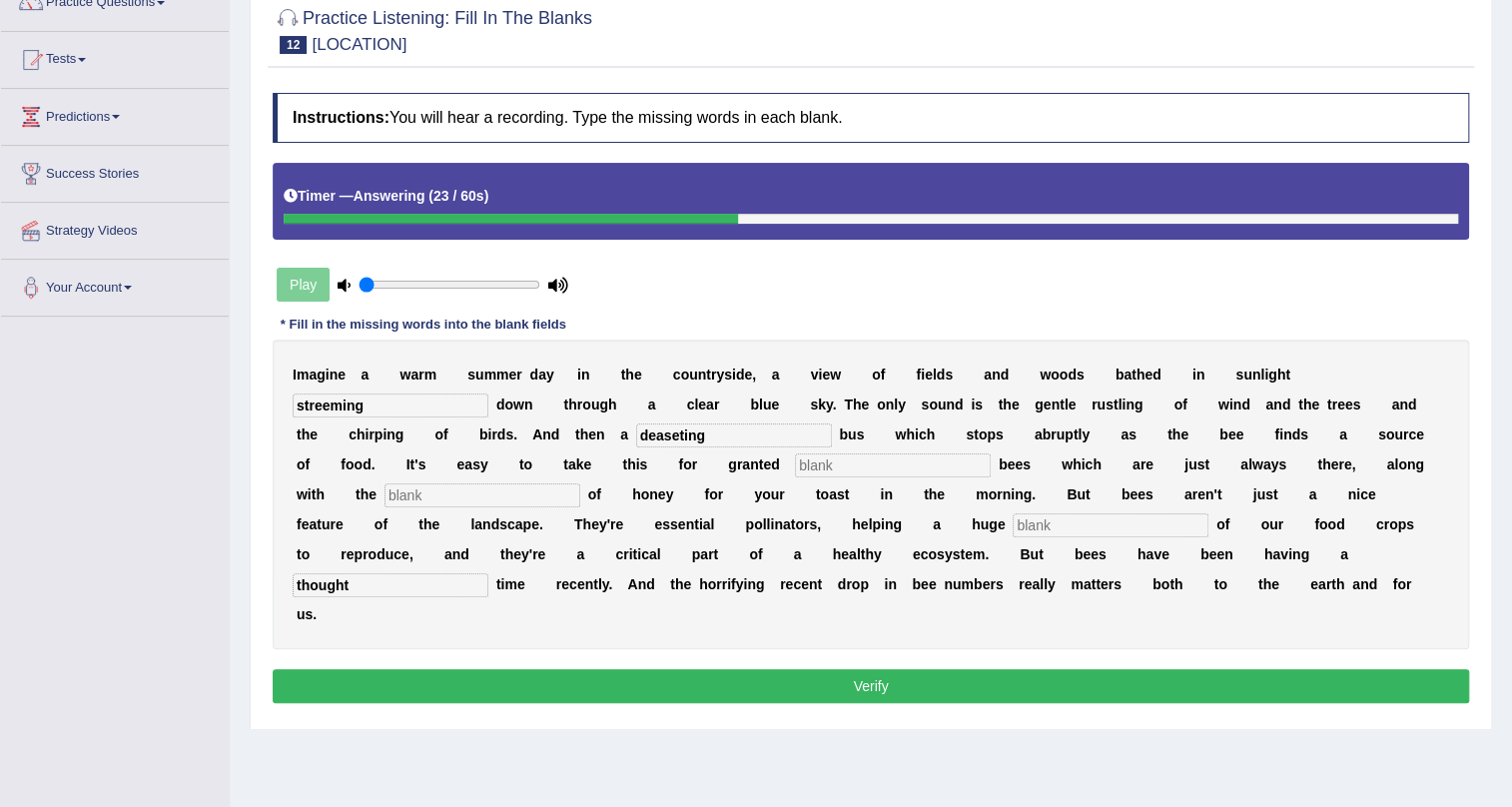 click at bounding box center (893, 465) 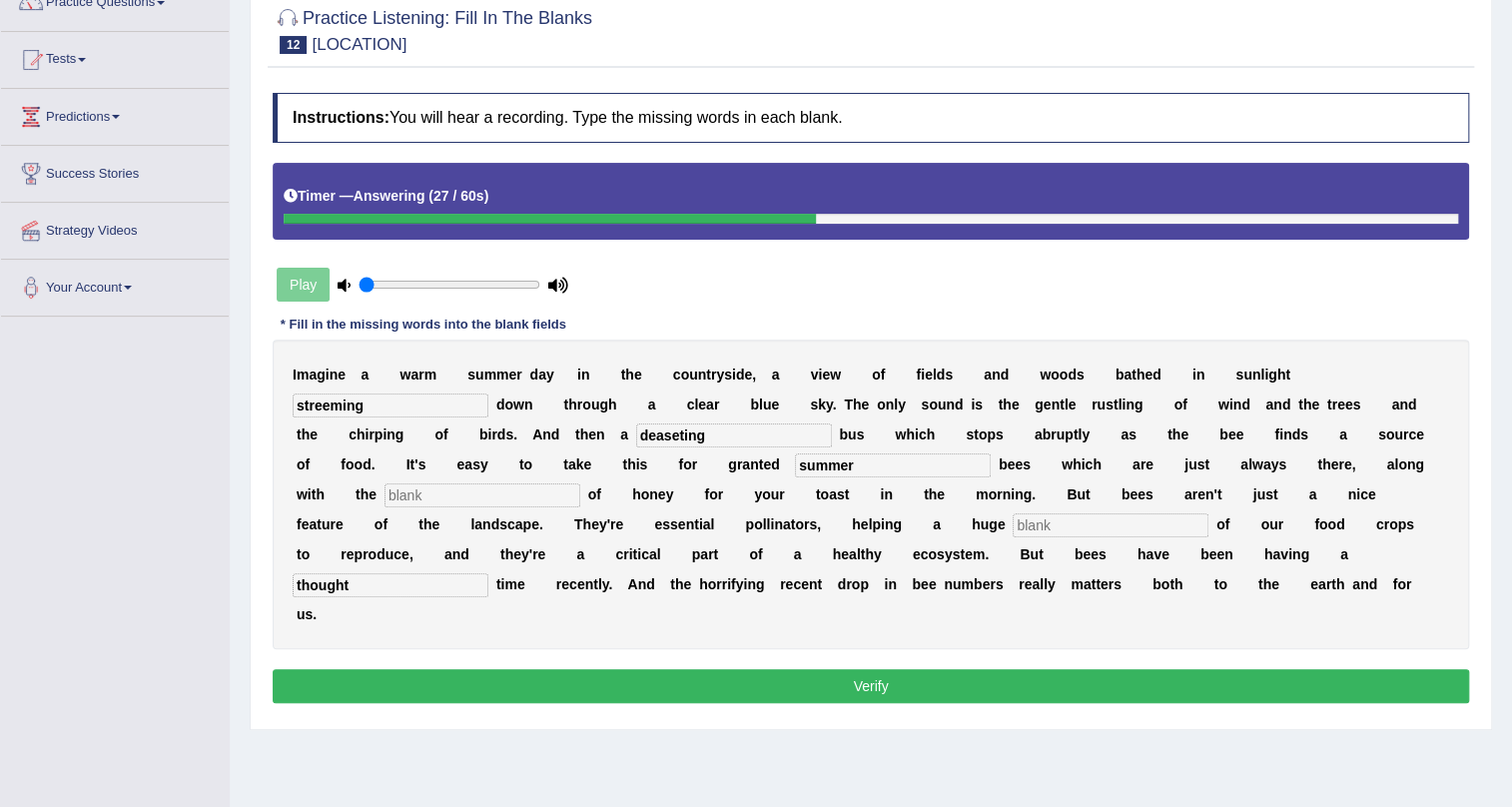 type on "summer" 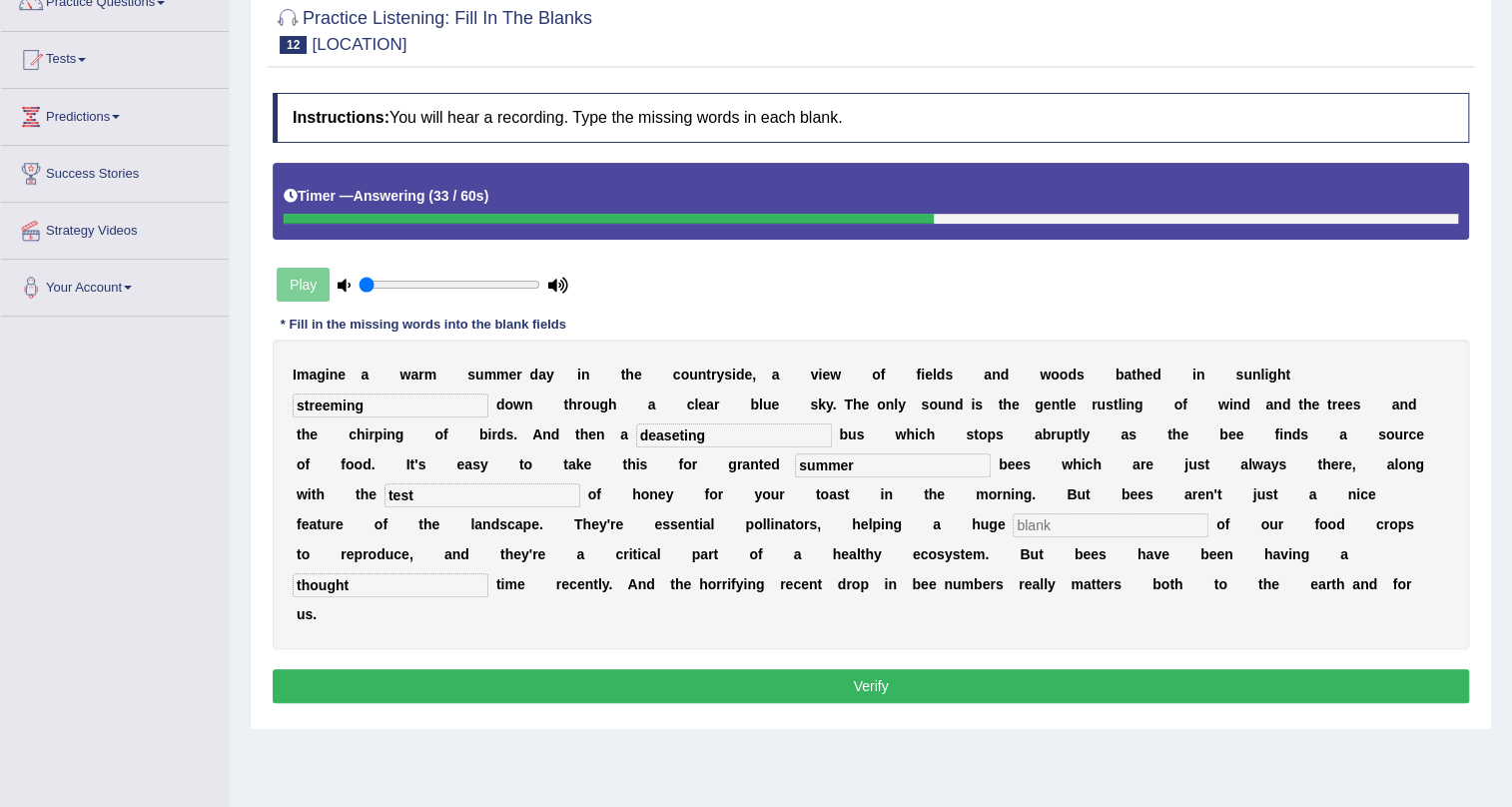 type on "test" 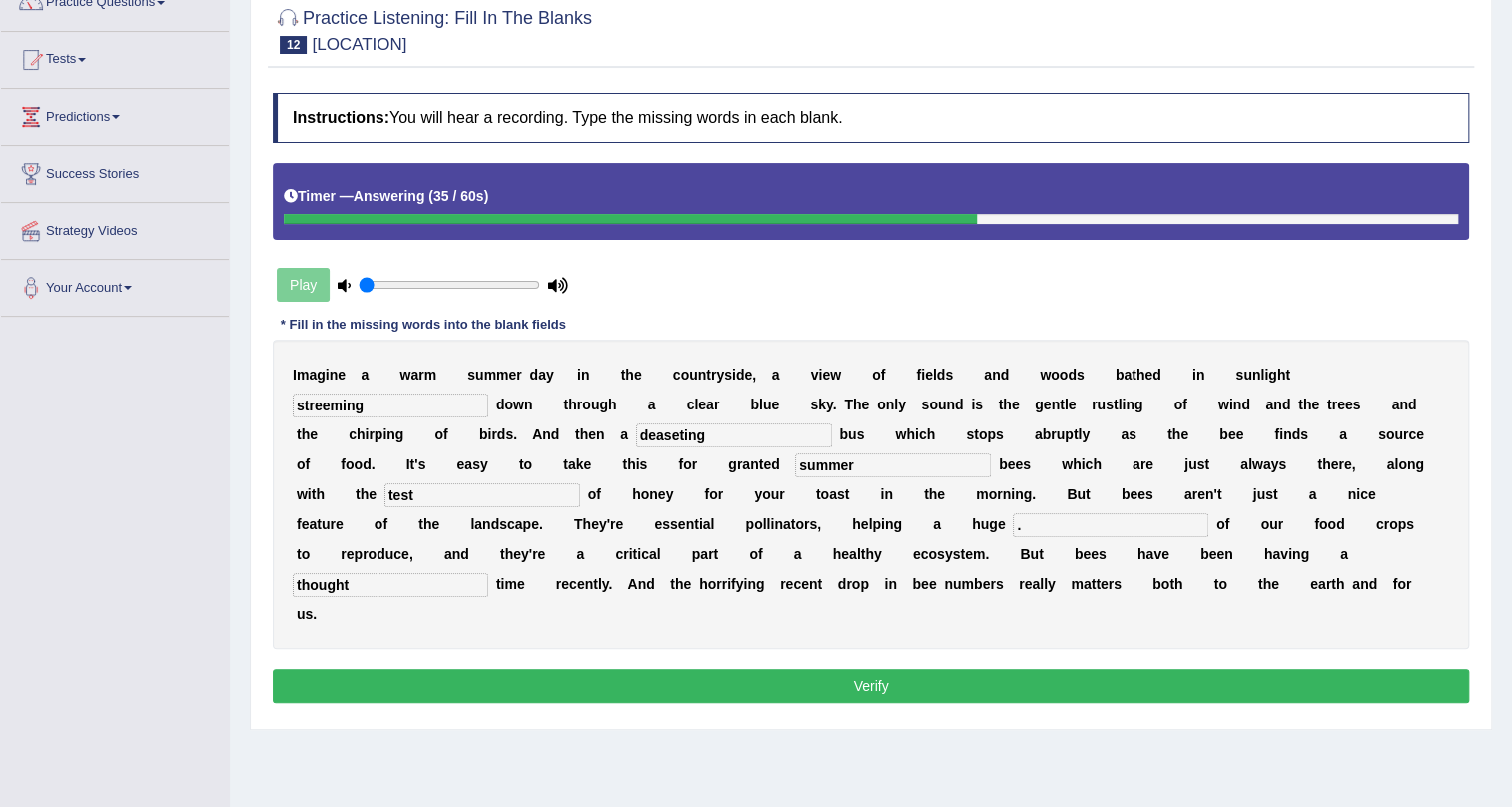 type on "." 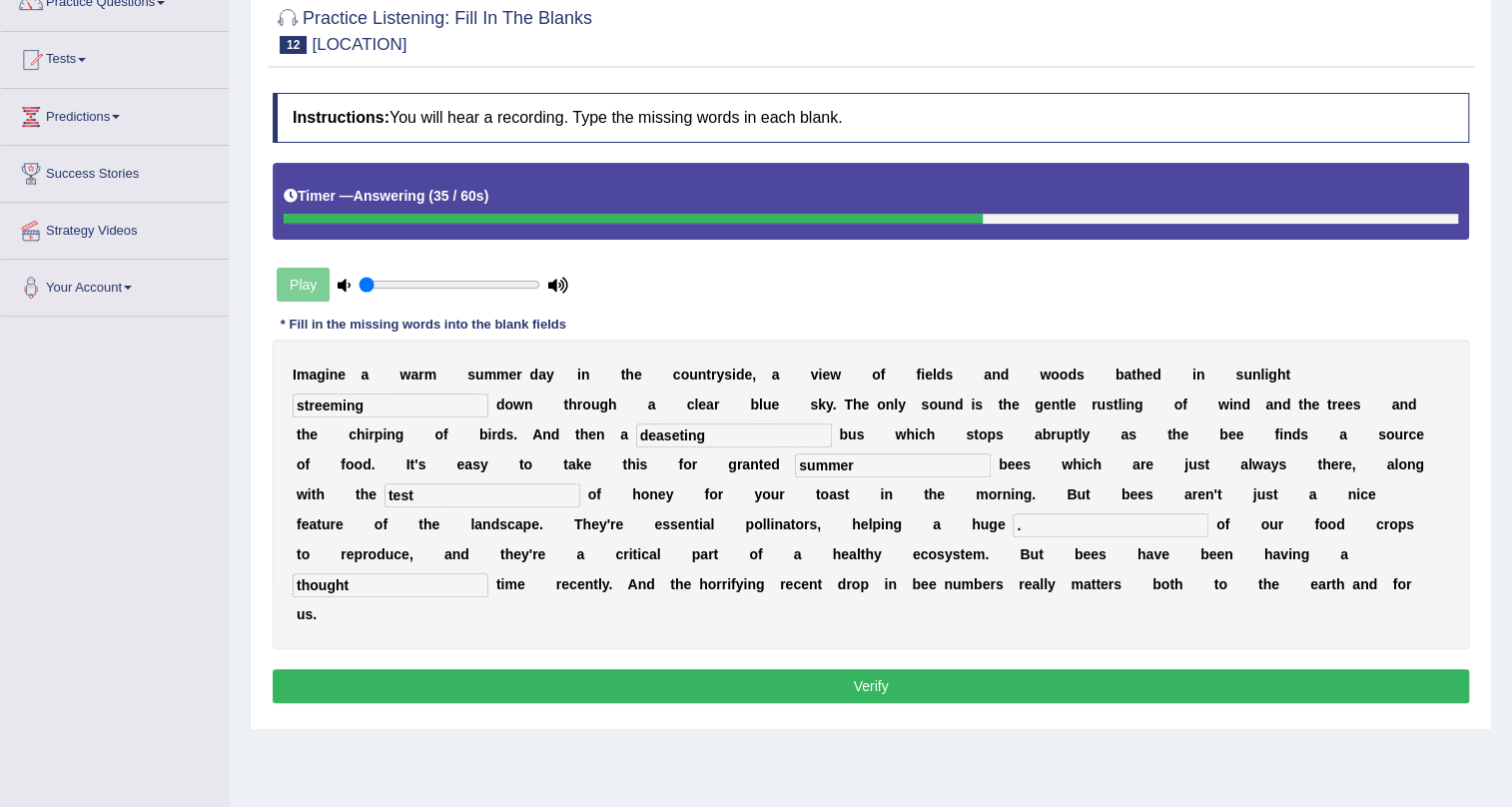 click on "Verify" at bounding box center [871, 686] 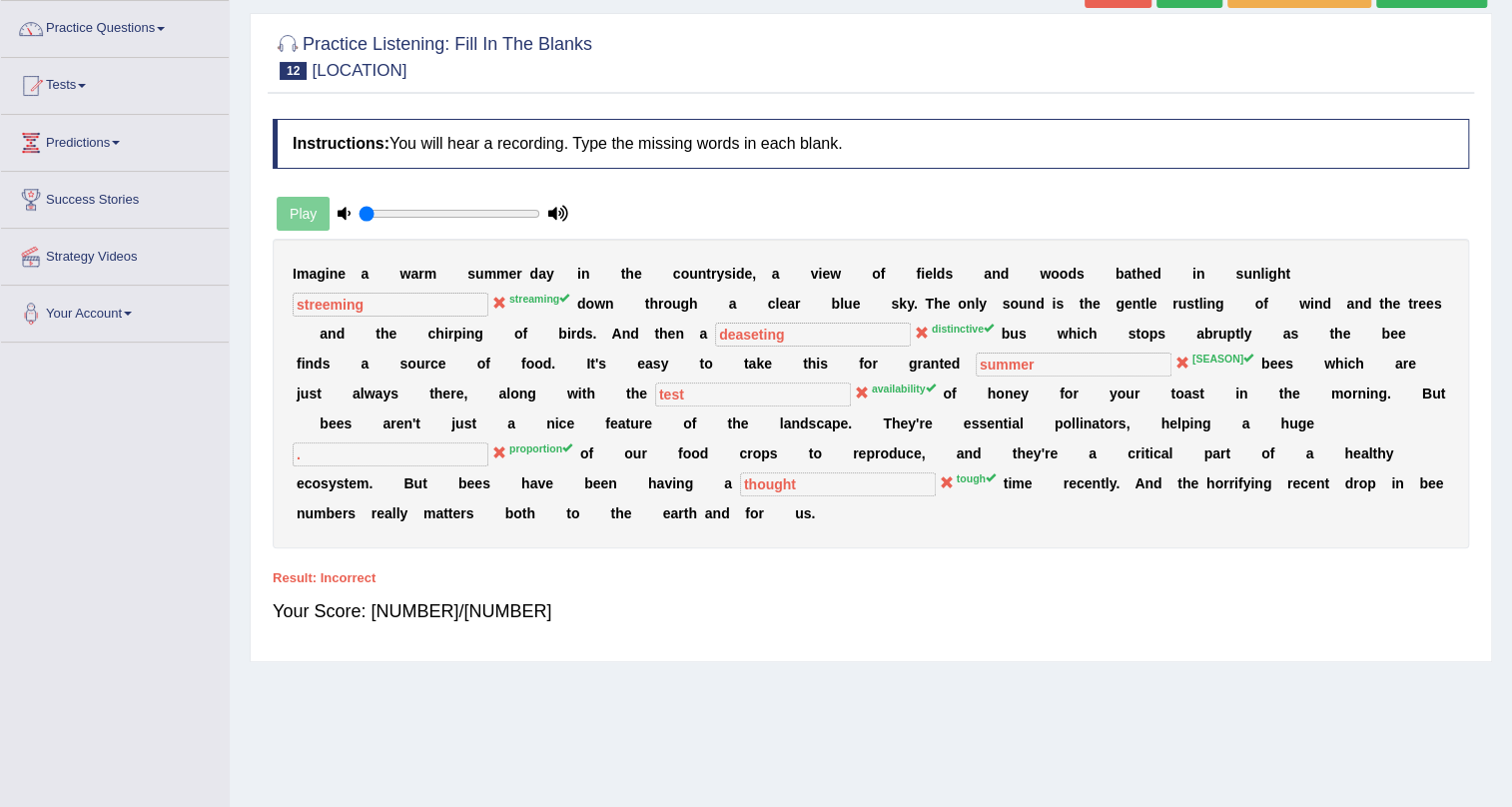 scroll, scrollTop: 0, scrollLeft: 0, axis: both 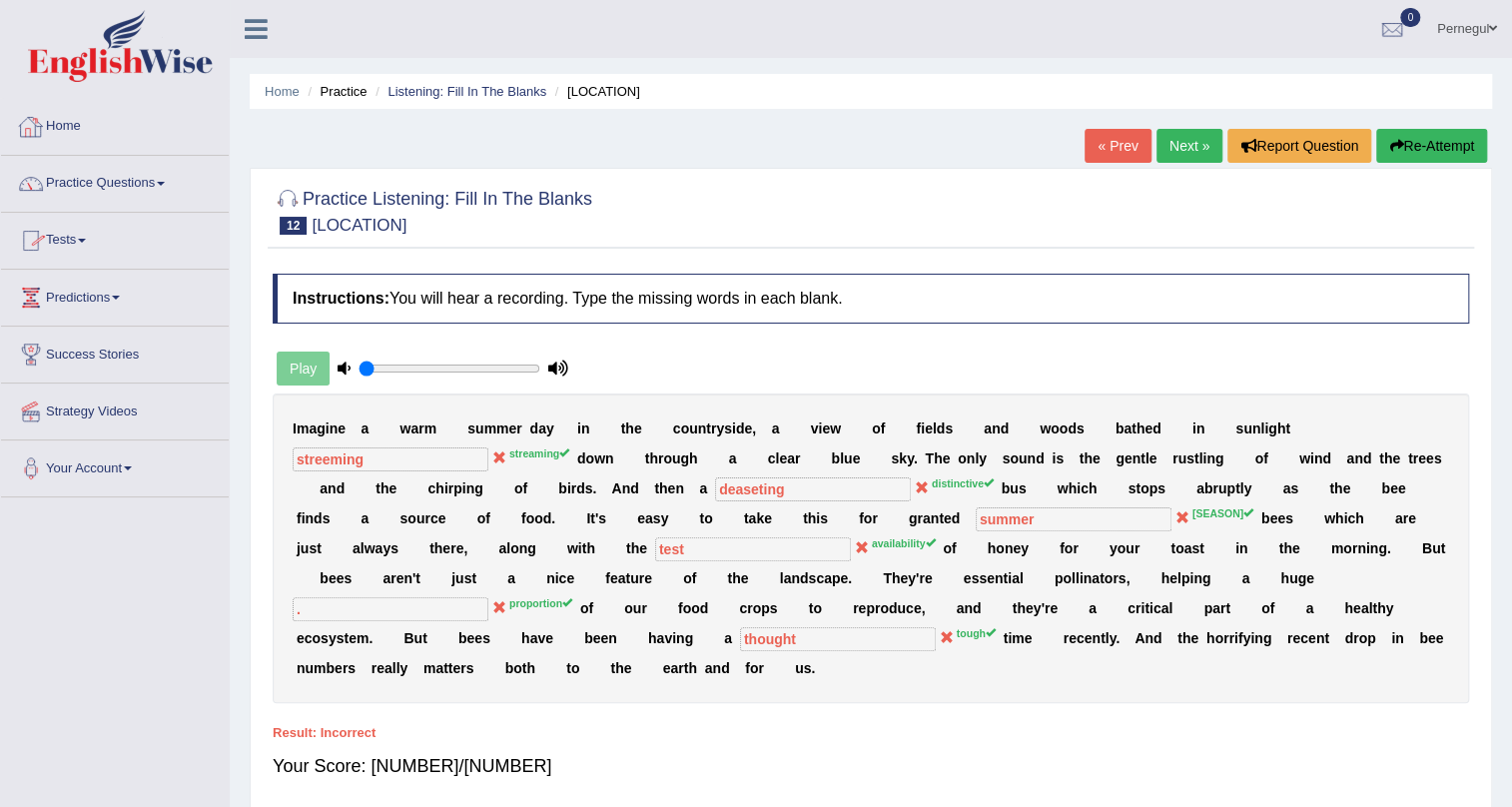 click on "Practice Questions" at bounding box center [115, 181] 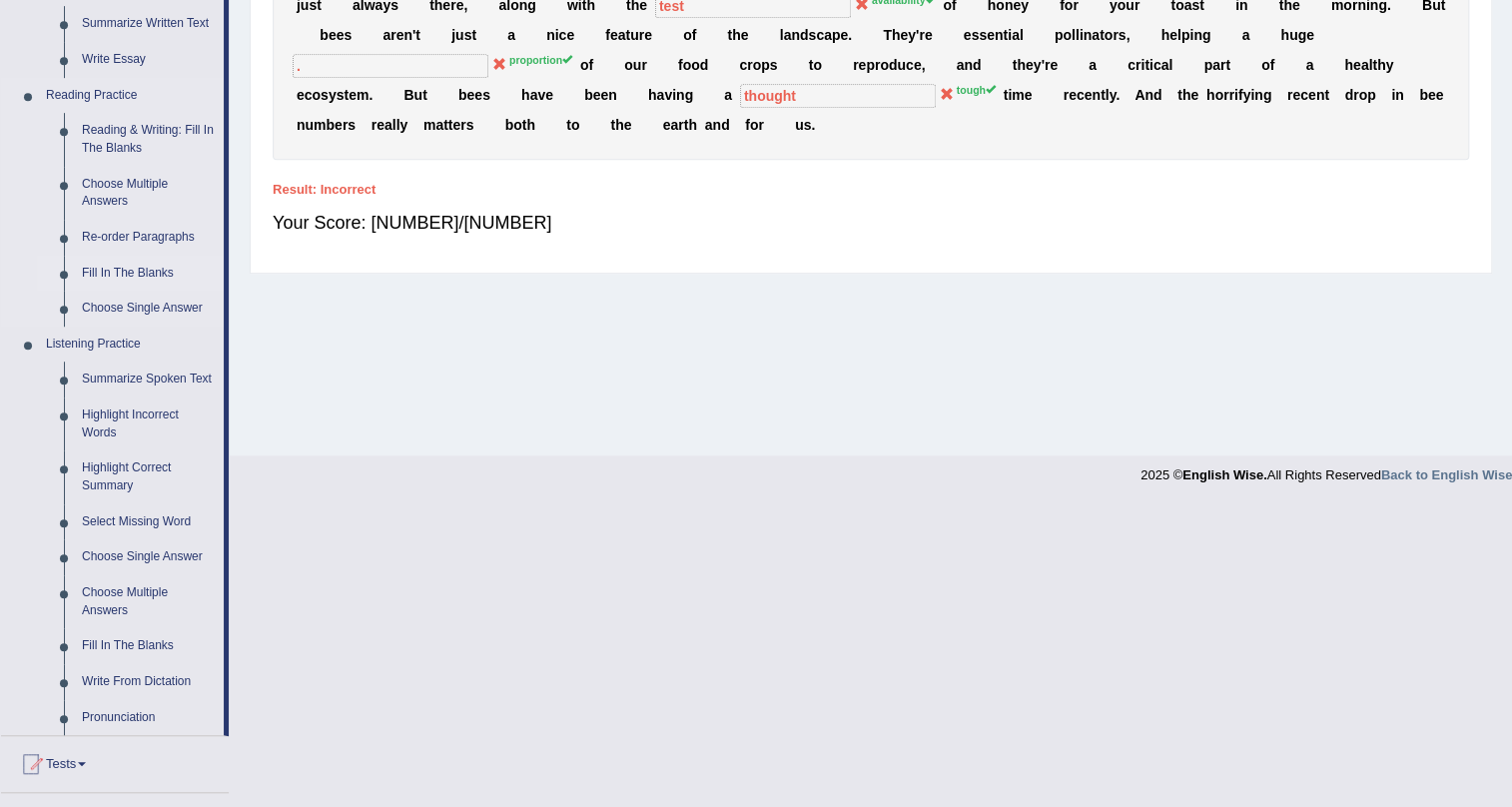 scroll, scrollTop: 544, scrollLeft: 0, axis: vertical 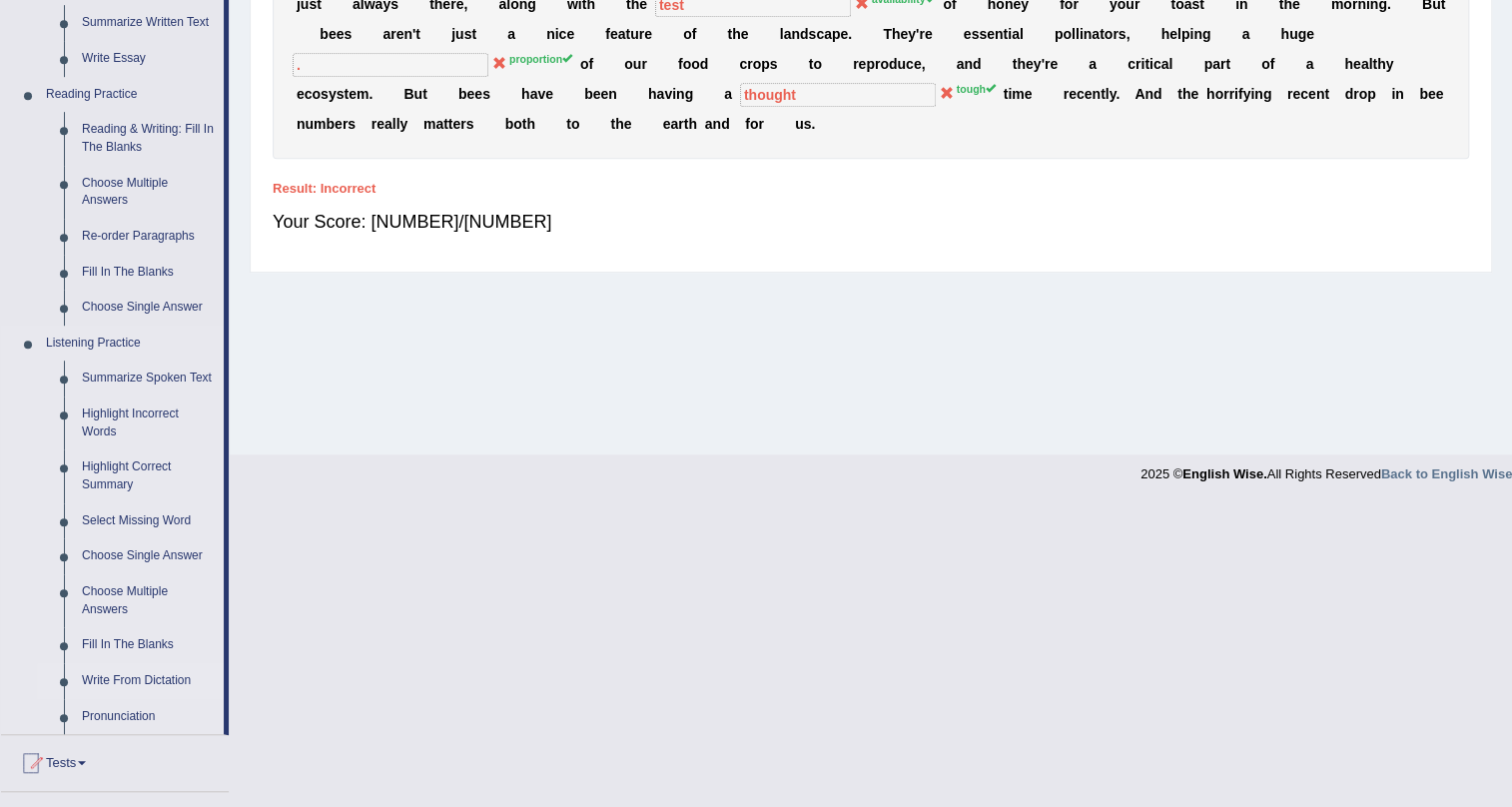 click on "Write From Dictation" at bounding box center (148, 681) 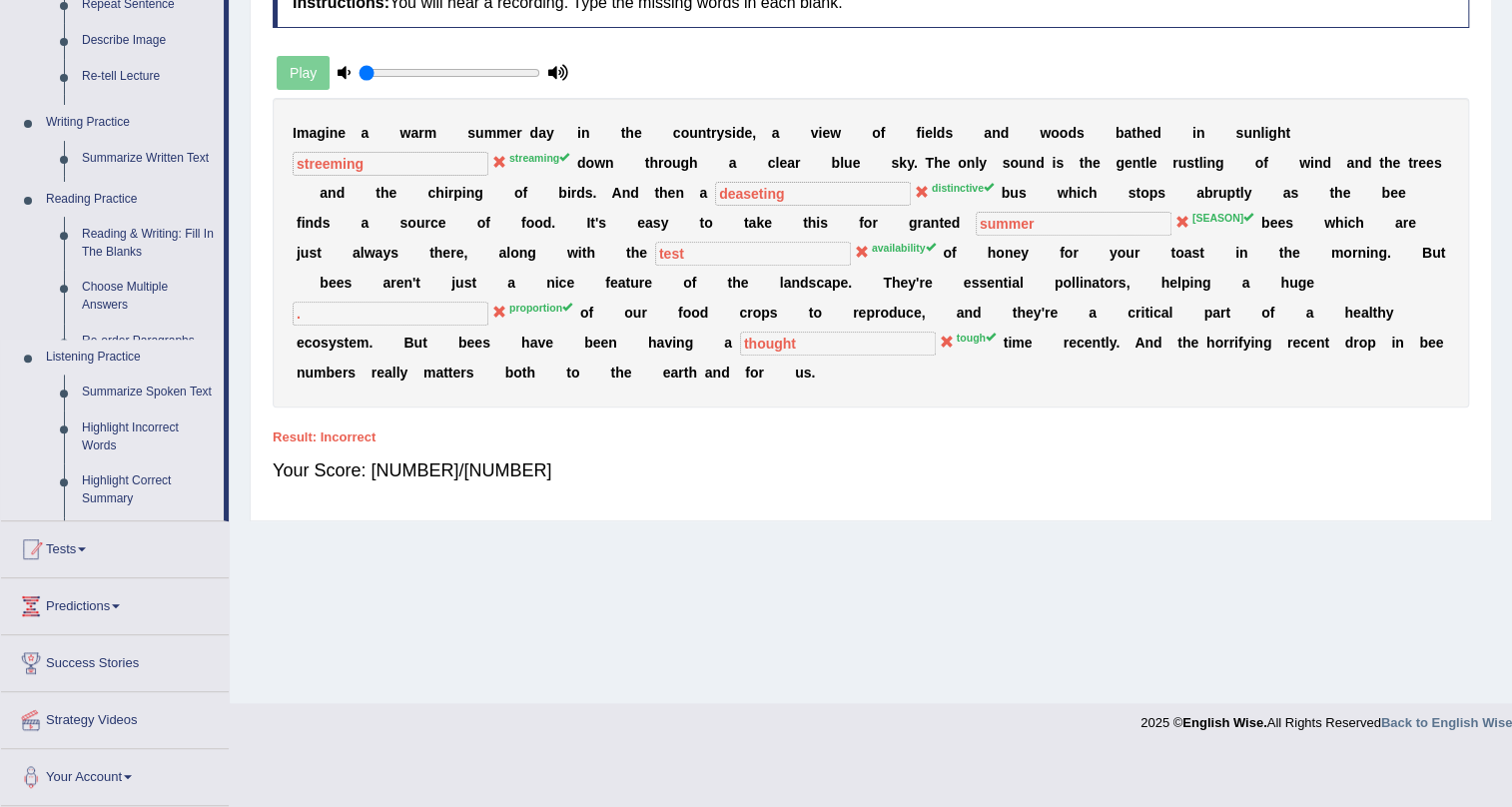 scroll, scrollTop: 241, scrollLeft: 0, axis: vertical 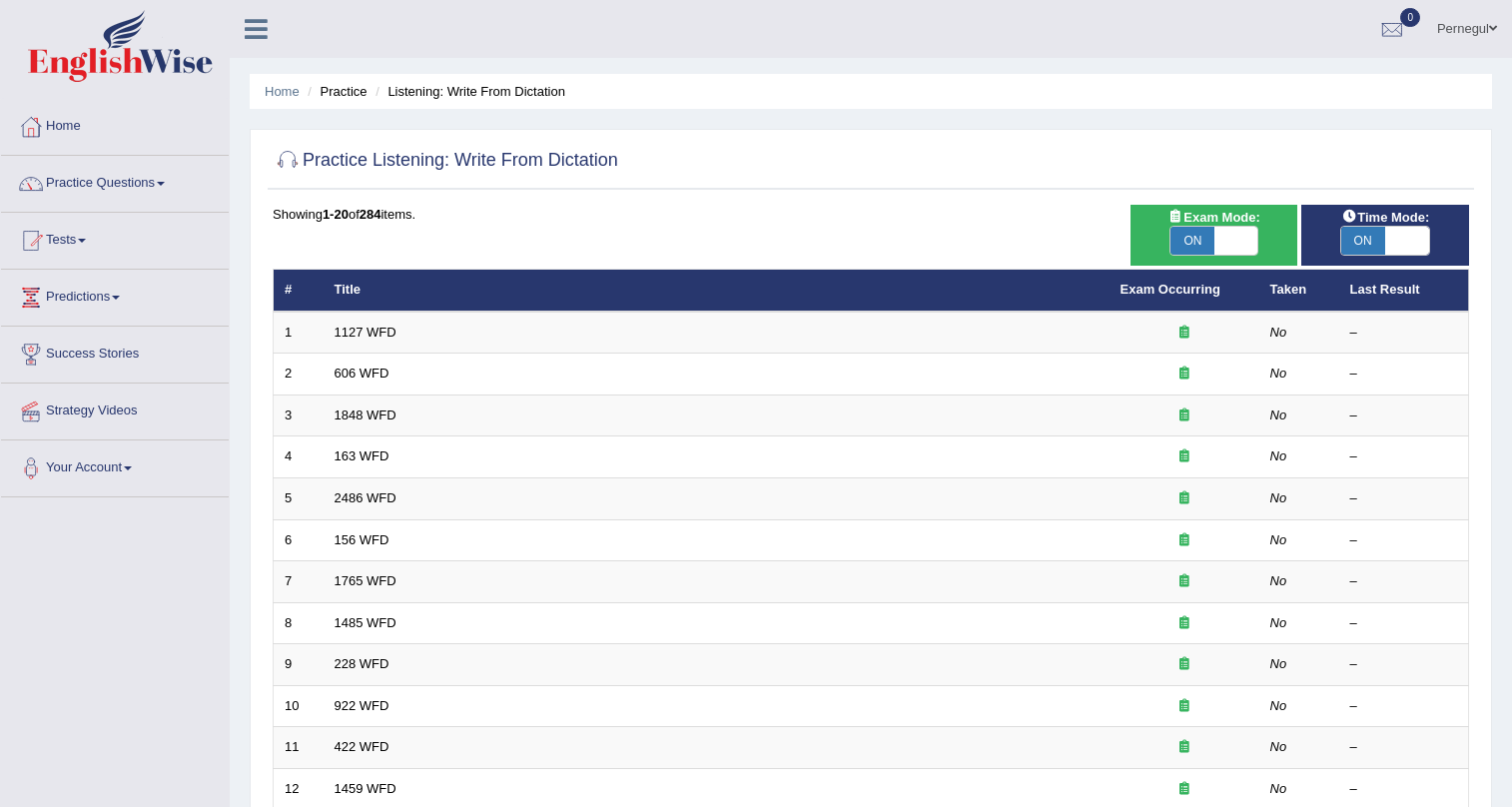 click on "1127 WFD" at bounding box center [366, 332] 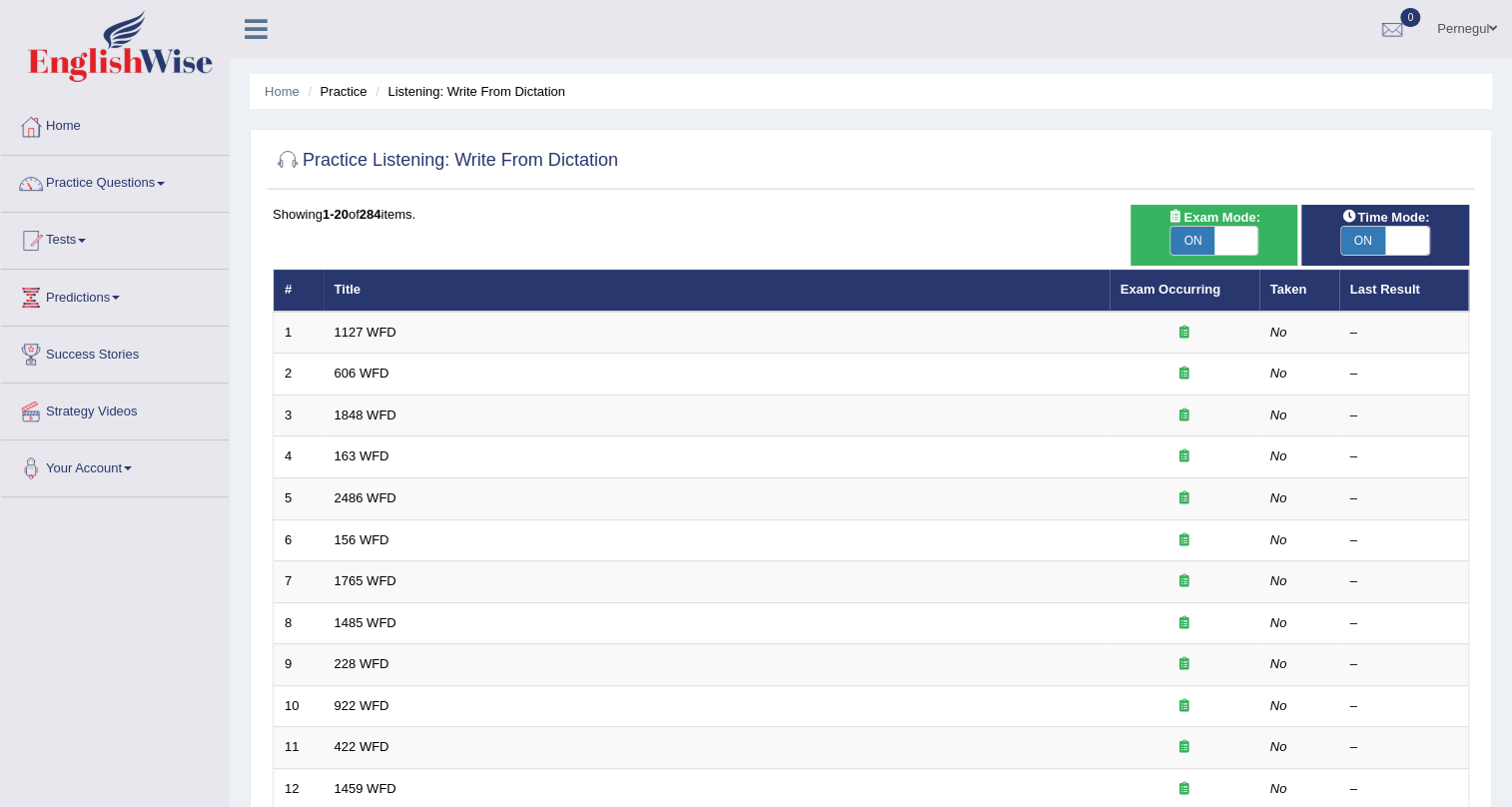 scroll, scrollTop: 0, scrollLeft: 0, axis: both 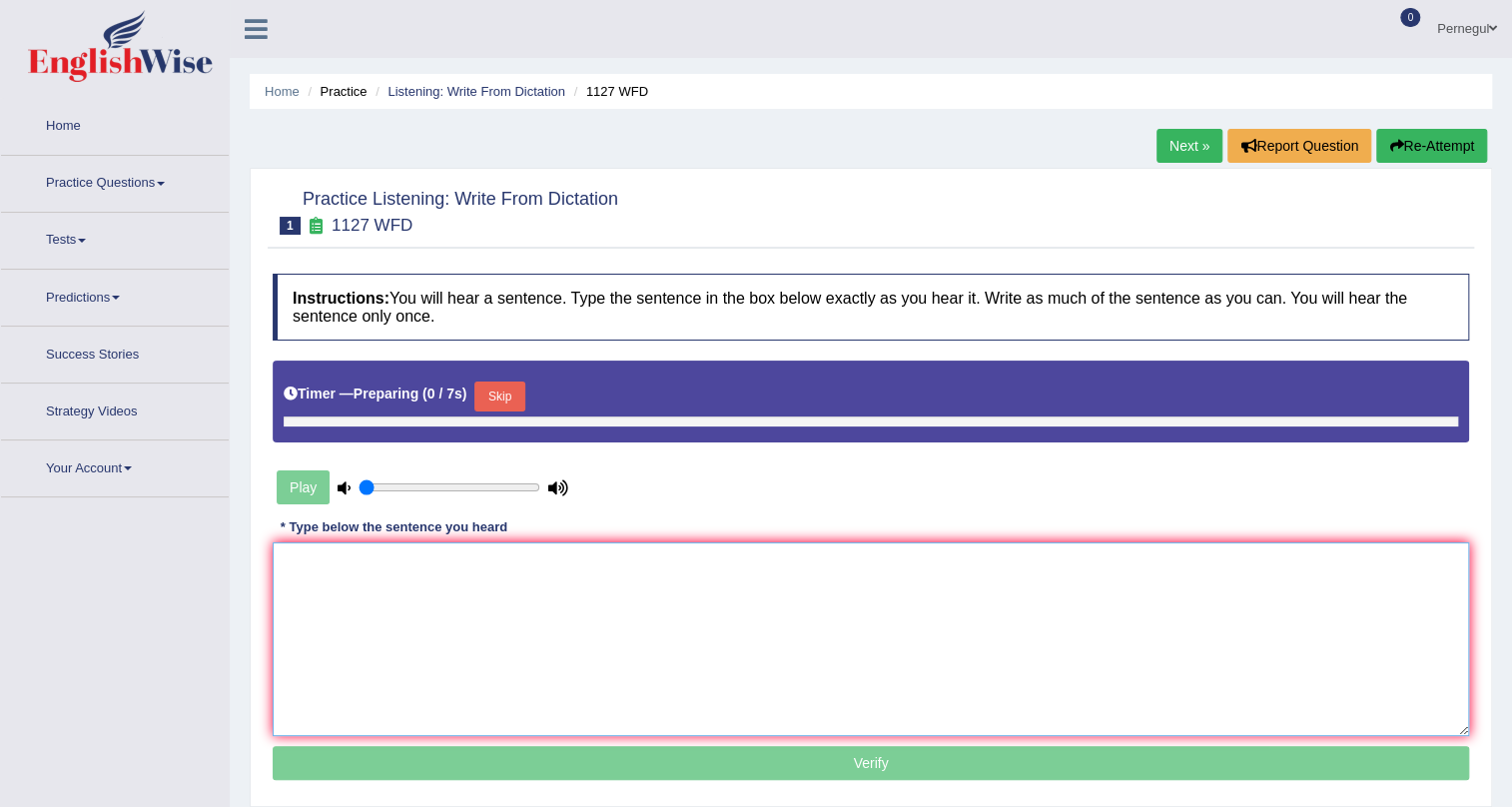 click at bounding box center (871, 639) 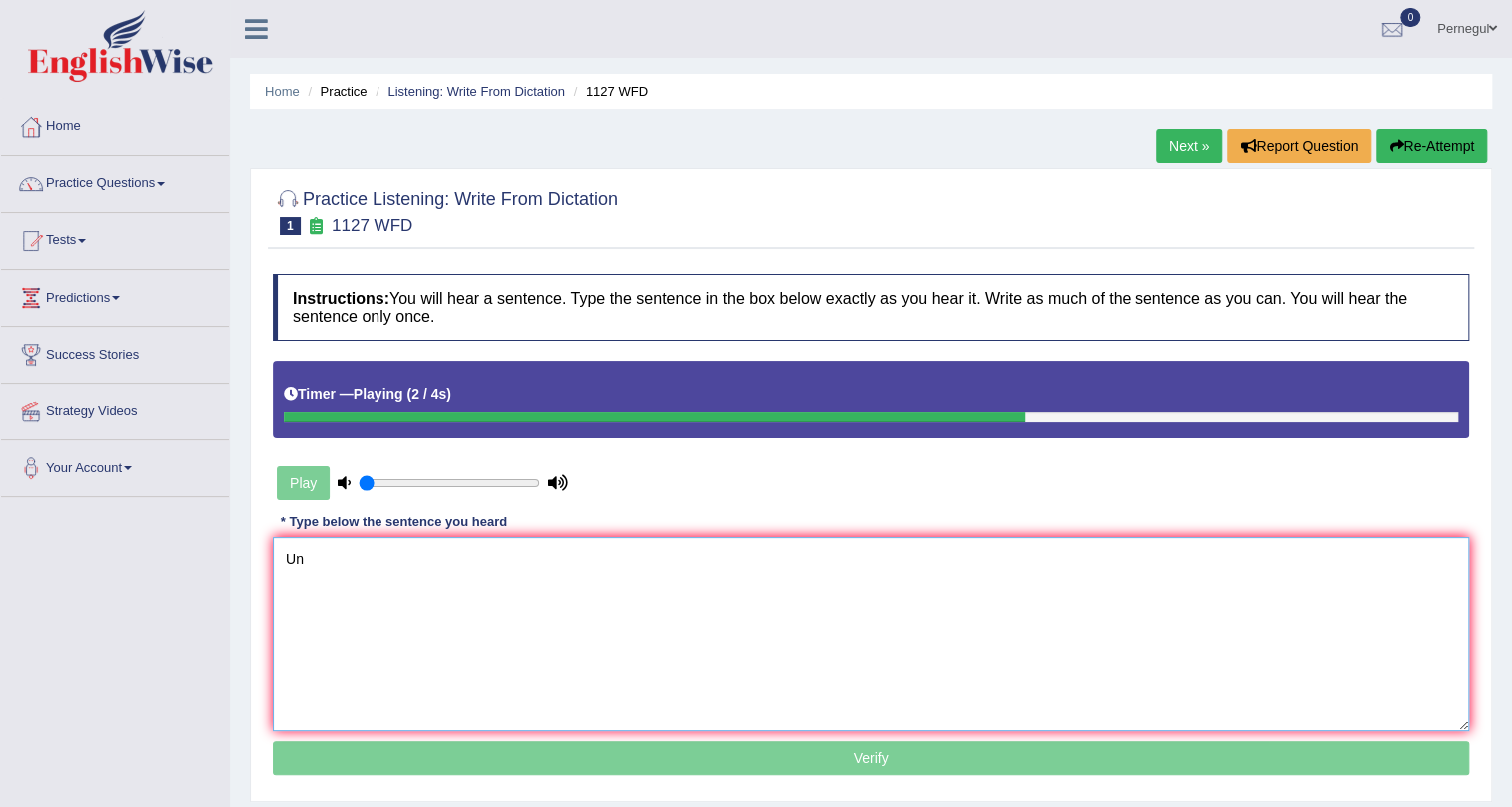 type on "U" 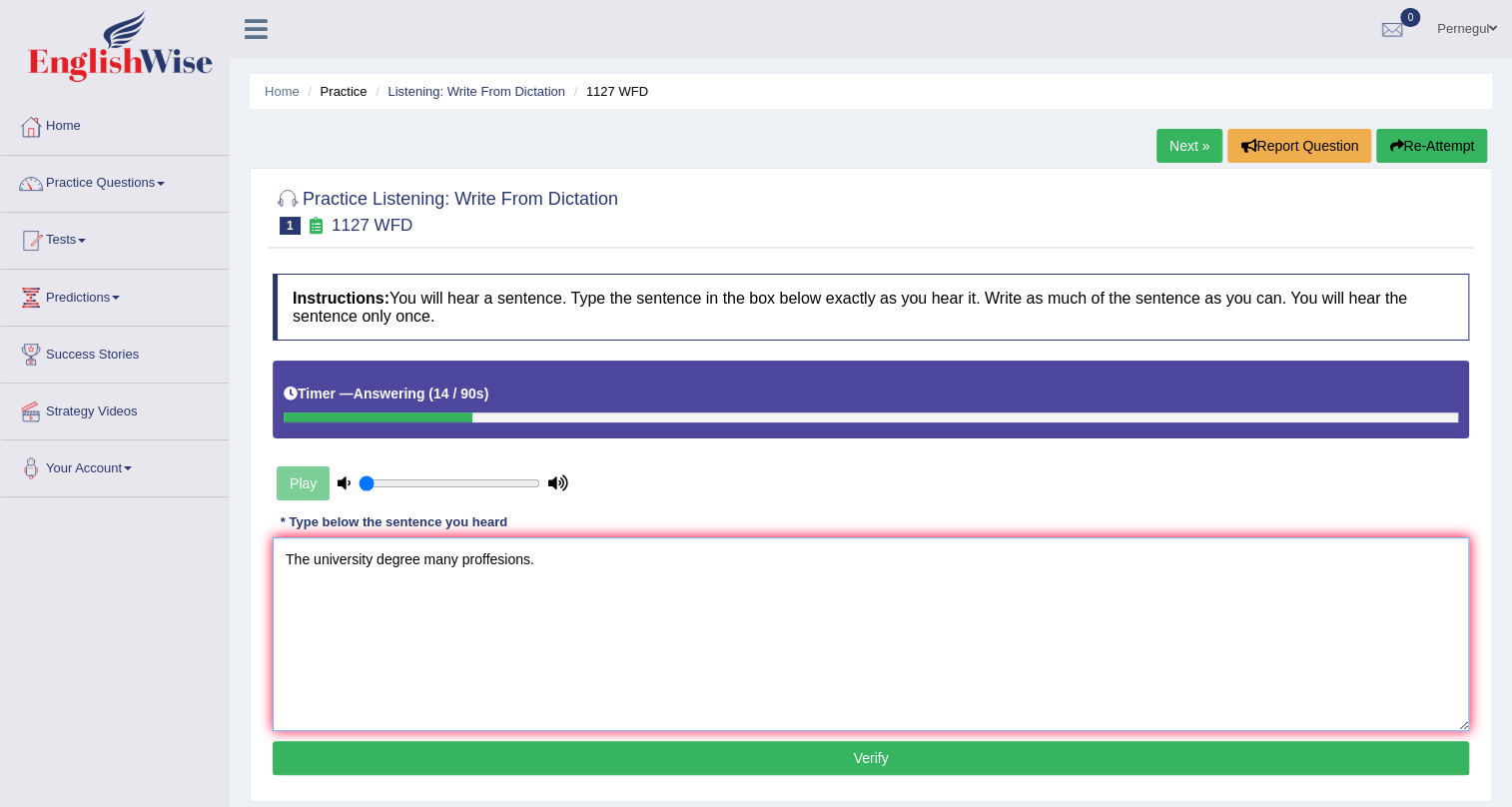 type on "The university degree many proffesions." 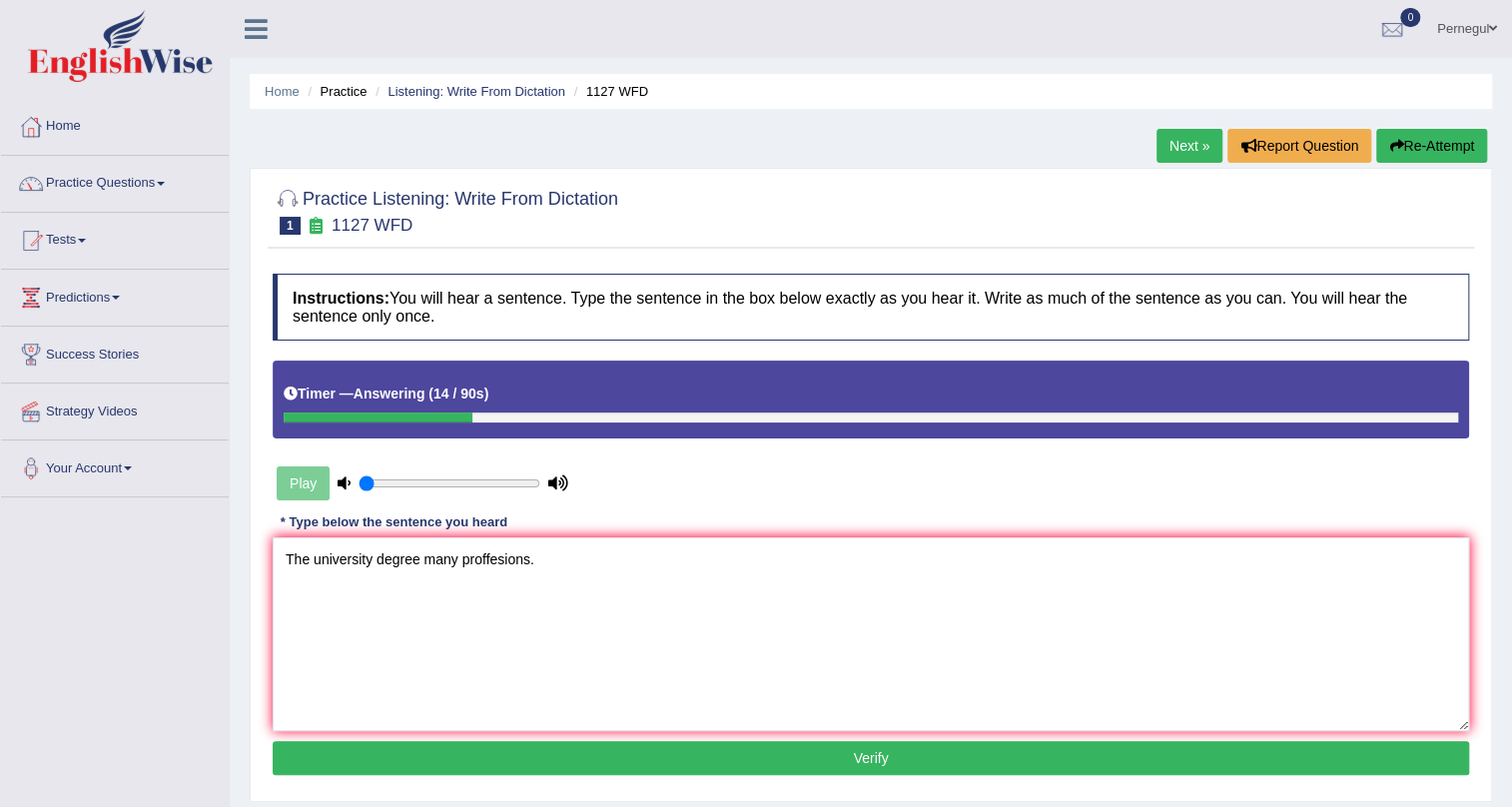 click on "Verify" at bounding box center [871, 758] 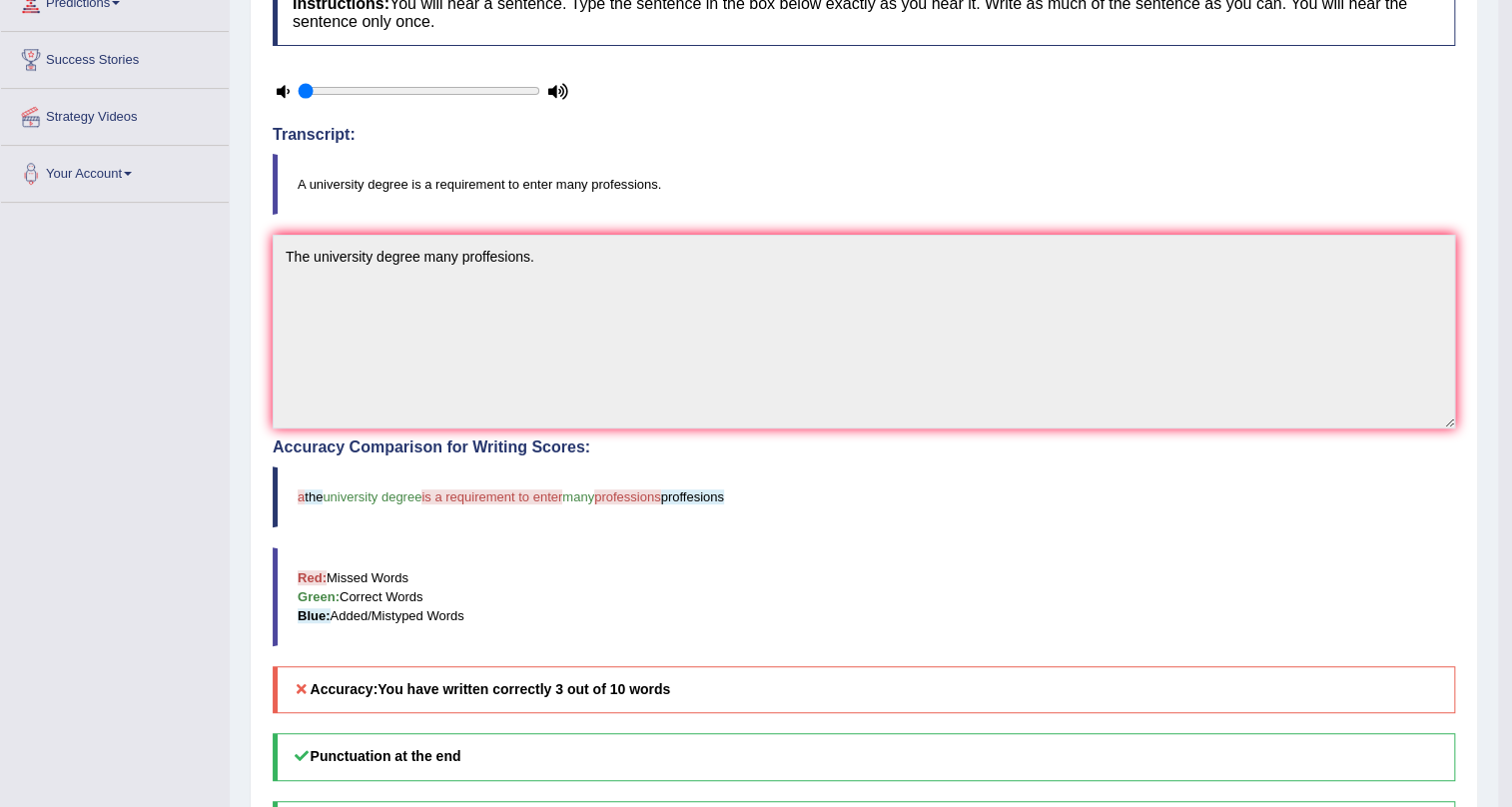 scroll, scrollTop: 0, scrollLeft: 0, axis: both 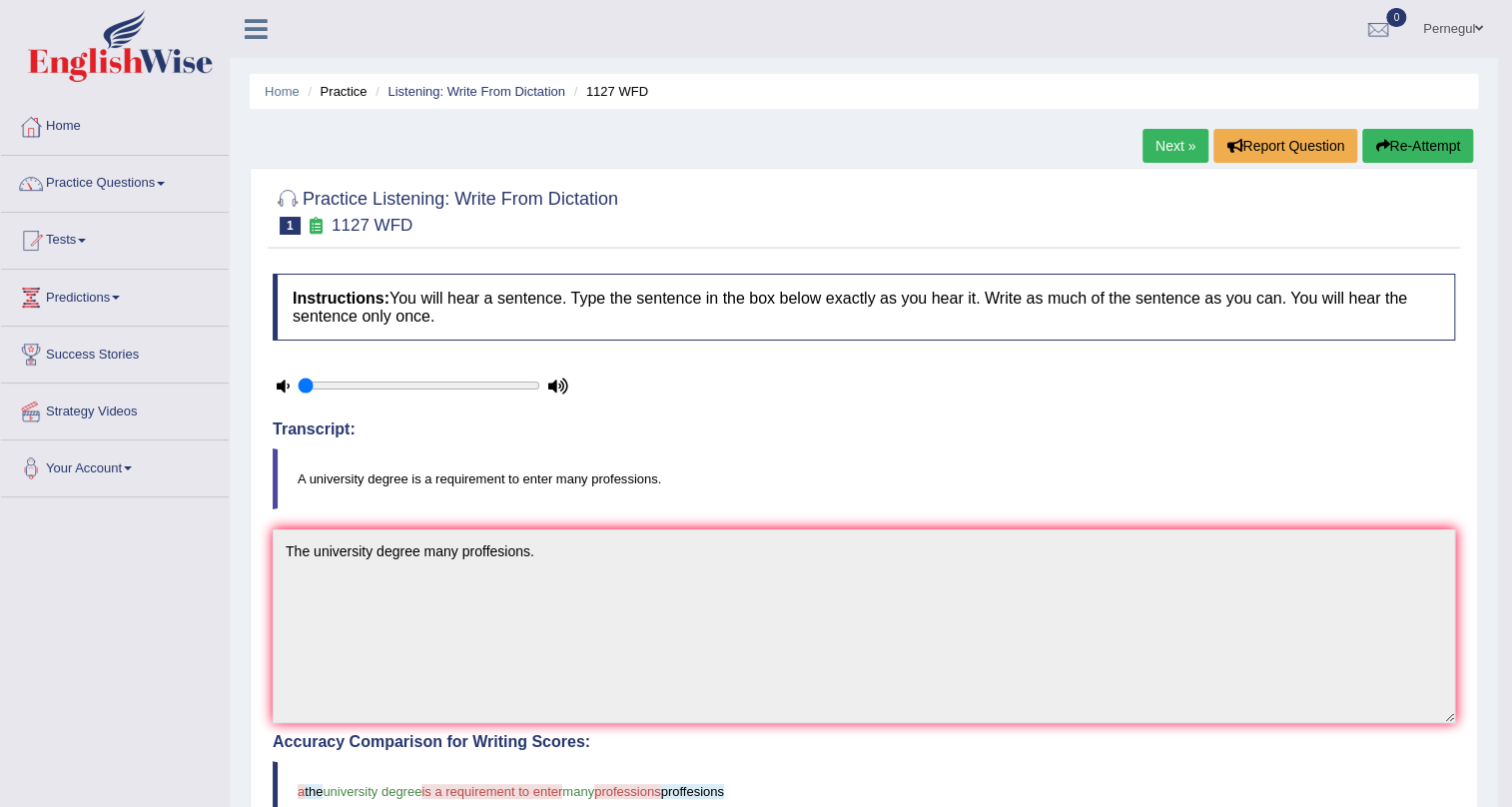 click on "Next »" at bounding box center [1175, 146] 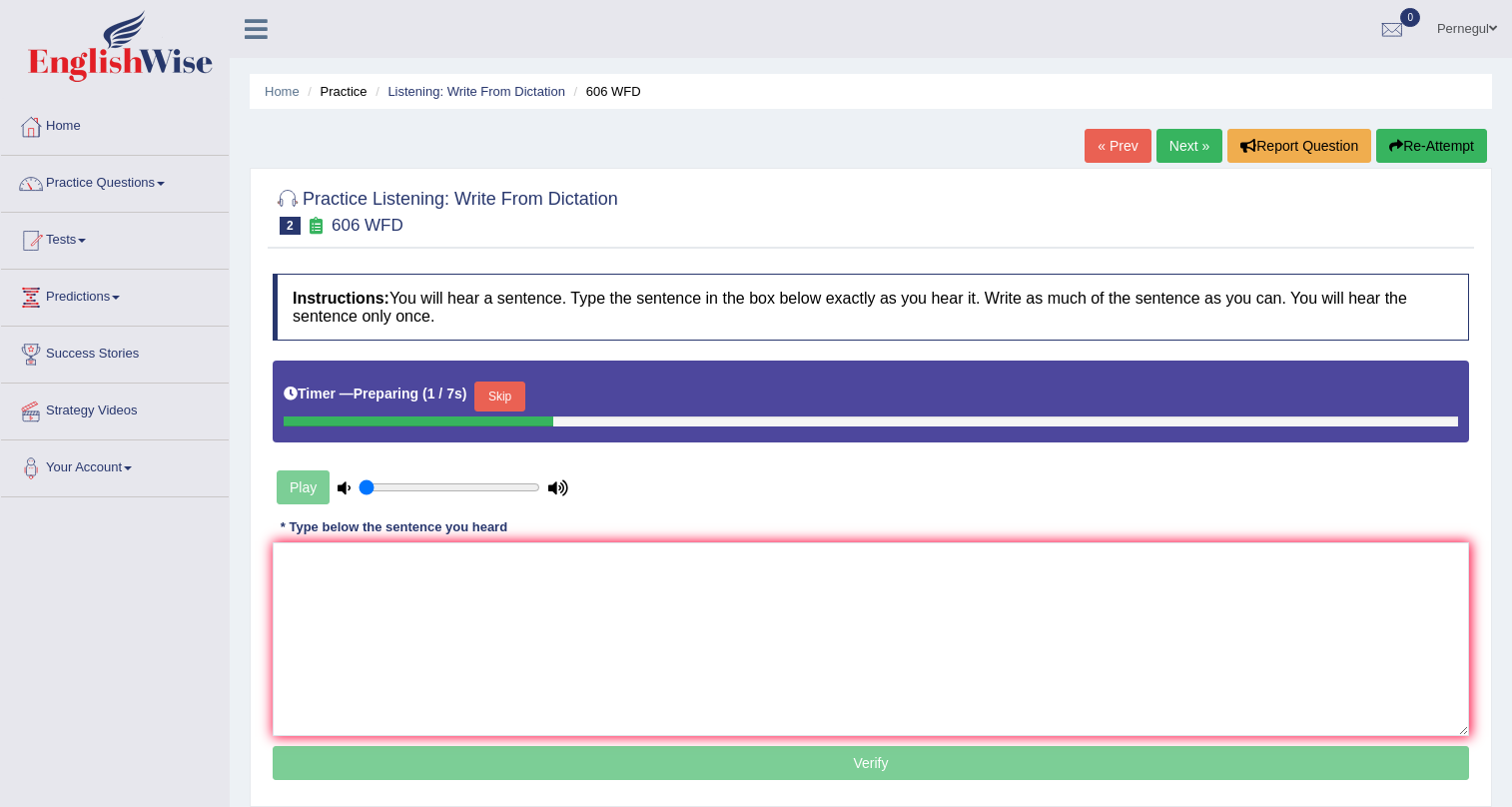 scroll, scrollTop: 0, scrollLeft: 0, axis: both 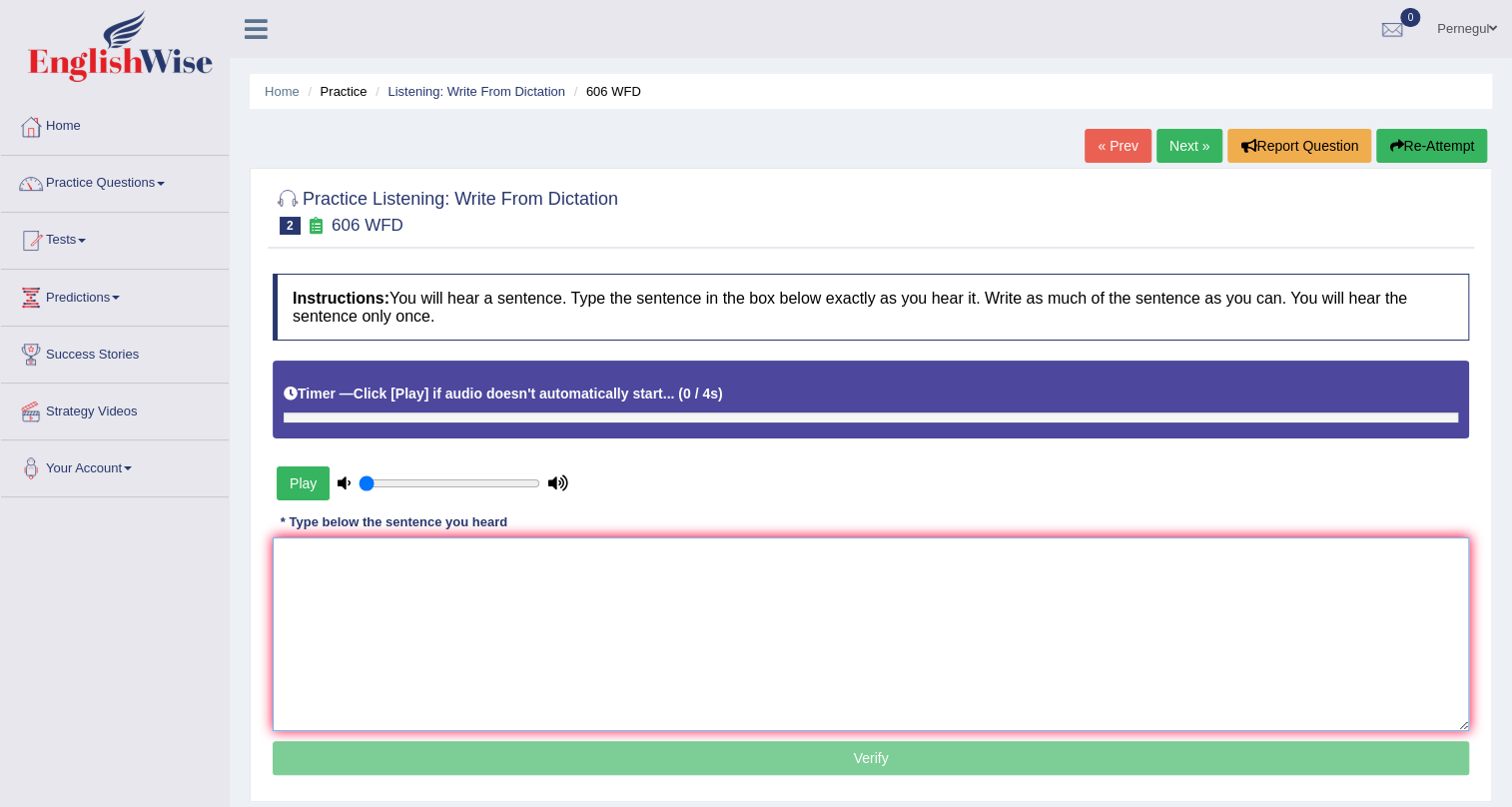 click at bounding box center [871, 634] 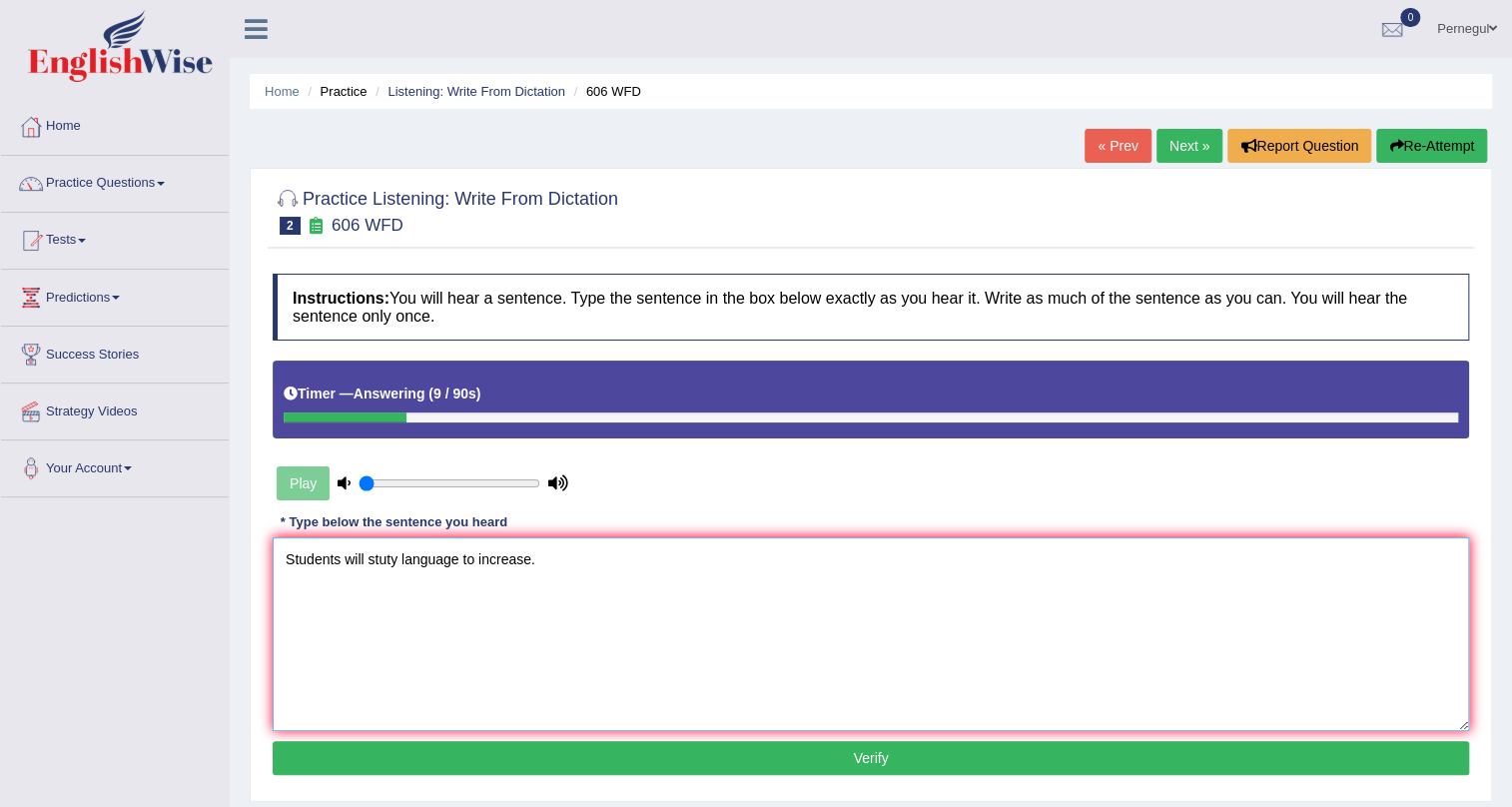 type on "Students will stuty language to increase." 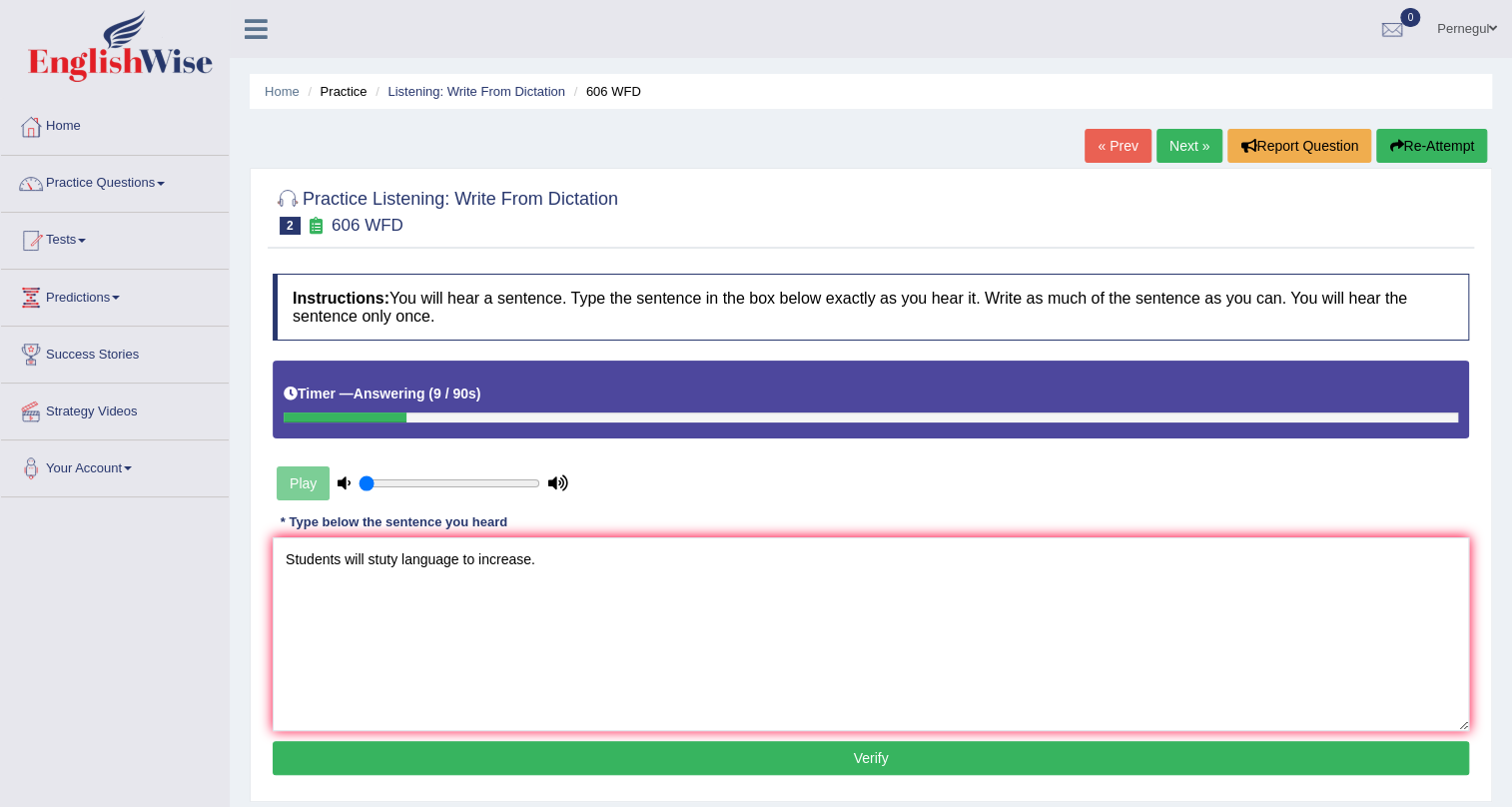 click on "Verify" at bounding box center (871, 758) 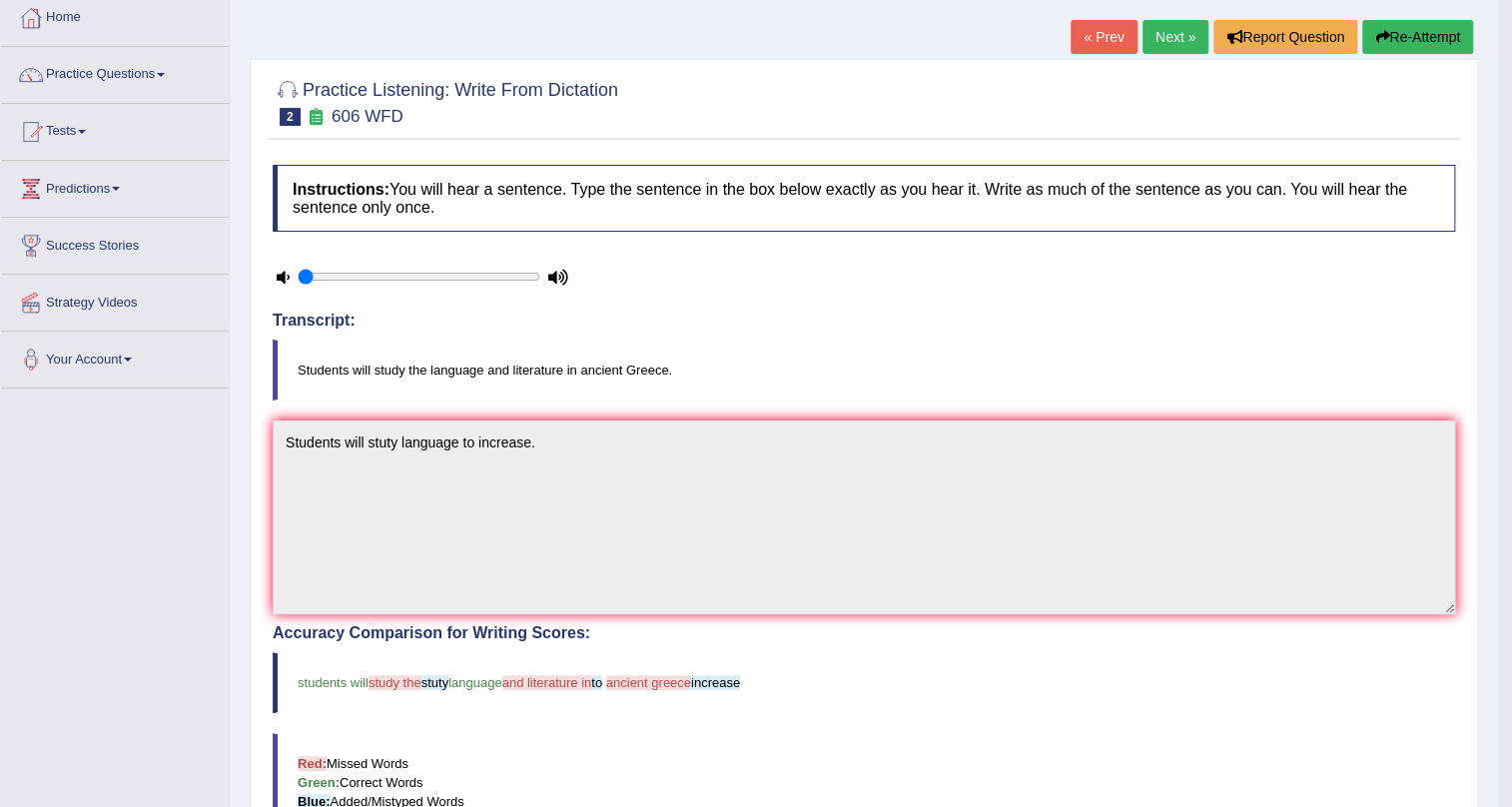 scroll, scrollTop: 0, scrollLeft: 0, axis: both 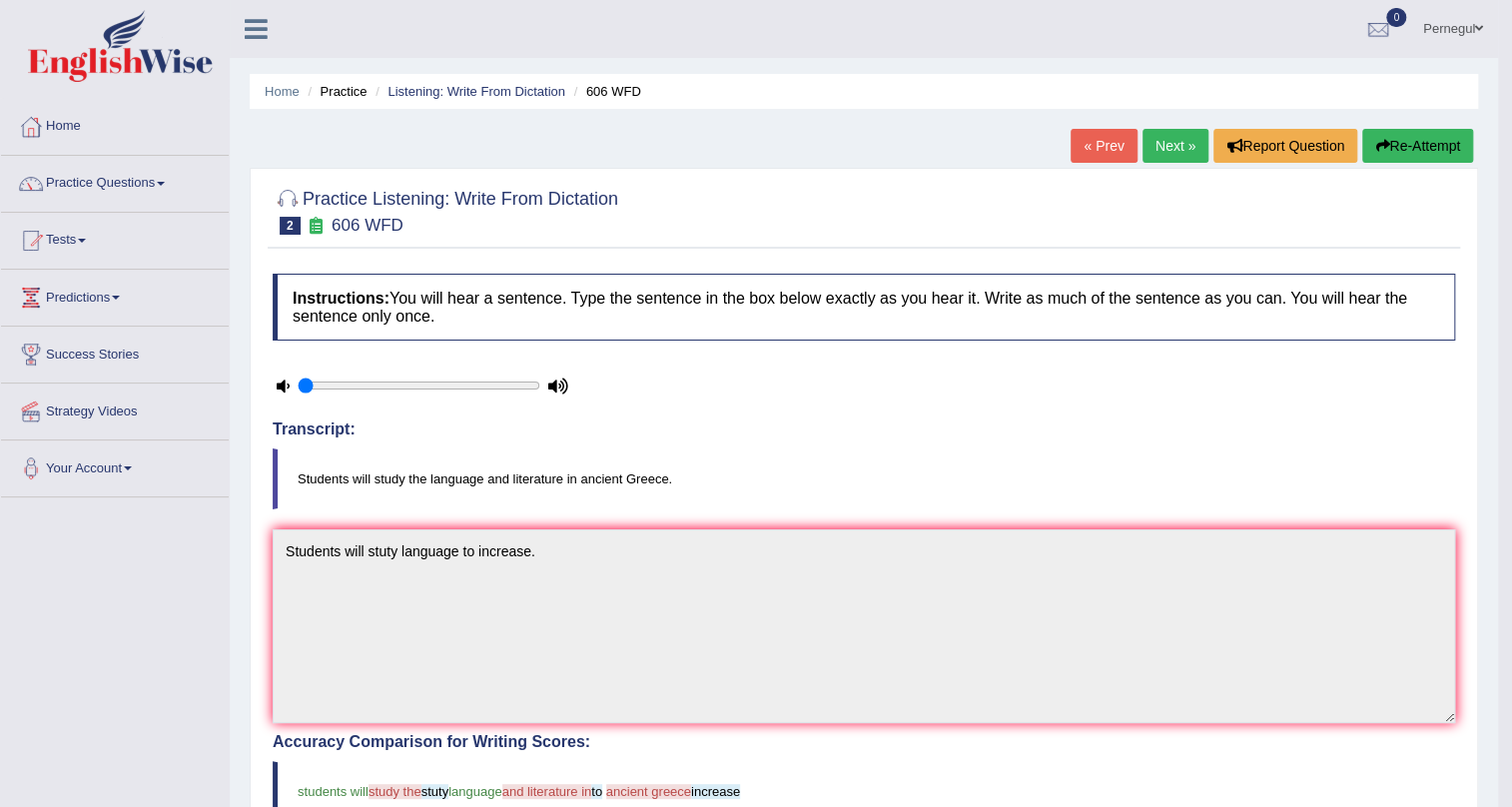 click on "Next »" at bounding box center (1175, 146) 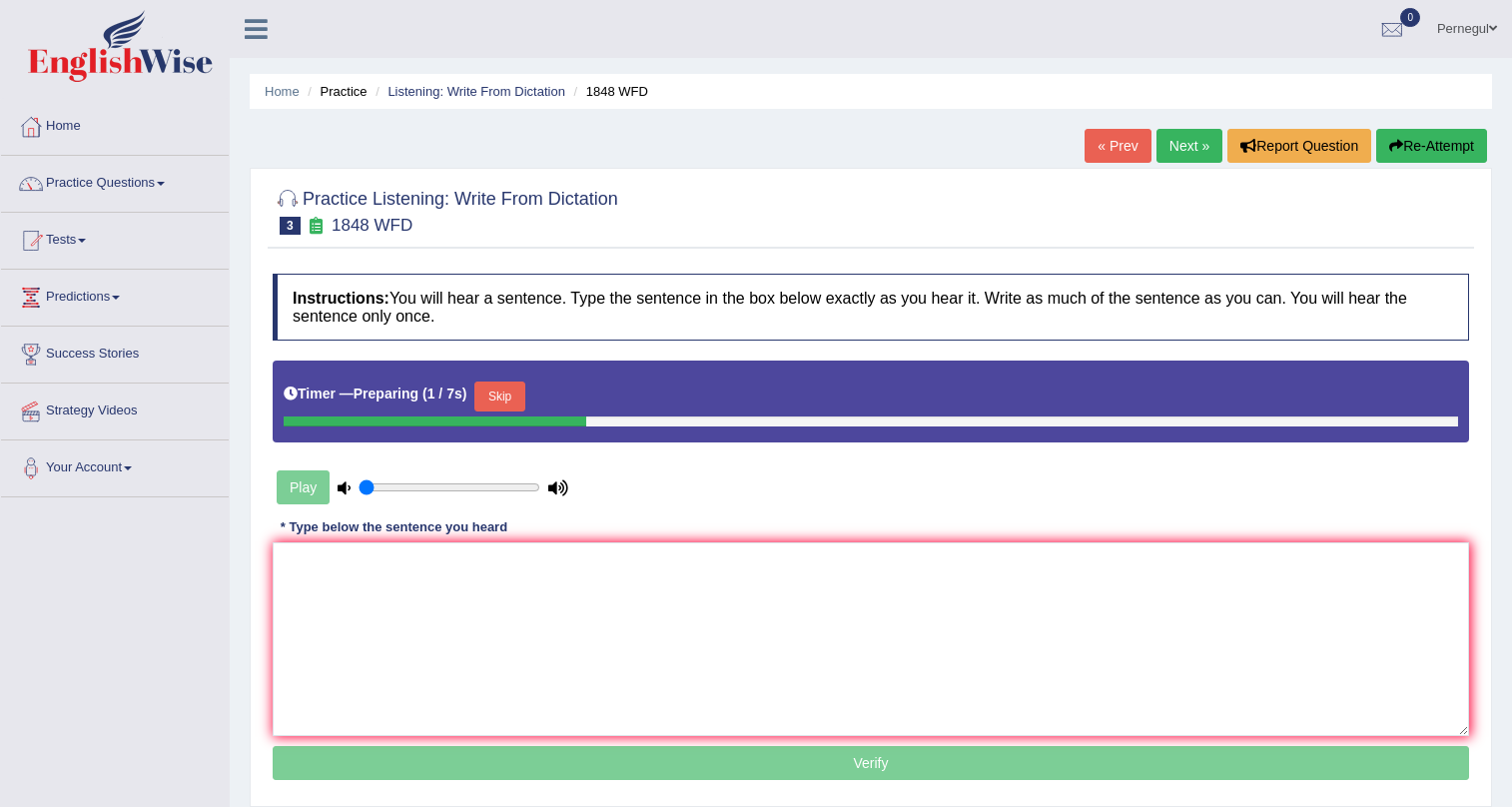 scroll, scrollTop: 0, scrollLeft: 0, axis: both 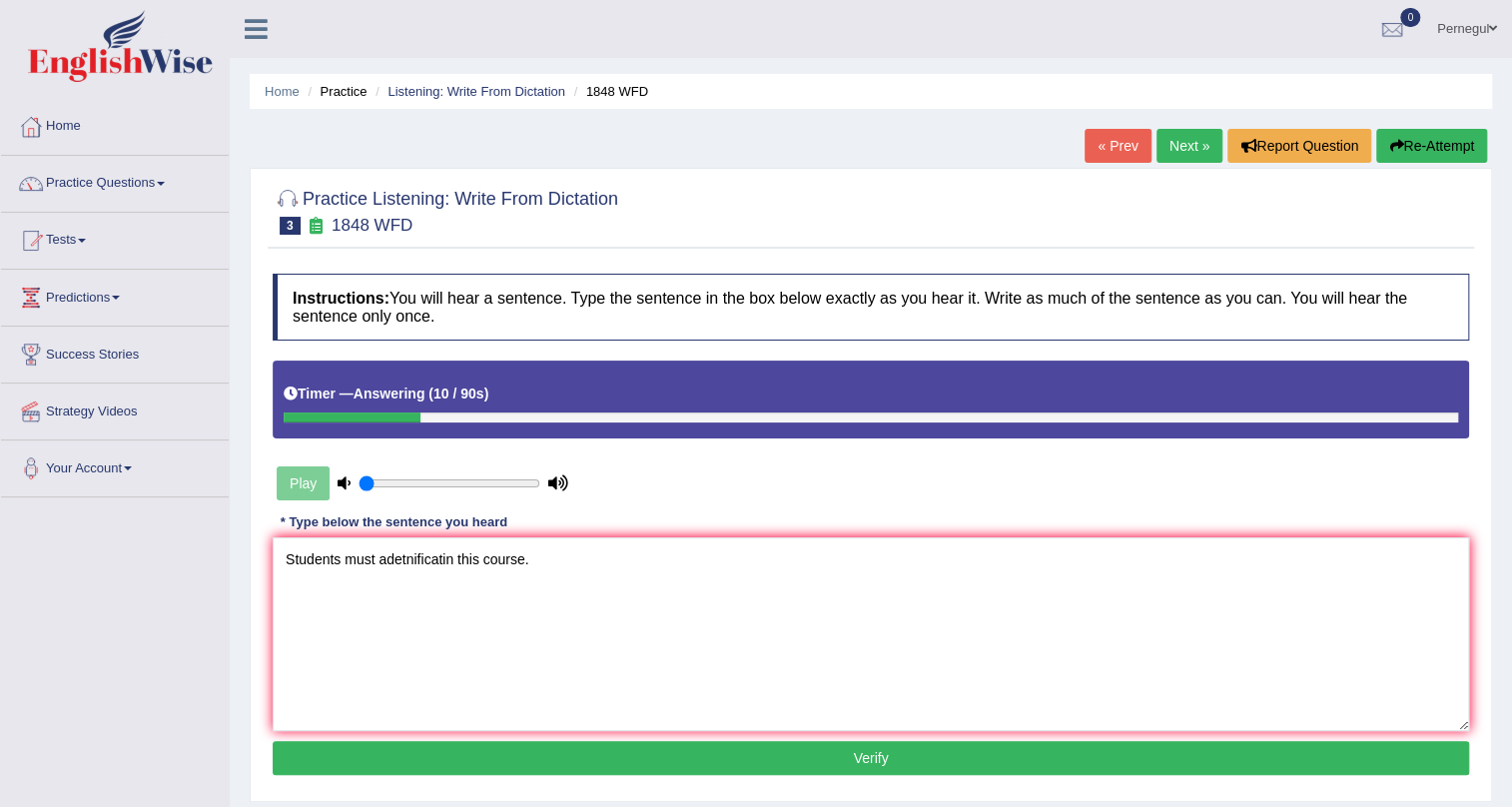 type on "Students must adetnificatin this course." 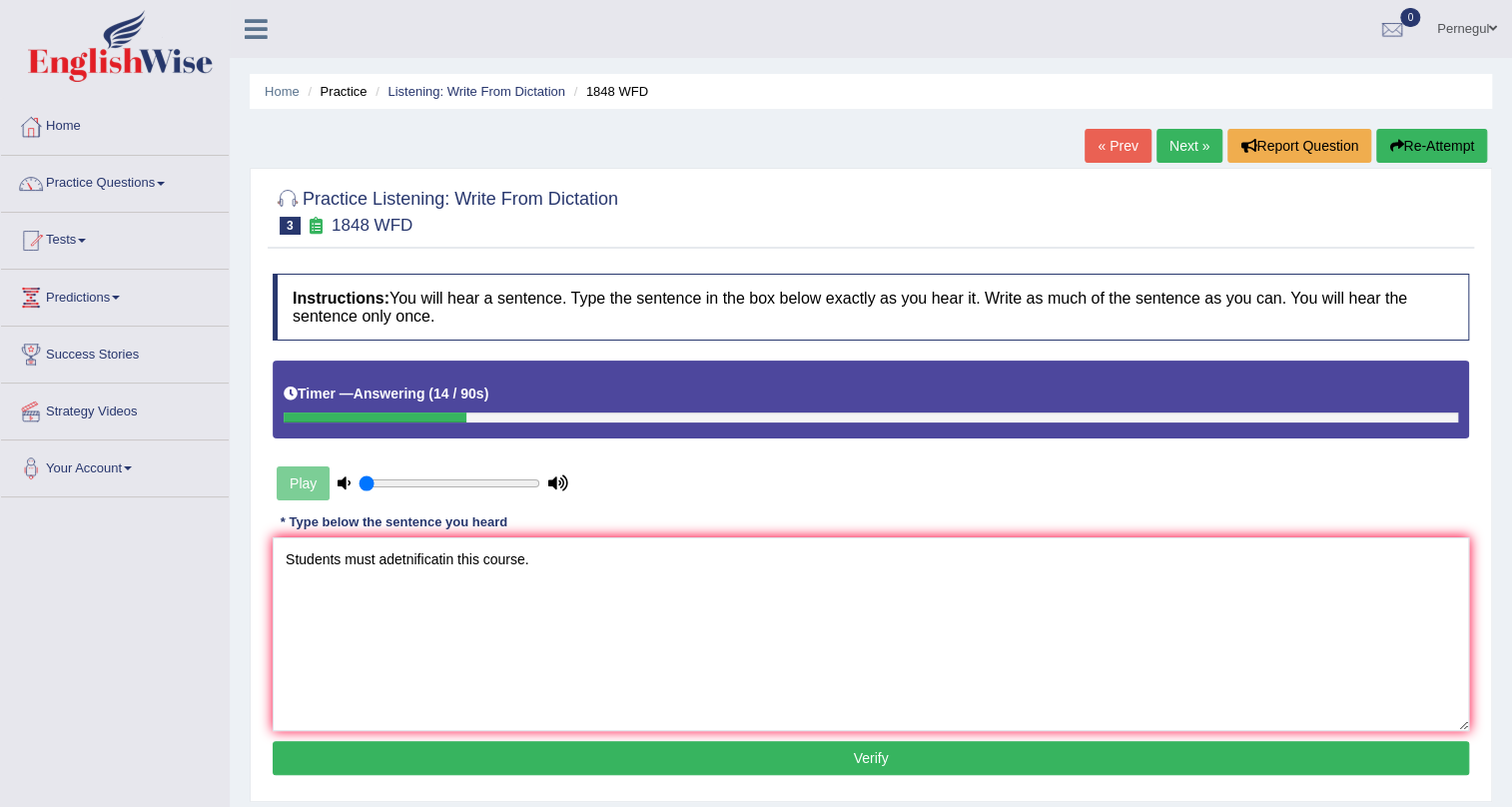 click on "Verify" at bounding box center (871, 758) 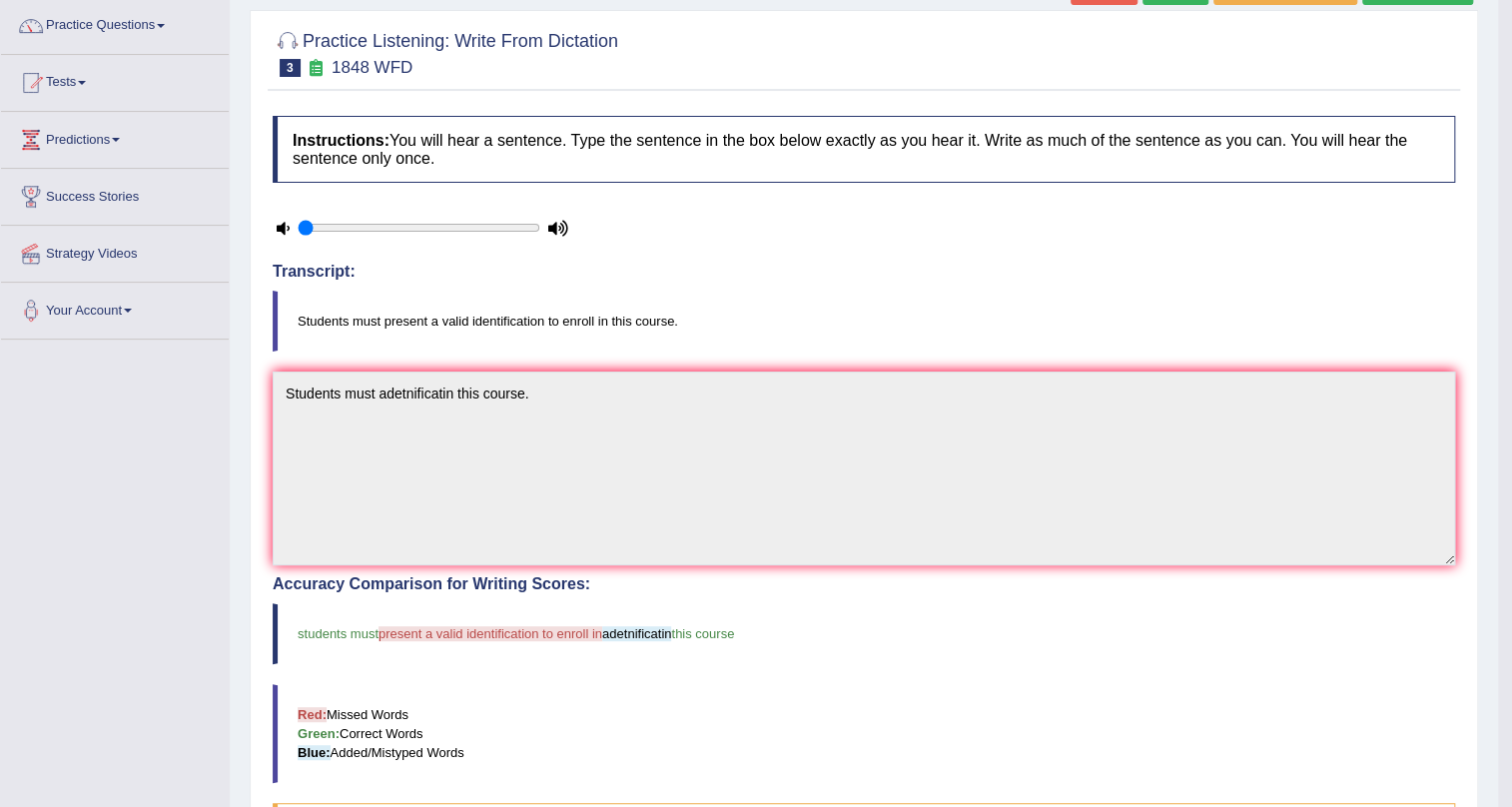 scroll, scrollTop: 0, scrollLeft: 0, axis: both 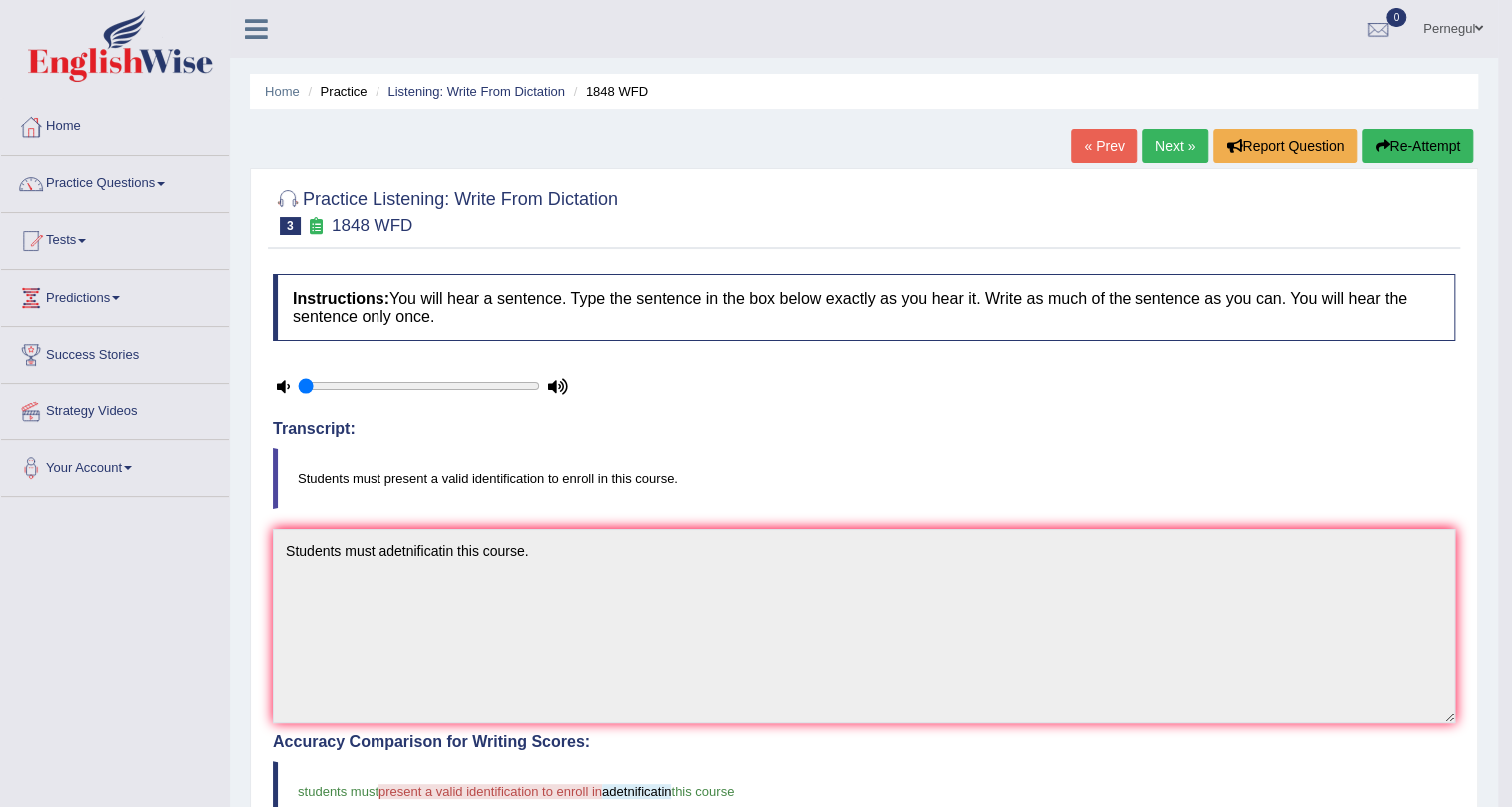 click on "Next »" at bounding box center (1175, 146) 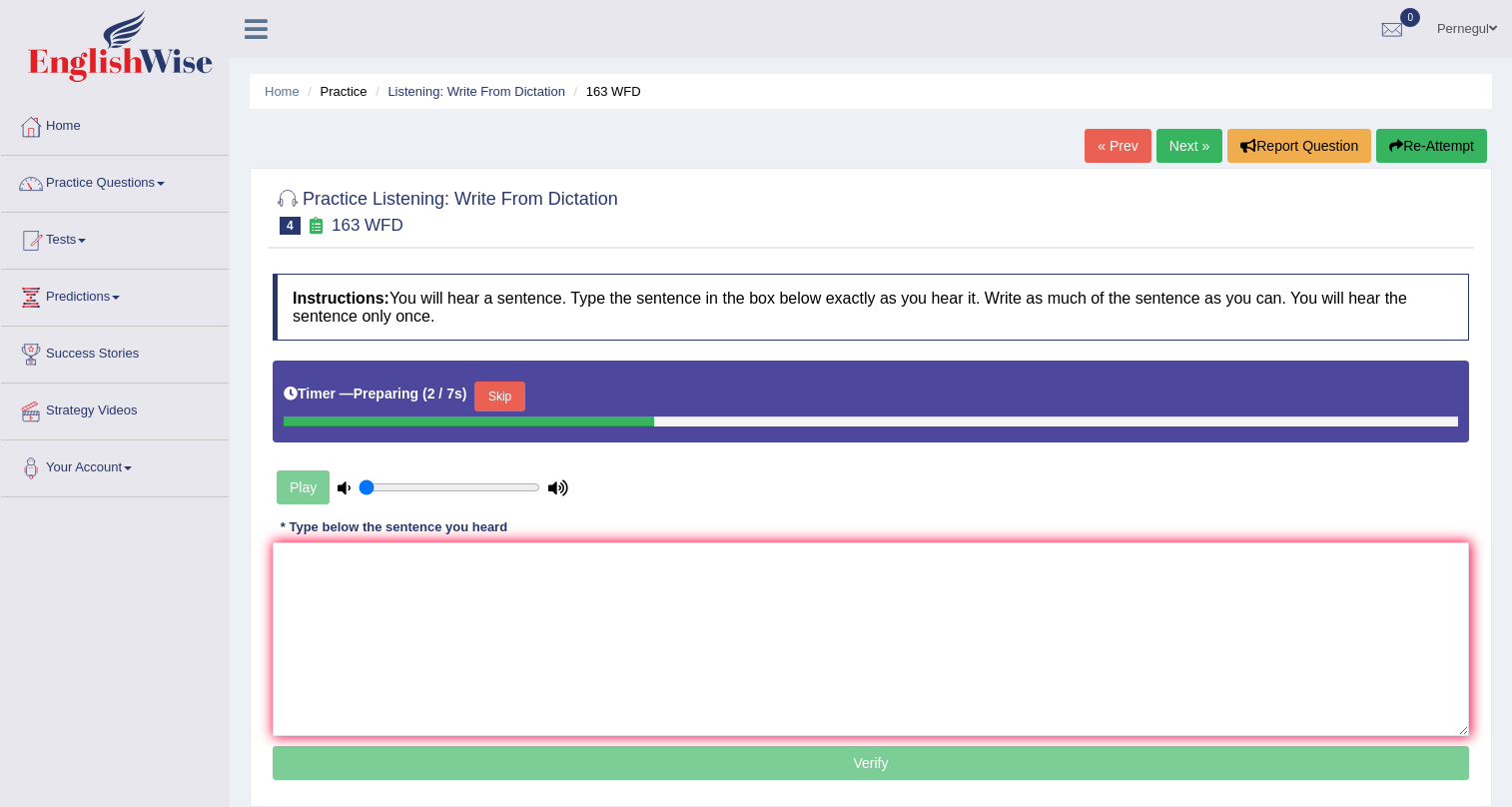 scroll, scrollTop: 0, scrollLeft: 0, axis: both 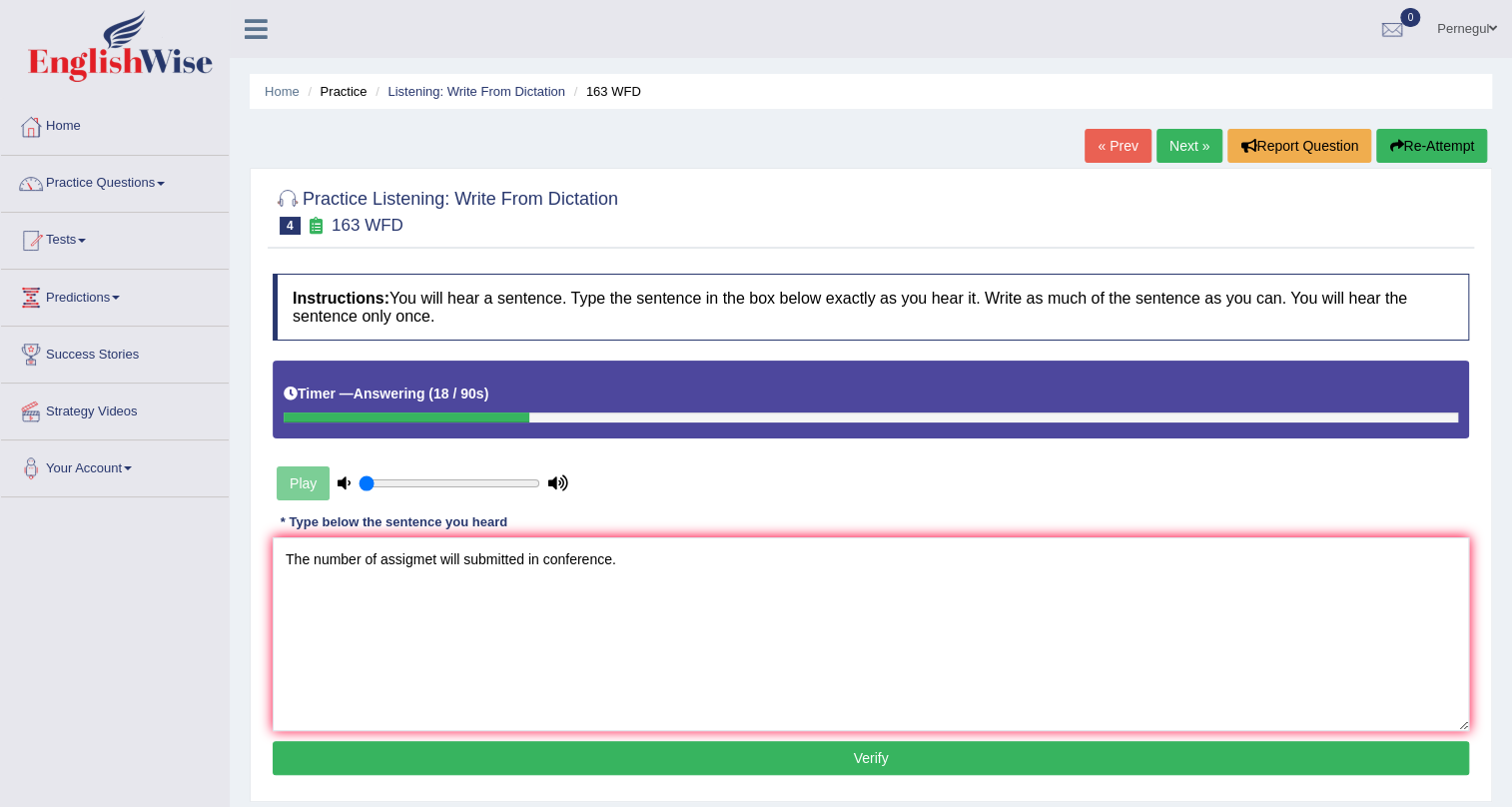 type on "The number of assigmet will submitted in conference." 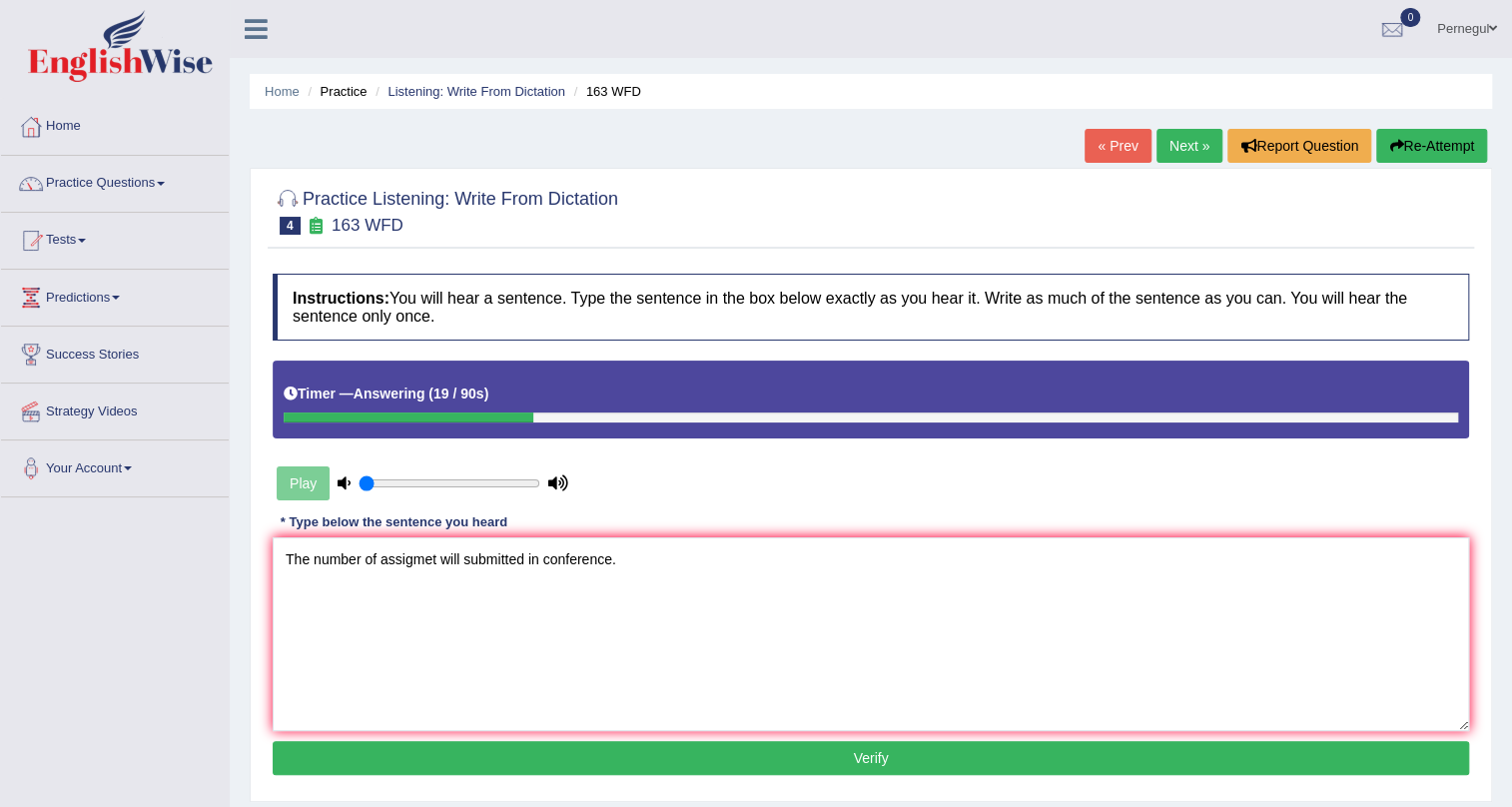 click on "Verify" at bounding box center (871, 758) 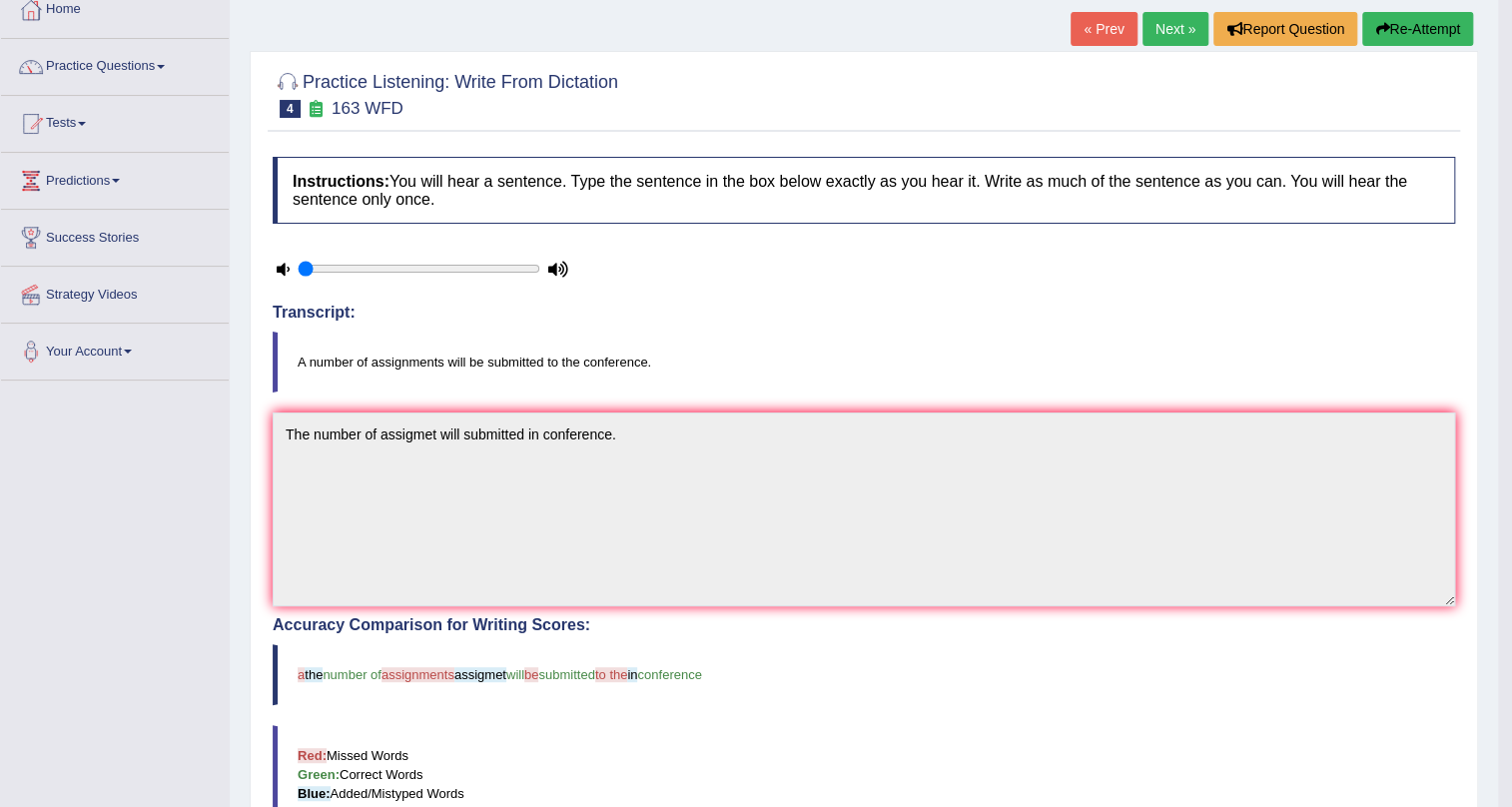 scroll, scrollTop: 90, scrollLeft: 0, axis: vertical 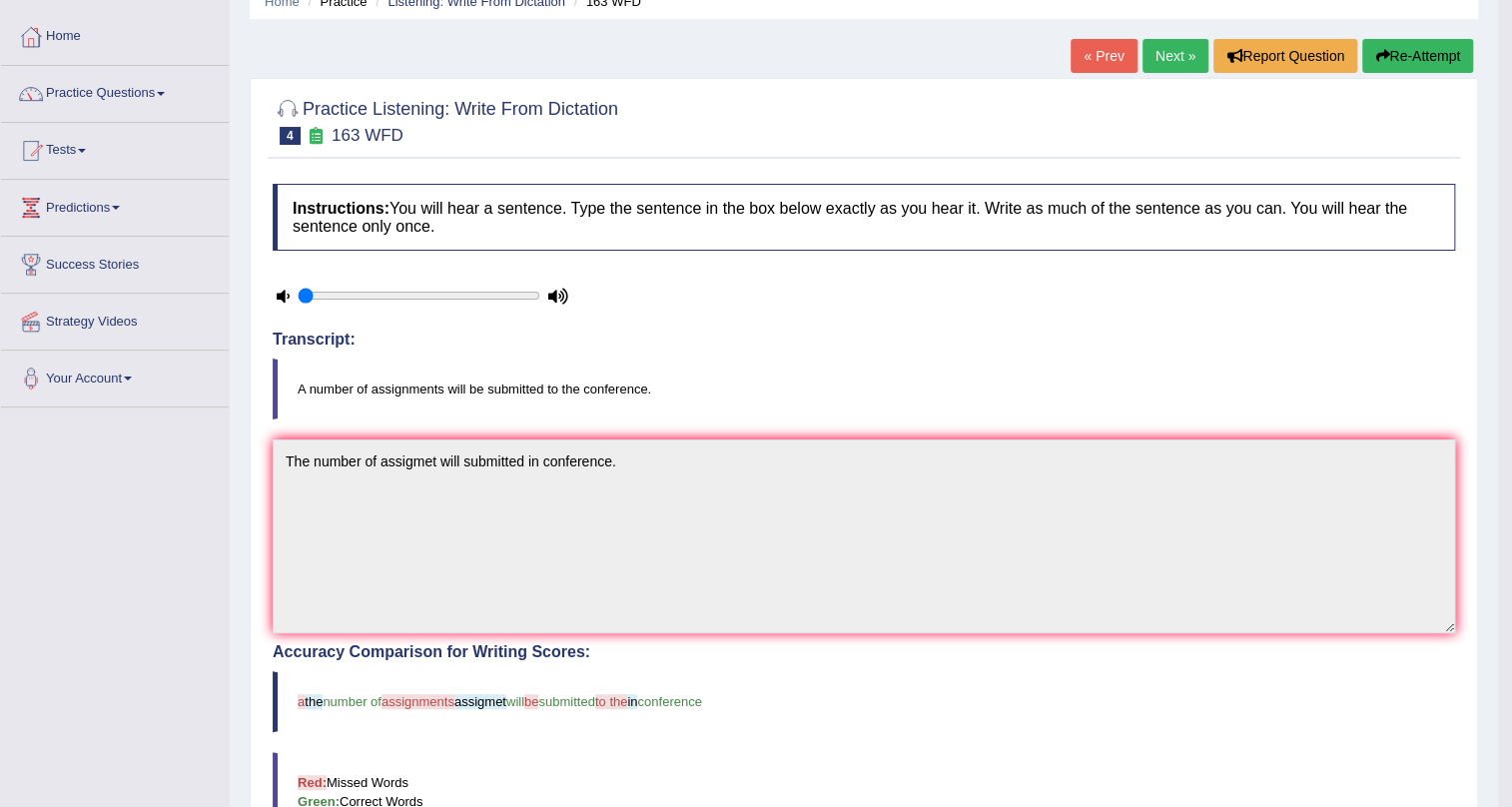 click on "Next »" at bounding box center (1175, 56) 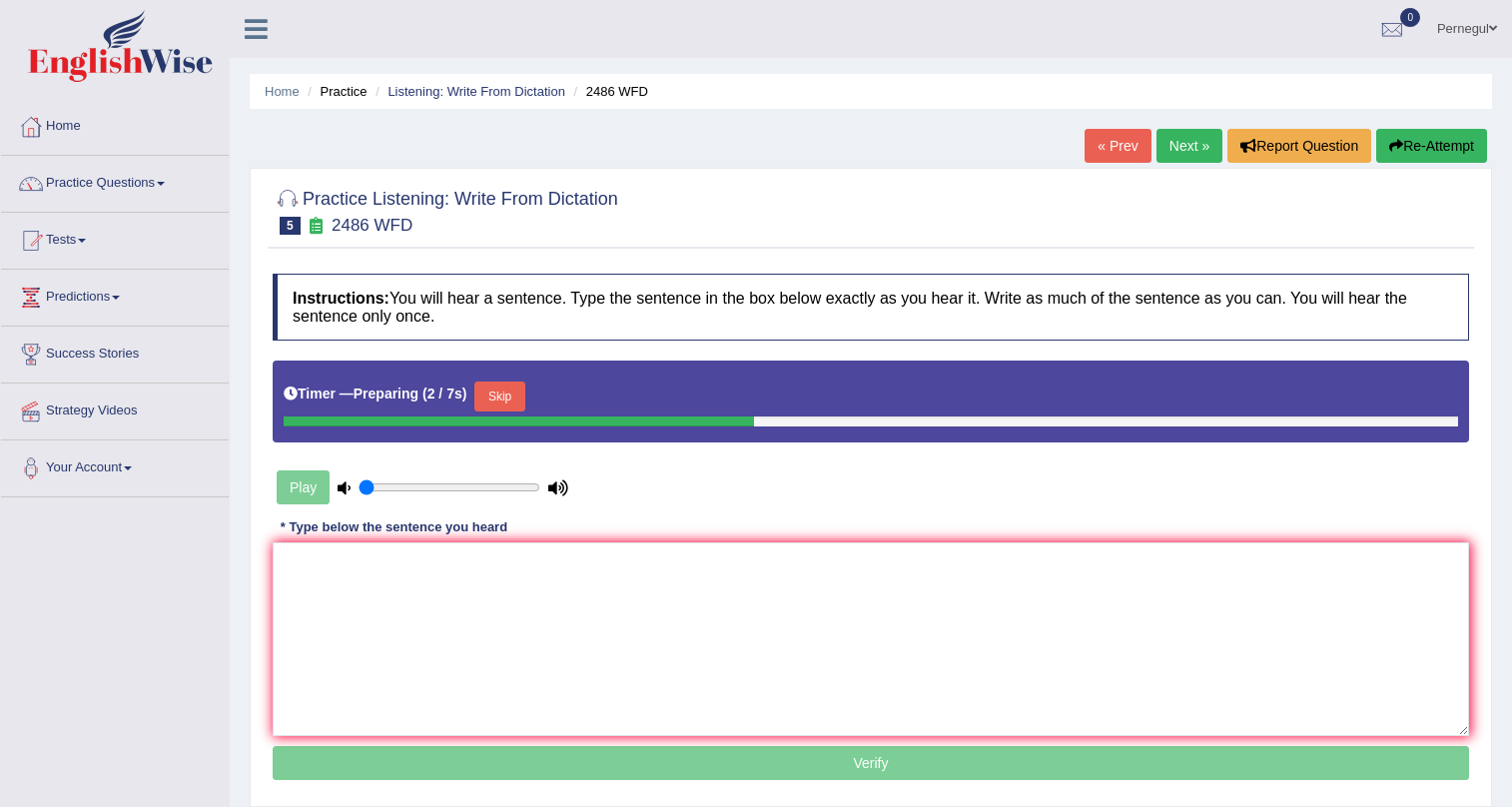 scroll, scrollTop: 0, scrollLeft: 0, axis: both 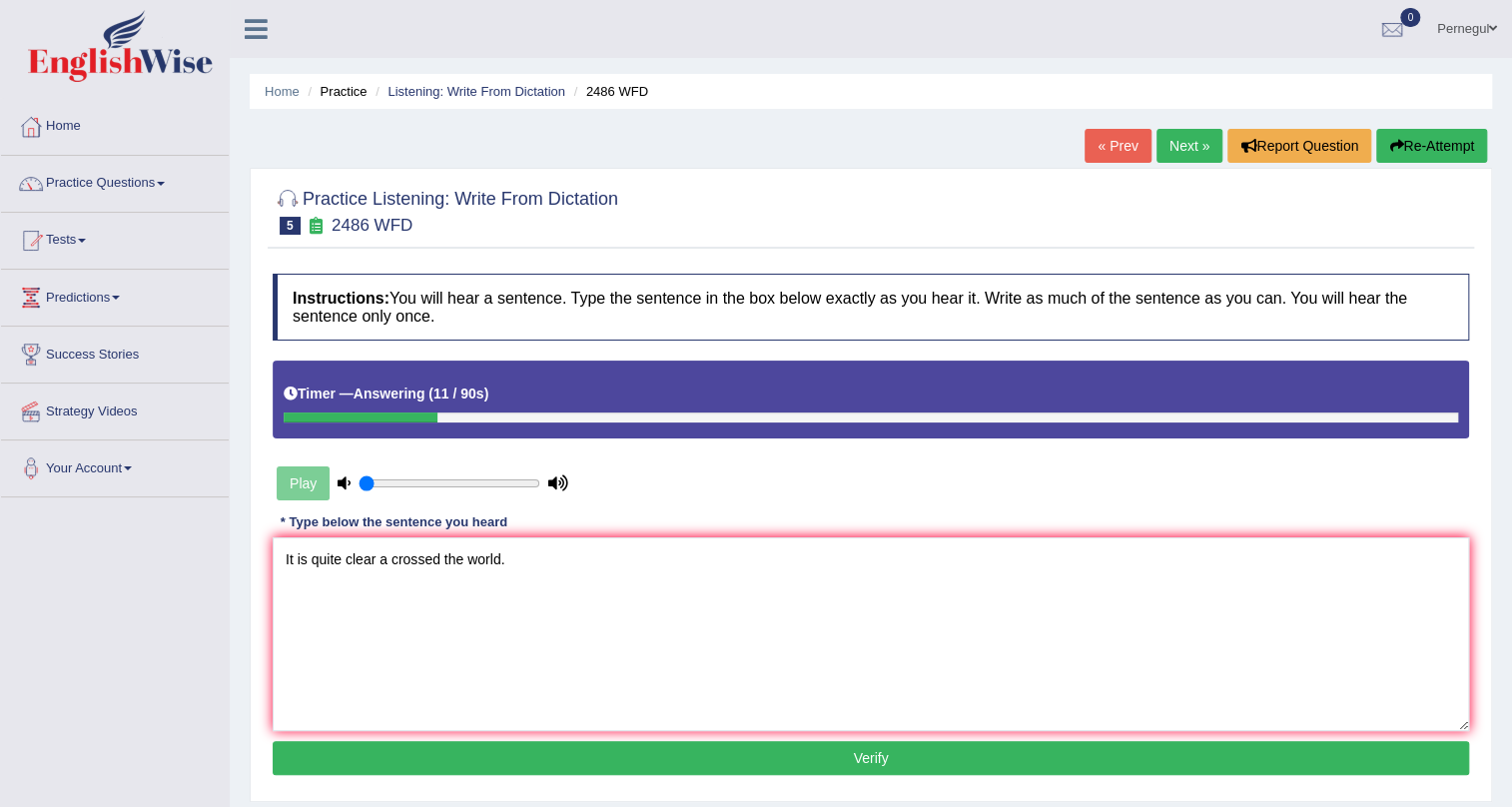 type on "It is quite clear a crossed the world." 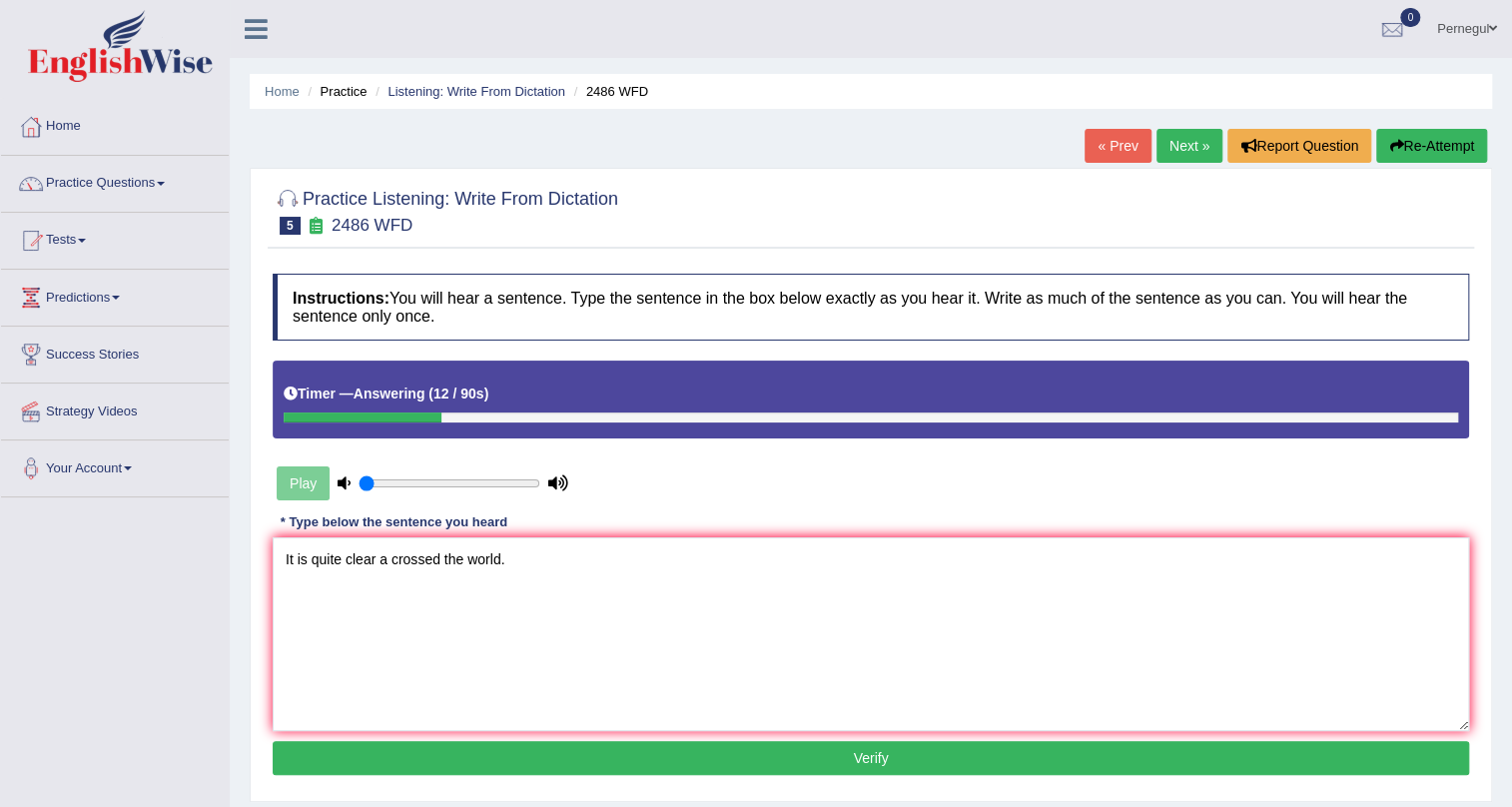 click on "Verify" at bounding box center [871, 758] 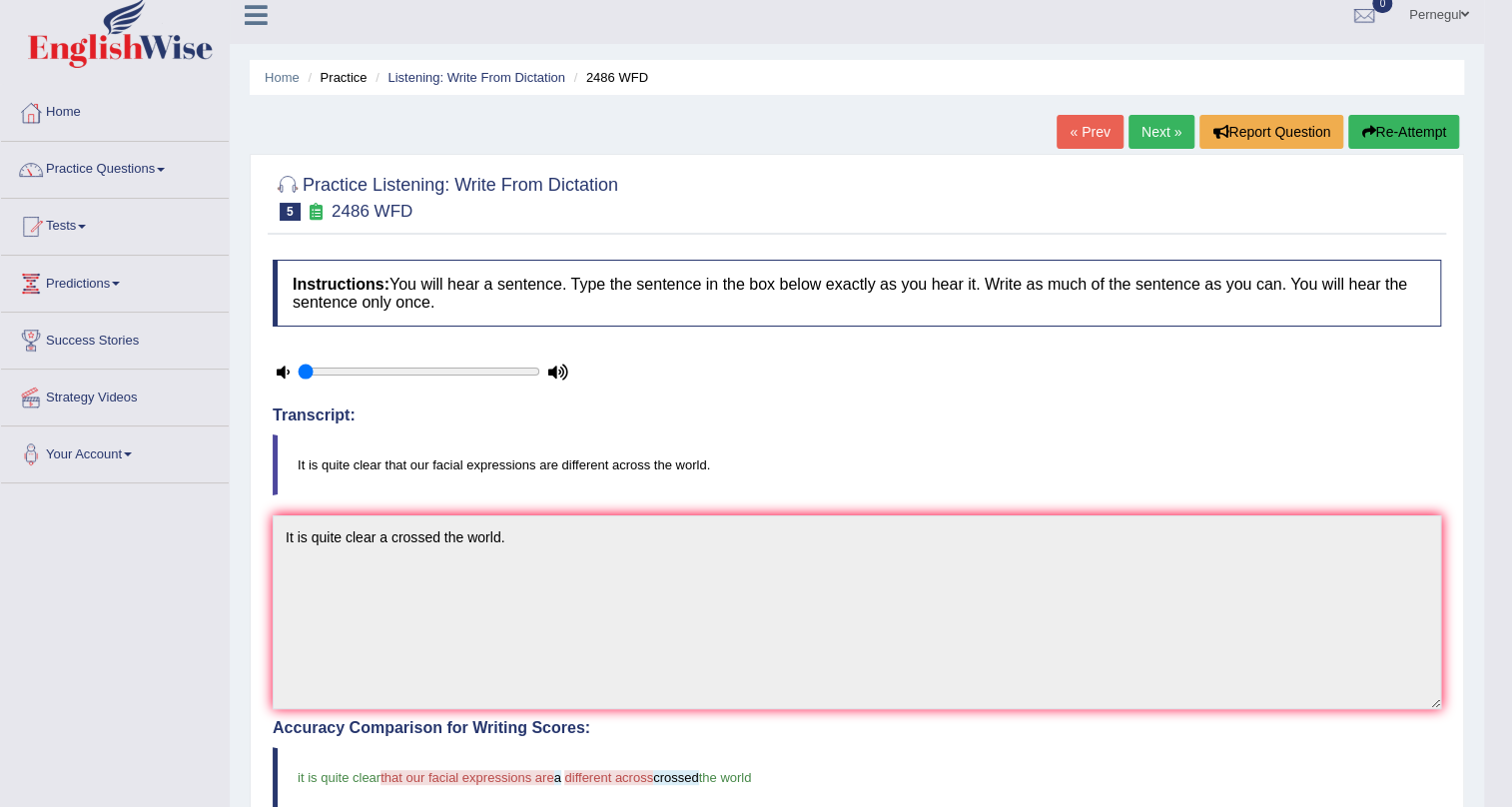 scroll, scrollTop: 0, scrollLeft: 0, axis: both 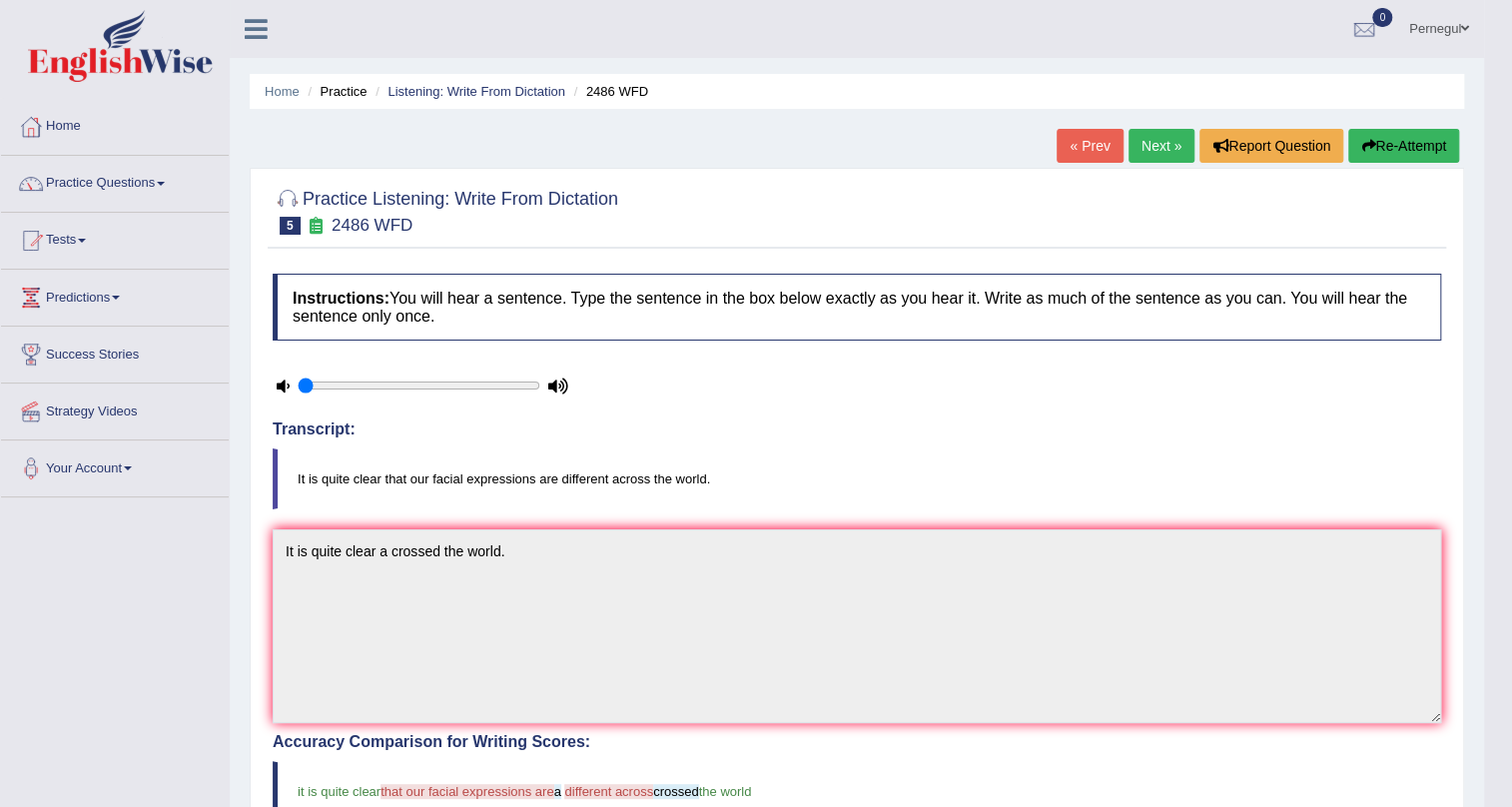 click on "Next »" at bounding box center (1161, 146) 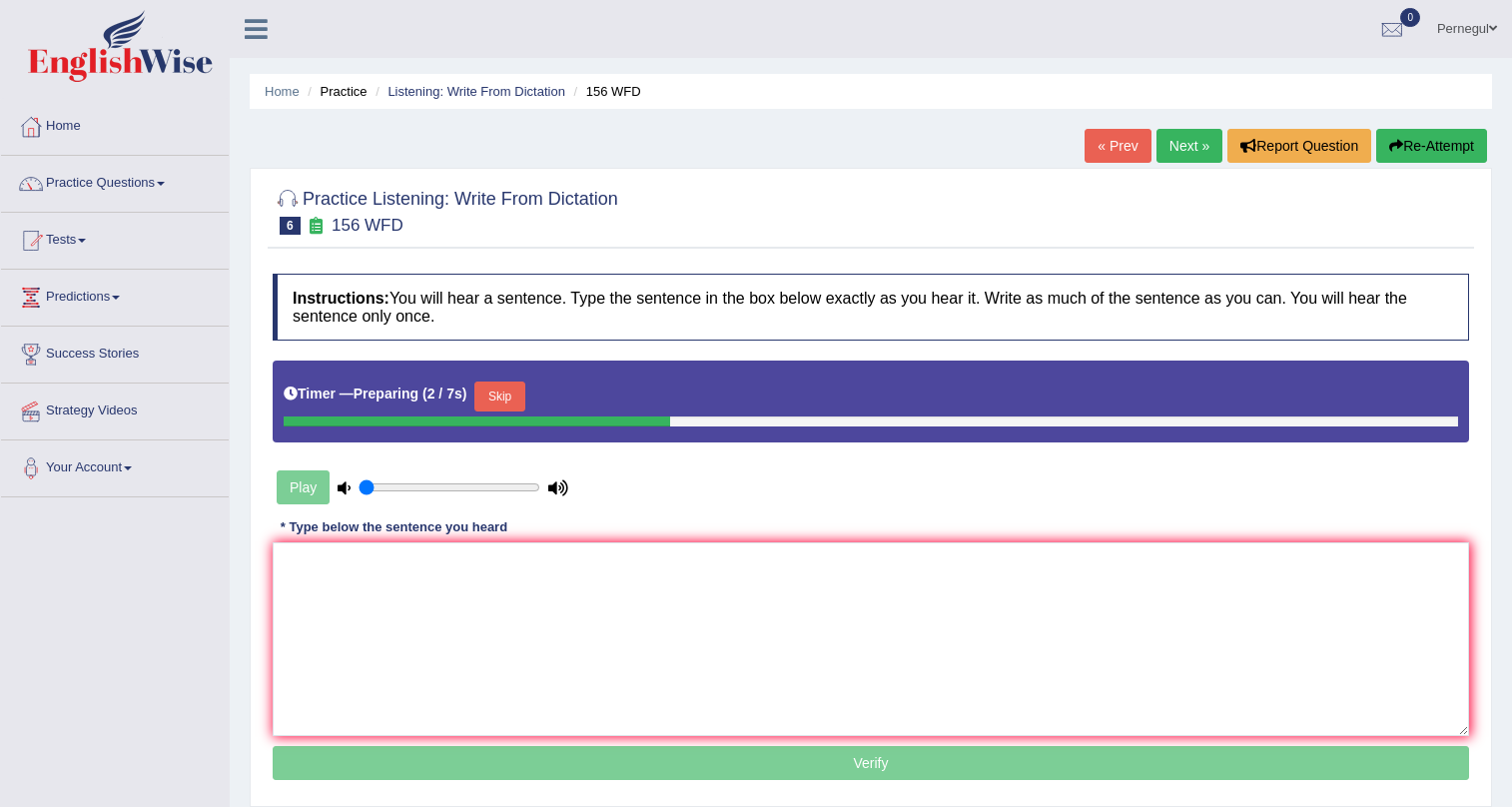 scroll, scrollTop: 0, scrollLeft: 0, axis: both 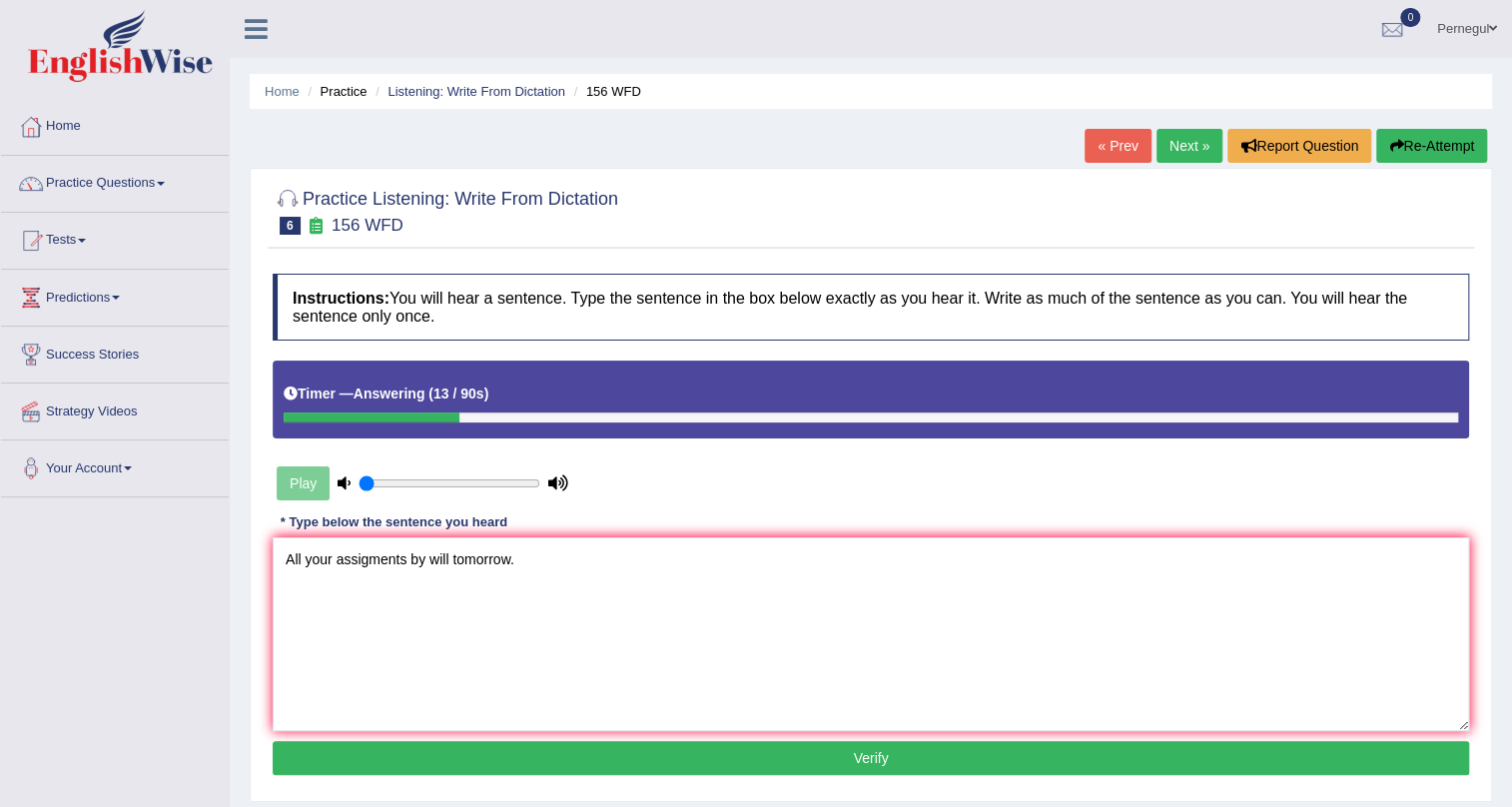 type on "All your assigments by will tomorrow." 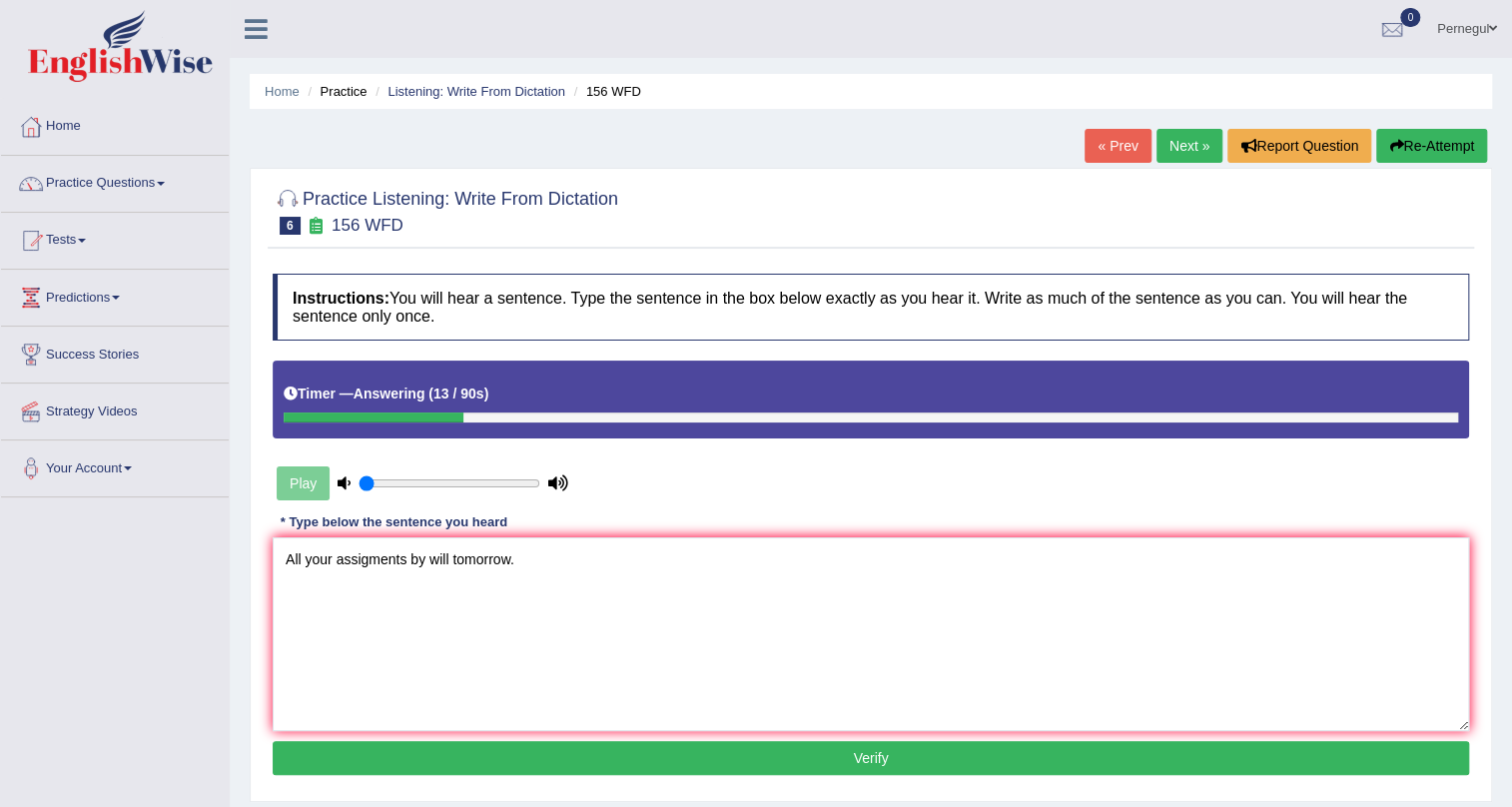 click on "Verify" at bounding box center [871, 758] 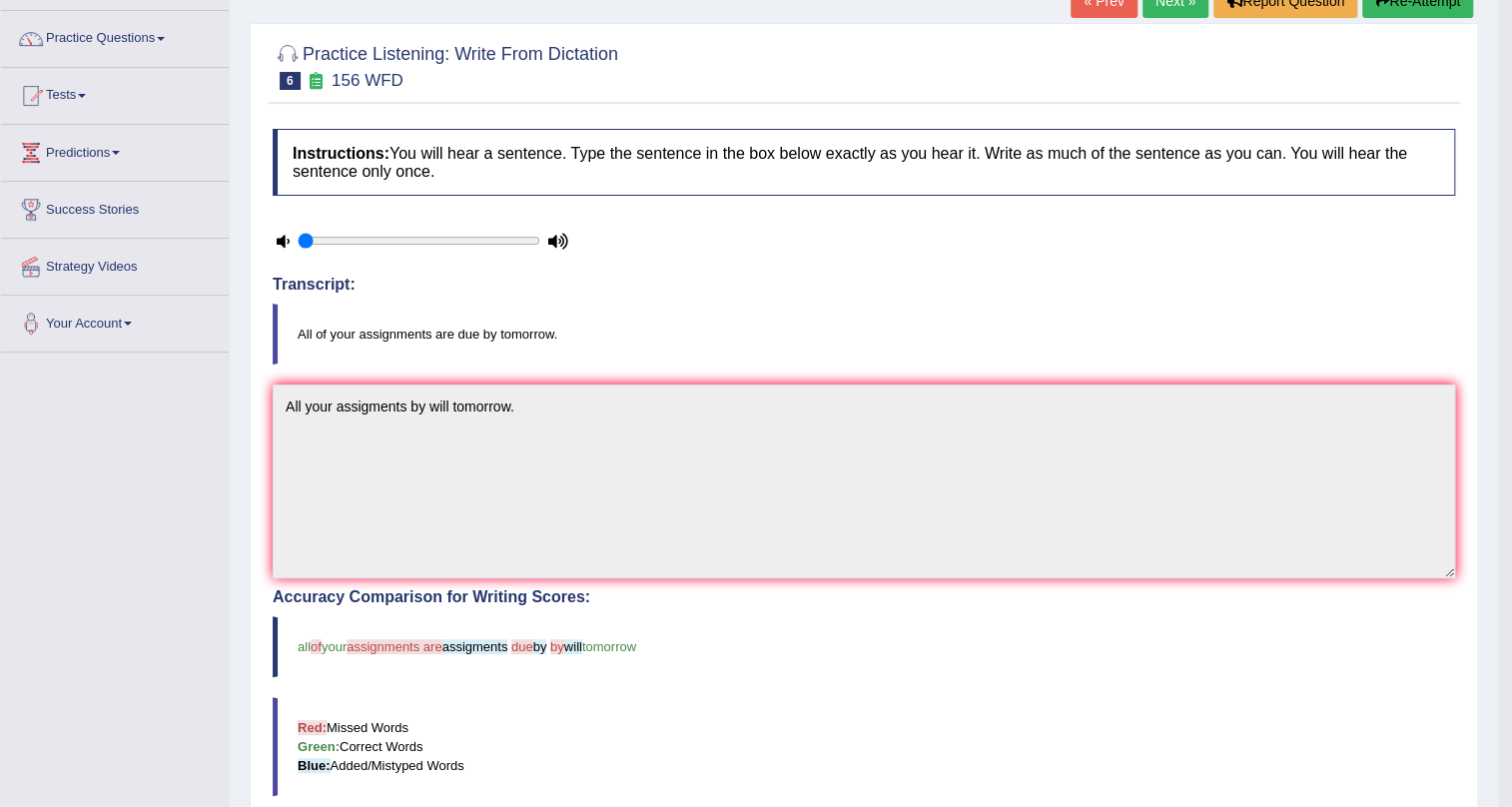 scroll, scrollTop: 0, scrollLeft: 0, axis: both 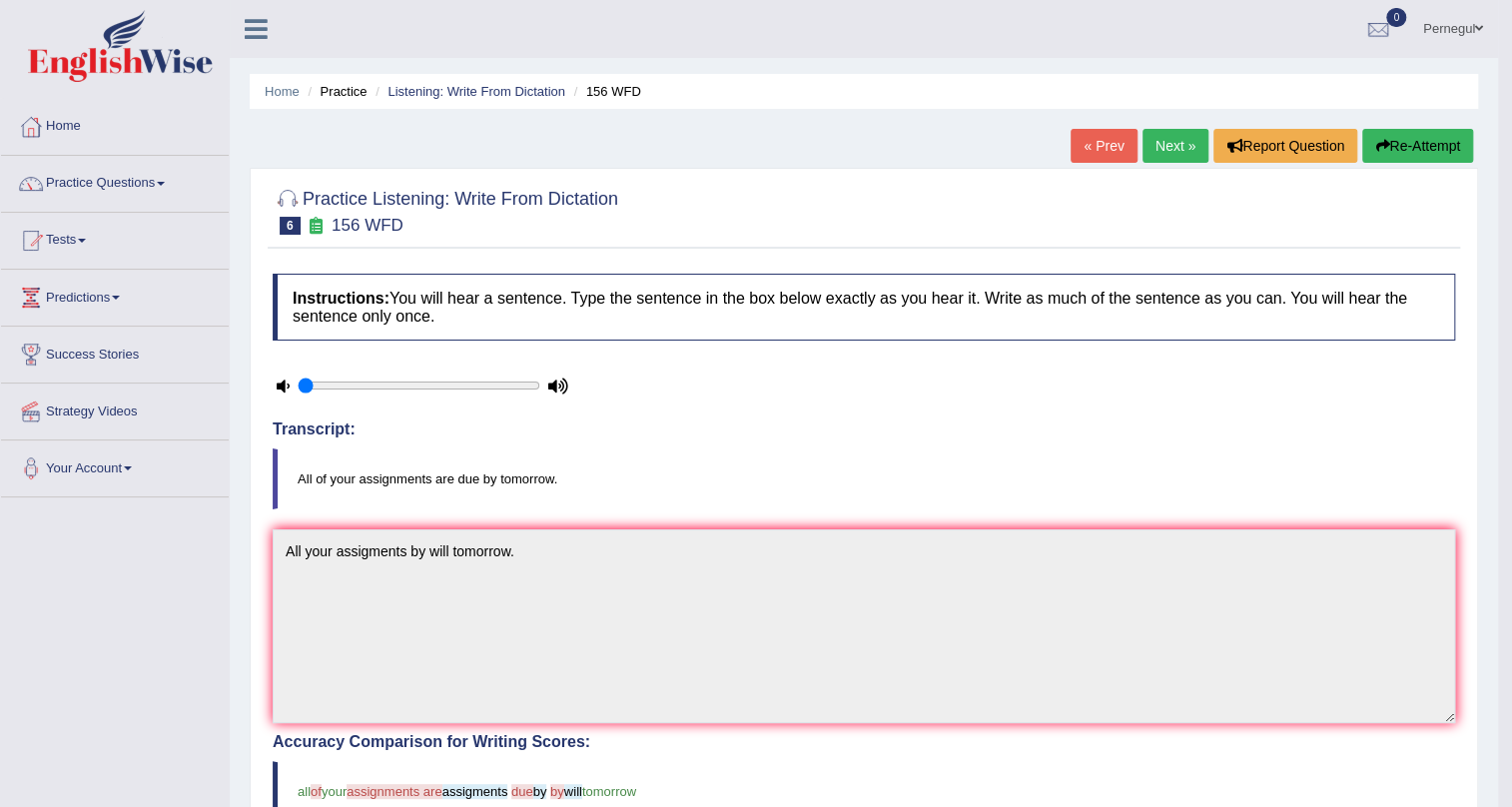 click on "Next »" at bounding box center [1175, 146] 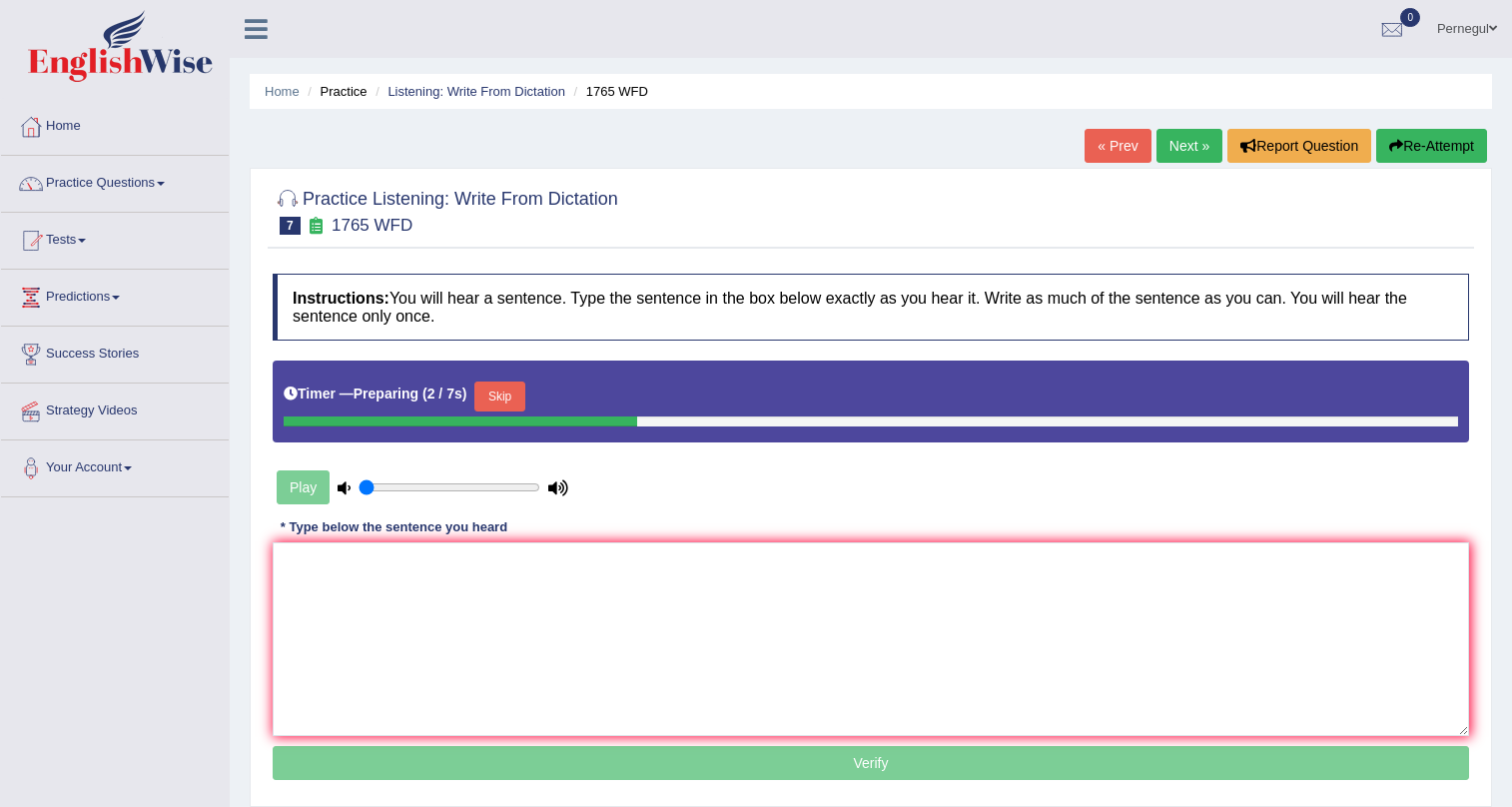 scroll, scrollTop: 0, scrollLeft: 0, axis: both 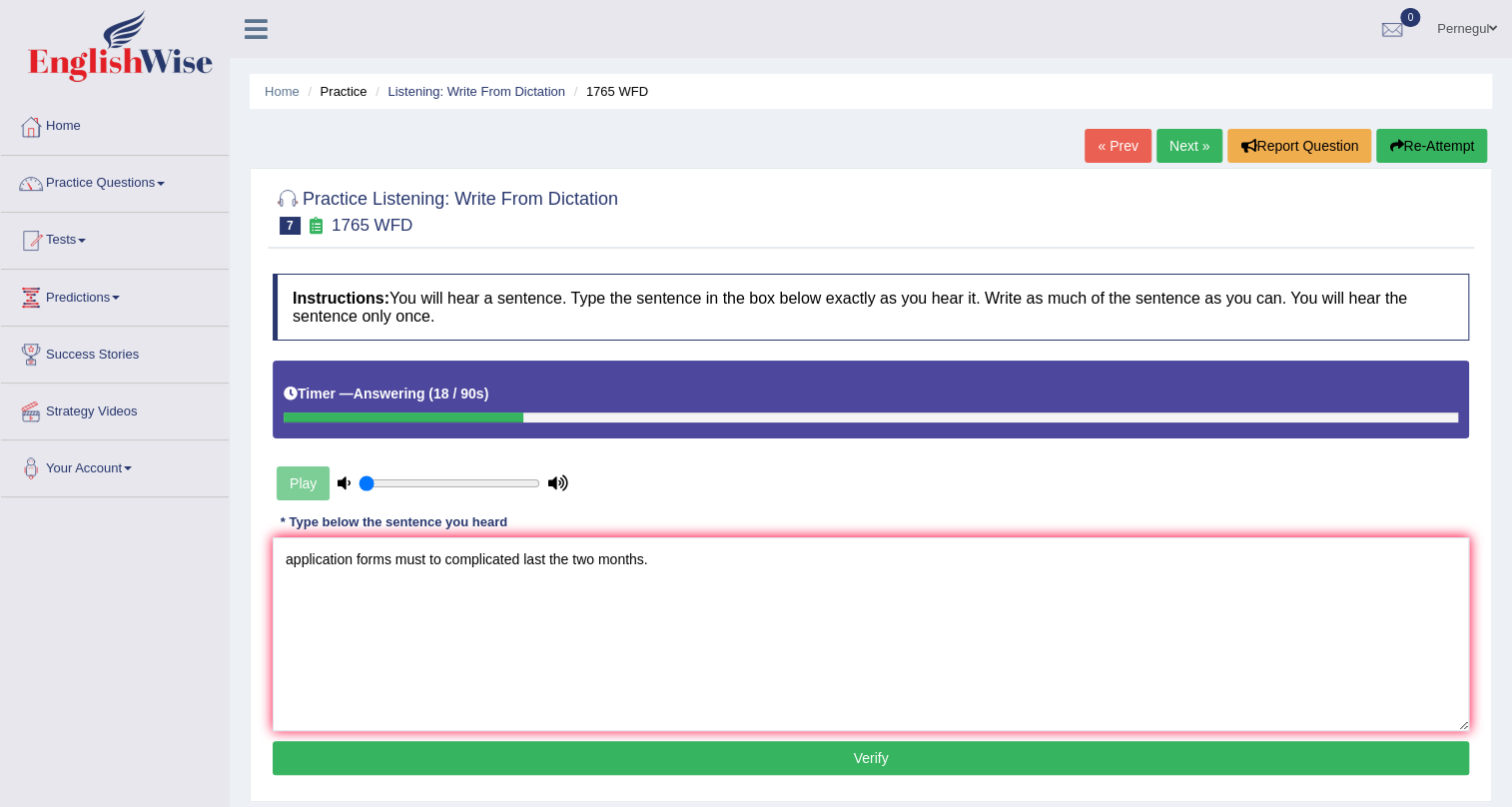 click on "application forms must to complicated last the two months." at bounding box center (871, 634) 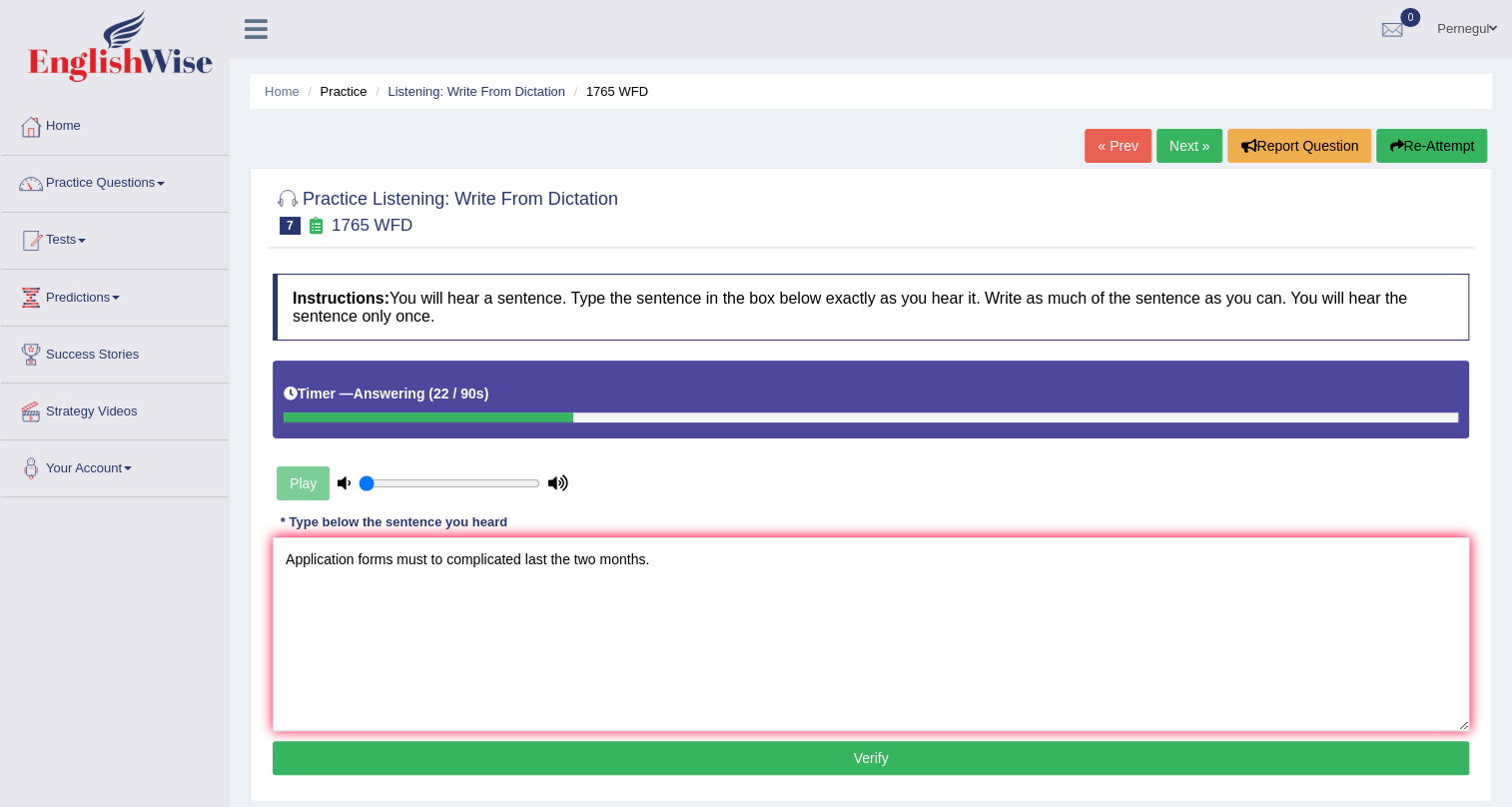 type on "Application forms must to complicated last the two months." 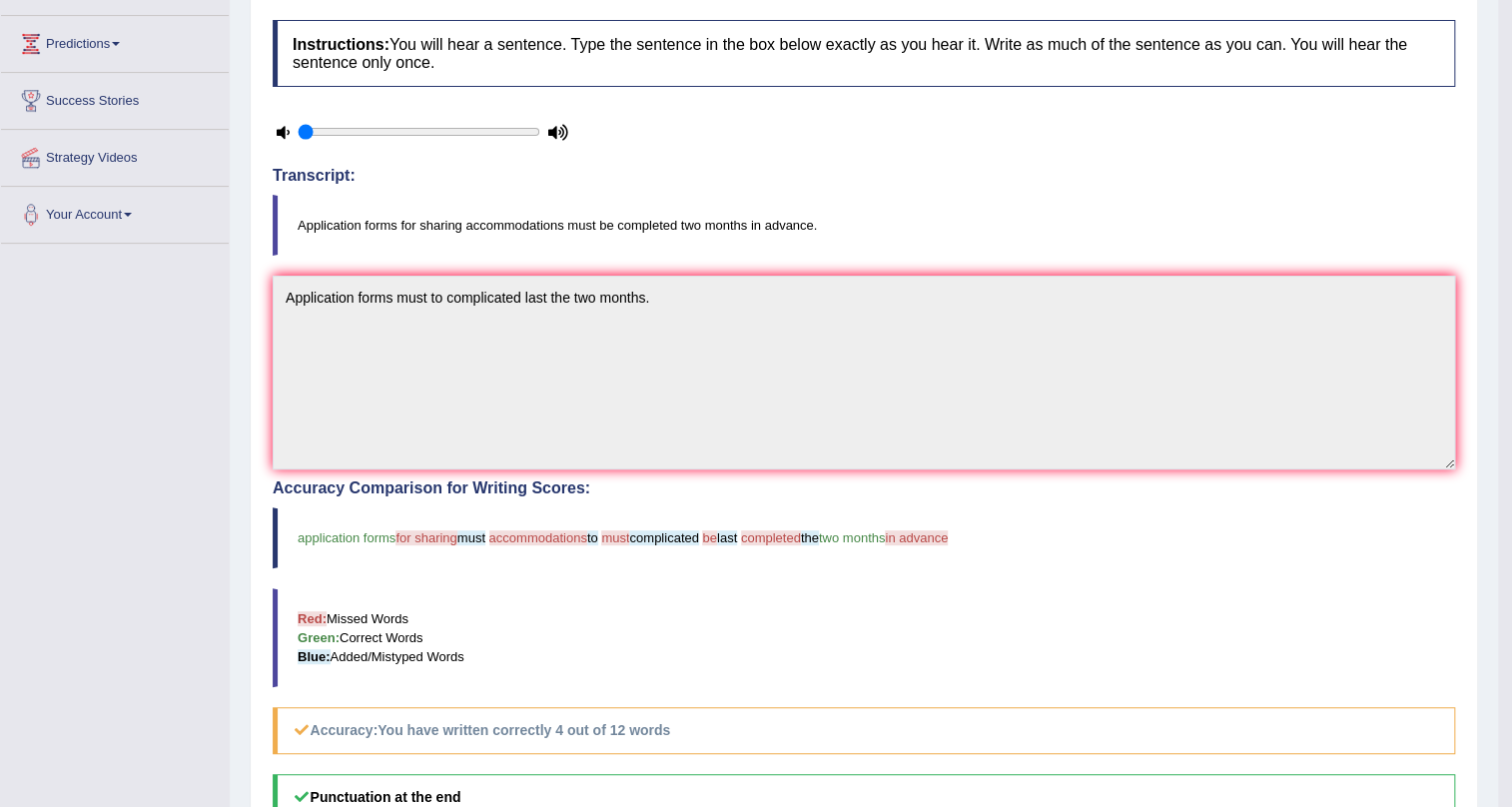 scroll, scrollTop: 0, scrollLeft: 0, axis: both 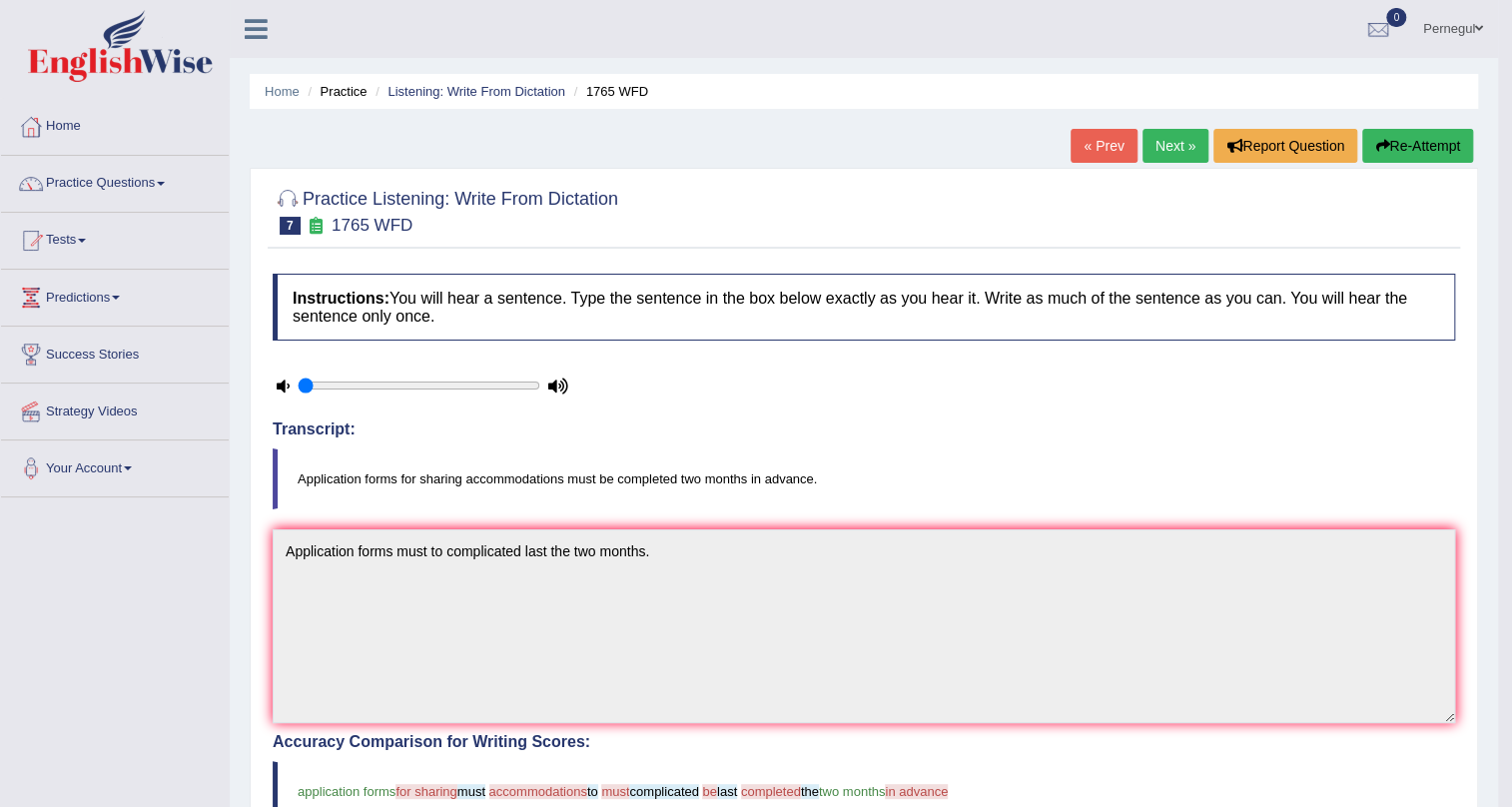 click on "Next »" at bounding box center (1175, 146) 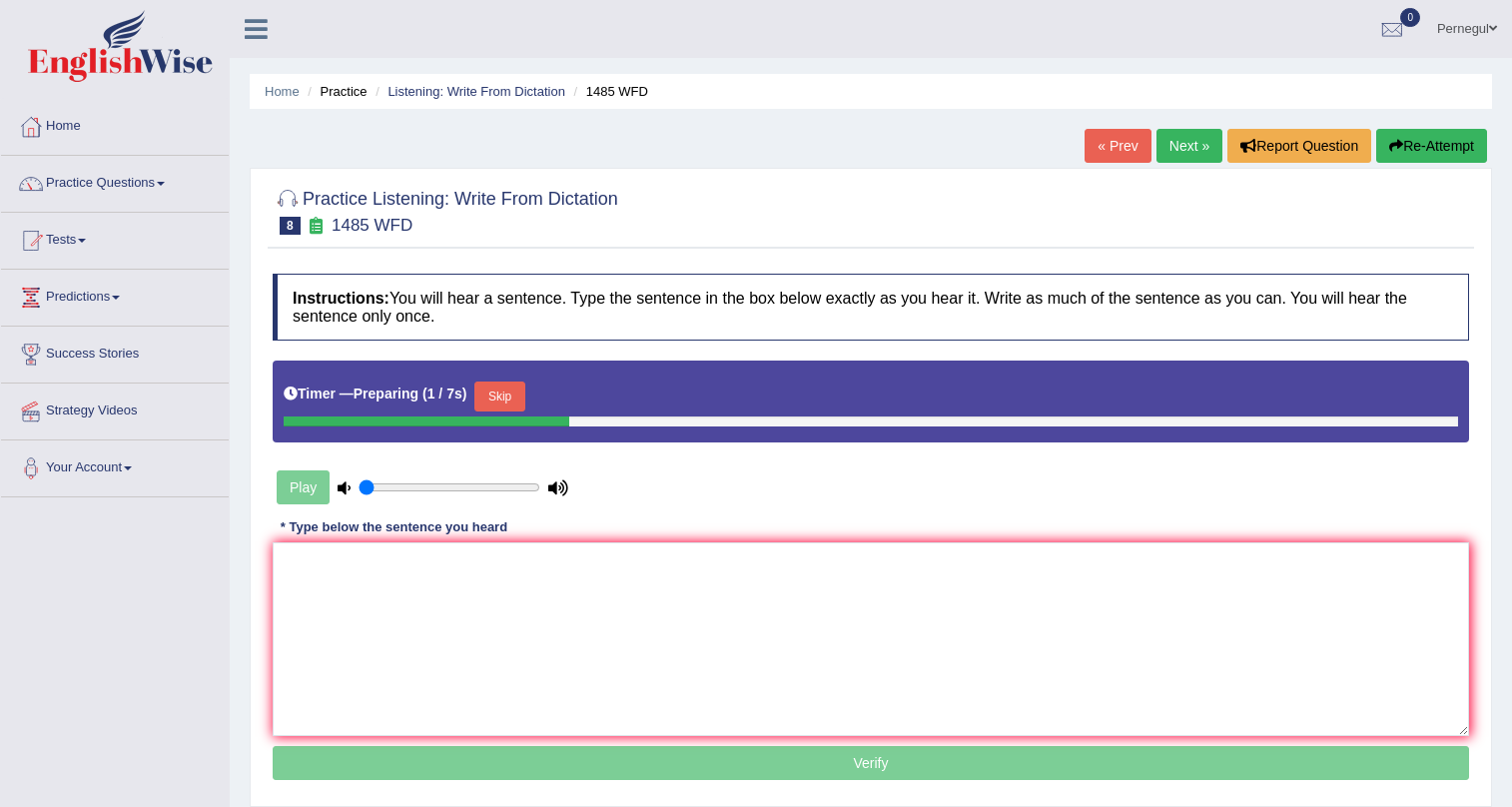scroll, scrollTop: 0, scrollLeft: 0, axis: both 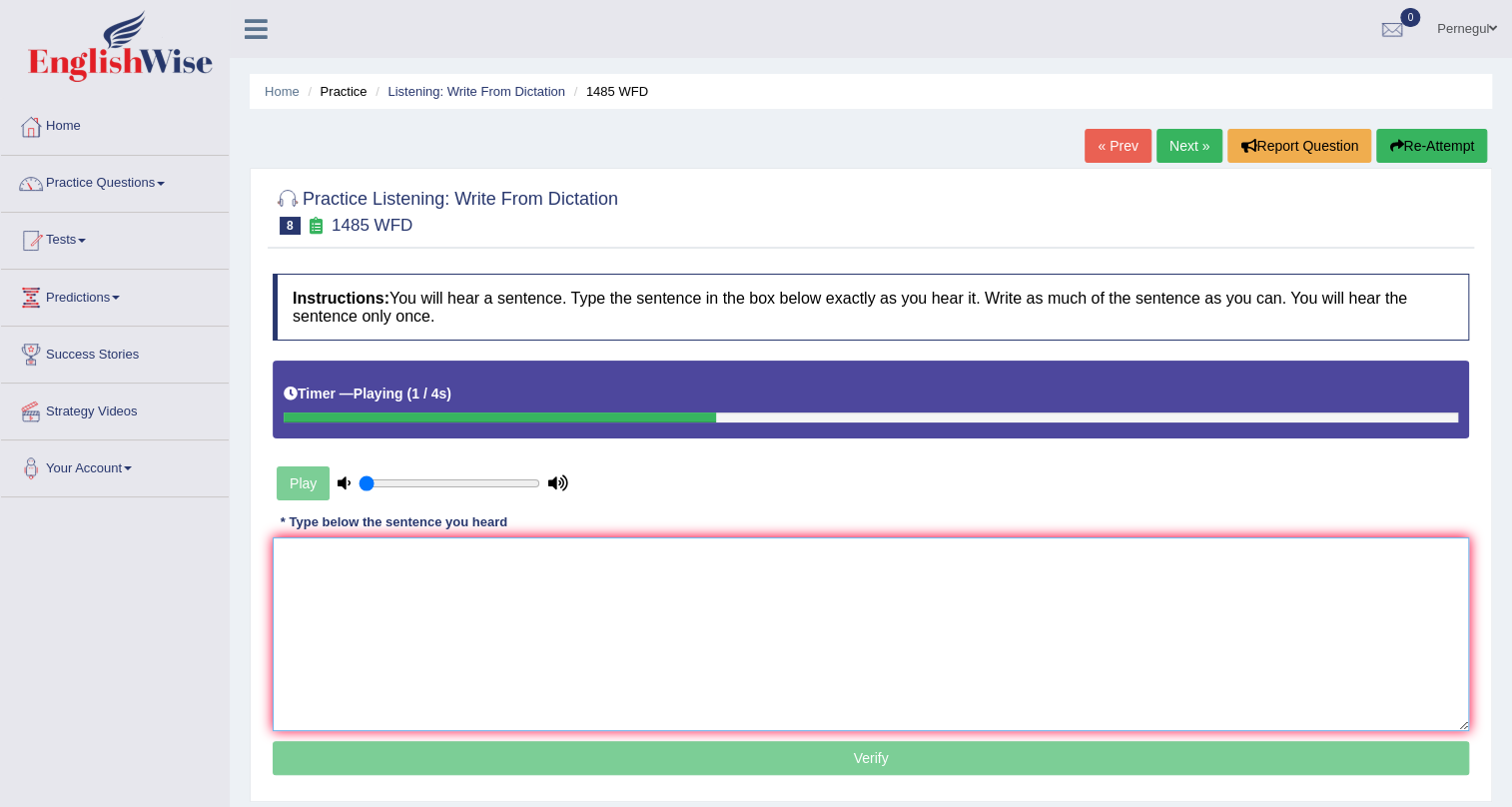 click at bounding box center [871, 634] 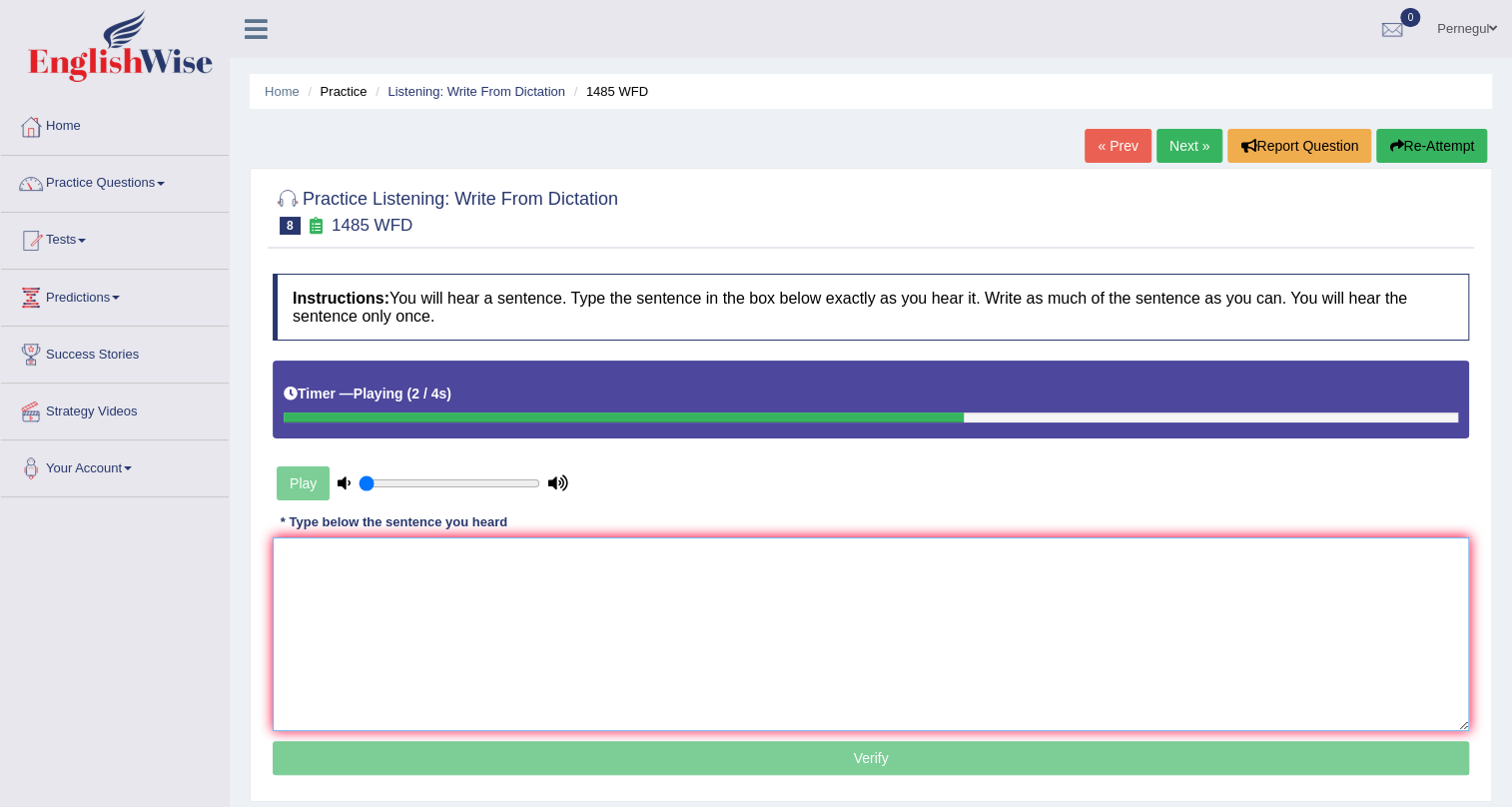 type on "F" 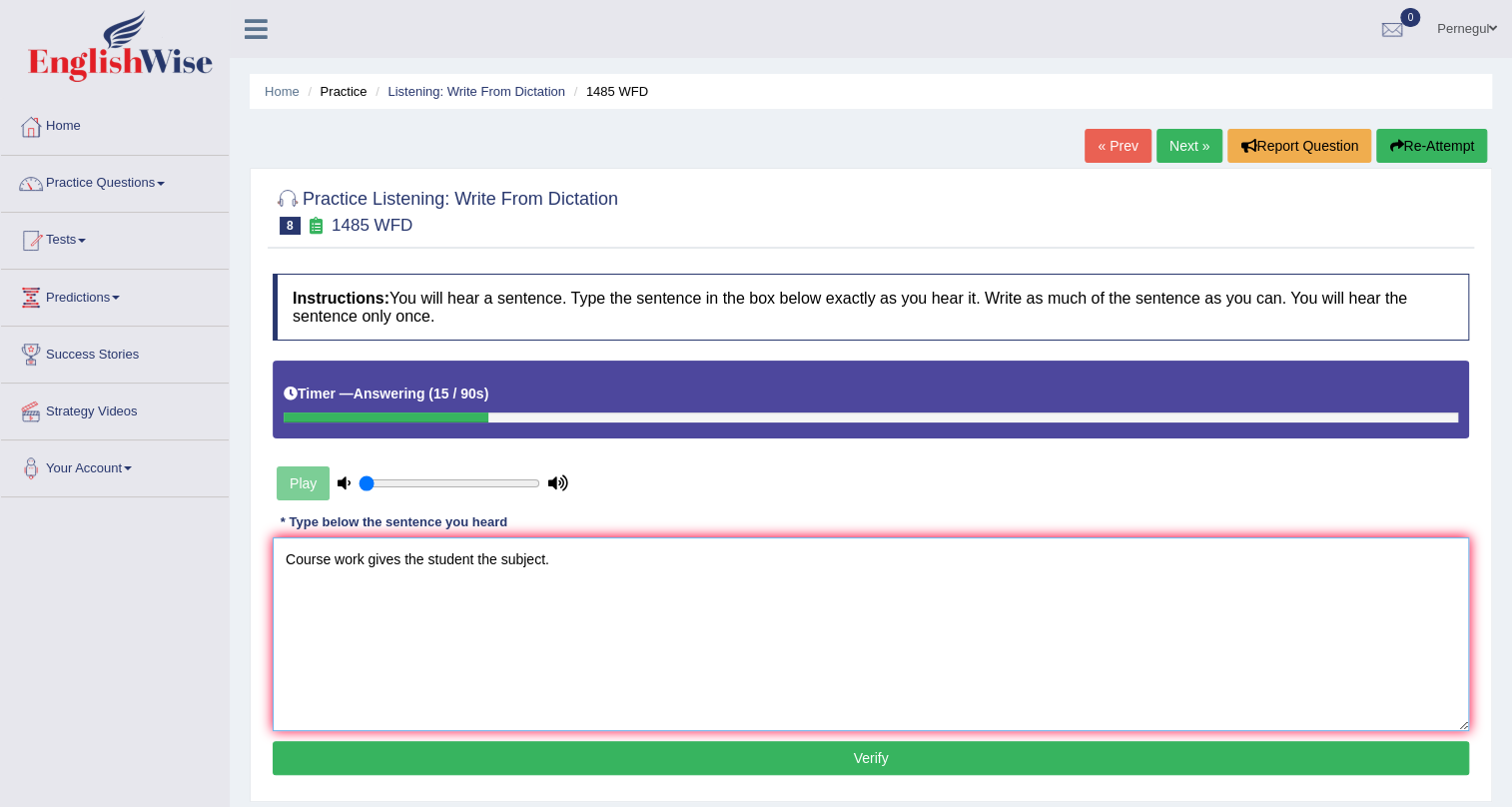type on "Course work gives the student the subject." 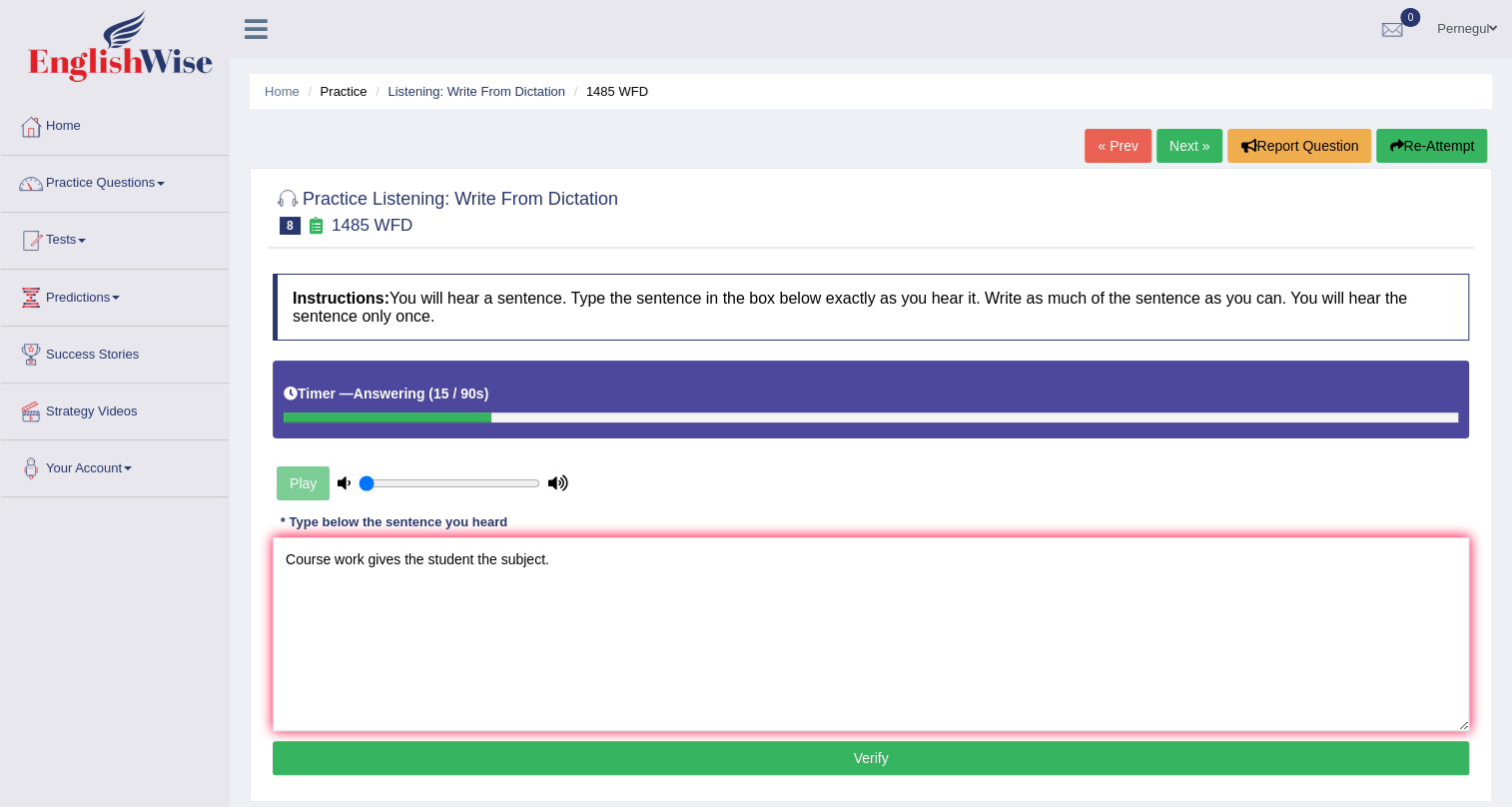 click on "Verify" at bounding box center (871, 758) 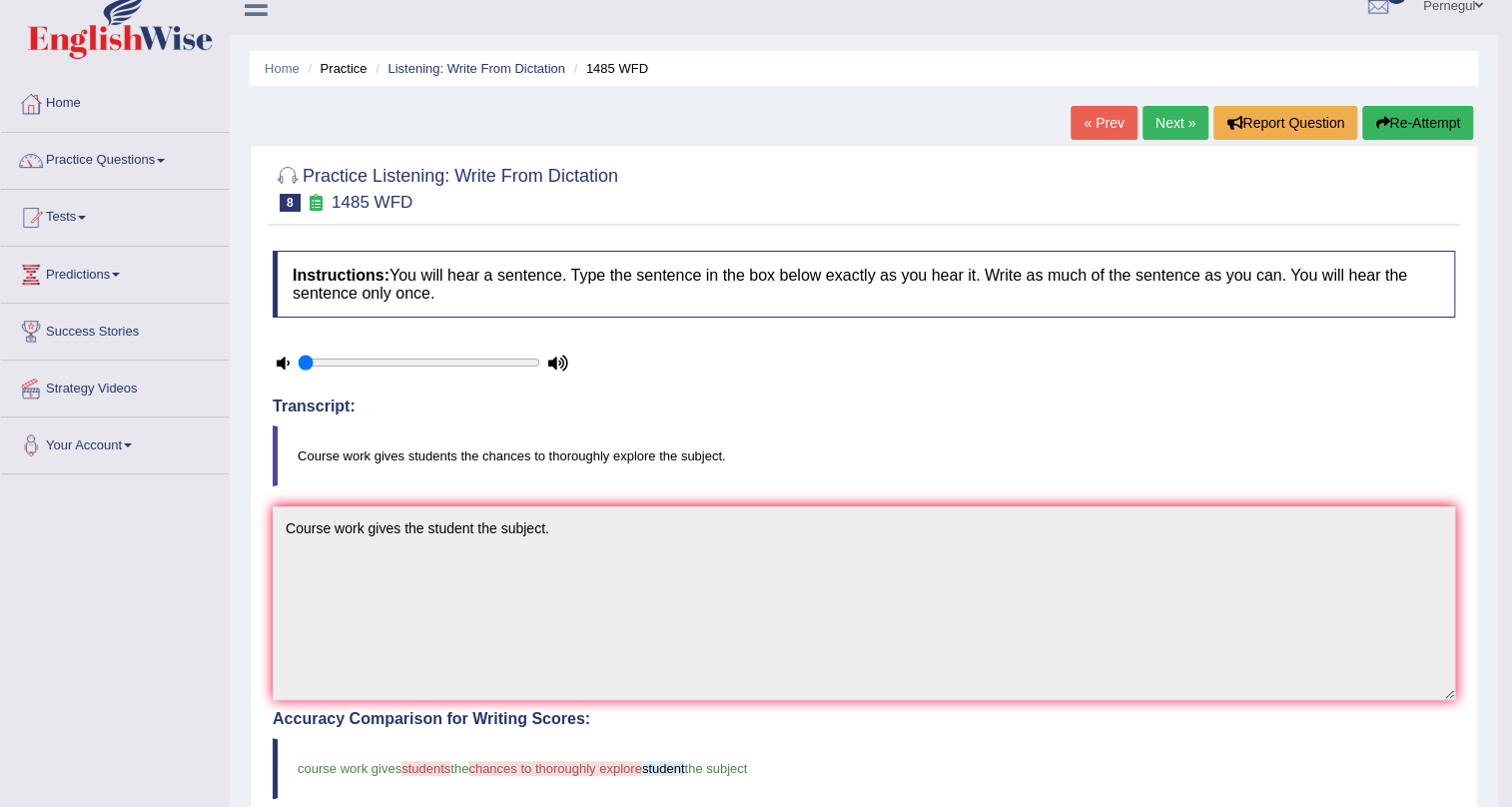 scroll, scrollTop: 0, scrollLeft: 0, axis: both 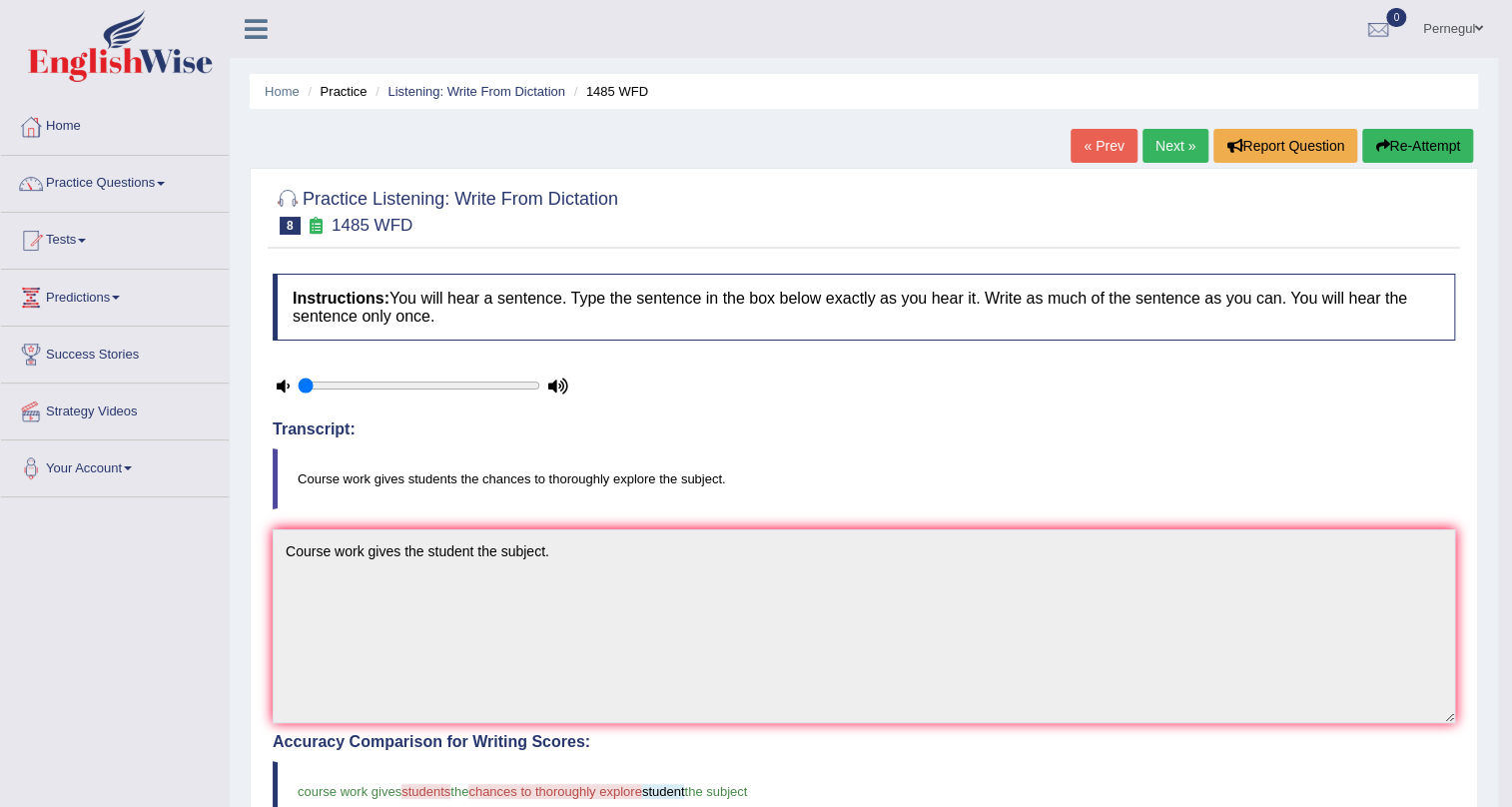 click on "Next »" at bounding box center (1175, 146) 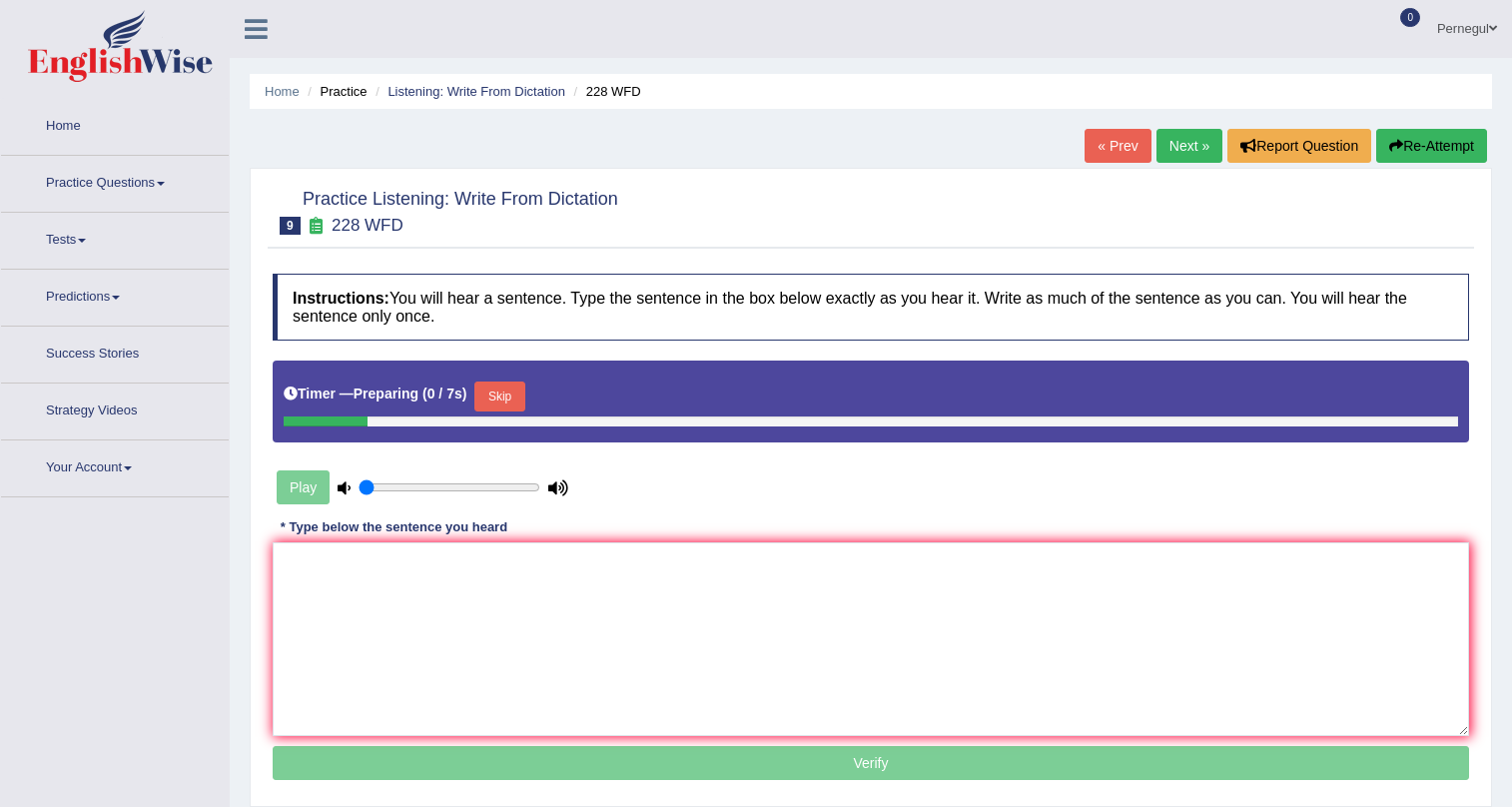 scroll, scrollTop: 0, scrollLeft: 0, axis: both 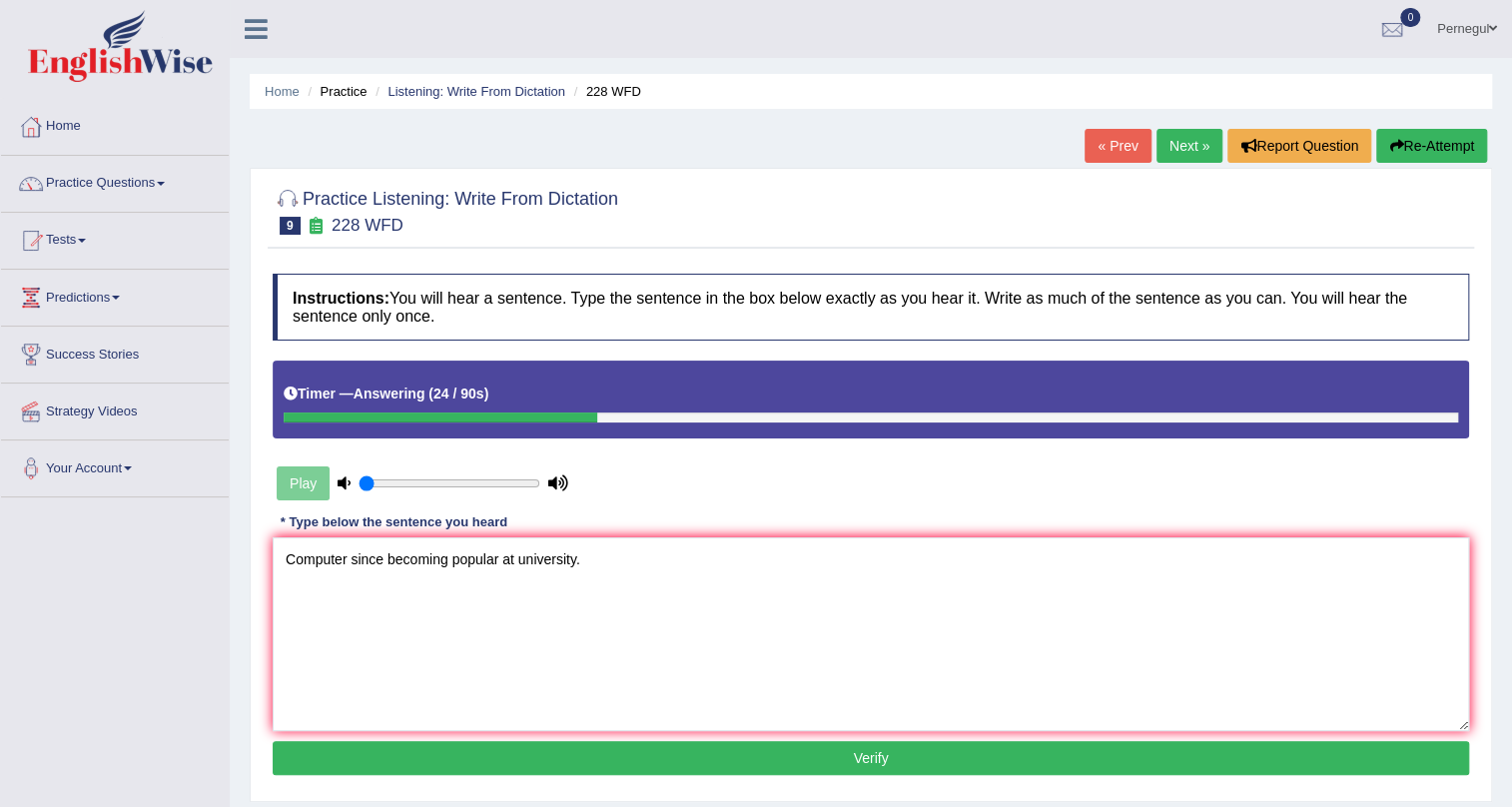 type on "Computer since becoming popular at university." 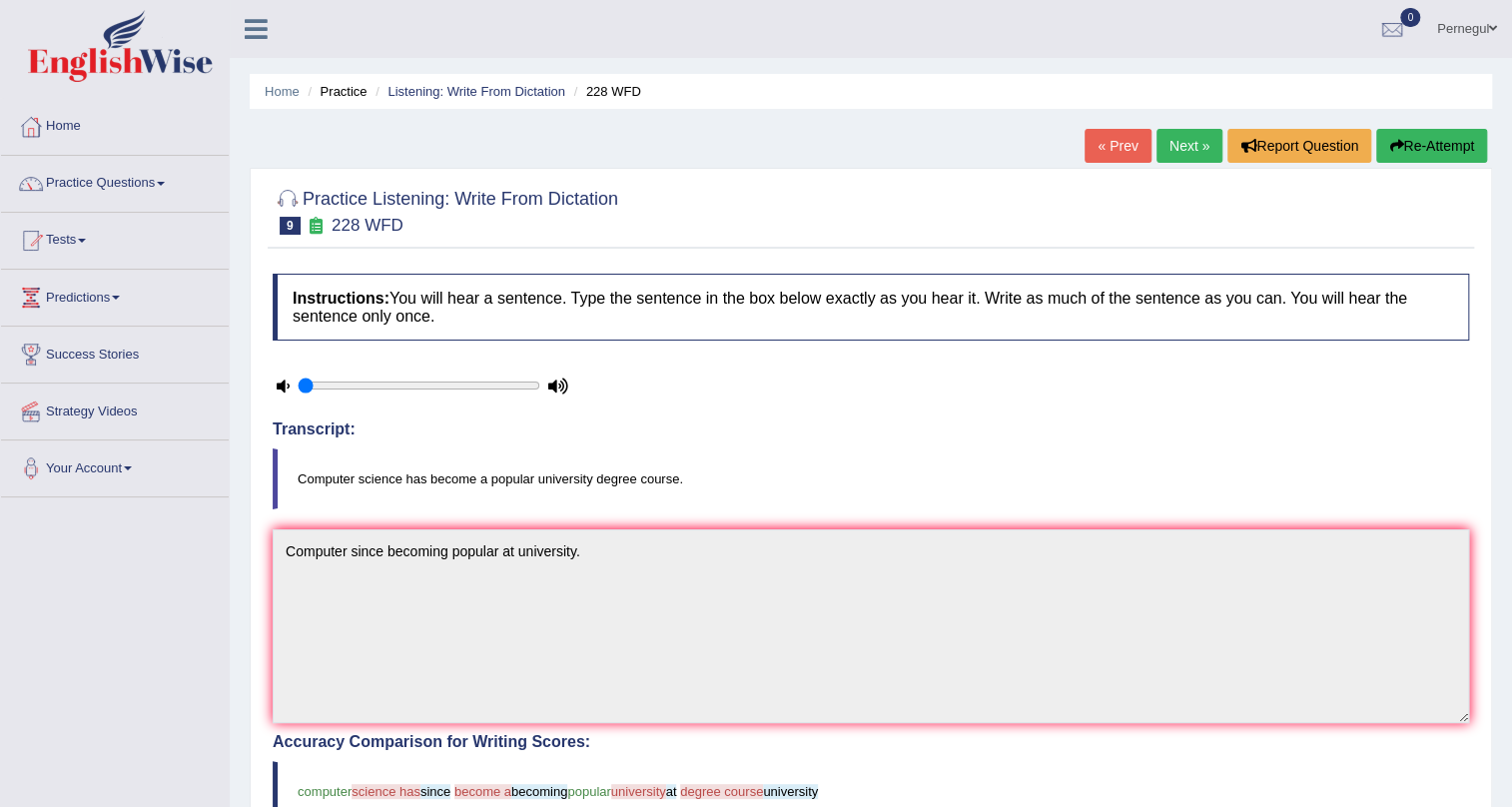 click on "Next »" at bounding box center [1189, 146] 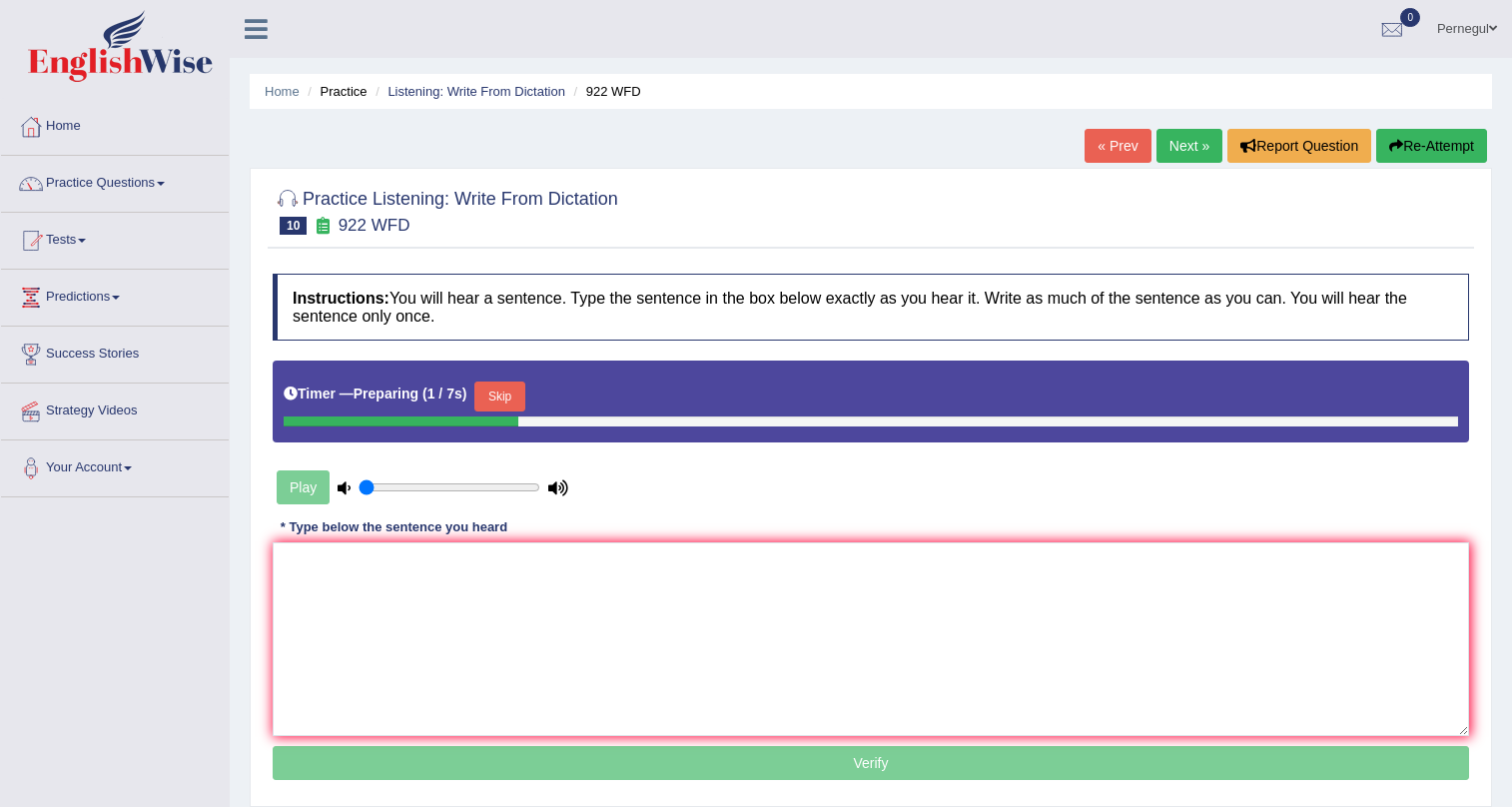 scroll, scrollTop: 0, scrollLeft: 0, axis: both 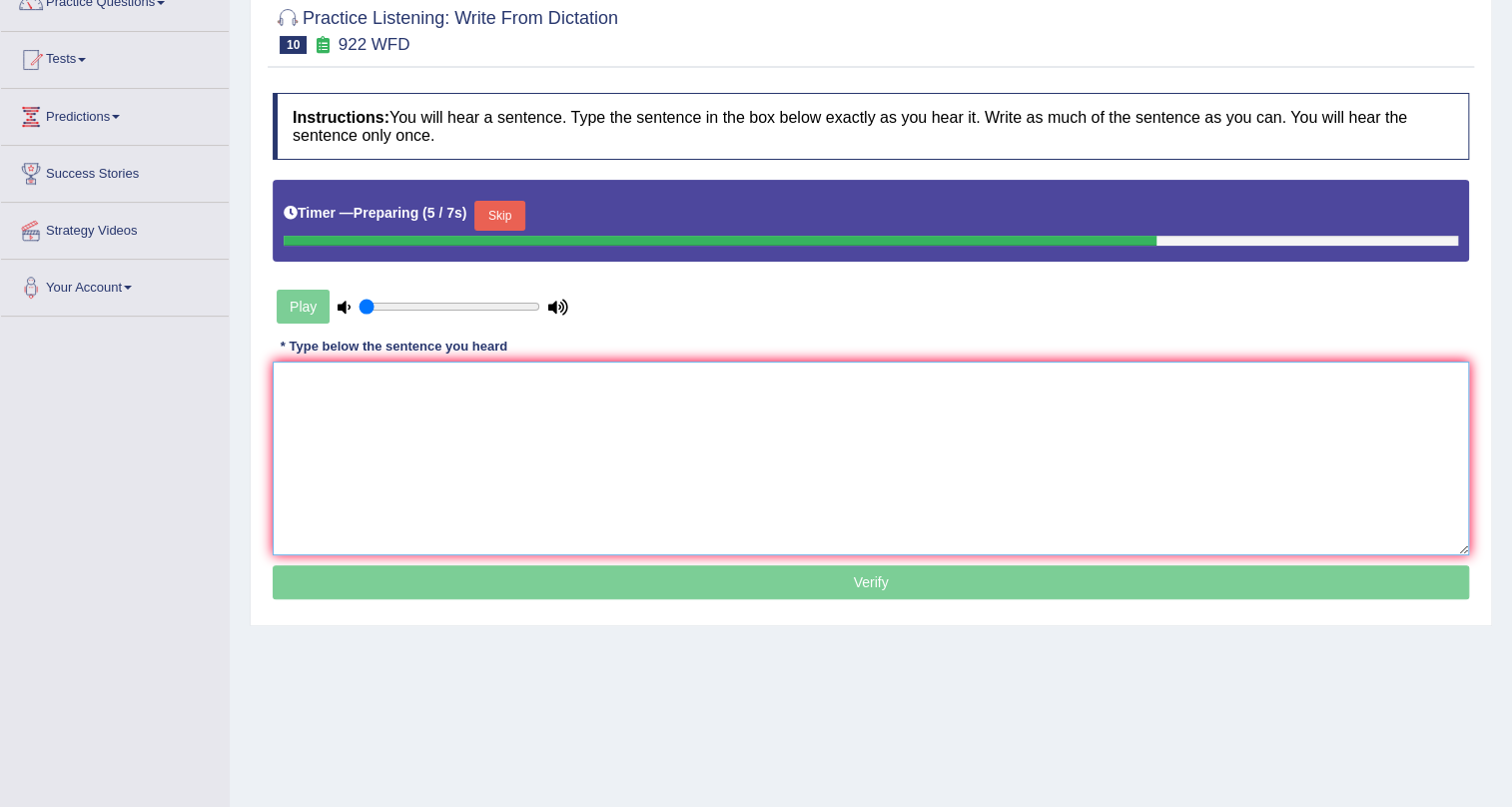 click at bounding box center (871, 458) 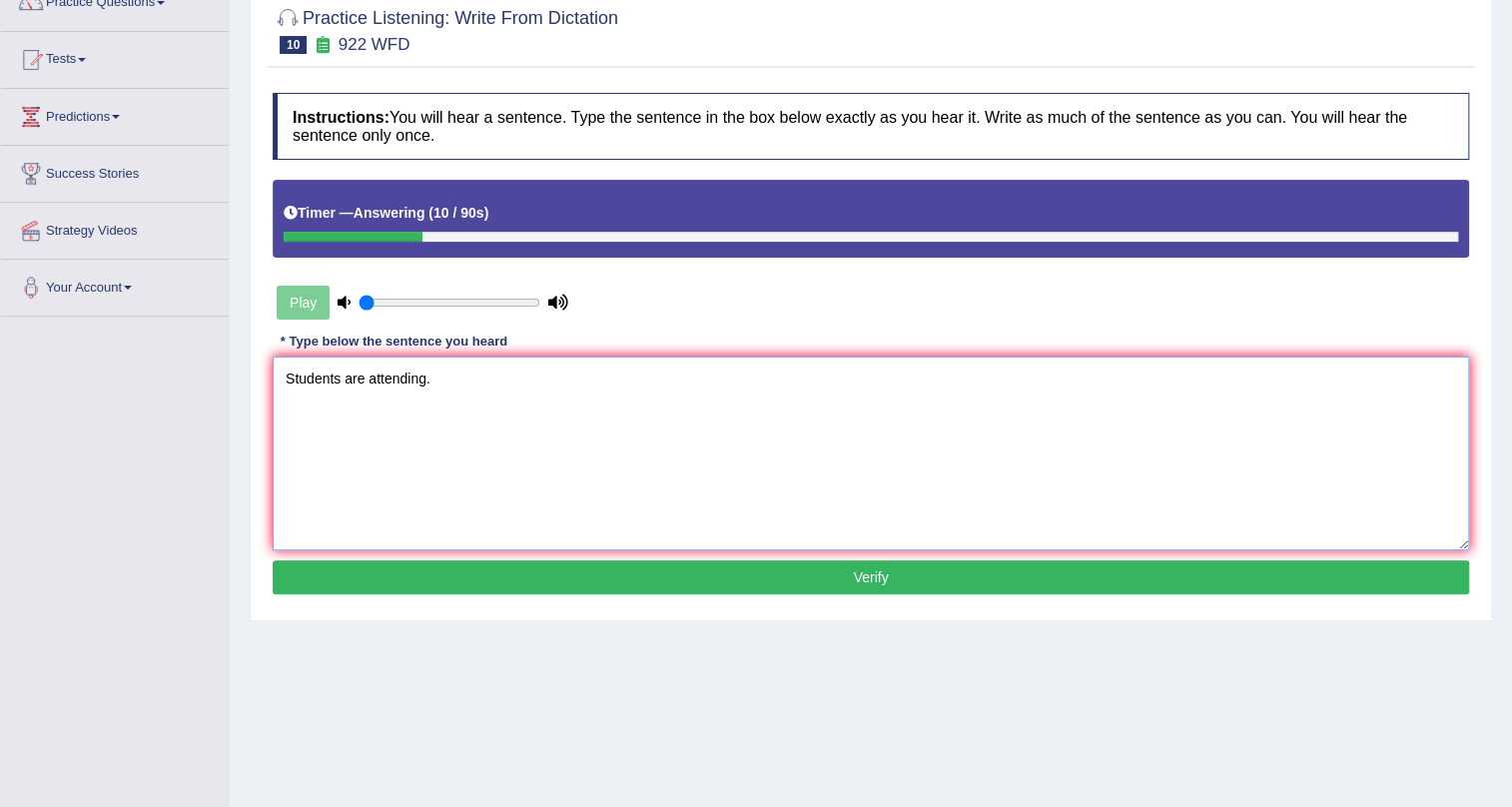 type on "Students are attending." 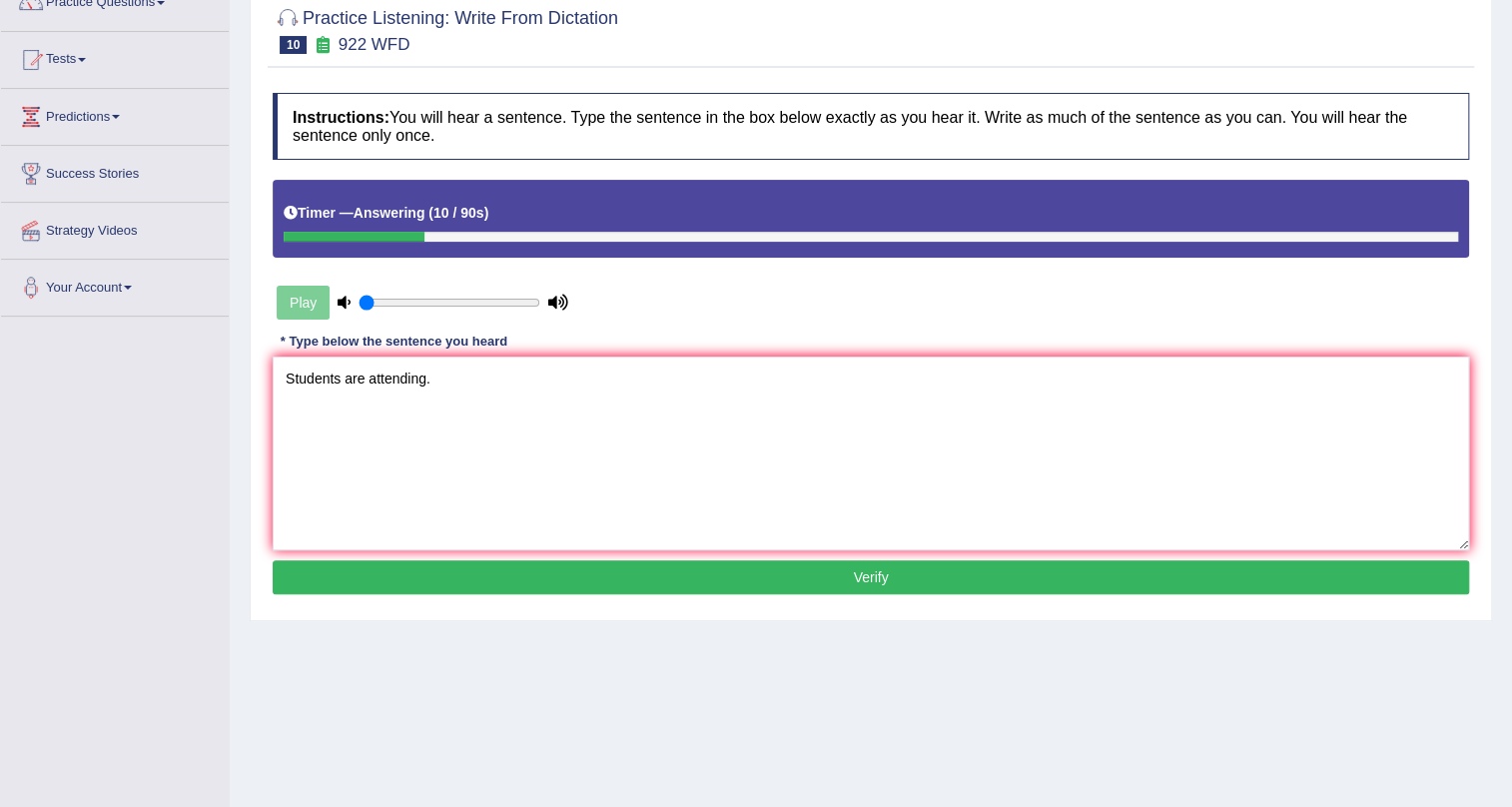 click on "Verify" at bounding box center [871, 577] 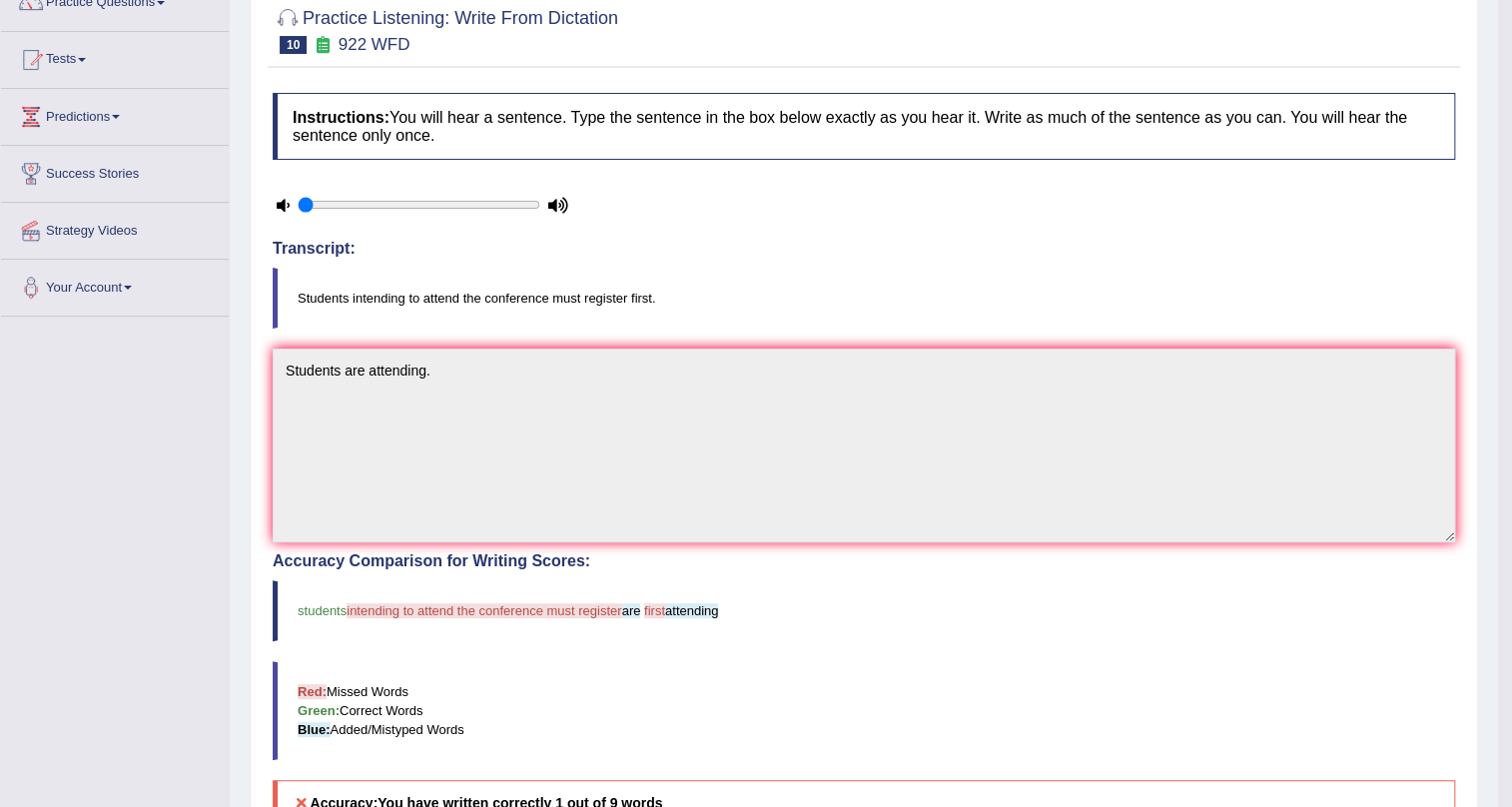 scroll, scrollTop: 0, scrollLeft: 0, axis: both 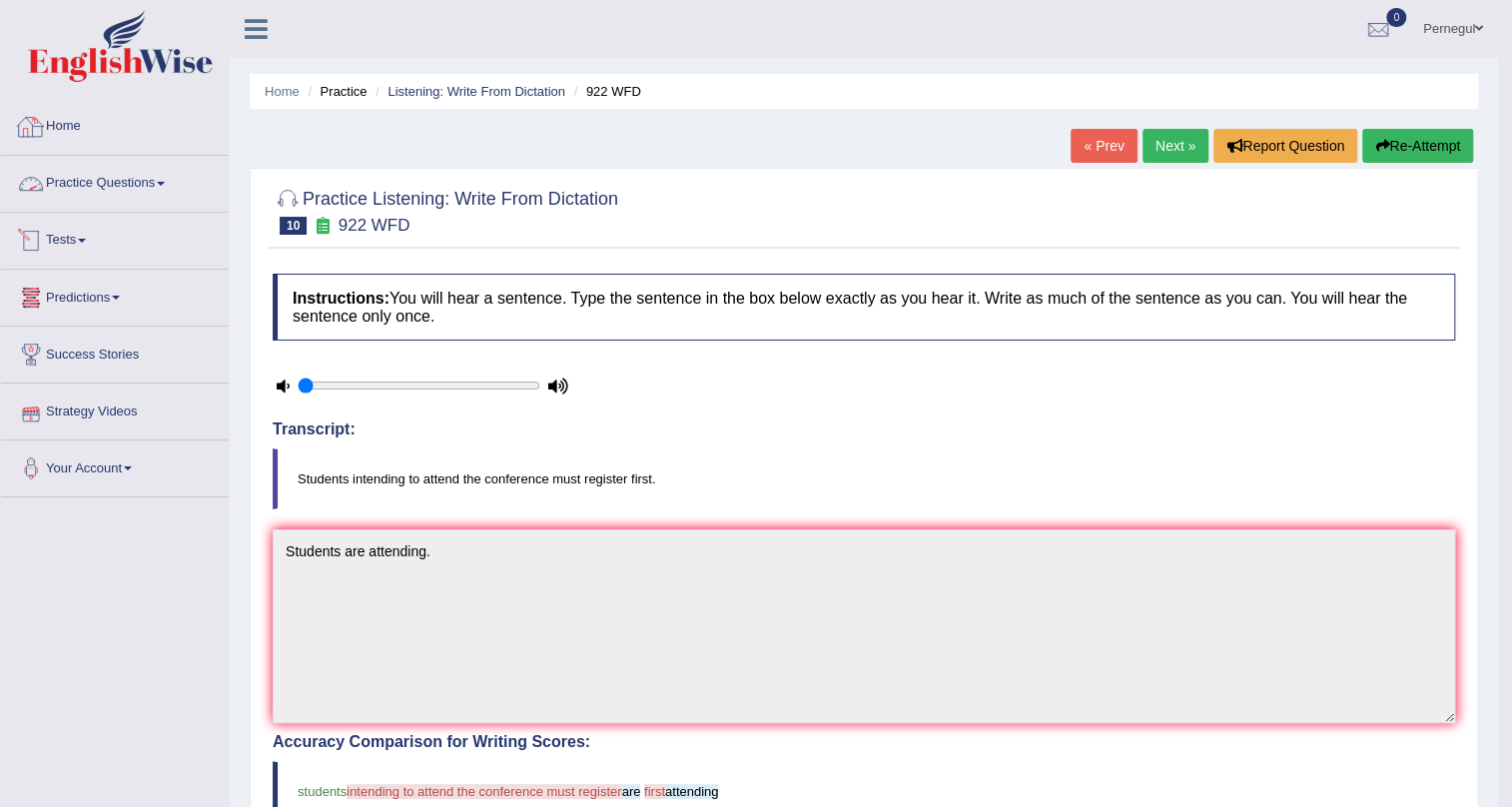 click on "Practice Questions" at bounding box center [115, 181] 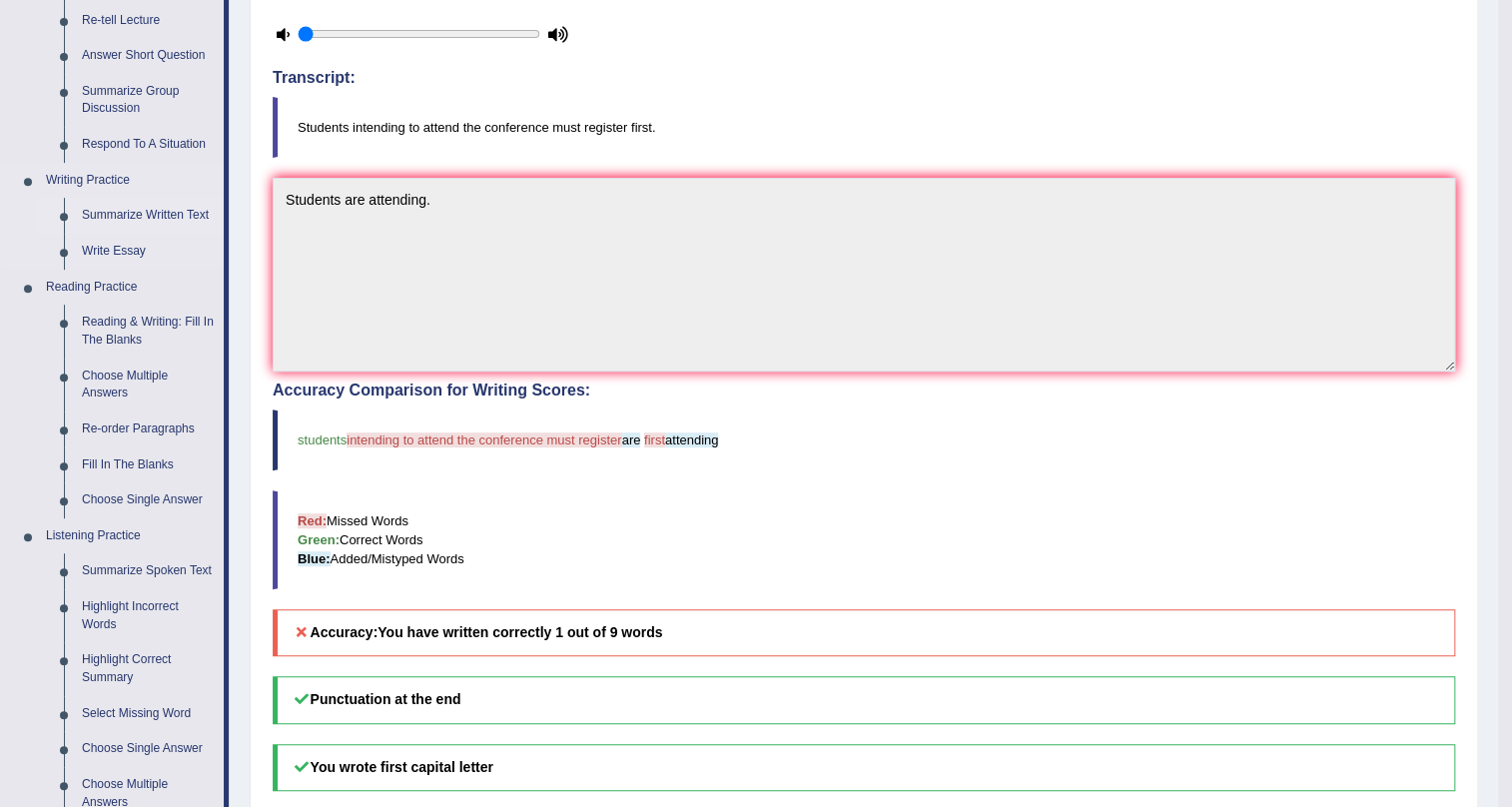 scroll, scrollTop: 544, scrollLeft: 0, axis: vertical 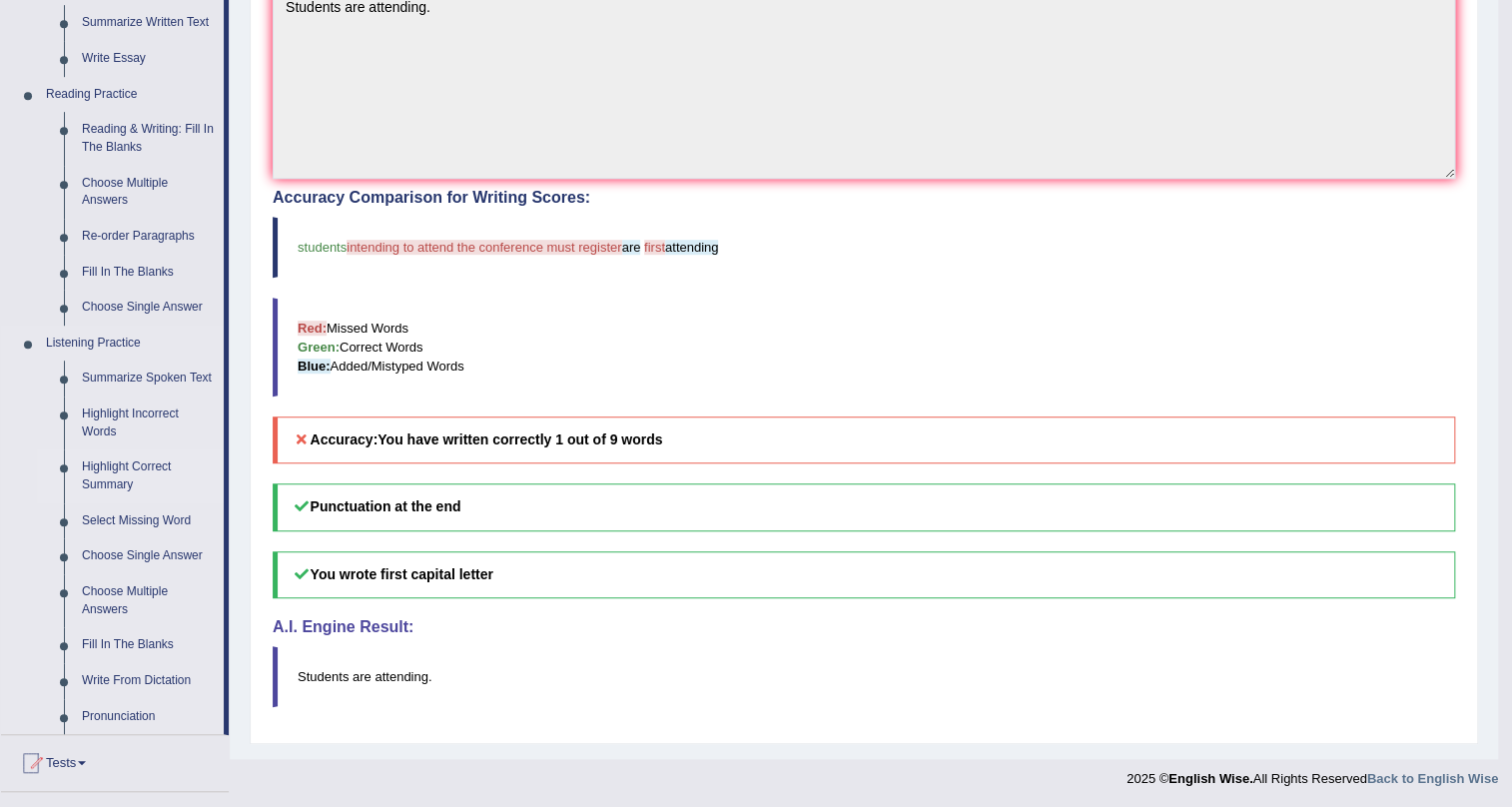 click on "Highlight Correct Summary" at bounding box center (148, 475) 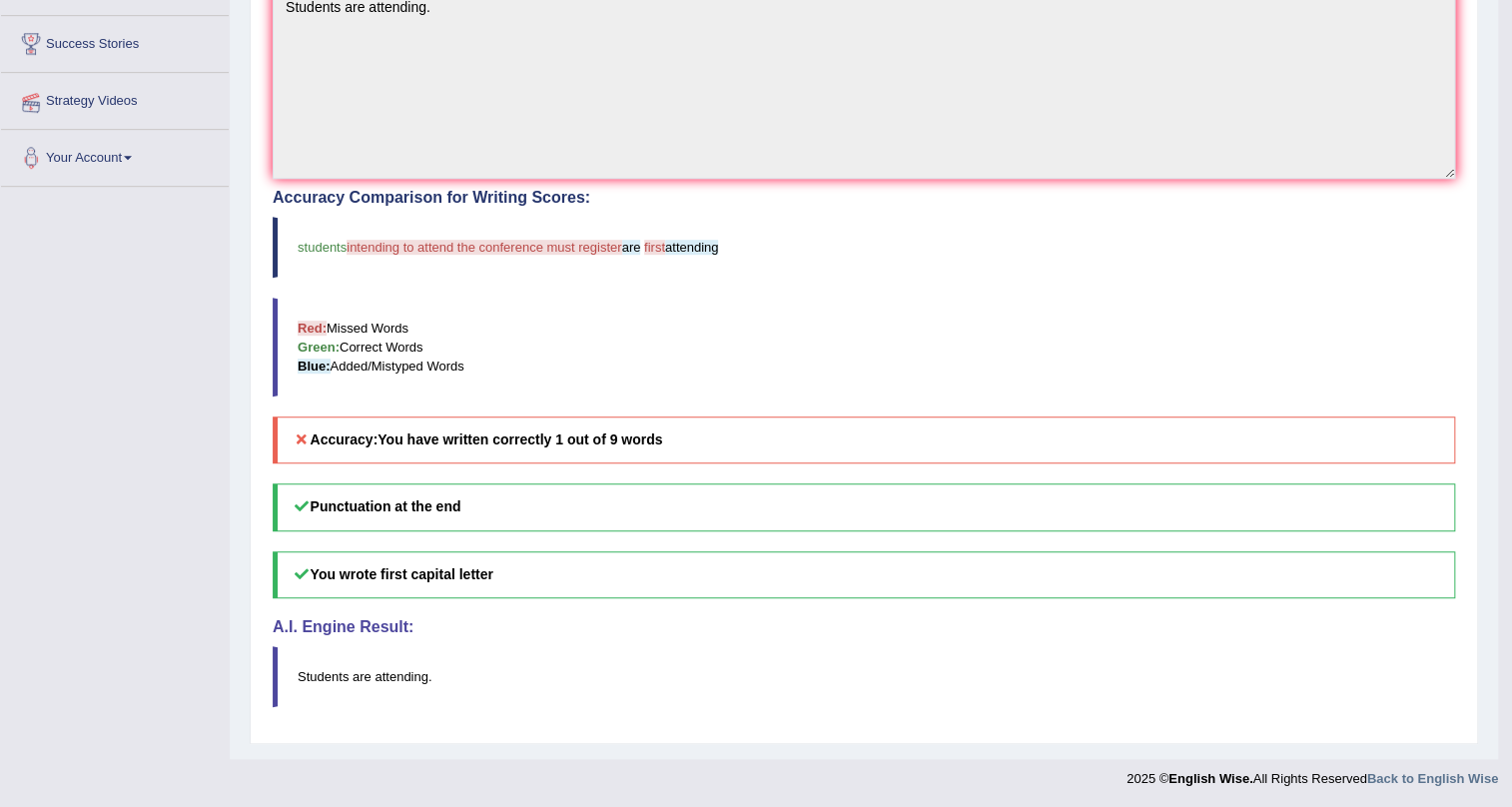 scroll, scrollTop: 283, scrollLeft: 0, axis: vertical 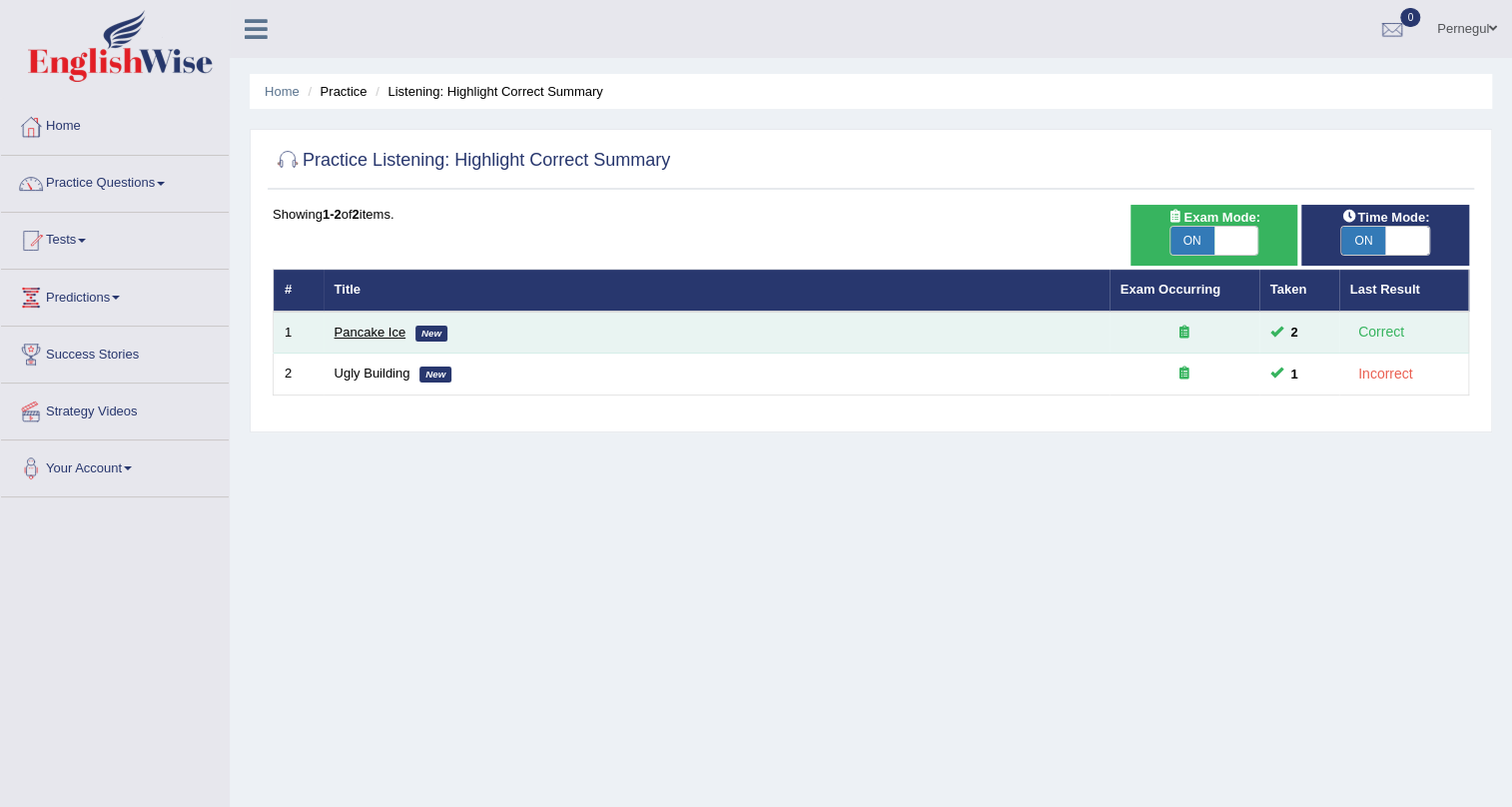 click on "Pancake Ice" at bounding box center (371, 332) 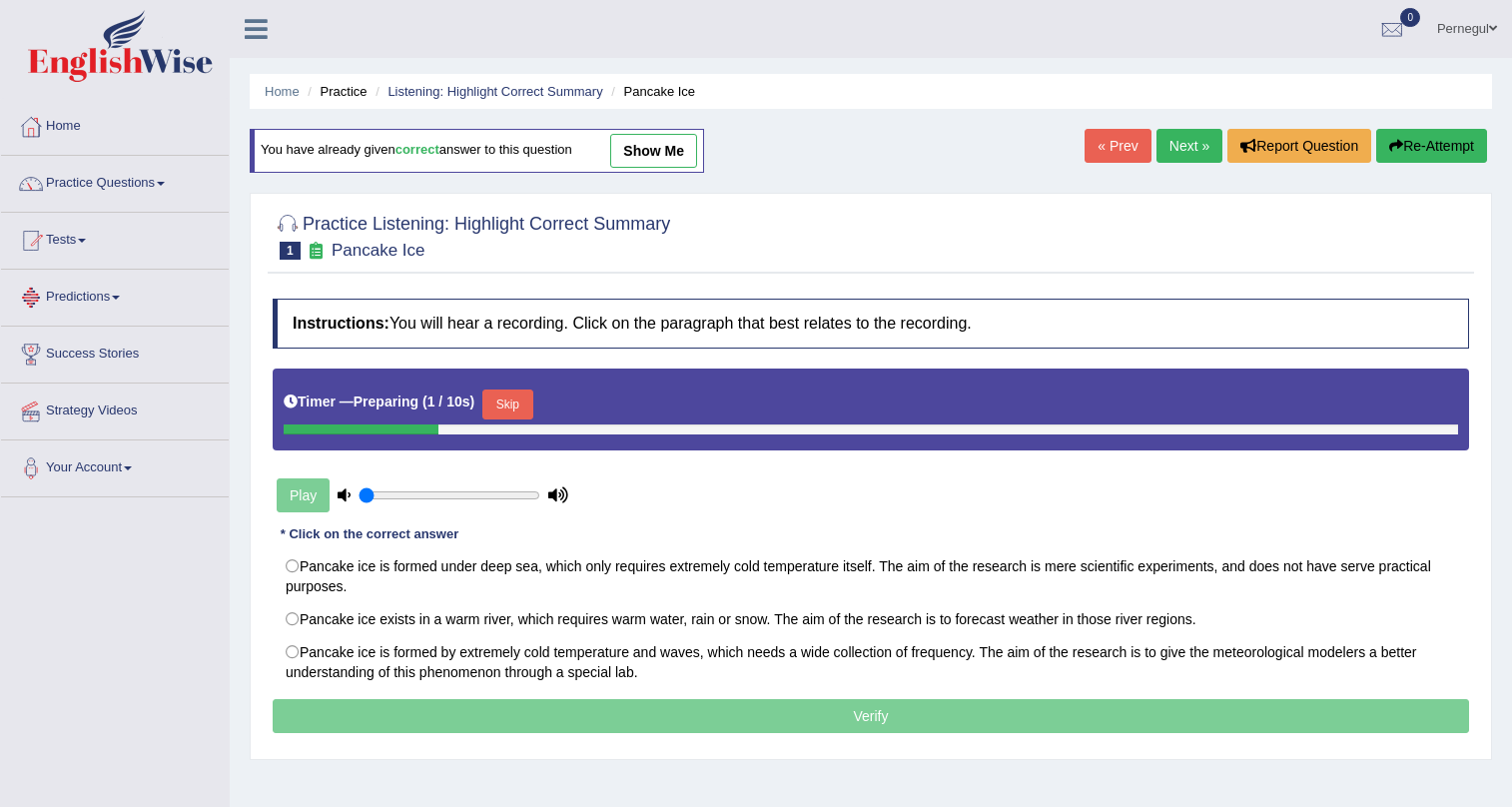 scroll, scrollTop: 0, scrollLeft: 0, axis: both 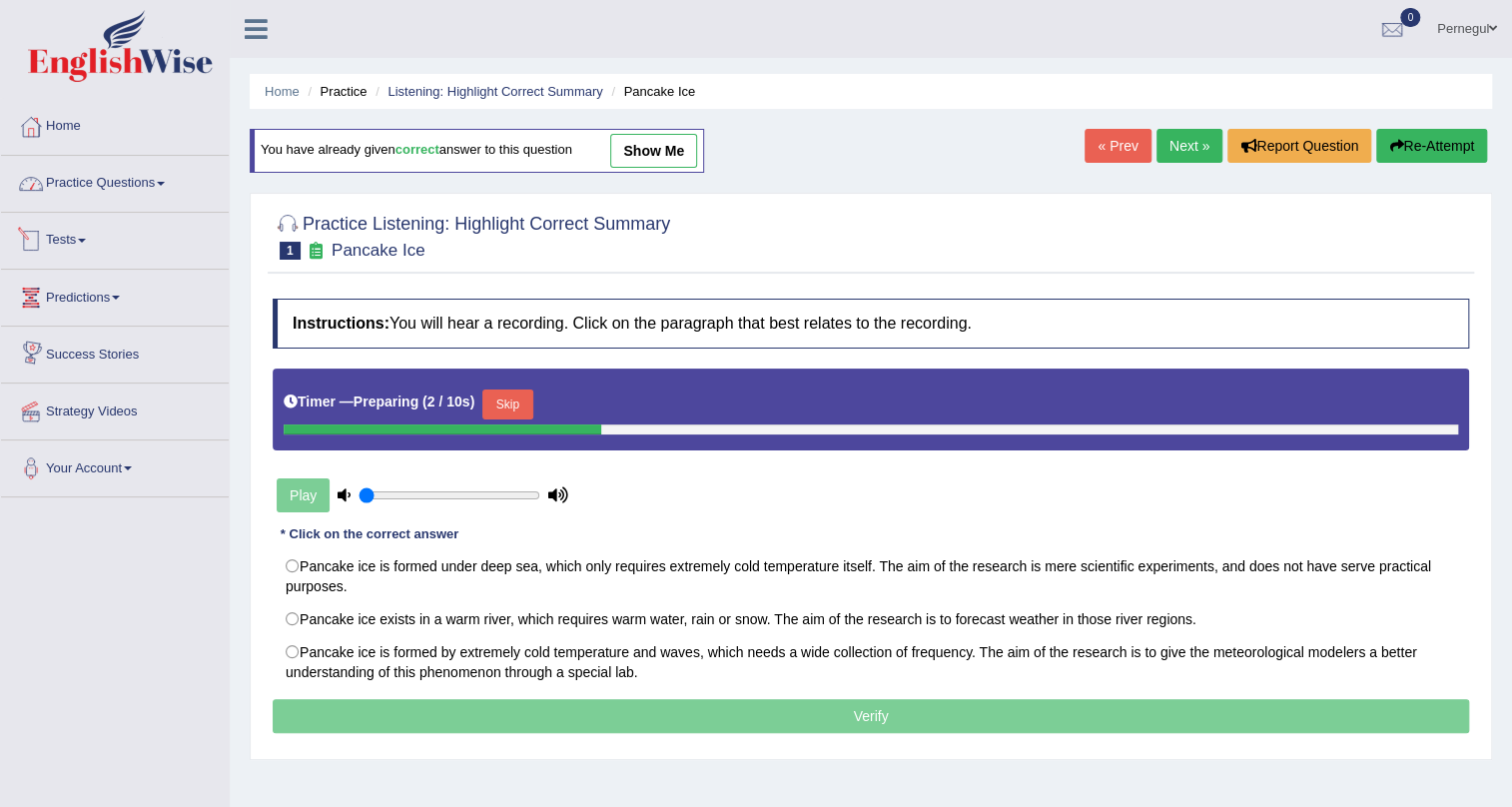 click on "Practice Questions" at bounding box center (115, 181) 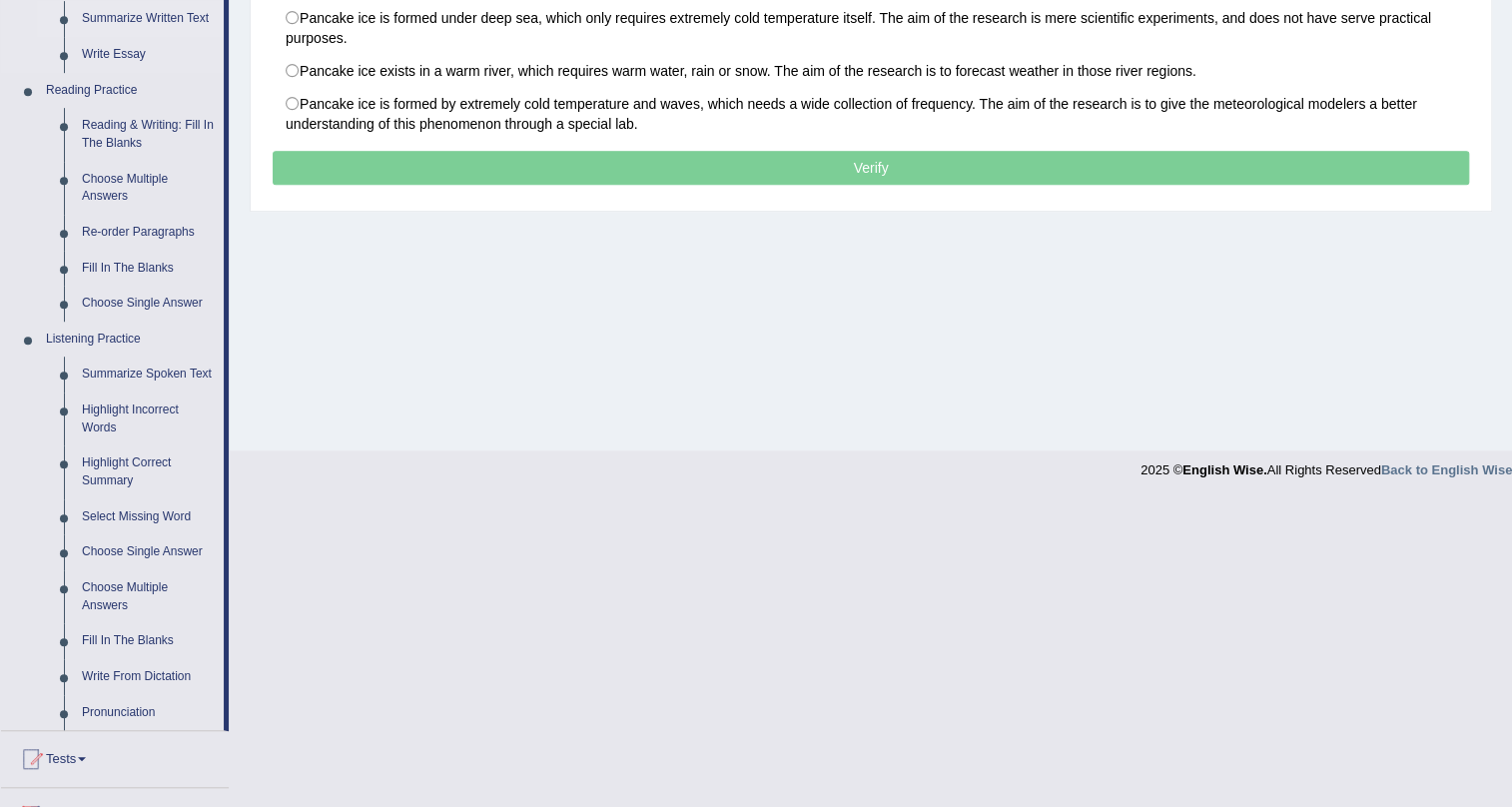 scroll, scrollTop: 726, scrollLeft: 0, axis: vertical 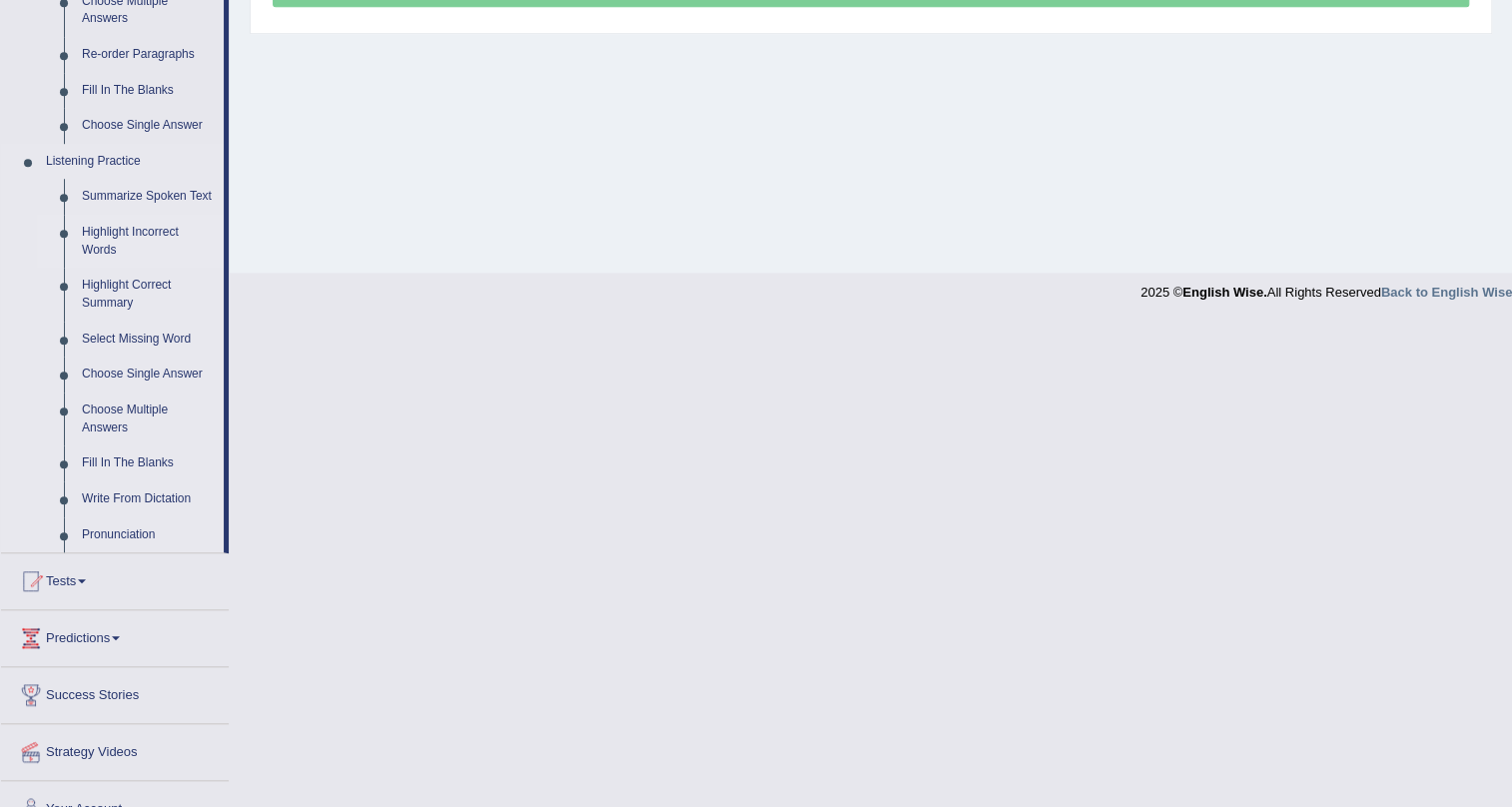 click on "Highlight Incorrect Words" at bounding box center [148, 241] 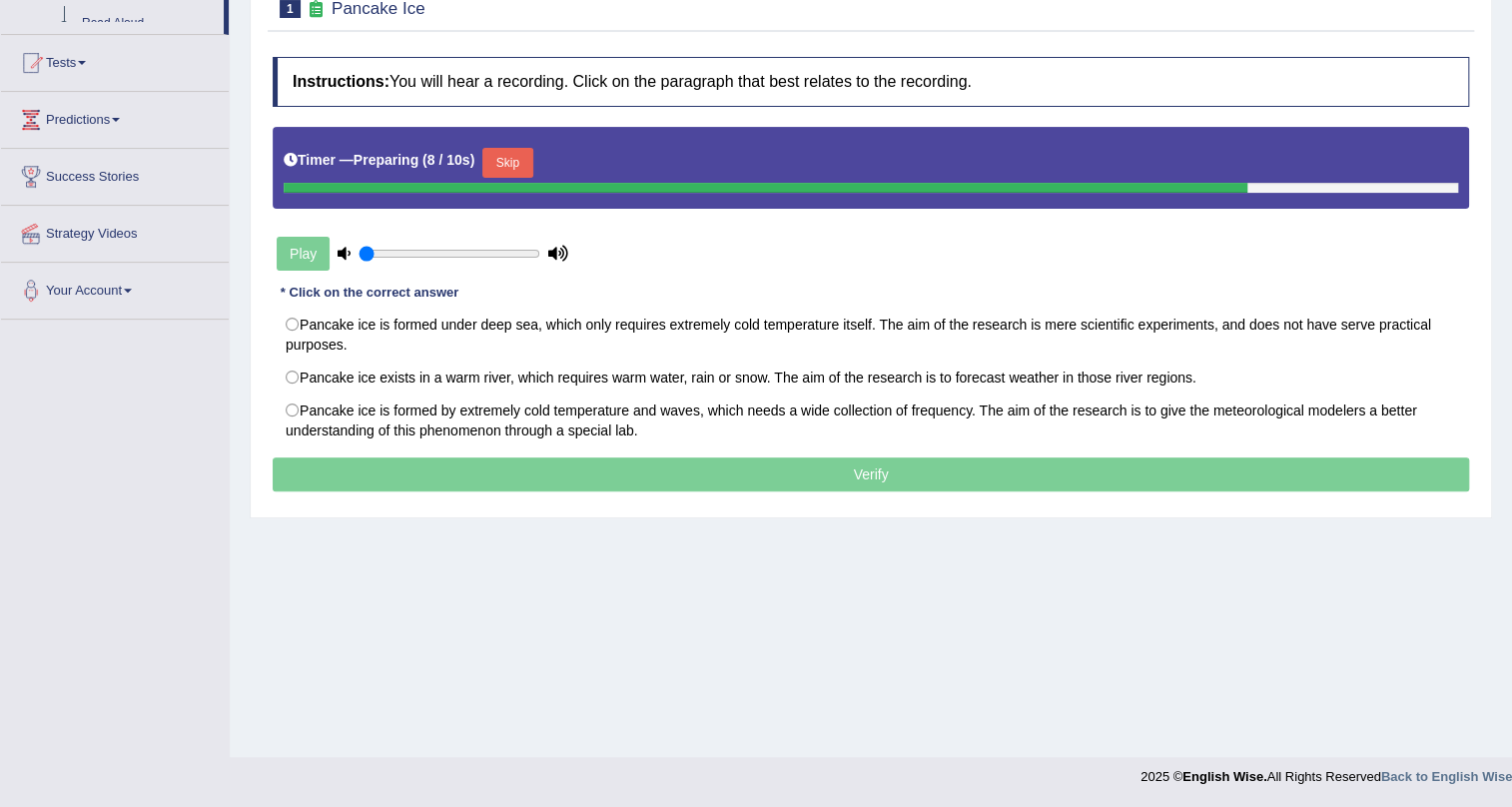 scroll, scrollTop: 241, scrollLeft: 0, axis: vertical 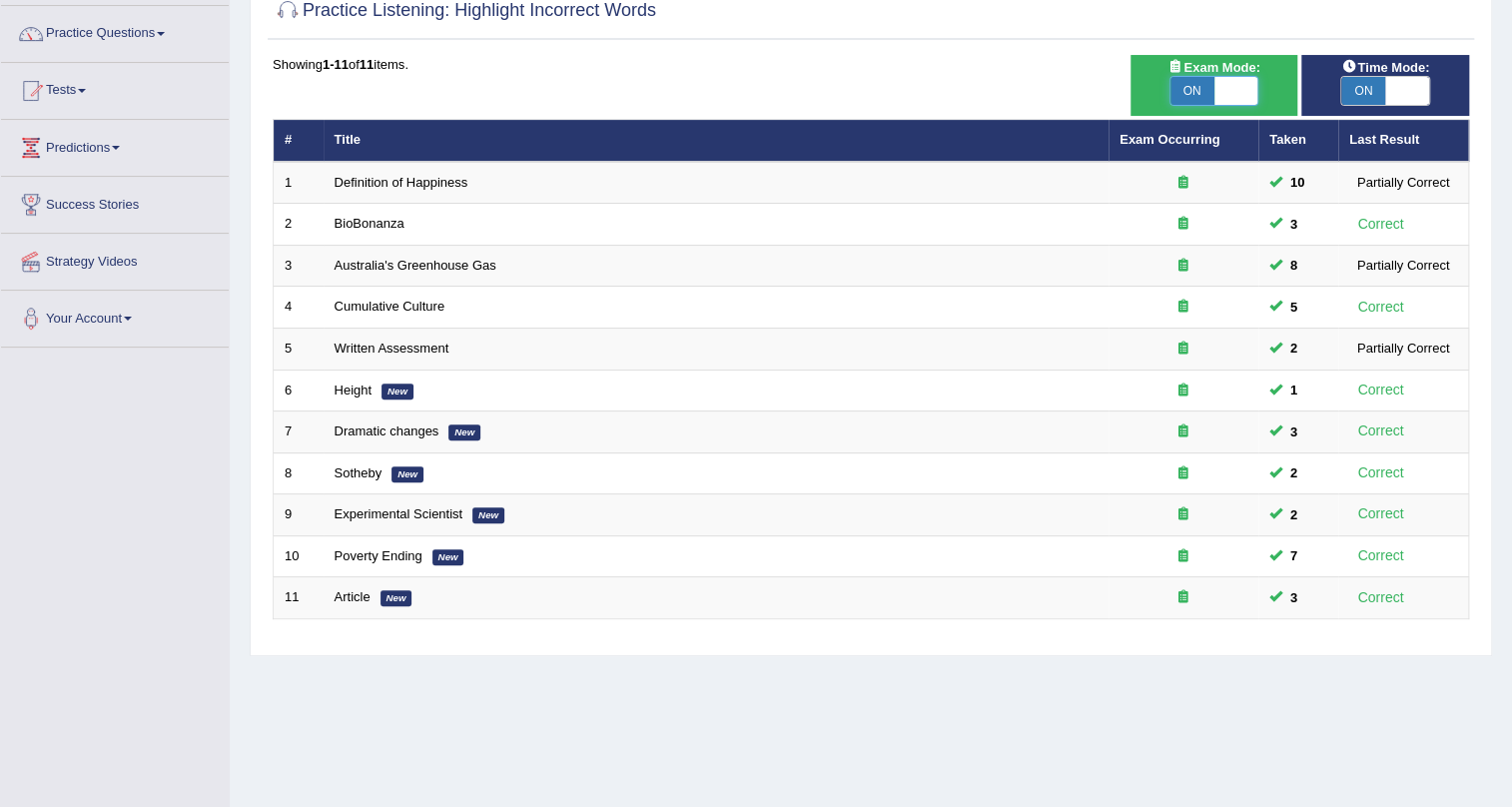 click at bounding box center [1236, 91] 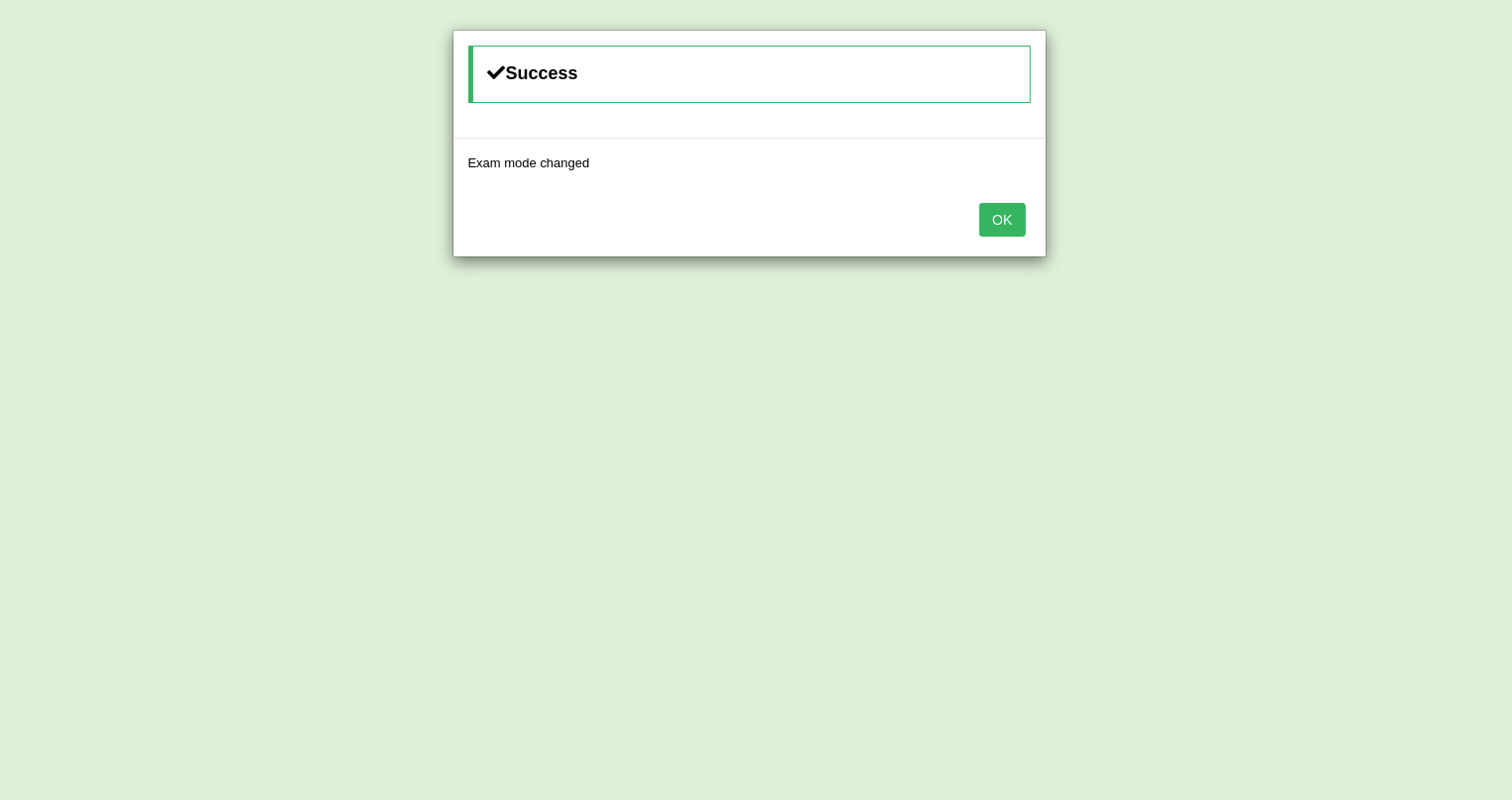 click on "OK" at bounding box center [1002, 220] 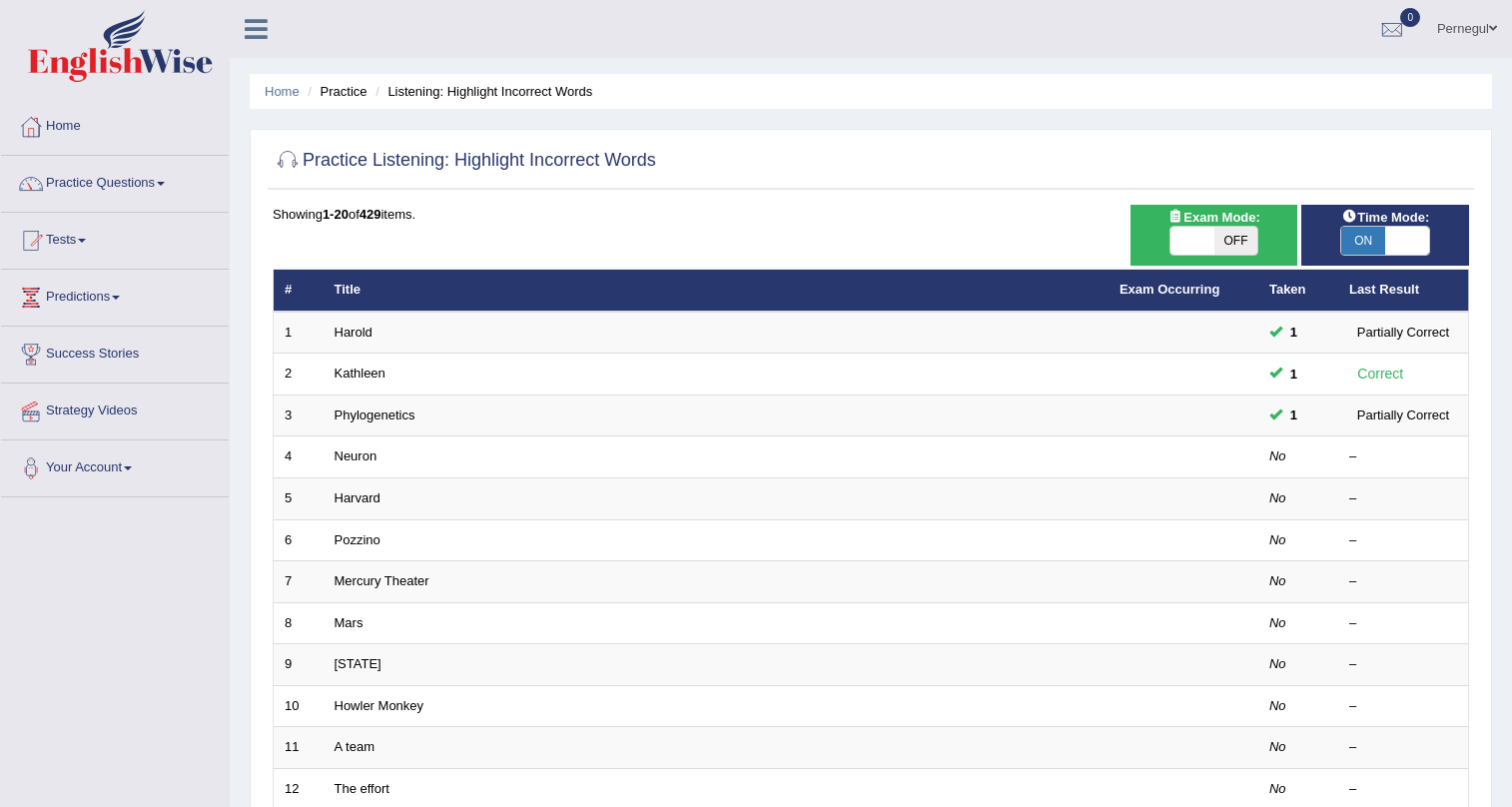 scroll, scrollTop: 166, scrollLeft: 0, axis: vertical 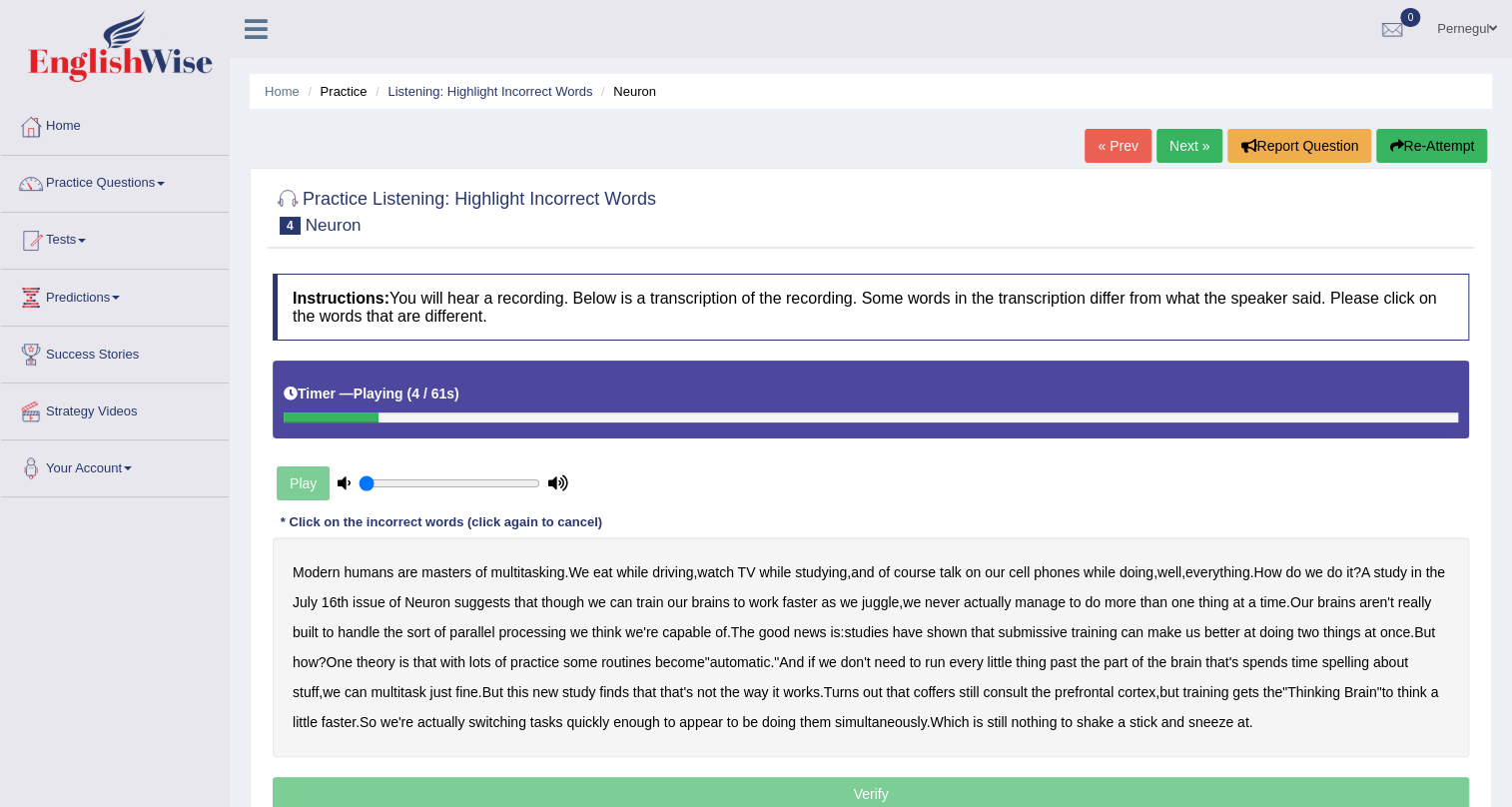 click on "while" at bounding box center (632, 572) 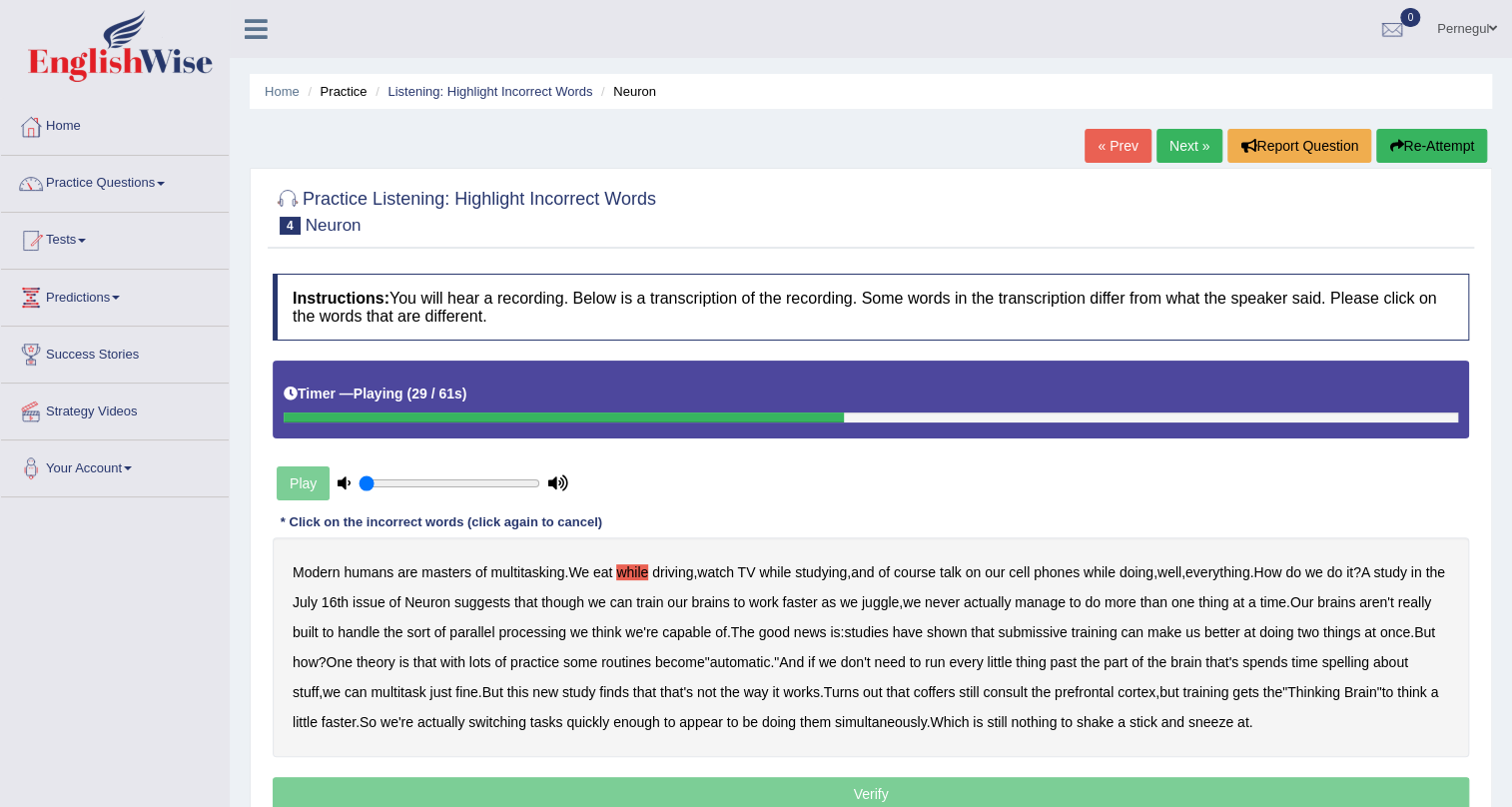 click on "submissive" at bounding box center (1032, 632) 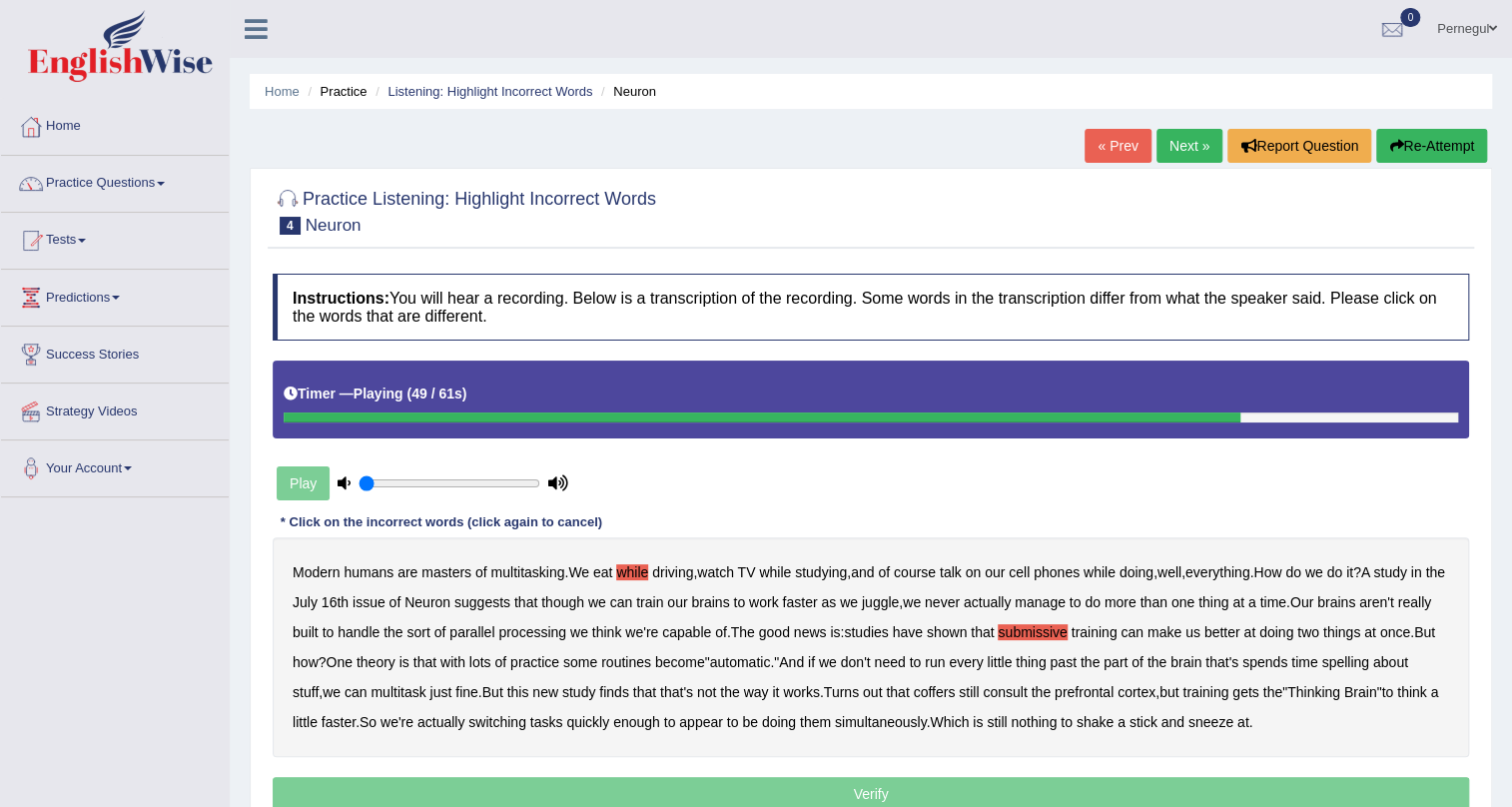 click on "prefrontal" at bounding box center [1084, 692] 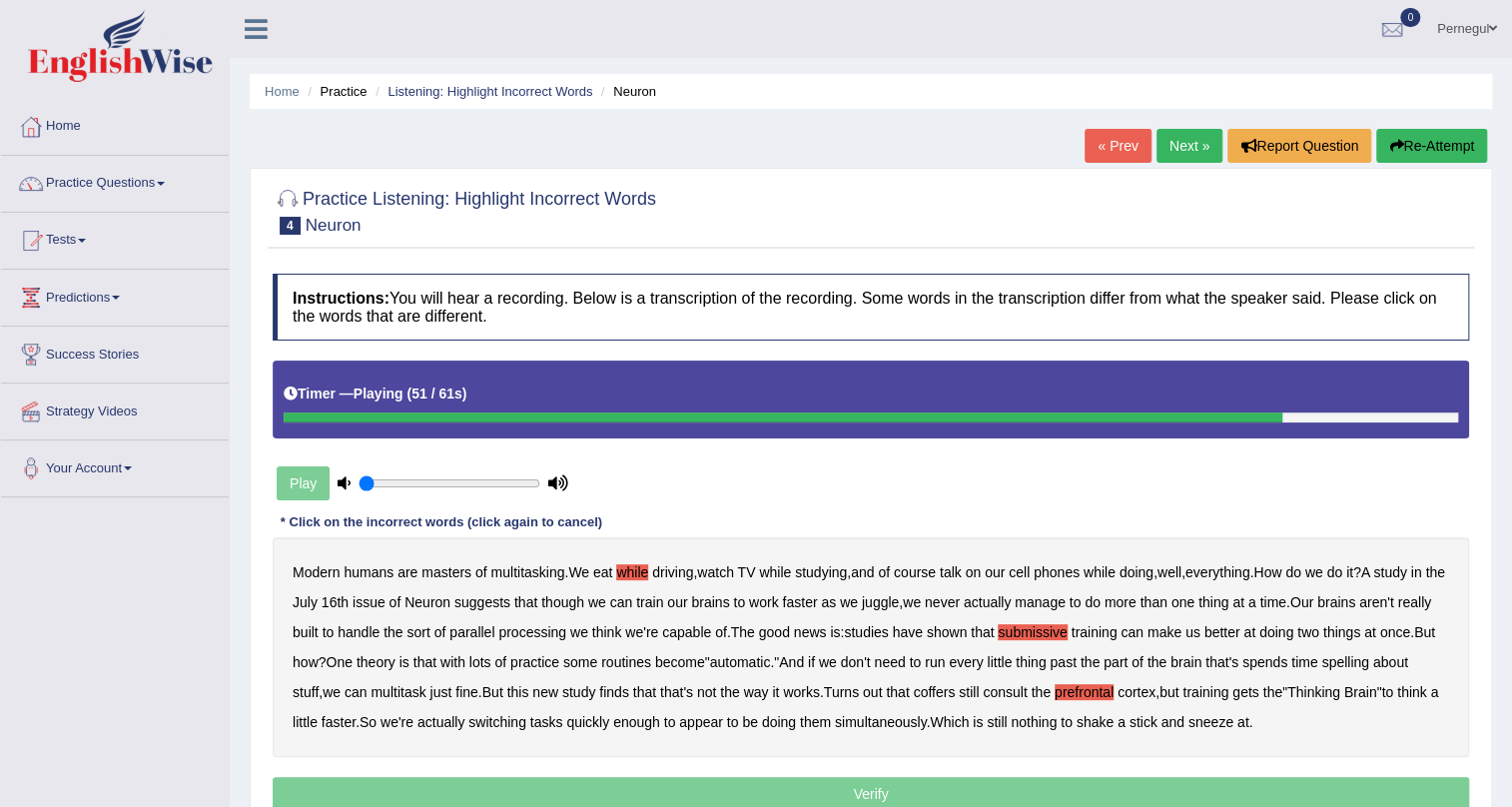 click on "prefrontal" at bounding box center [1084, 692] 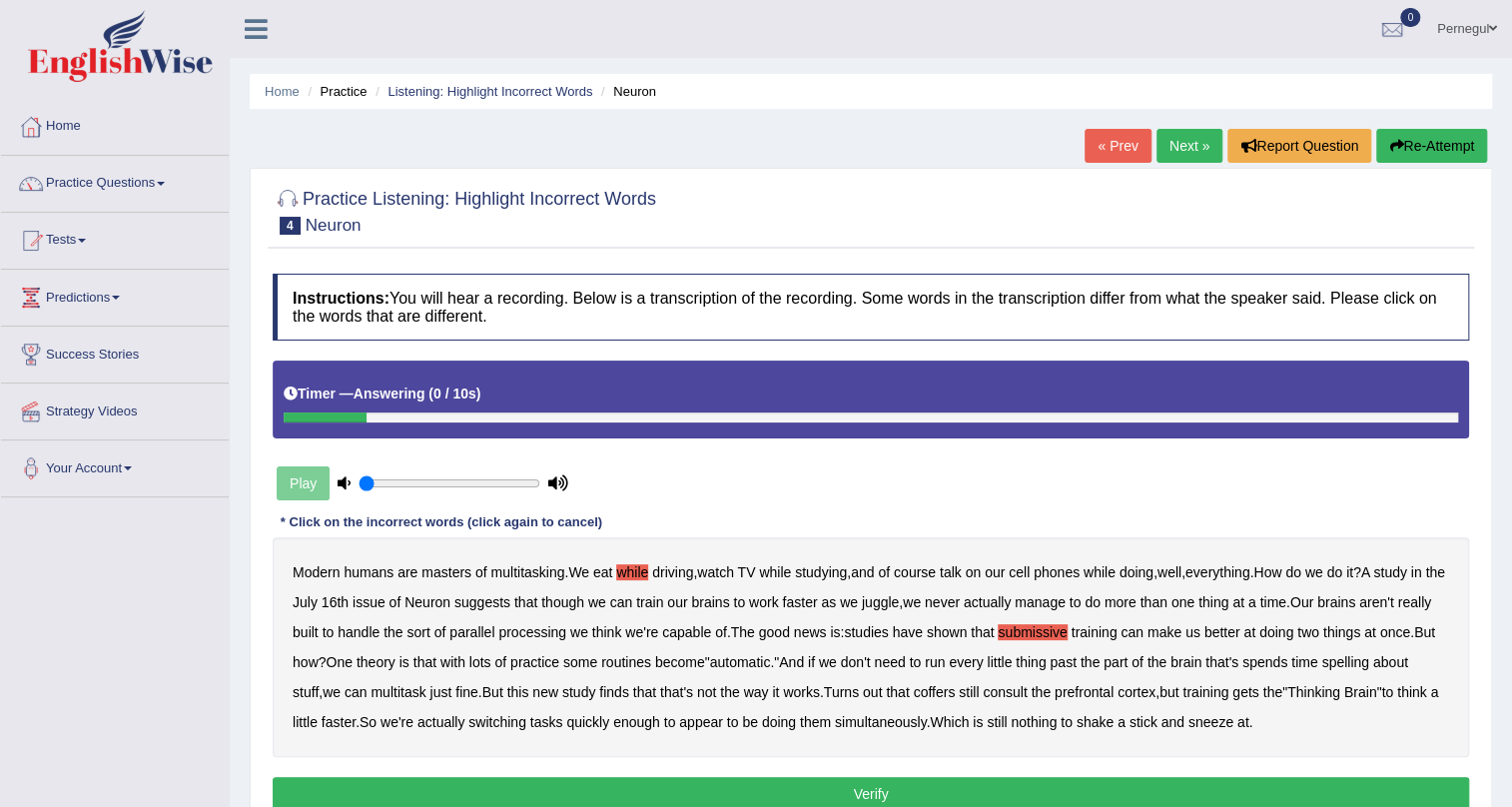 click on "Verify" at bounding box center [871, 794] 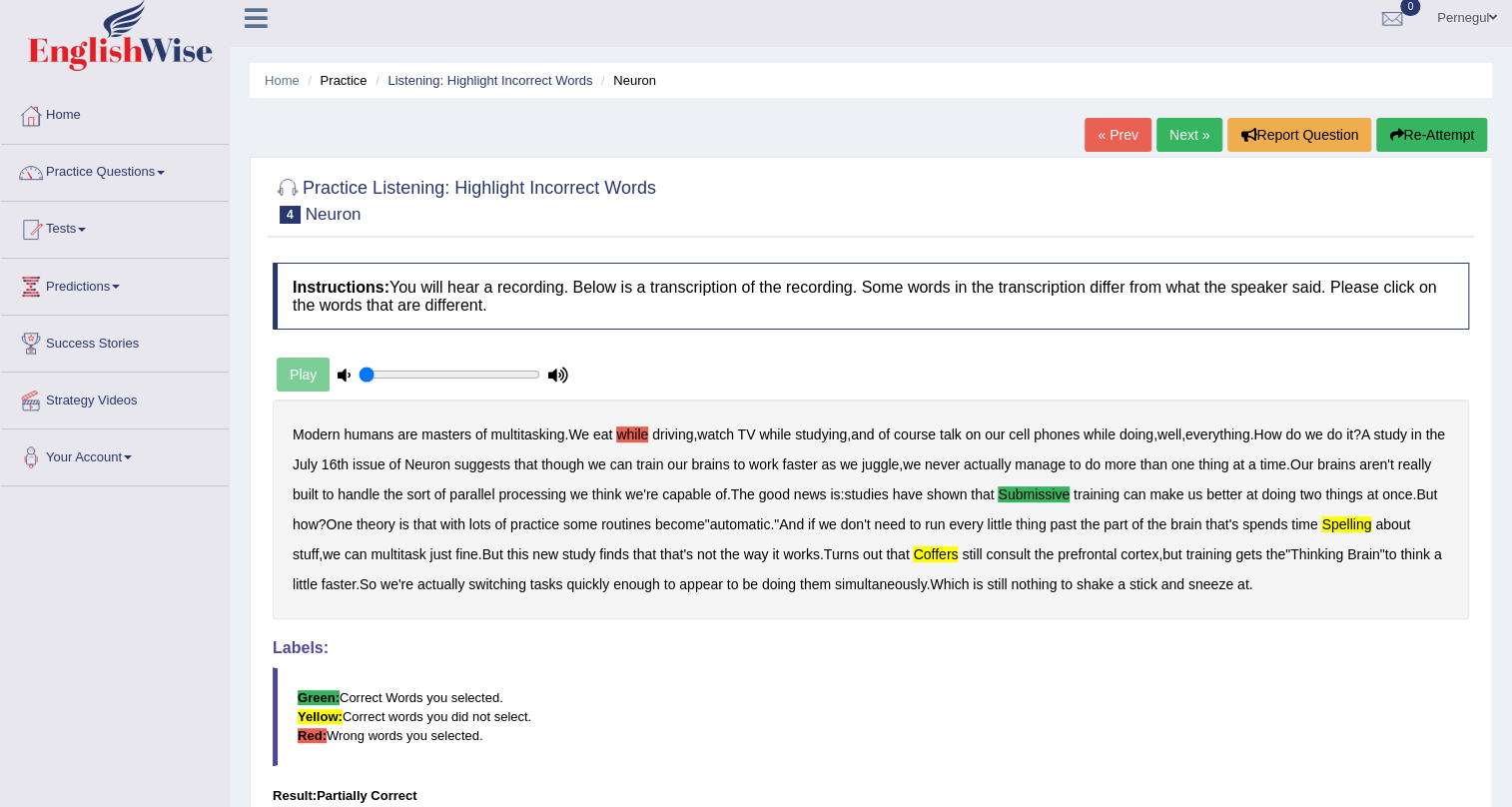 scroll, scrollTop: 0, scrollLeft: 0, axis: both 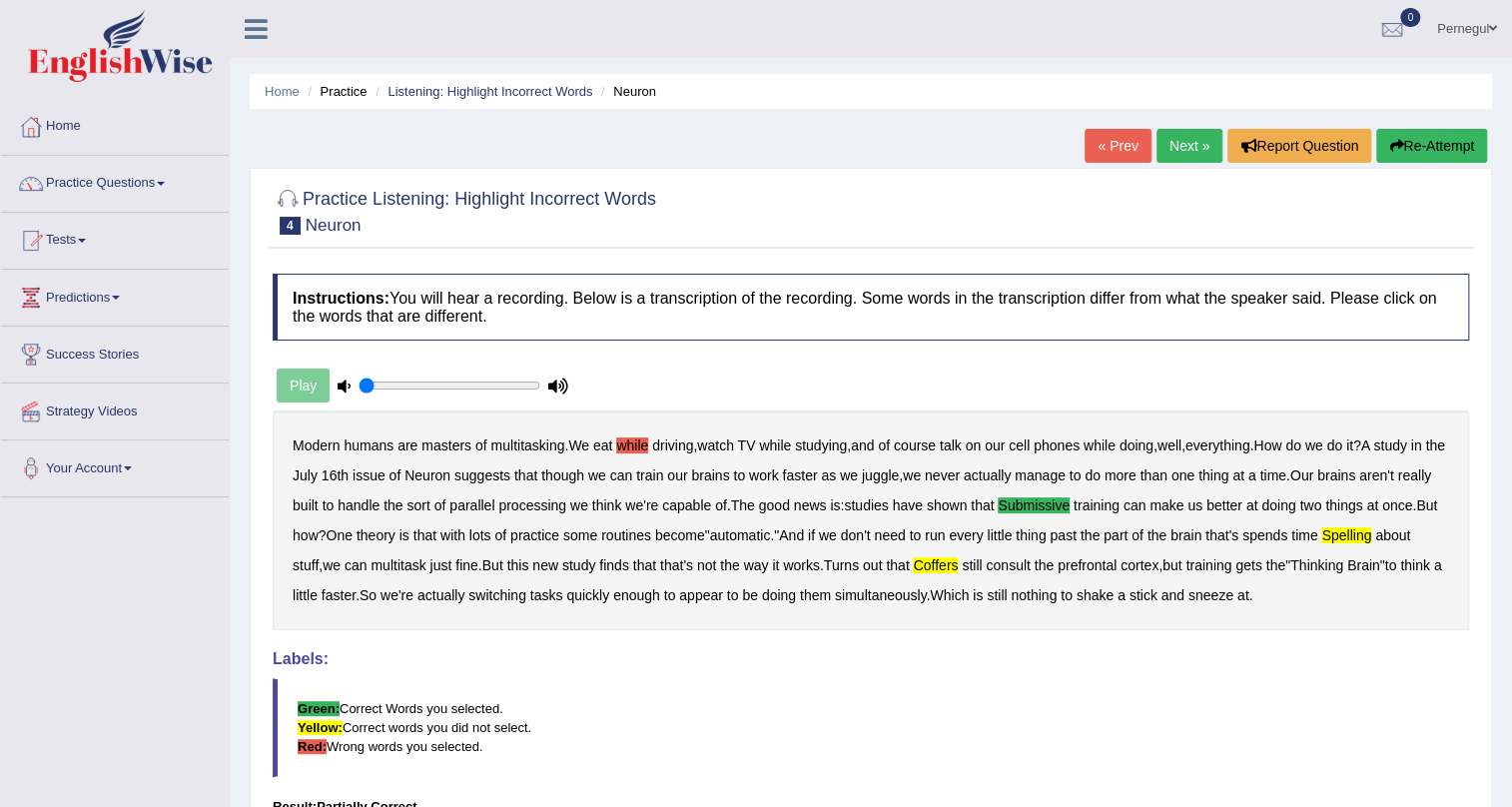 click on "Next »" at bounding box center [1189, 146] 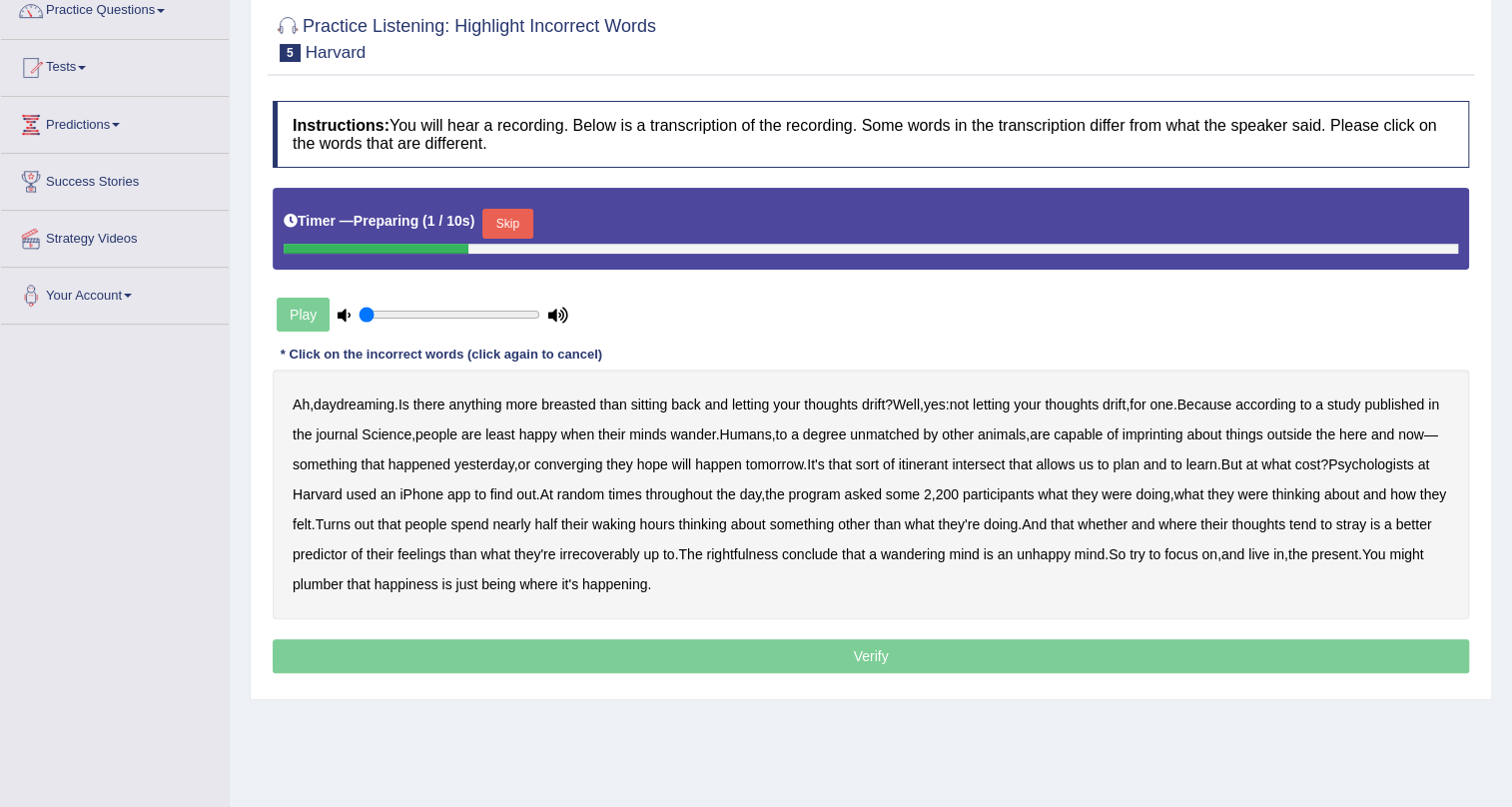 scroll, scrollTop: 181, scrollLeft: 0, axis: vertical 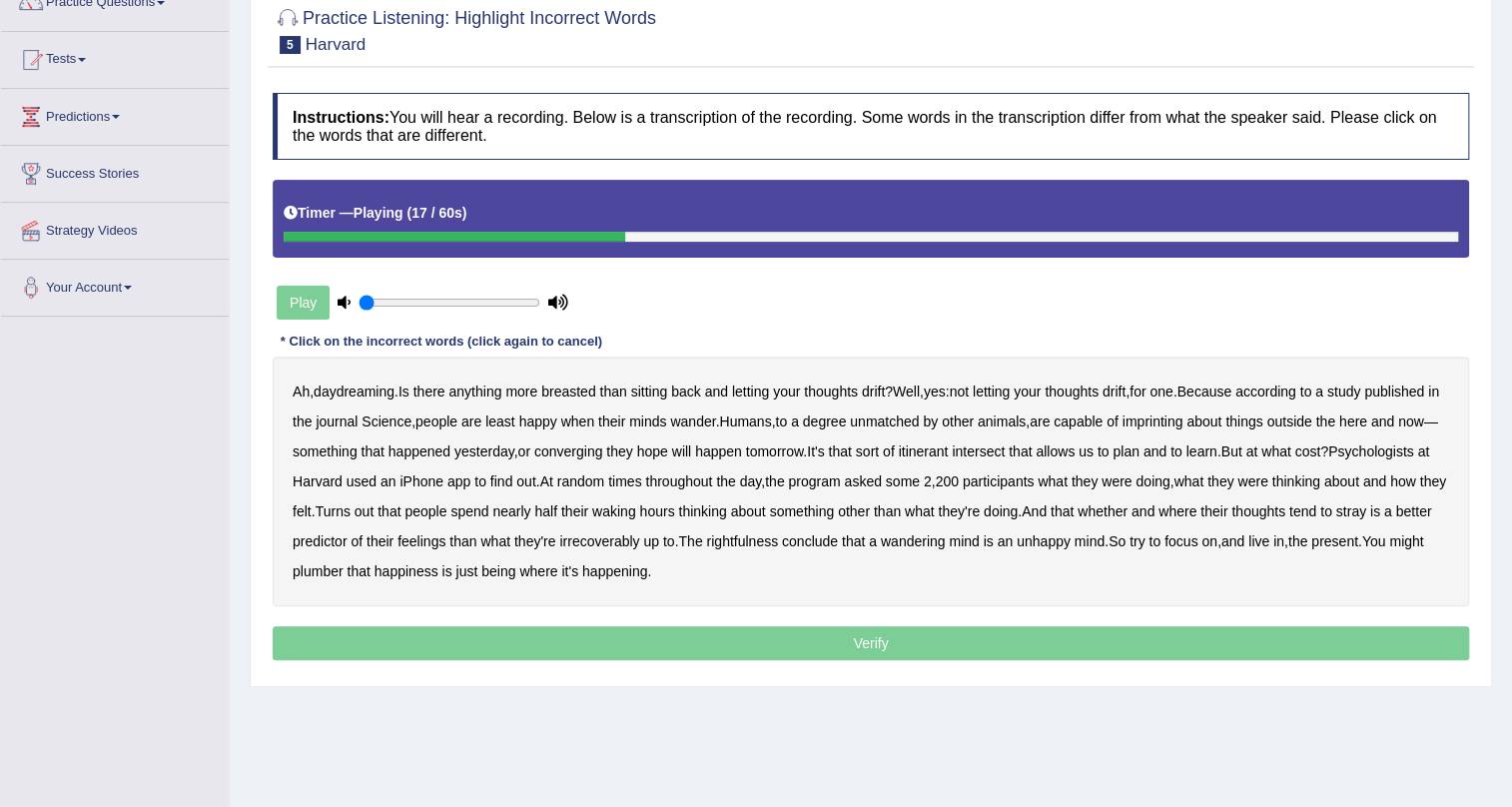 click on "imprinting" at bounding box center (1152, 421) 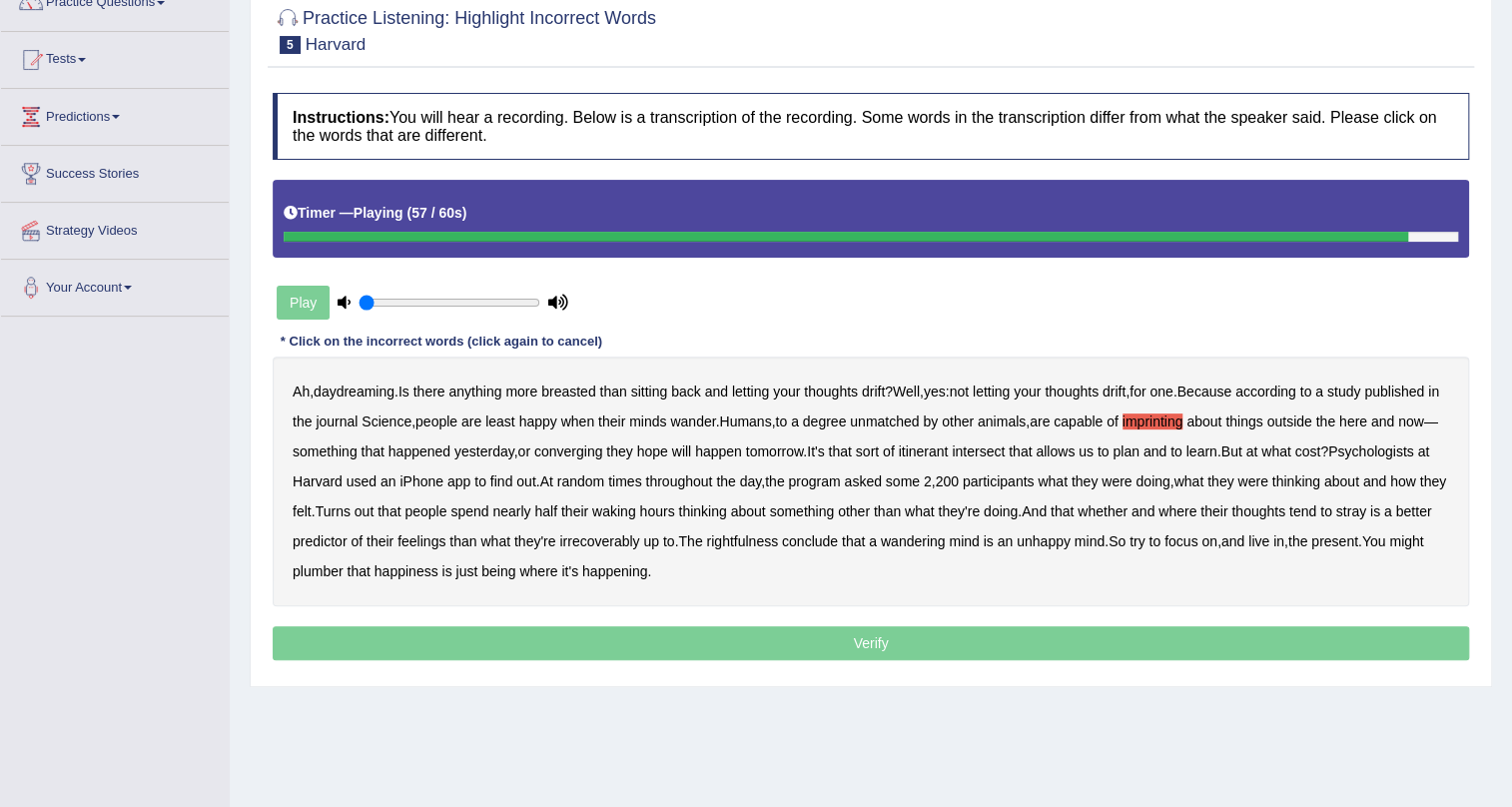click on "plumber" at bounding box center [318, 571] 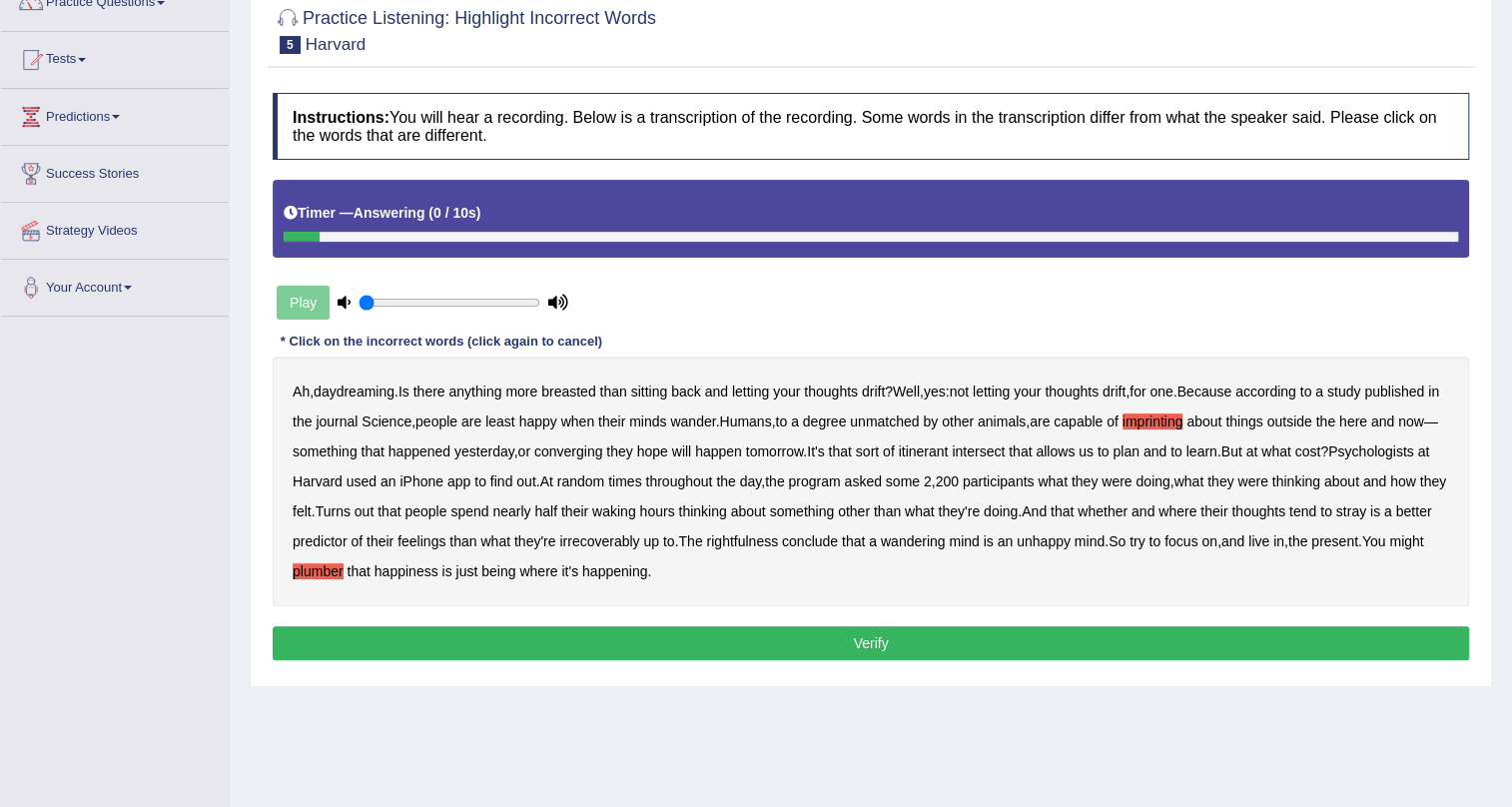 click on "Verify" at bounding box center [871, 643] 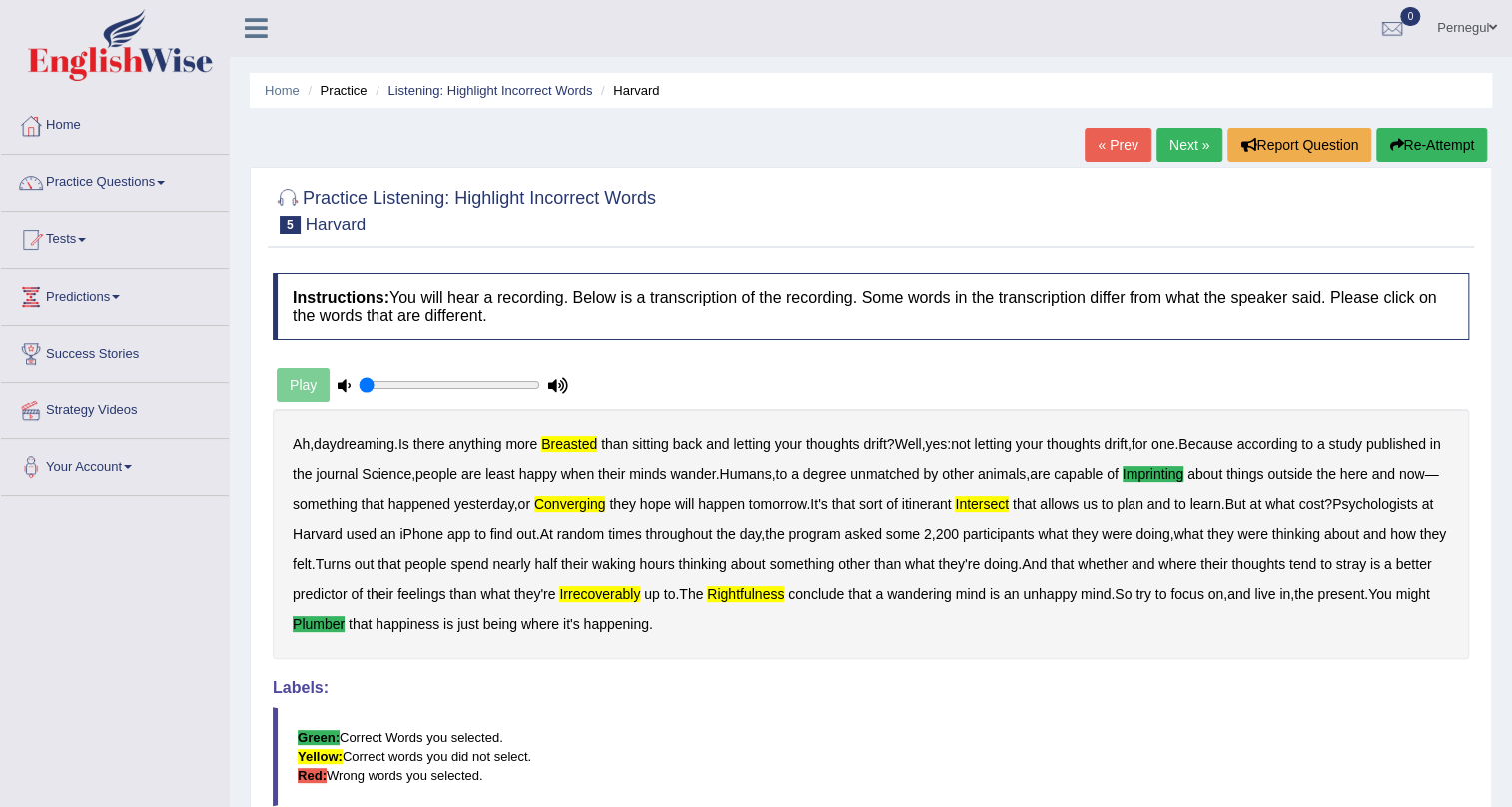 scroll, scrollTop: 0, scrollLeft: 0, axis: both 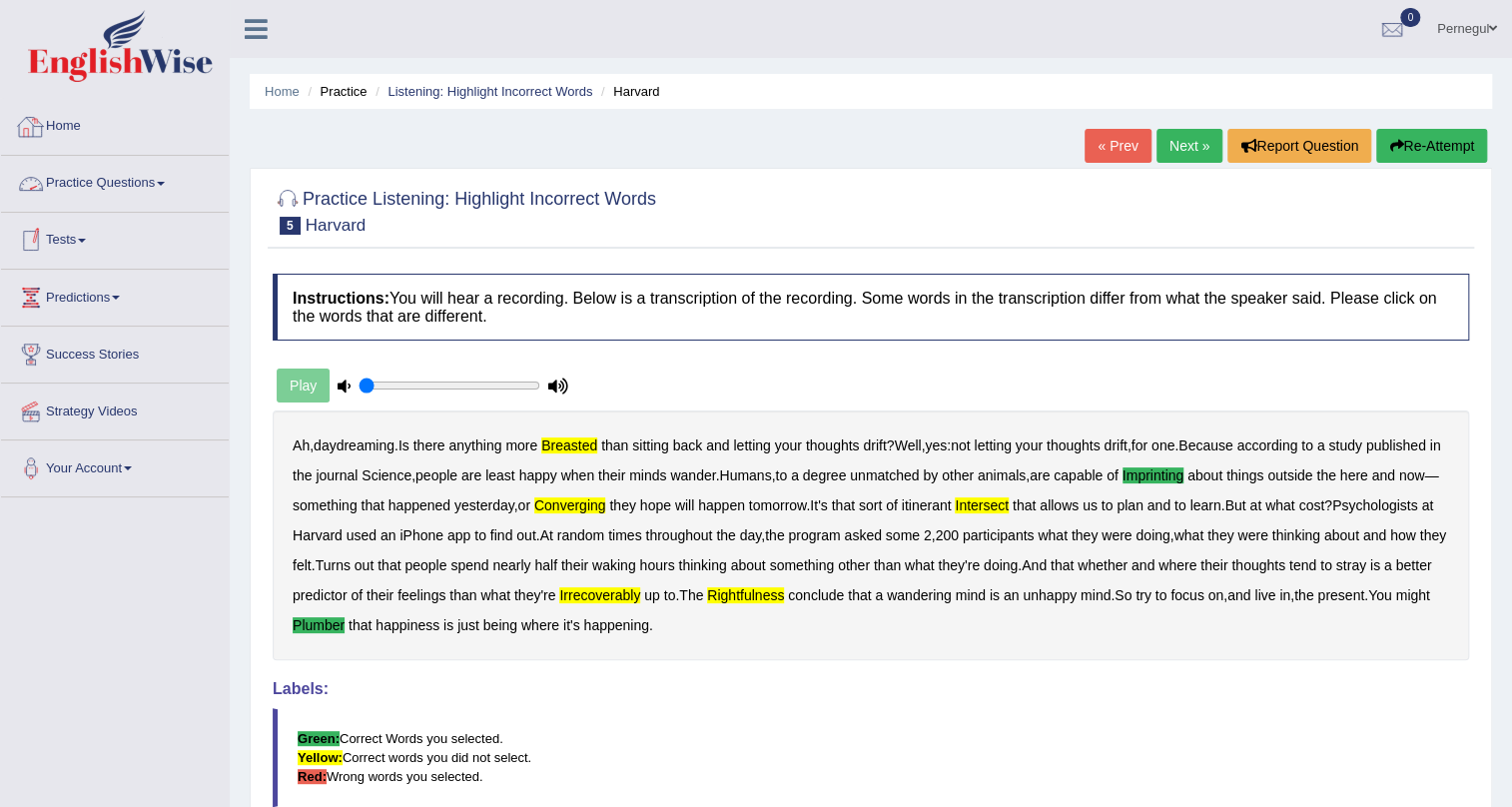 click on "Tests" at bounding box center [115, 238] 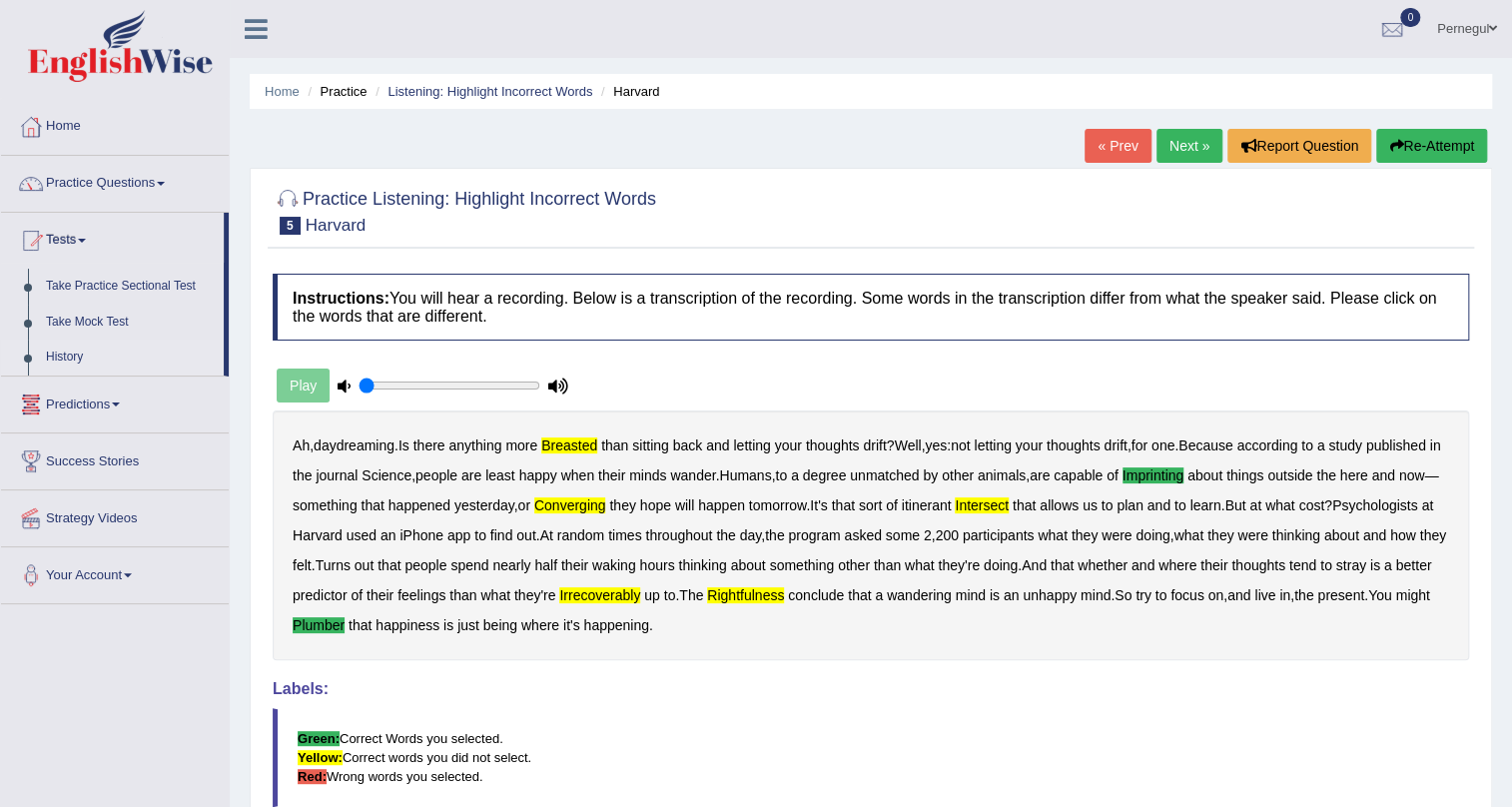 click on "History" at bounding box center (130, 358) 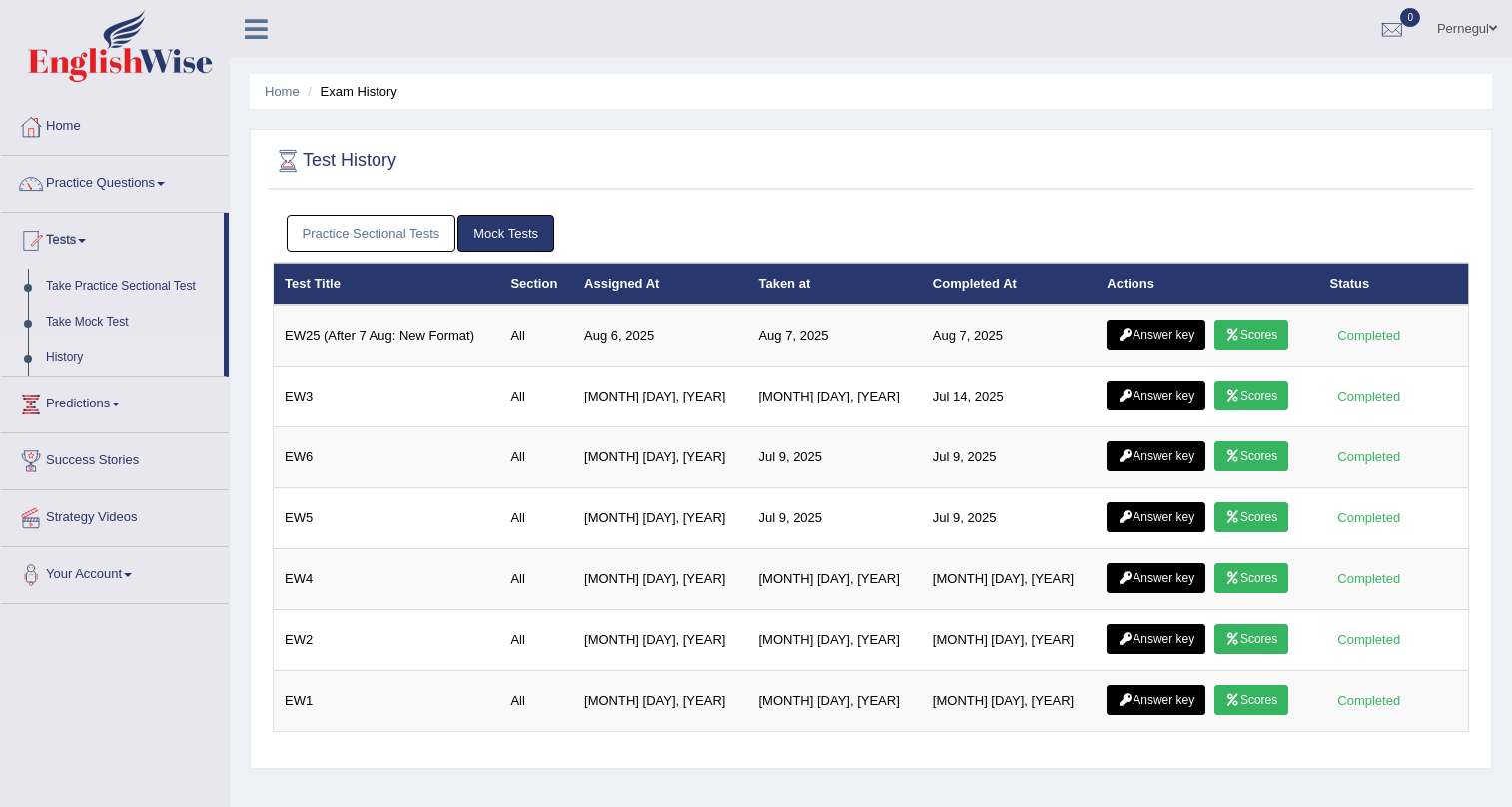 scroll, scrollTop: 0, scrollLeft: 0, axis: both 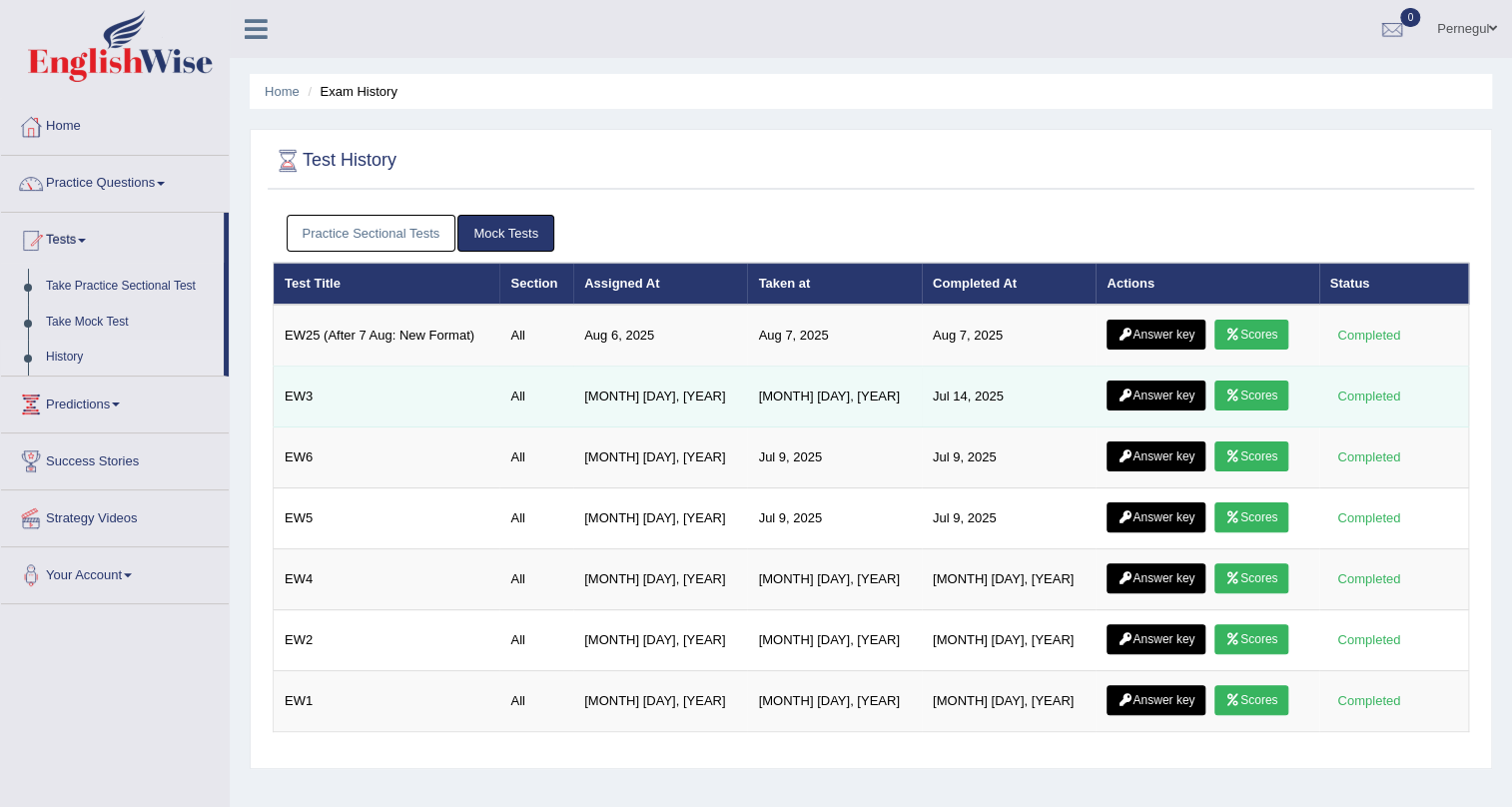 click on "Answer key" at bounding box center (1155, 396) 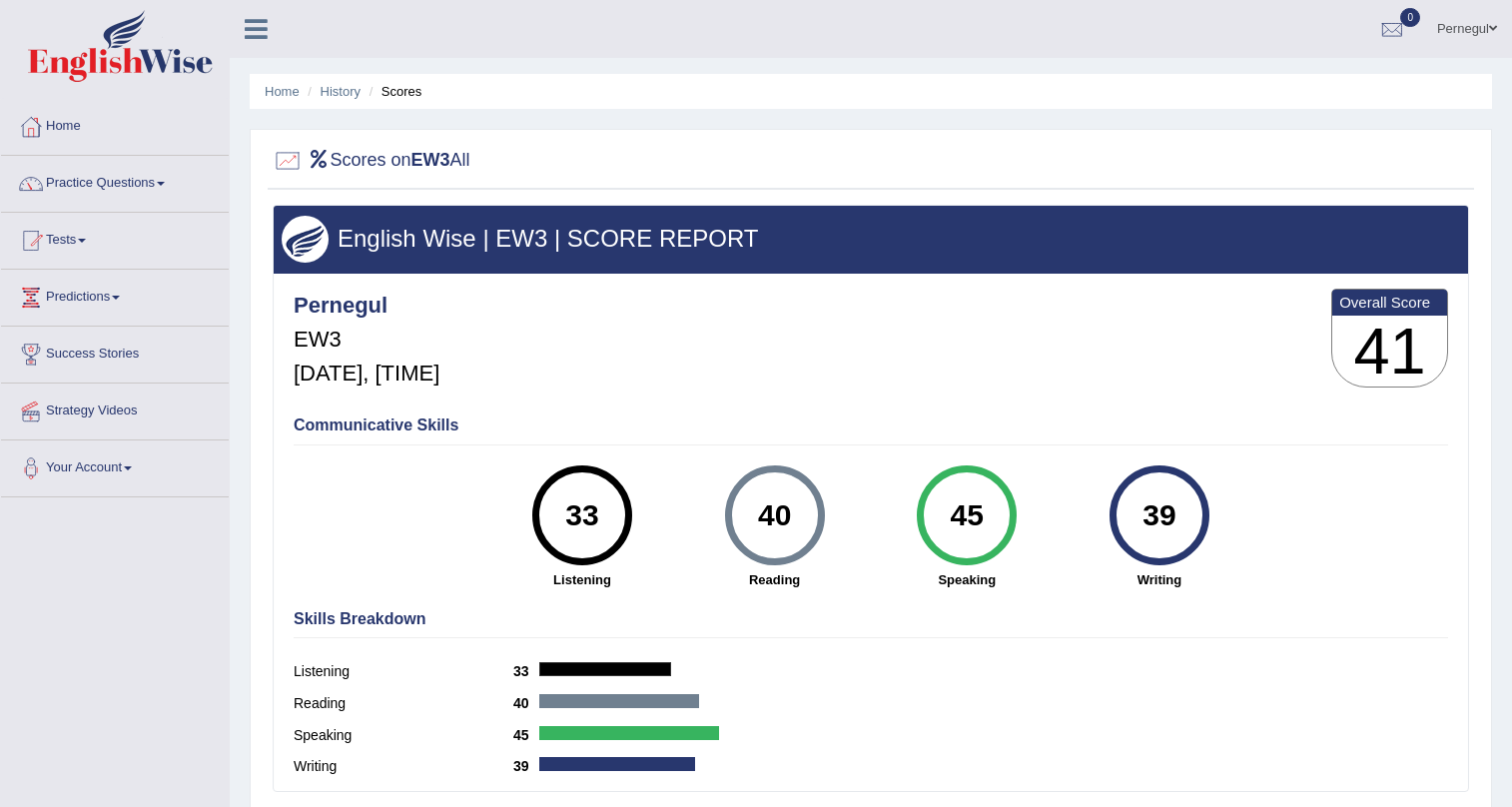 scroll, scrollTop: 0, scrollLeft: 0, axis: both 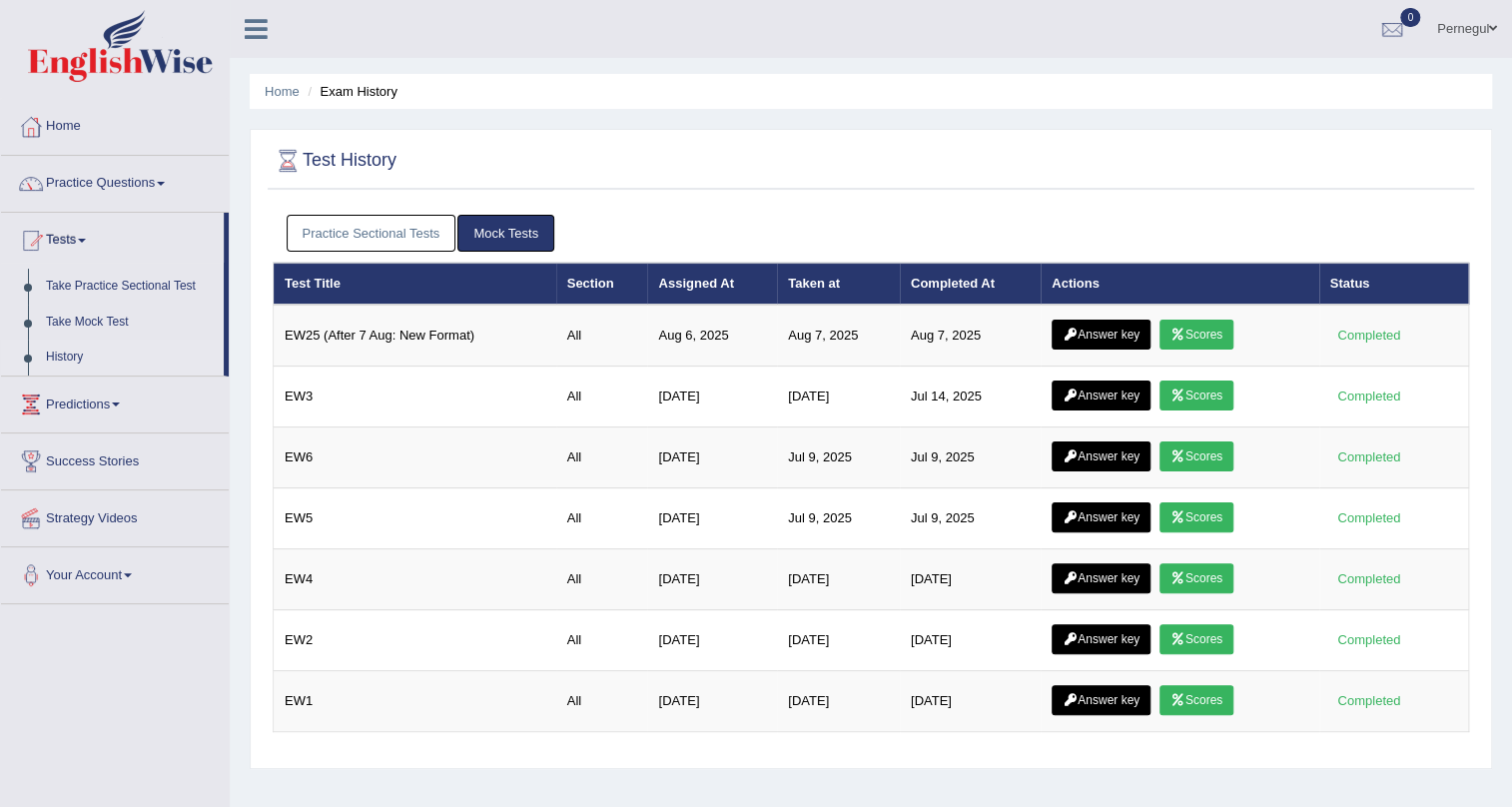 click on "Answer key" at bounding box center (1101, 456) 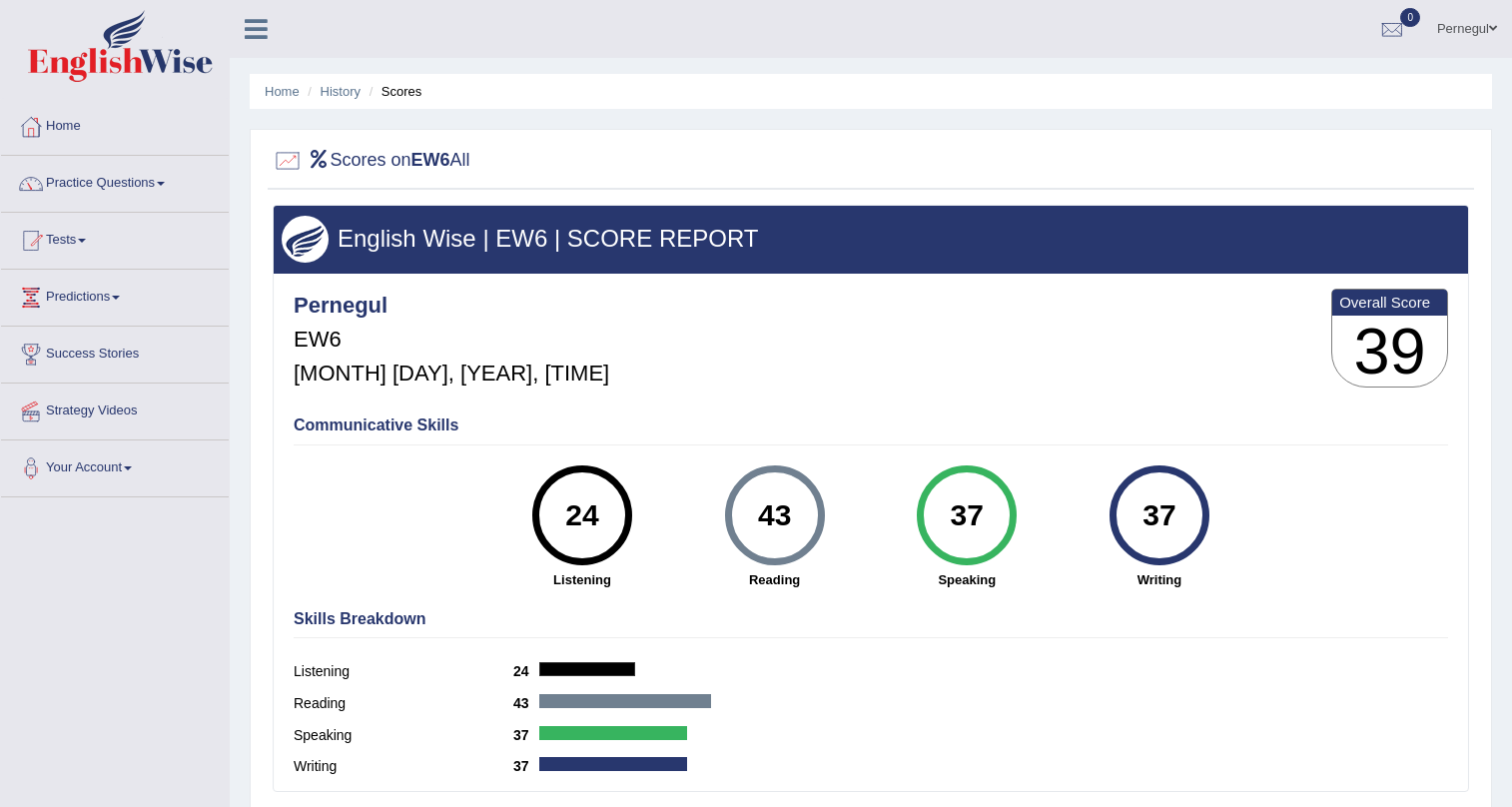 scroll, scrollTop: 0, scrollLeft: 0, axis: both 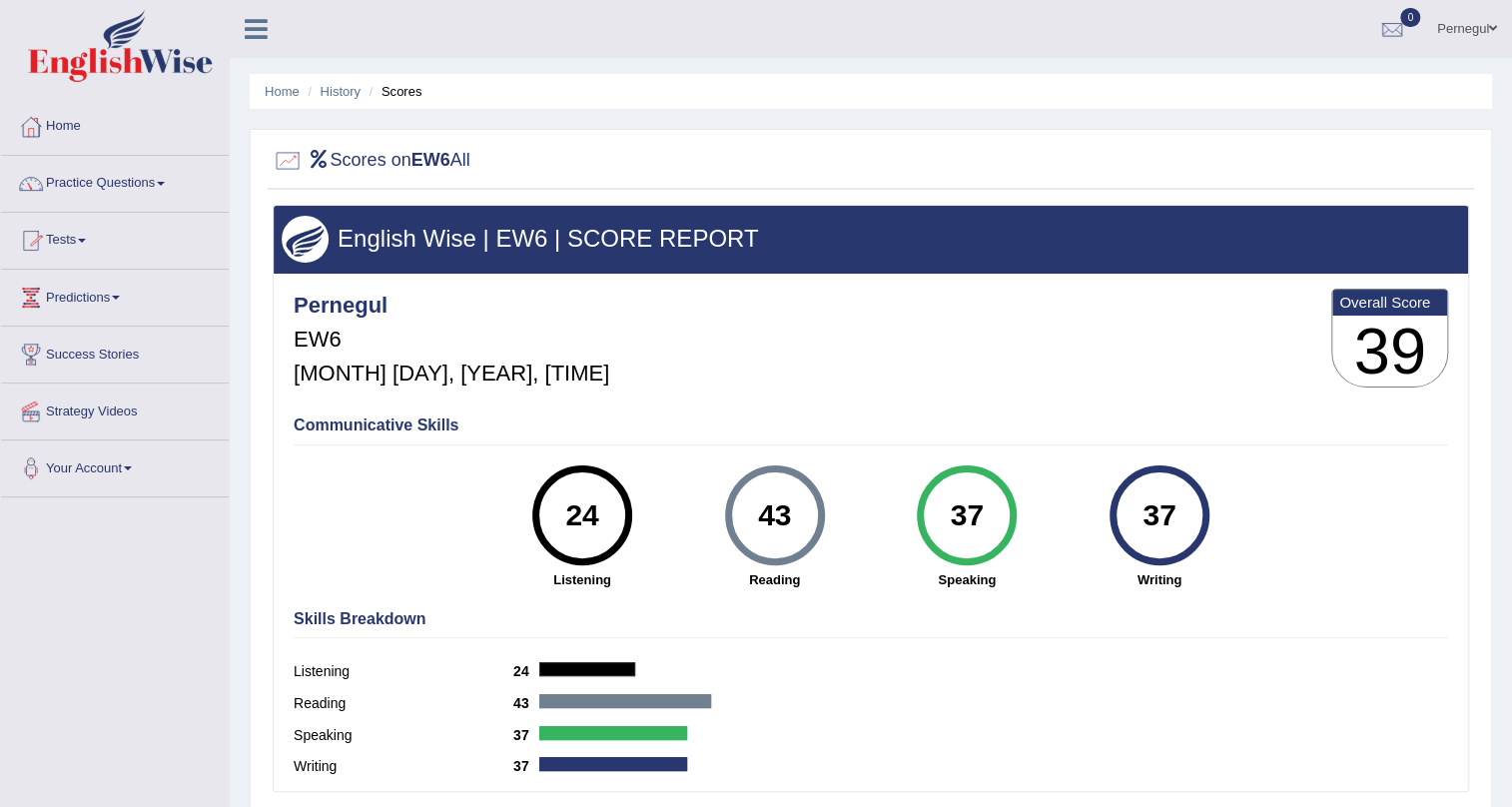 click on "Tests" at bounding box center [115, 238] 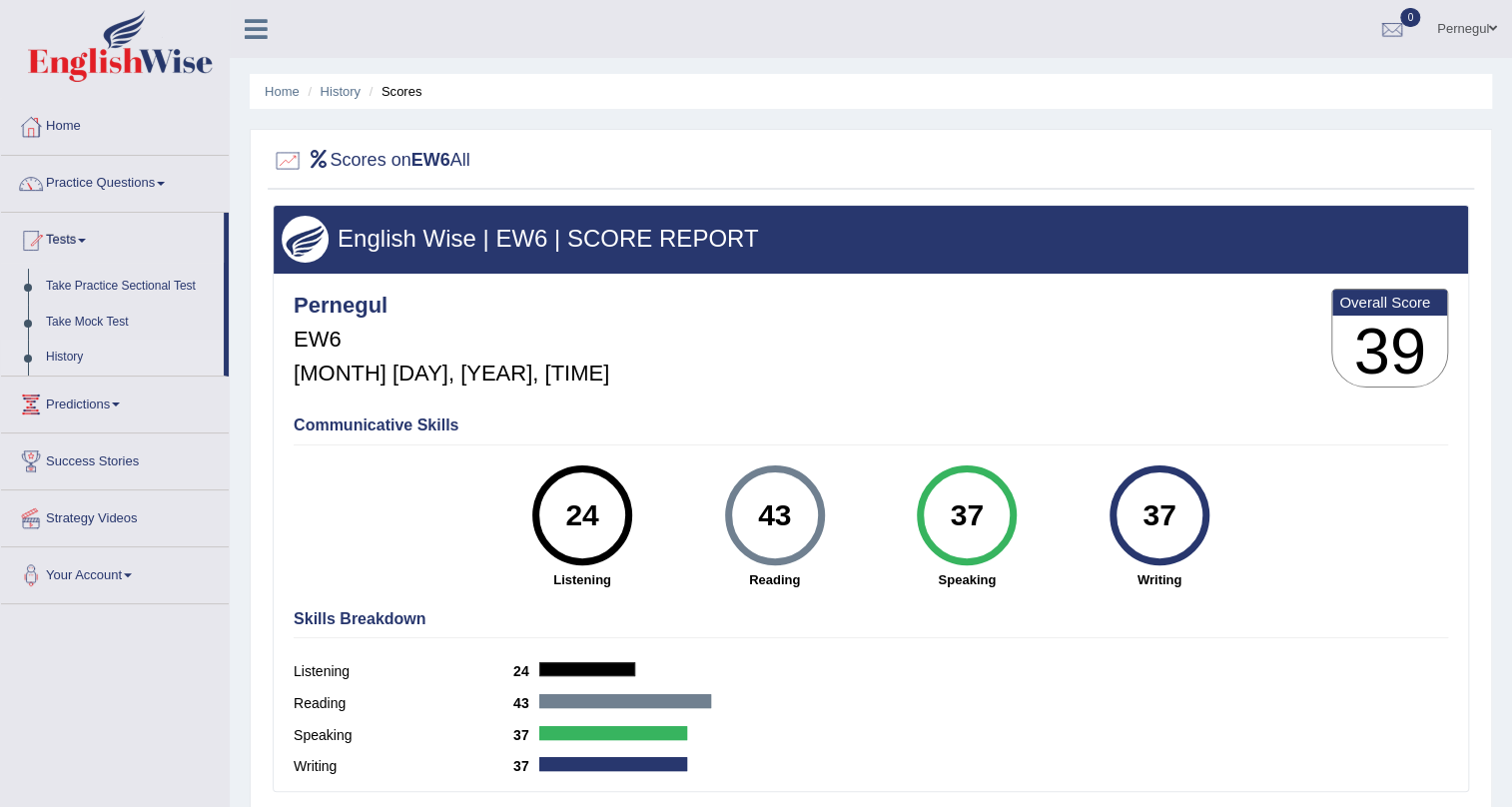 click on "History" at bounding box center [130, 358] 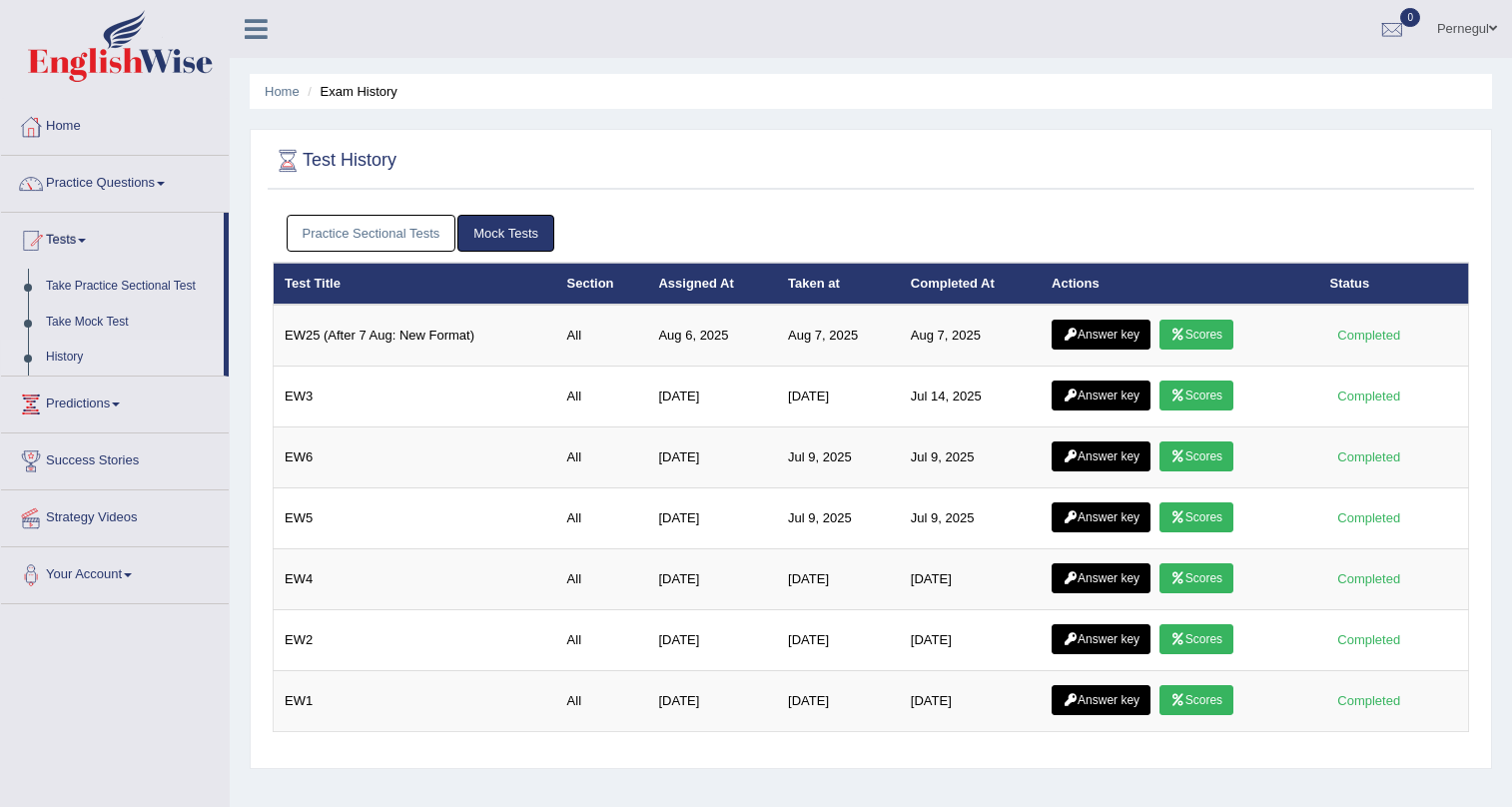 scroll, scrollTop: 0, scrollLeft: 0, axis: both 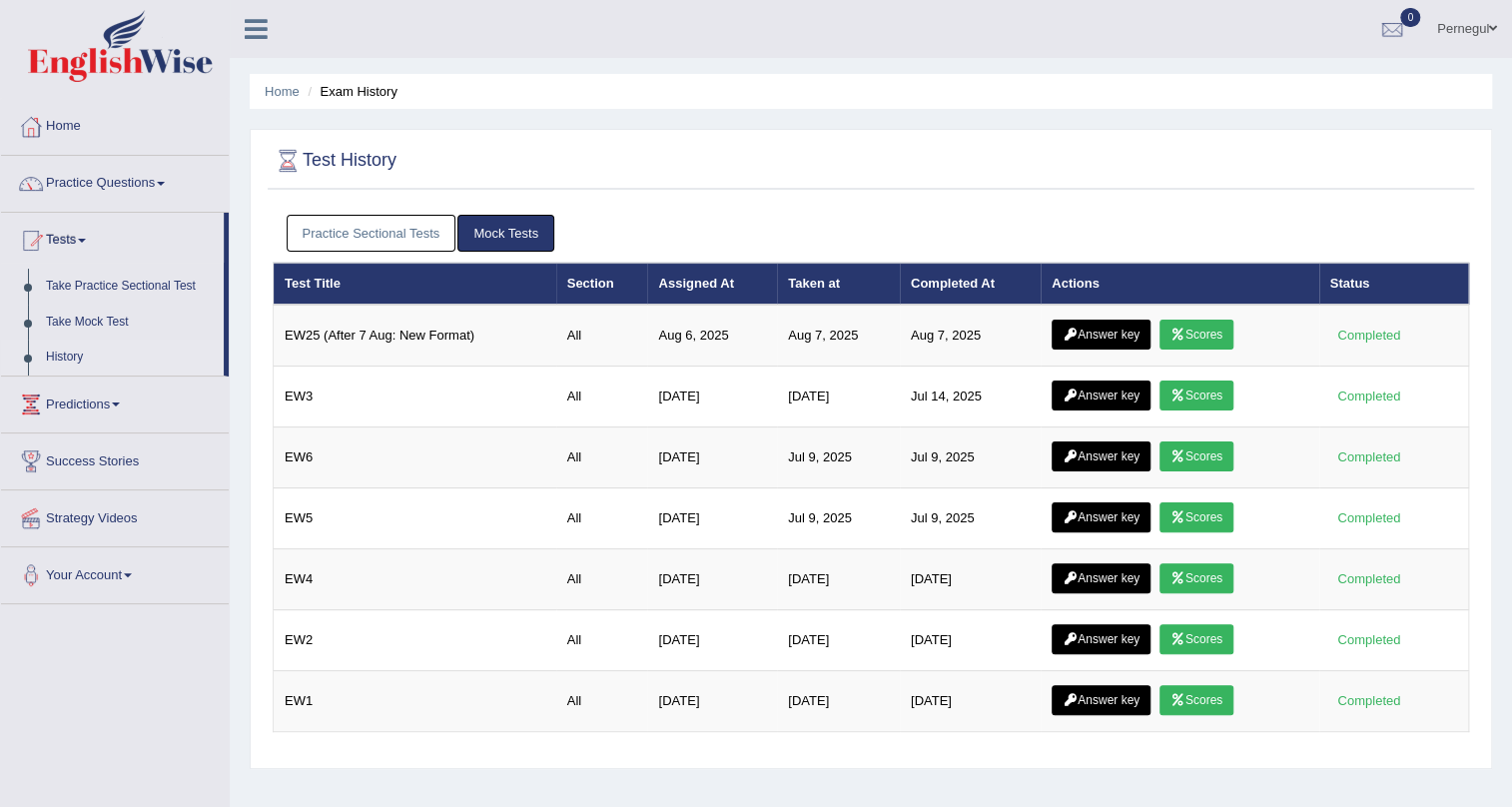 click on "Answer key" at bounding box center (1101, 700) 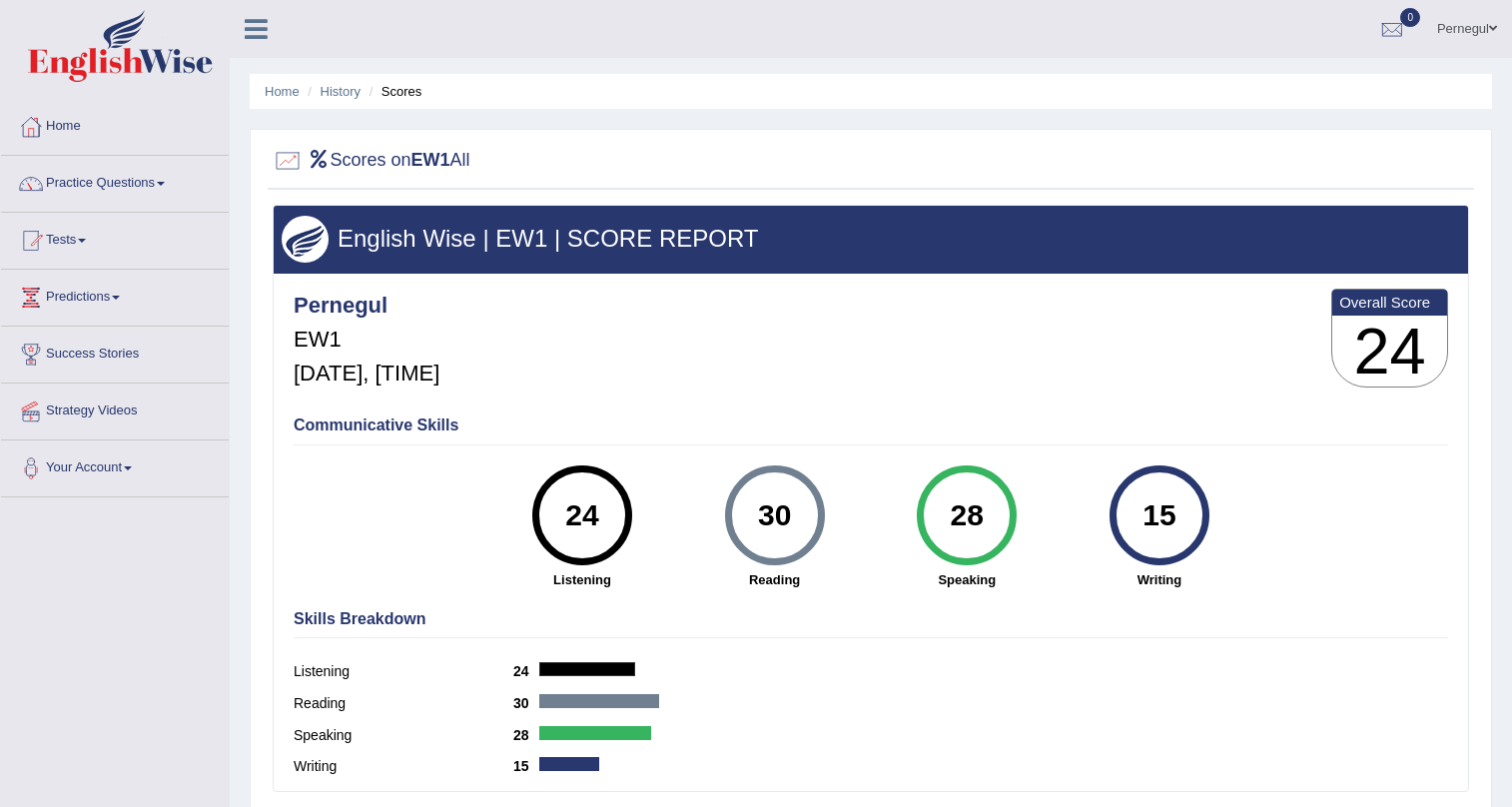 scroll, scrollTop: 0, scrollLeft: 0, axis: both 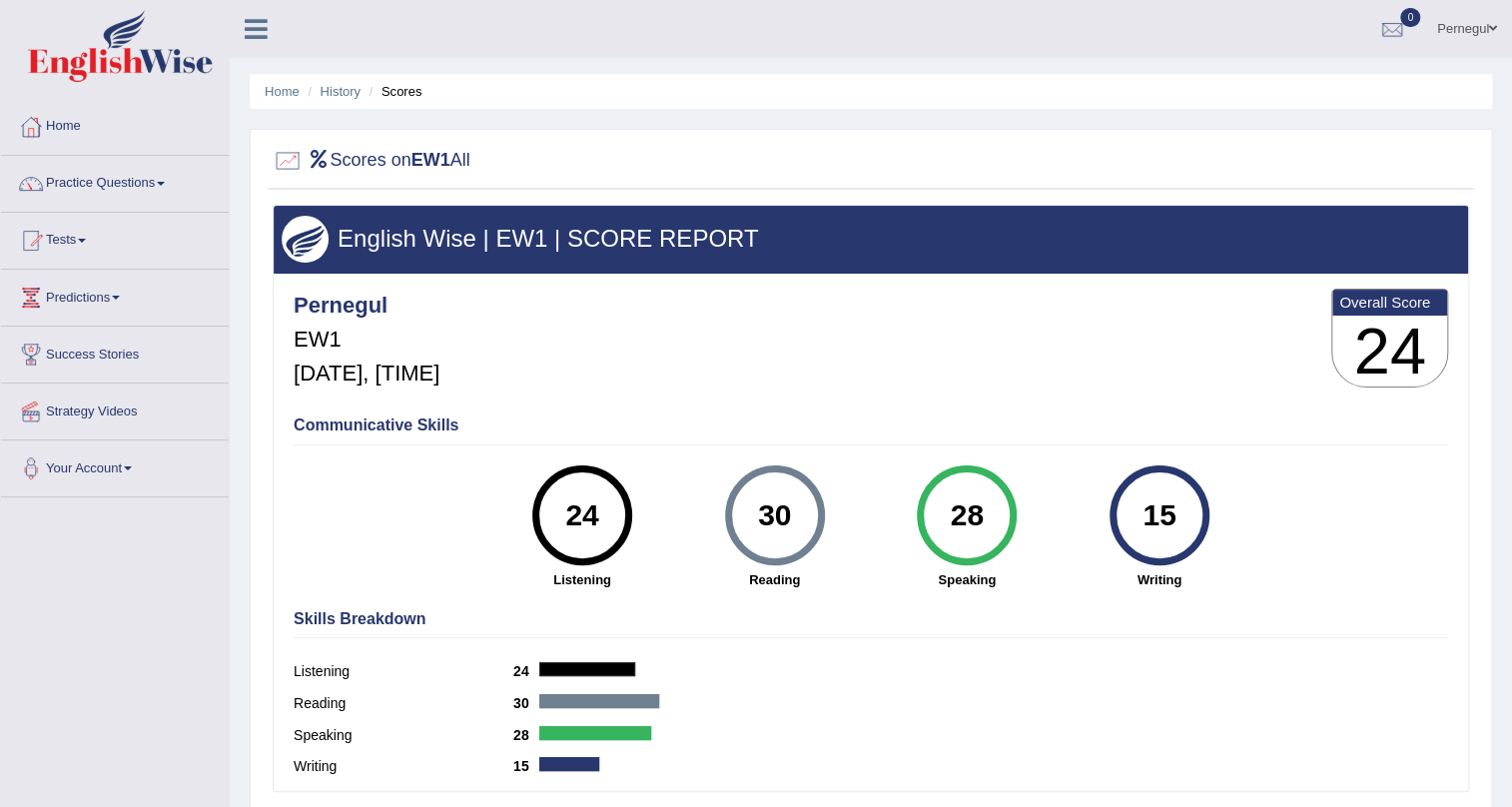 click on "Tests" at bounding box center (115, 238) 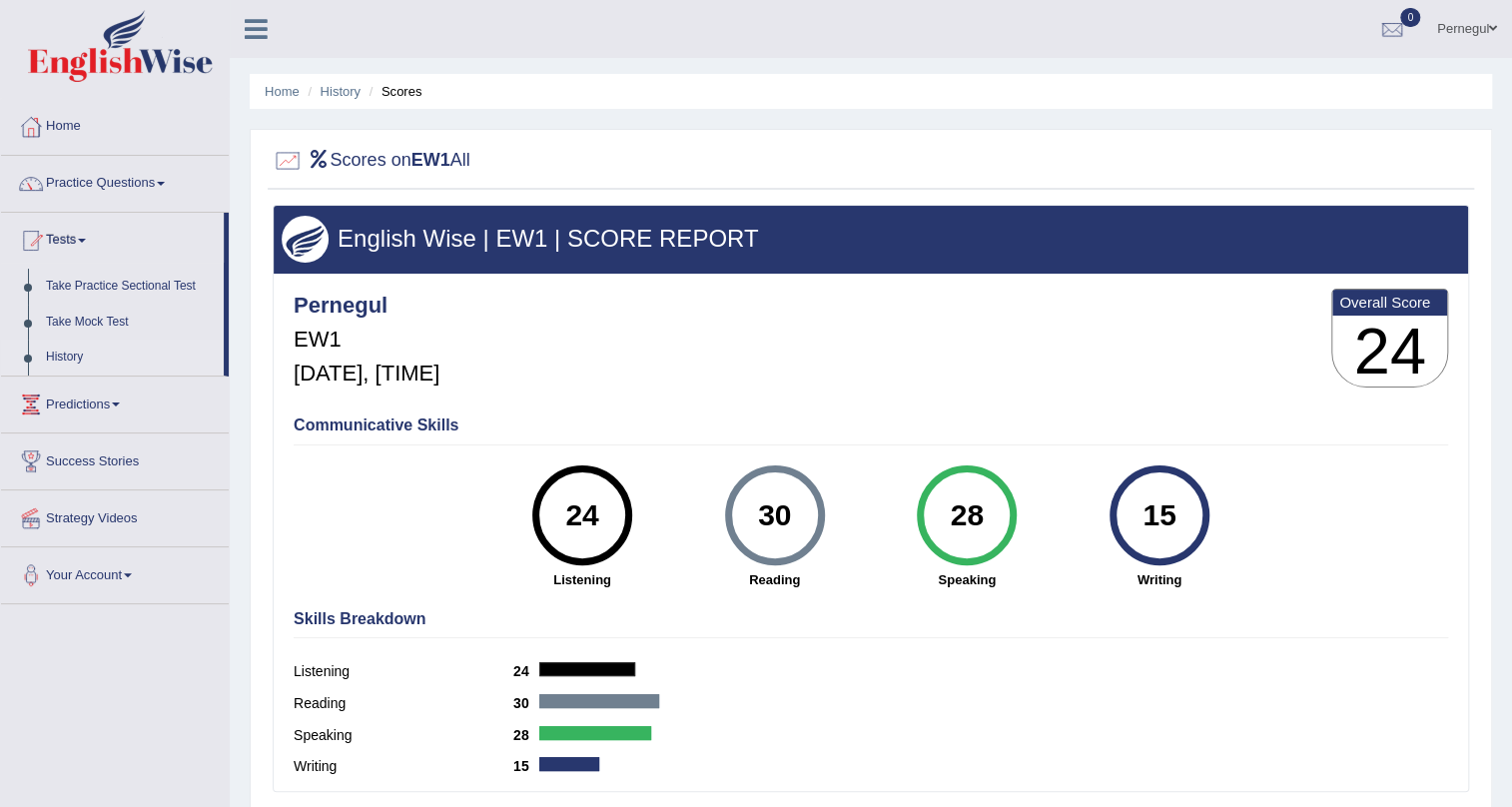 click on "History" at bounding box center [130, 358] 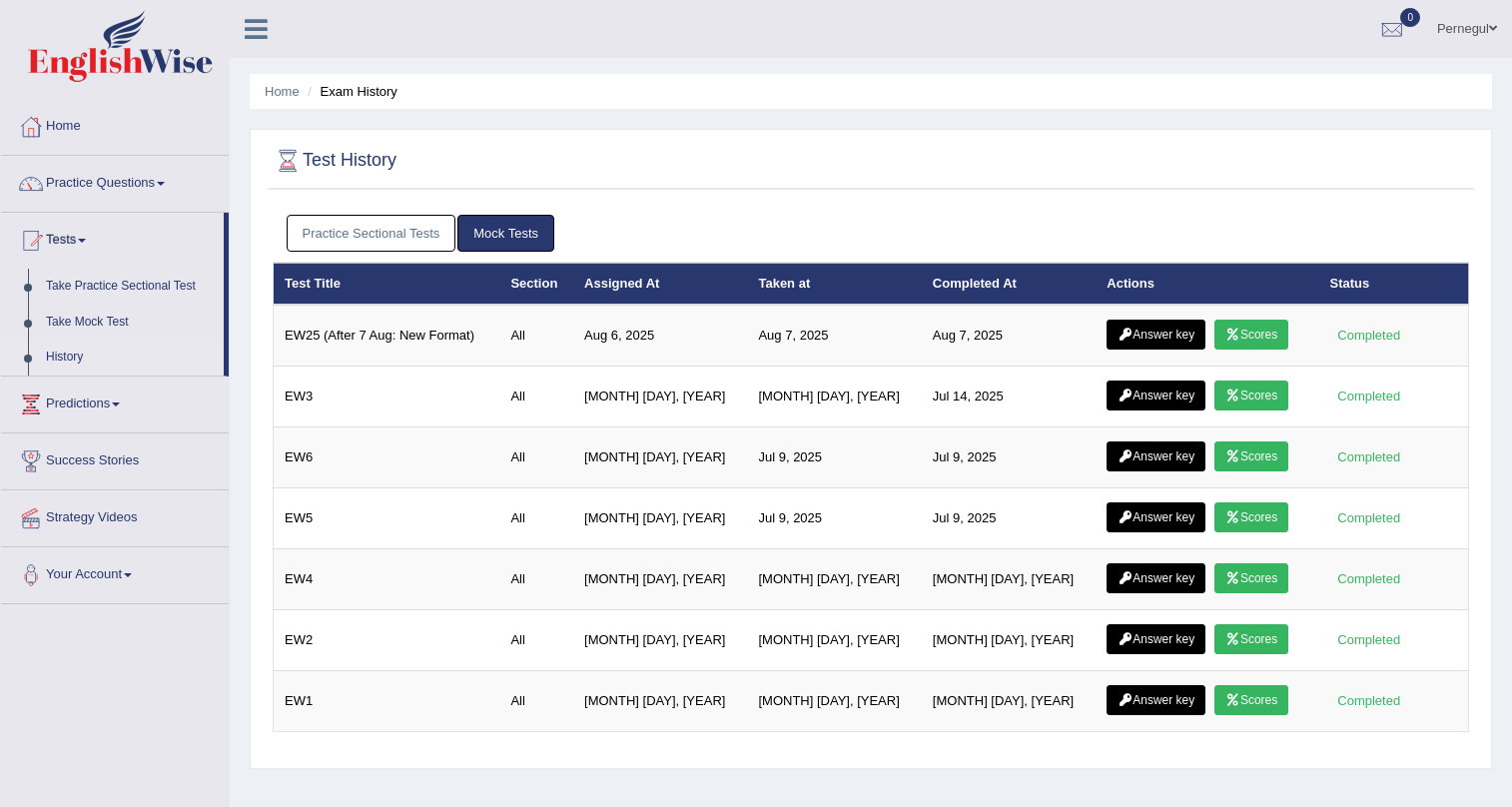scroll, scrollTop: 0, scrollLeft: 0, axis: both 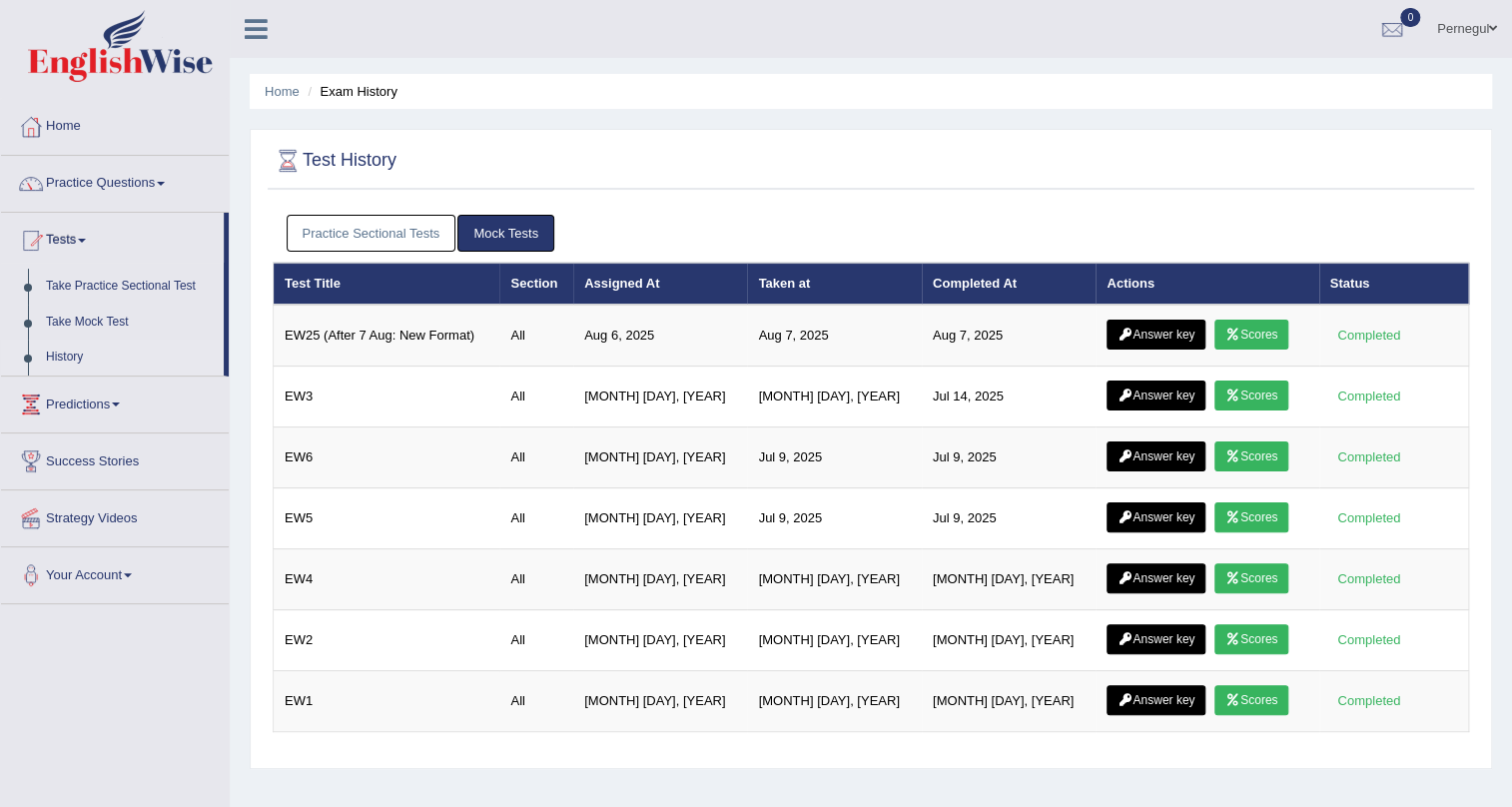 click on "Answer key" at bounding box center (1155, 639) 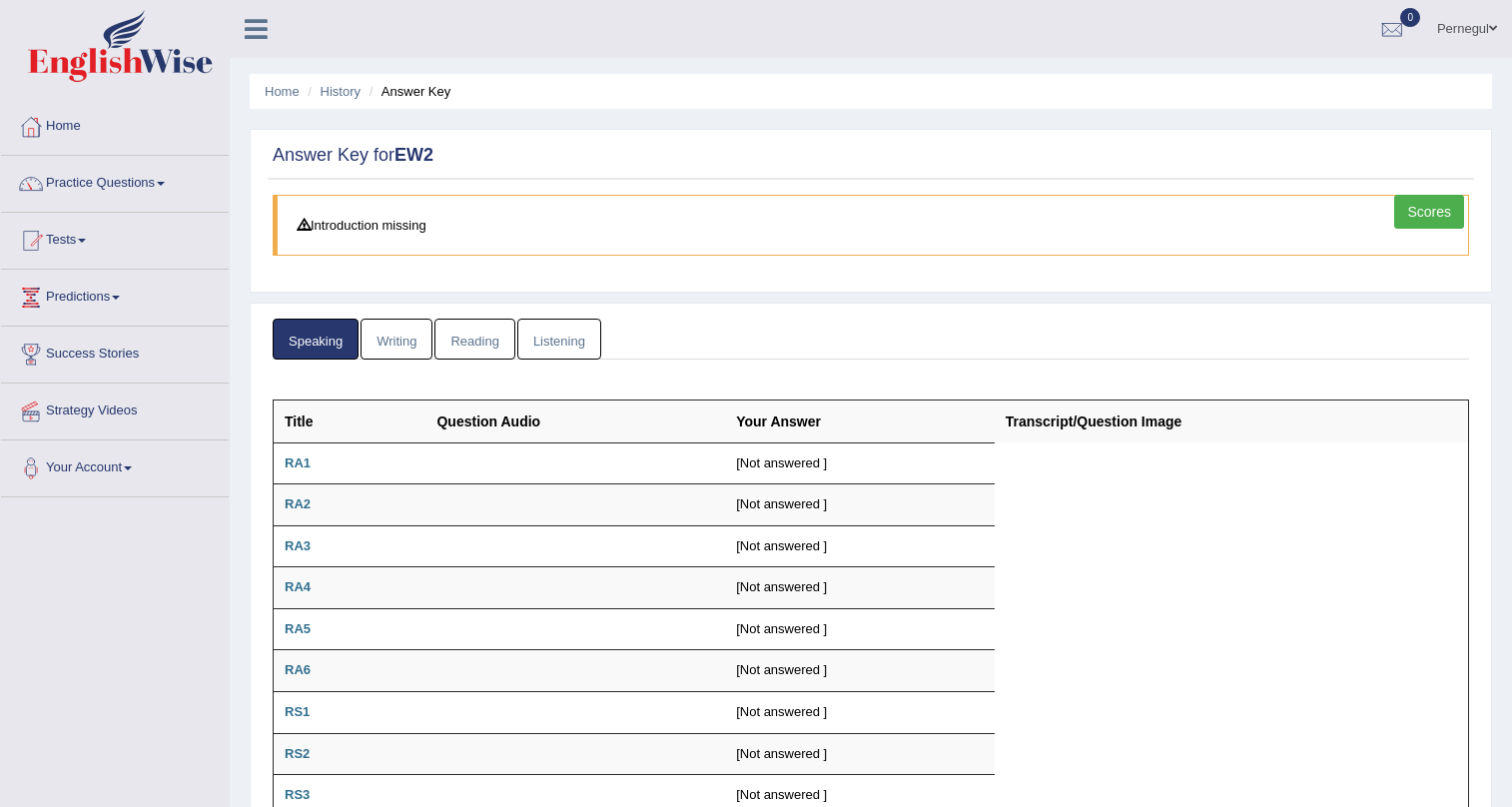 scroll, scrollTop: 0, scrollLeft: 0, axis: both 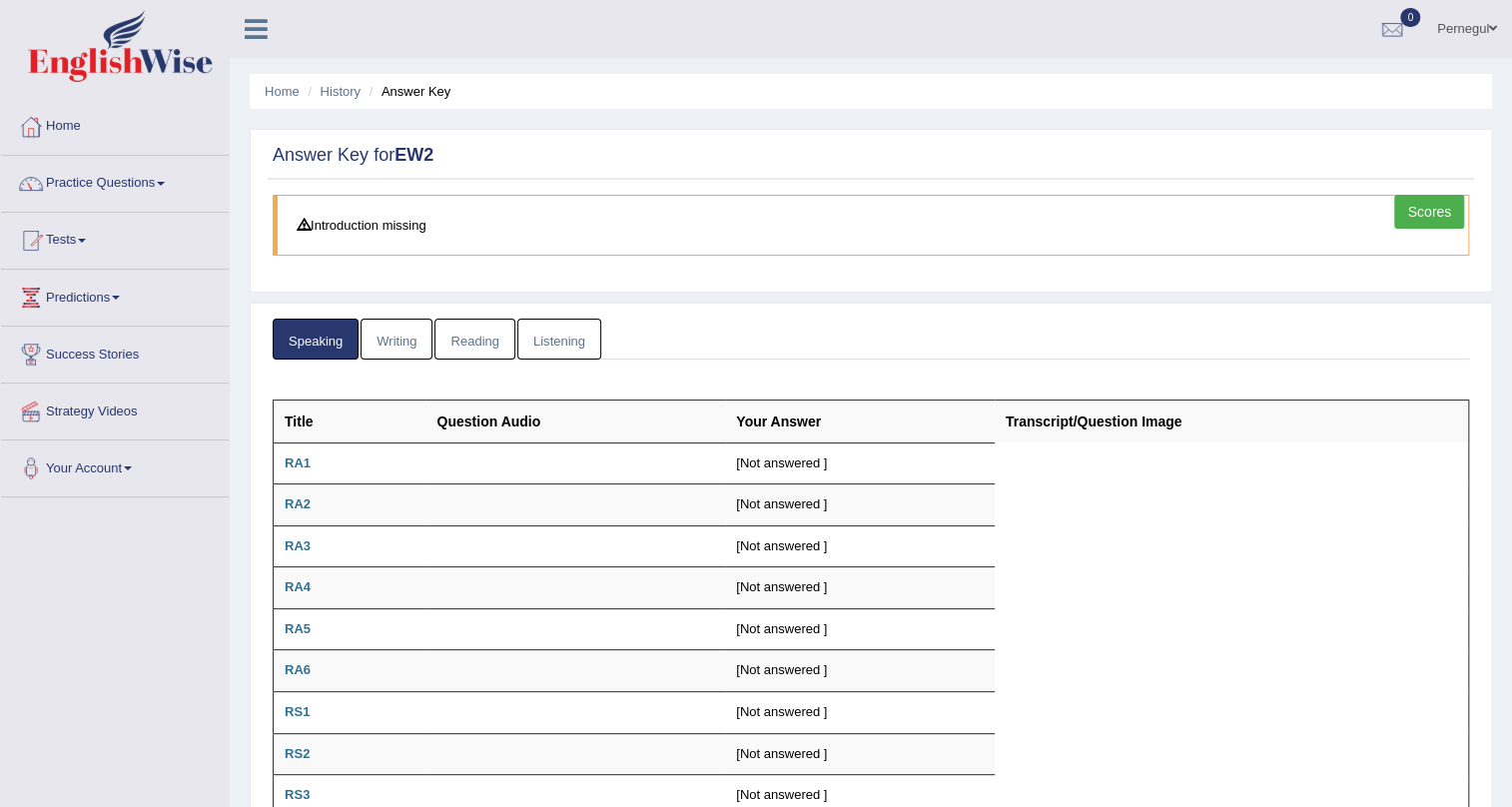 click on "Scores" at bounding box center (1429, 212) 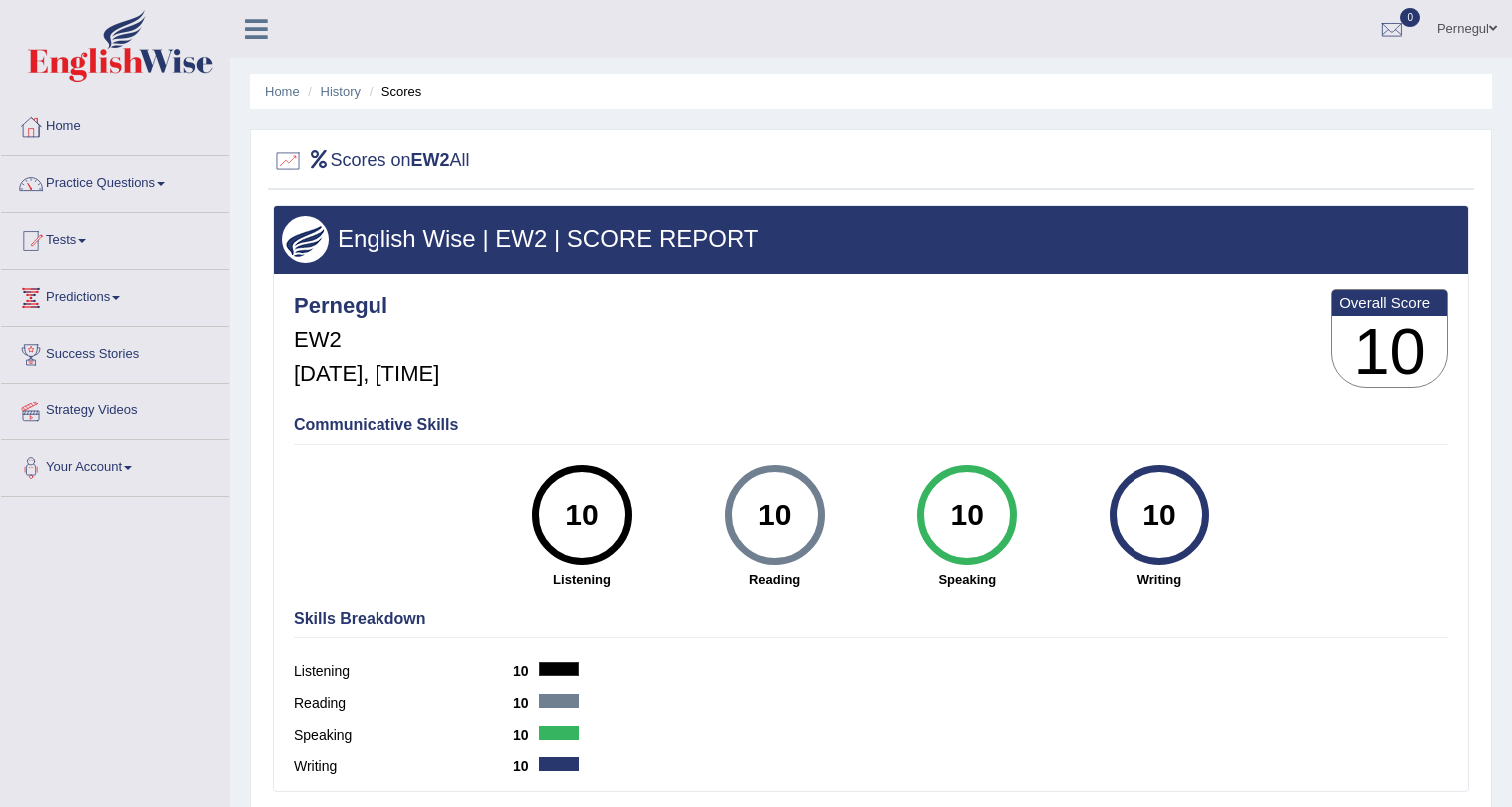 scroll, scrollTop: 0, scrollLeft: 0, axis: both 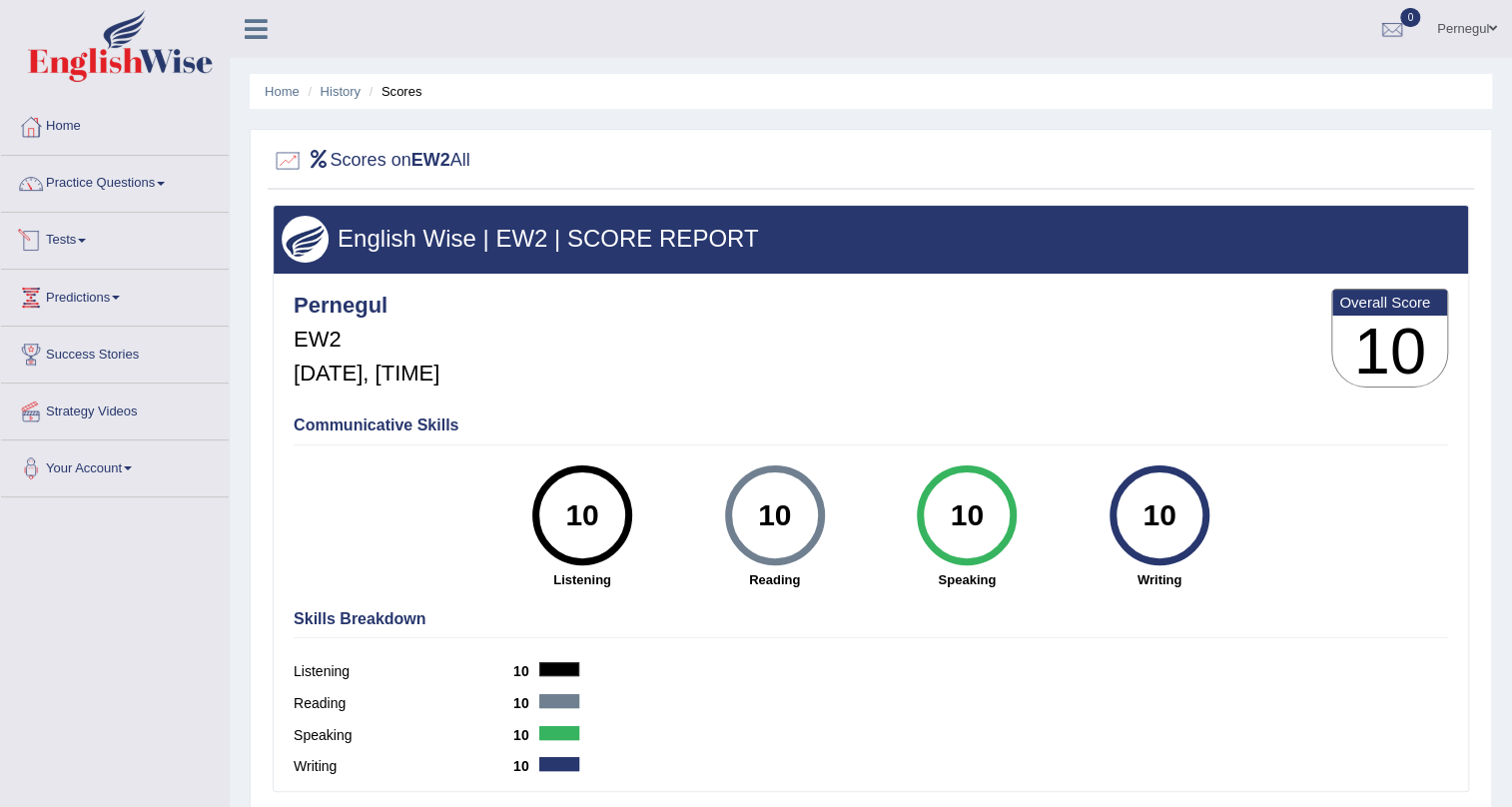 click on "Tests" at bounding box center (115, 238) 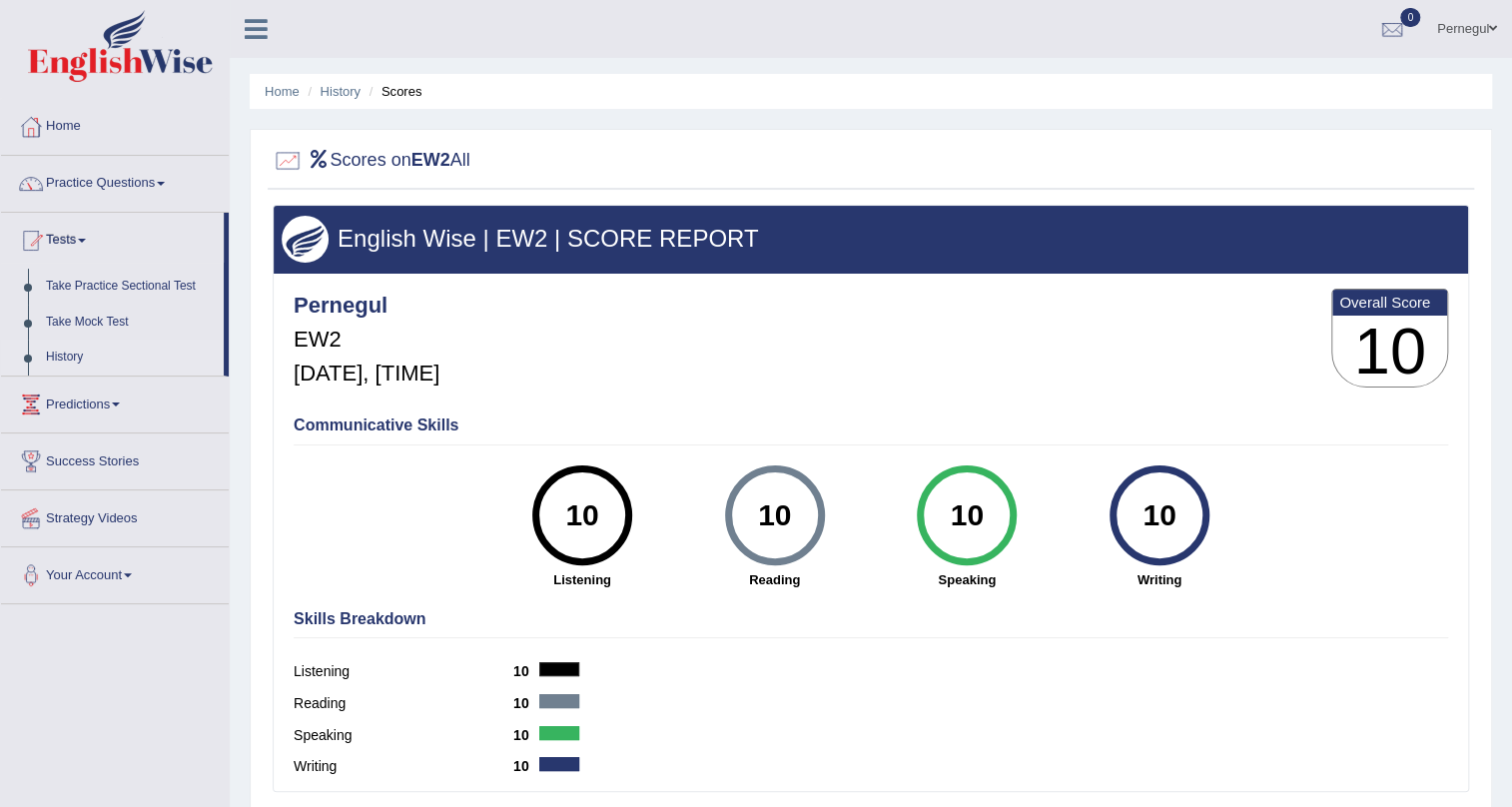 click on "History" at bounding box center [130, 358] 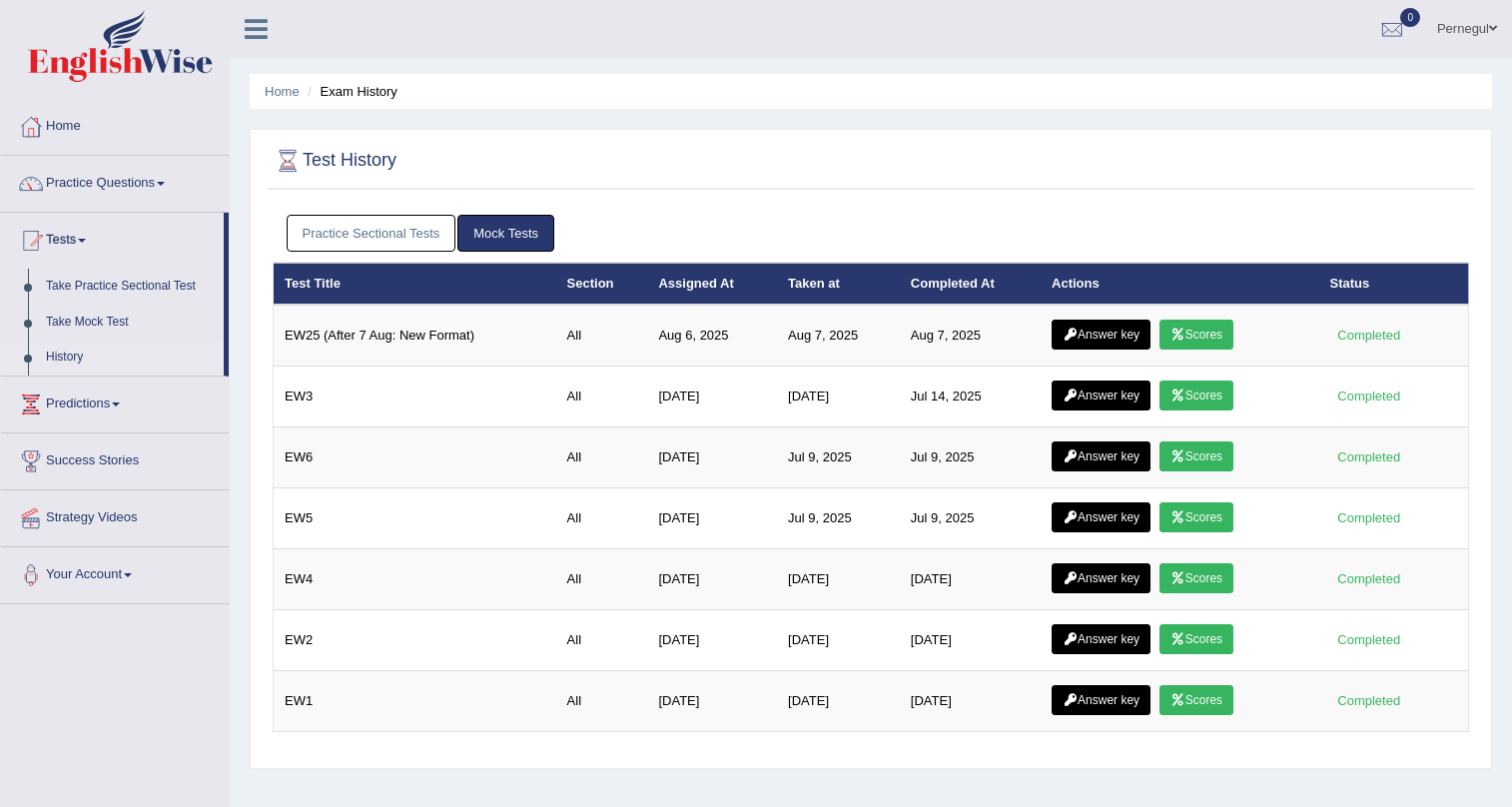 scroll, scrollTop: 0, scrollLeft: 0, axis: both 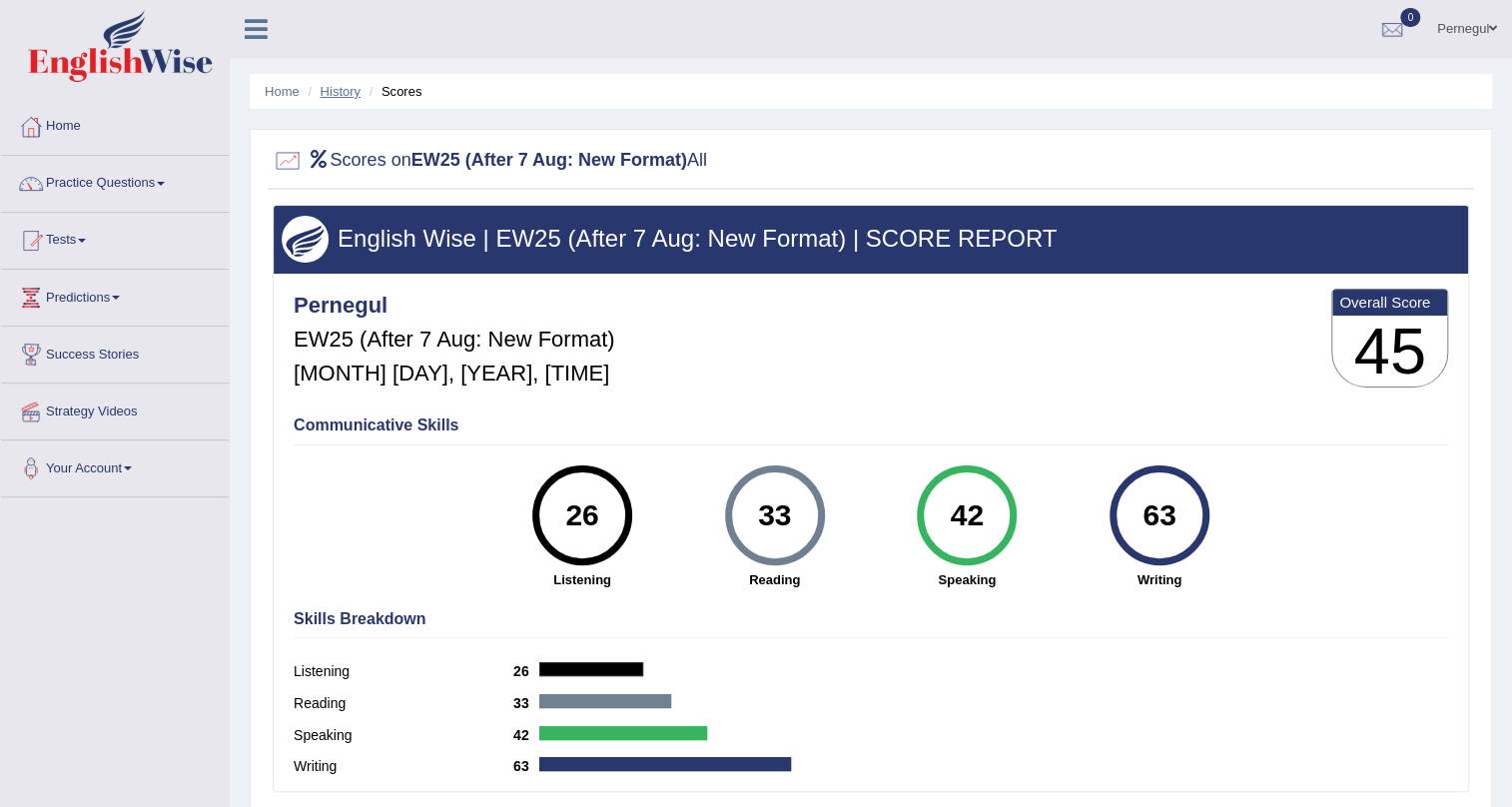 click on "History" at bounding box center (341, 91) 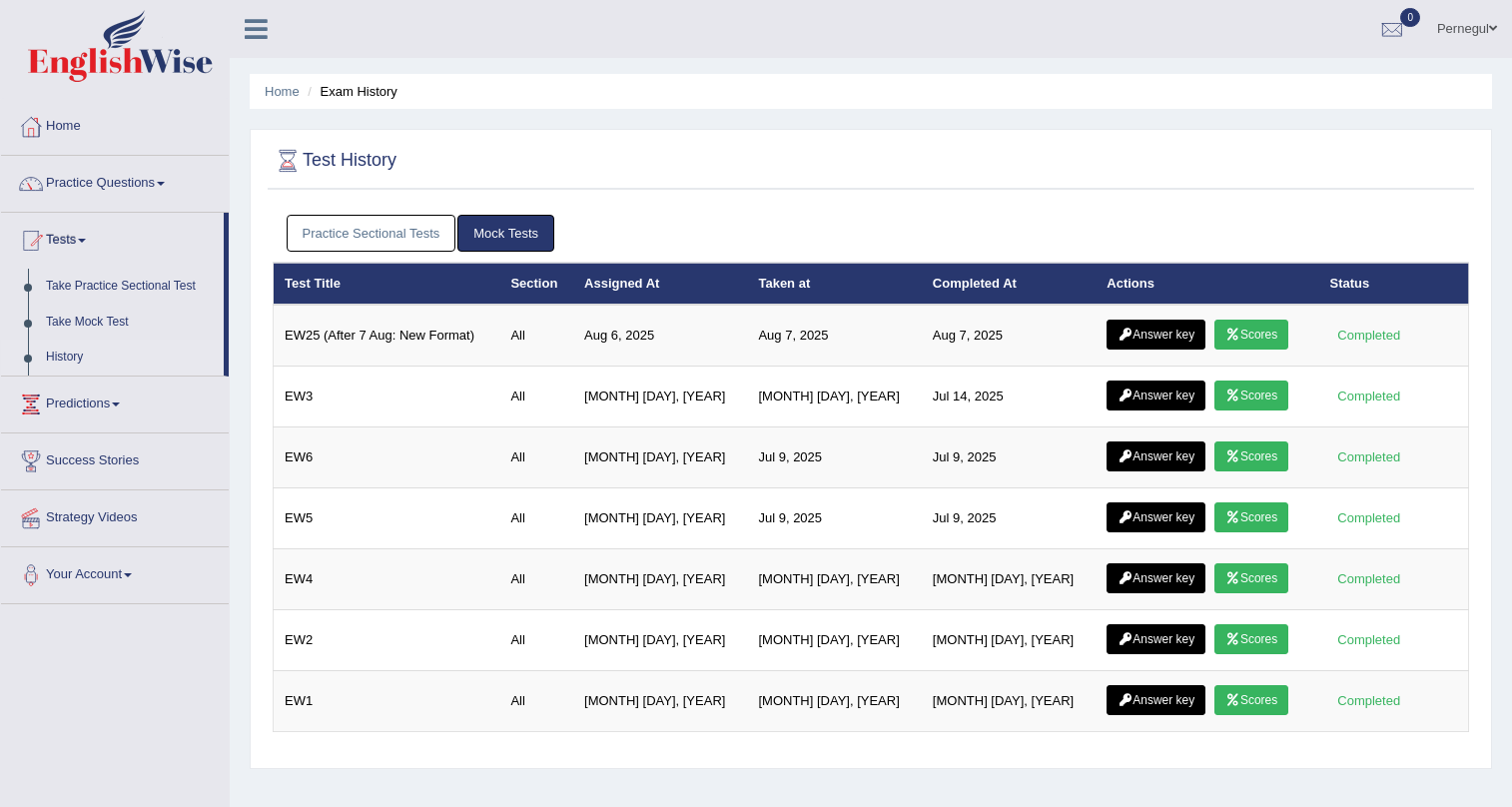 scroll, scrollTop: 0, scrollLeft: 0, axis: both 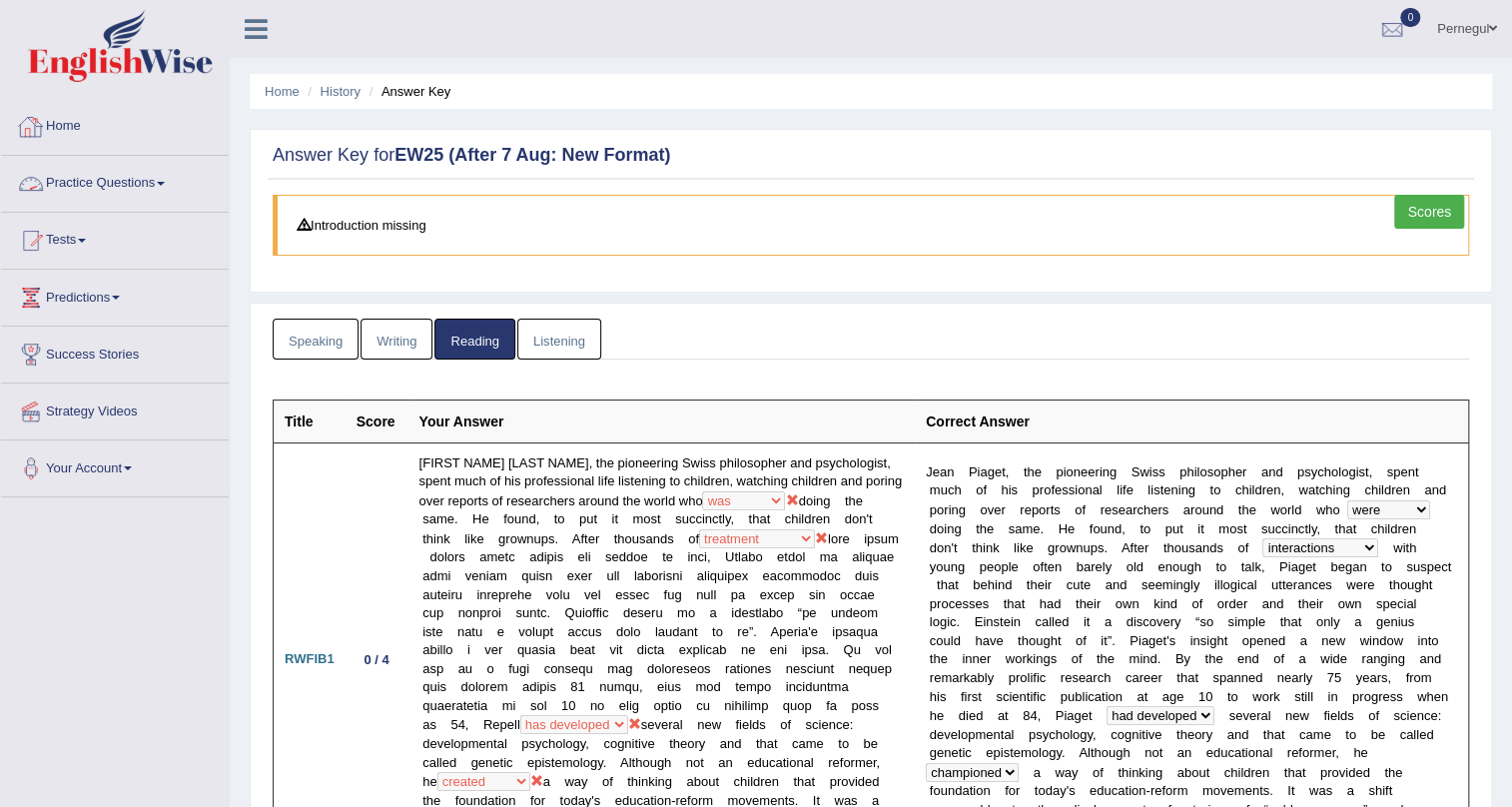 click on "Practice Questions" at bounding box center (115, 181) 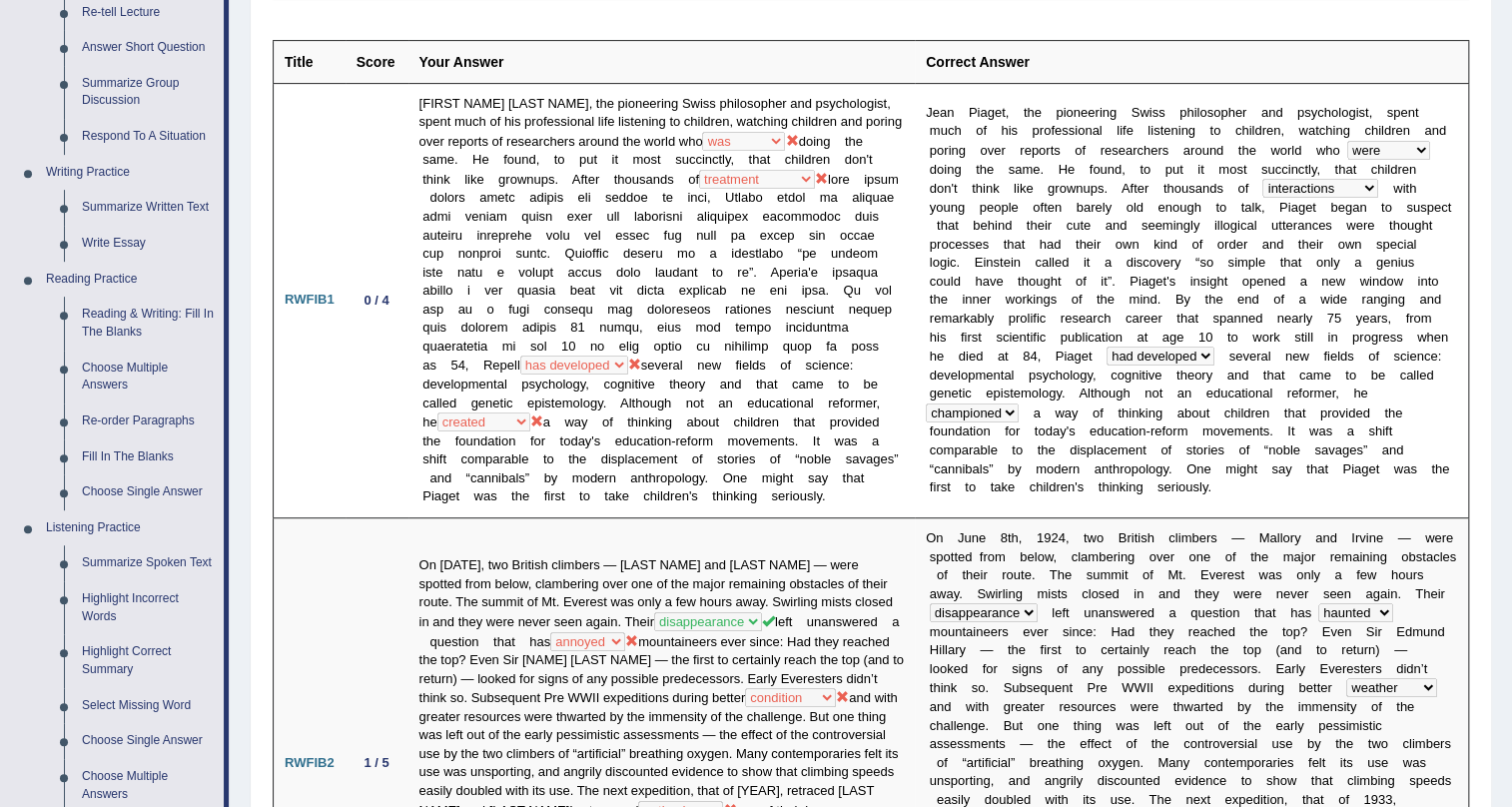 scroll, scrollTop: 363, scrollLeft: 0, axis: vertical 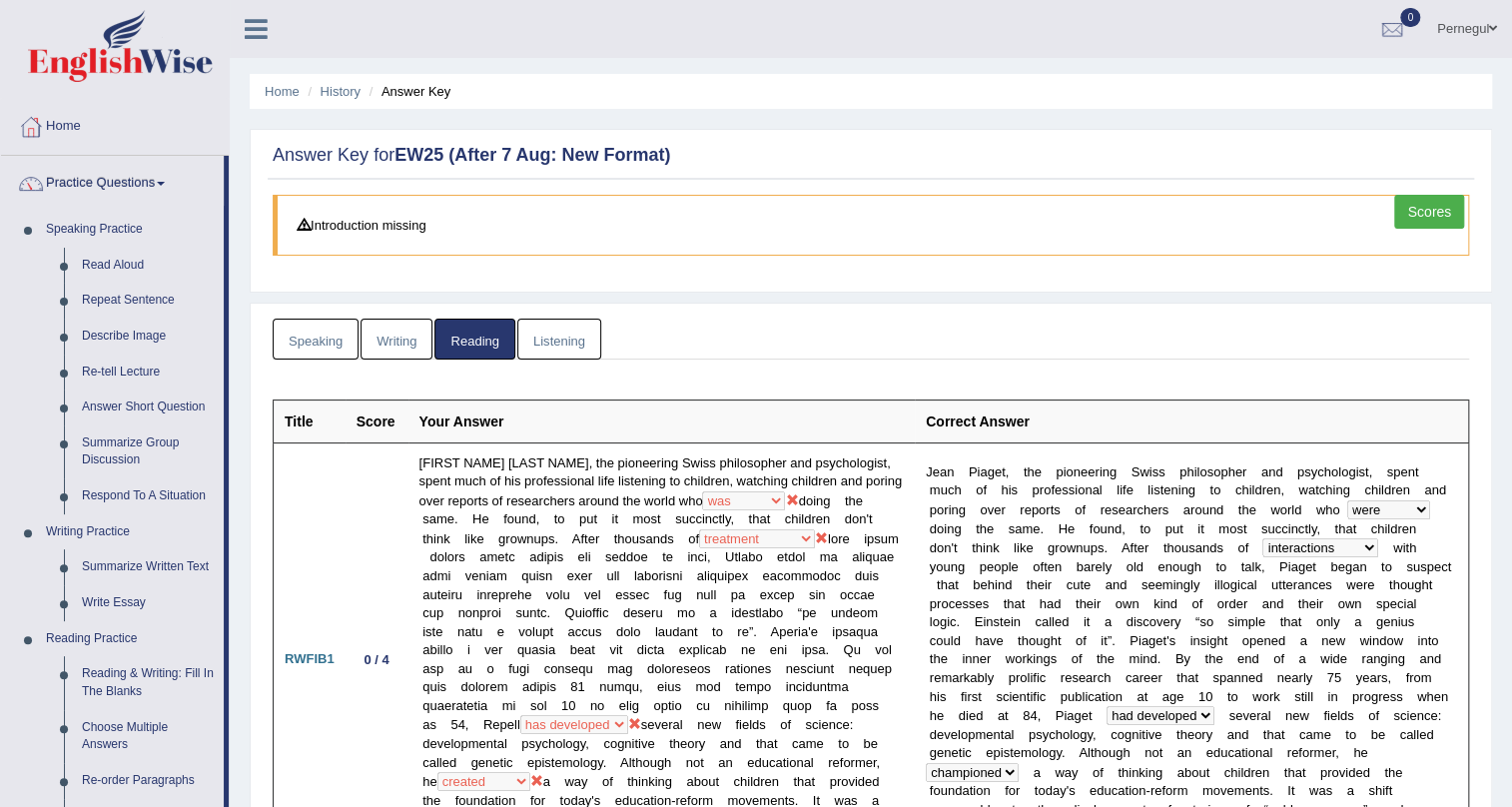click on "Scores" at bounding box center [1429, 212] 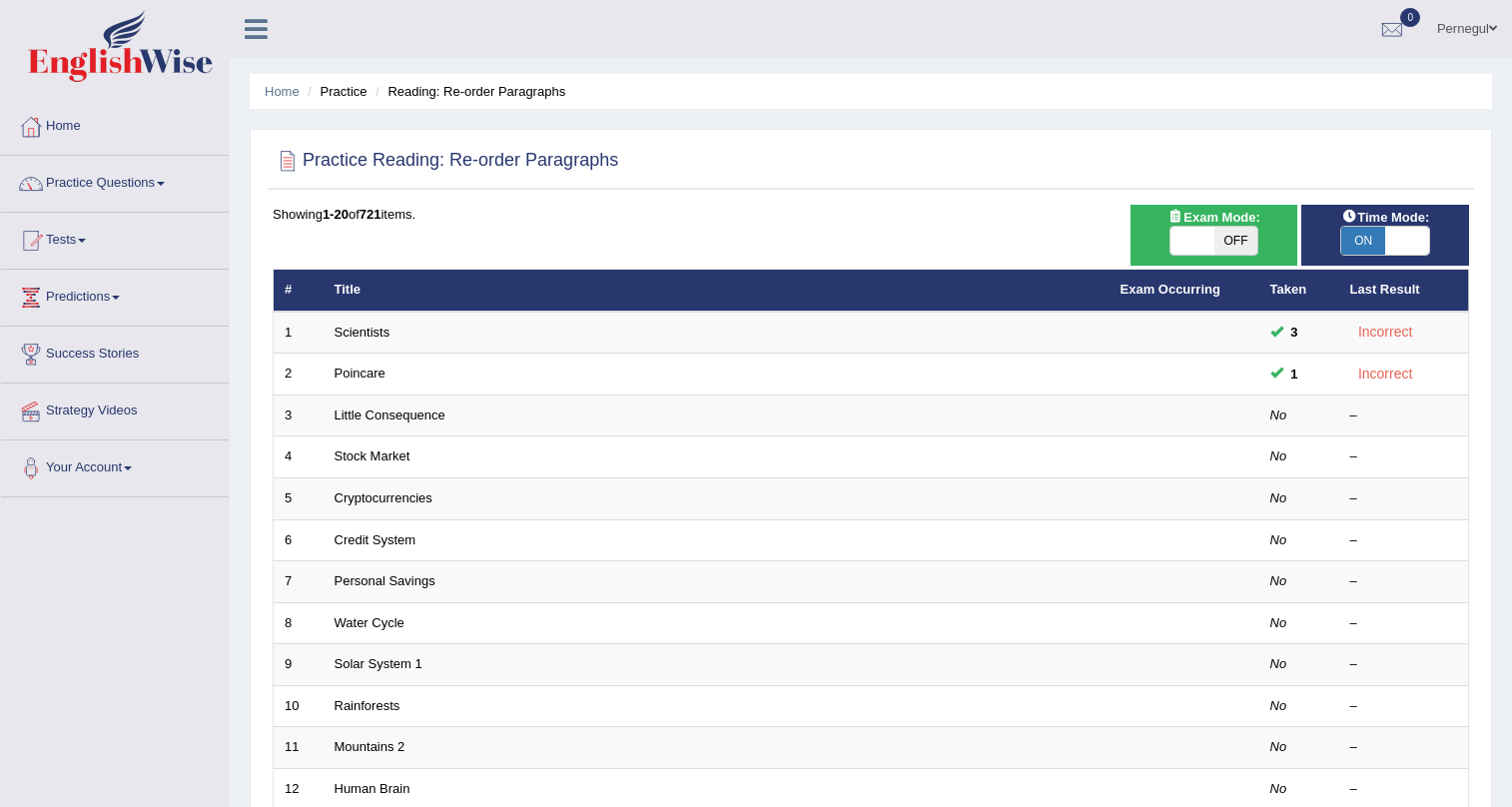 scroll, scrollTop: 0, scrollLeft: 0, axis: both 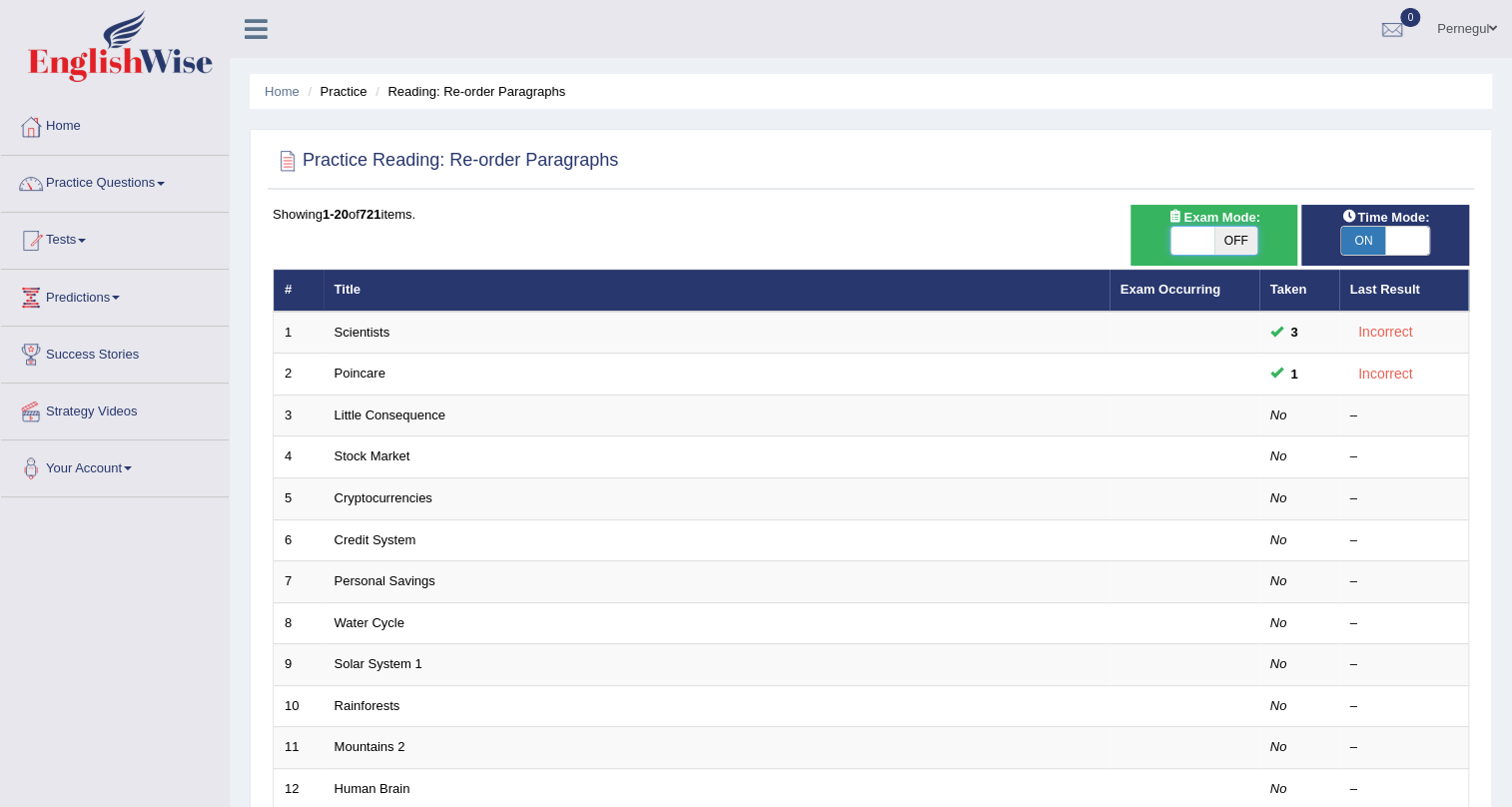 click at bounding box center (1192, 241) 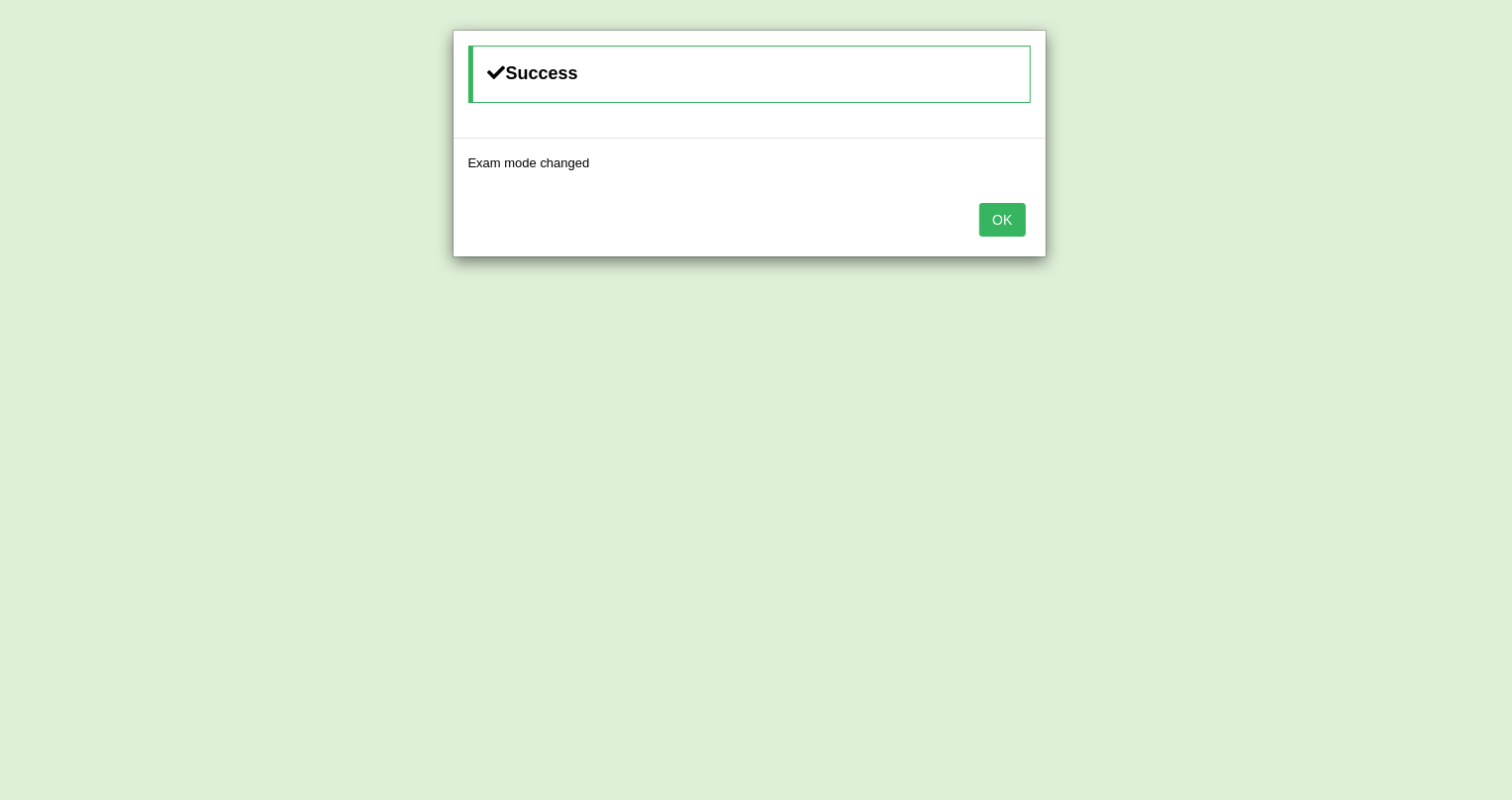 click on "OK" at bounding box center [1002, 220] 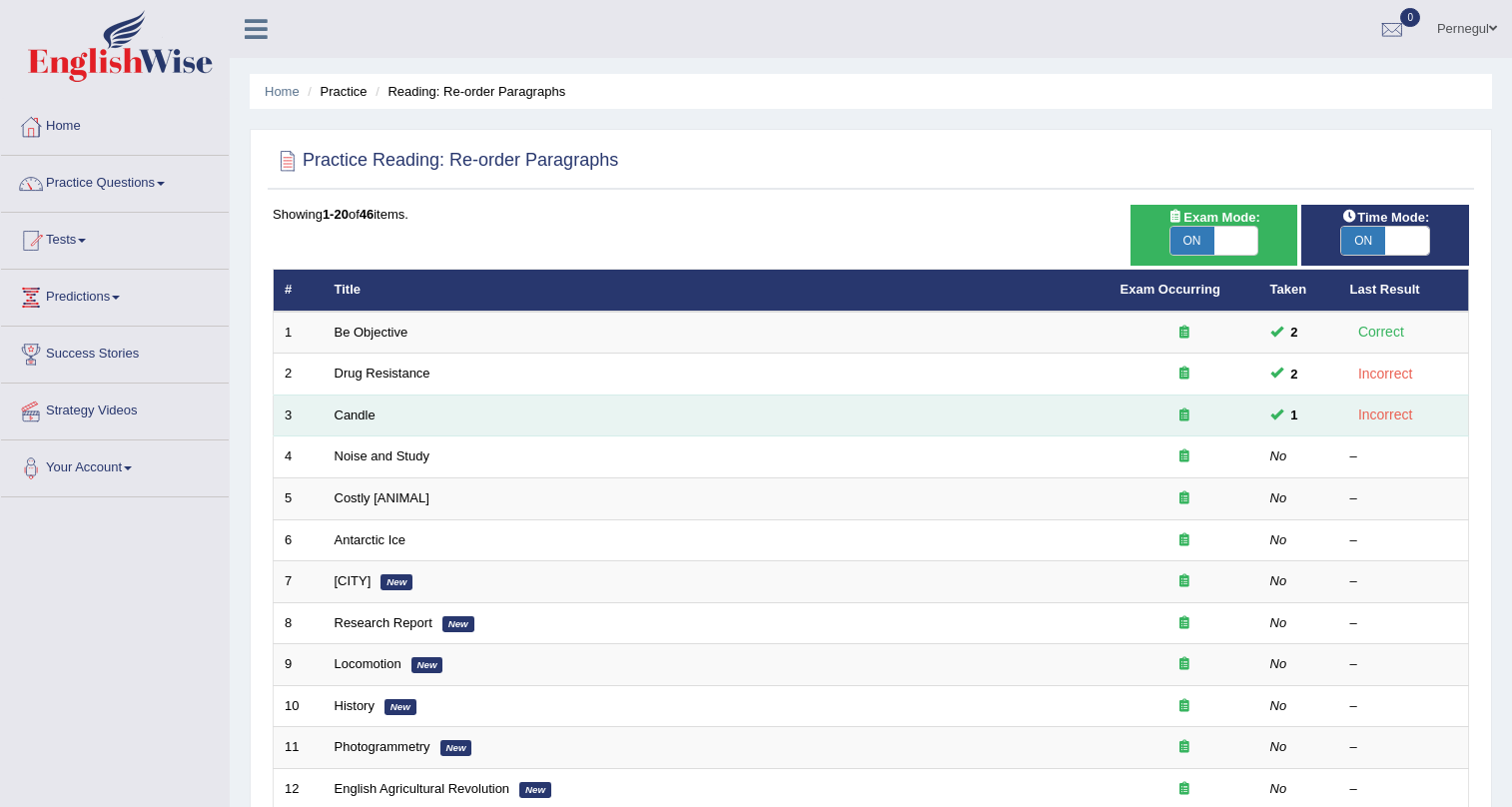 scroll, scrollTop: 0, scrollLeft: 0, axis: both 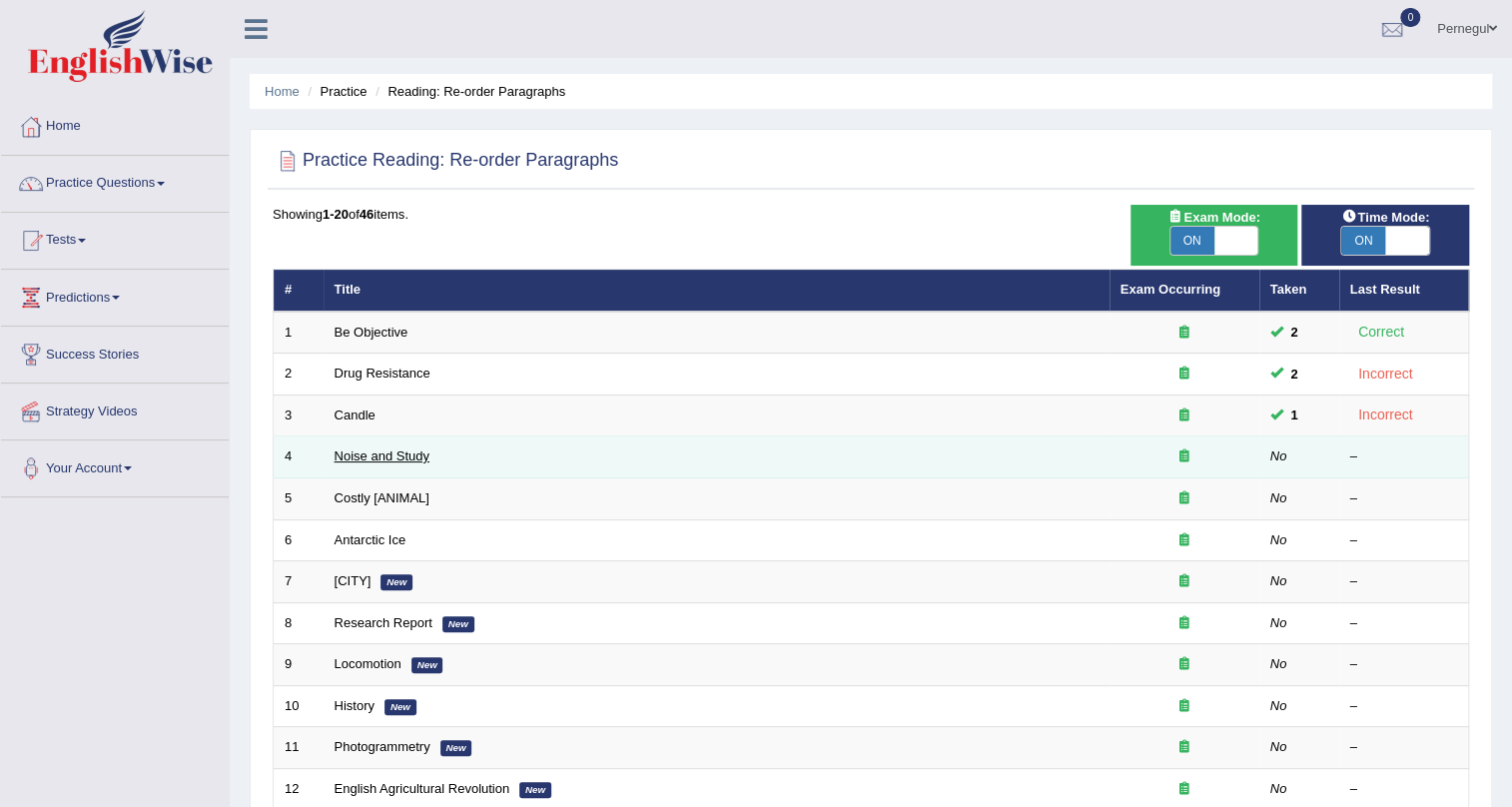click on "Noise and Study" at bounding box center [381, 455] 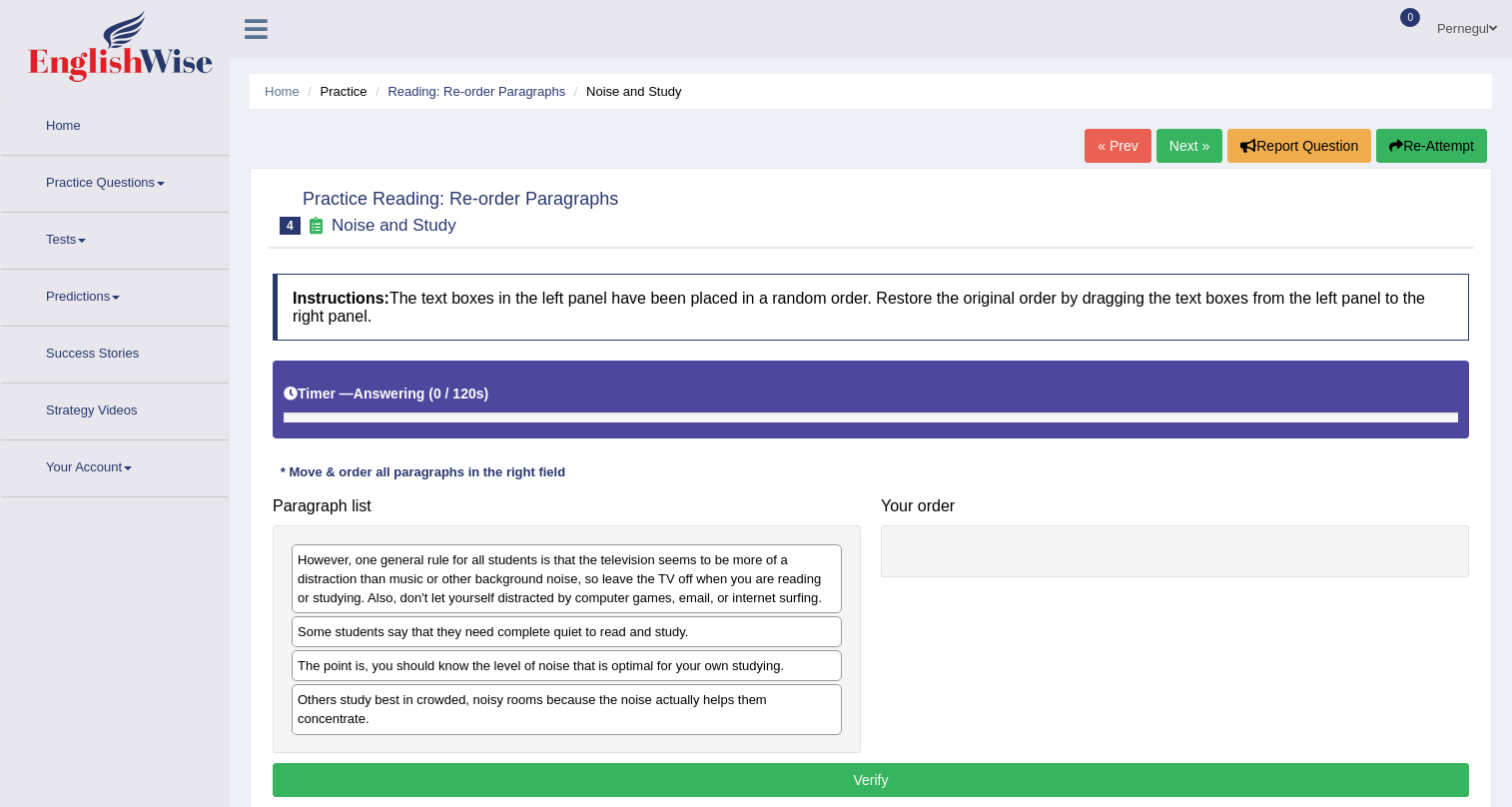 scroll, scrollTop: 241, scrollLeft: 0, axis: vertical 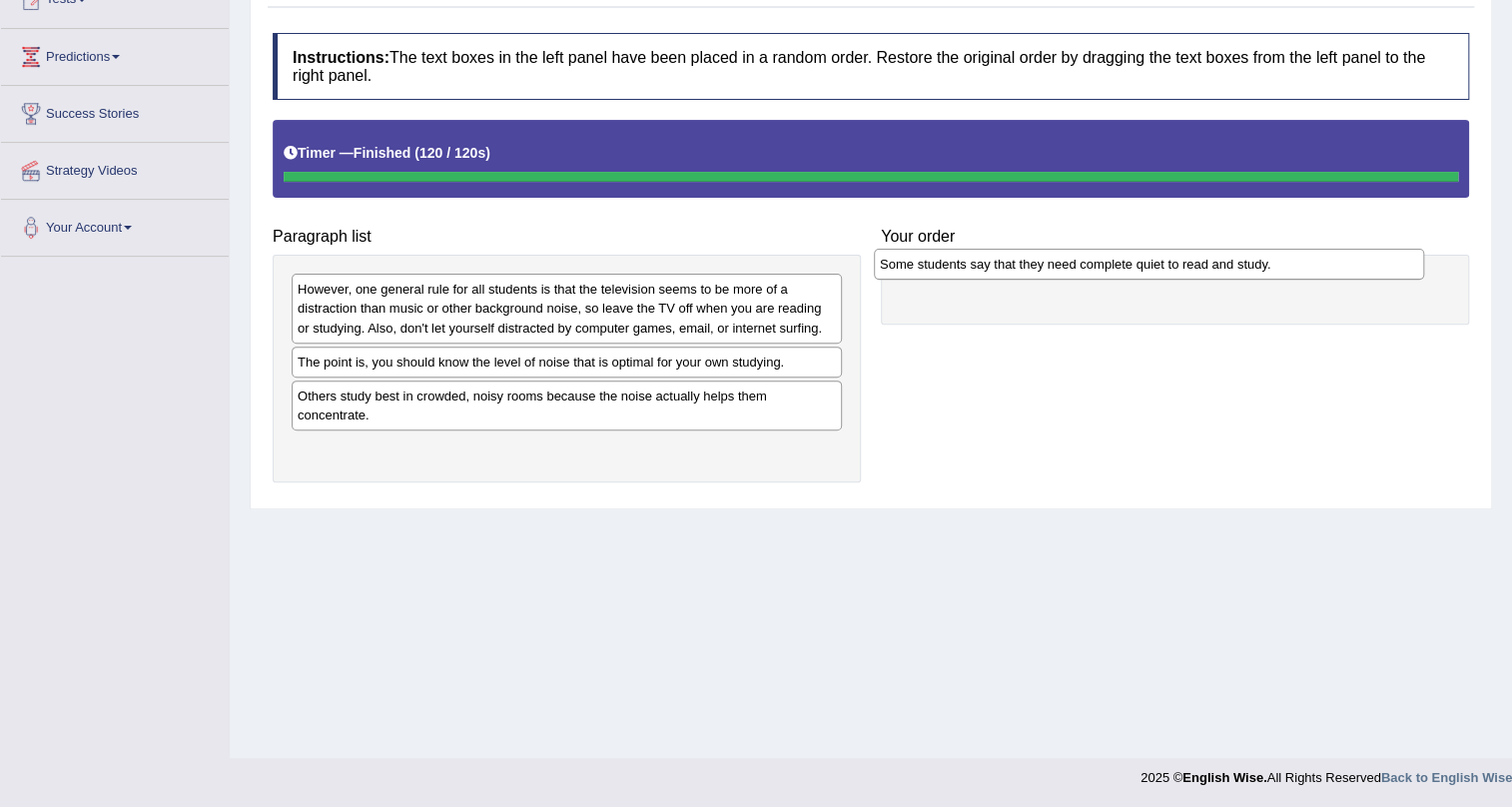 drag, startPoint x: 419, startPoint y: 360, endPoint x: 1002, endPoint y: 262, distance: 591.1793 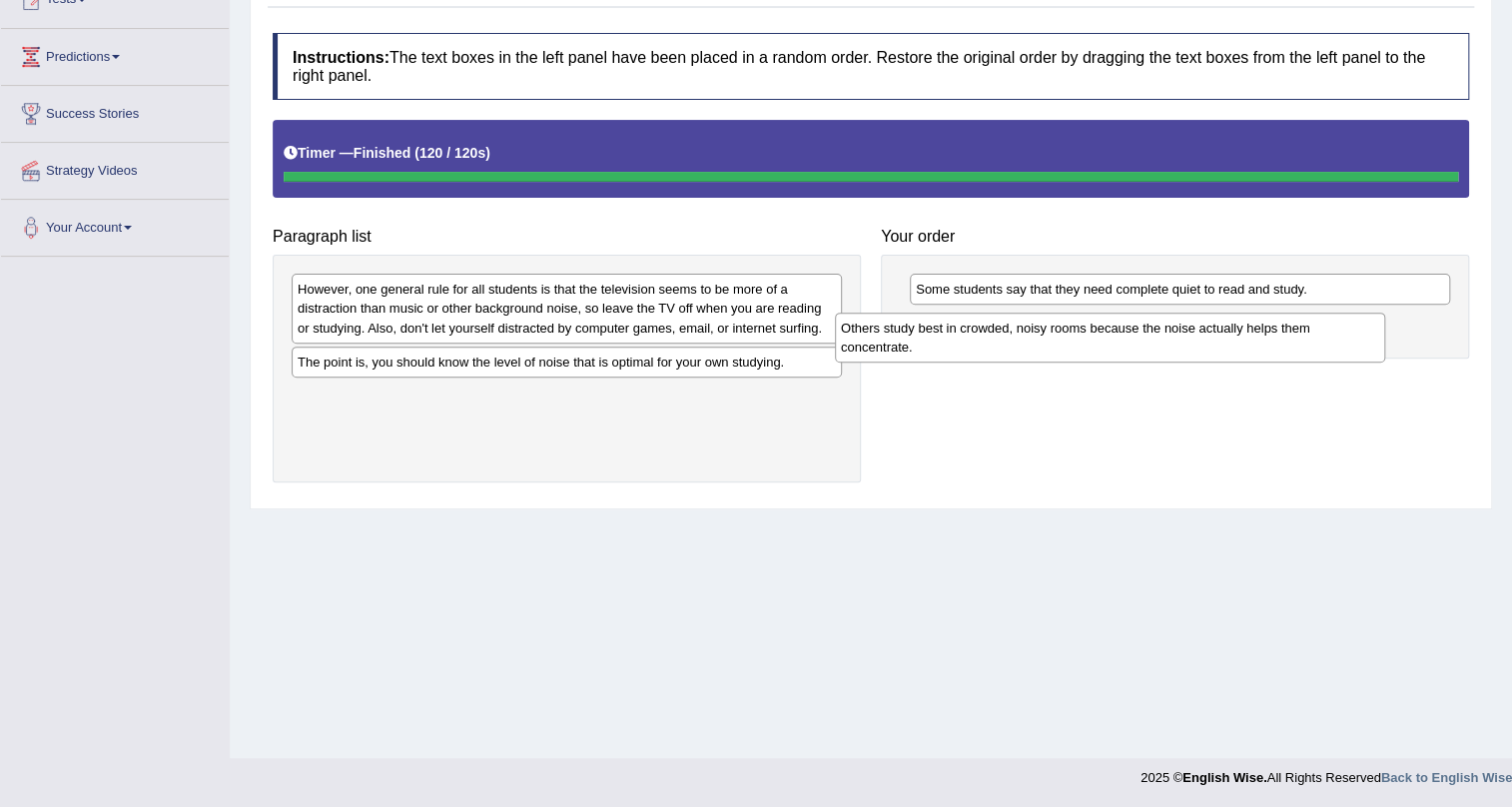 drag, startPoint x: 868, startPoint y: 387, endPoint x: 1178, endPoint y: 331, distance: 315.0175 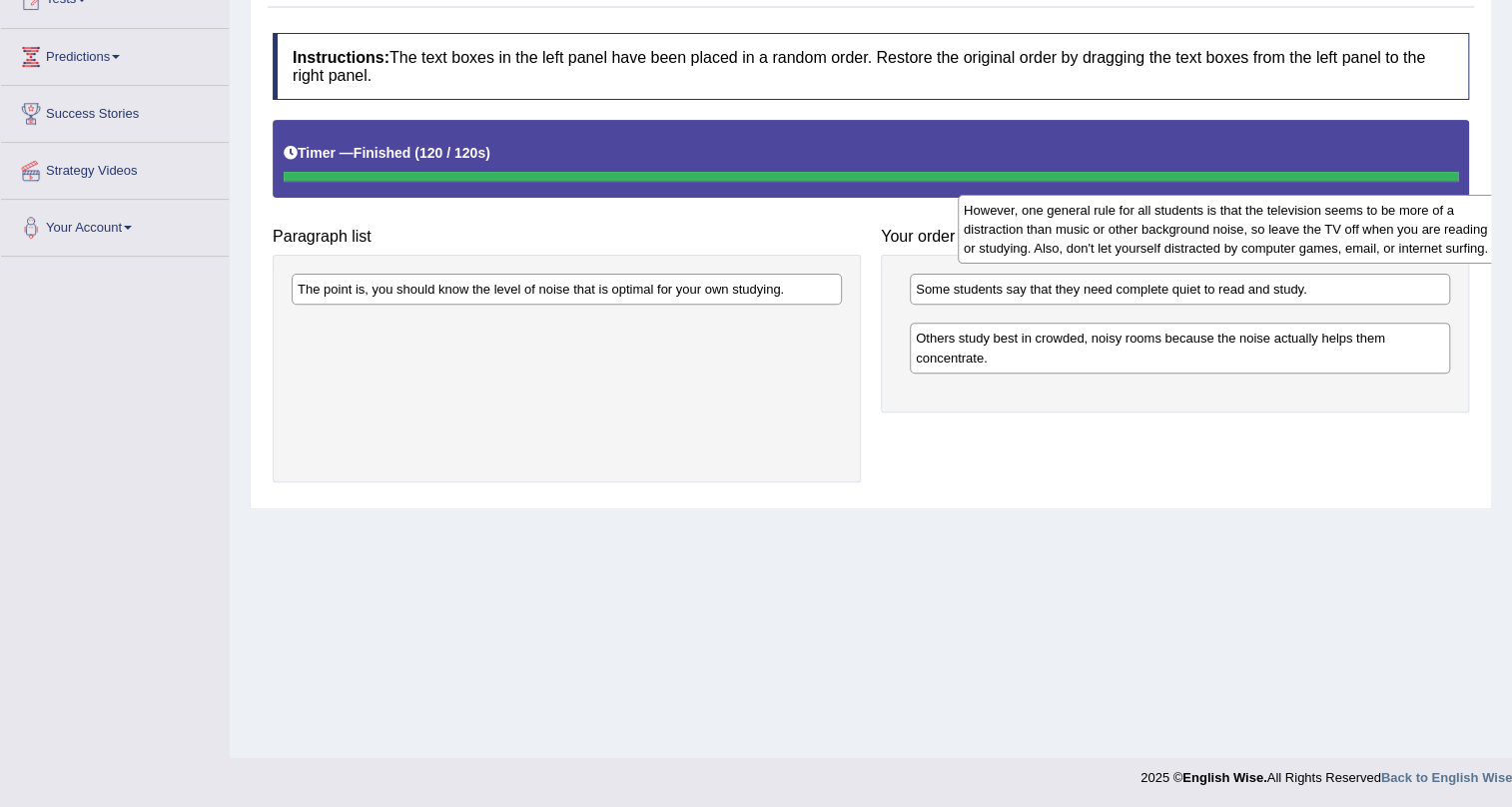 drag, startPoint x: 642, startPoint y: 308, endPoint x: 1308, endPoint y: 229, distance: 670.6691 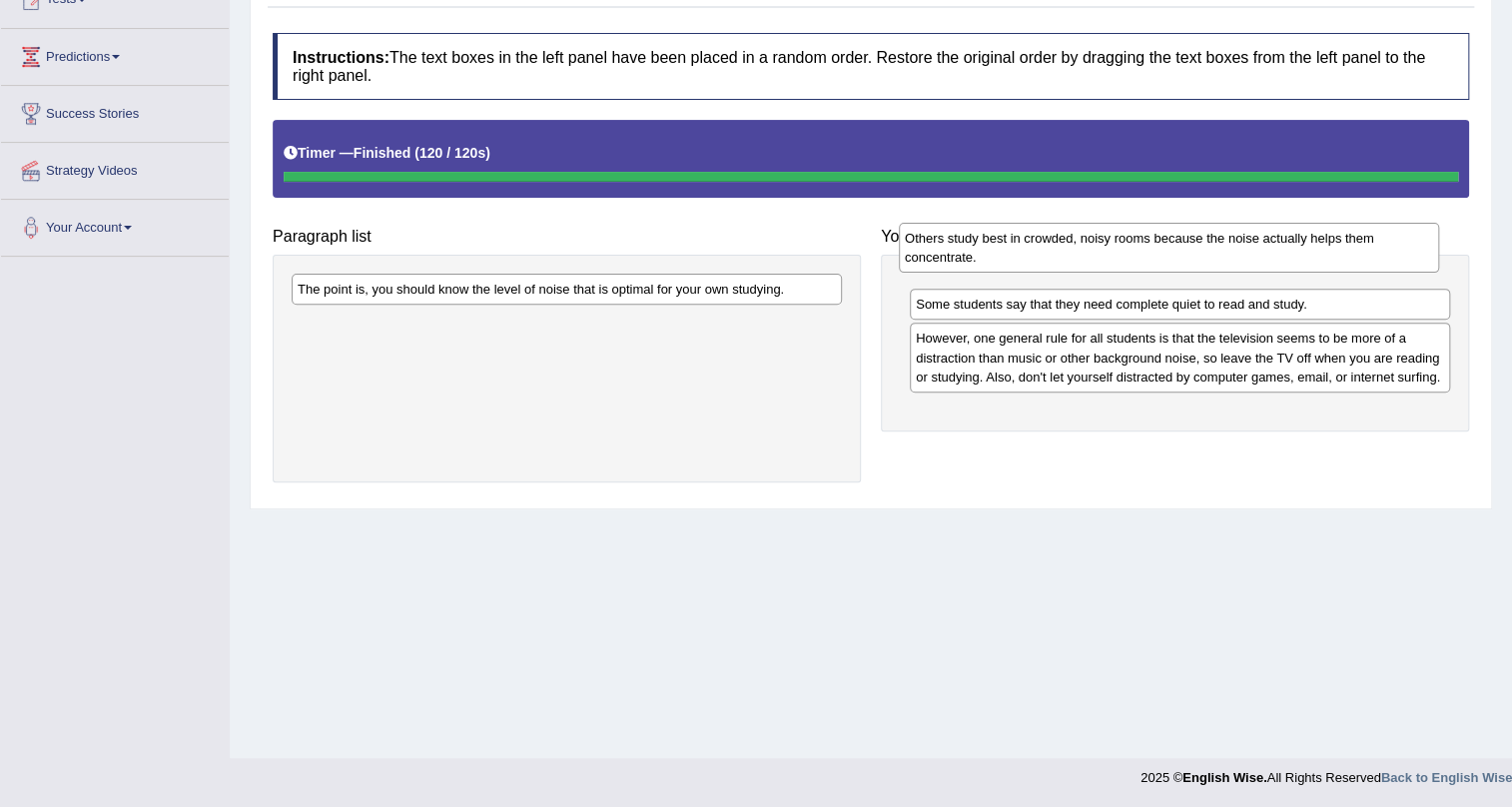 drag, startPoint x: 1257, startPoint y: 380, endPoint x: 1247, endPoint y: 222, distance: 158.31614 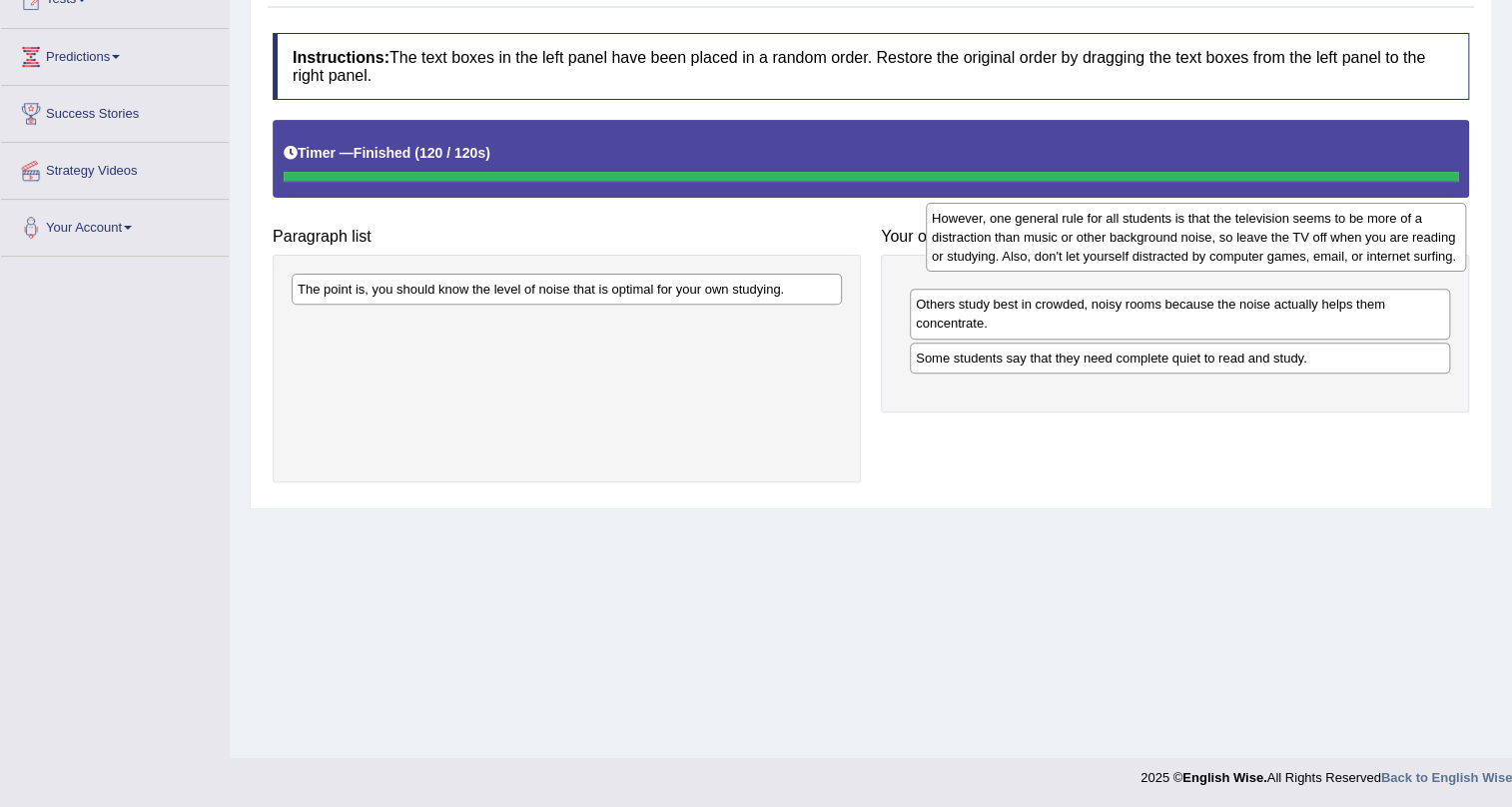 drag, startPoint x: 1178, startPoint y: 397, endPoint x: 1194, endPoint y: 239, distance: 158.80806 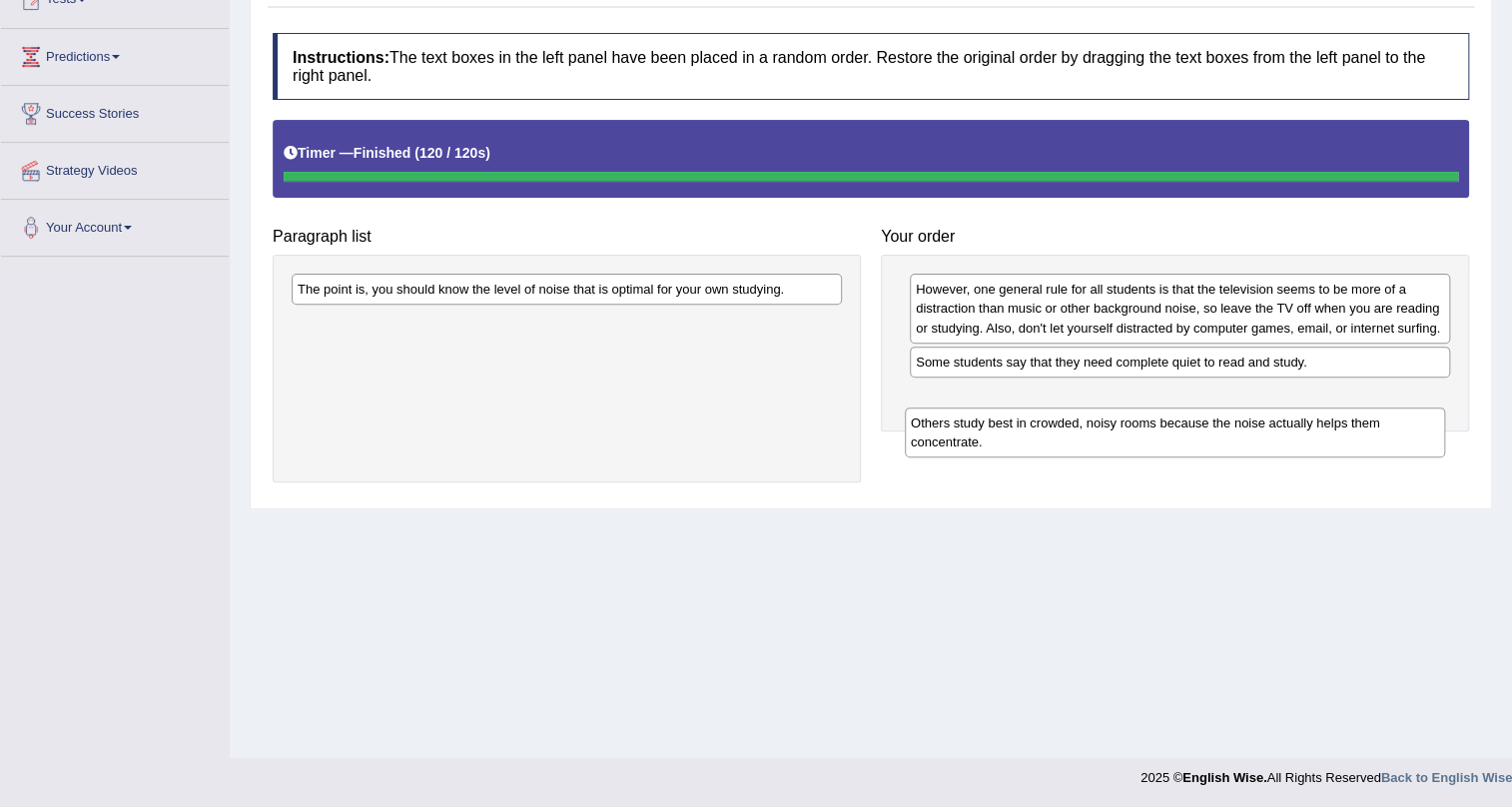 drag, startPoint x: 1182, startPoint y: 365, endPoint x: 1177, endPoint y: 427, distance: 62.2013 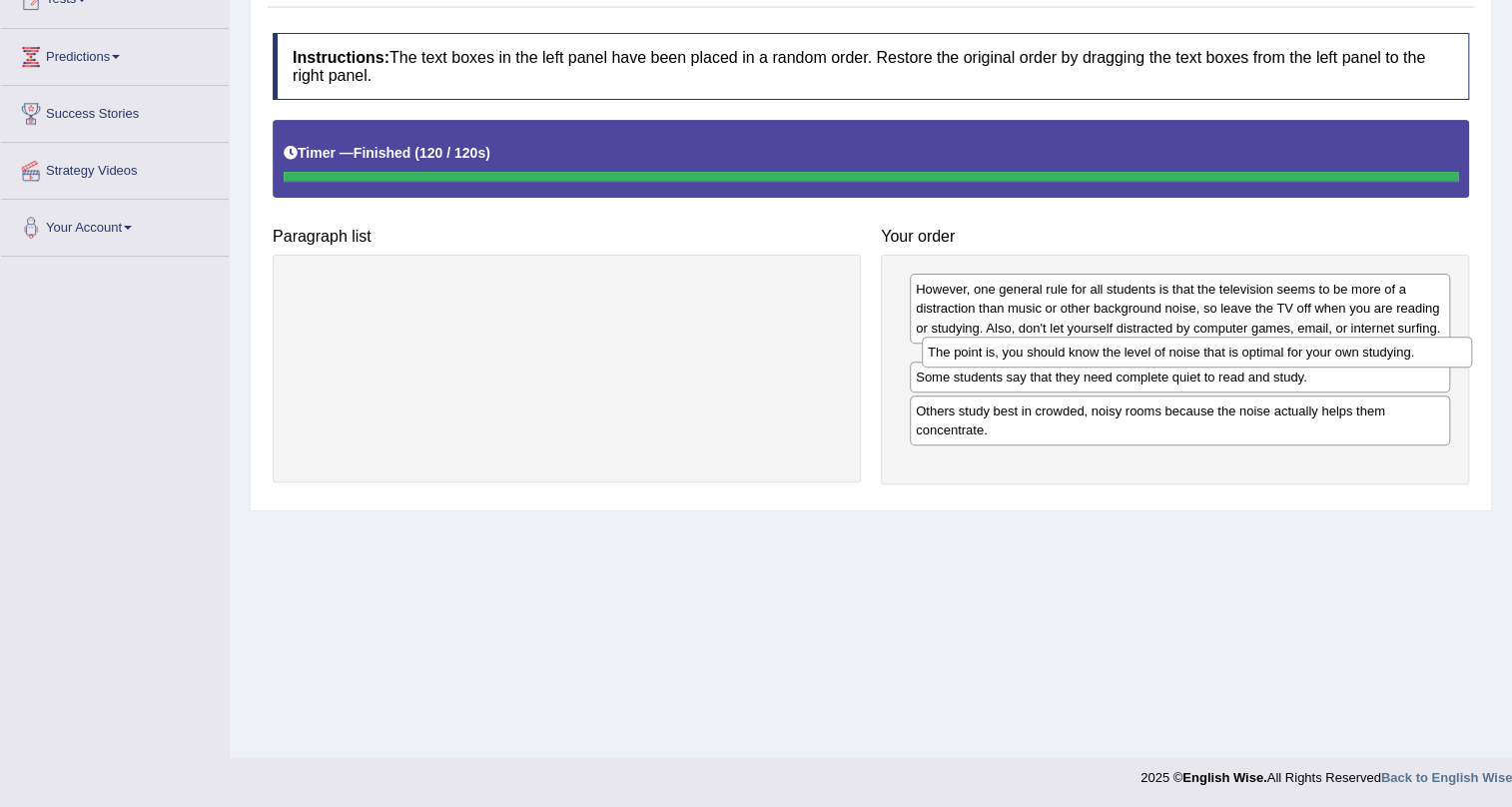 drag, startPoint x: 683, startPoint y: 290, endPoint x: 1313, endPoint y: 355, distance: 633.3443 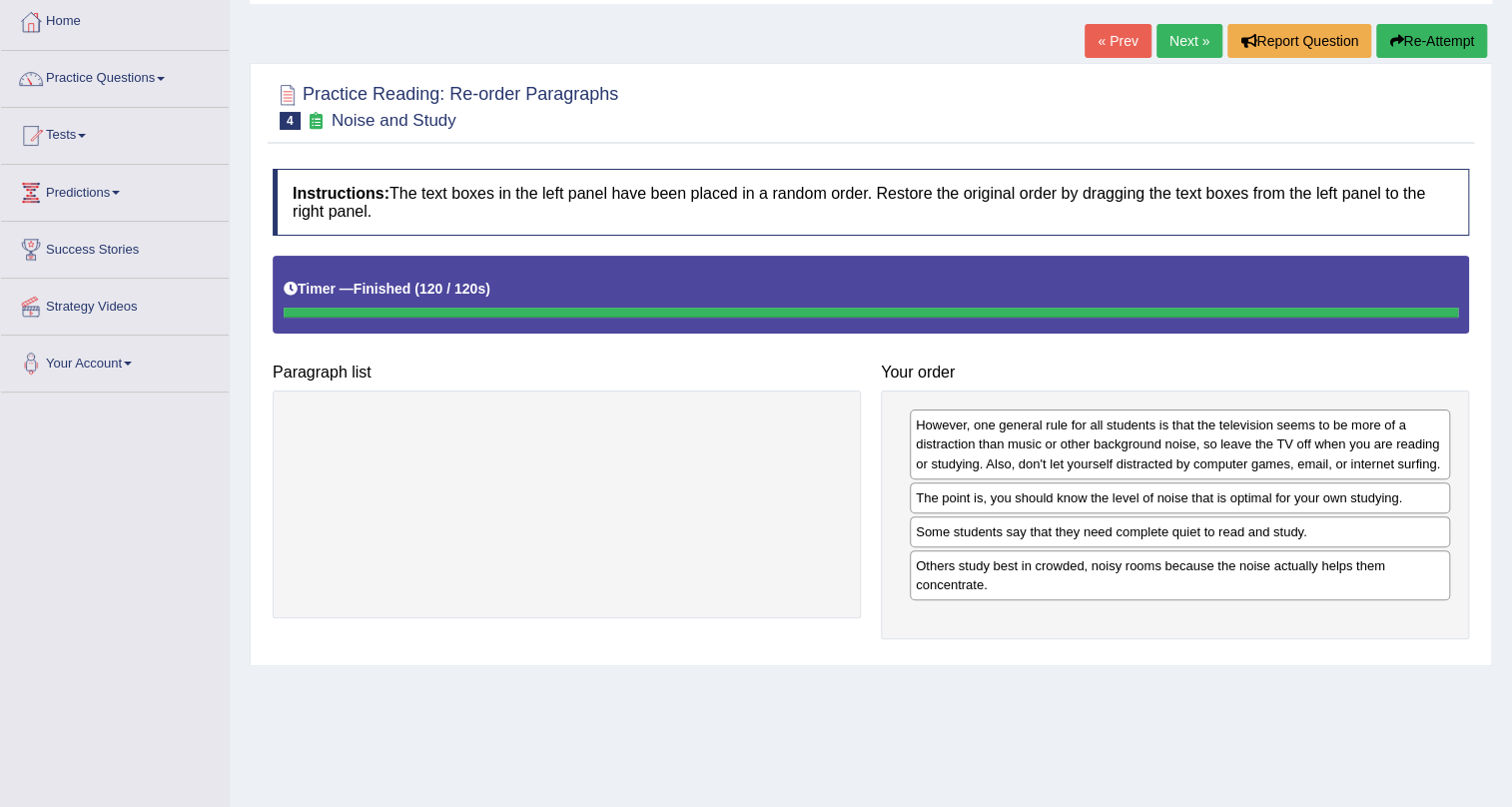 scroll, scrollTop: 0, scrollLeft: 0, axis: both 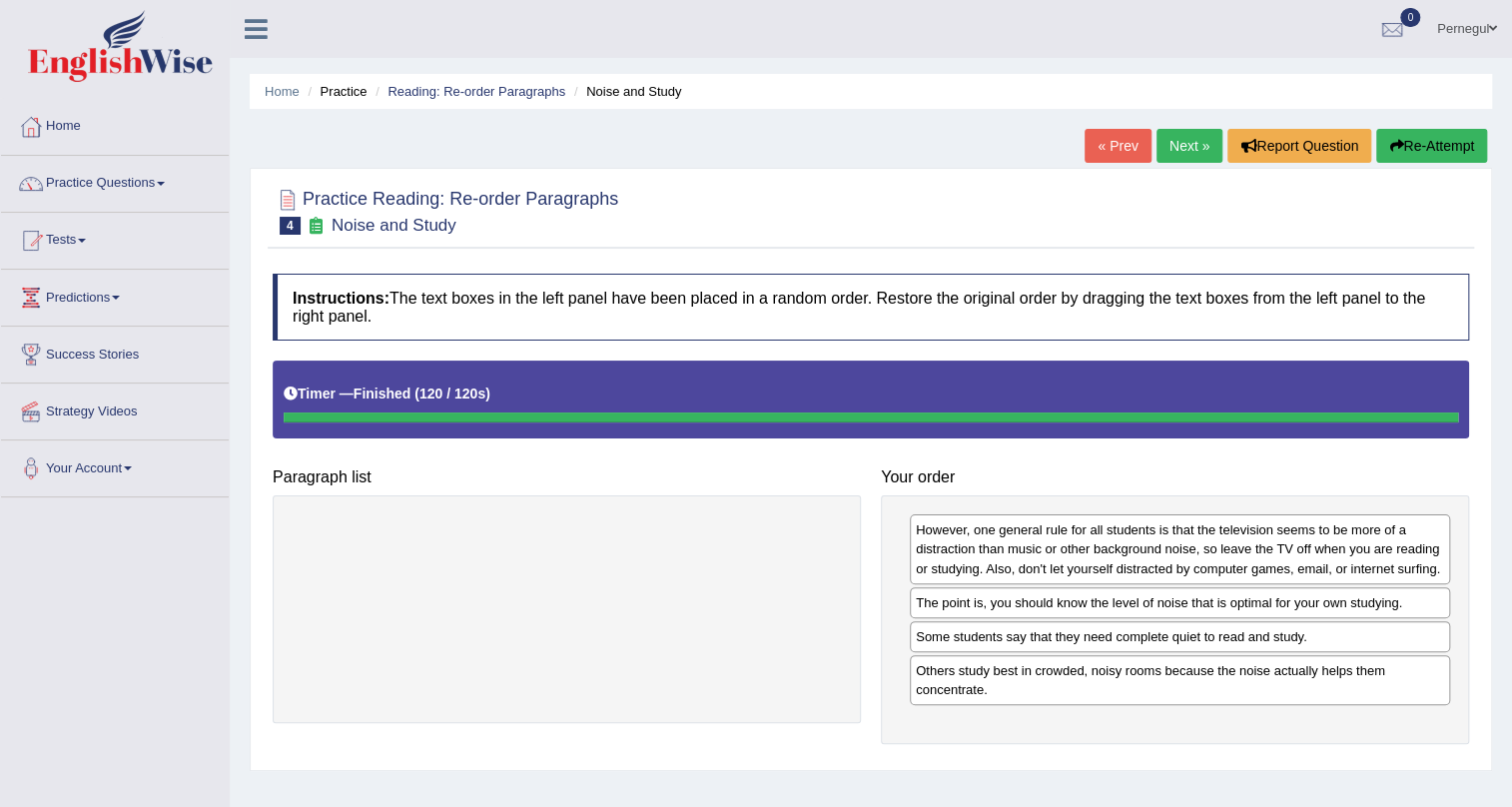 click on "Re-Attempt" at bounding box center (1431, 146) 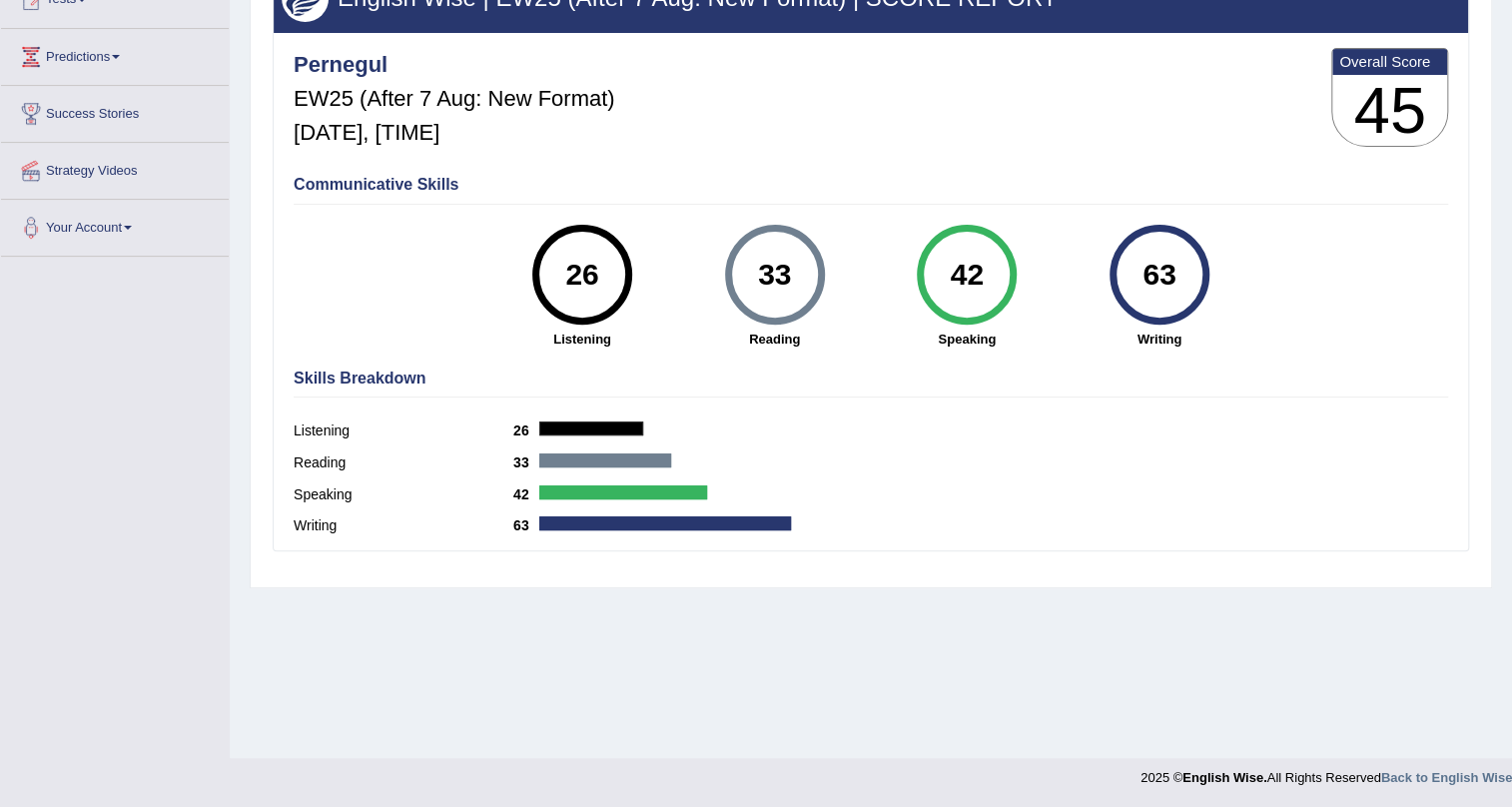 scroll, scrollTop: 241, scrollLeft: 0, axis: vertical 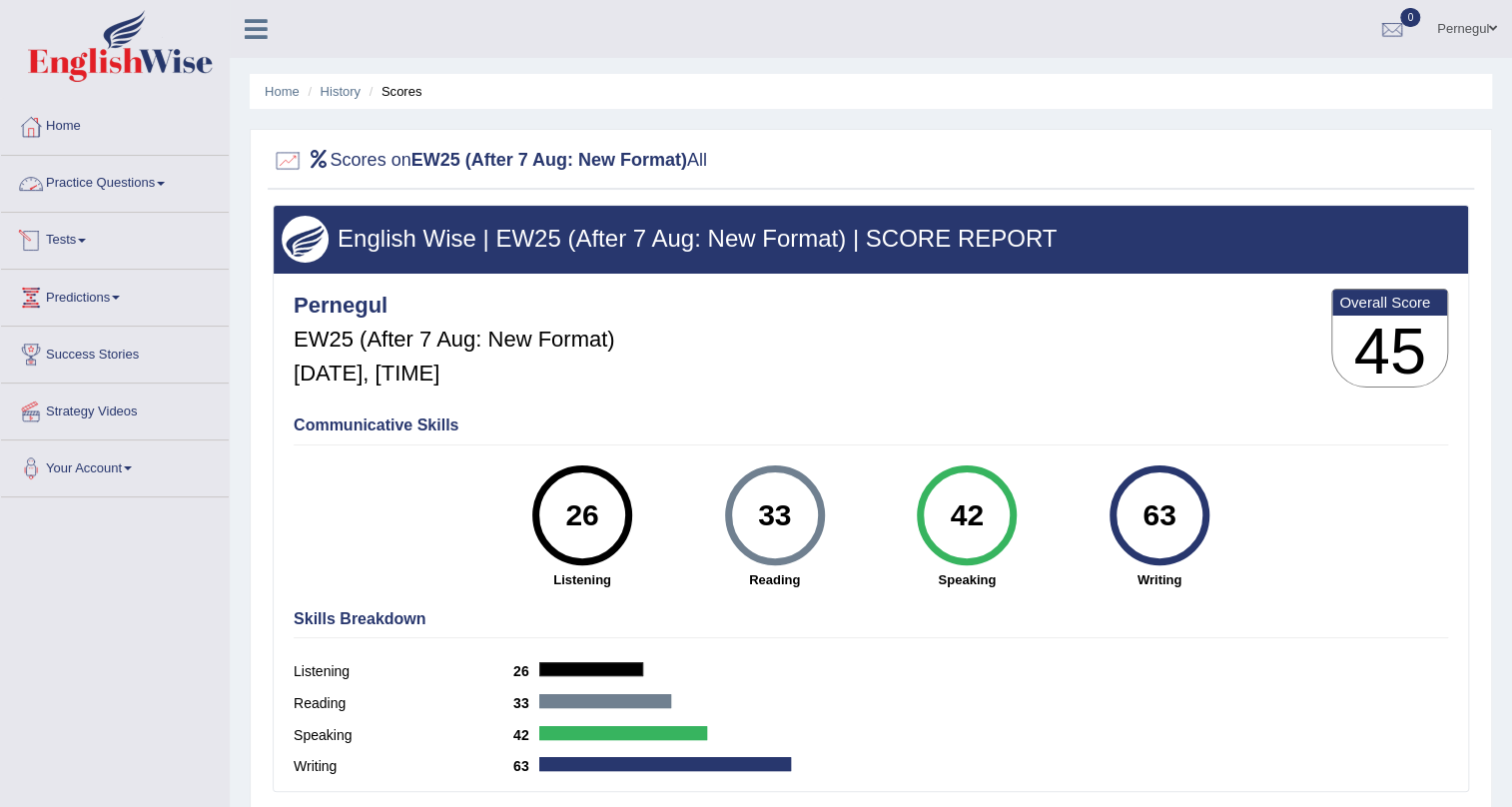 click on "Practice Questions" at bounding box center [115, 181] 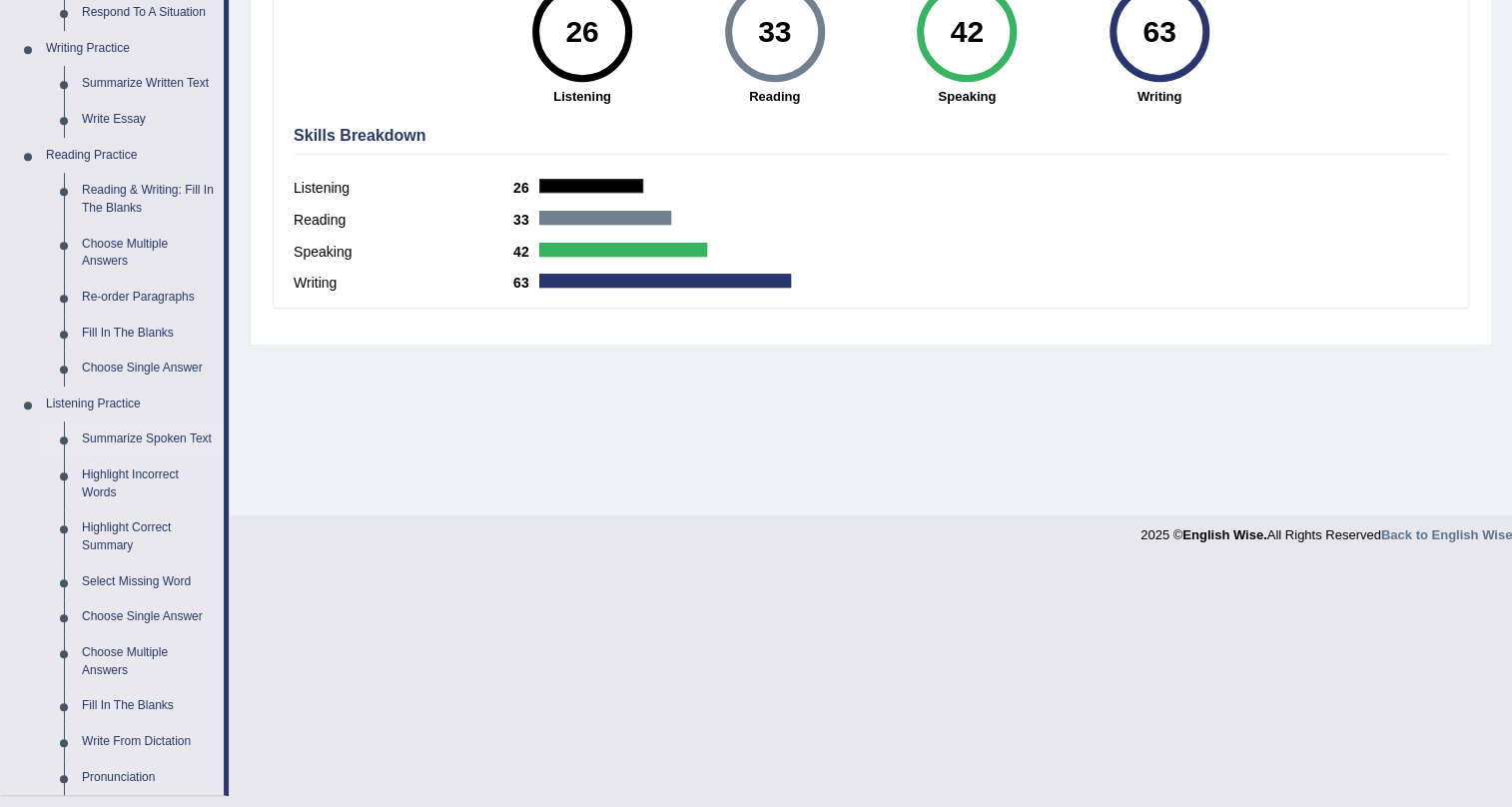 scroll, scrollTop: 574, scrollLeft: 0, axis: vertical 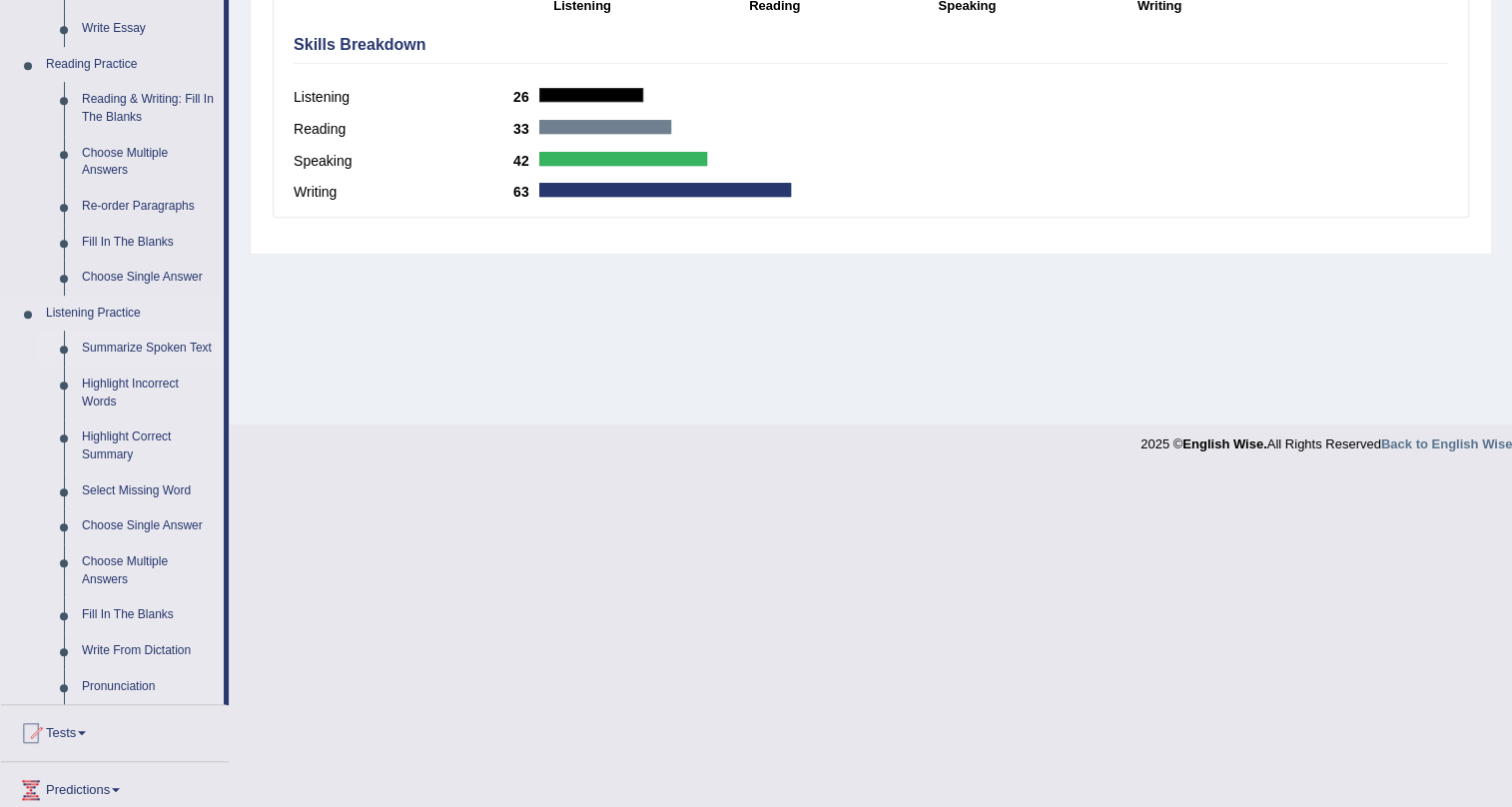 click on "Summarize Spoken Text" at bounding box center (148, 349) 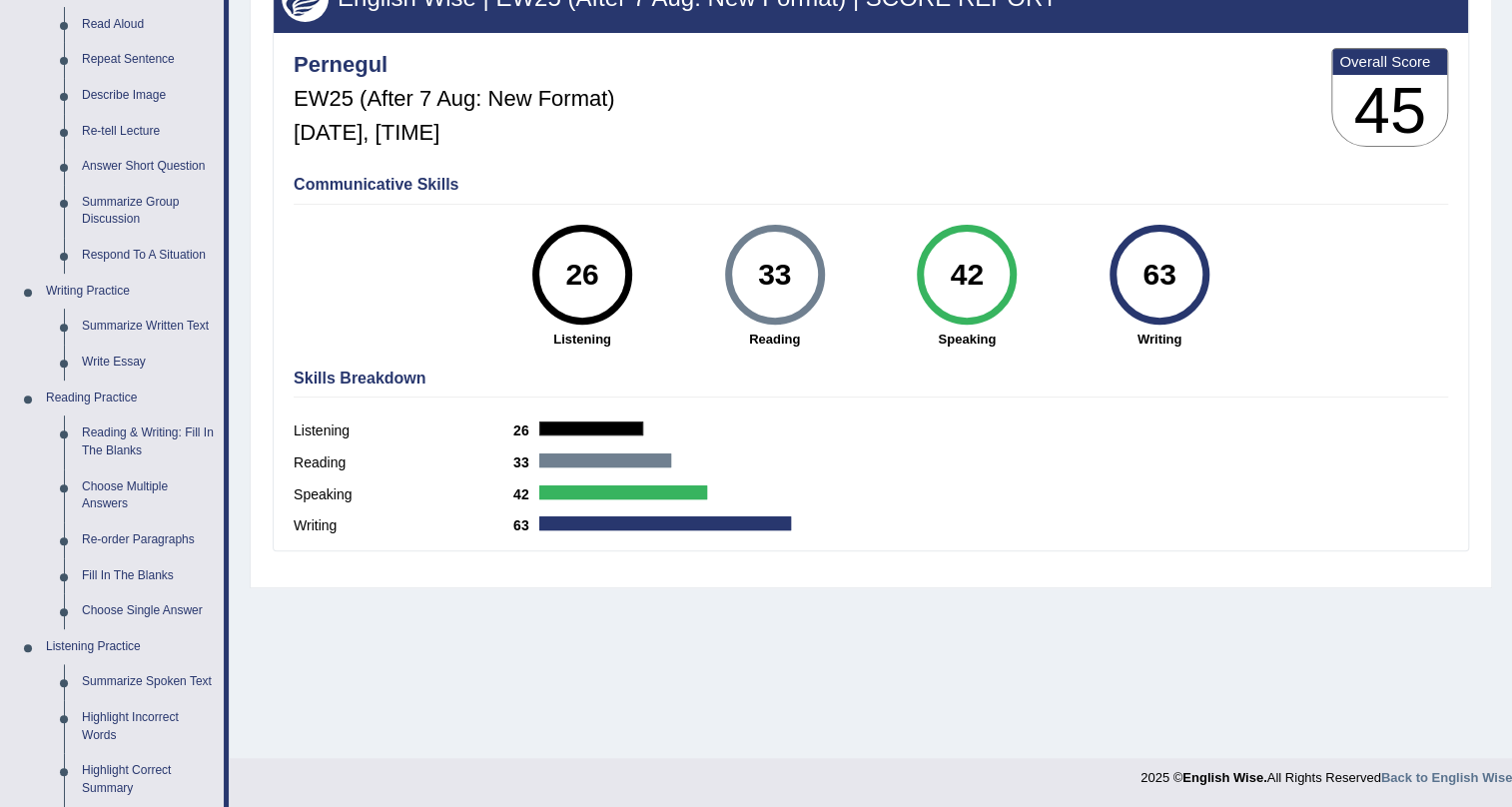 scroll, scrollTop: 641, scrollLeft: 0, axis: vertical 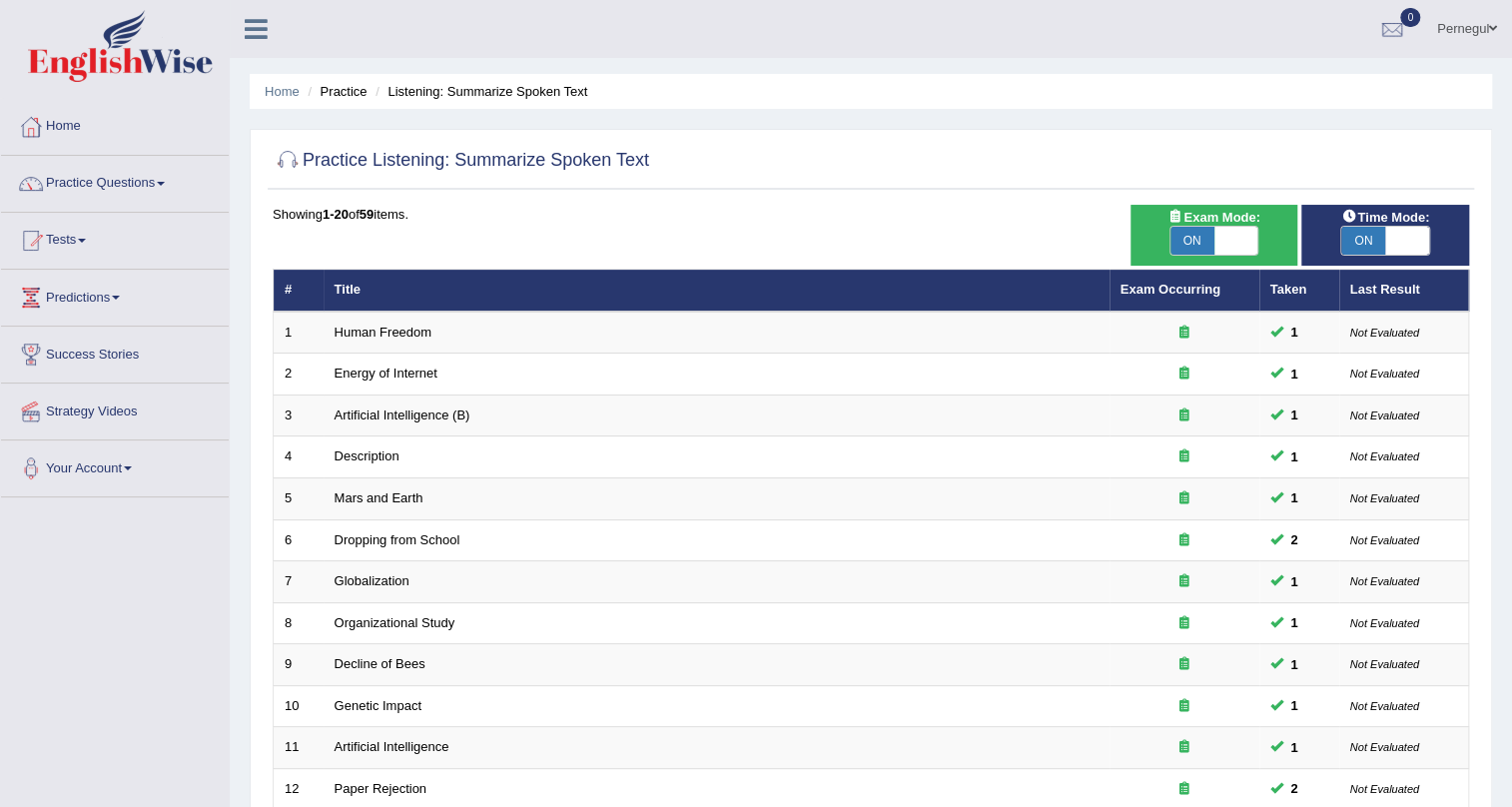 click on "Practice Questions" at bounding box center (115, 181) 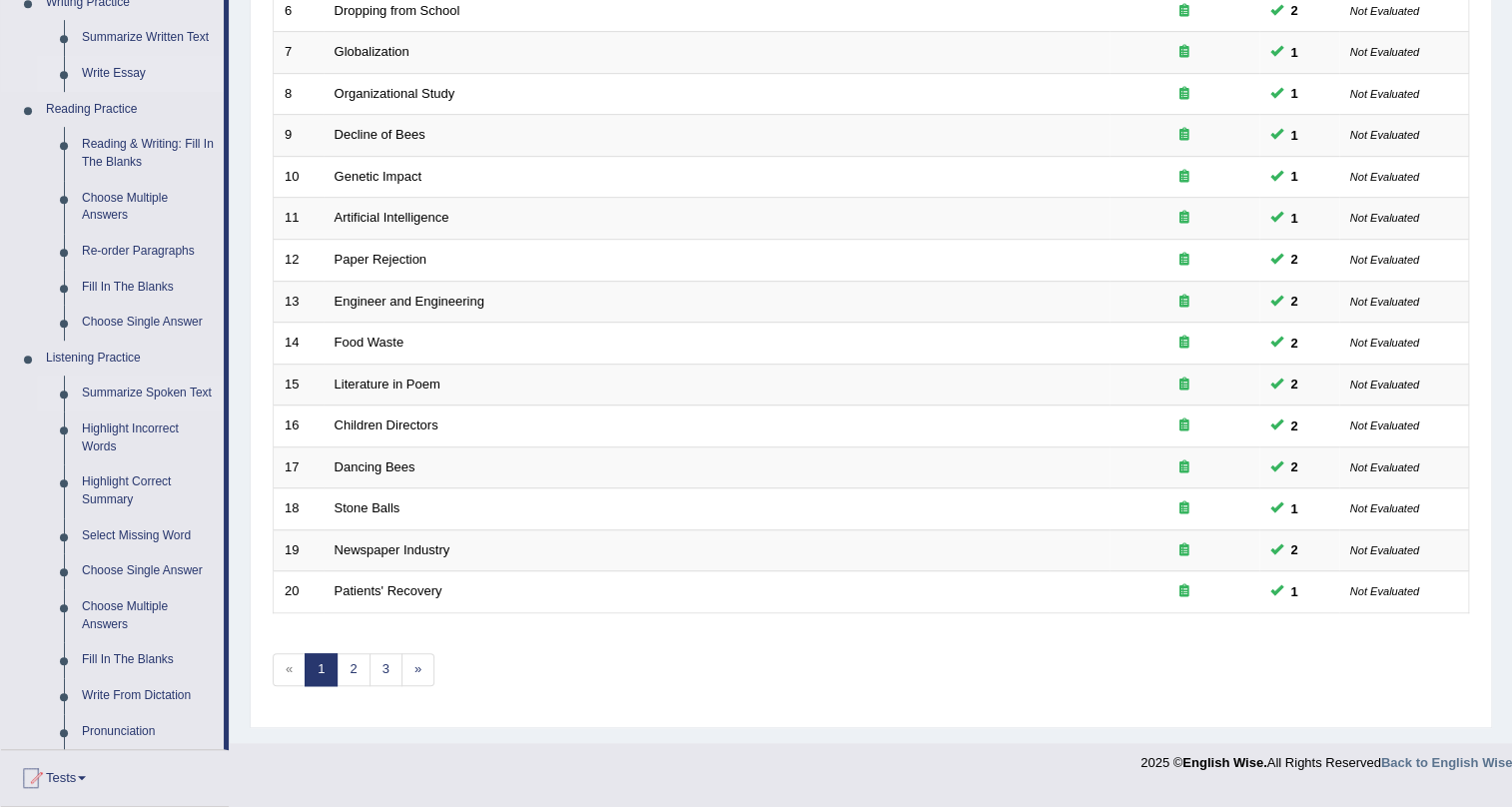 scroll, scrollTop: 635, scrollLeft: 0, axis: vertical 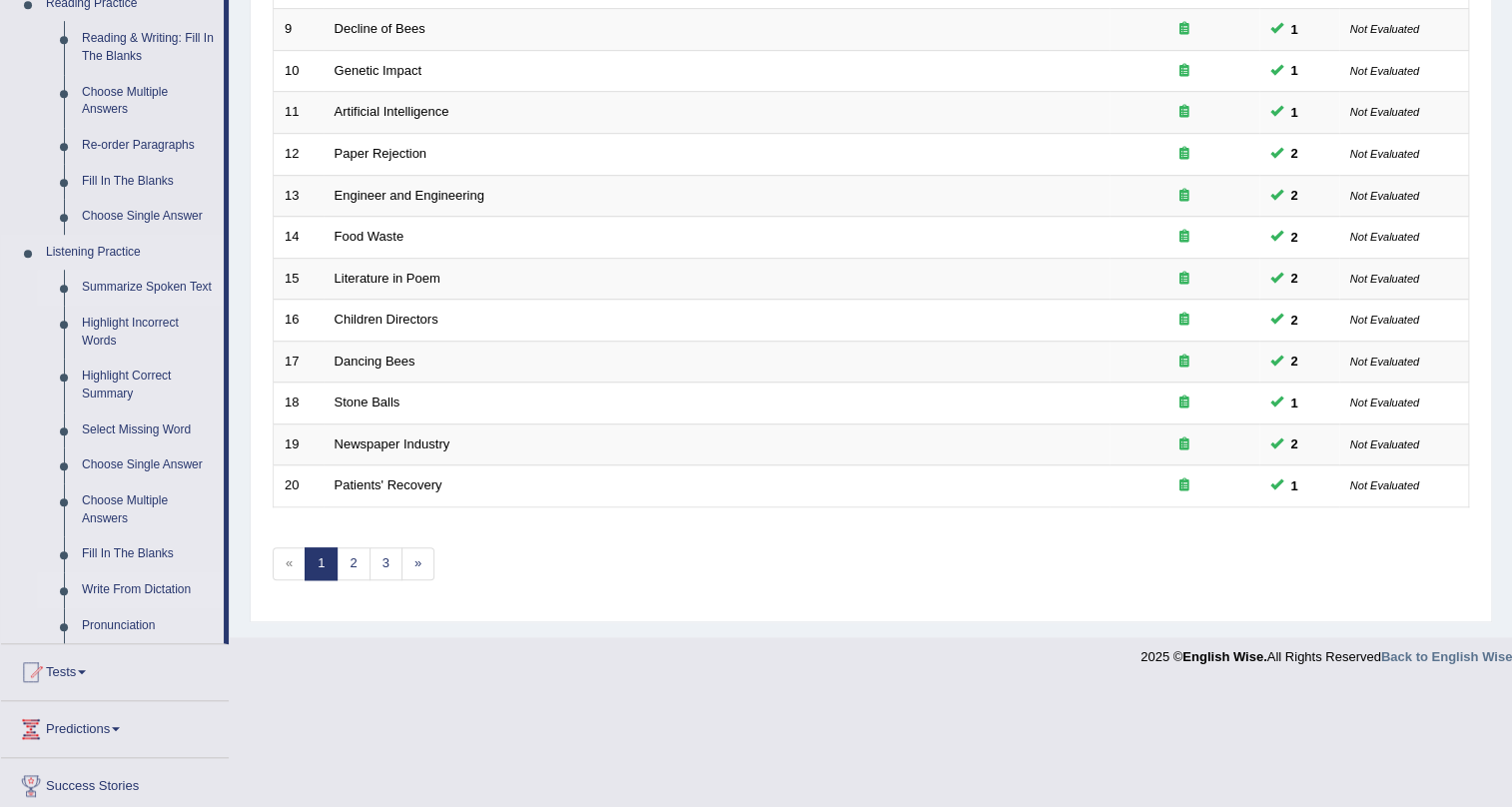 click on "Write From Dictation" at bounding box center [148, 590] 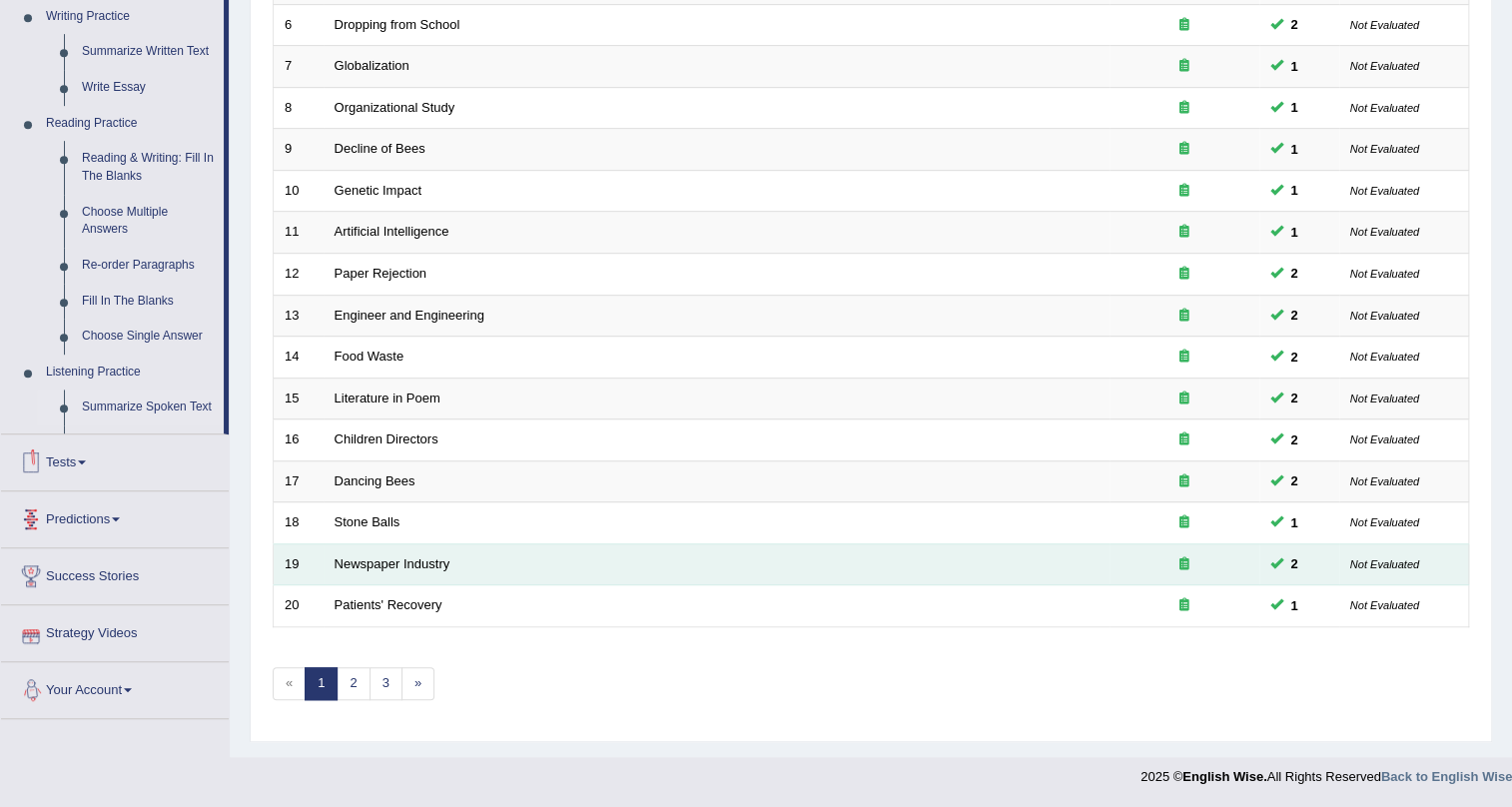 scroll, scrollTop: 512, scrollLeft: 0, axis: vertical 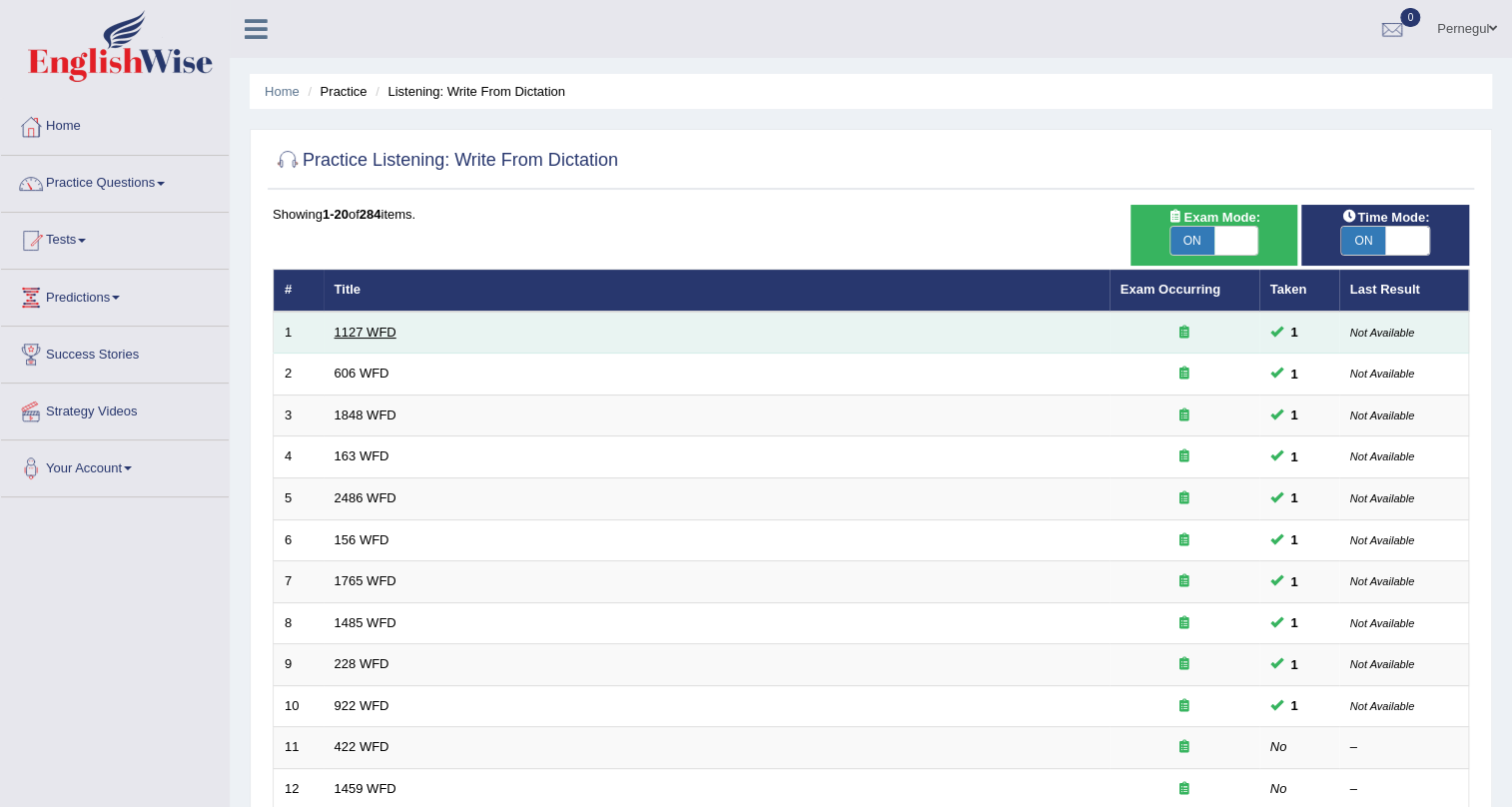 click on "1127 WFD" at bounding box center [366, 332] 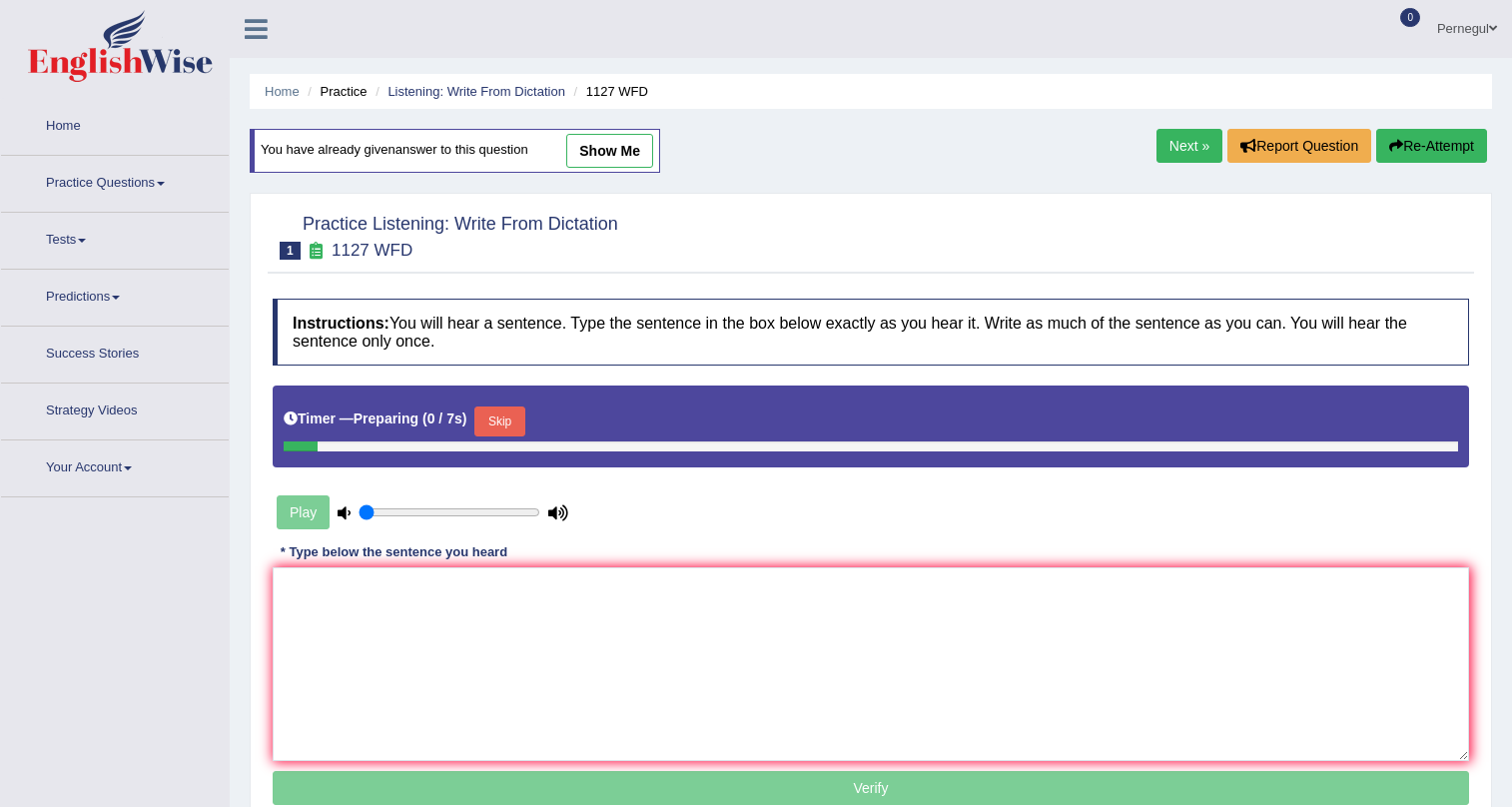 scroll, scrollTop: 0, scrollLeft: 0, axis: both 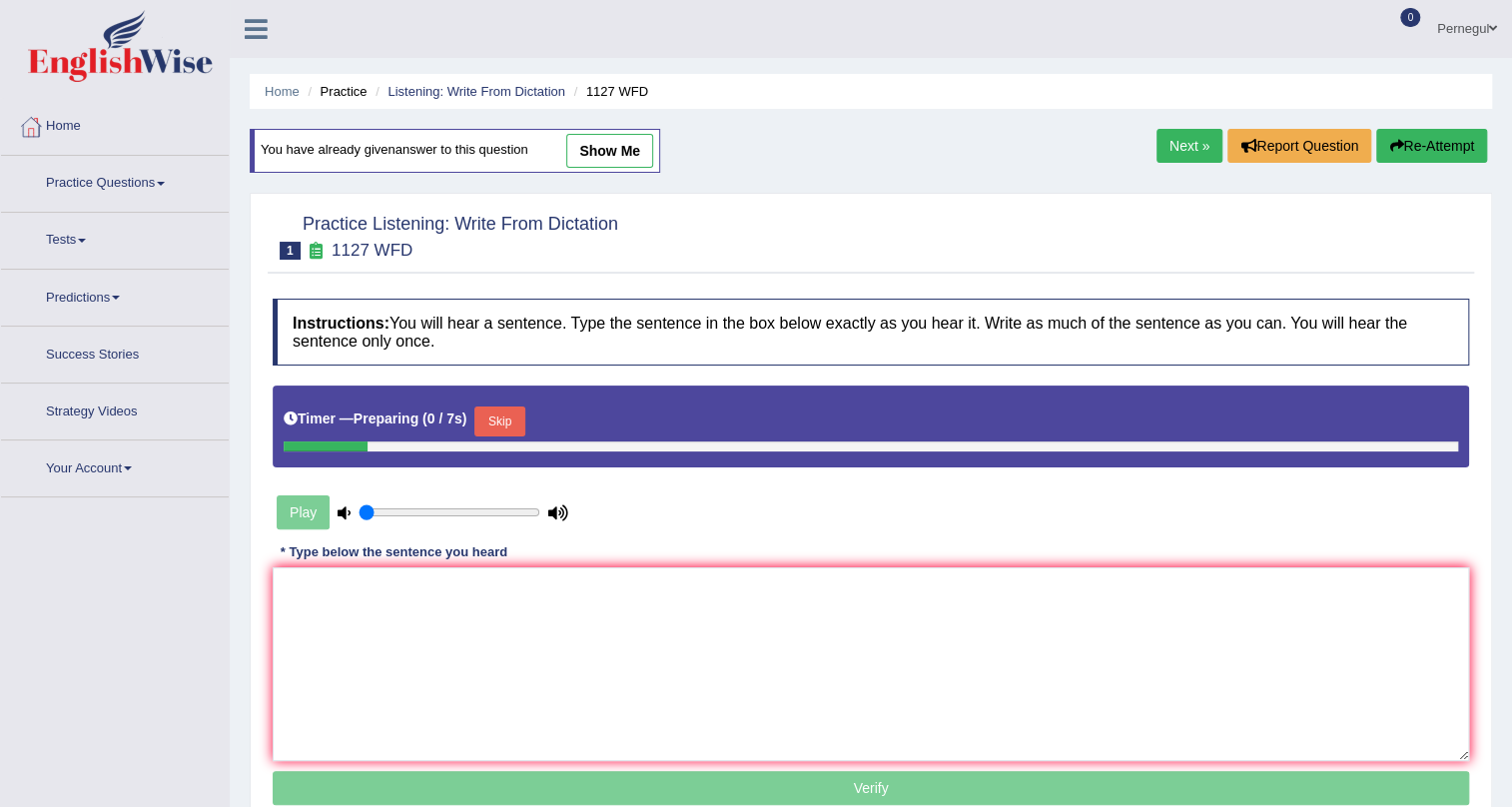 click on "show me" at bounding box center (609, 151) 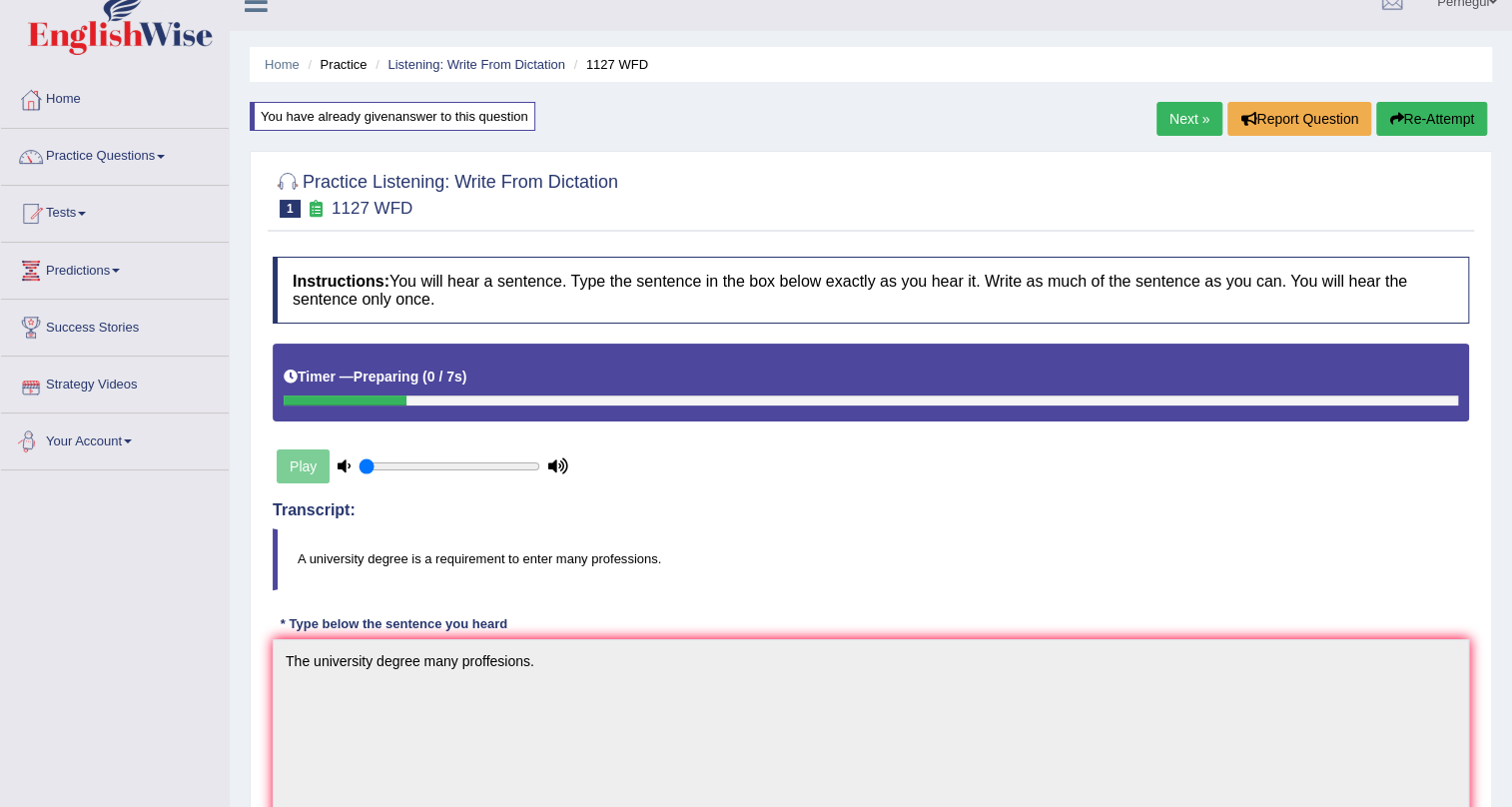 scroll, scrollTop: 0, scrollLeft: 0, axis: both 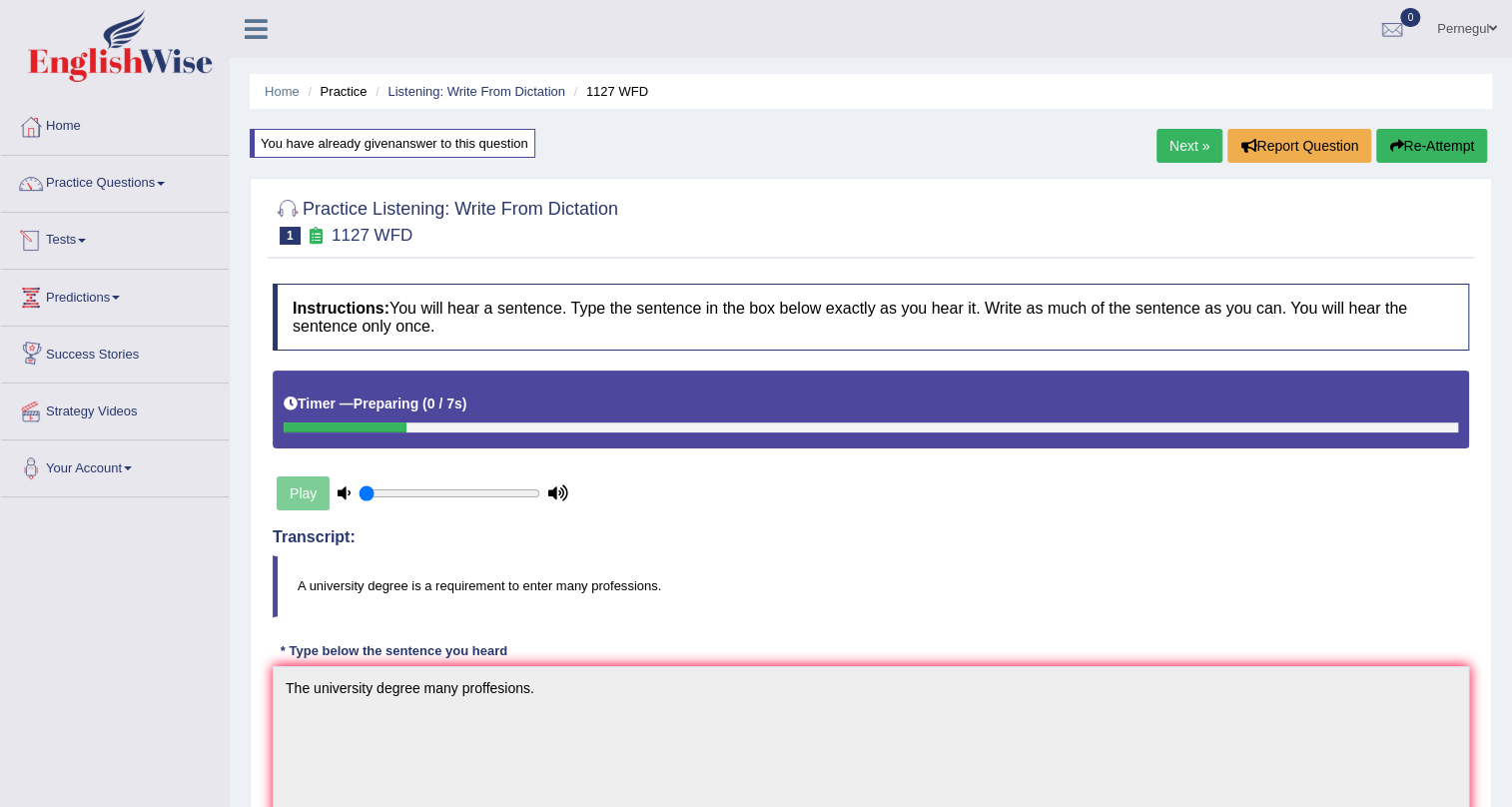 click on "Tests" at bounding box center (115, 238) 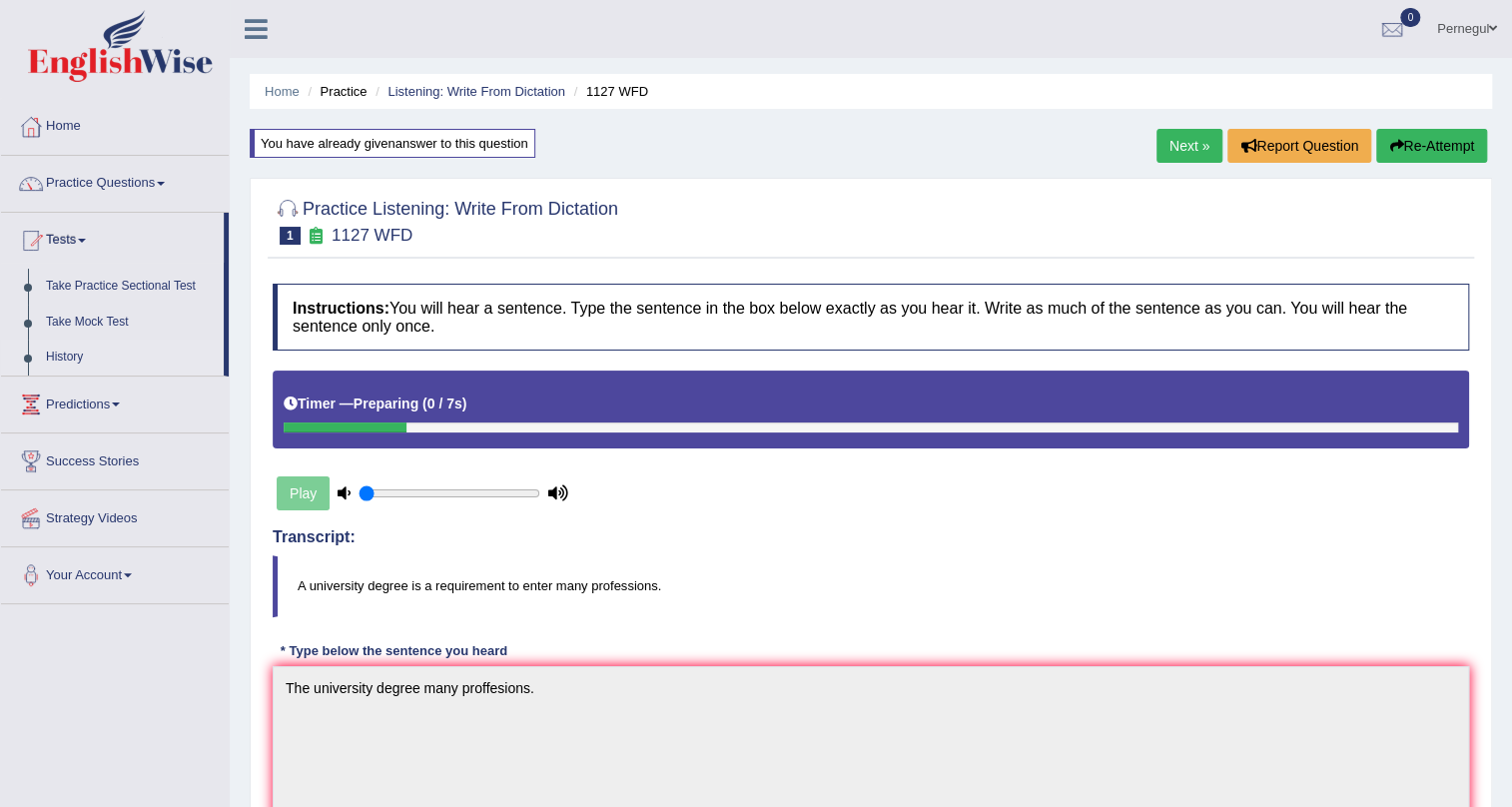 click on "History" at bounding box center [130, 358] 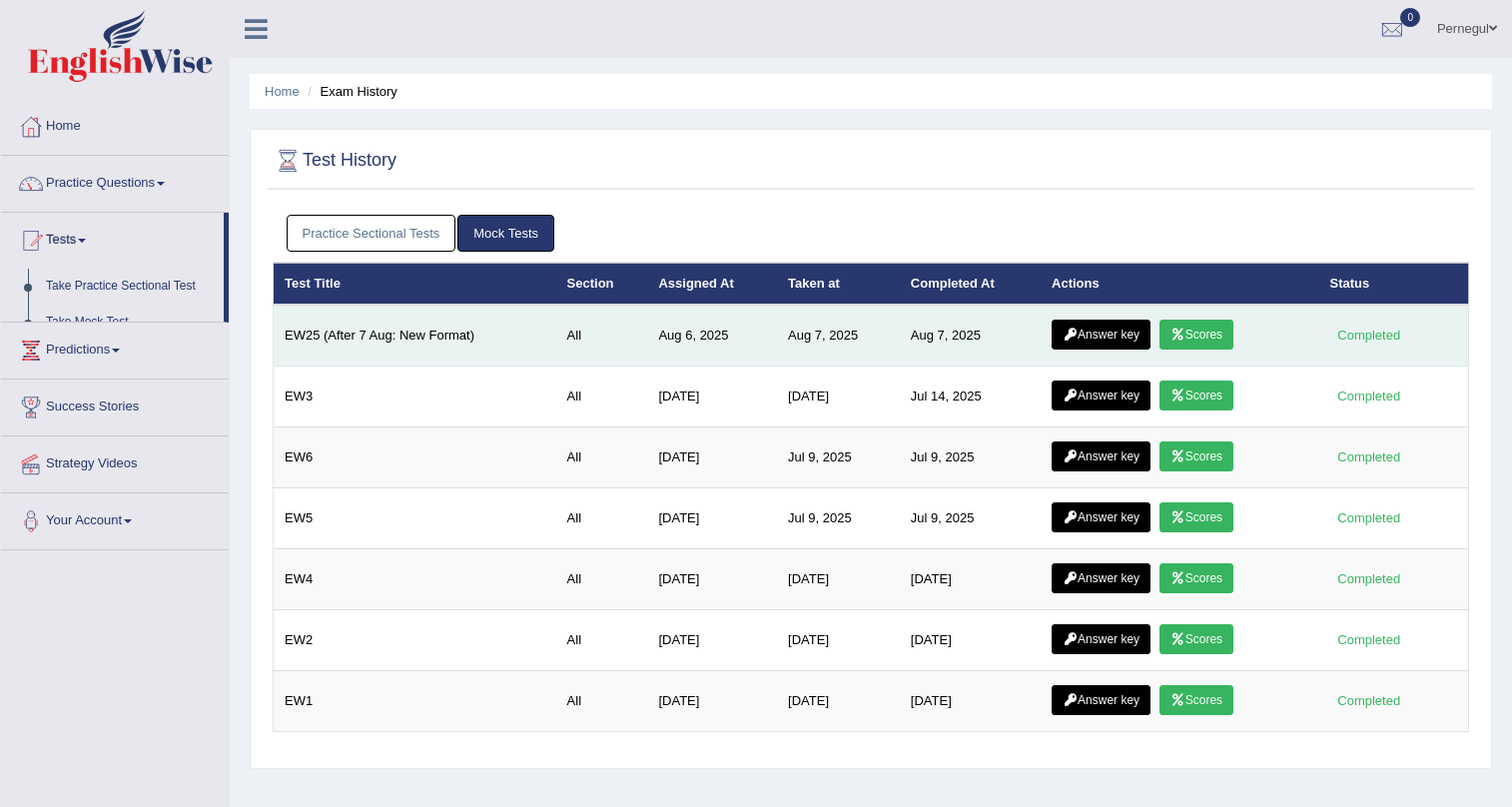 scroll, scrollTop: 0, scrollLeft: 0, axis: both 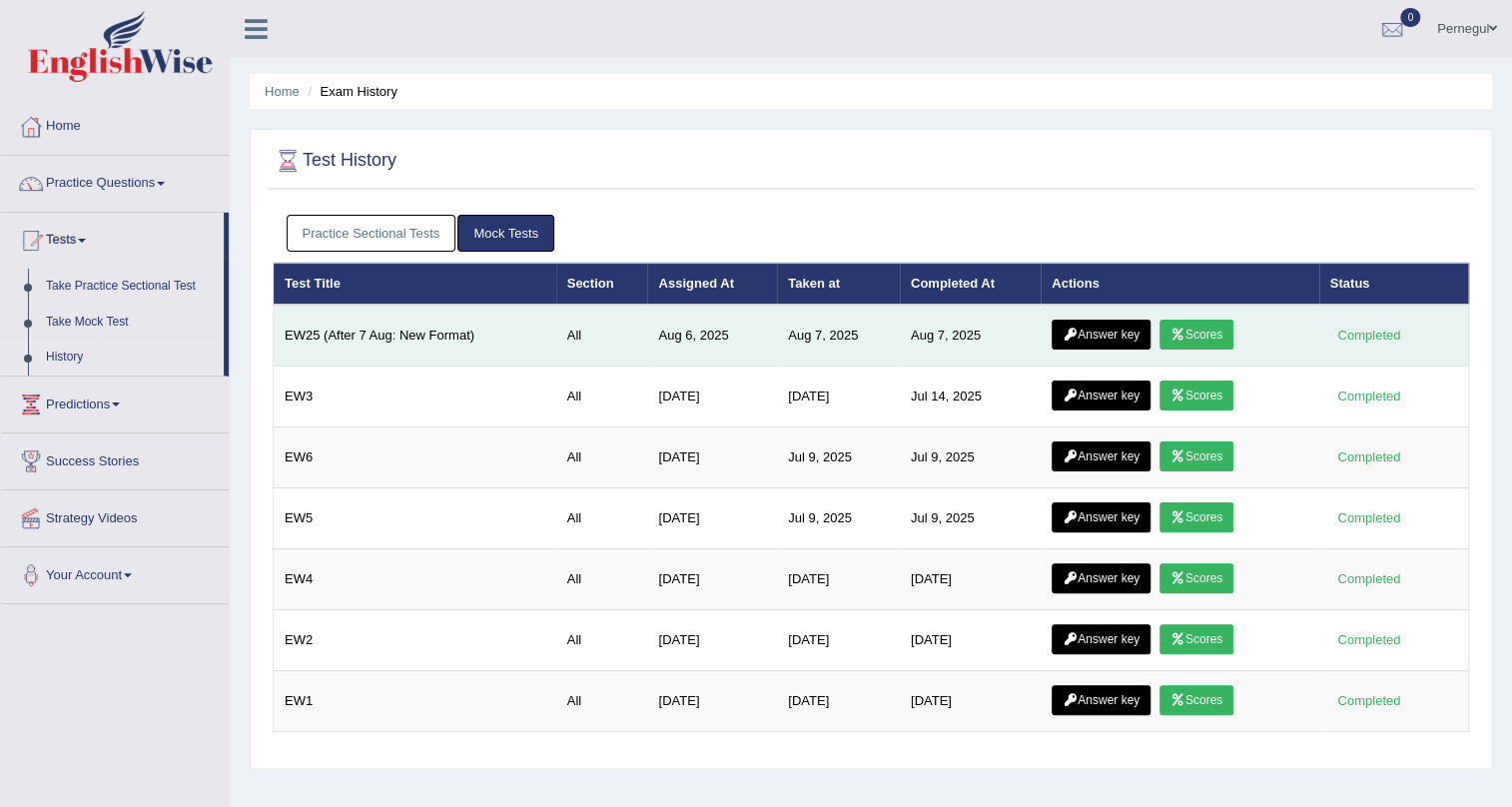 click on "Answer key" at bounding box center (1101, 335) 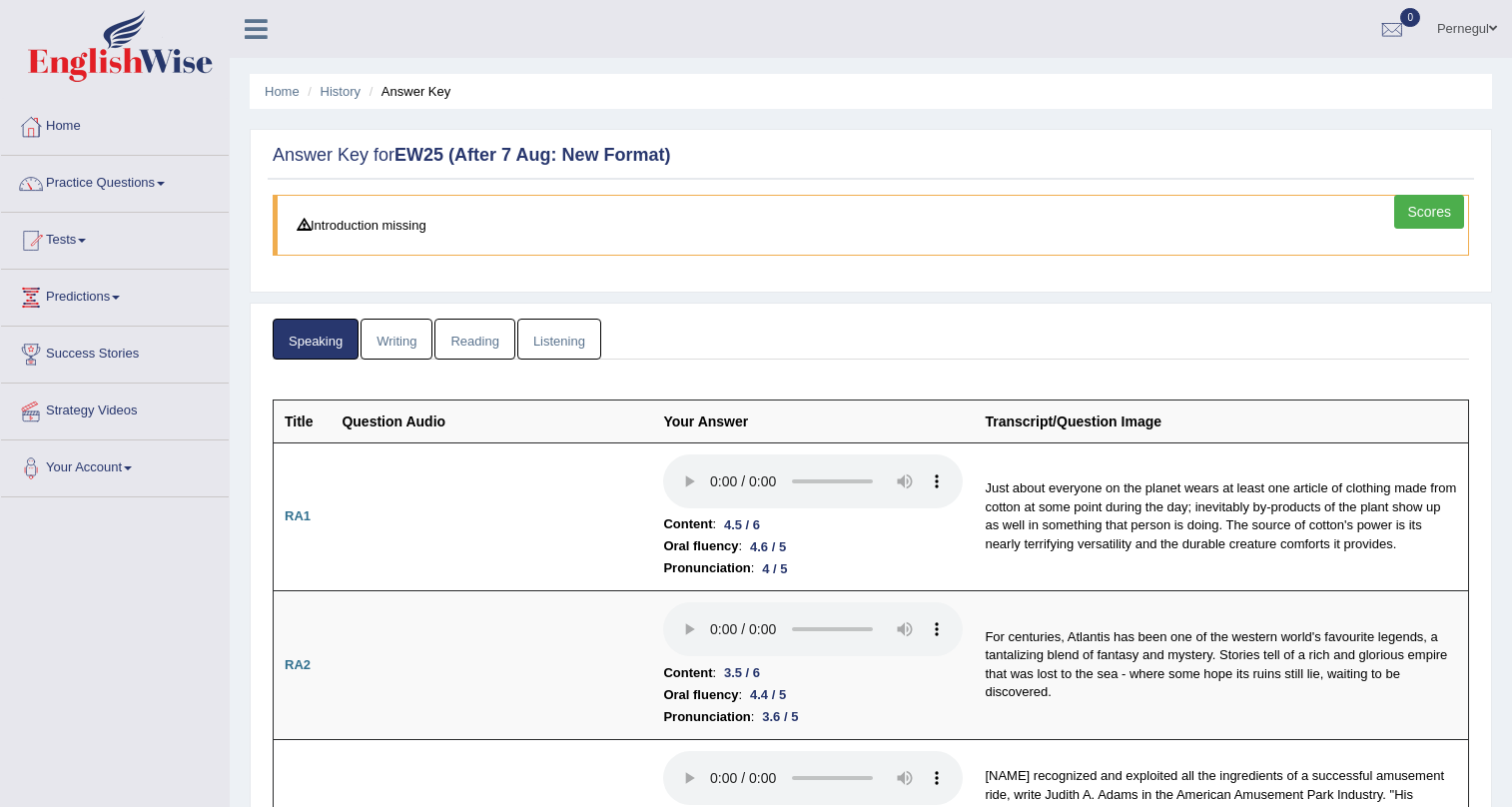 scroll, scrollTop: 0, scrollLeft: 0, axis: both 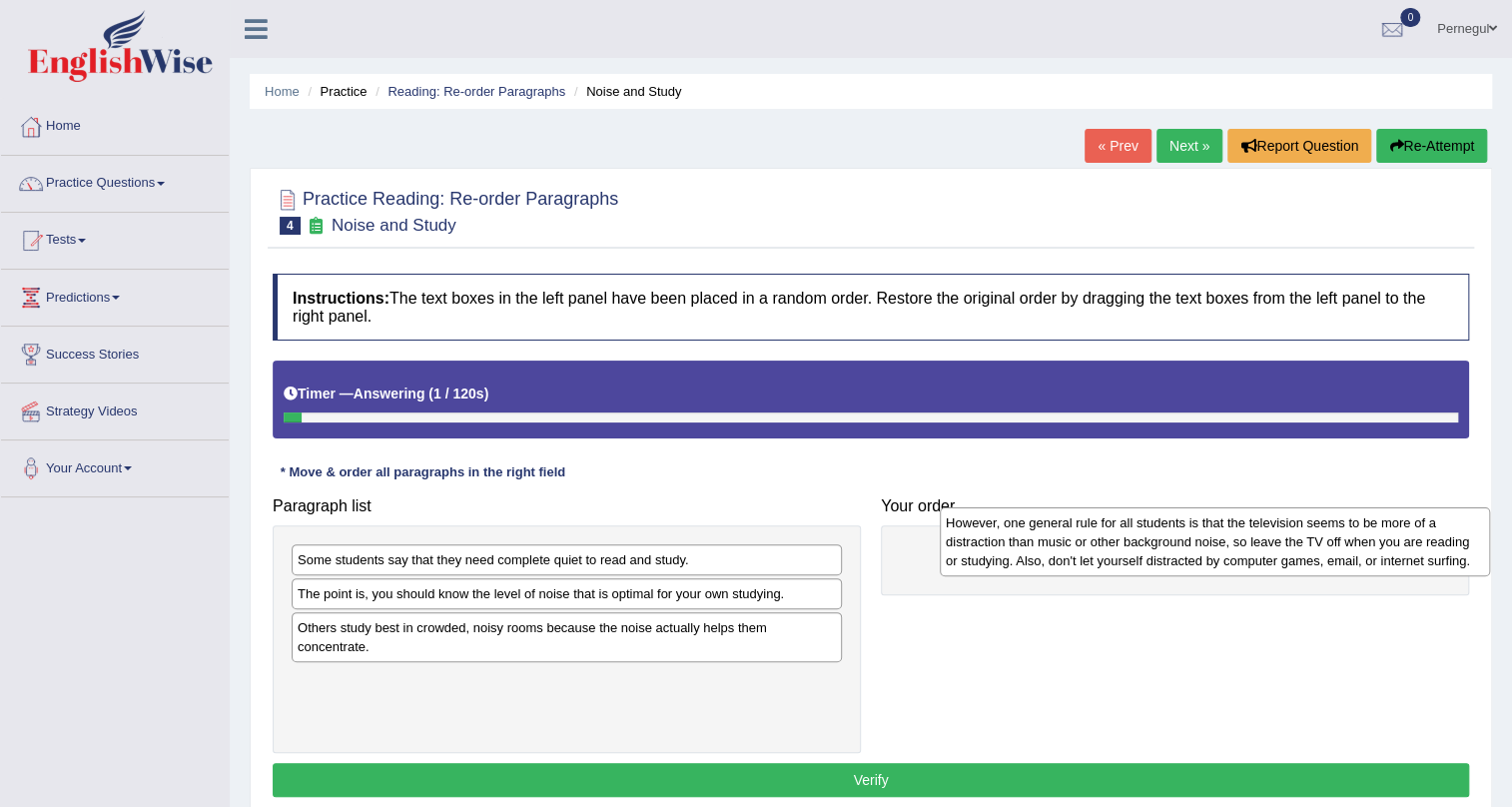 click on "However, one general rule for all students is that the television seems to be more of a distraction
than music or other background noise, so leave the TV off when you are reading or studying. Also,
don't let yourself distracted by computer games, email, or internet surfing." at bounding box center [1214, 541] 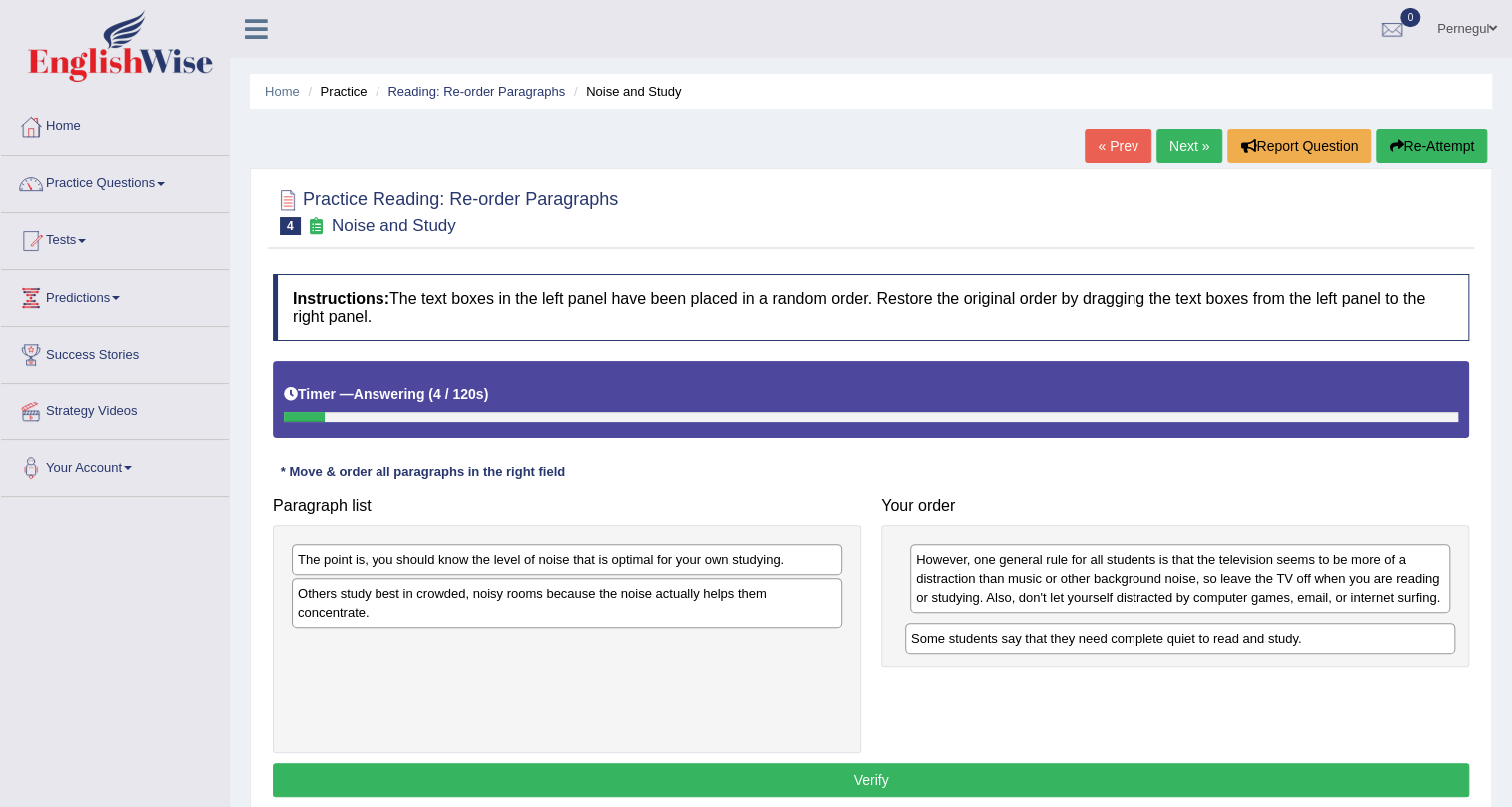 drag, startPoint x: 411, startPoint y: 569, endPoint x: 1025, endPoint y: 648, distance: 619.0614 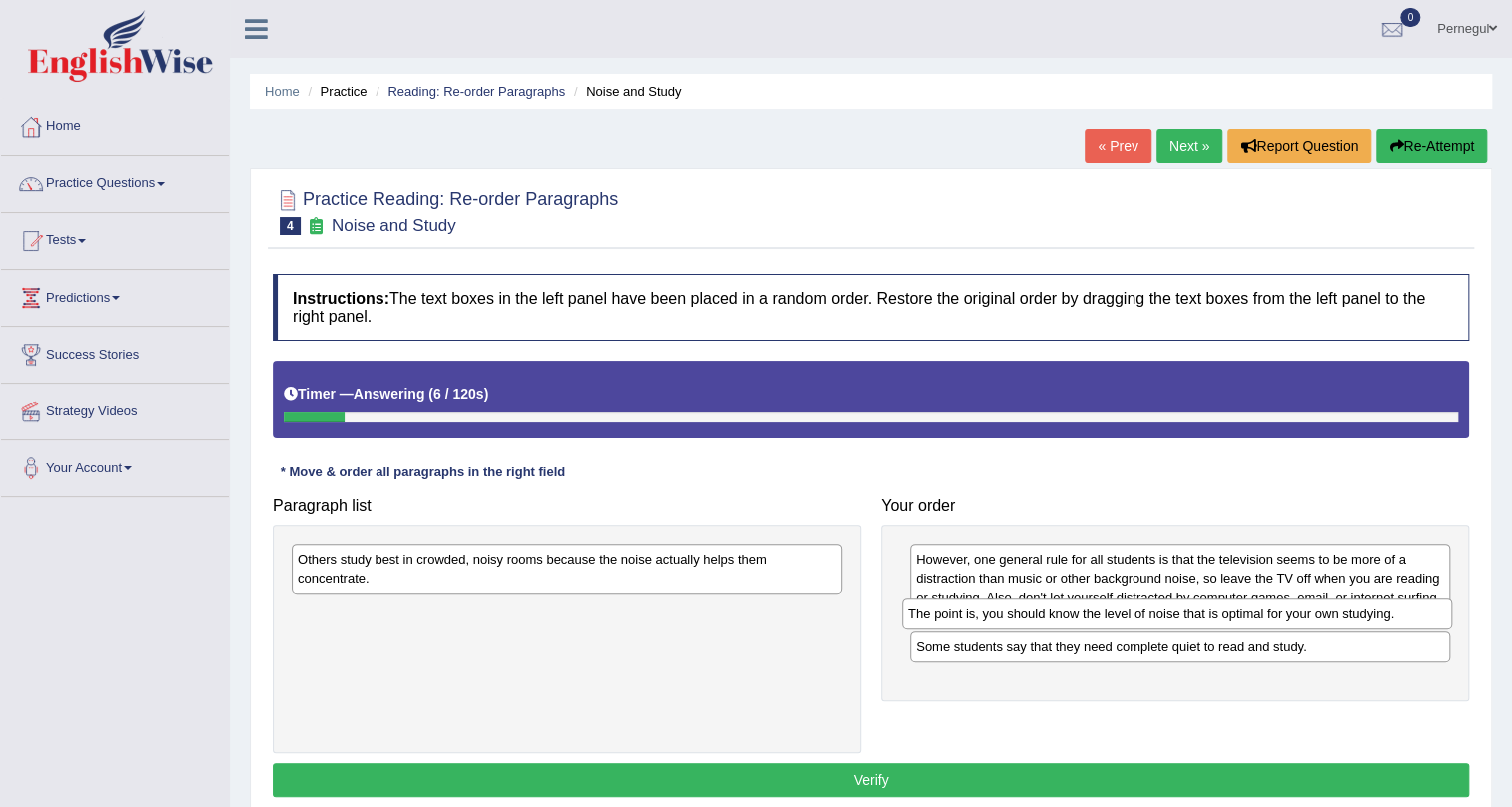 drag, startPoint x: 558, startPoint y: 563, endPoint x: 1168, endPoint y: 617, distance: 612.3855 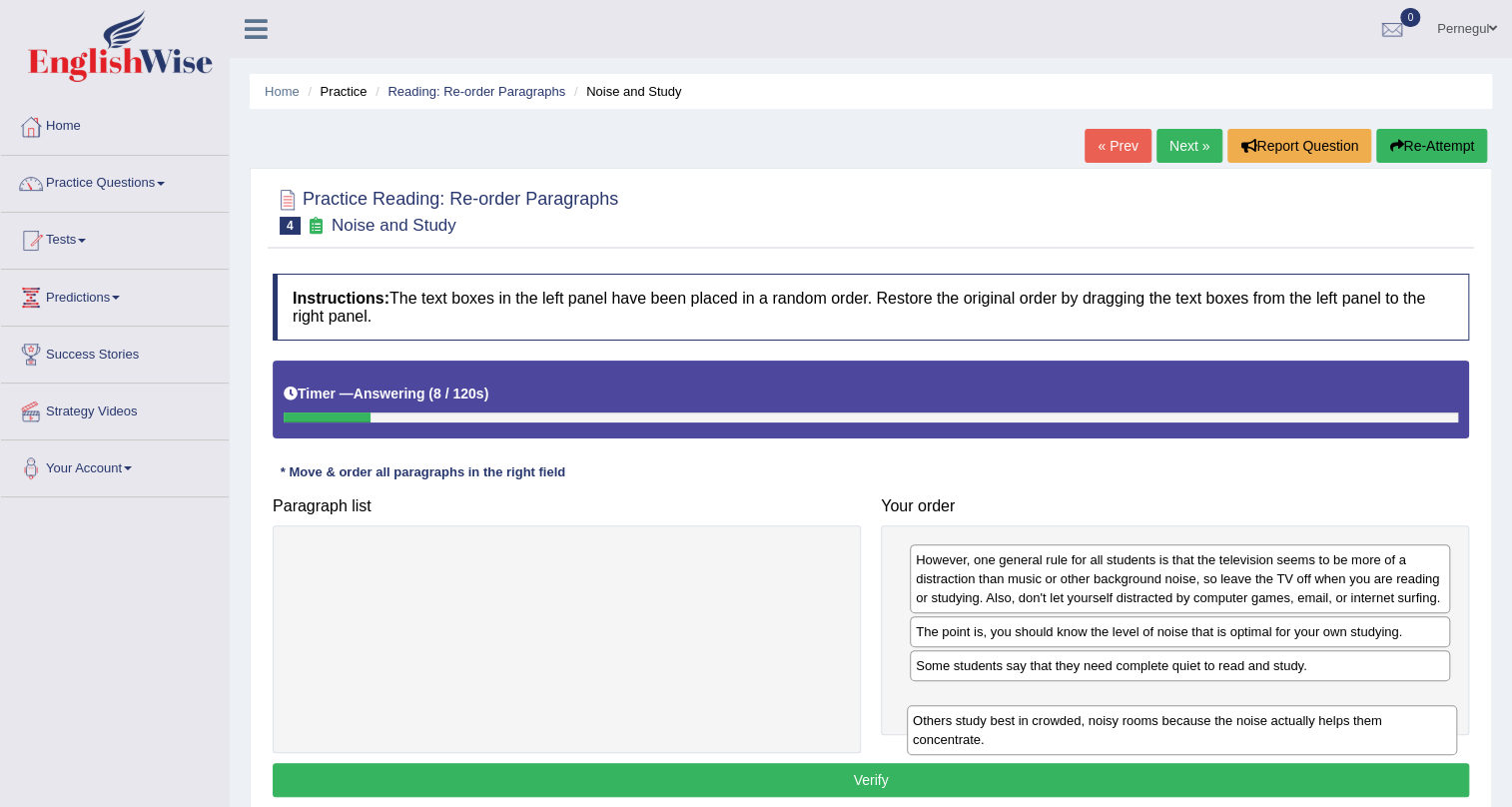 drag, startPoint x: 503, startPoint y: 548, endPoint x: 1119, endPoint y: 709, distance: 636.69223 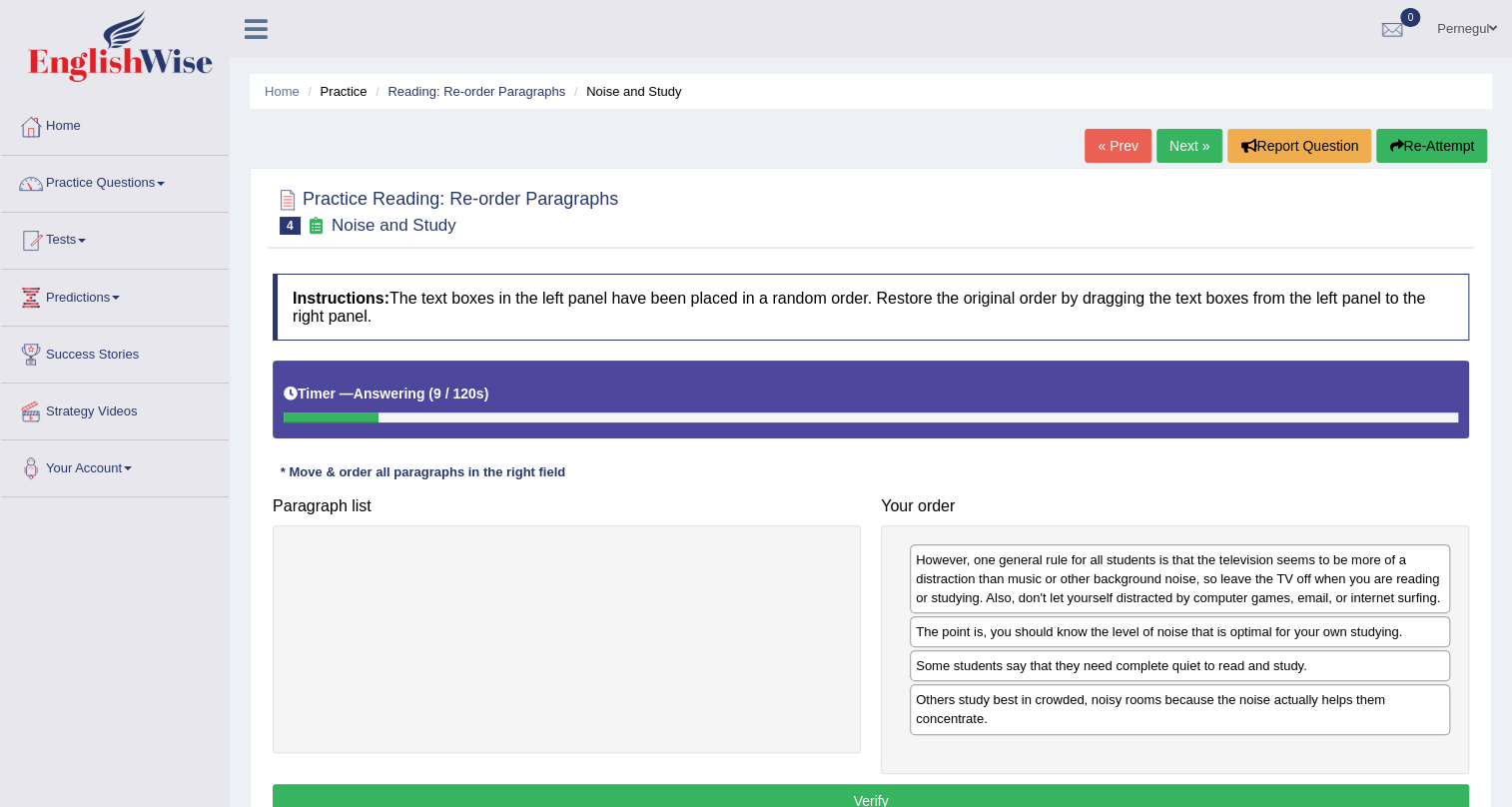 click on "Verify" at bounding box center (871, 801) 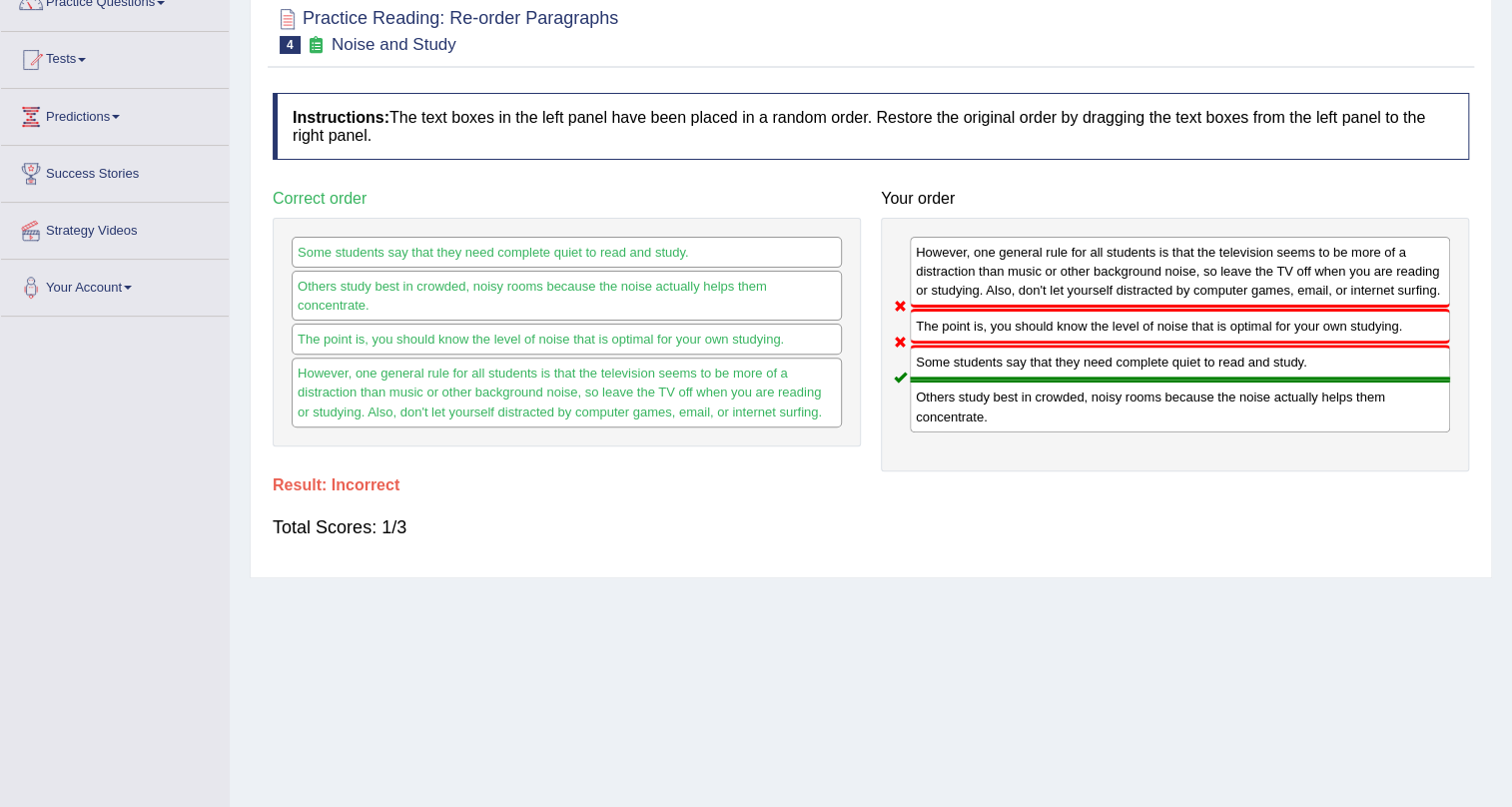 scroll, scrollTop: 0, scrollLeft: 0, axis: both 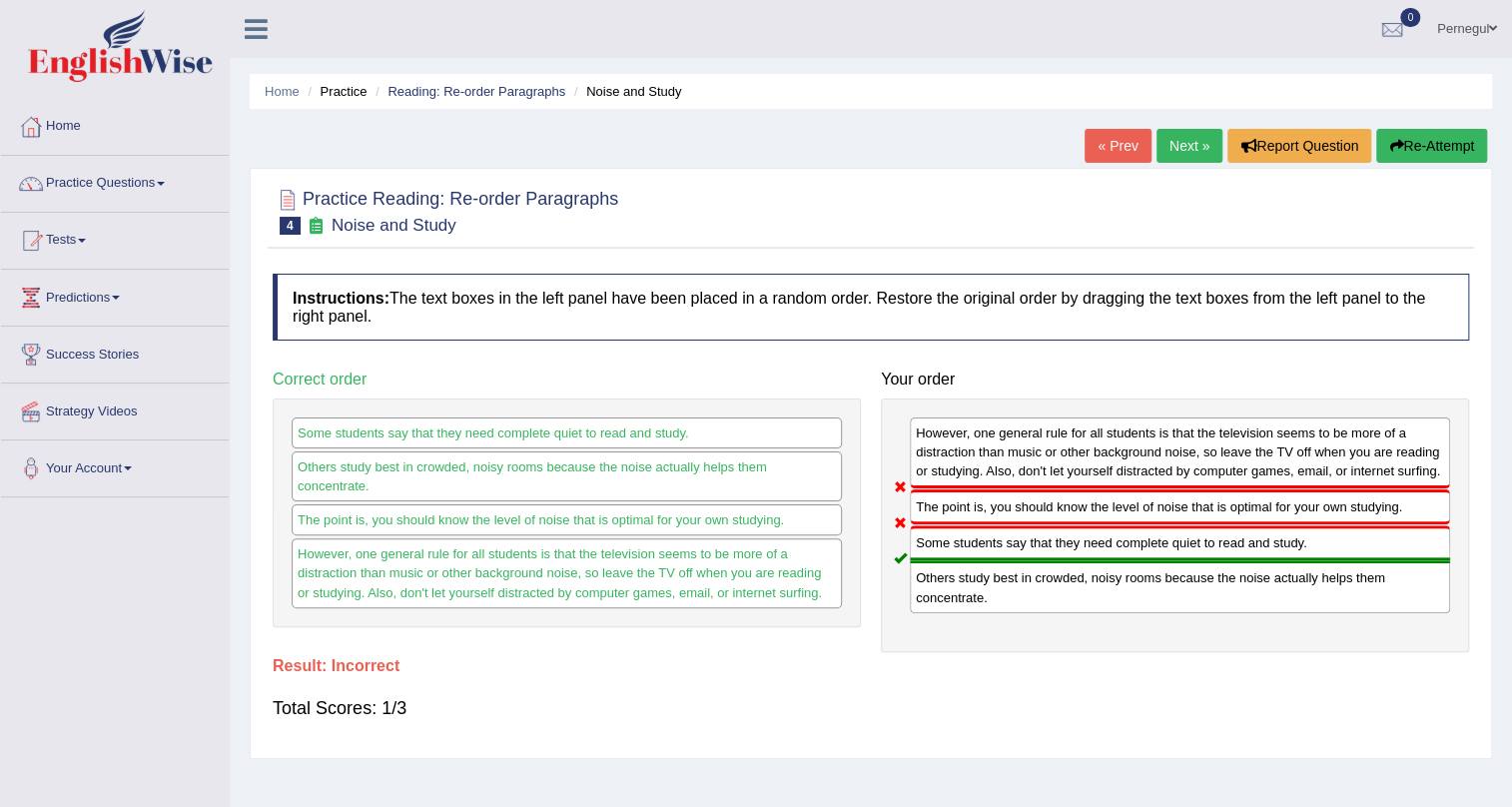 click on "Next »" at bounding box center (1189, 146) 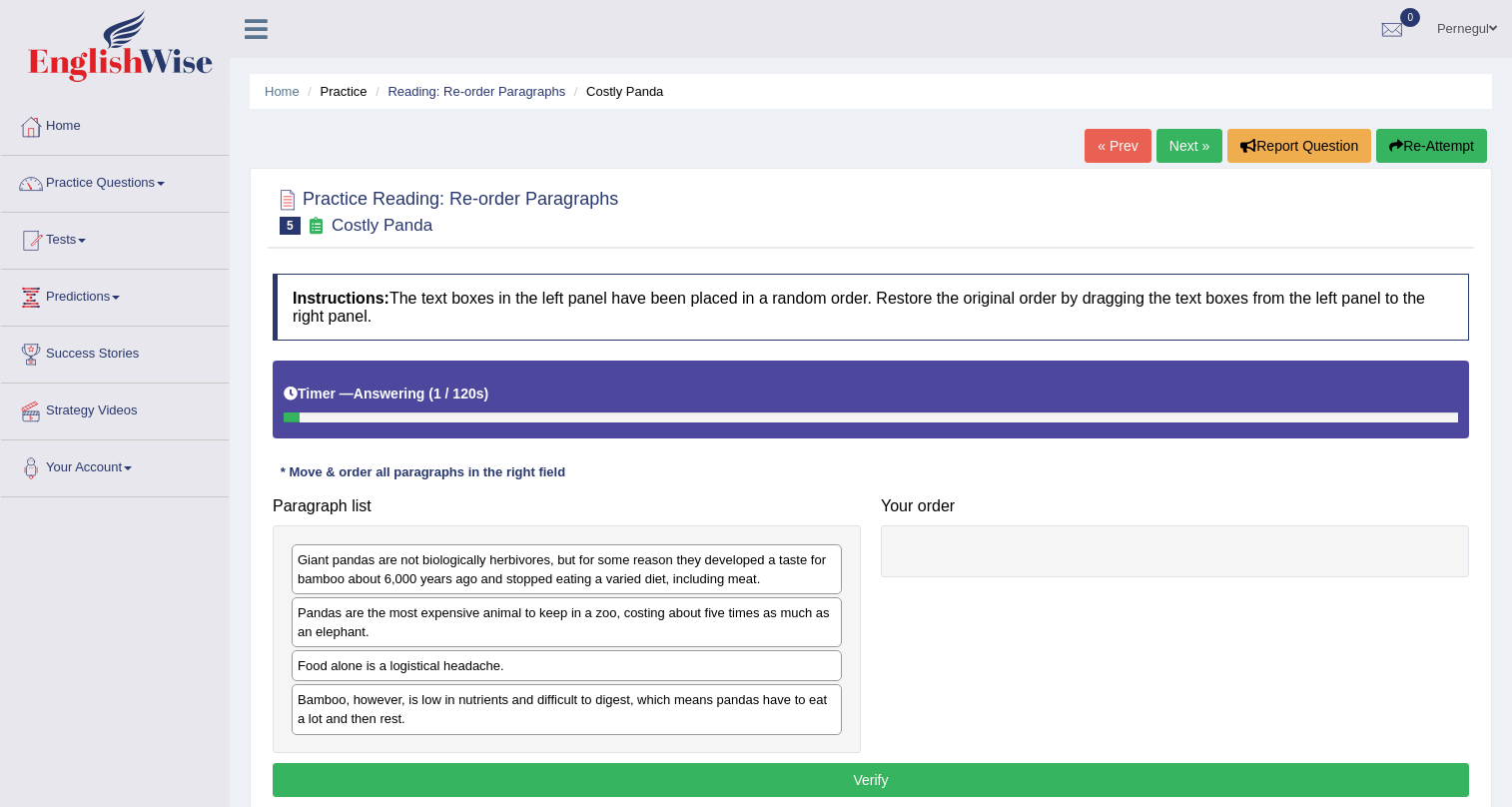 scroll, scrollTop: 241, scrollLeft: 0, axis: vertical 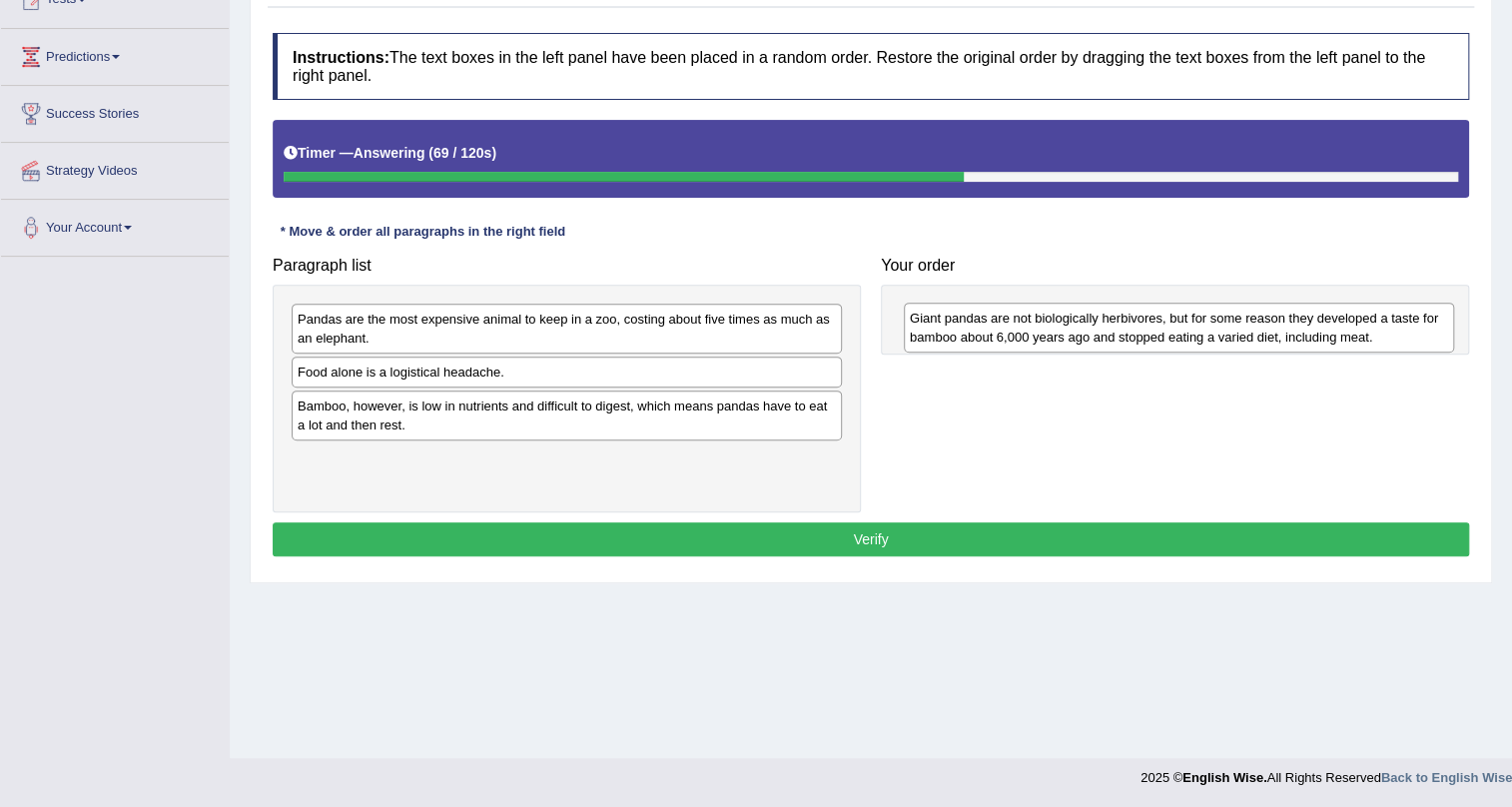 drag, startPoint x: 447, startPoint y: 330, endPoint x: 1060, endPoint y: 330, distance: 613 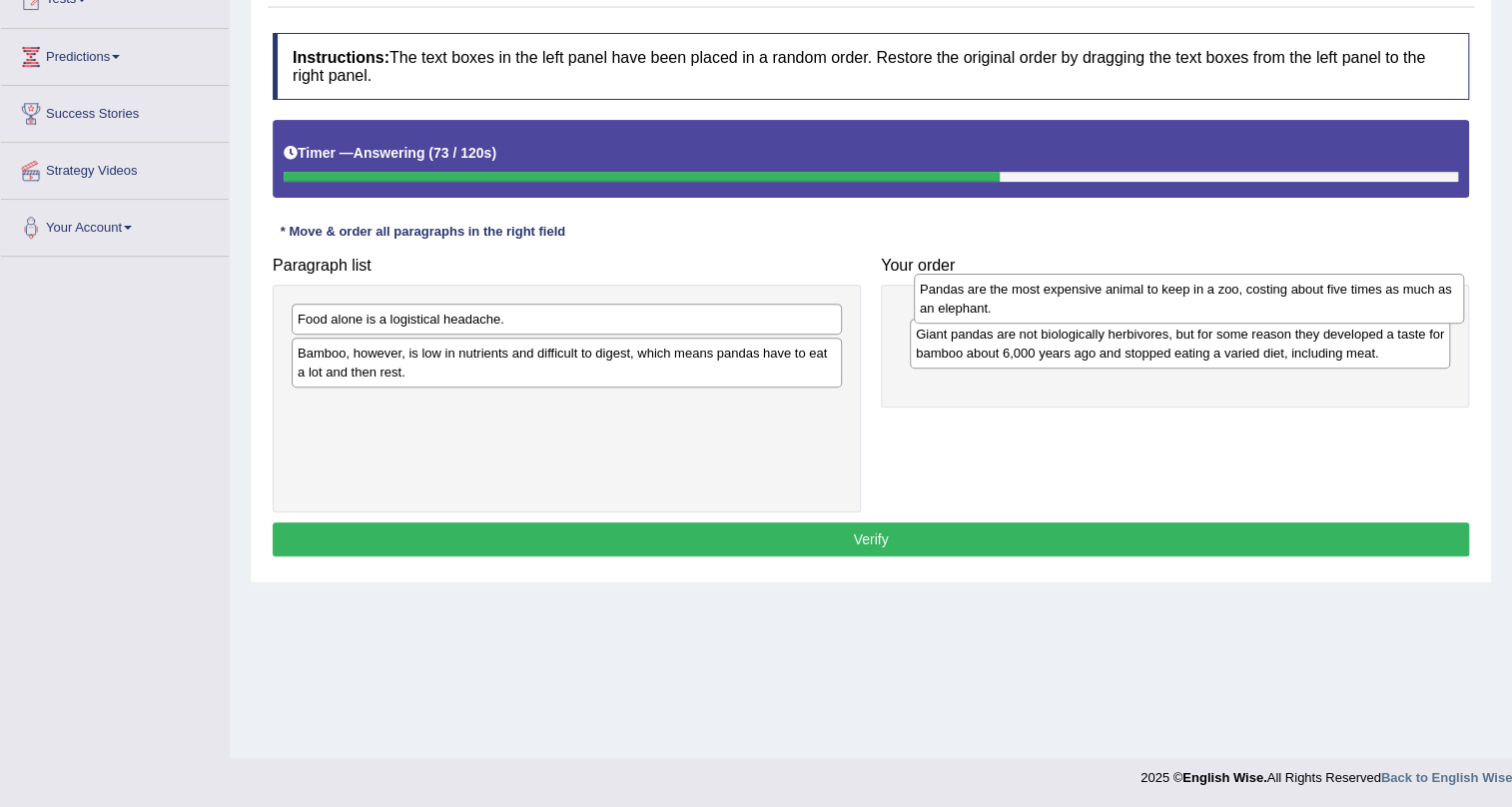 drag, startPoint x: 495, startPoint y: 328, endPoint x: 1118, endPoint y: 297, distance: 623.7708 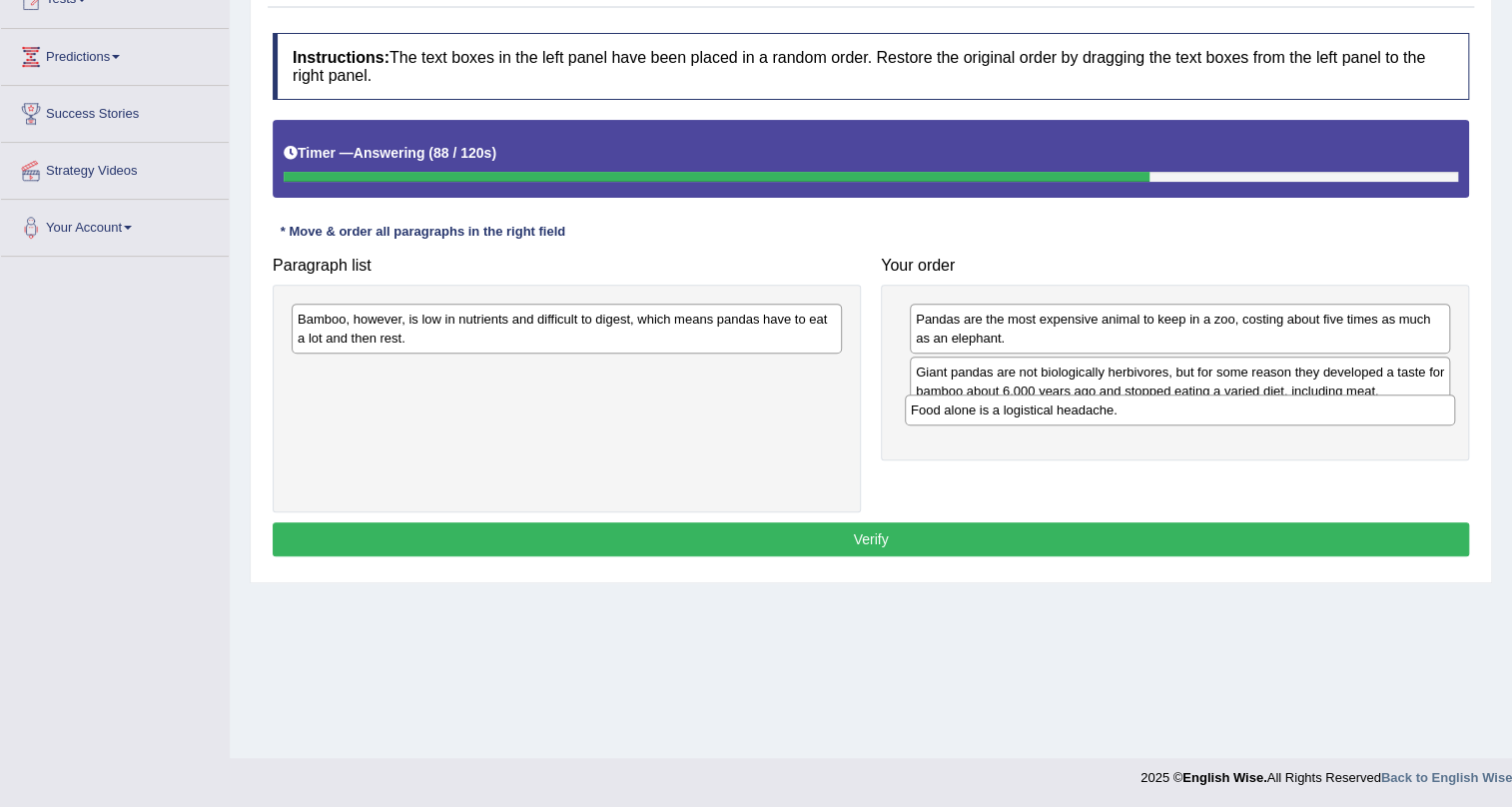 drag, startPoint x: 526, startPoint y: 323, endPoint x: 1139, endPoint y: 413, distance: 619.57163 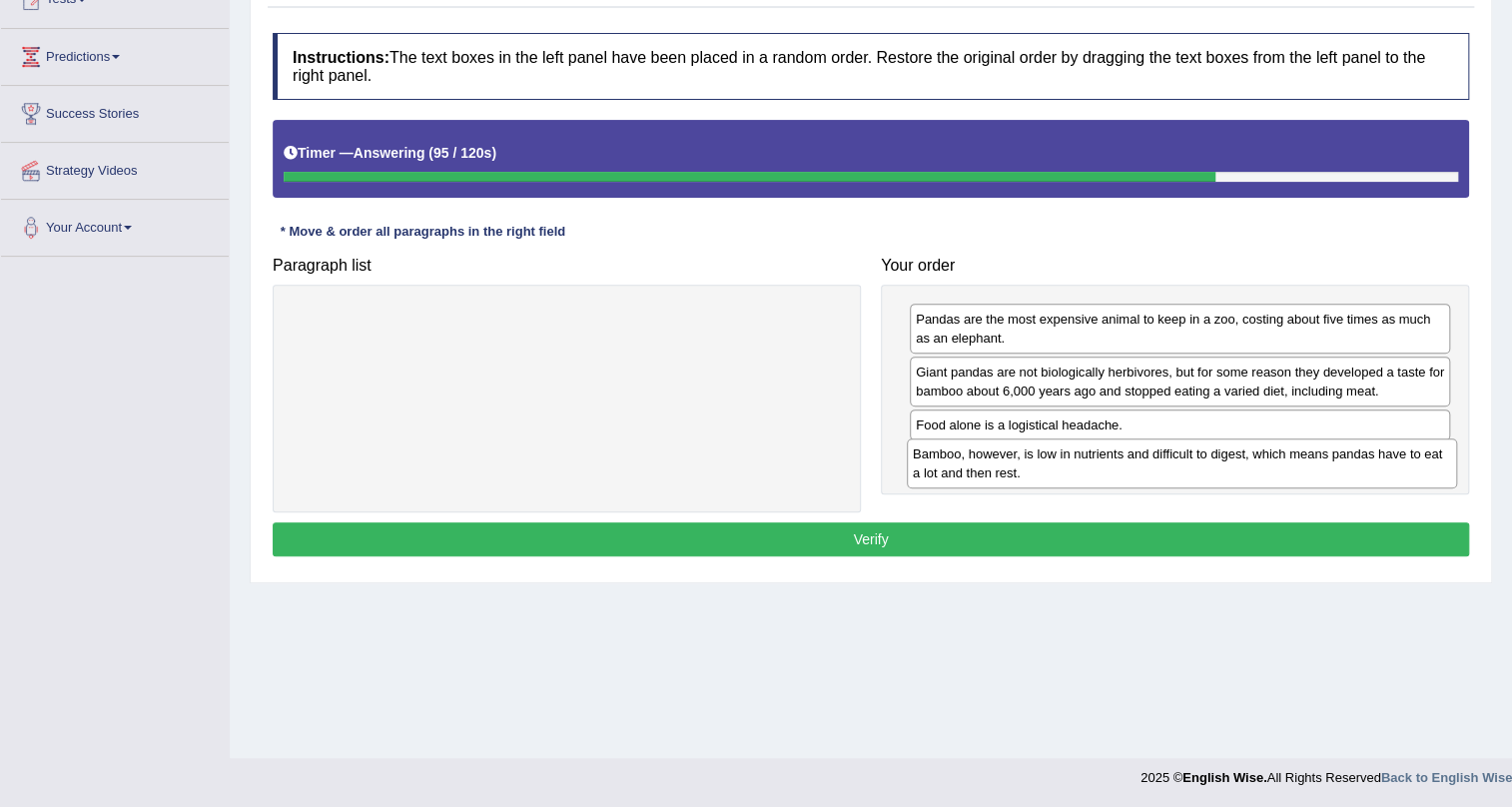 drag, startPoint x: 493, startPoint y: 334, endPoint x: 1109, endPoint y: 468, distance: 630.4062 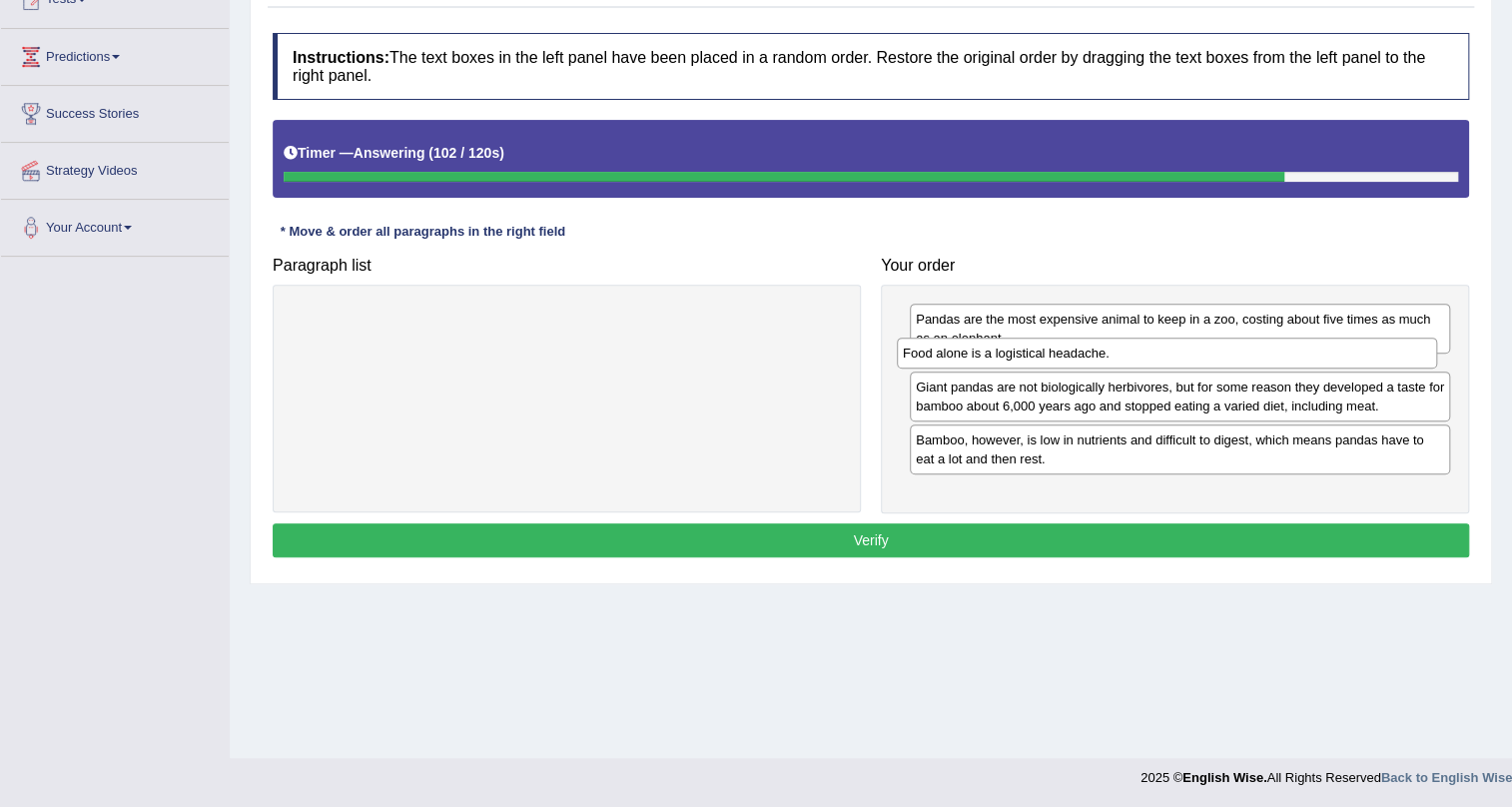 drag, startPoint x: 1034, startPoint y: 427, endPoint x: 1021, endPoint y: 355, distance: 73.1642 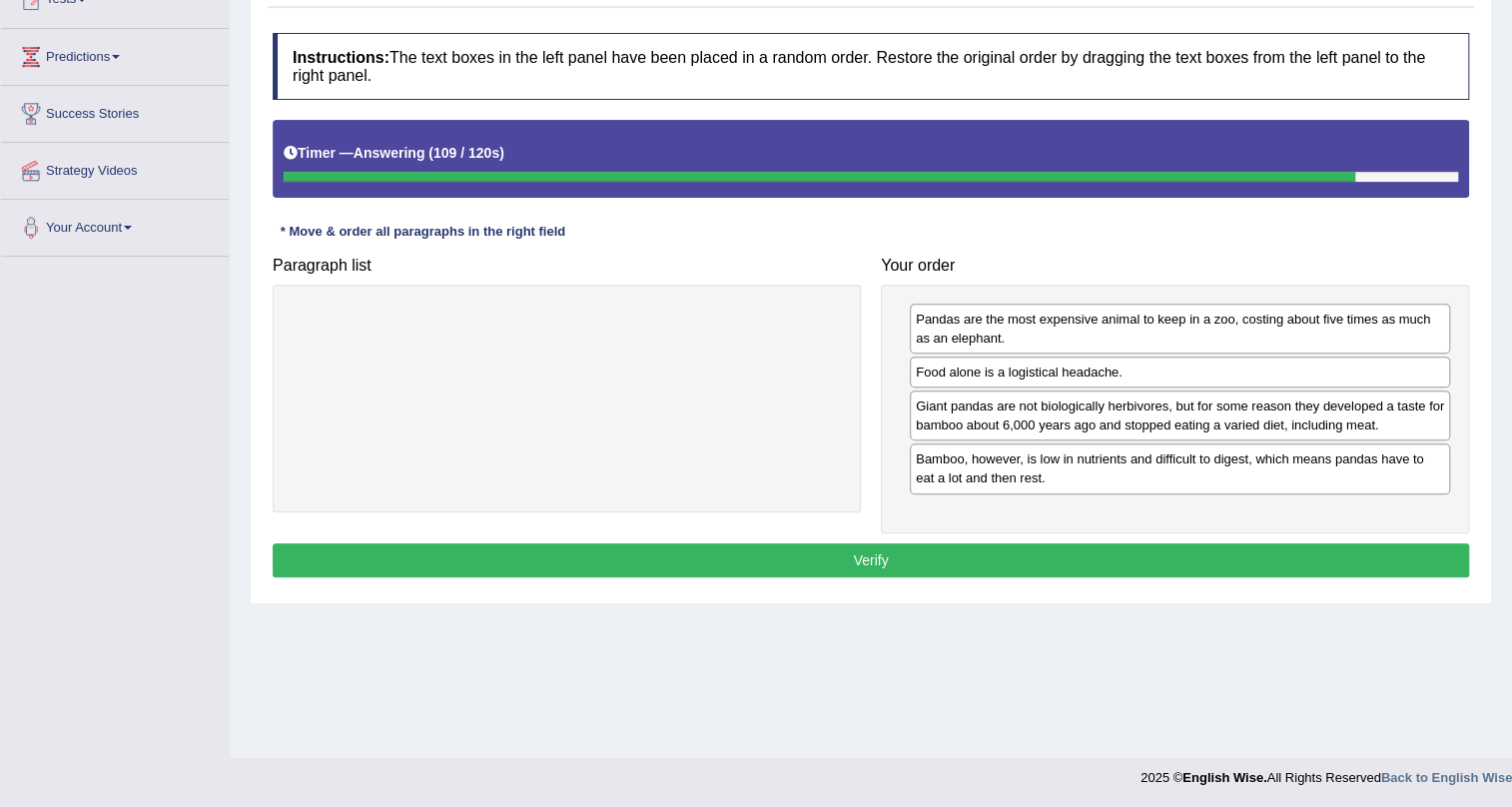 click on "Verify" at bounding box center [871, 560] 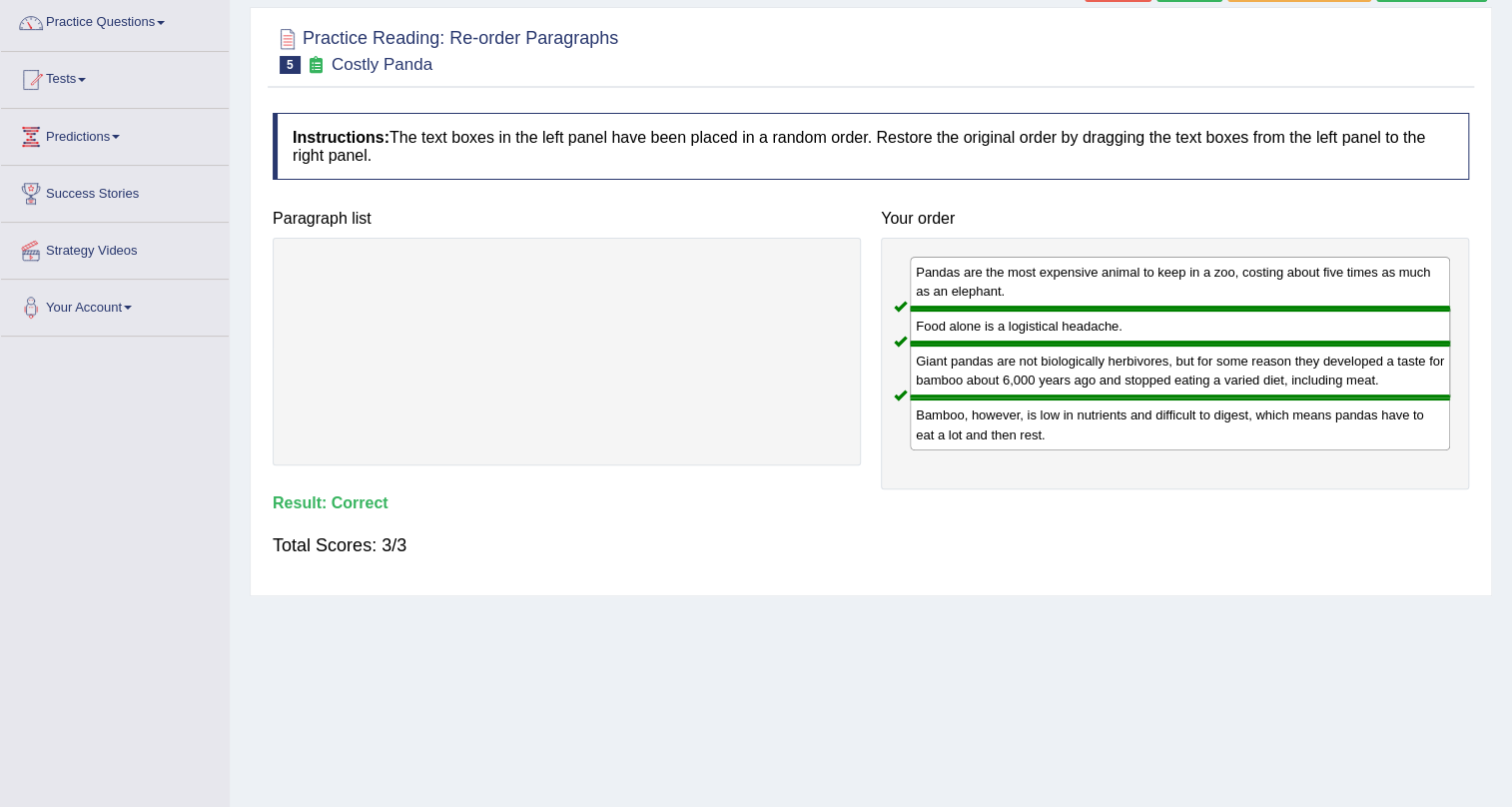 scroll, scrollTop: 0, scrollLeft: 0, axis: both 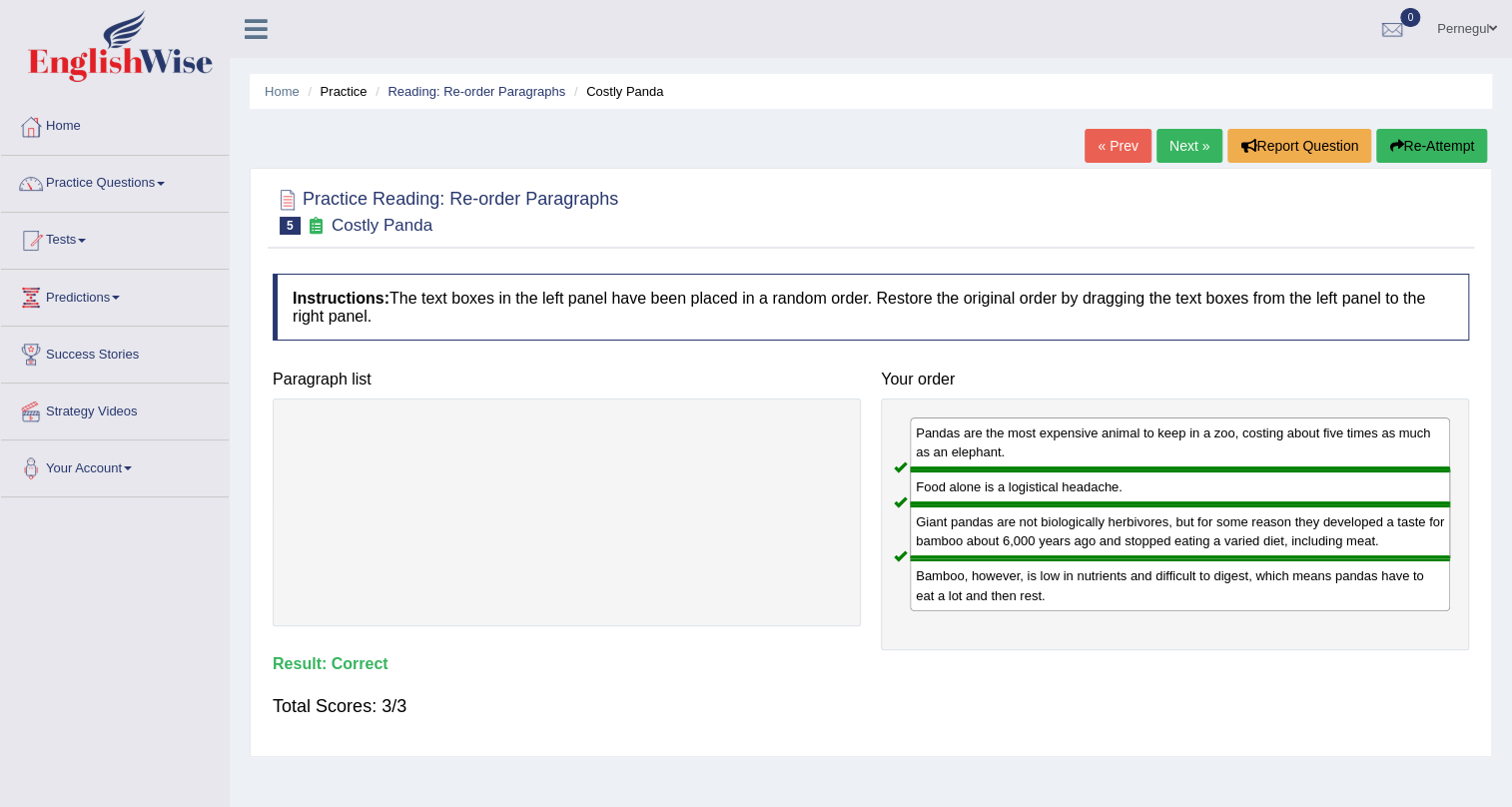 click on "Next »" at bounding box center [1189, 146] 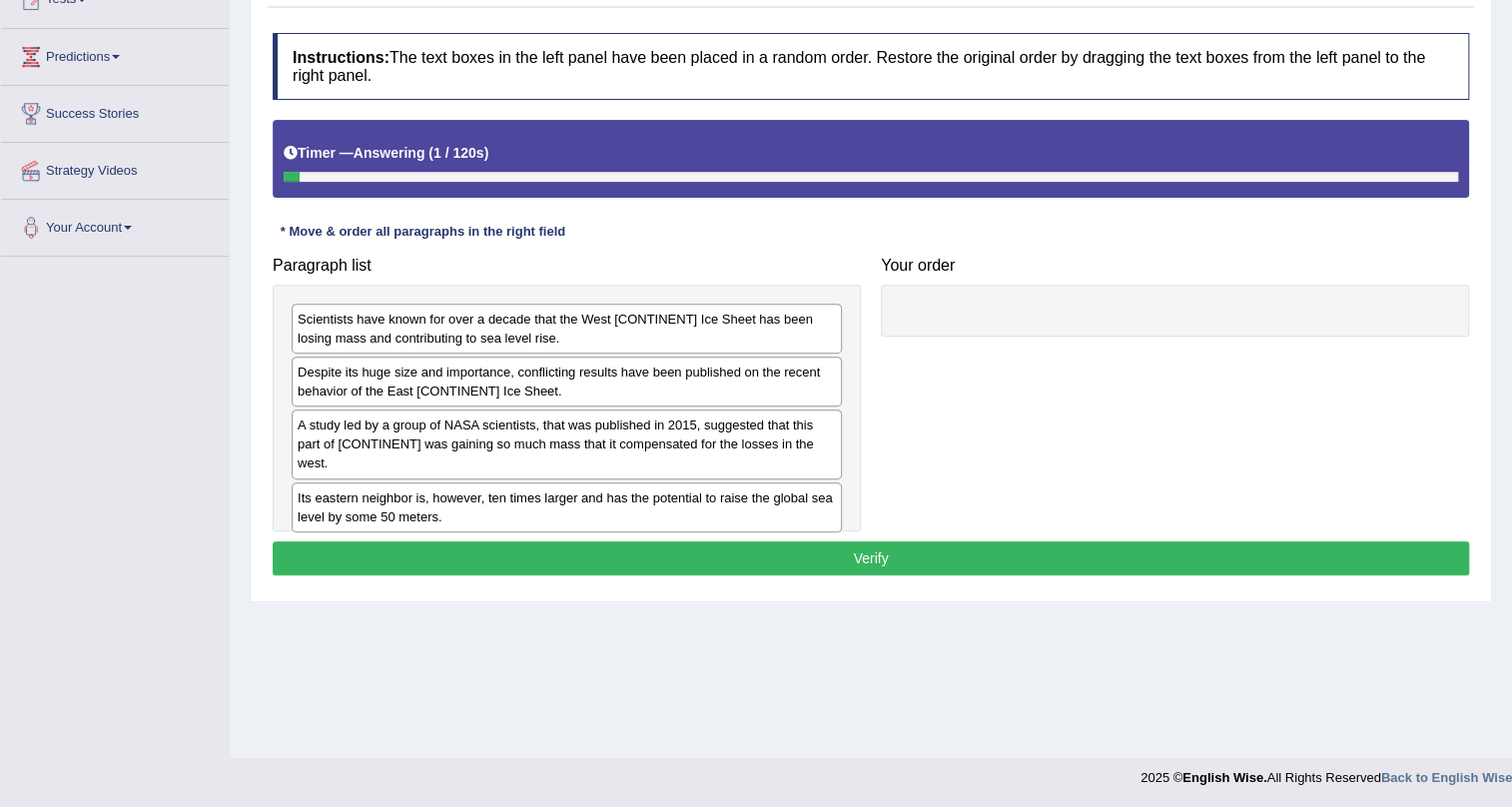 scroll, scrollTop: 241, scrollLeft: 0, axis: vertical 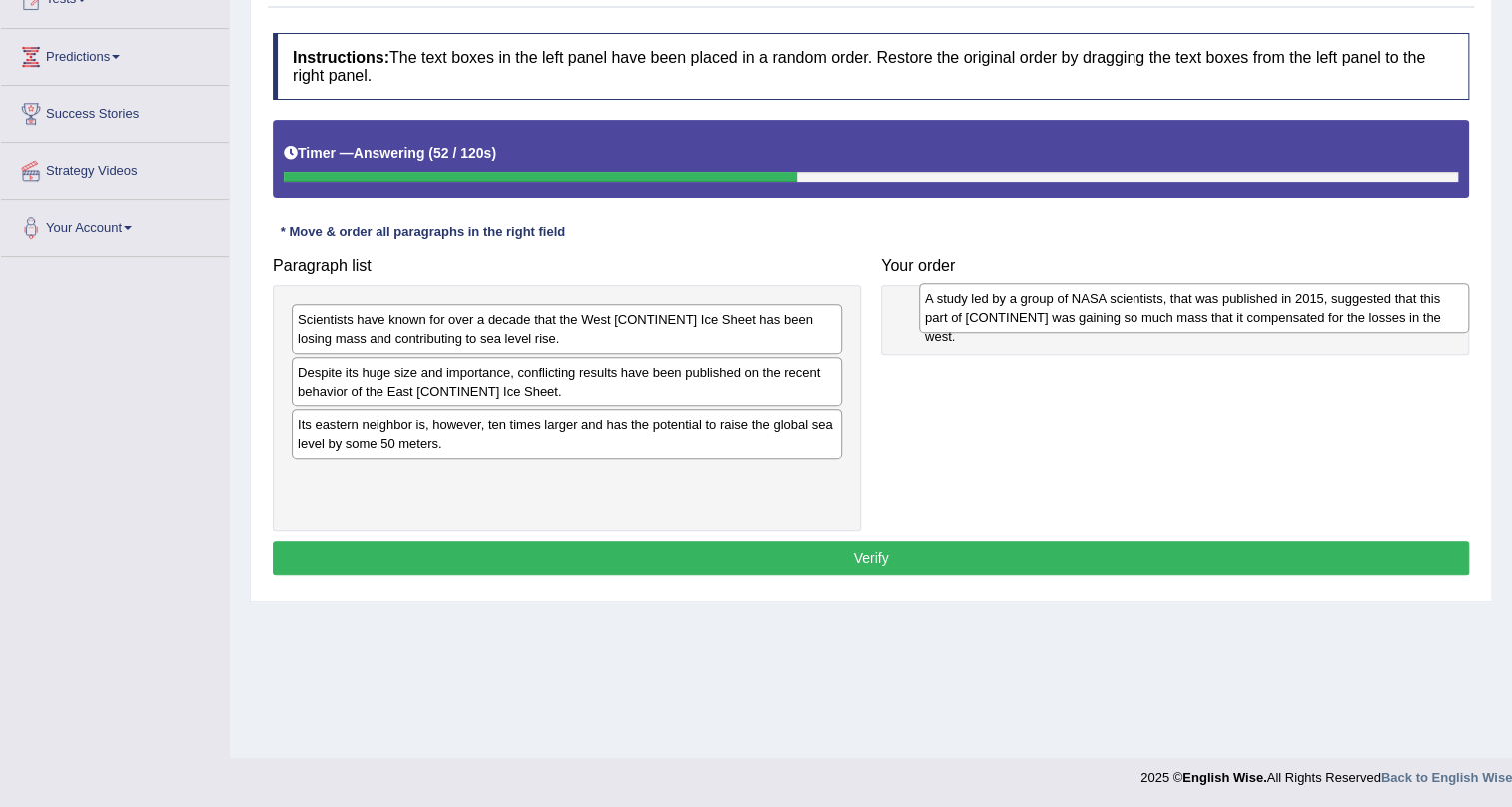 drag, startPoint x: 568, startPoint y: 452, endPoint x: 1195, endPoint y: 326, distance: 639.535 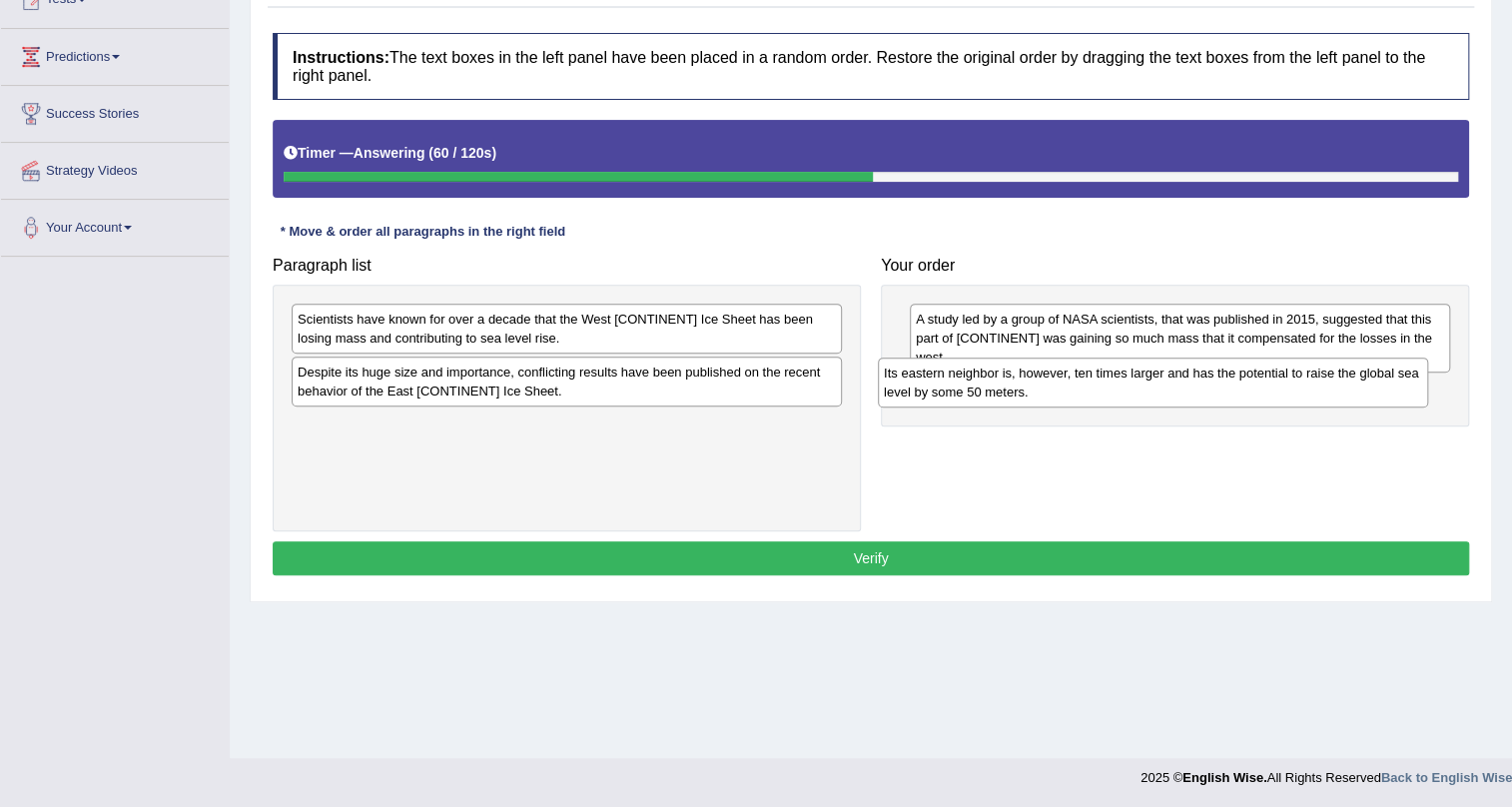 drag, startPoint x: 546, startPoint y: 438, endPoint x: 1133, endPoint y: 387, distance: 589.2113 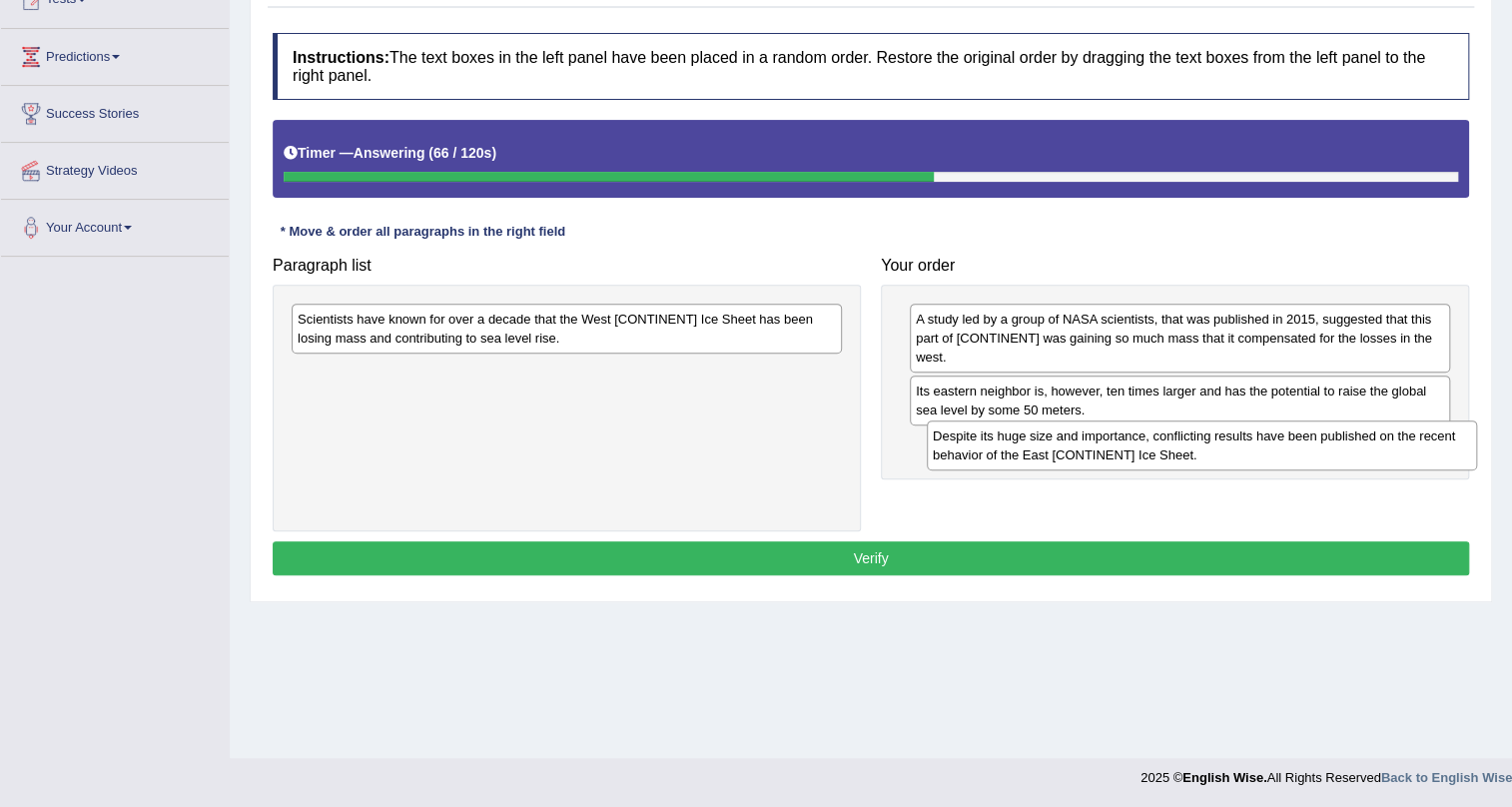 drag, startPoint x: 471, startPoint y: 424, endPoint x: 997, endPoint y: 447, distance: 526.5026 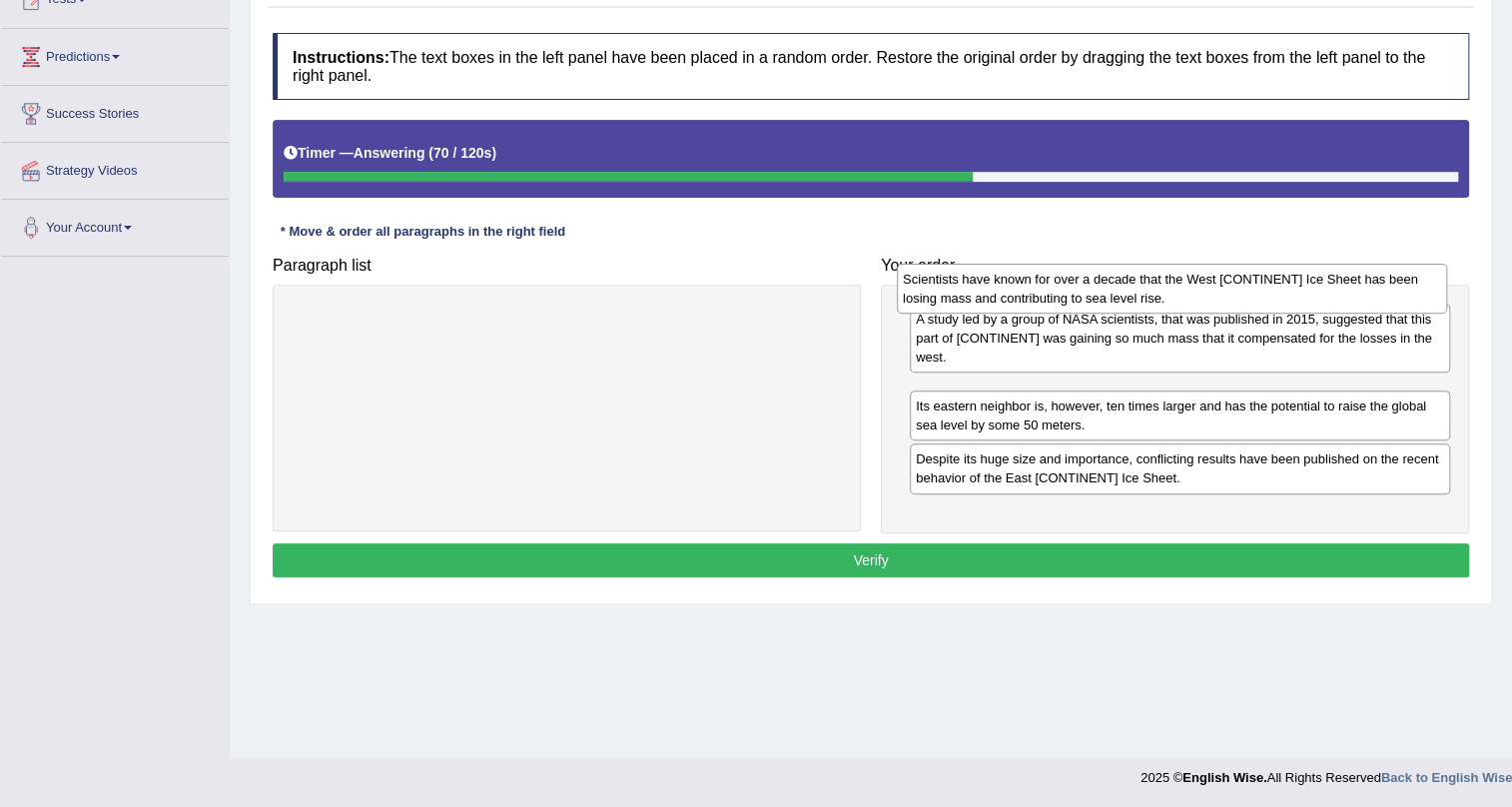 drag, startPoint x: 681, startPoint y: 333, endPoint x: 1286, endPoint y: 293, distance: 606.3209 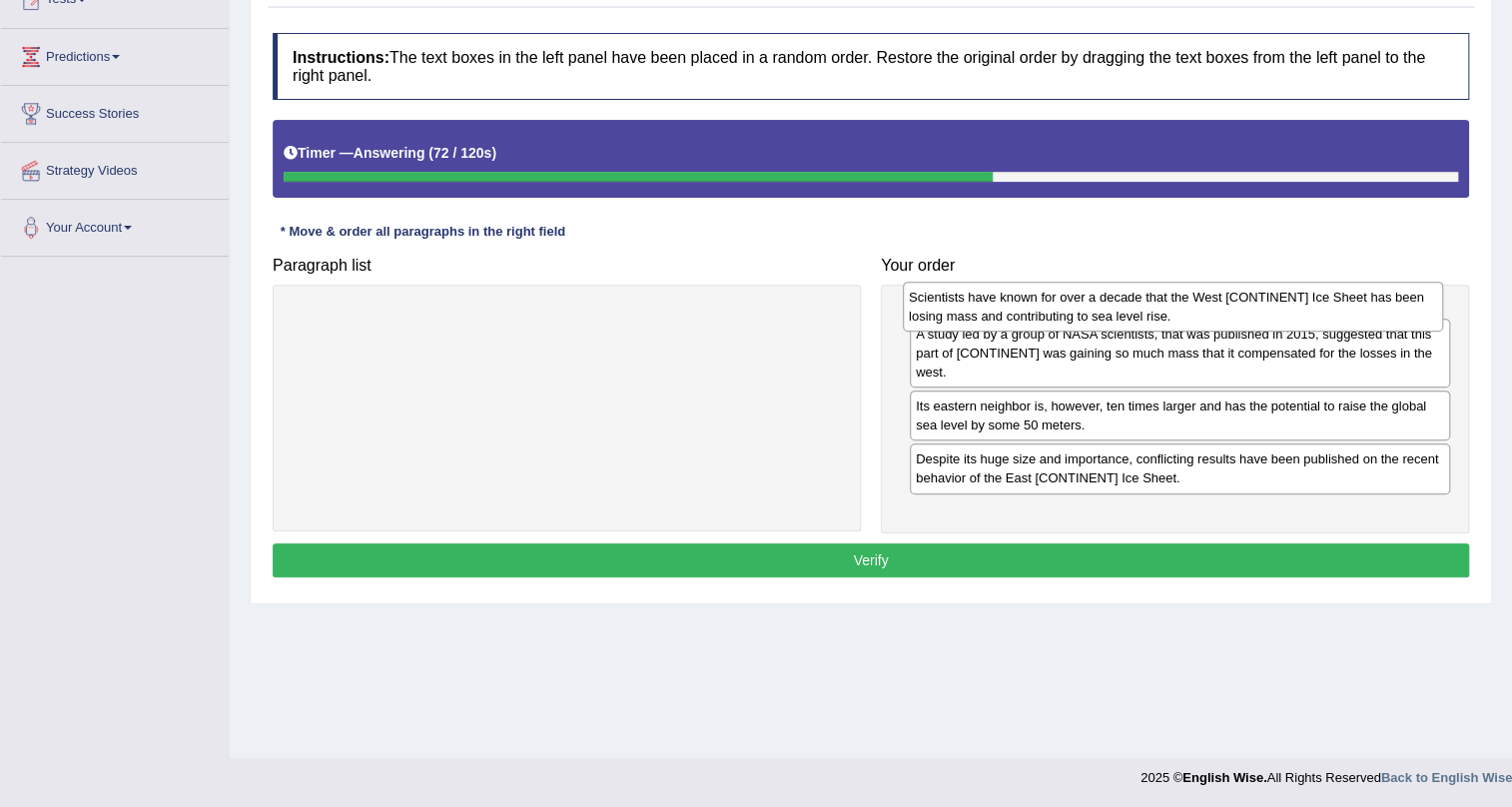 drag, startPoint x: 1050, startPoint y: 377, endPoint x: 1043, endPoint y: 302, distance: 75.32596 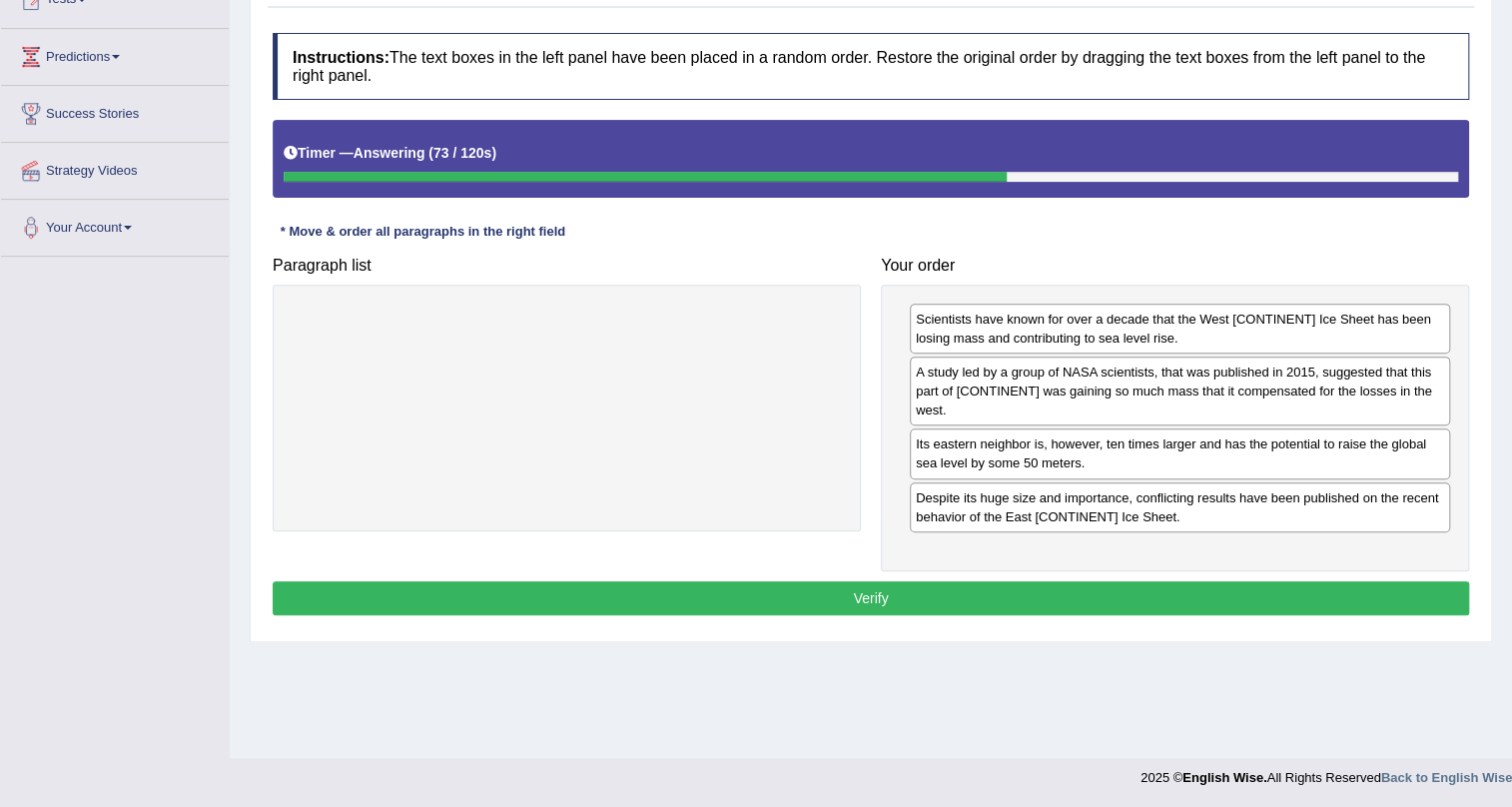 click on "Verify" at bounding box center (871, 598) 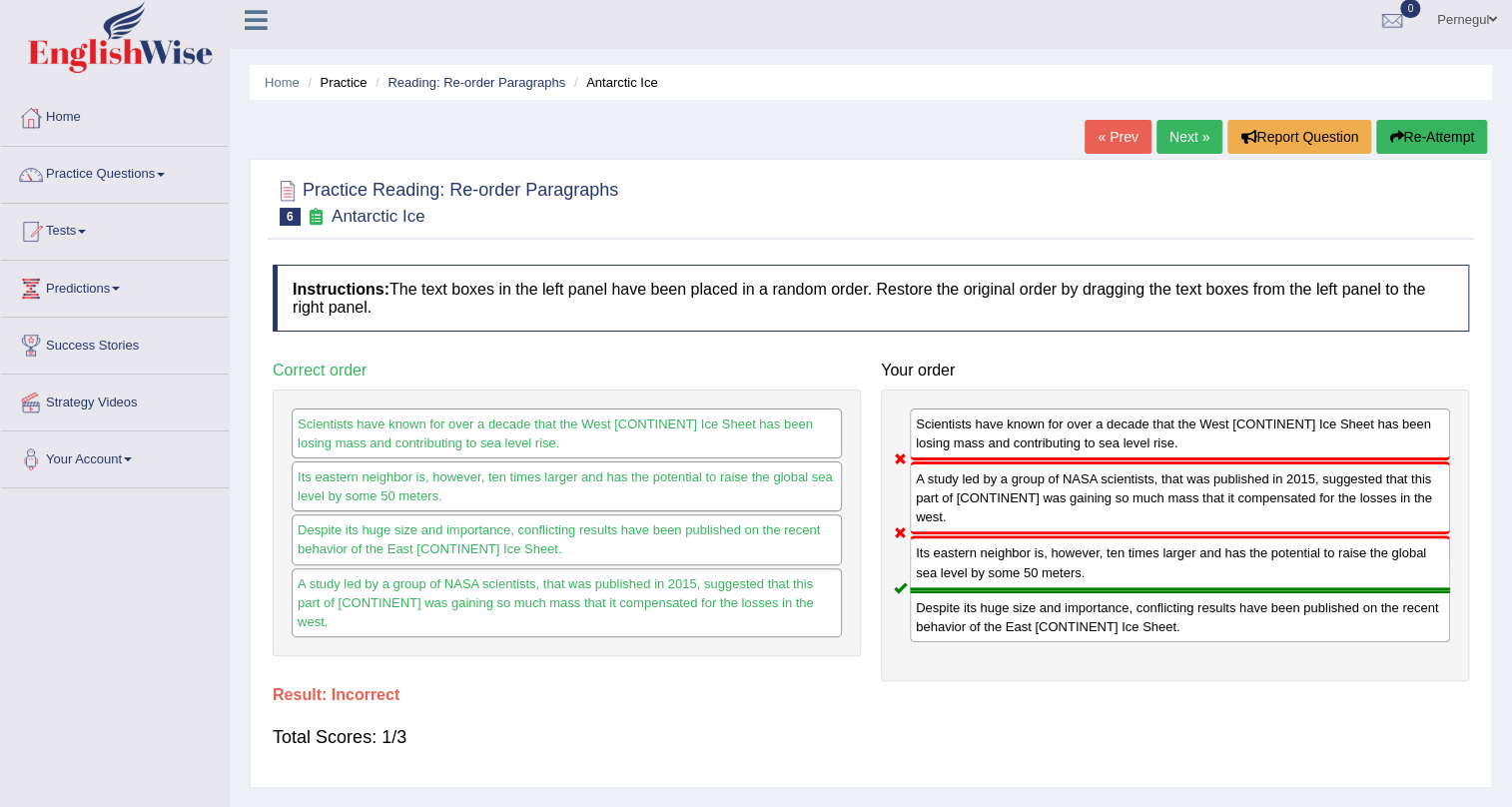 scroll, scrollTop: 0, scrollLeft: 0, axis: both 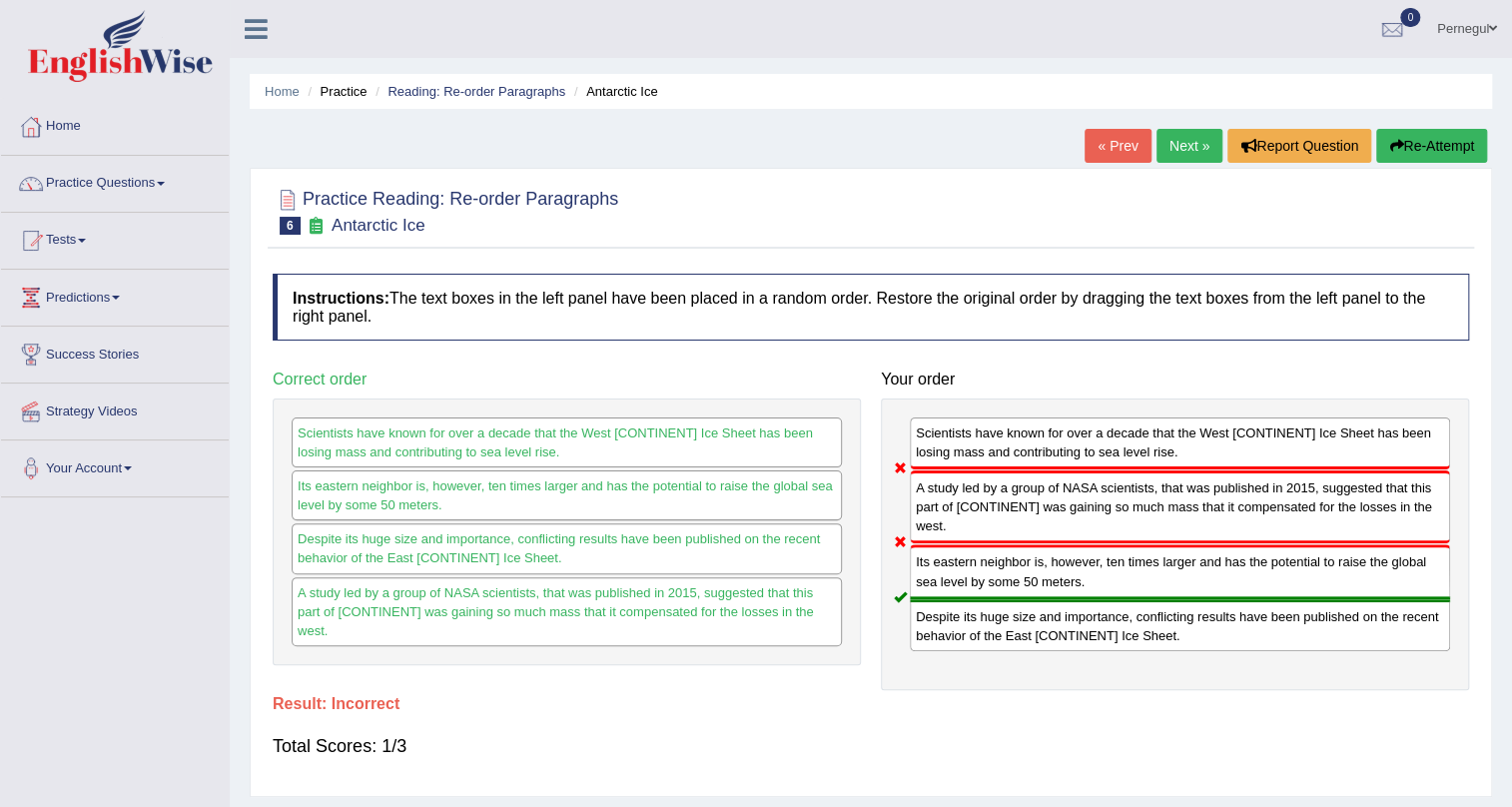 click on "Re-Attempt" at bounding box center [1431, 146] 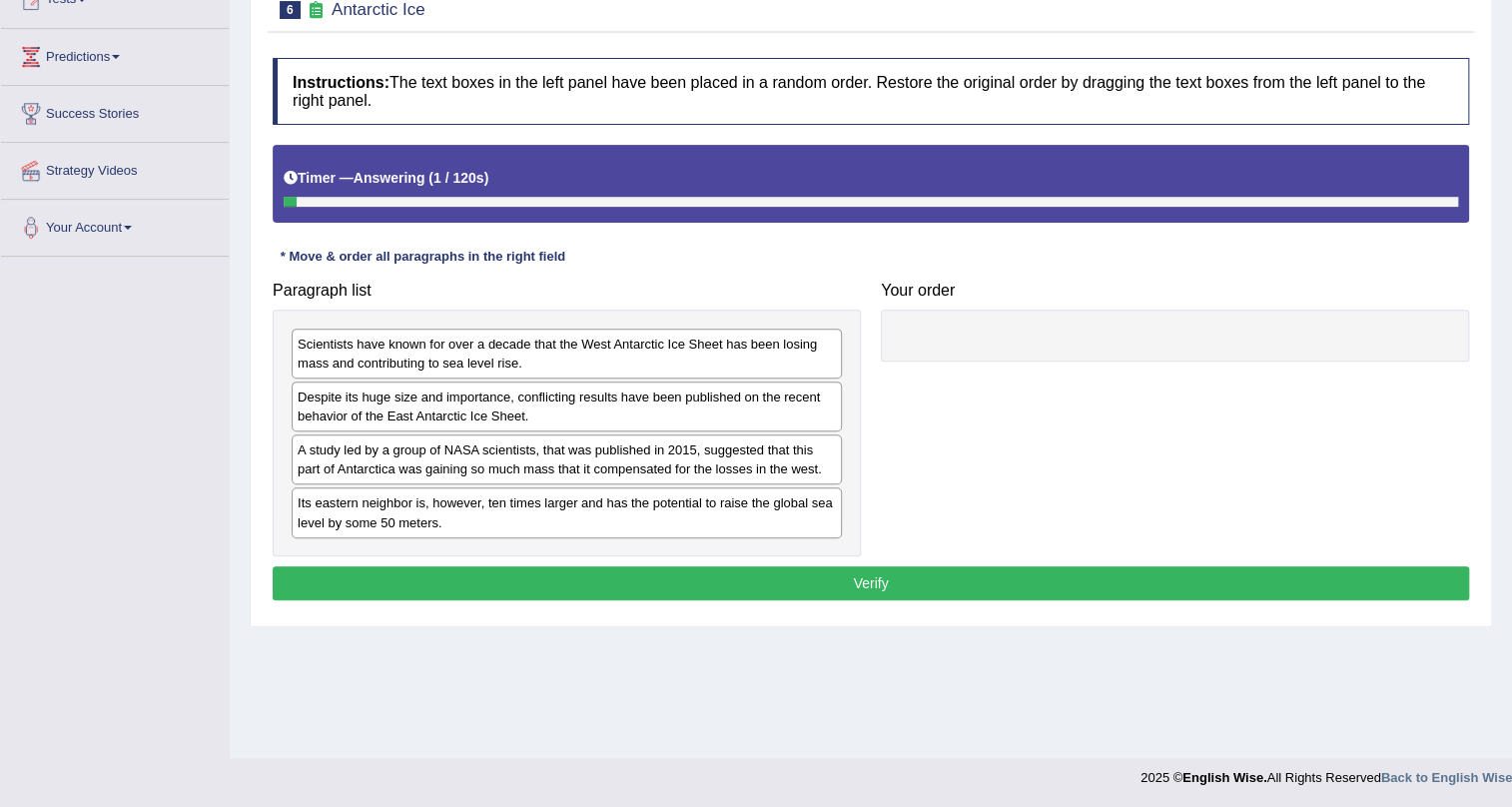 scroll, scrollTop: 241, scrollLeft: 0, axis: vertical 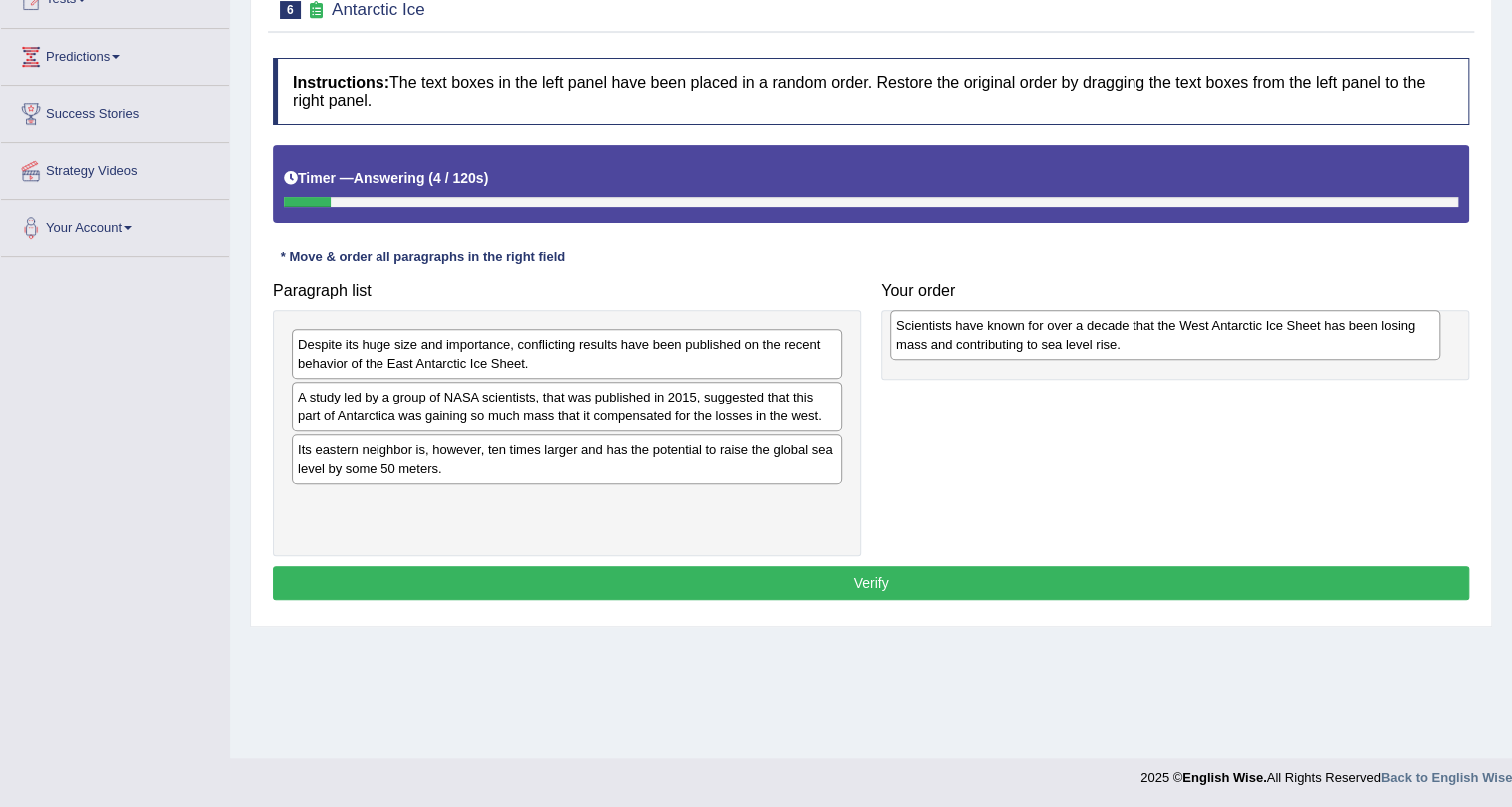 drag, startPoint x: 470, startPoint y: 356, endPoint x: 1069, endPoint y: 338, distance: 599.2704 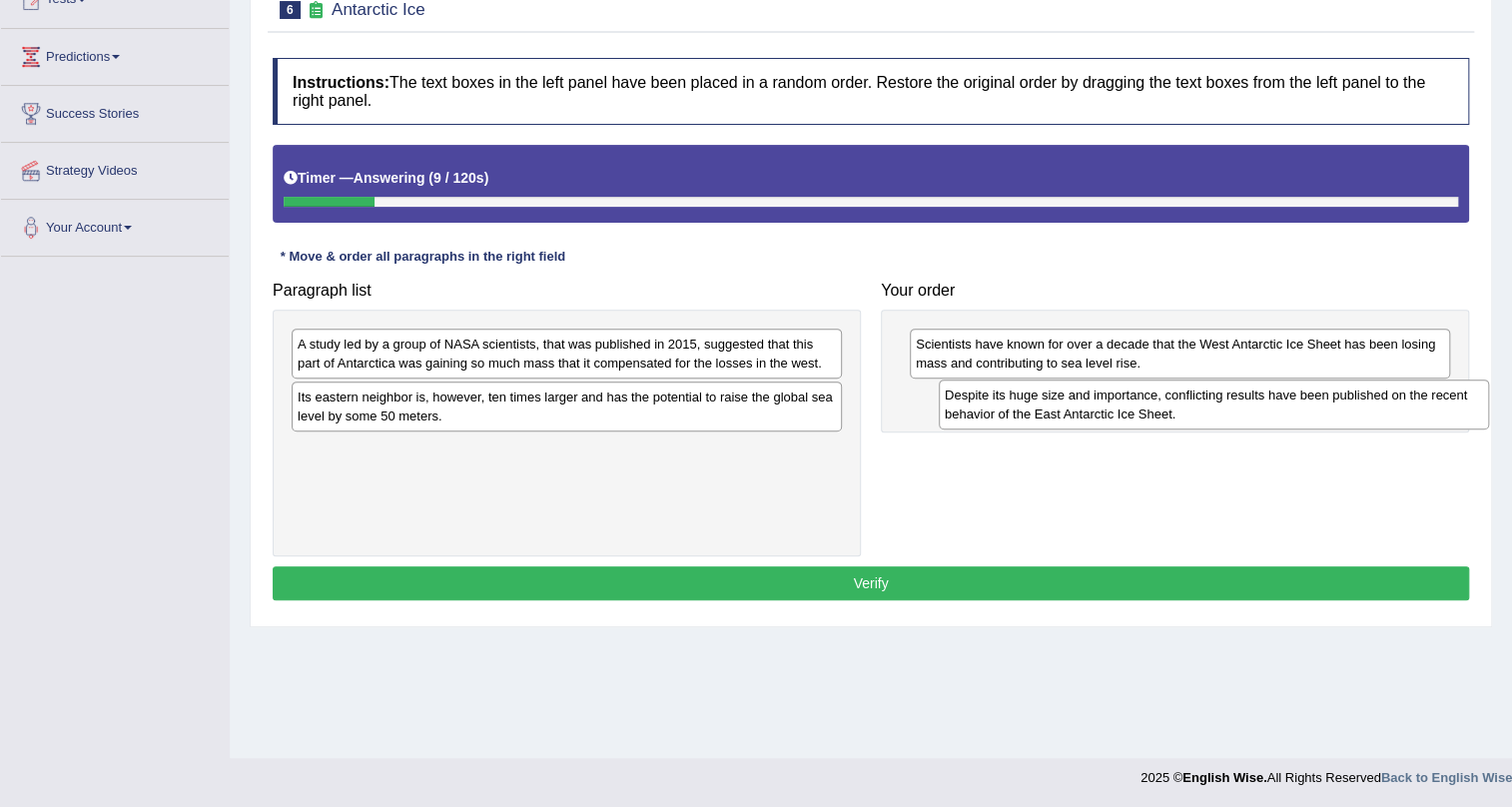 drag, startPoint x: 611, startPoint y: 347, endPoint x: 1258, endPoint y: 399, distance: 649.08628 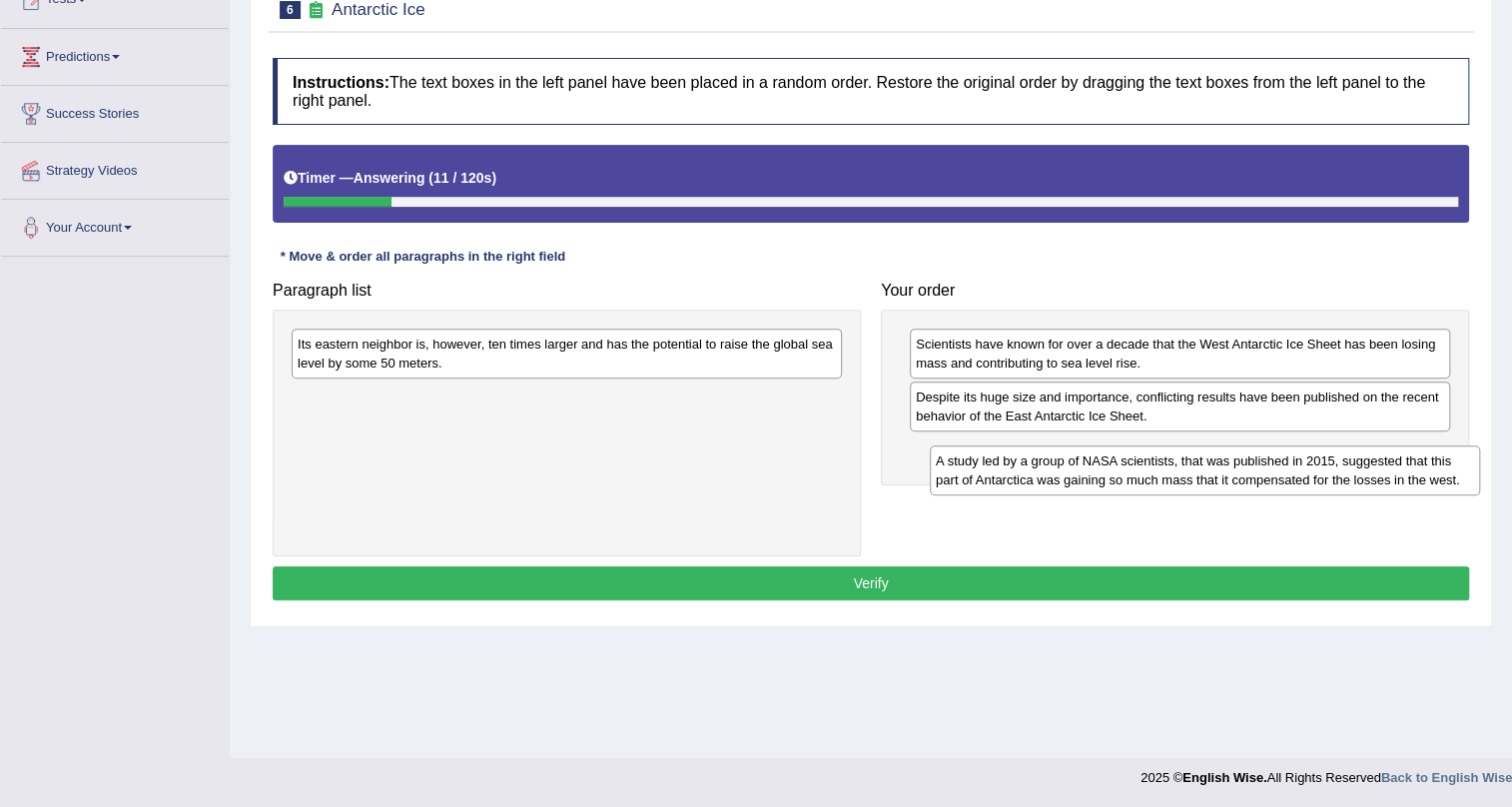 drag, startPoint x: 782, startPoint y: 355, endPoint x: 1420, endPoint y: 471, distance: 648.46 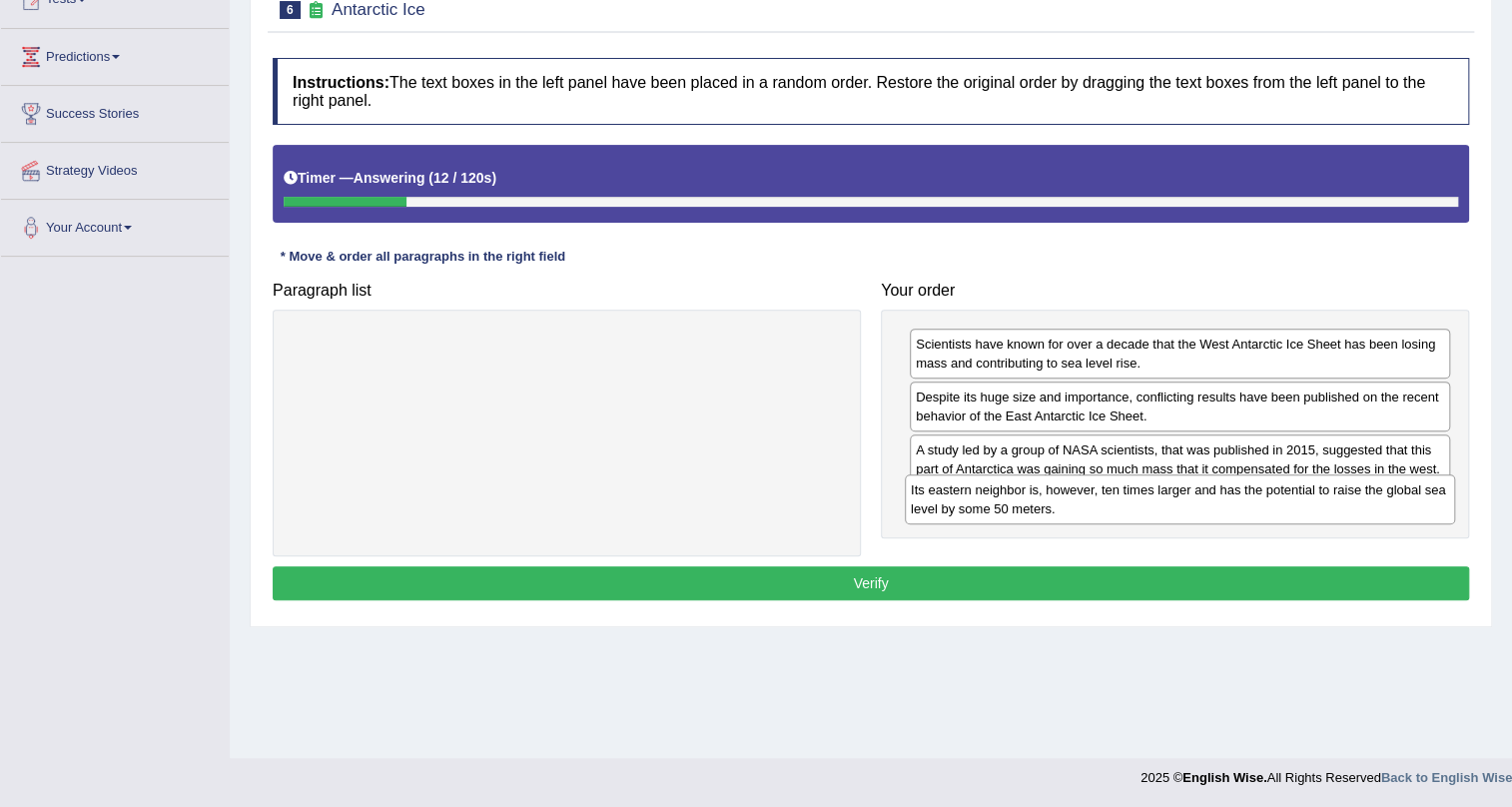 drag, startPoint x: 788, startPoint y: 347, endPoint x: 1402, endPoint y: 492, distance: 630.8891 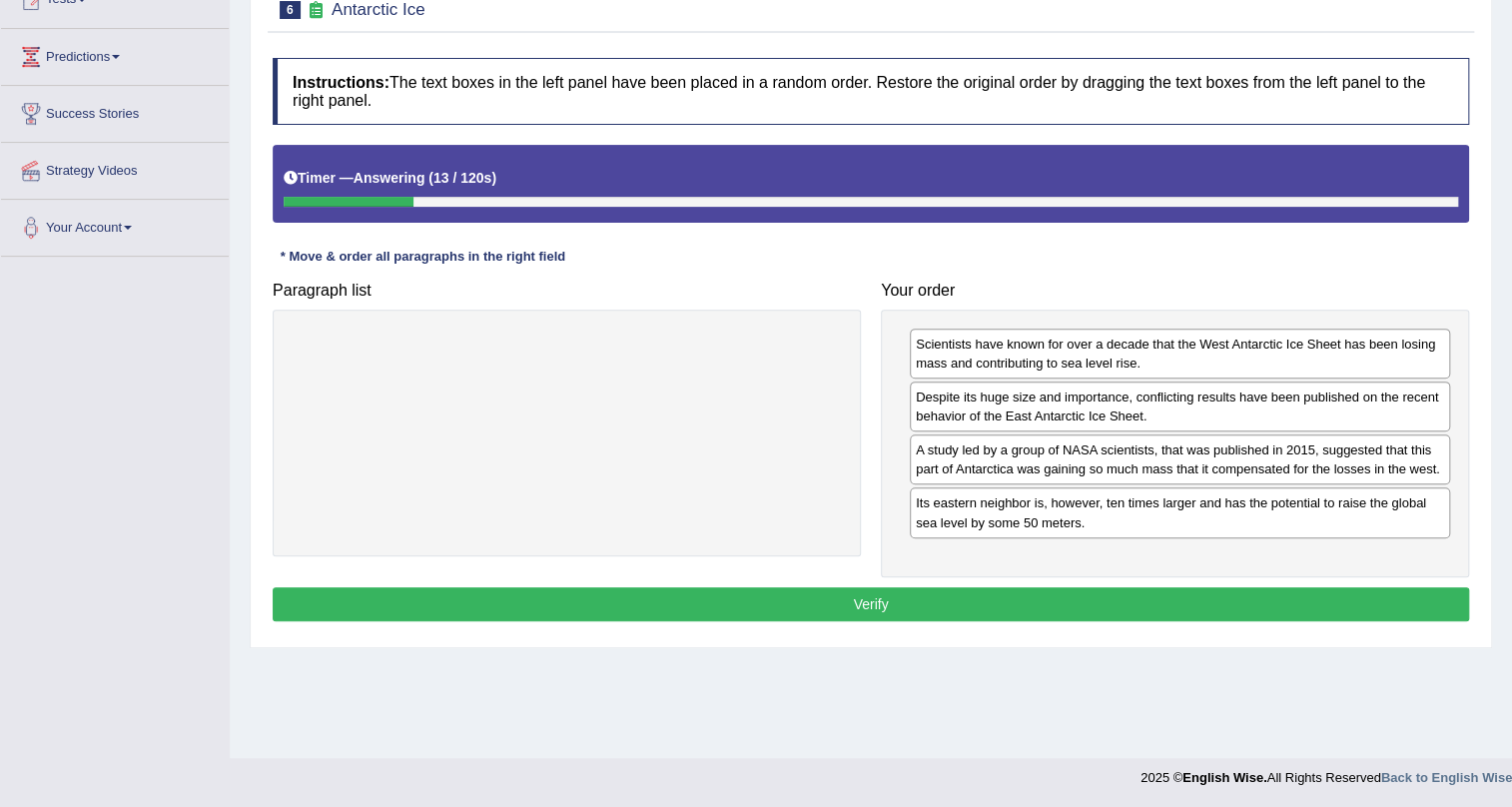 click on "Verify" at bounding box center (871, 604) 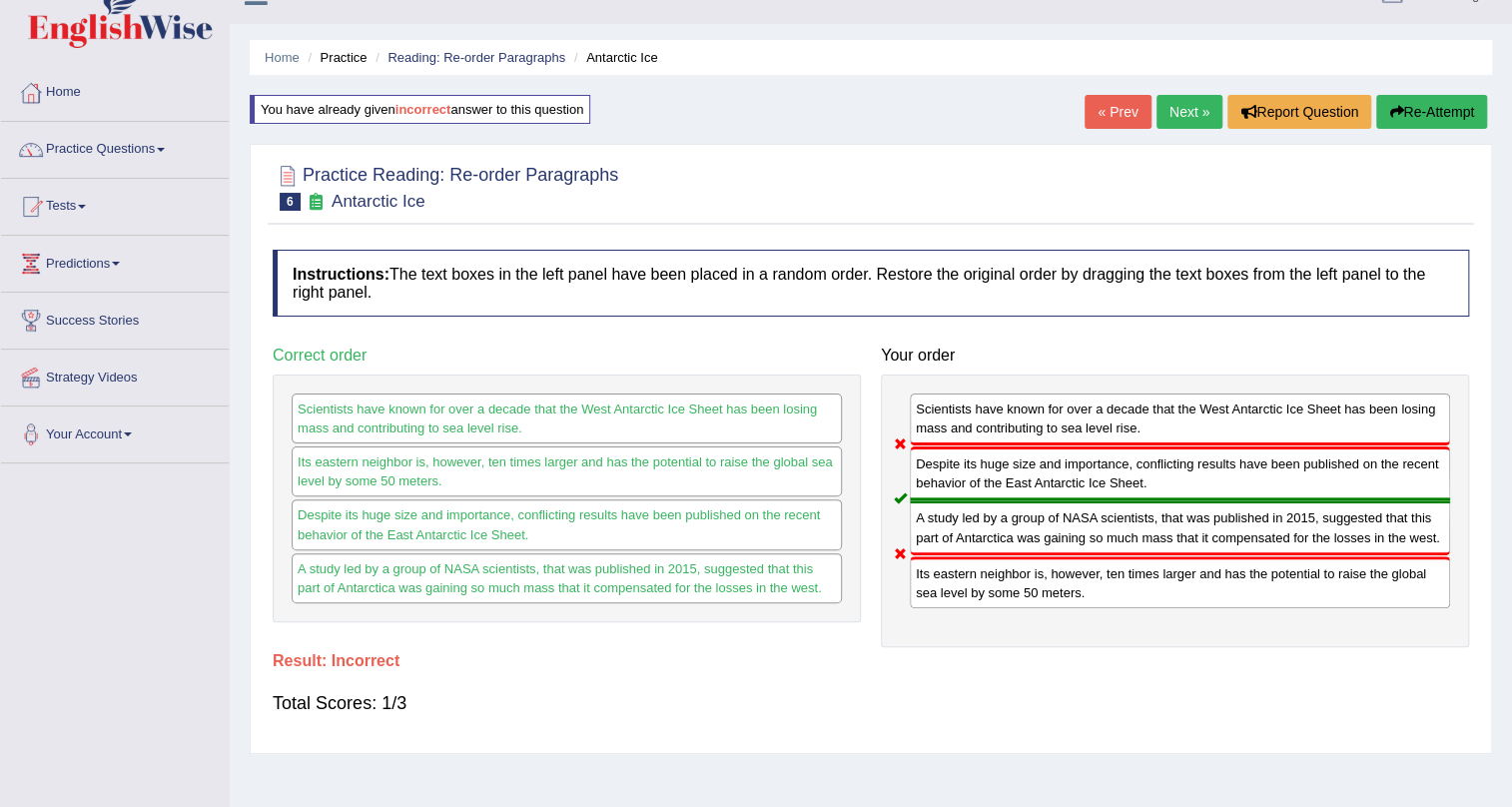 scroll, scrollTop: 0, scrollLeft: 0, axis: both 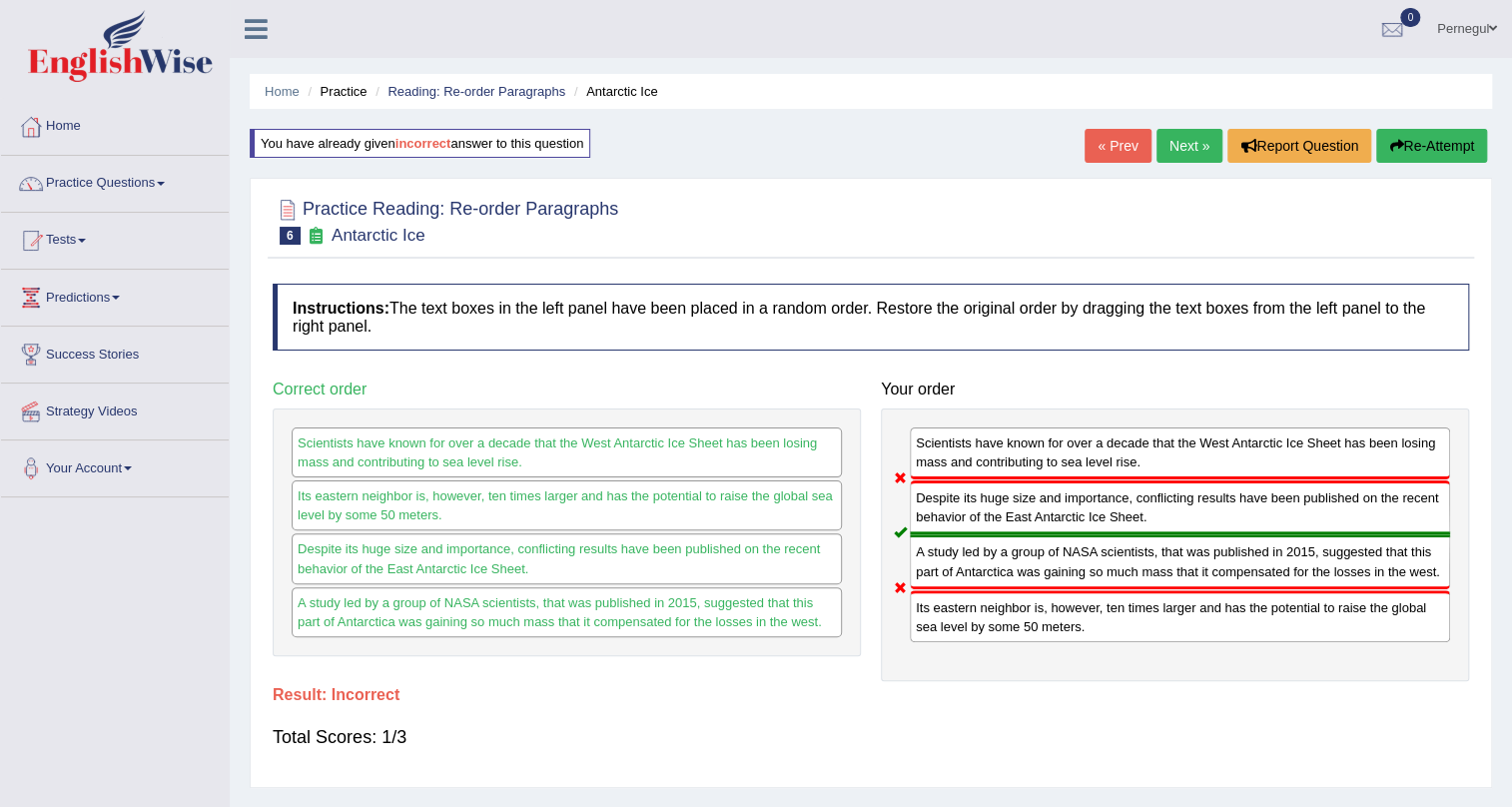 click on "Next »" at bounding box center (1189, 146) 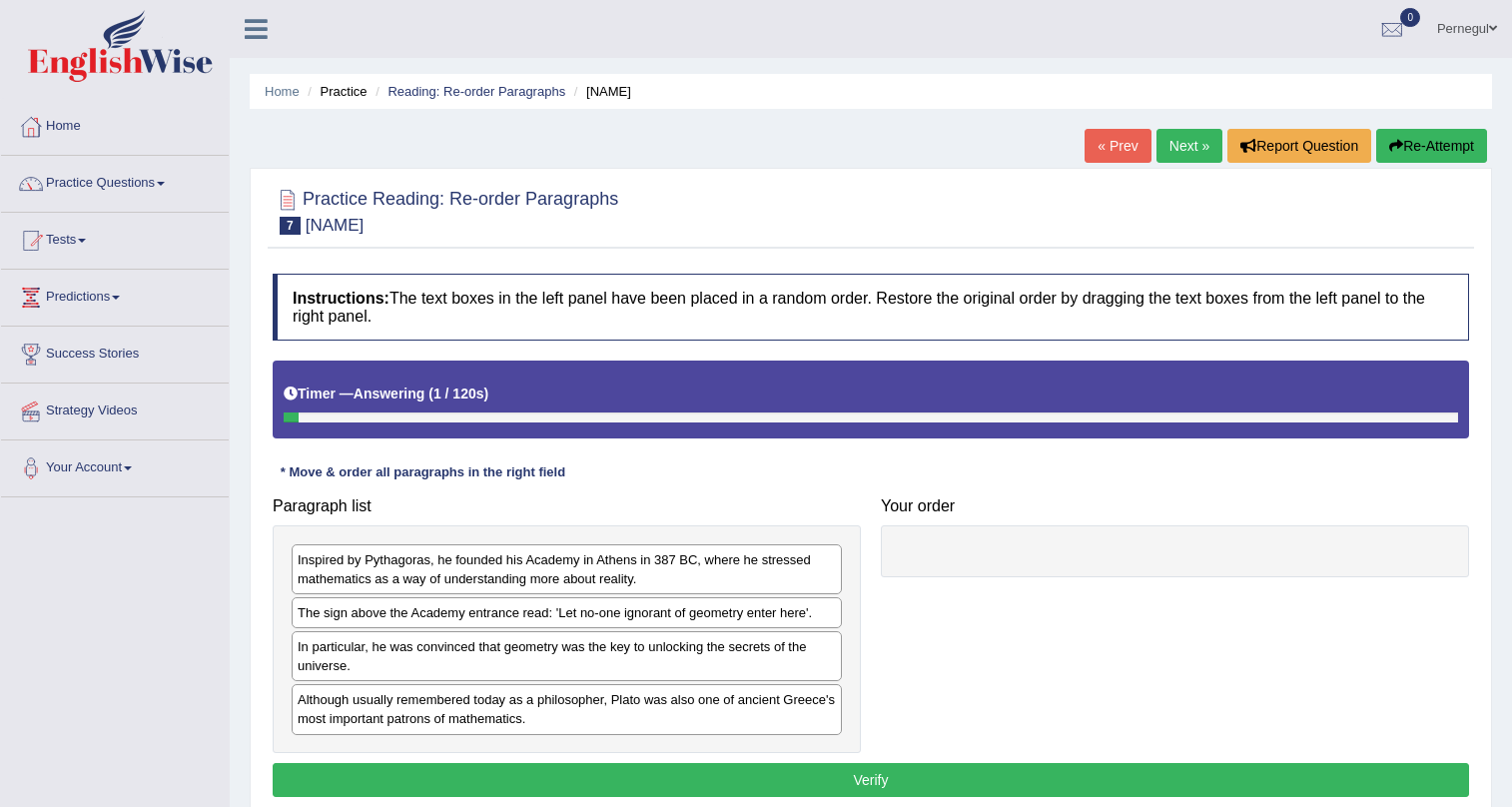 scroll, scrollTop: 241, scrollLeft: 0, axis: vertical 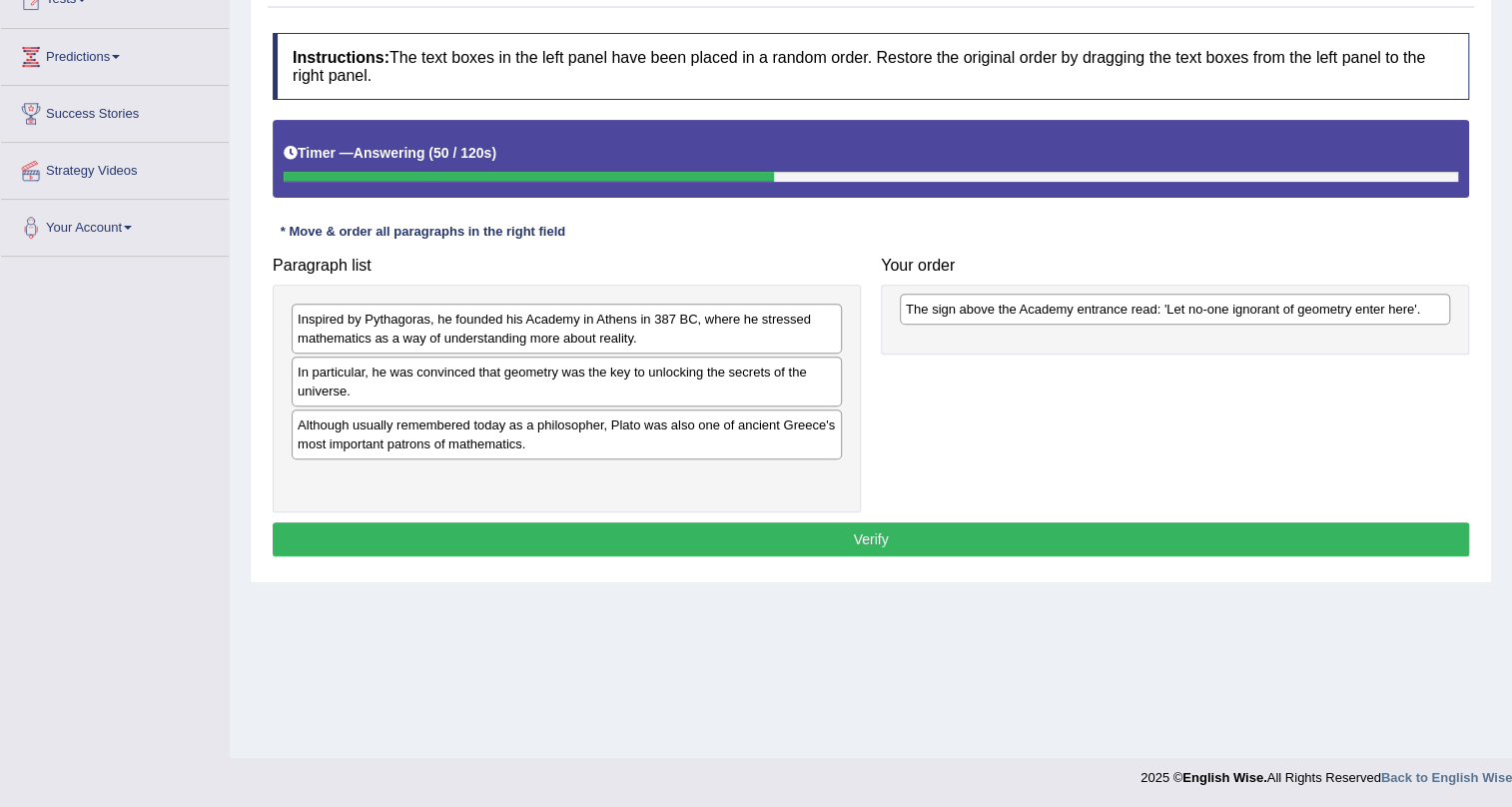 drag, startPoint x: 467, startPoint y: 380, endPoint x: 1076, endPoint y: 316, distance: 612.35366 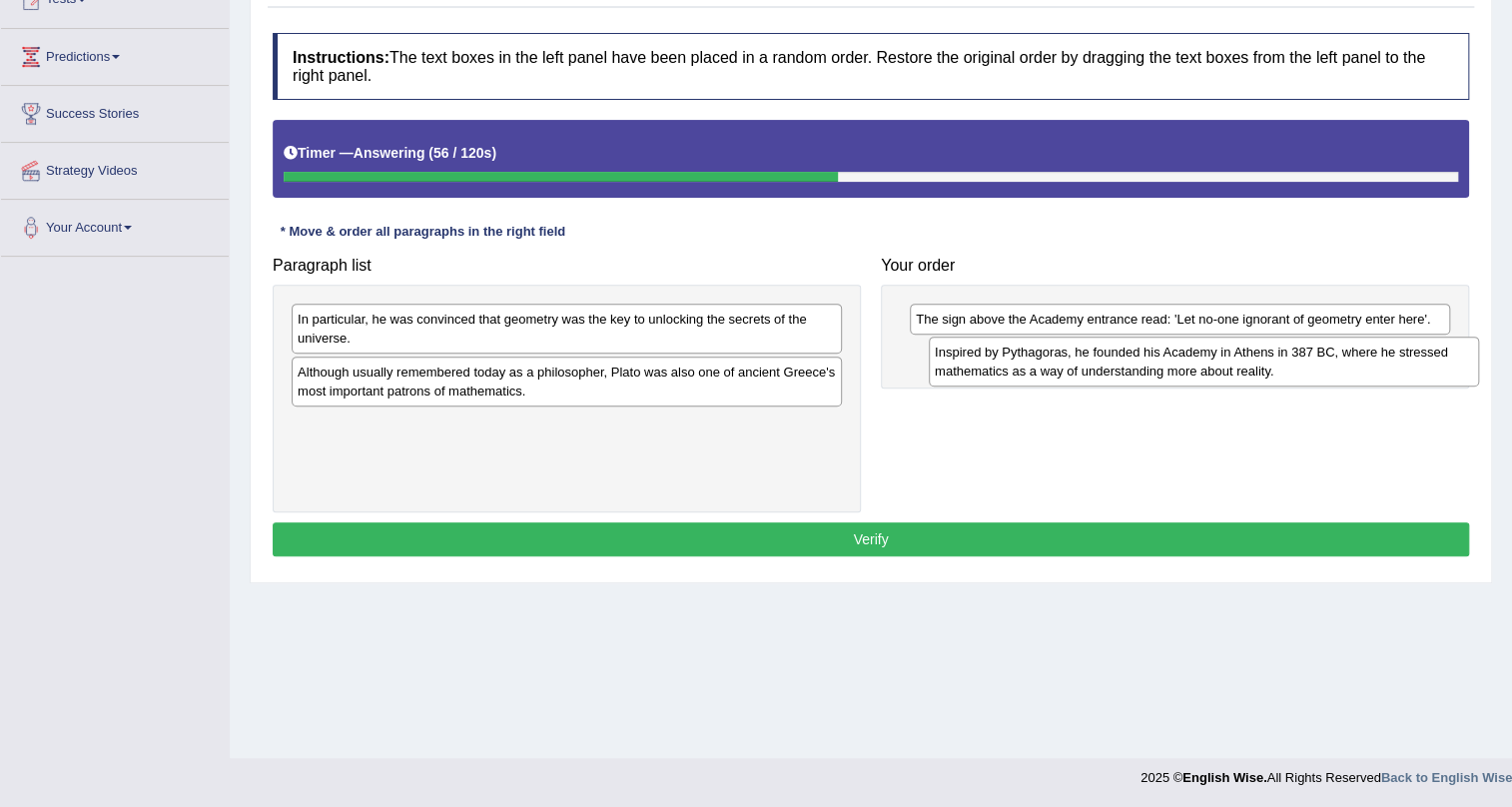 drag, startPoint x: 383, startPoint y: 335, endPoint x: 1021, endPoint y: 369, distance: 638.90531 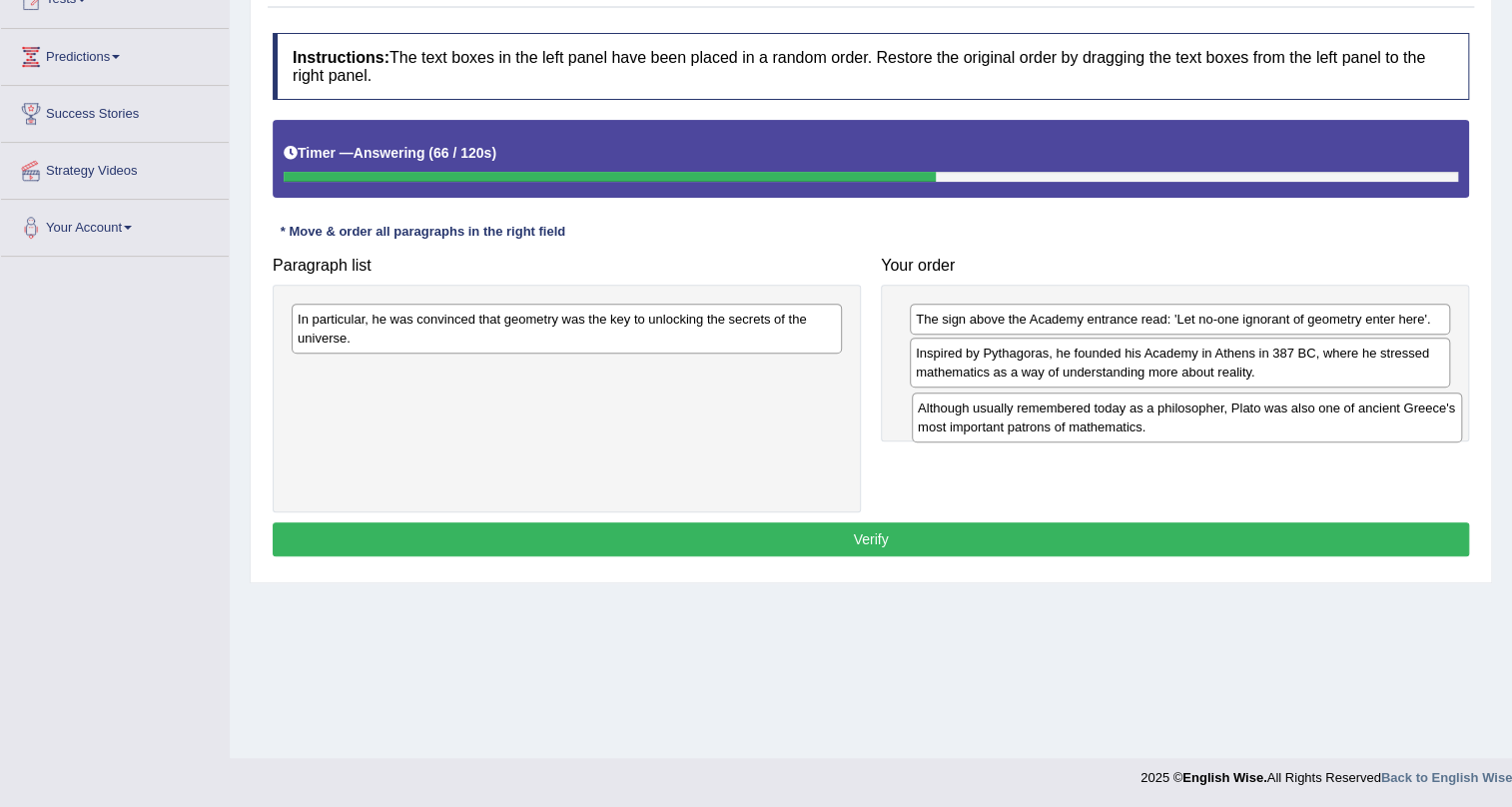 drag, startPoint x: 458, startPoint y: 381, endPoint x: 1080, endPoint y: 414, distance: 622.8748 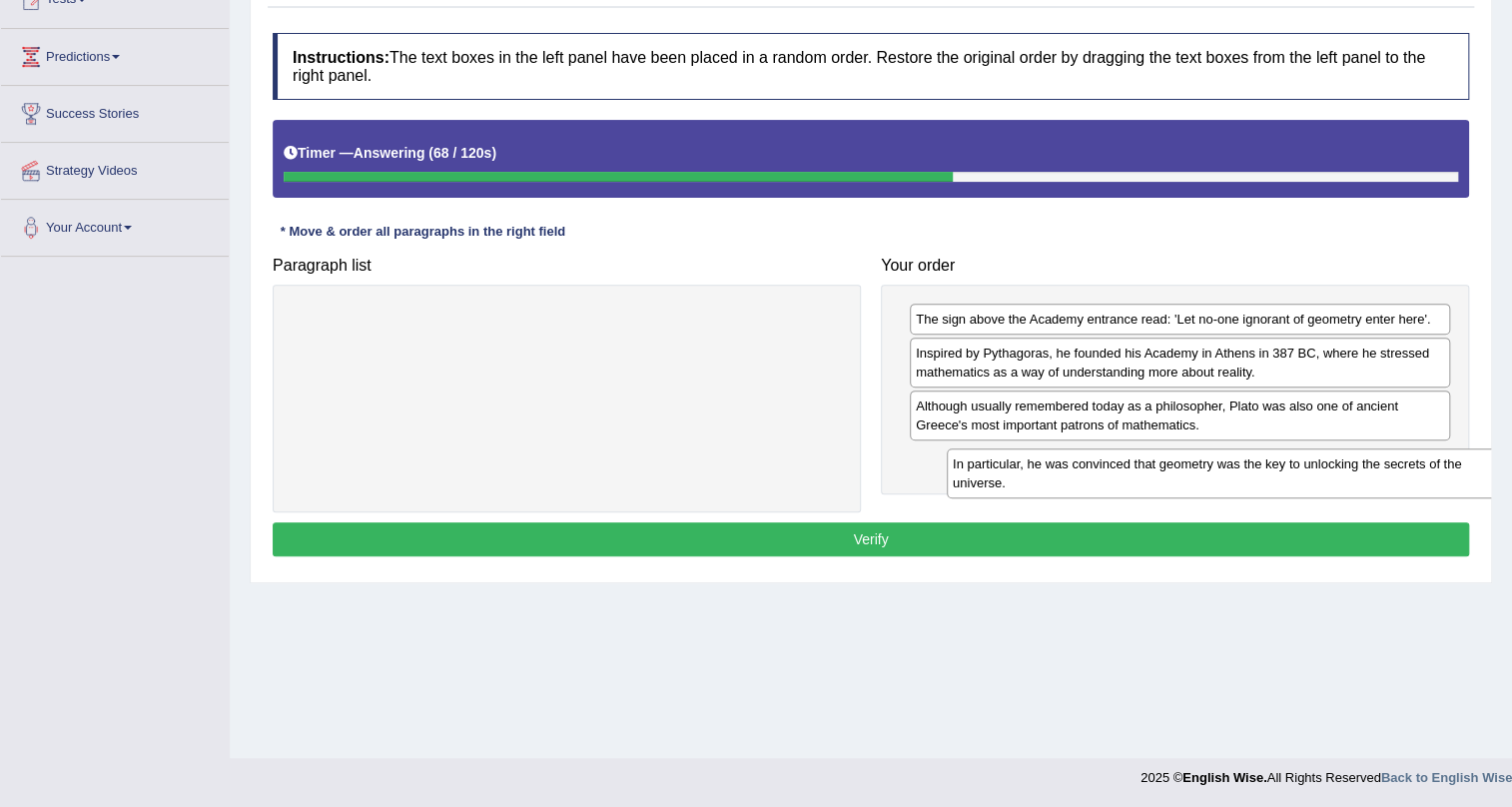 drag, startPoint x: 779, startPoint y: 330, endPoint x: 1434, endPoint y: 474, distance: 670.64223 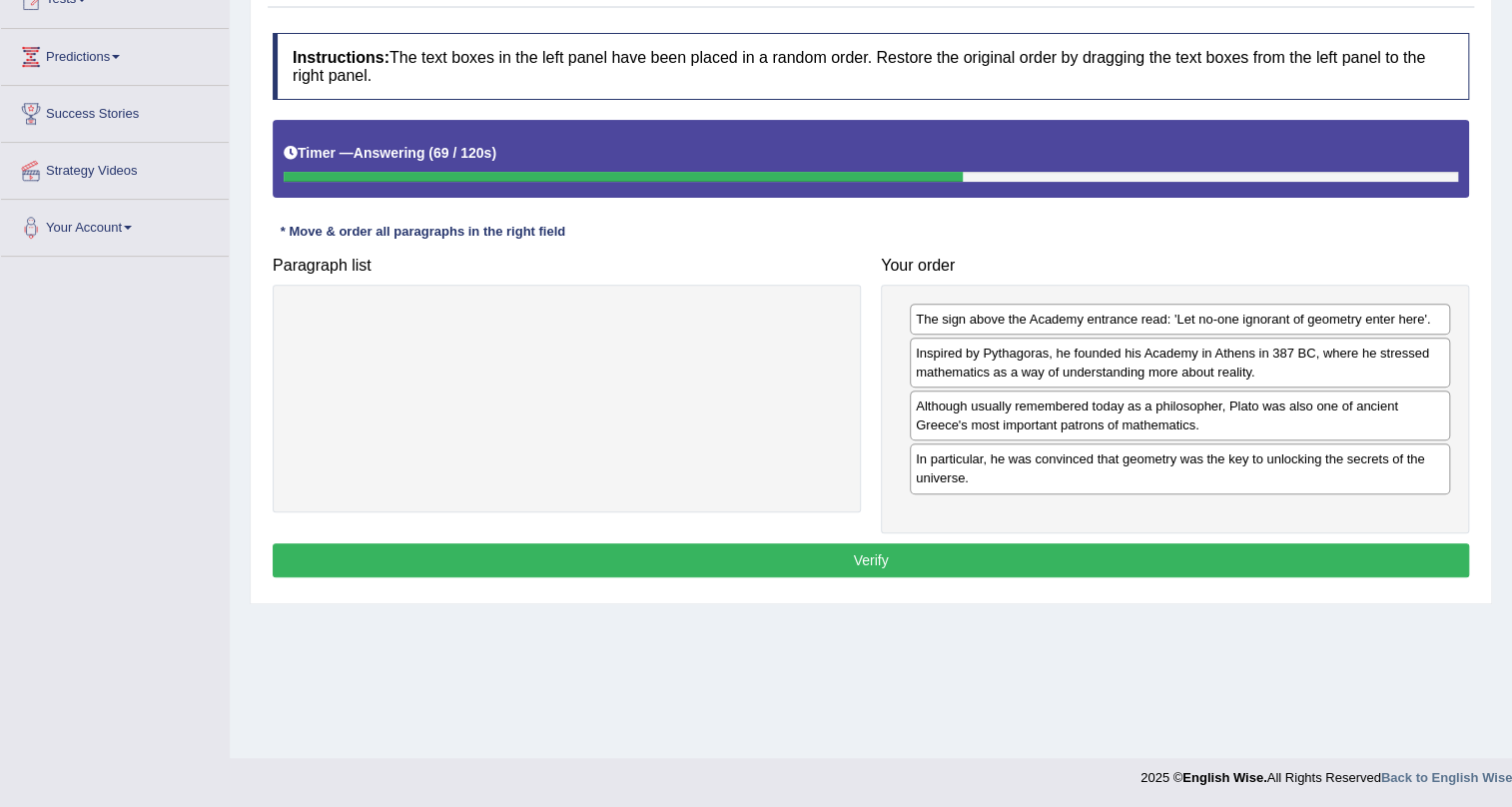 click on "Verify" at bounding box center [871, 560] 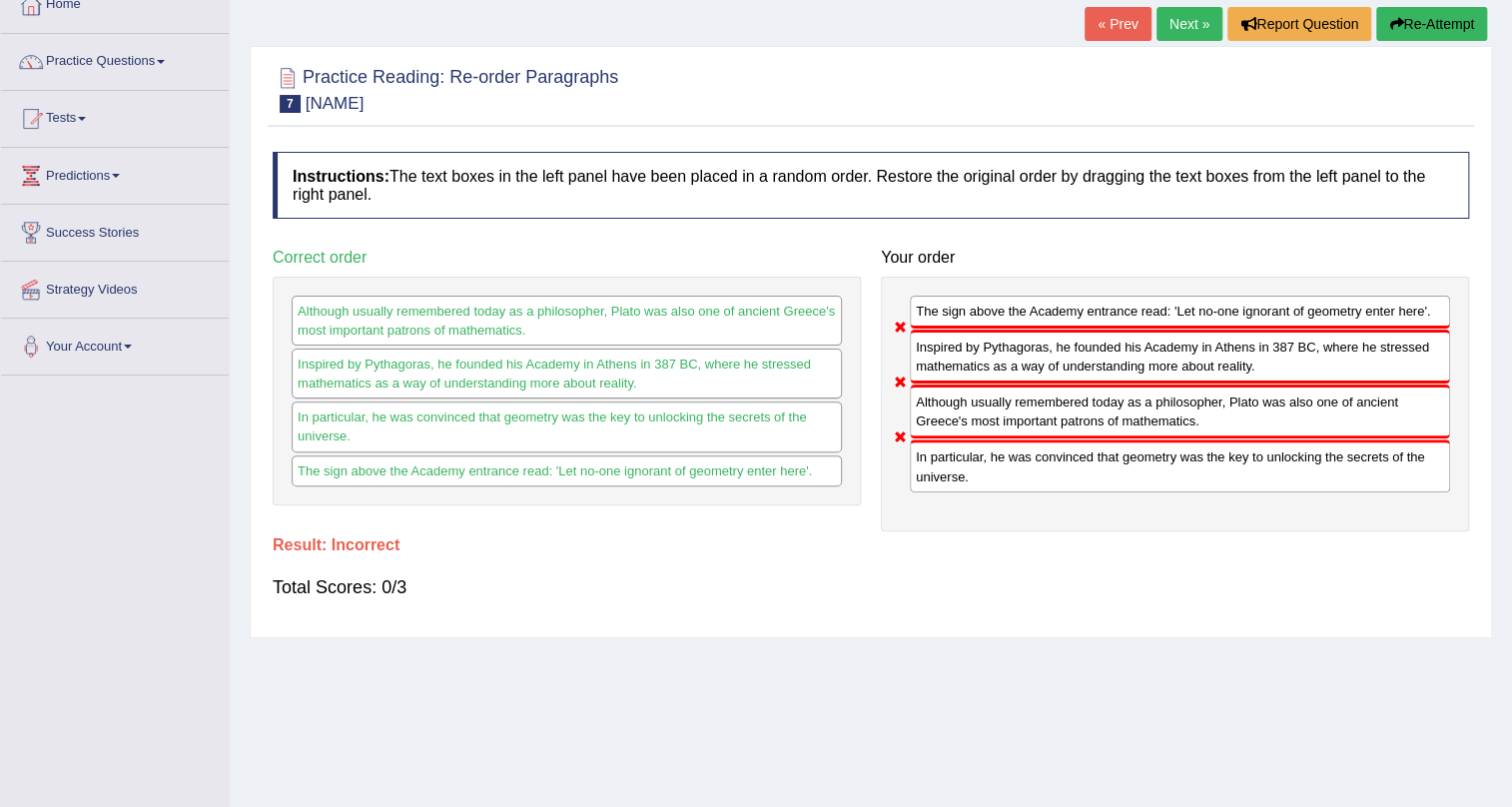 scroll, scrollTop: 0, scrollLeft: 0, axis: both 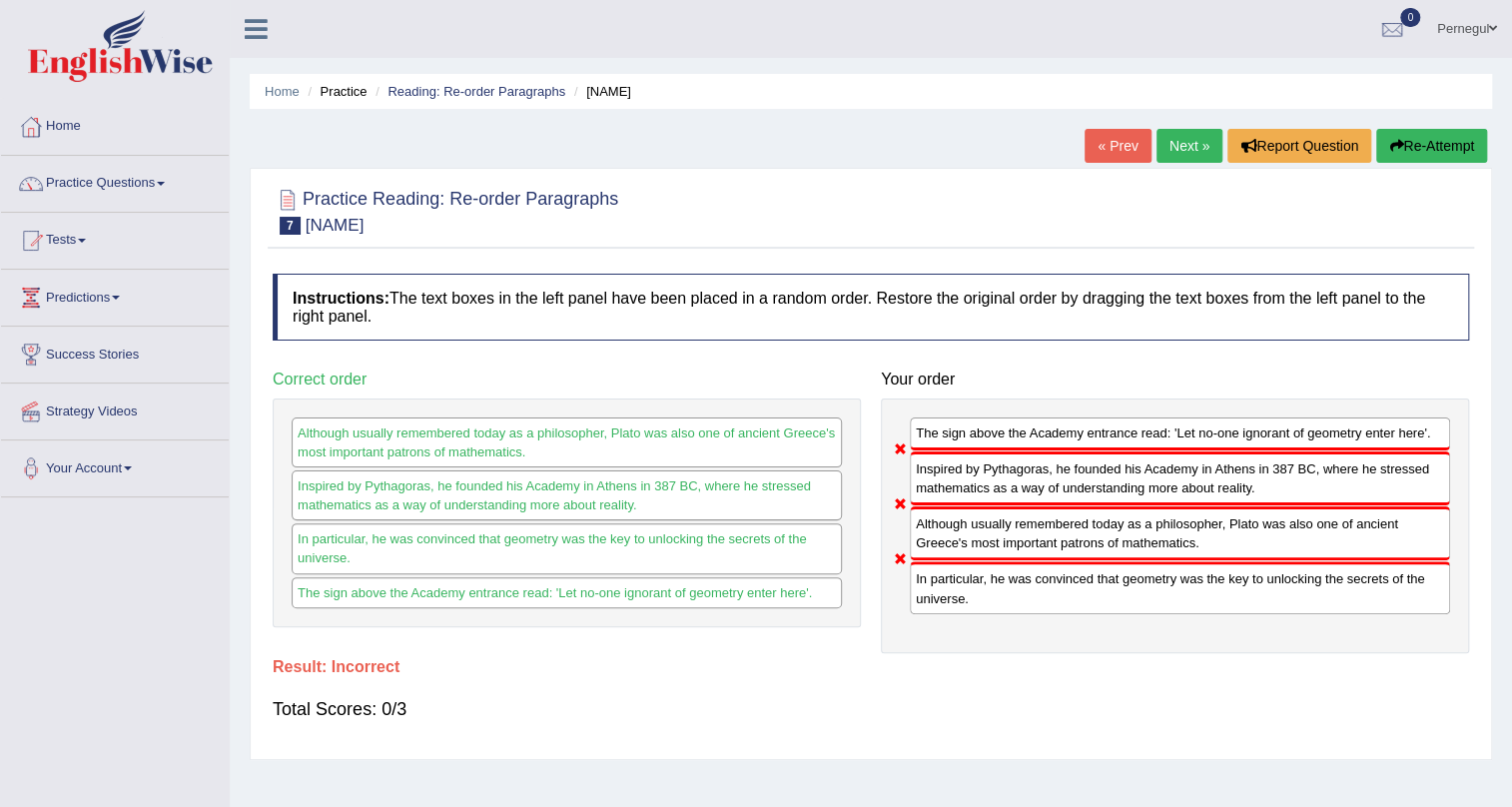 click on "Next »" at bounding box center (1189, 146) 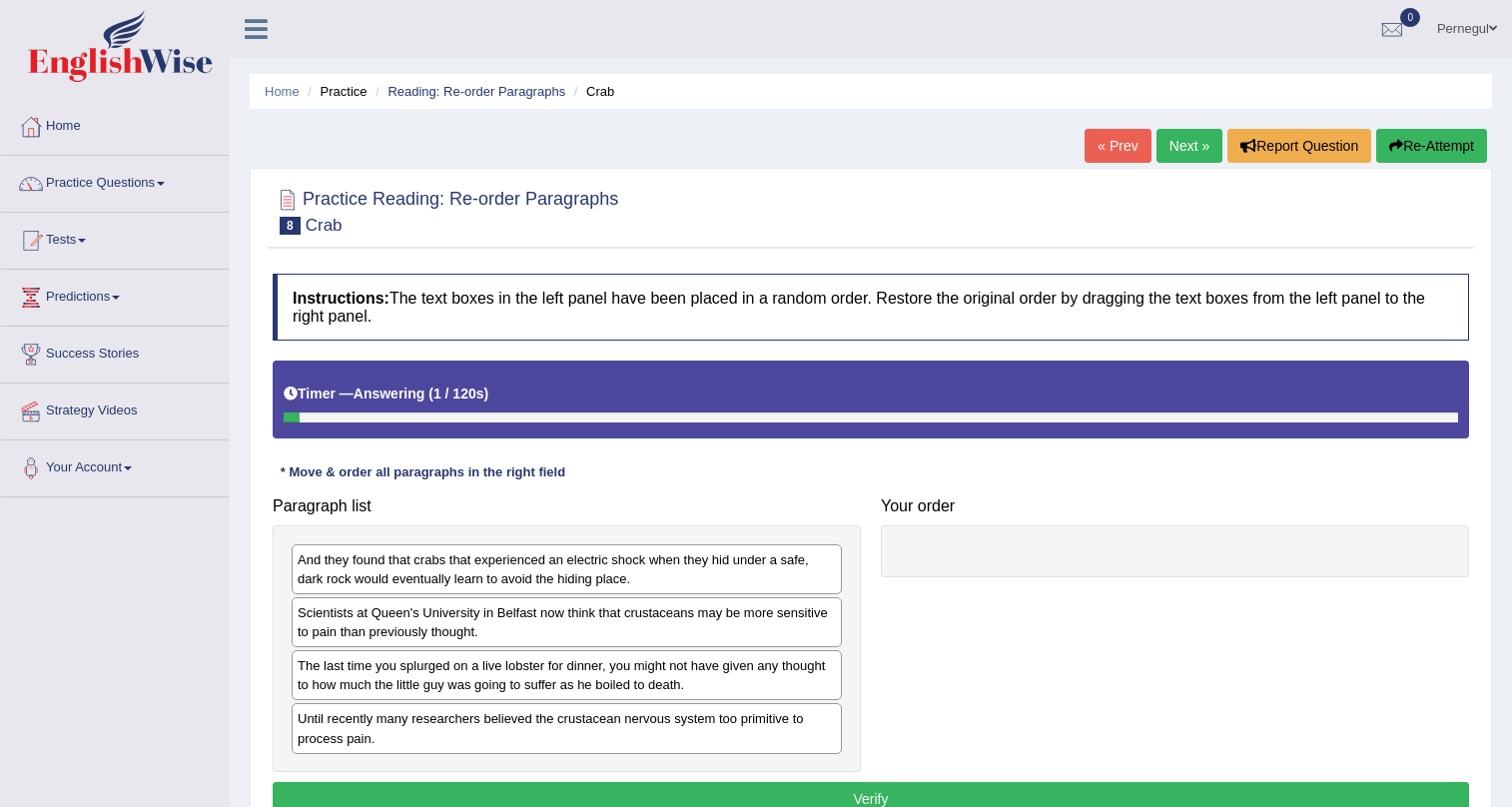 scroll, scrollTop: 0, scrollLeft: 0, axis: both 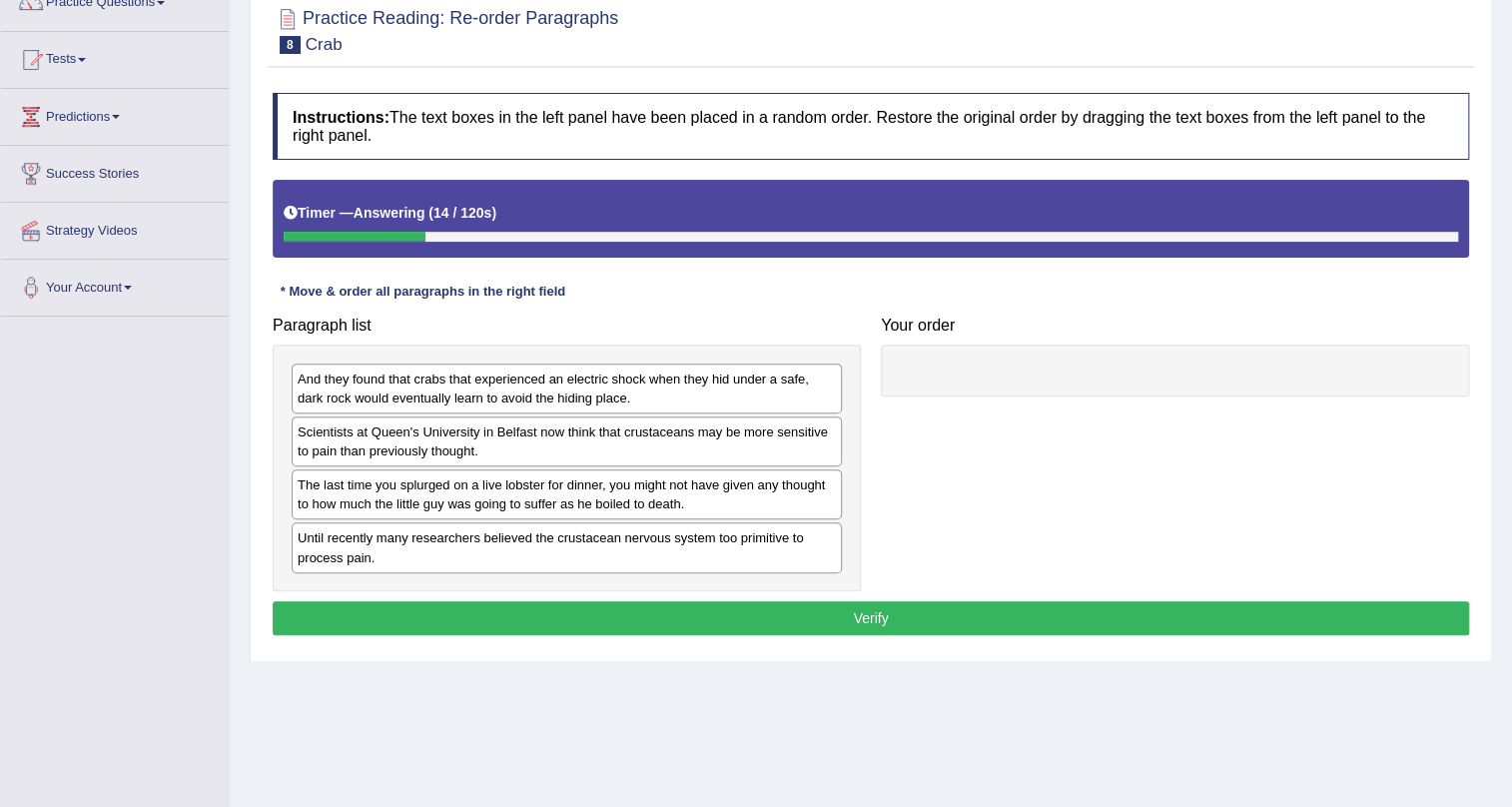 click on "Scientists at Queen's University in Belfast now think that crustaceans may be more sensitive to pain than previously thought." at bounding box center [566, 441] 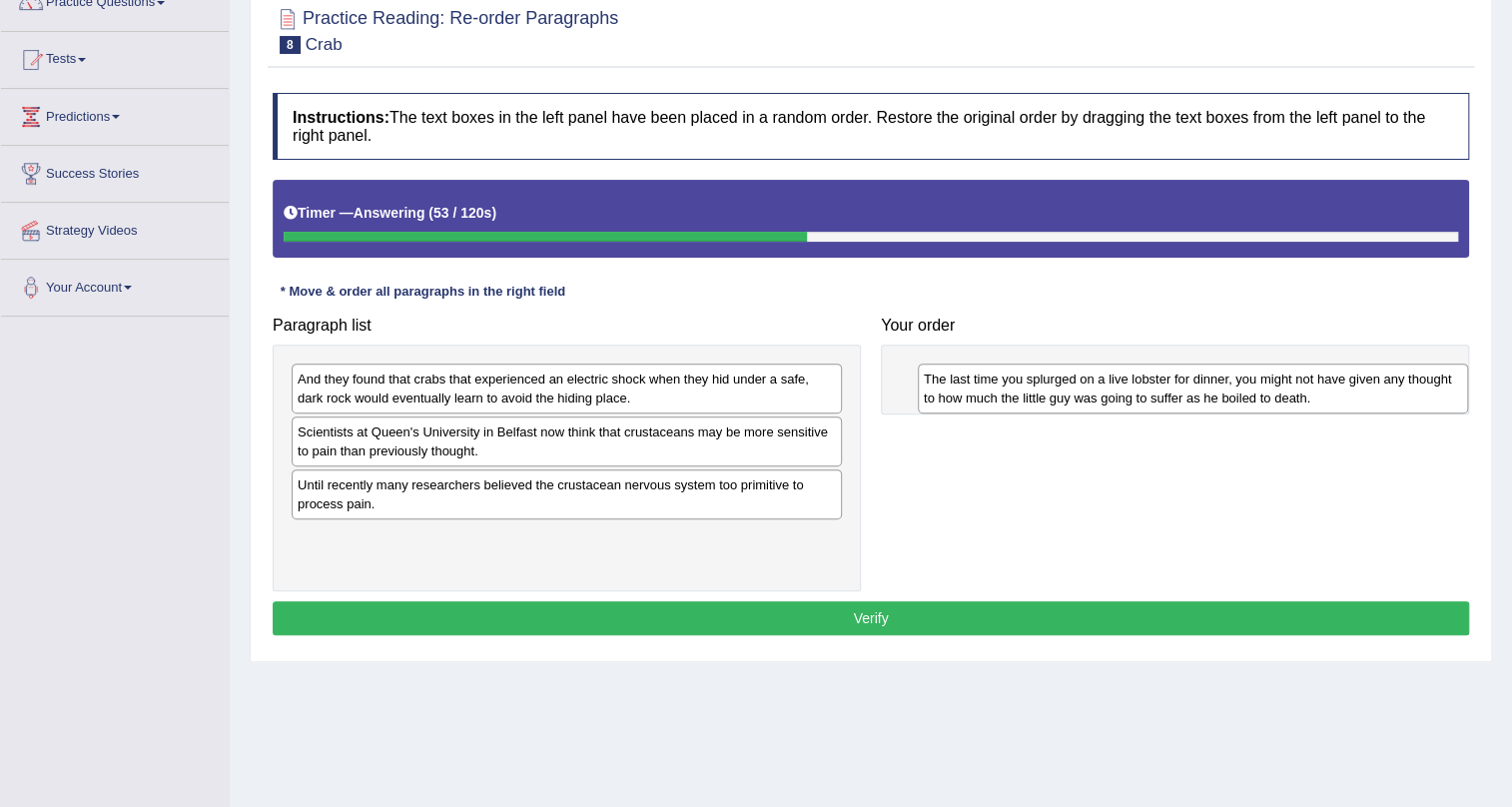 drag, startPoint x: 464, startPoint y: 497, endPoint x: 1091, endPoint y: 391, distance: 635.897 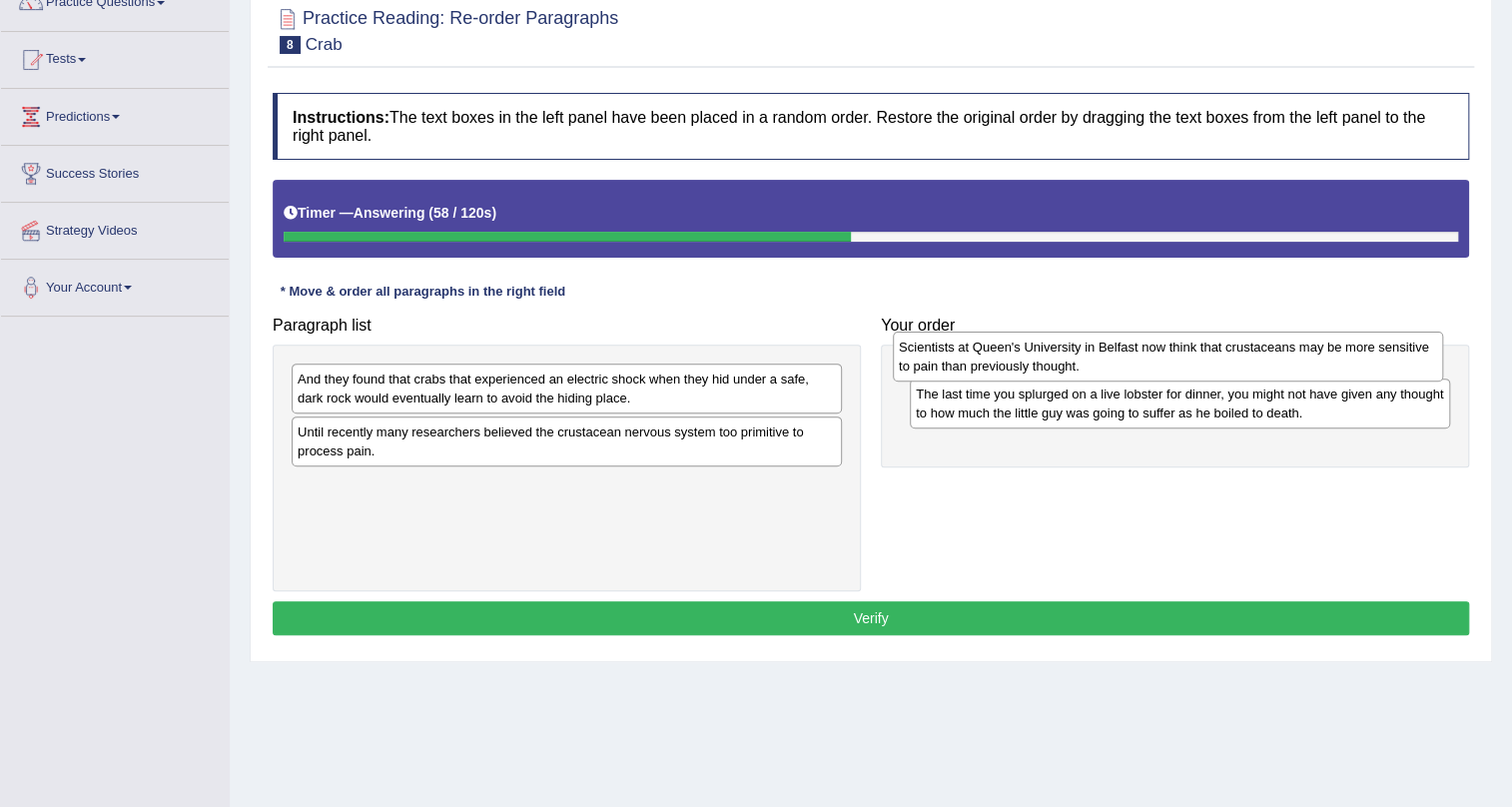 drag, startPoint x: 394, startPoint y: 450, endPoint x: 996, endPoint y: 366, distance: 607.8322 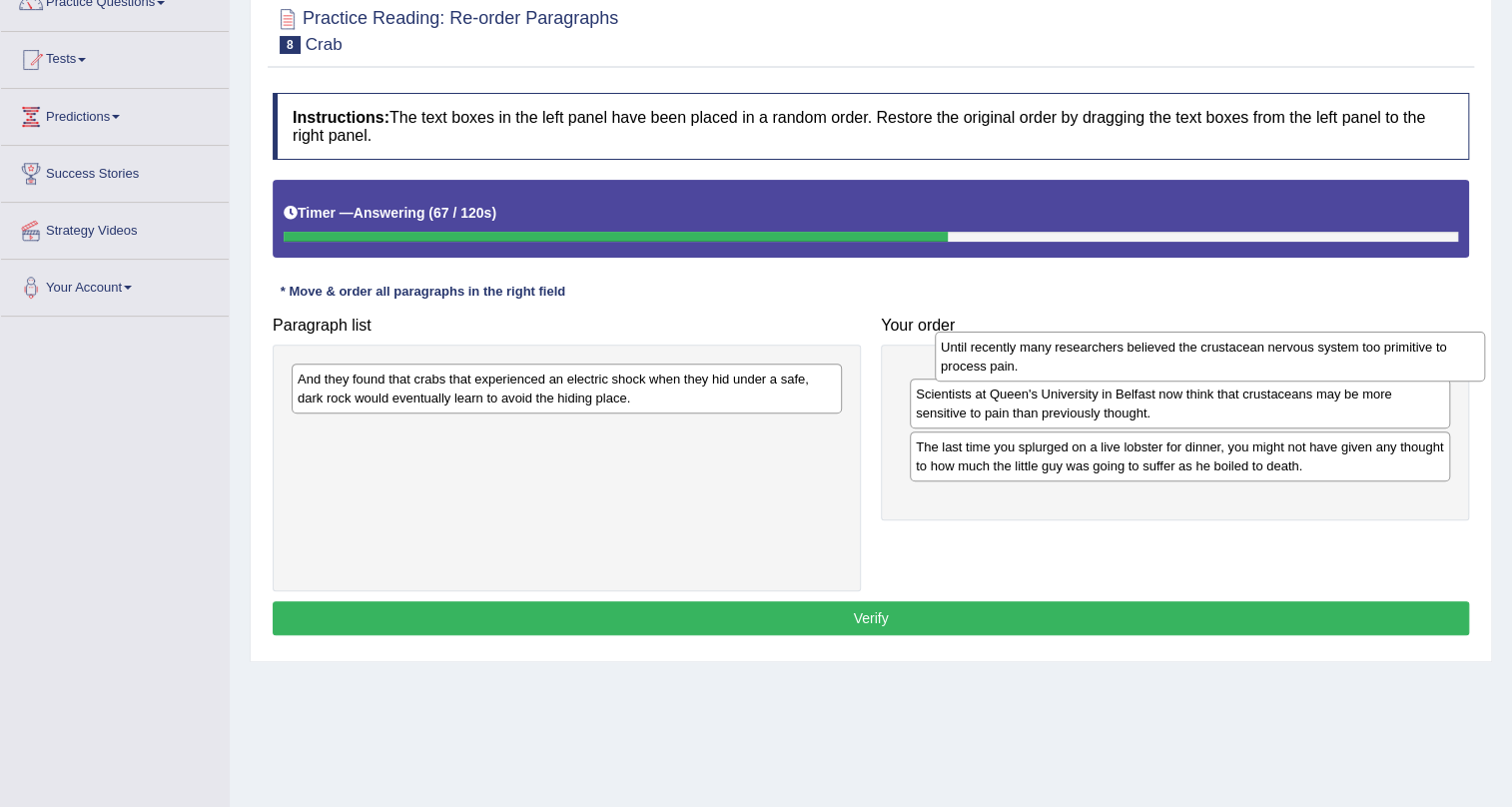 drag, startPoint x: 640, startPoint y: 446, endPoint x: 1283, endPoint y: 362, distance: 648.46357 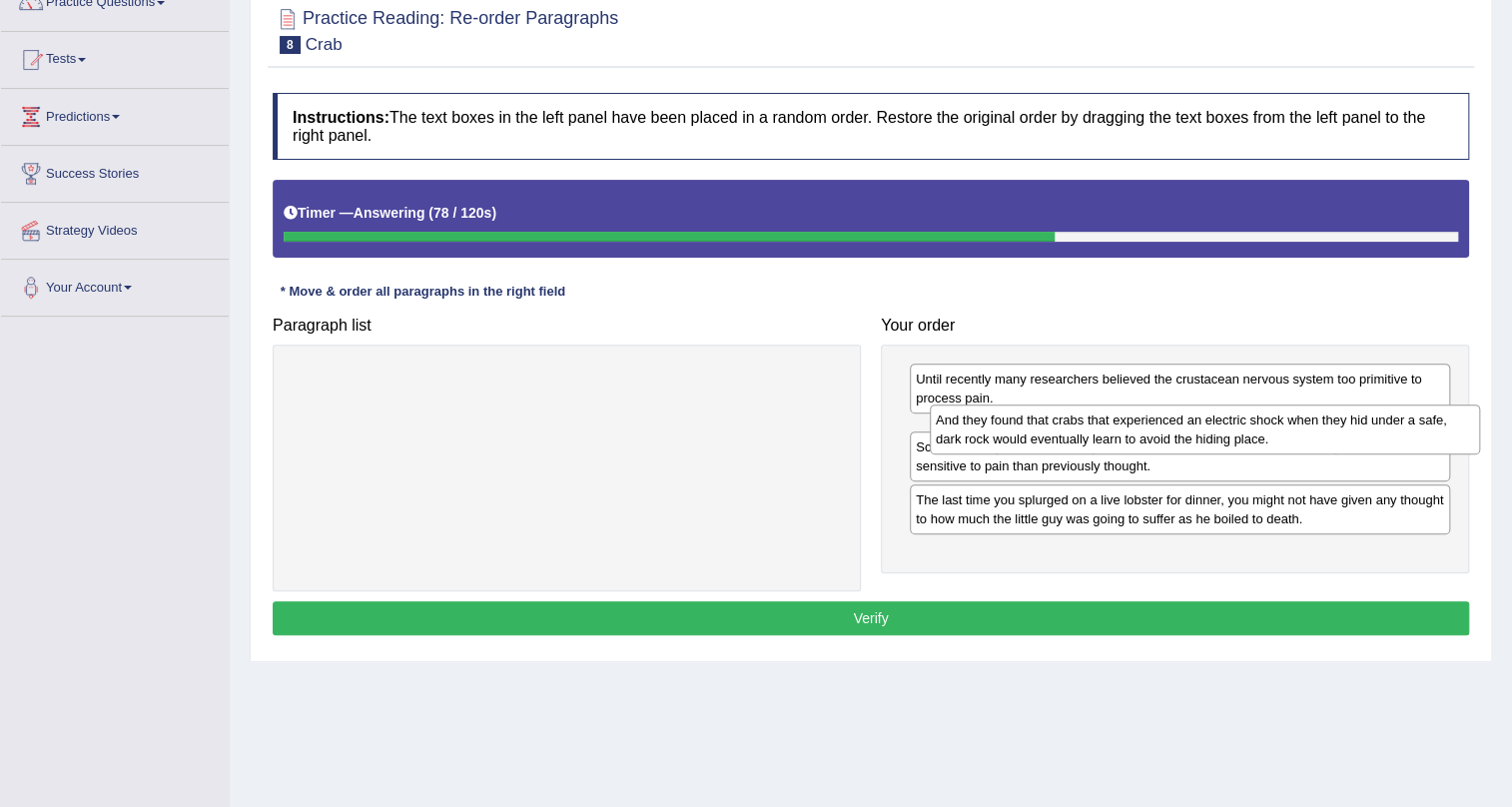 drag, startPoint x: 669, startPoint y: 393, endPoint x: 1307, endPoint y: 433, distance: 639.25269 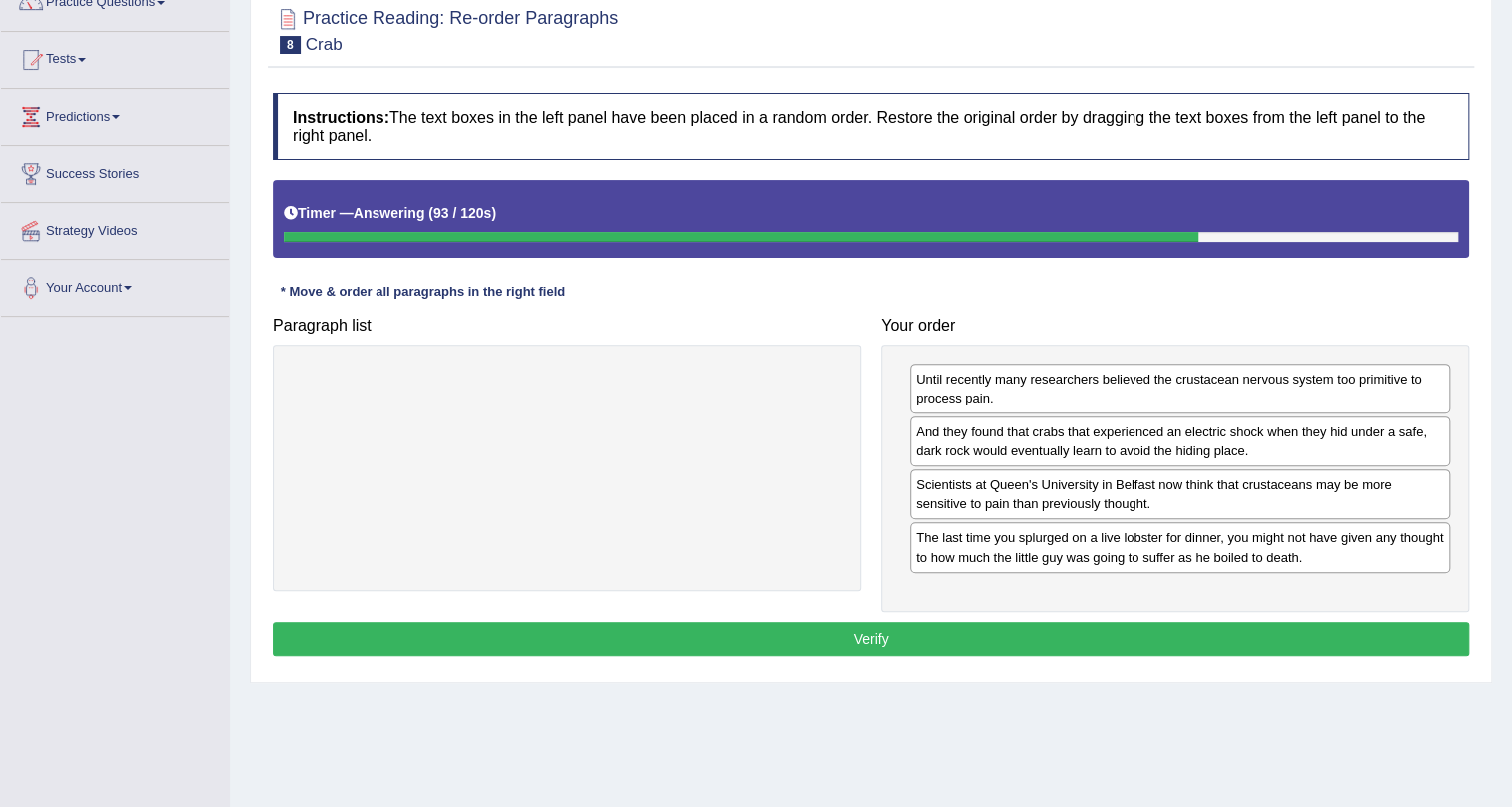 click on "Verify" at bounding box center (871, 639) 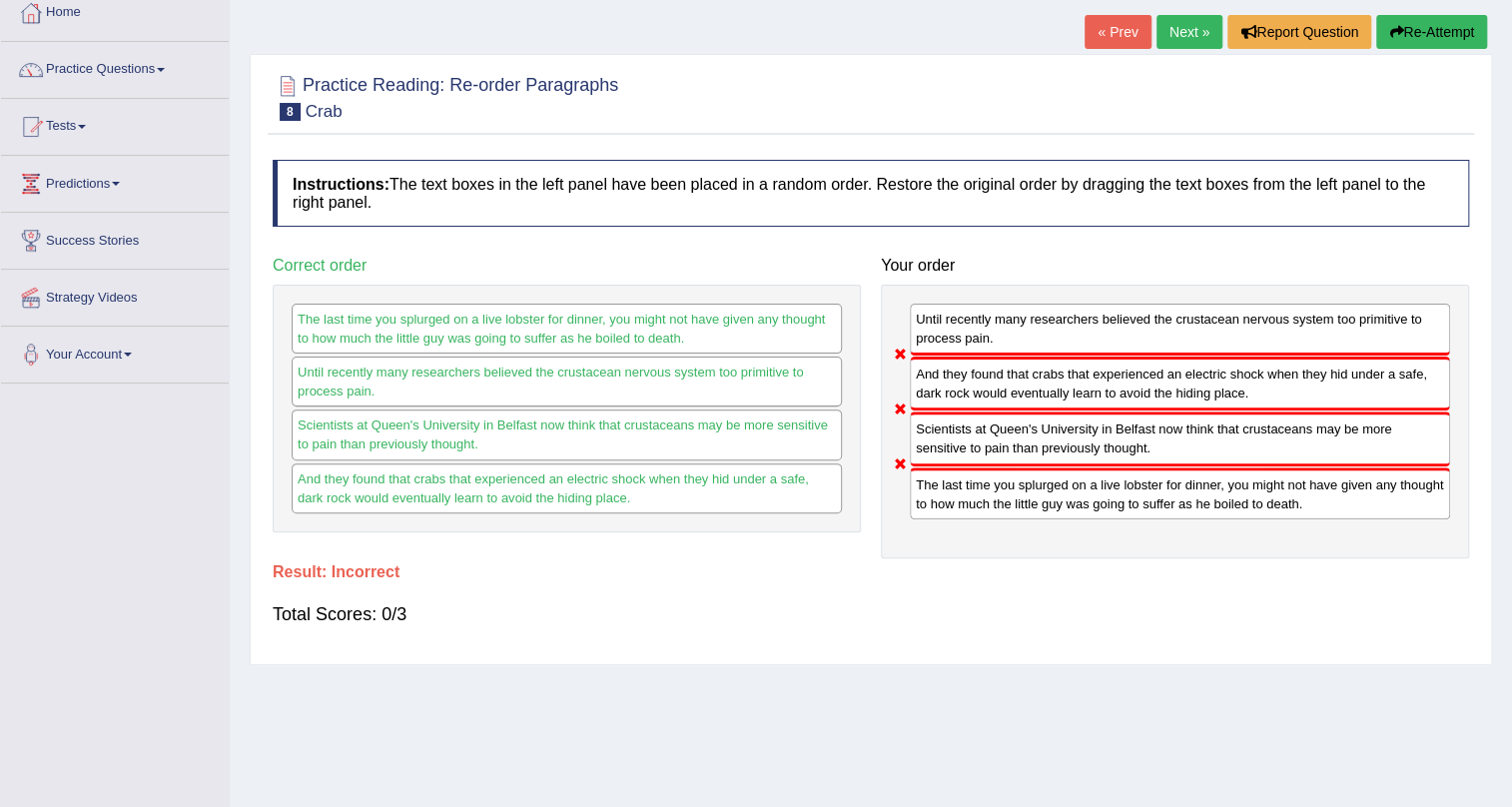 scroll, scrollTop: 0, scrollLeft: 0, axis: both 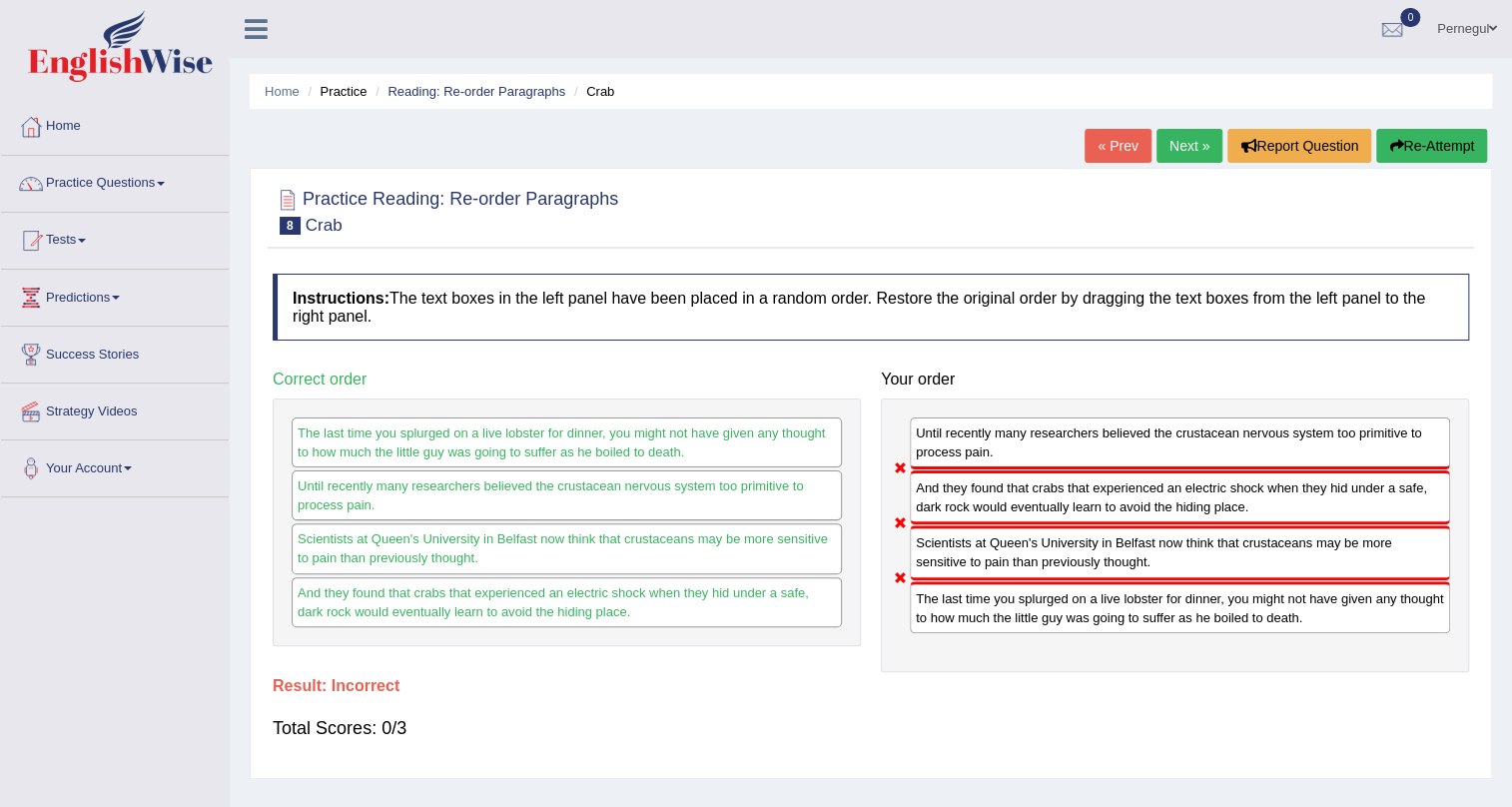 click on "Re-Attempt" at bounding box center (1431, 146) 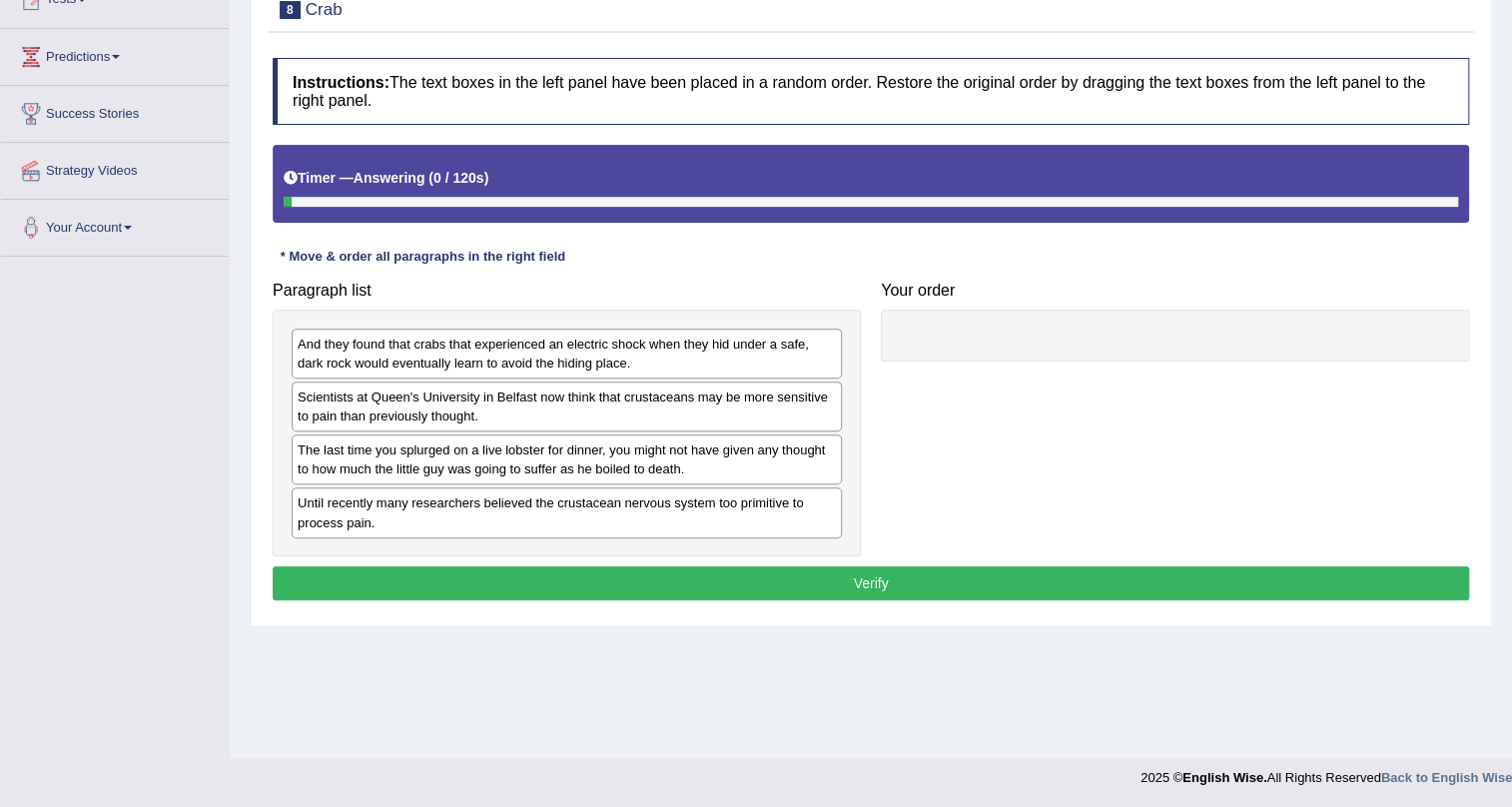 scroll, scrollTop: 241, scrollLeft: 0, axis: vertical 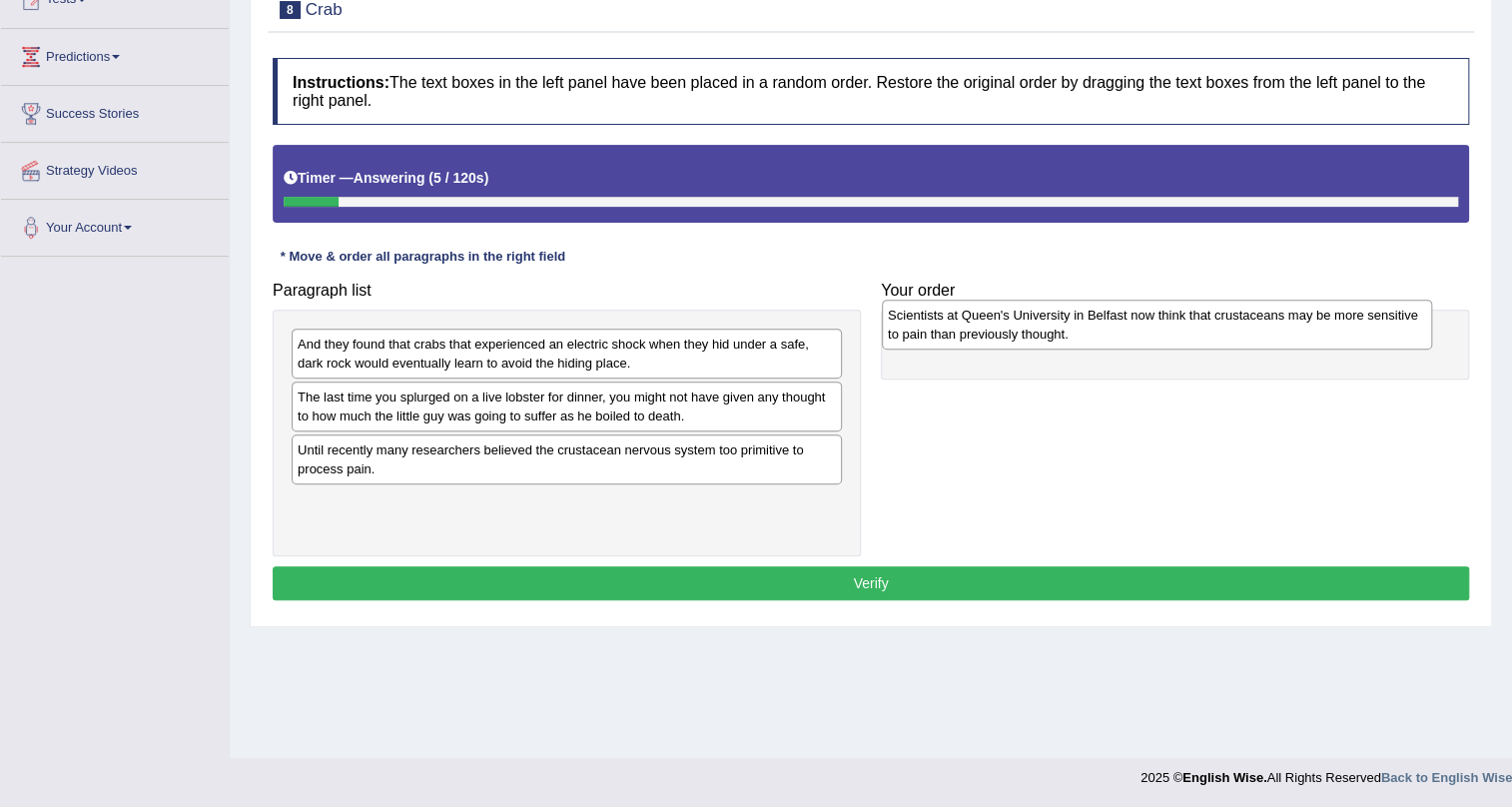 drag, startPoint x: 364, startPoint y: 405, endPoint x: 950, endPoint y: 325, distance: 591.43554 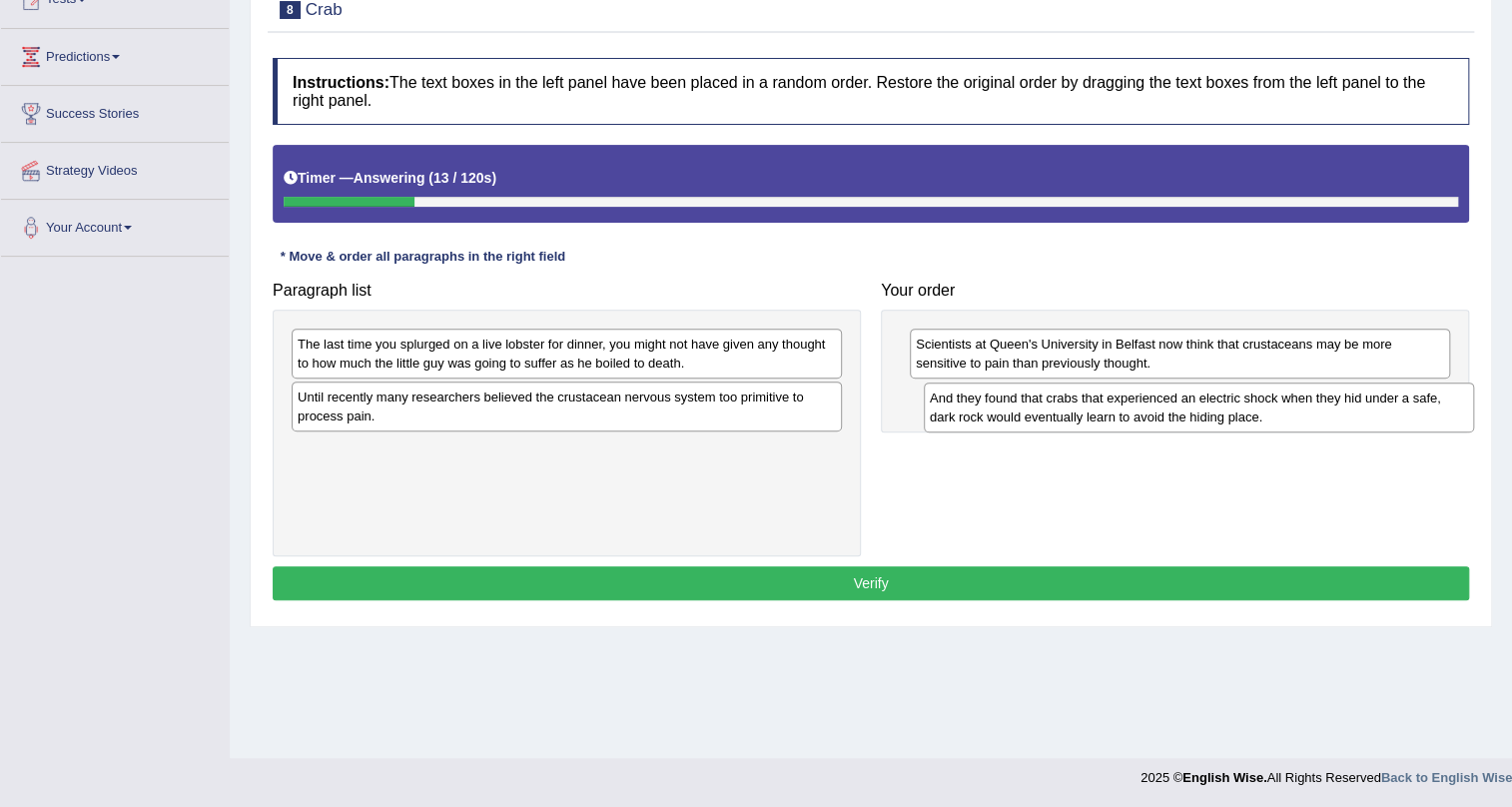 drag, startPoint x: 356, startPoint y: 353, endPoint x: 988, endPoint y: 406, distance: 634.21842 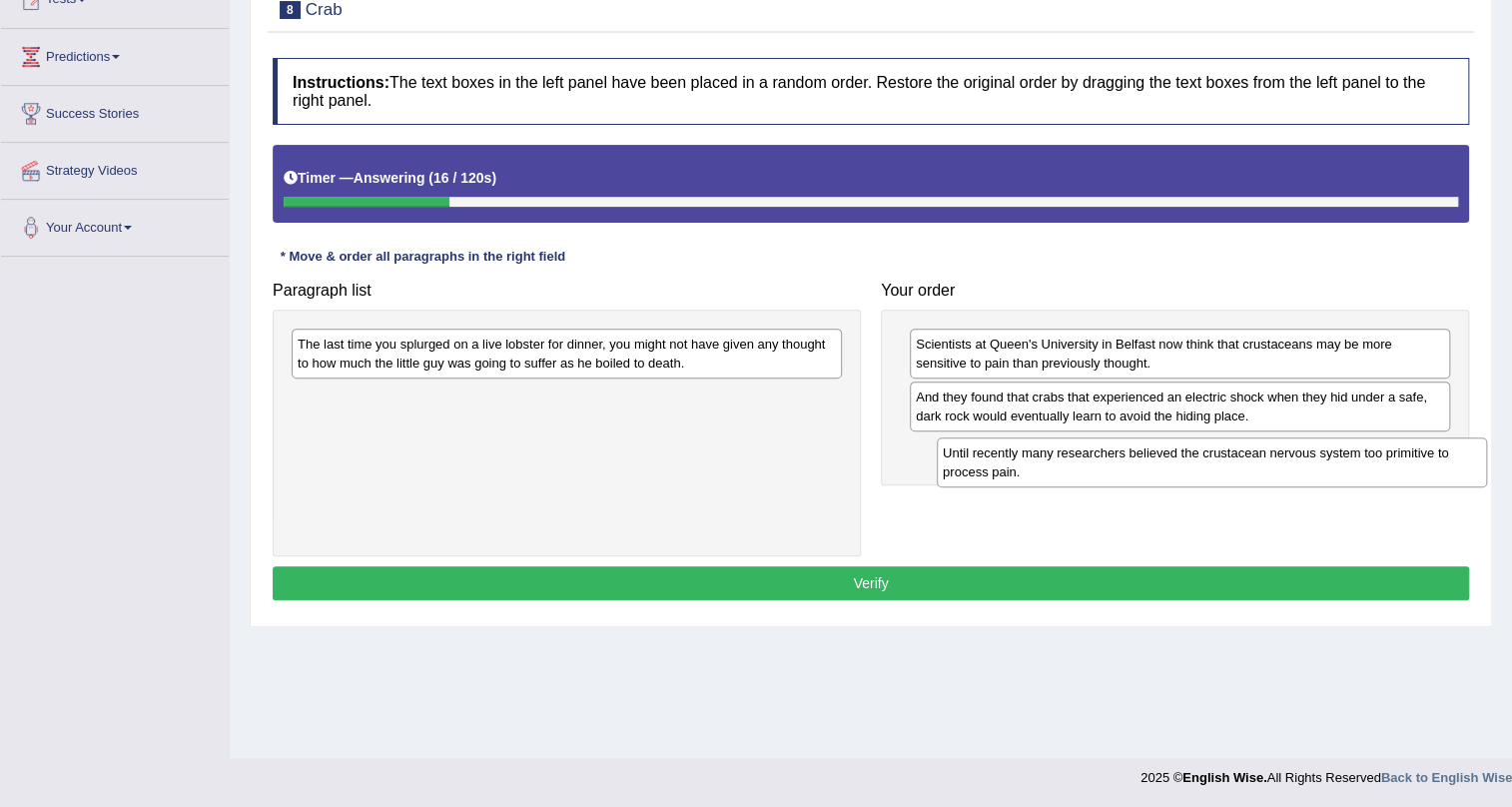 drag, startPoint x: 528, startPoint y: 395, endPoint x: 1169, endPoint y: 451, distance: 643.4415 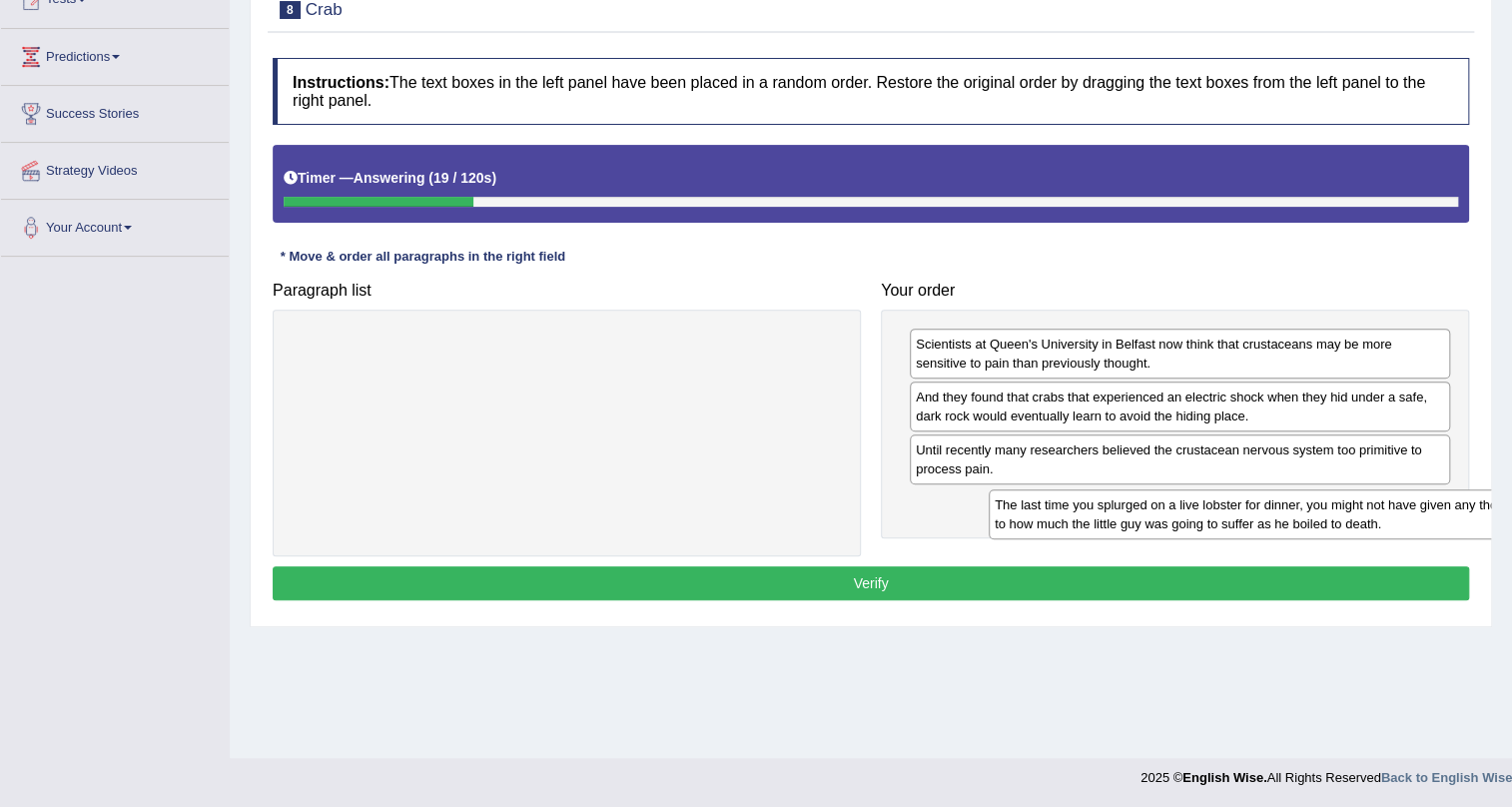 drag, startPoint x: 730, startPoint y: 347, endPoint x: 1427, endPoint y: 508, distance: 715.35306 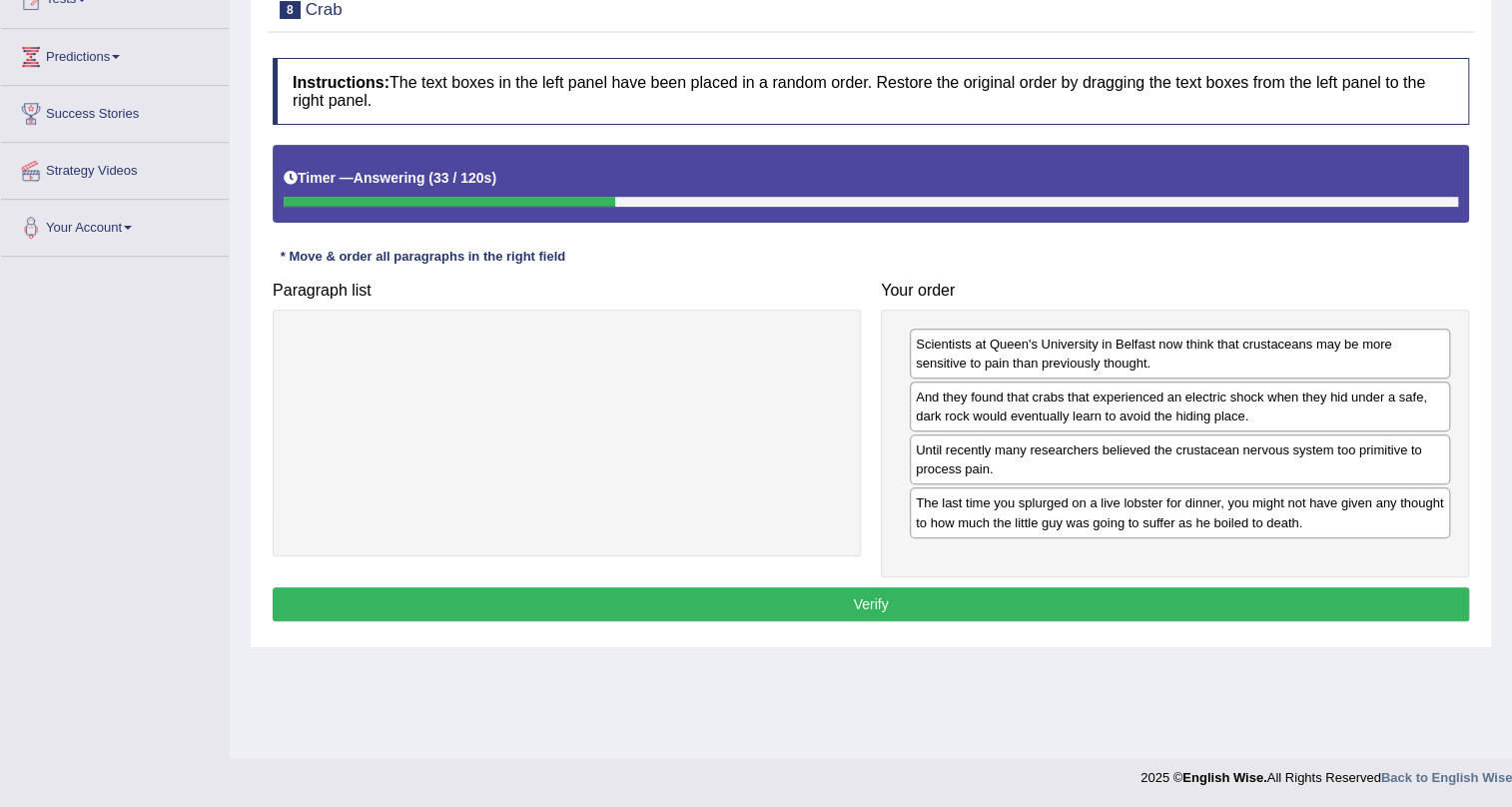 click on "Verify" at bounding box center (871, 604) 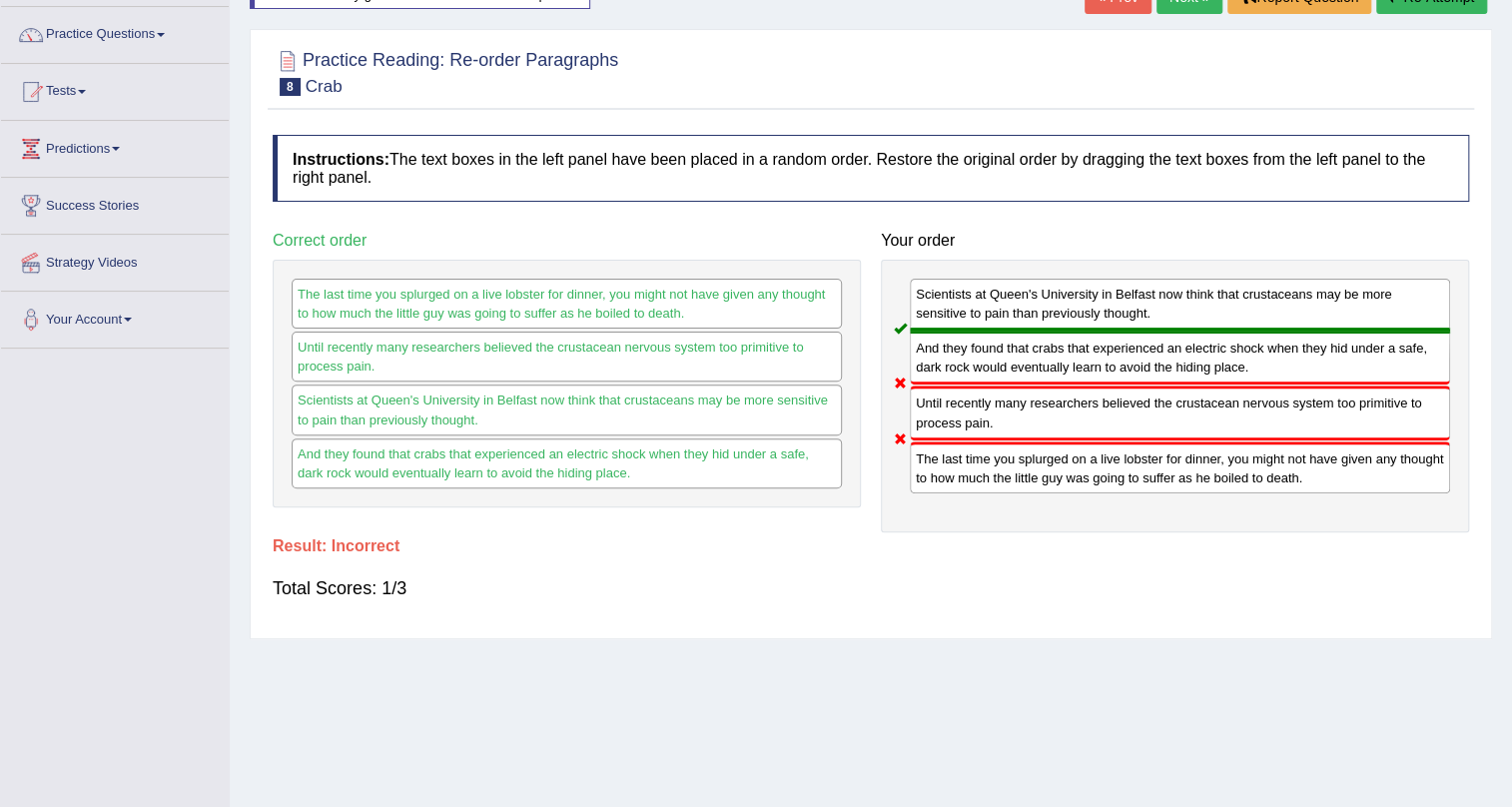 scroll, scrollTop: 0, scrollLeft: 0, axis: both 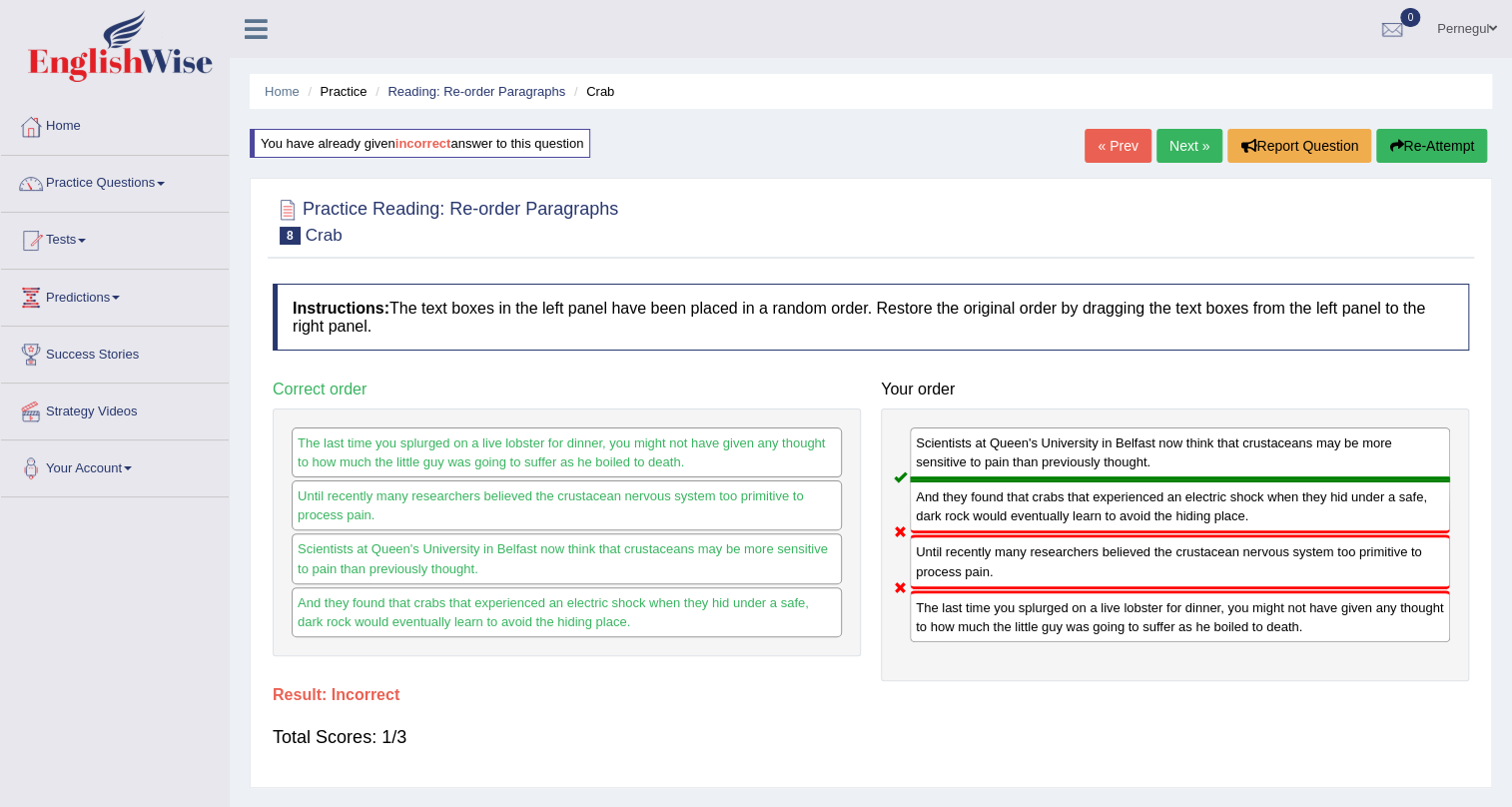 click on "Re-Attempt" at bounding box center (1431, 146) 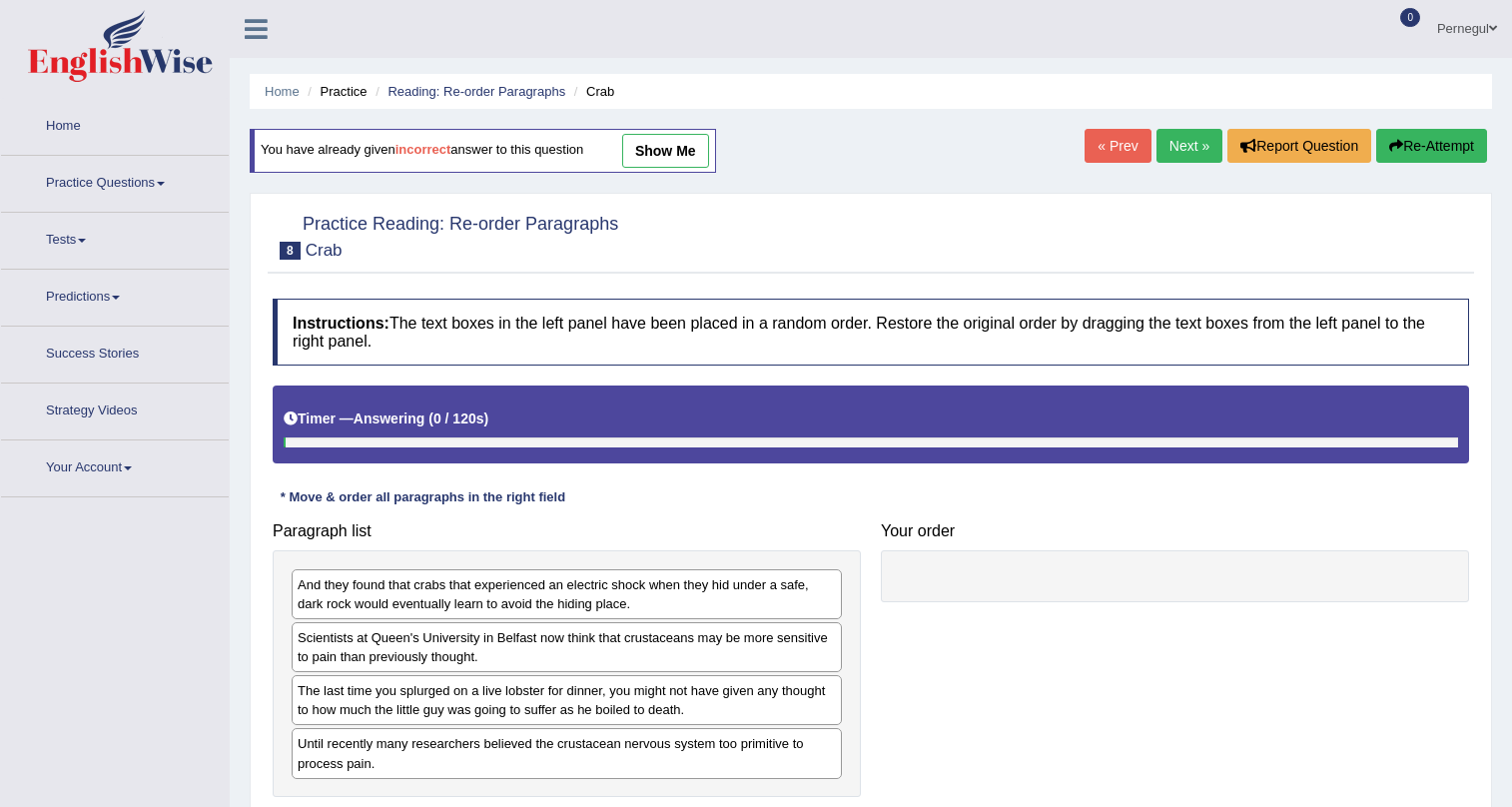scroll, scrollTop: 0, scrollLeft: 0, axis: both 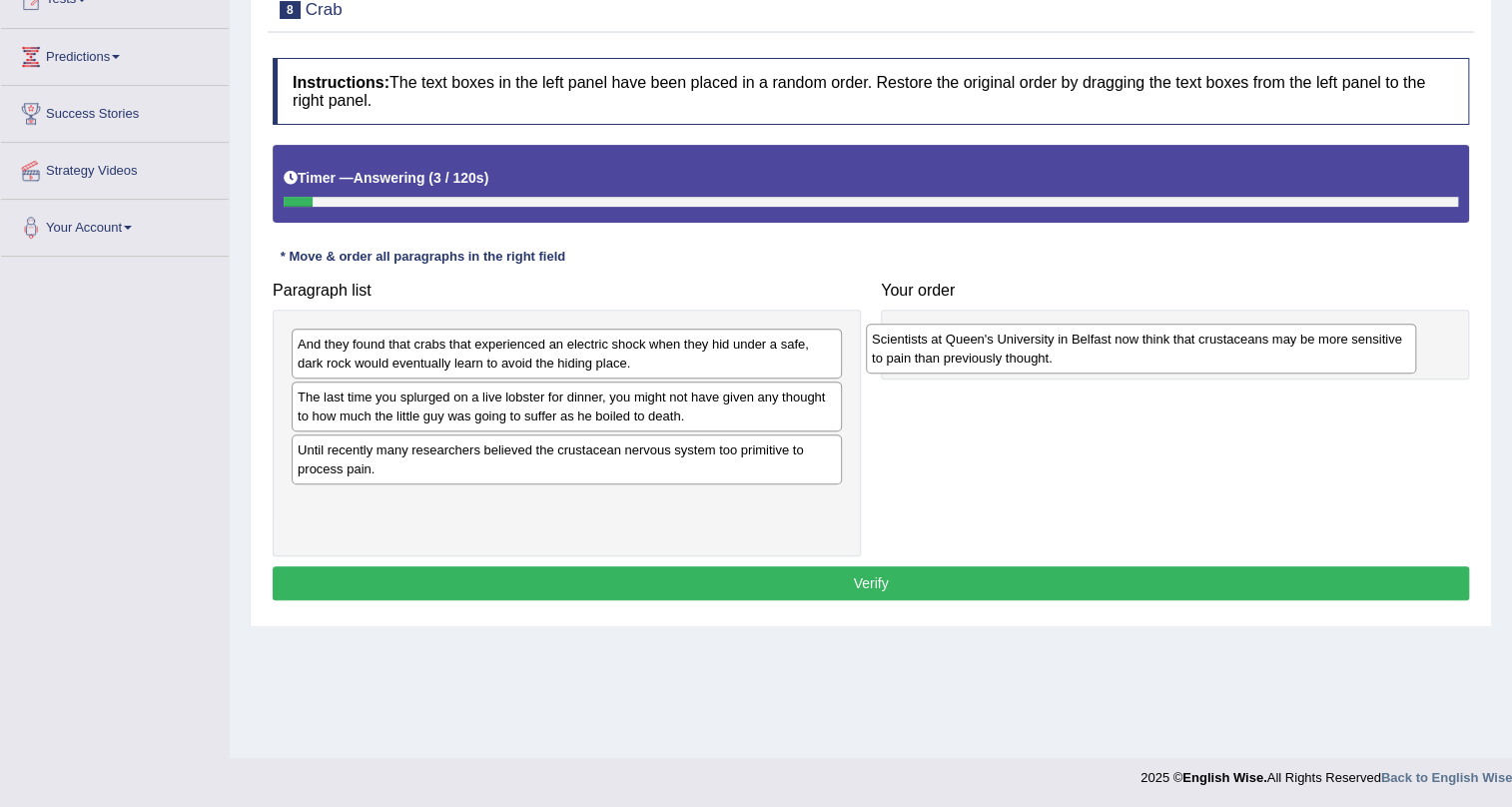 drag, startPoint x: 394, startPoint y: 409, endPoint x: 986, endPoint y: 328, distance: 597.5157 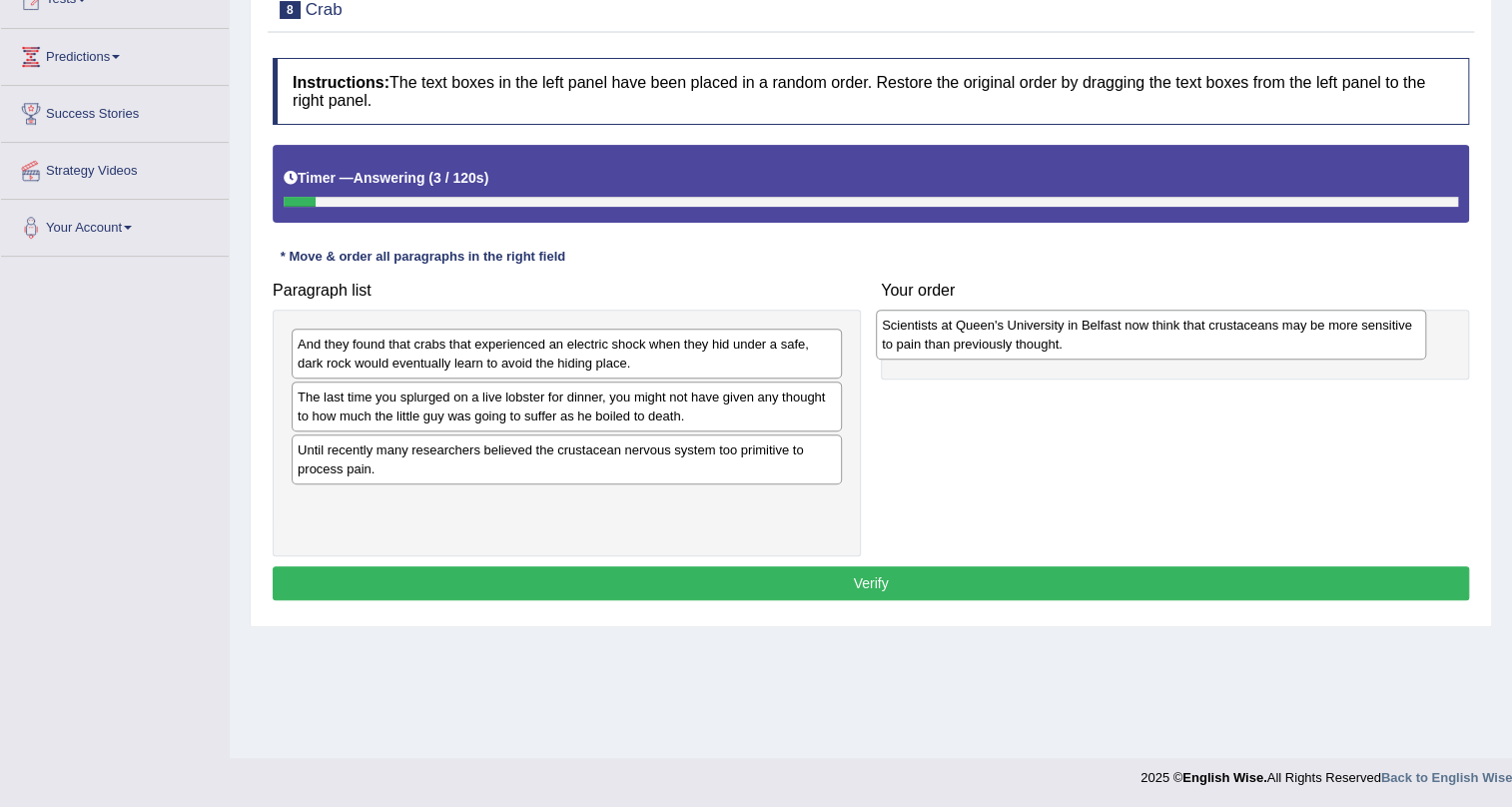 click on "Scientists at Queen's University in Belfast now think that crustaceans may be more sensitive to pain than previously thought." at bounding box center [1150, 335] 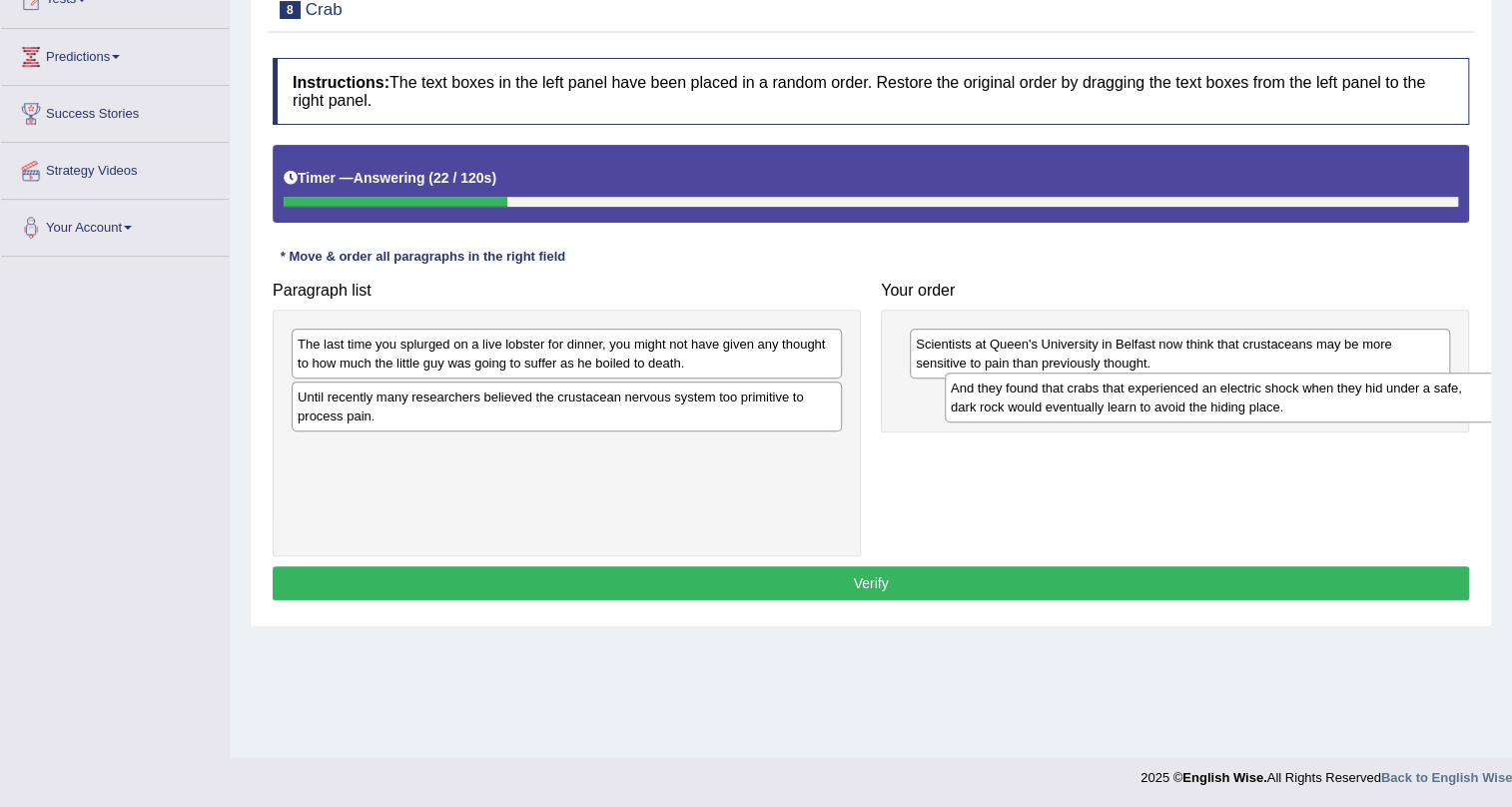 drag, startPoint x: 334, startPoint y: 362, endPoint x: 987, endPoint y: 405, distance: 654.41424 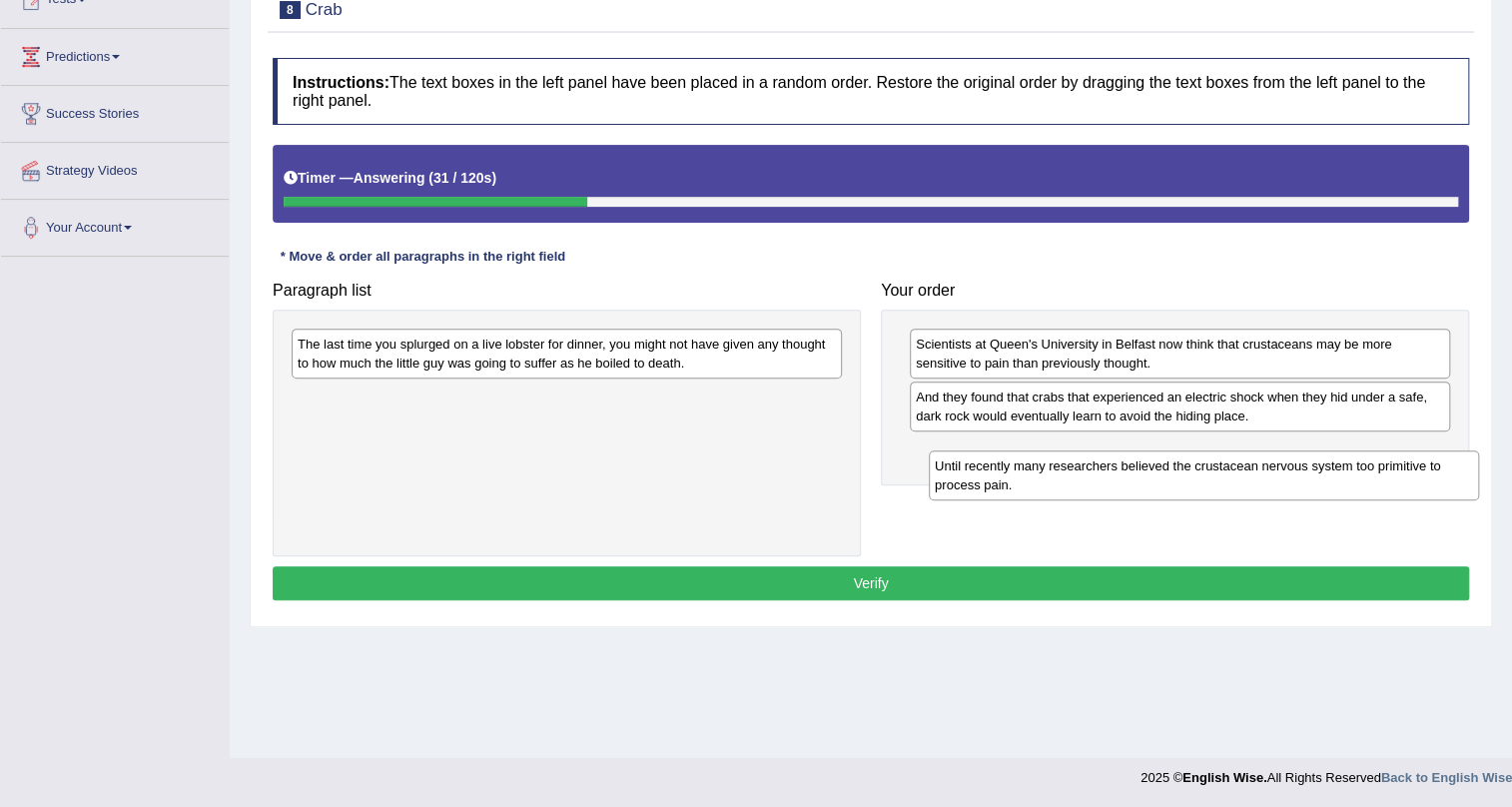 drag, startPoint x: 382, startPoint y: 410, endPoint x: 1017, endPoint y: 479, distance: 638.7378 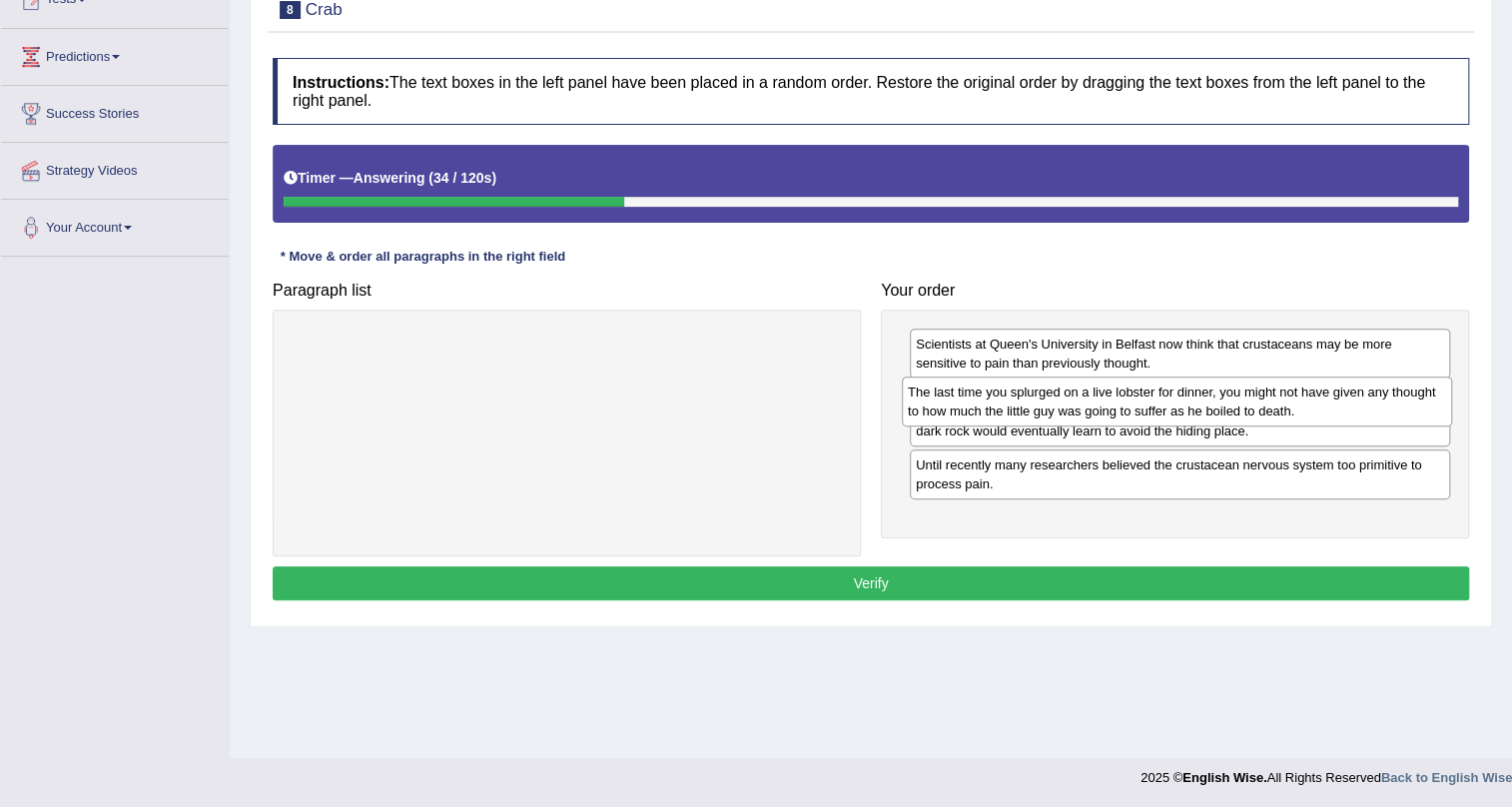 drag, startPoint x: 748, startPoint y: 345, endPoint x: 1358, endPoint y: 393, distance: 611.8856 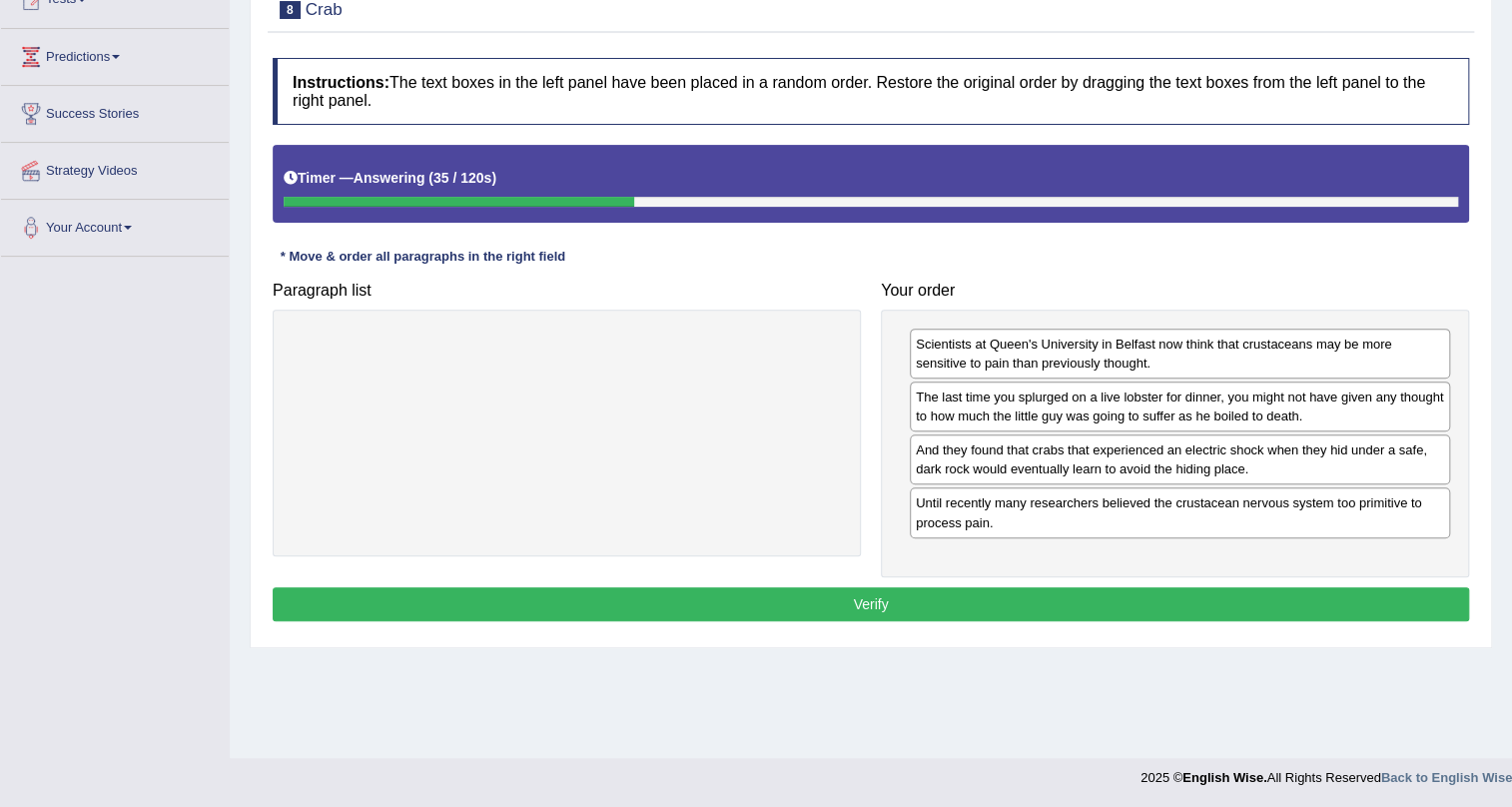 click on "Verify" at bounding box center [871, 604] 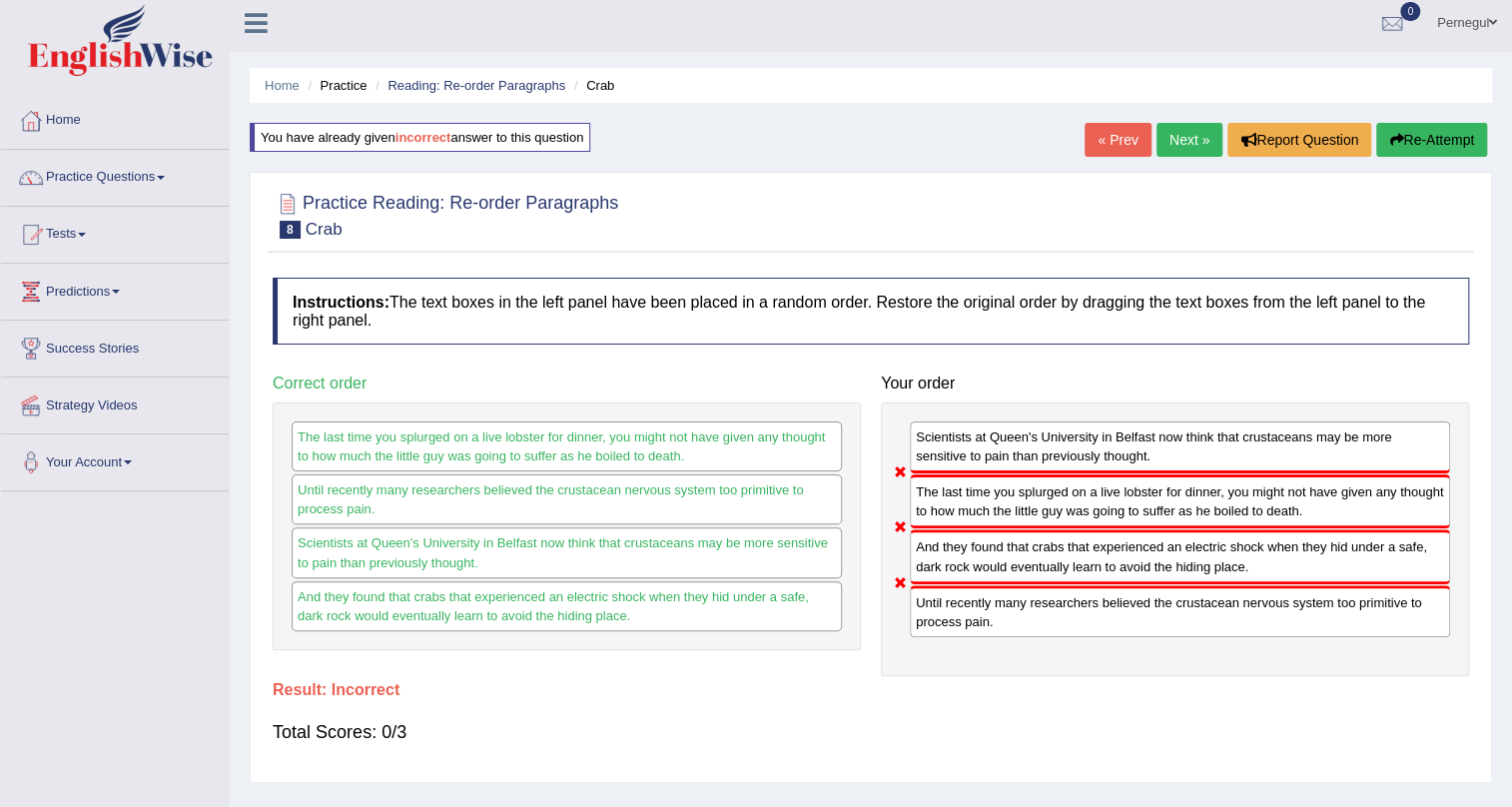 scroll, scrollTop: 0, scrollLeft: 0, axis: both 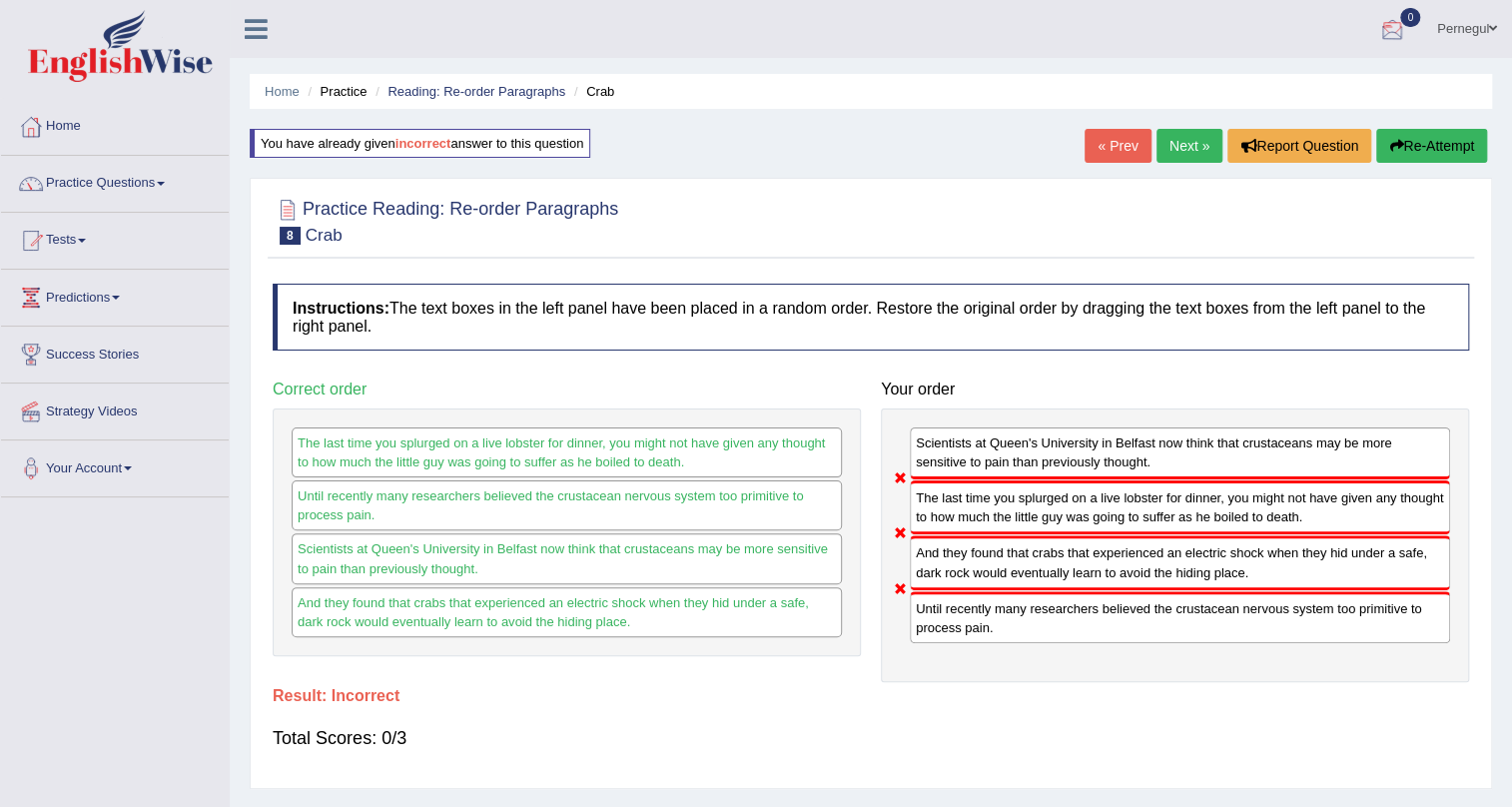 click on "Re-Attempt" at bounding box center [1431, 146] 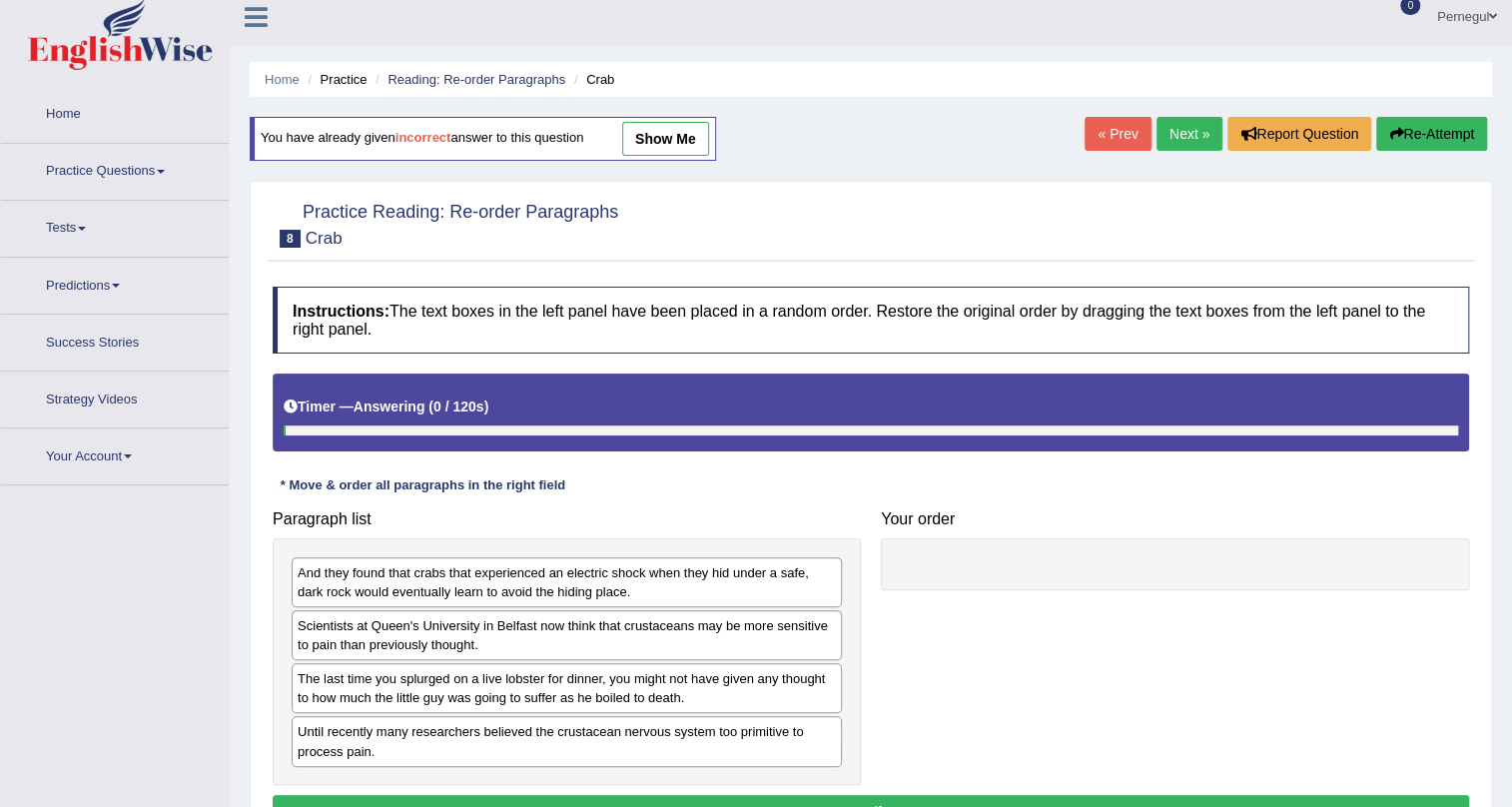 scroll, scrollTop: 241, scrollLeft: 0, axis: vertical 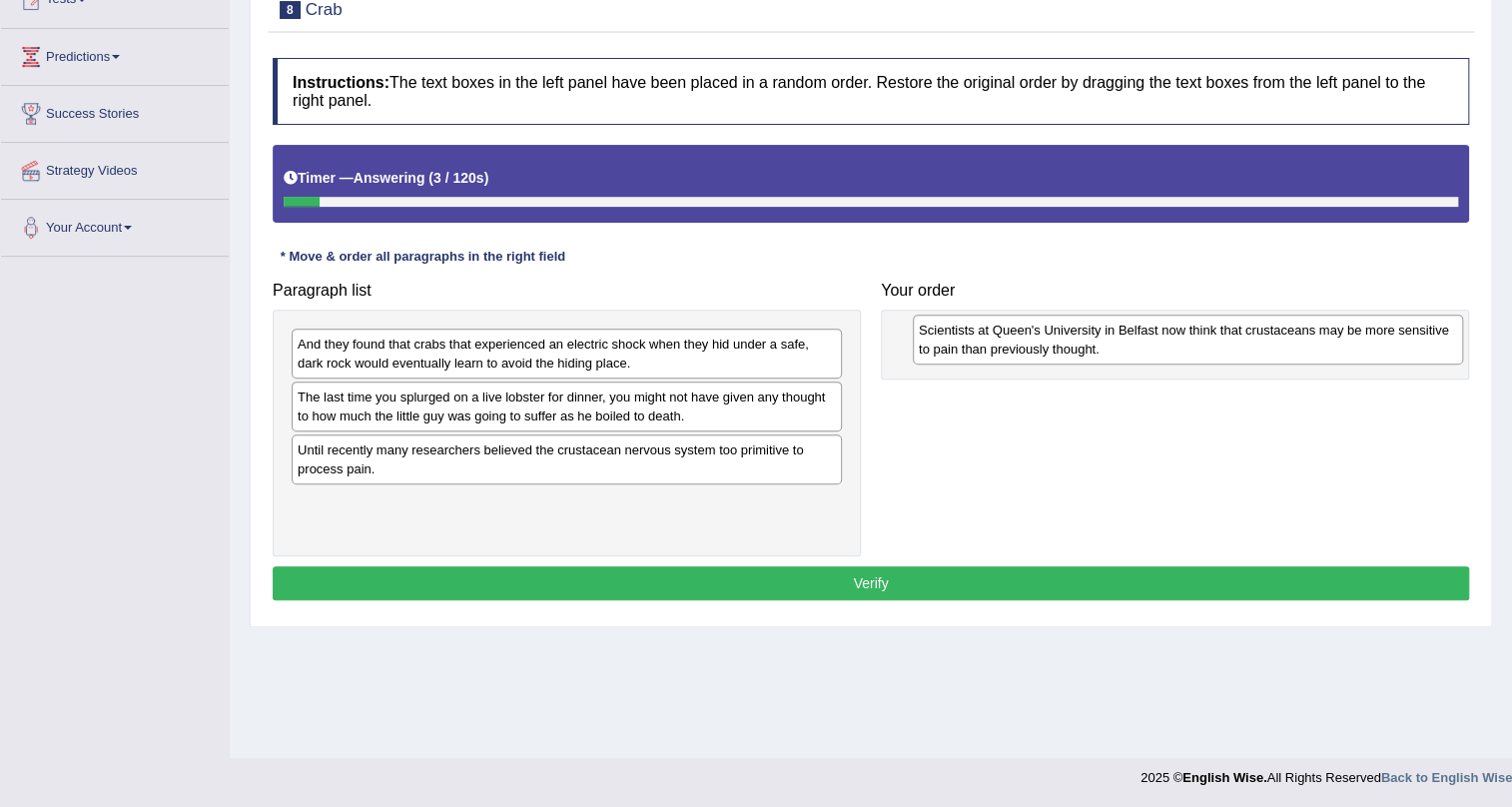 drag, startPoint x: 385, startPoint y: 395, endPoint x: 972, endPoint y: 338, distance: 589.761 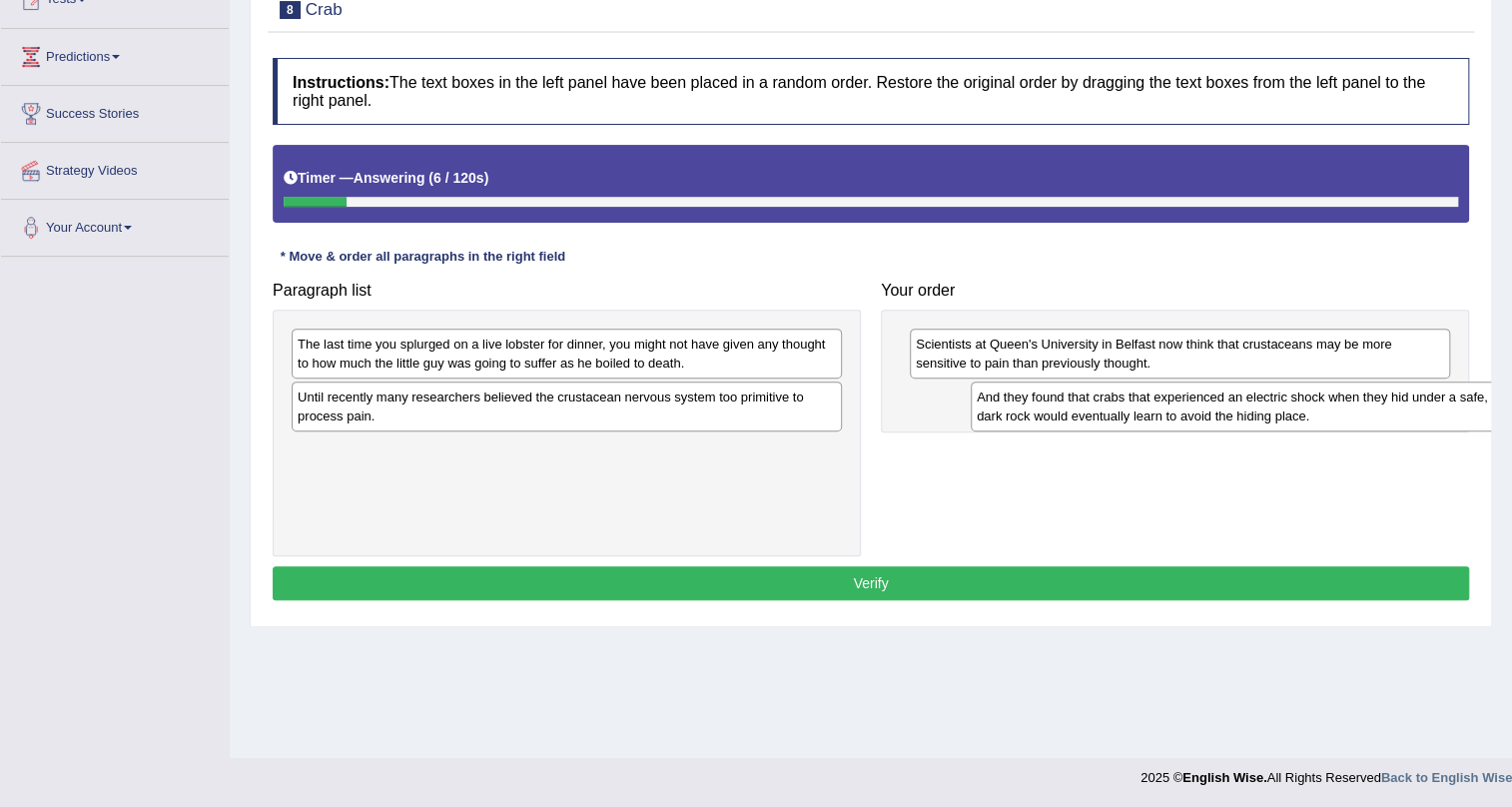 drag, startPoint x: 439, startPoint y: 348, endPoint x: 1116, endPoint y: 401, distance: 679.0714 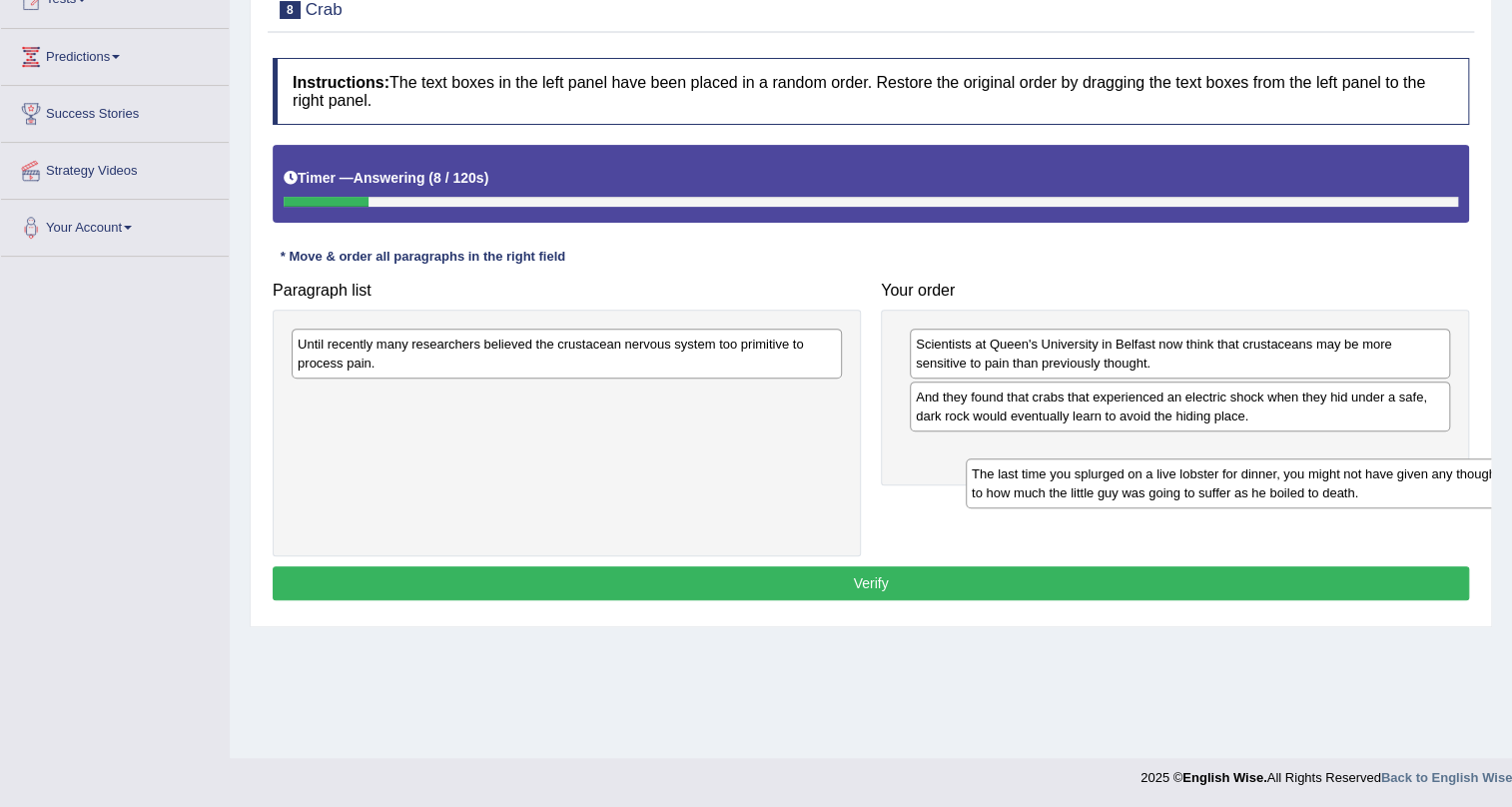 drag, startPoint x: 568, startPoint y: 393, endPoint x: 1169, endPoint y: 480, distance: 607.2644 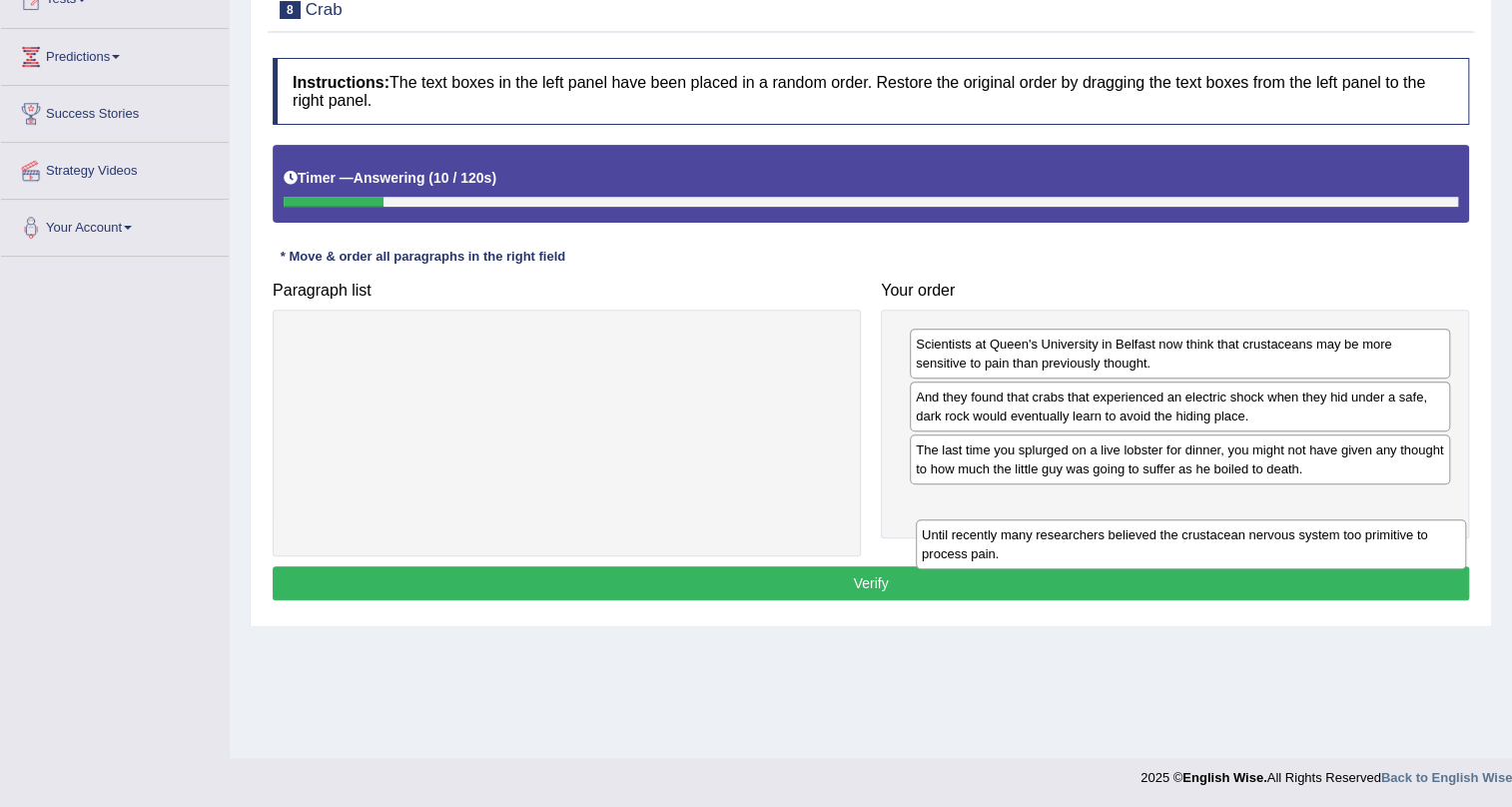 drag, startPoint x: 655, startPoint y: 353, endPoint x: 1269, endPoint y: 527, distance: 638.1787 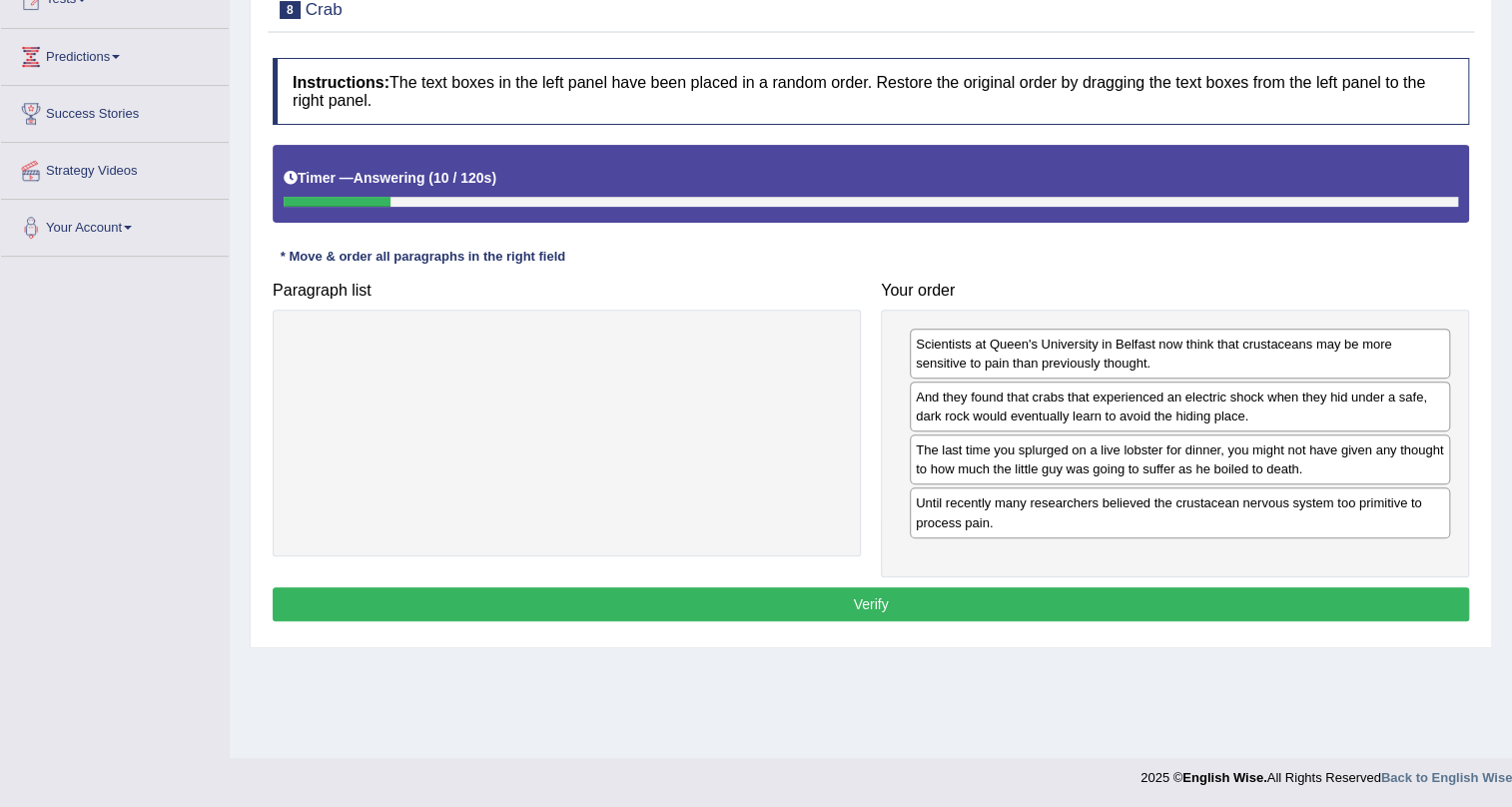 click on "Instructions:  The text boxes in the left panel have been placed in a random order. Restore the original order by dragging the text boxes from the left panel to the right panel.
Timer —  Answering   ( 10 / 120s ) Skip * Move & order all paragraphs in the right field
Paragraph list
Correct order
The last time you splurged on a live lobster for dinner, you might not have given any thought to how much the little guy was going to suffer as
he boiled to death. Until recently many researchers believed the crustacean nervous system too primitive to process pain. Scientists at Queen's University in Belfast now think that crustaceans may be more sensitive to pain than previously thought. And they found that crabs that experienced an electric shock when they hid under a safe, dark rock would eventually learn to avoid the hiding
place.
Your order
Until recently many researchers believed the crustacean nervous system too primitive to process pain." at bounding box center (871, 343) 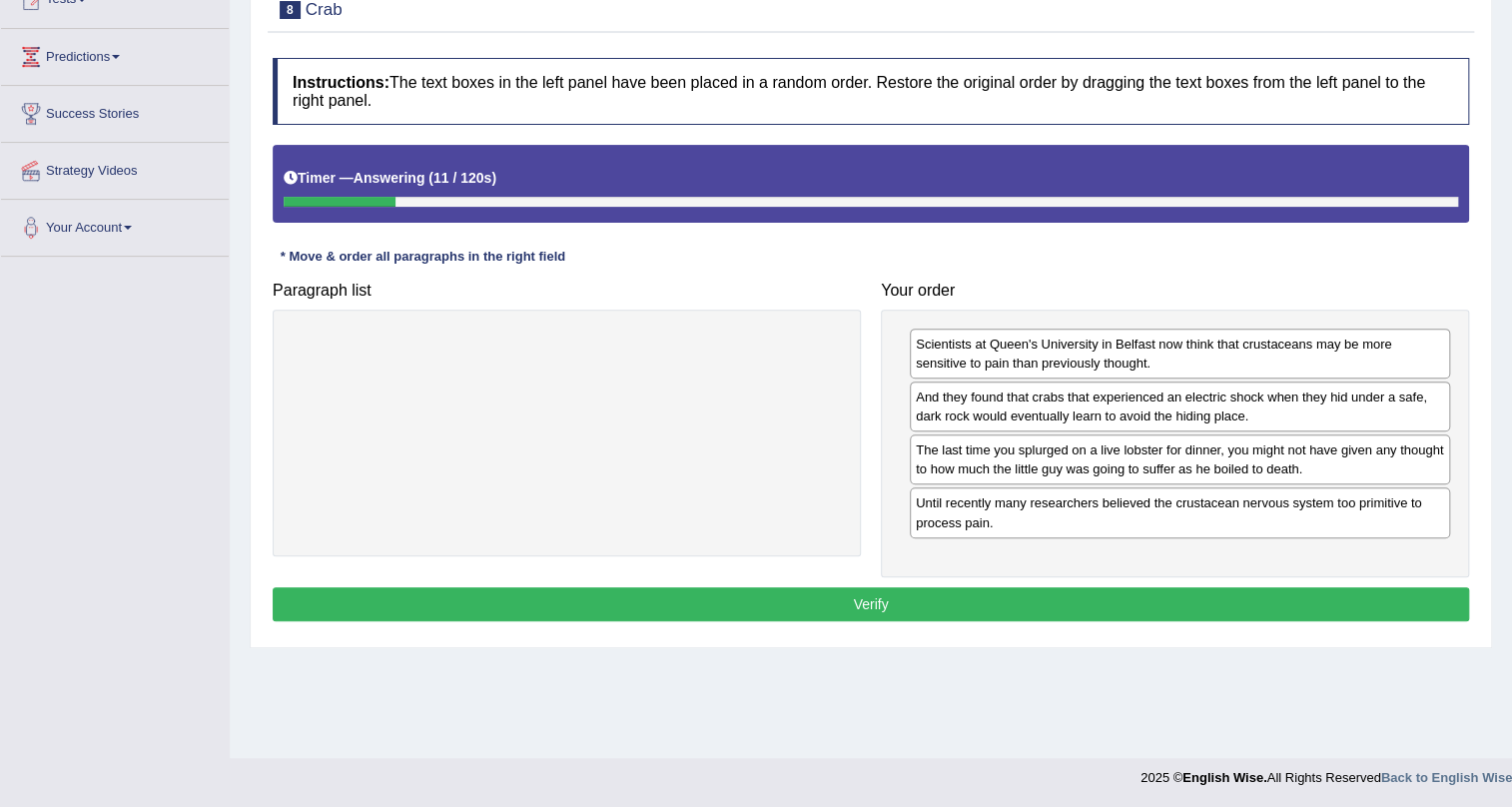 click on "Verify" at bounding box center (871, 604) 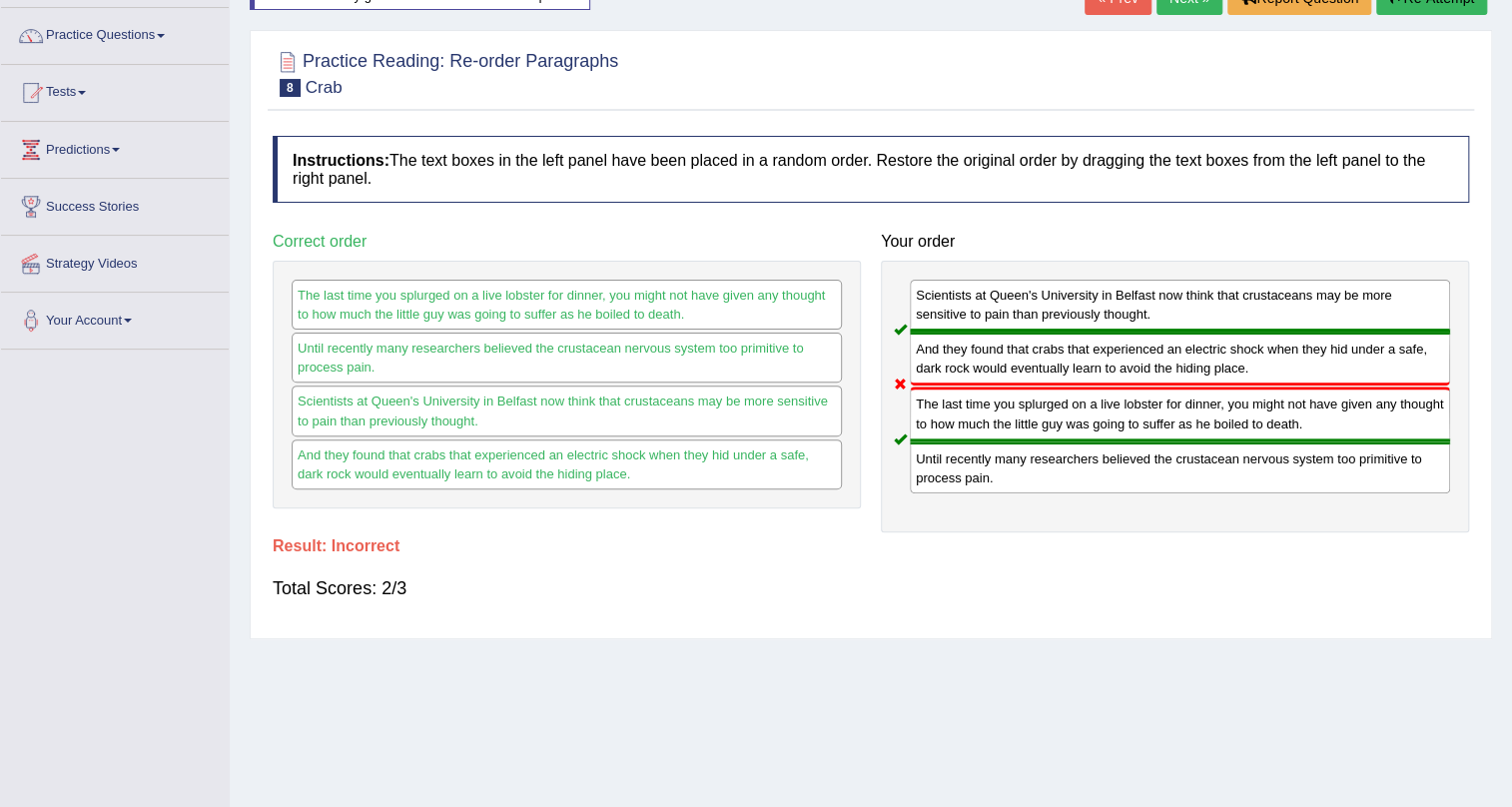 scroll, scrollTop: 0, scrollLeft: 0, axis: both 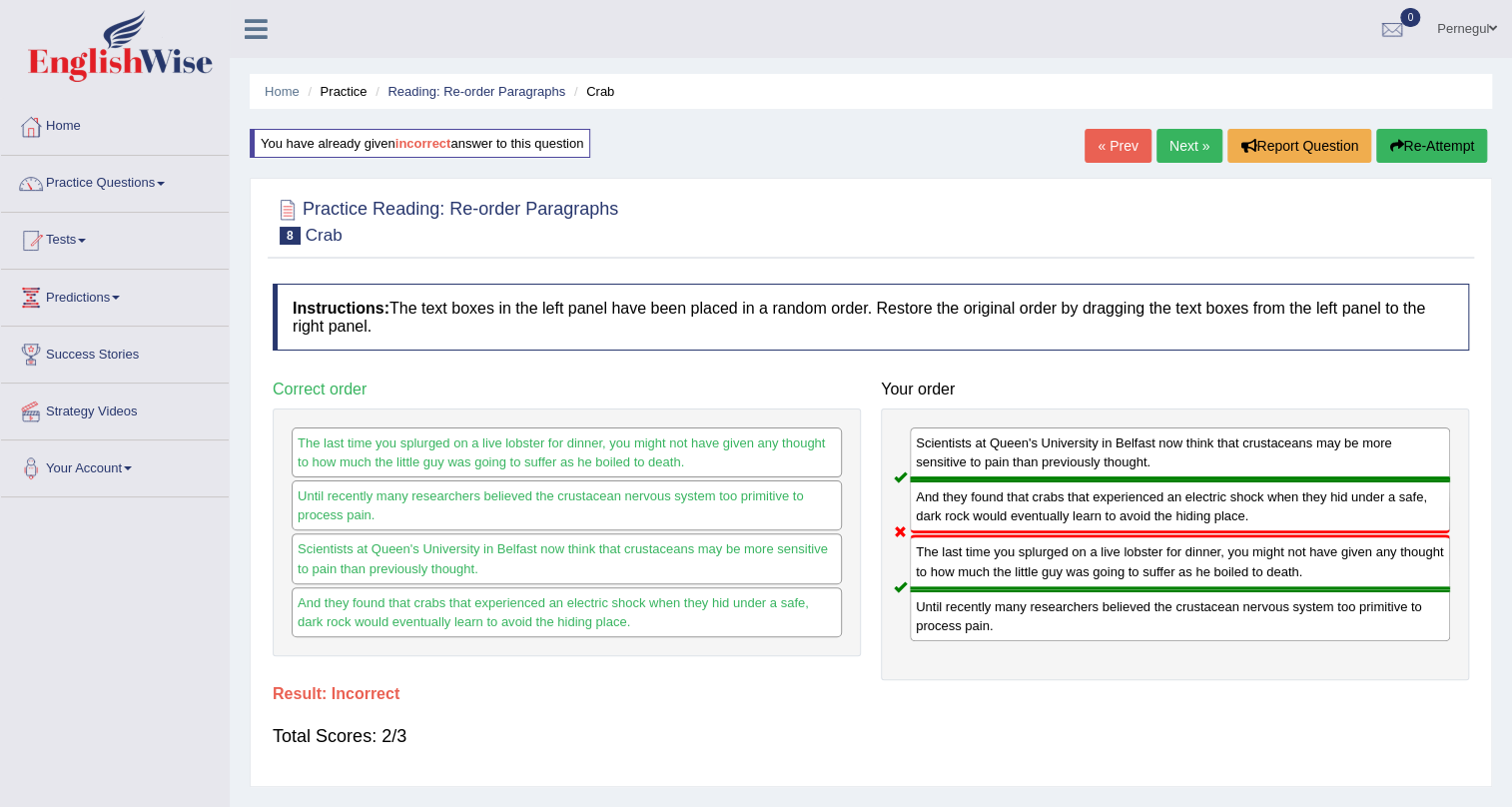 click on "Re-Attempt" at bounding box center [1431, 146] 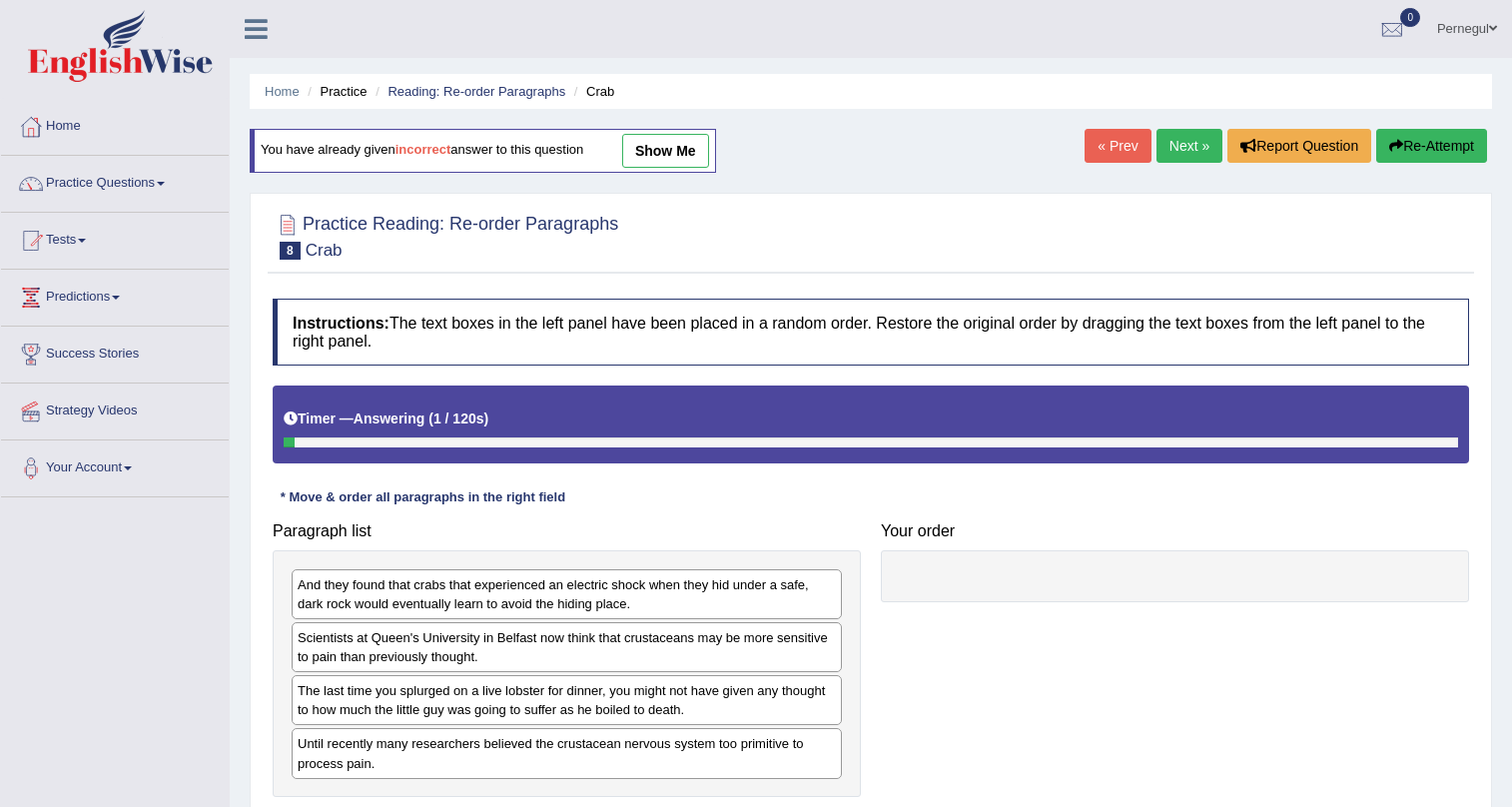 scroll, scrollTop: 241, scrollLeft: 0, axis: vertical 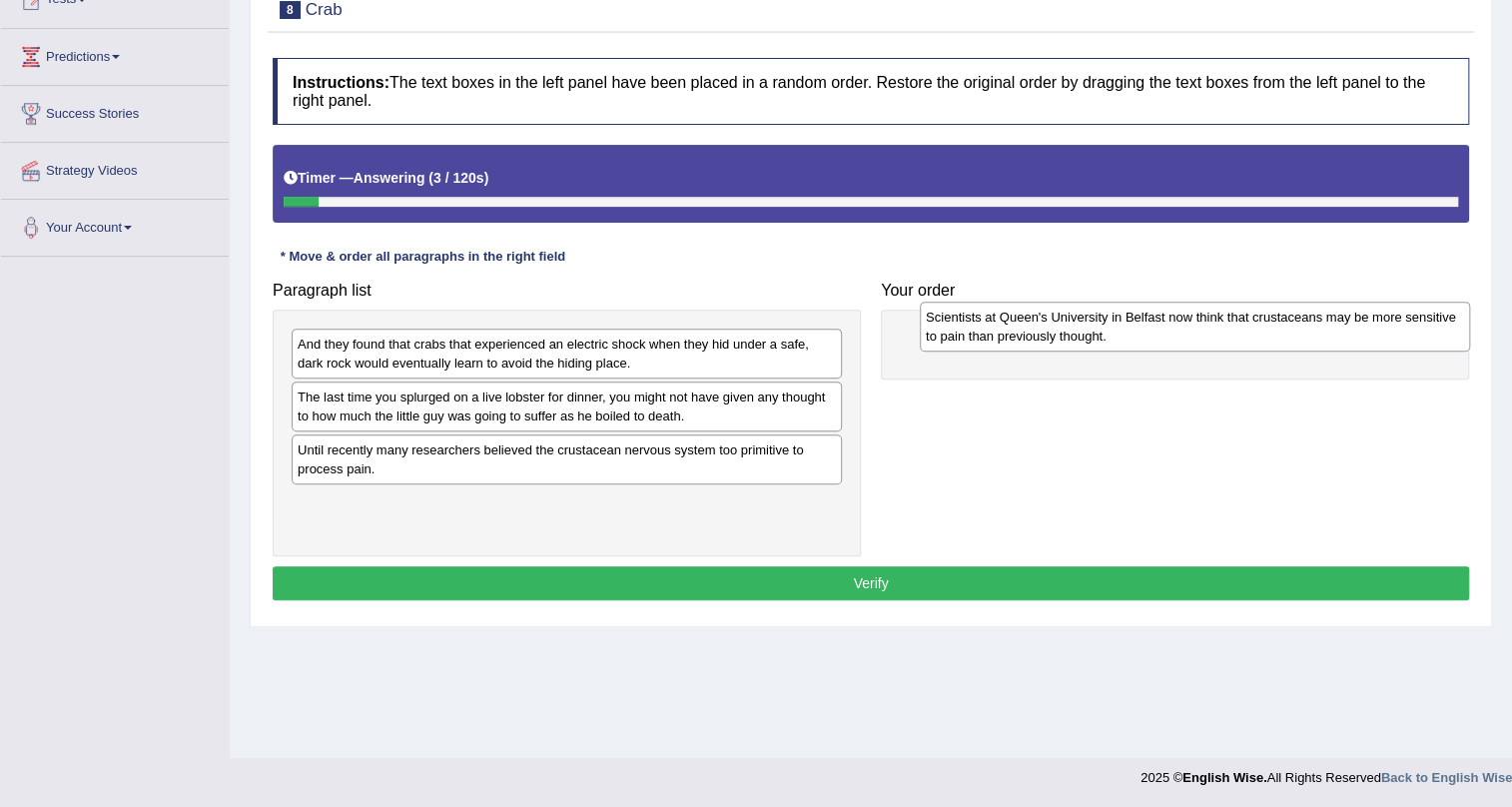drag, startPoint x: 362, startPoint y: 416, endPoint x: 990, endPoint y: 337, distance: 632.949 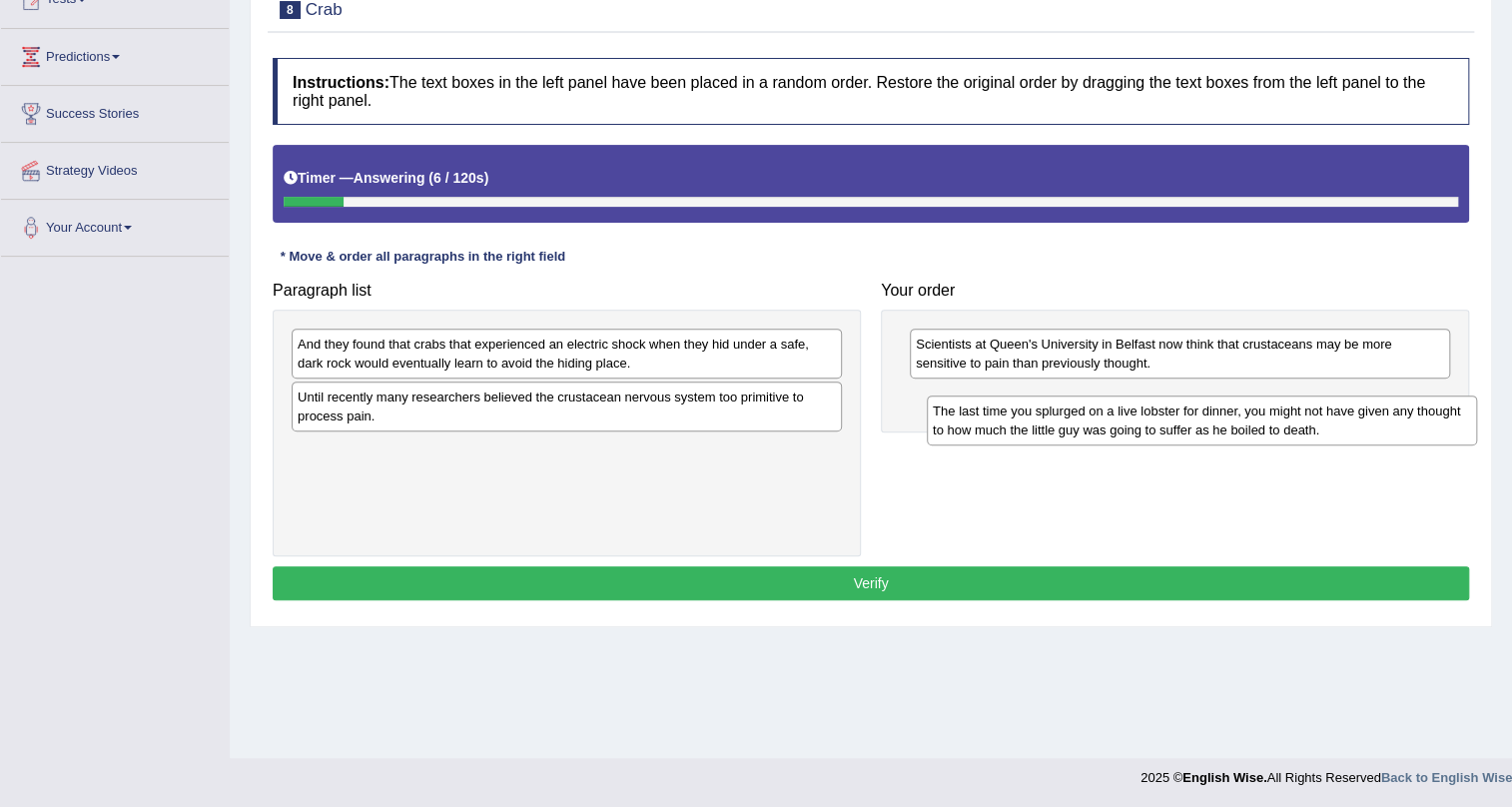 drag, startPoint x: 438, startPoint y: 412, endPoint x: 1074, endPoint y: 426, distance: 636.15407 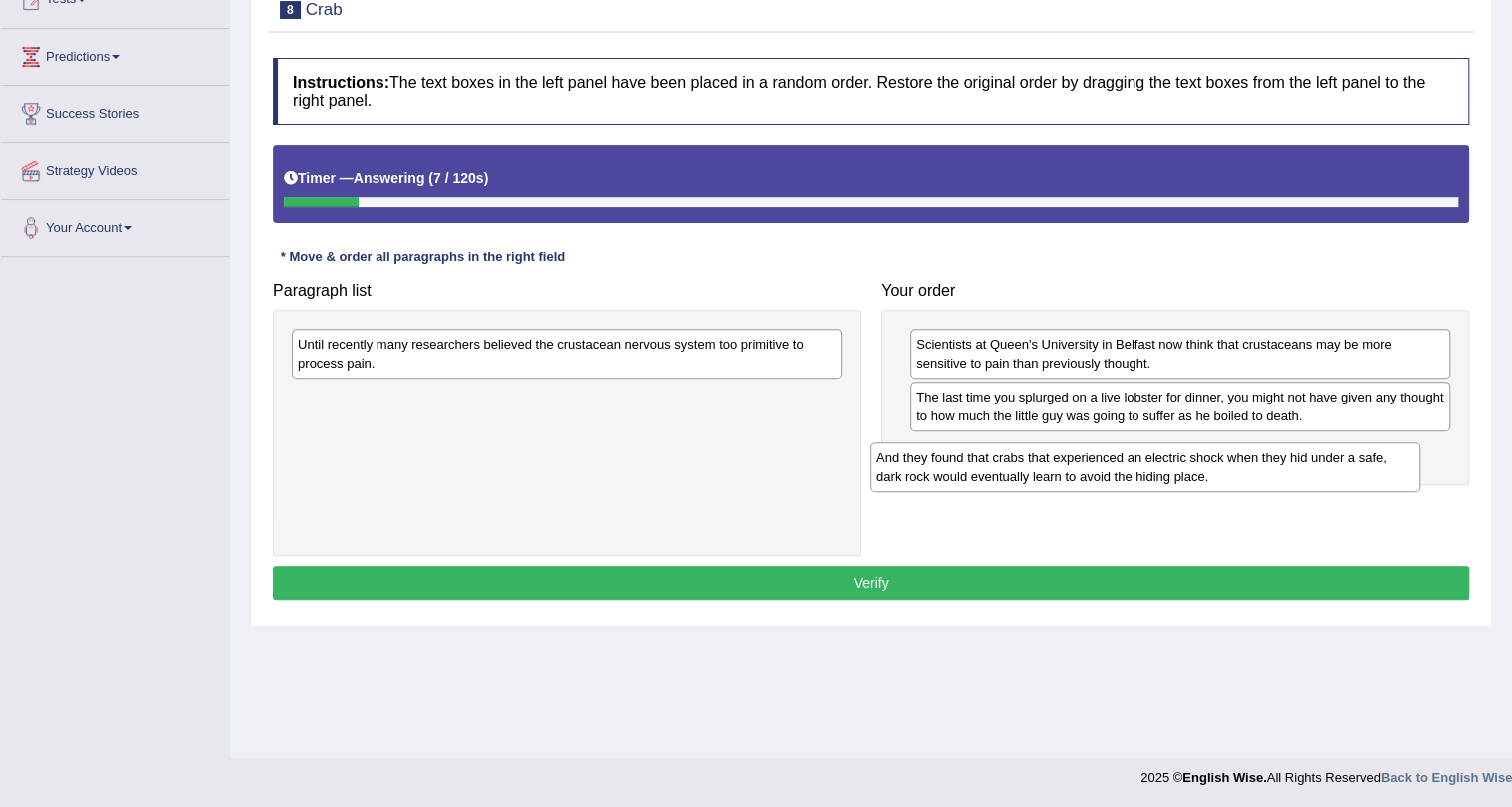 drag, startPoint x: 674, startPoint y: 353, endPoint x: 1252, endPoint y: 467, distance: 589.13496 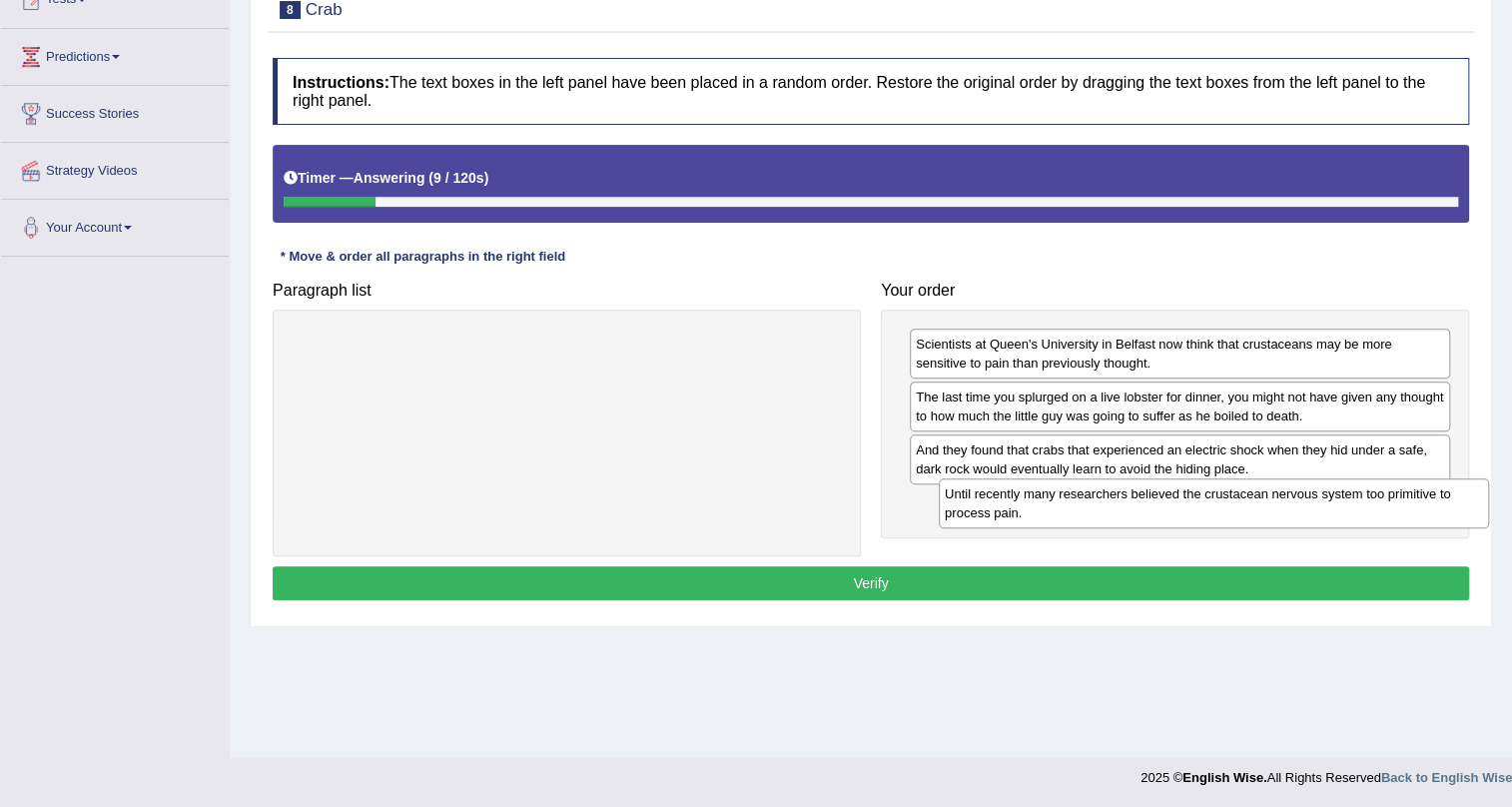 drag, startPoint x: 741, startPoint y: 354, endPoint x: 1388, endPoint y: 503, distance: 663.9352 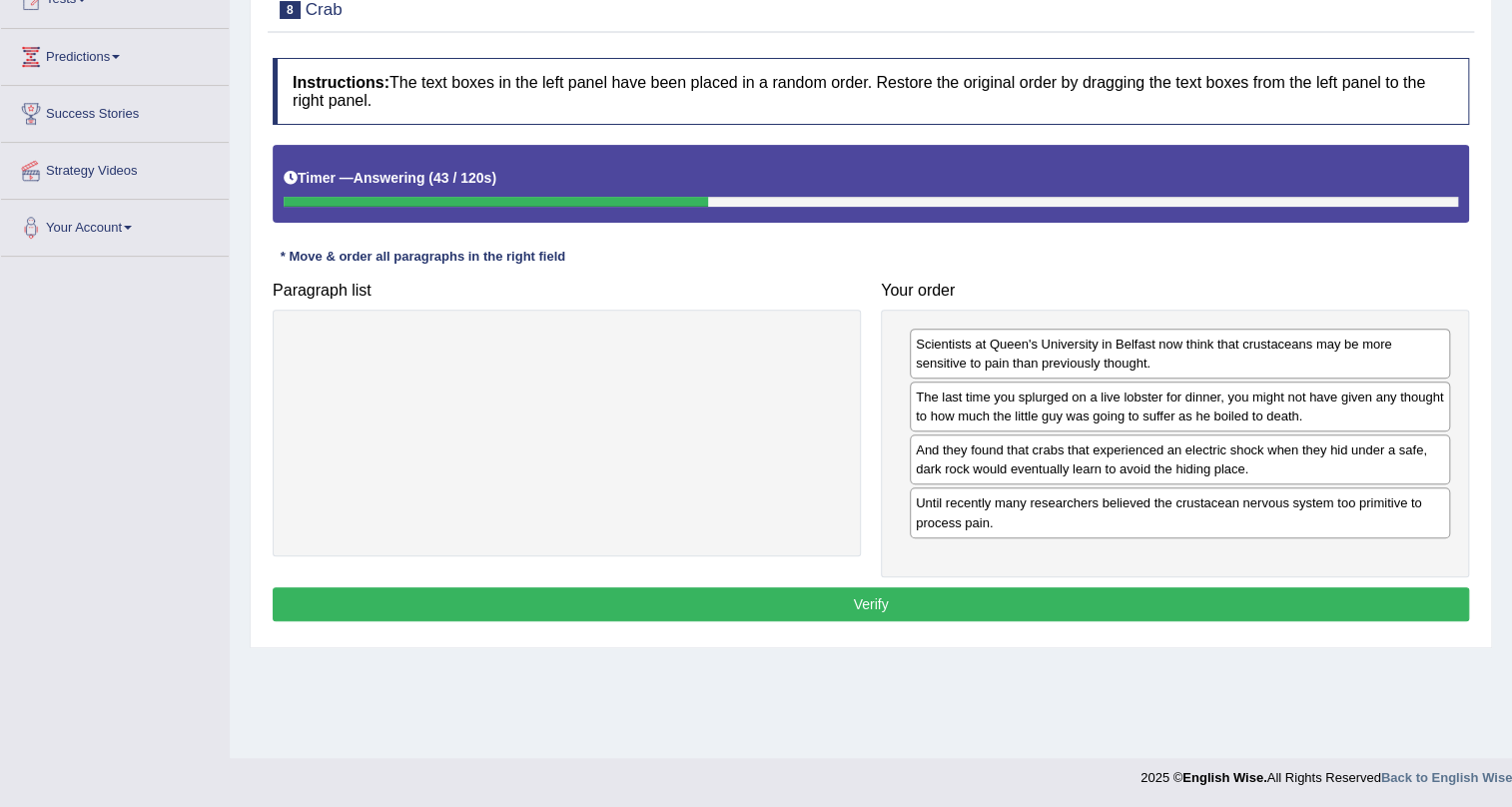 click on "Verify" at bounding box center [871, 604] 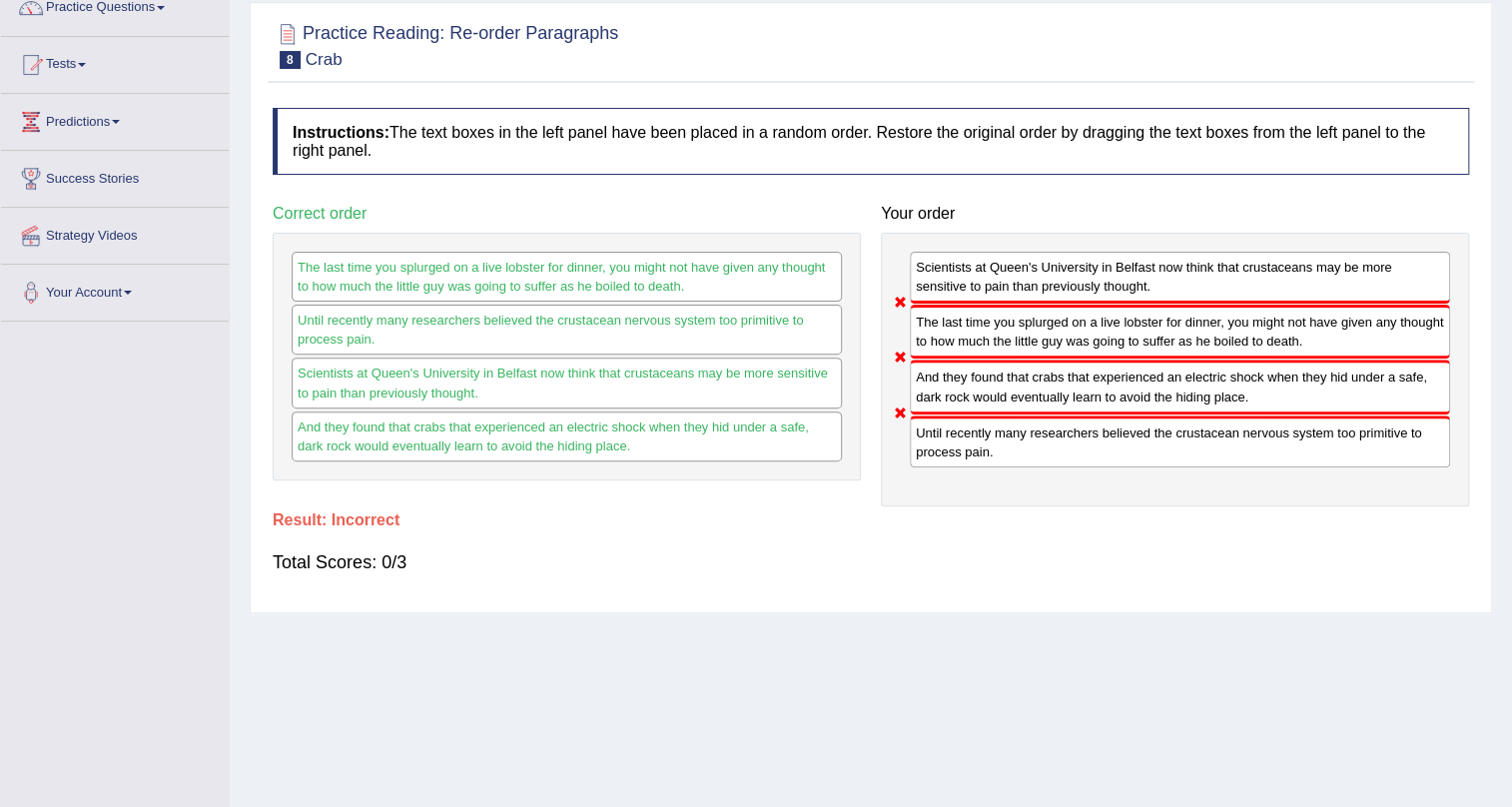 scroll, scrollTop: 60, scrollLeft: 0, axis: vertical 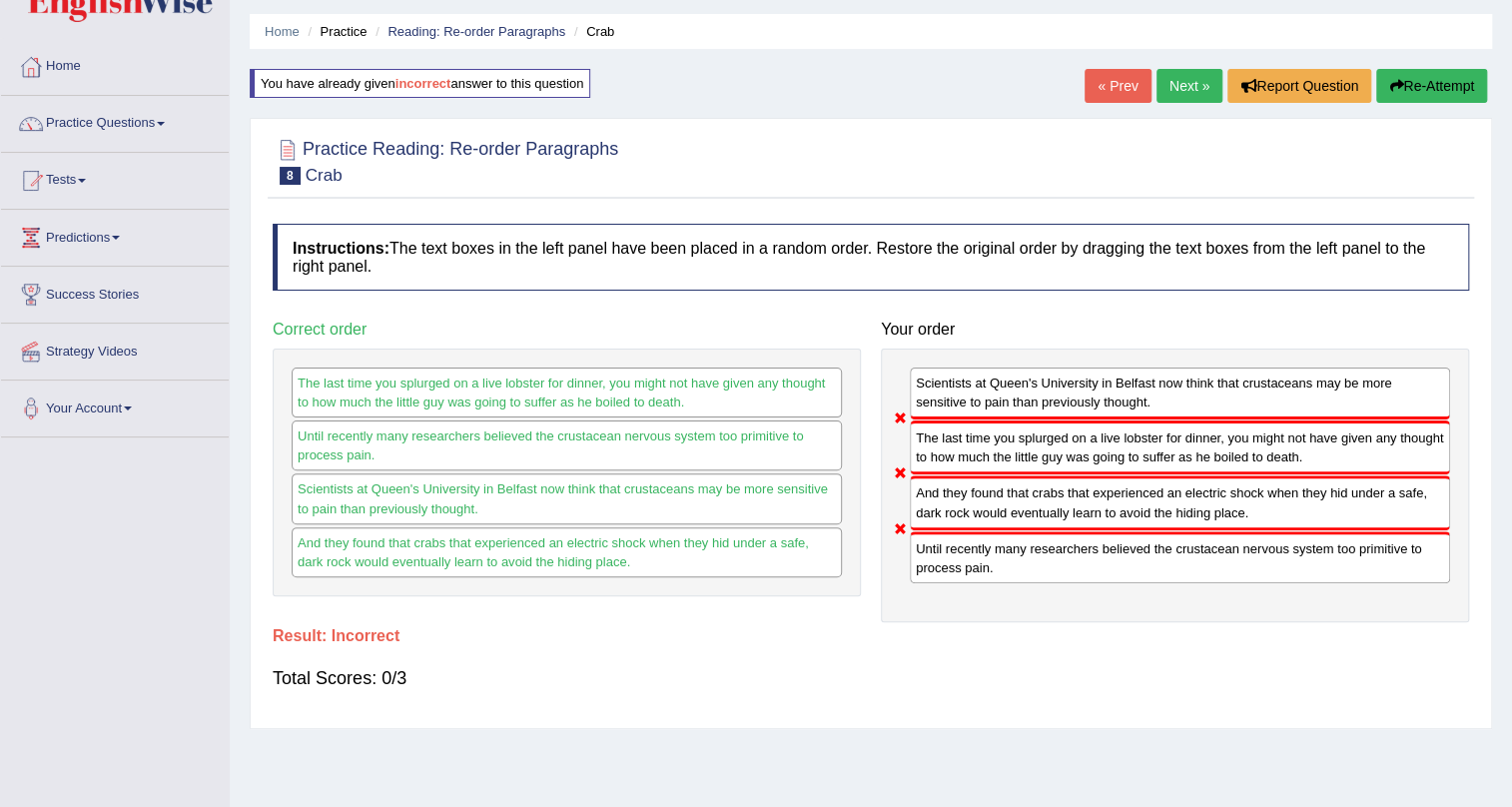 click on "Re-Attempt" at bounding box center (1431, 86) 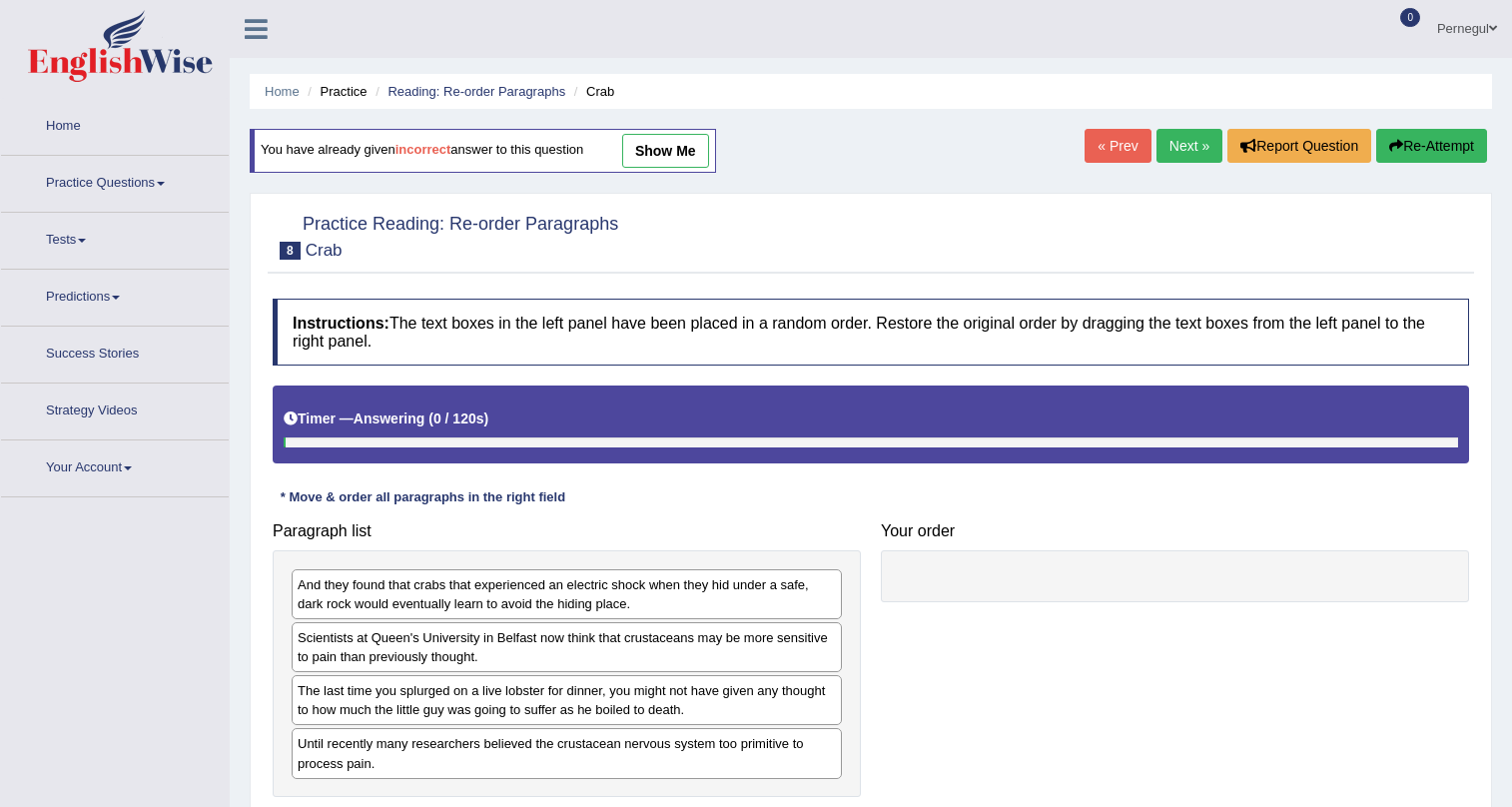 scroll, scrollTop: 60, scrollLeft: 0, axis: vertical 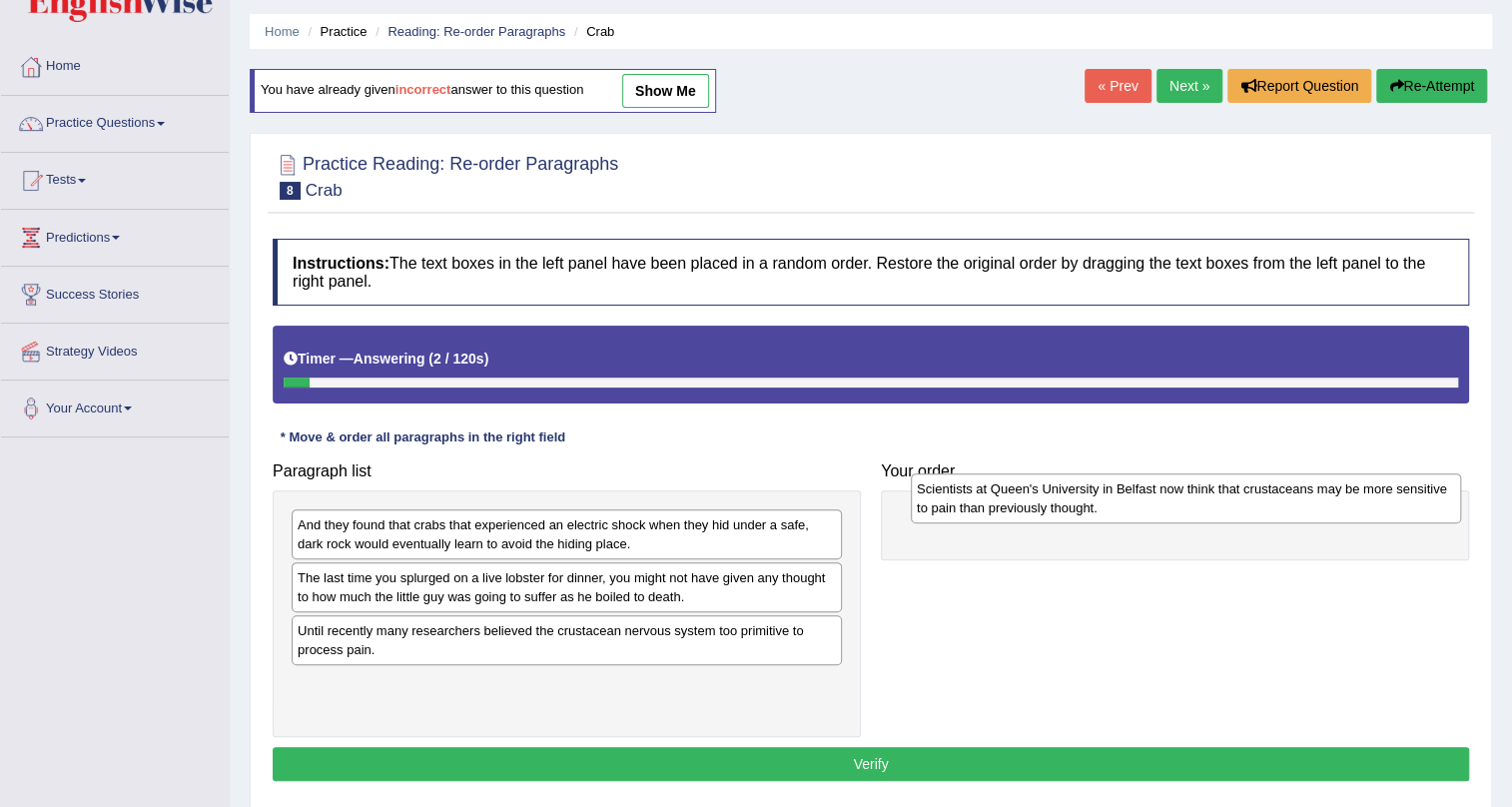 drag, startPoint x: 364, startPoint y: 588, endPoint x: 983, endPoint y: 499, distance: 625.36549 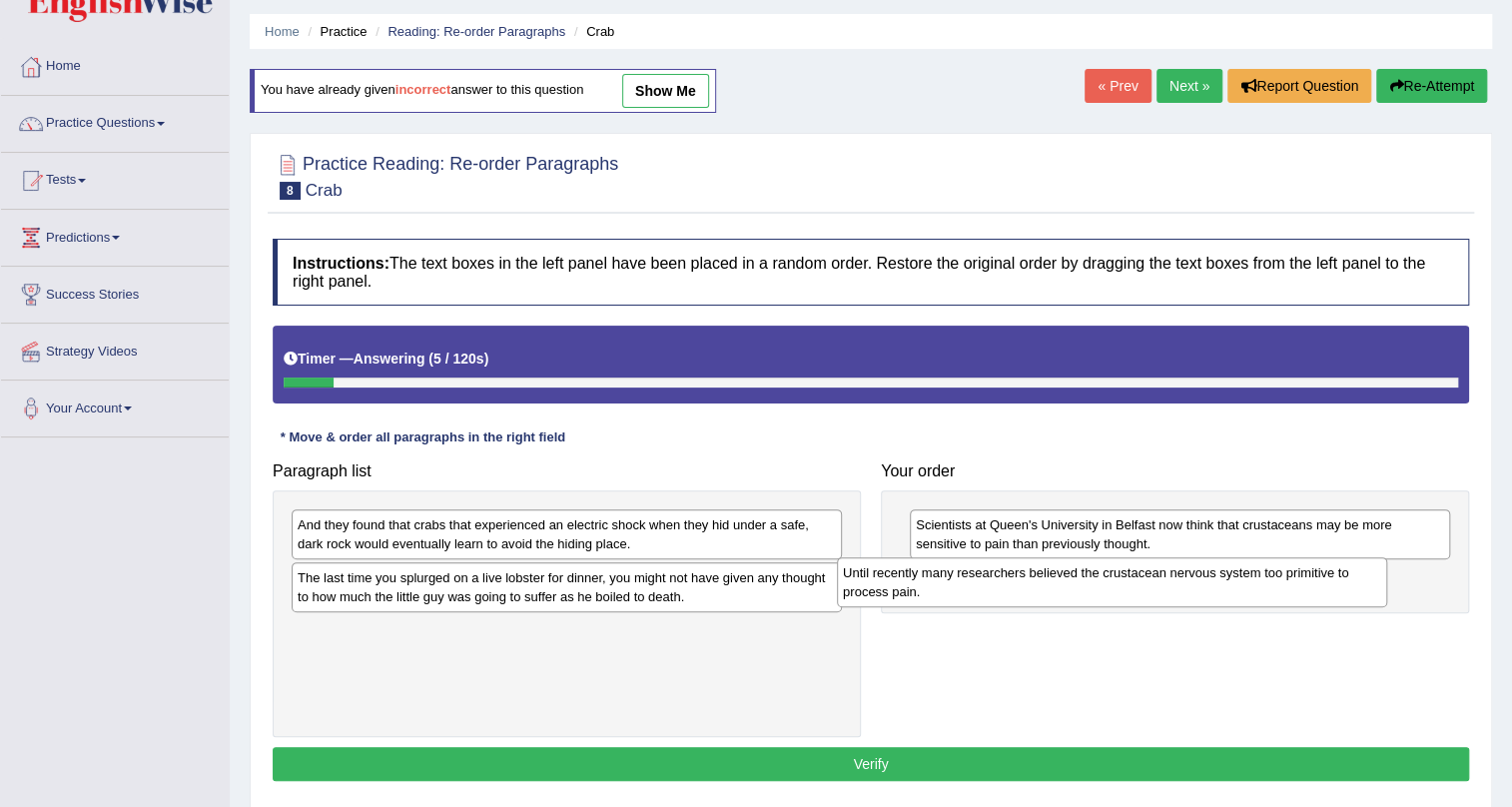 drag, startPoint x: 532, startPoint y: 639, endPoint x: 1049, endPoint y: 581, distance: 520.2432 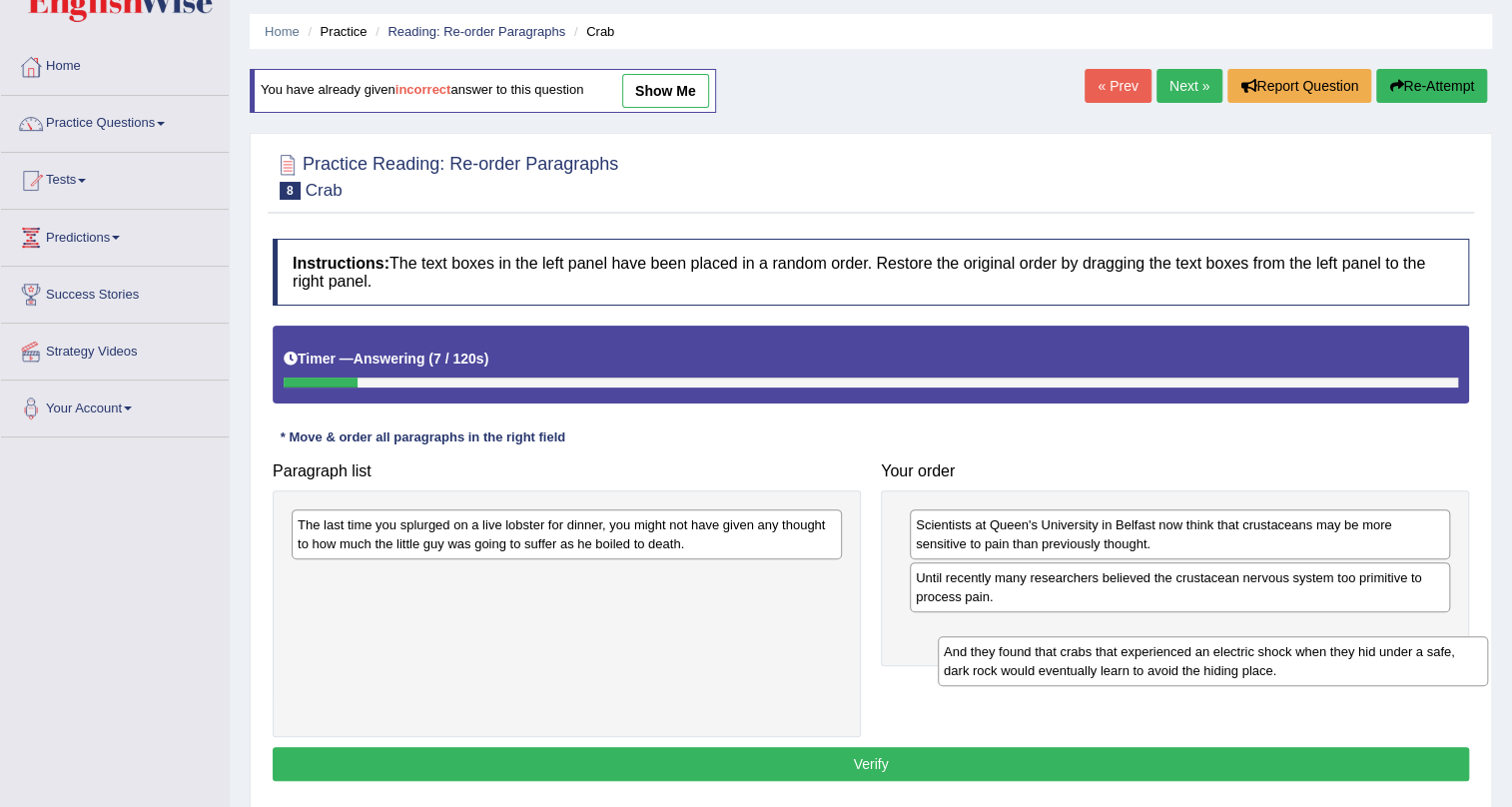 drag, startPoint x: 635, startPoint y: 544, endPoint x: 1281, endPoint y: 671, distance: 658.3654 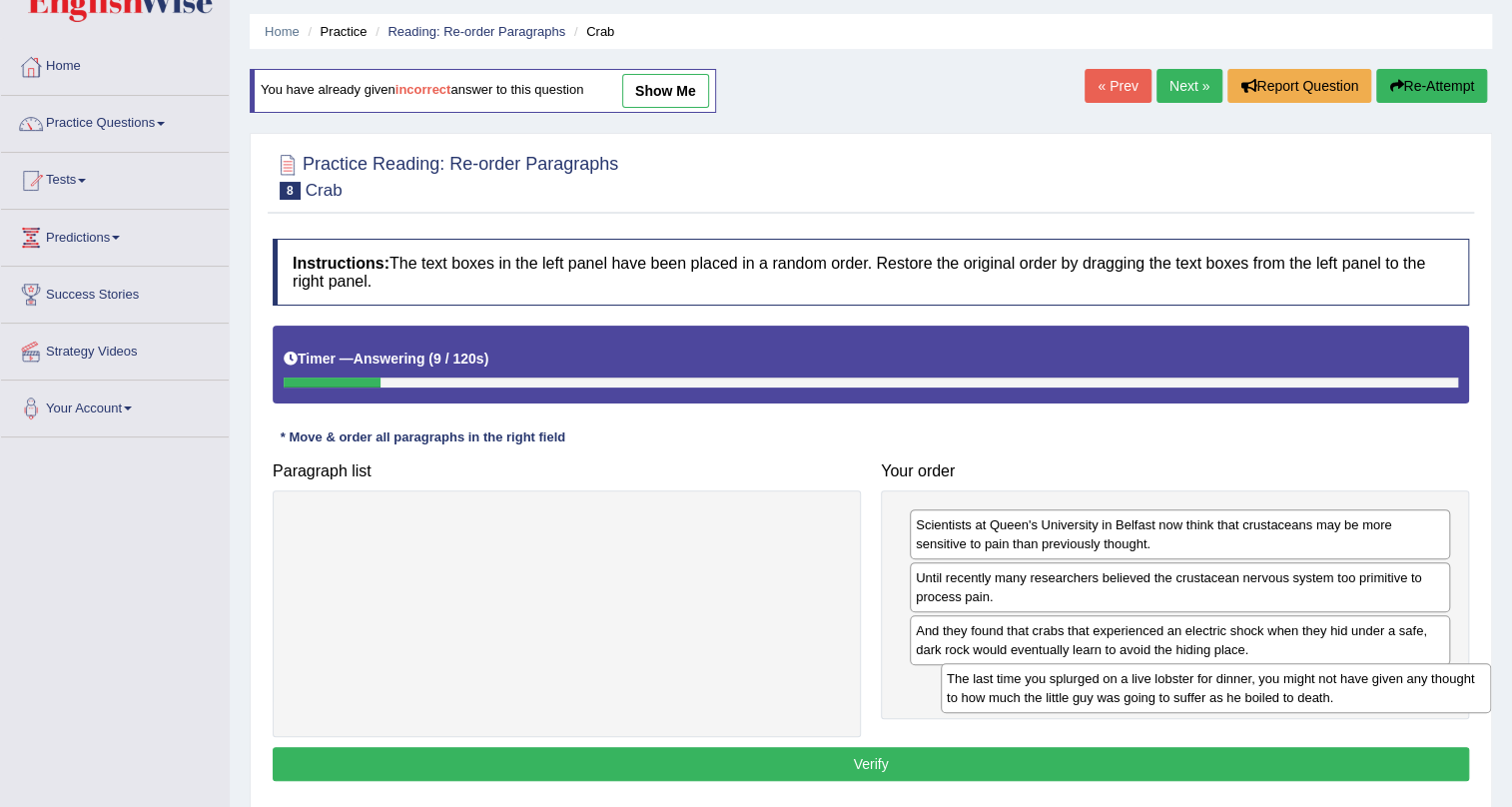 drag, startPoint x: 496, startPoint y: 522, endPoint x: 1145, endPoint y: 676, distance: 667.021 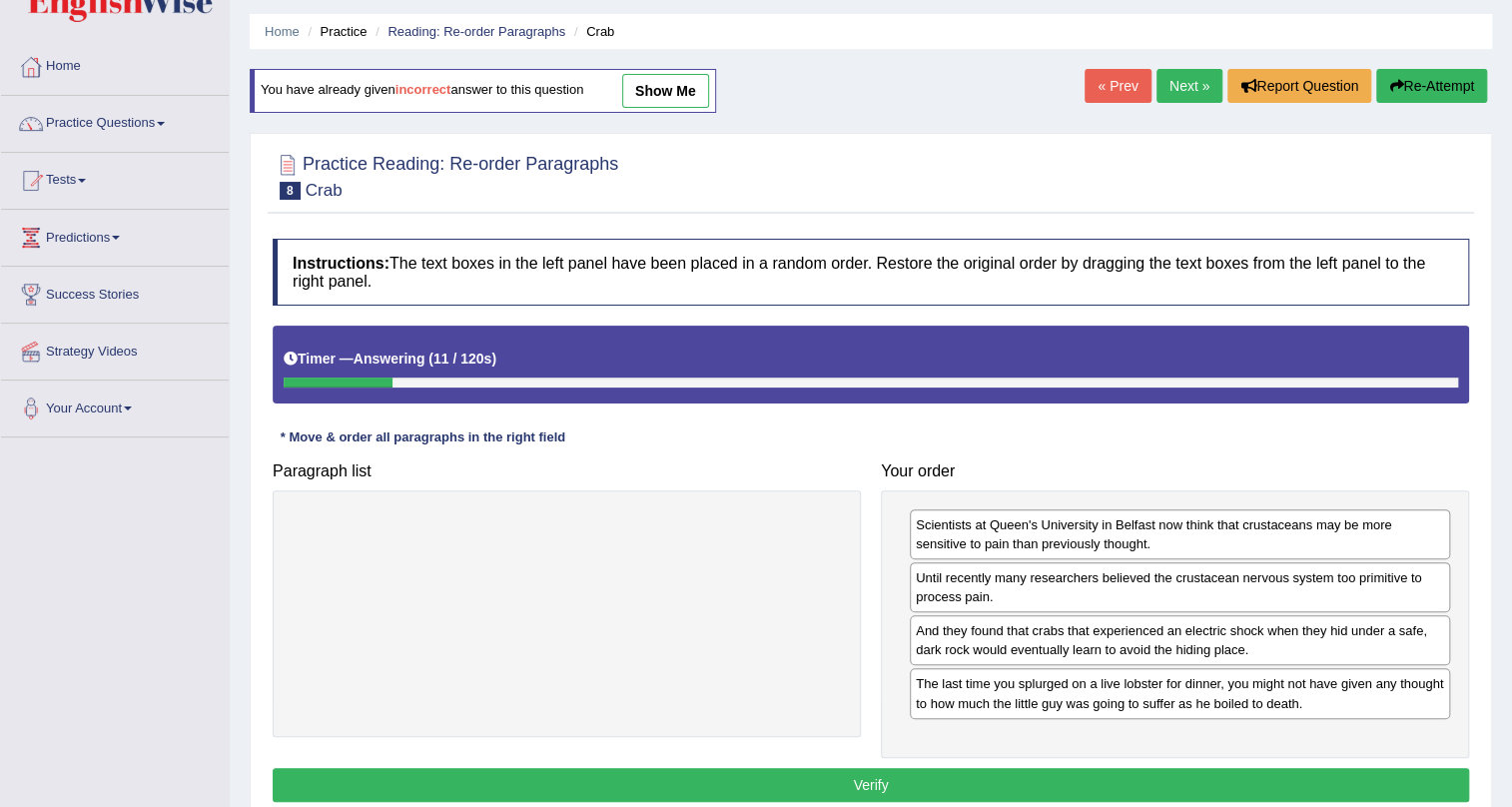click on "Verify" at bounding box center [871, 785] 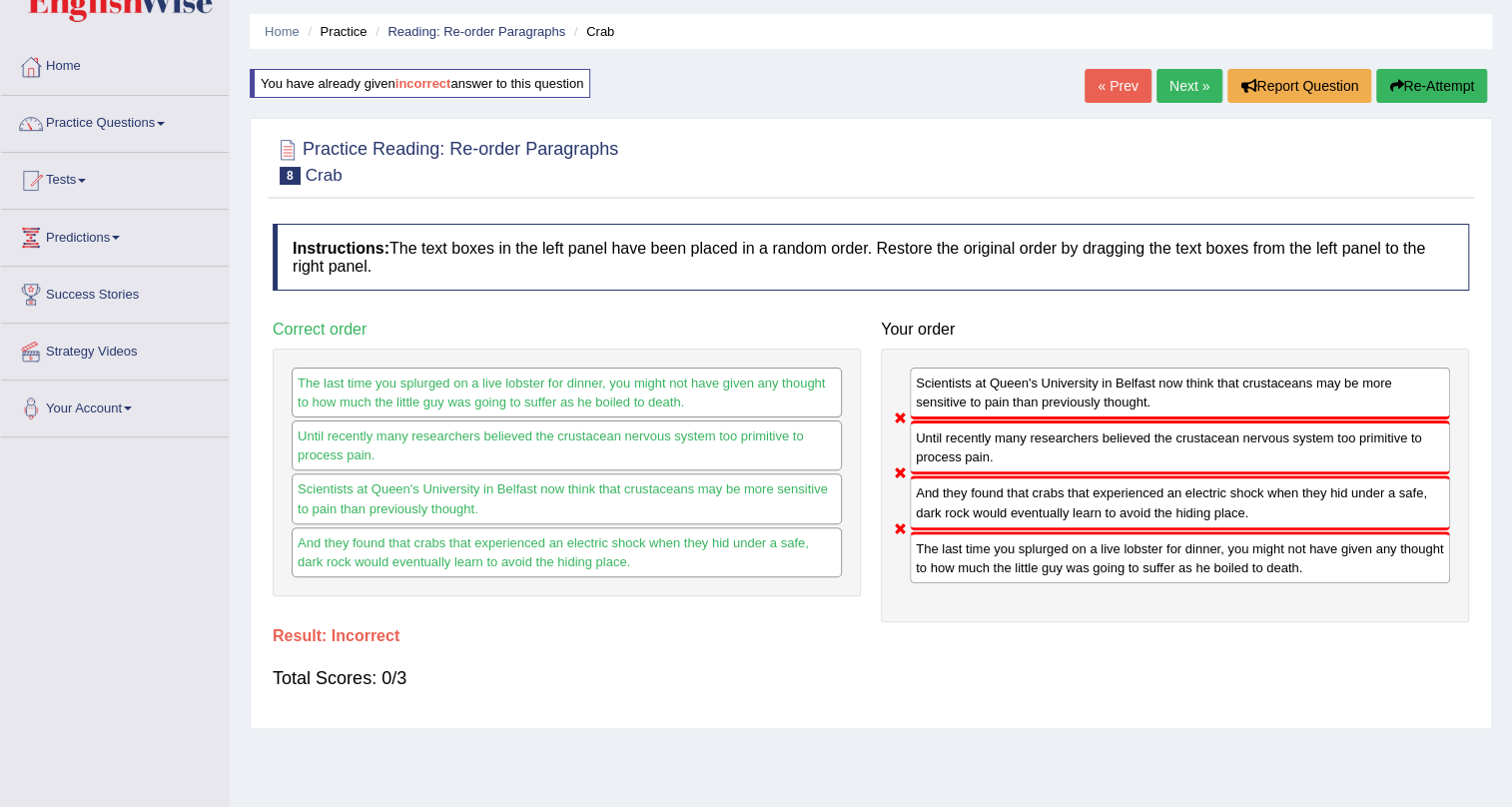 click on "Next »" at bounding box center [1189, 86] 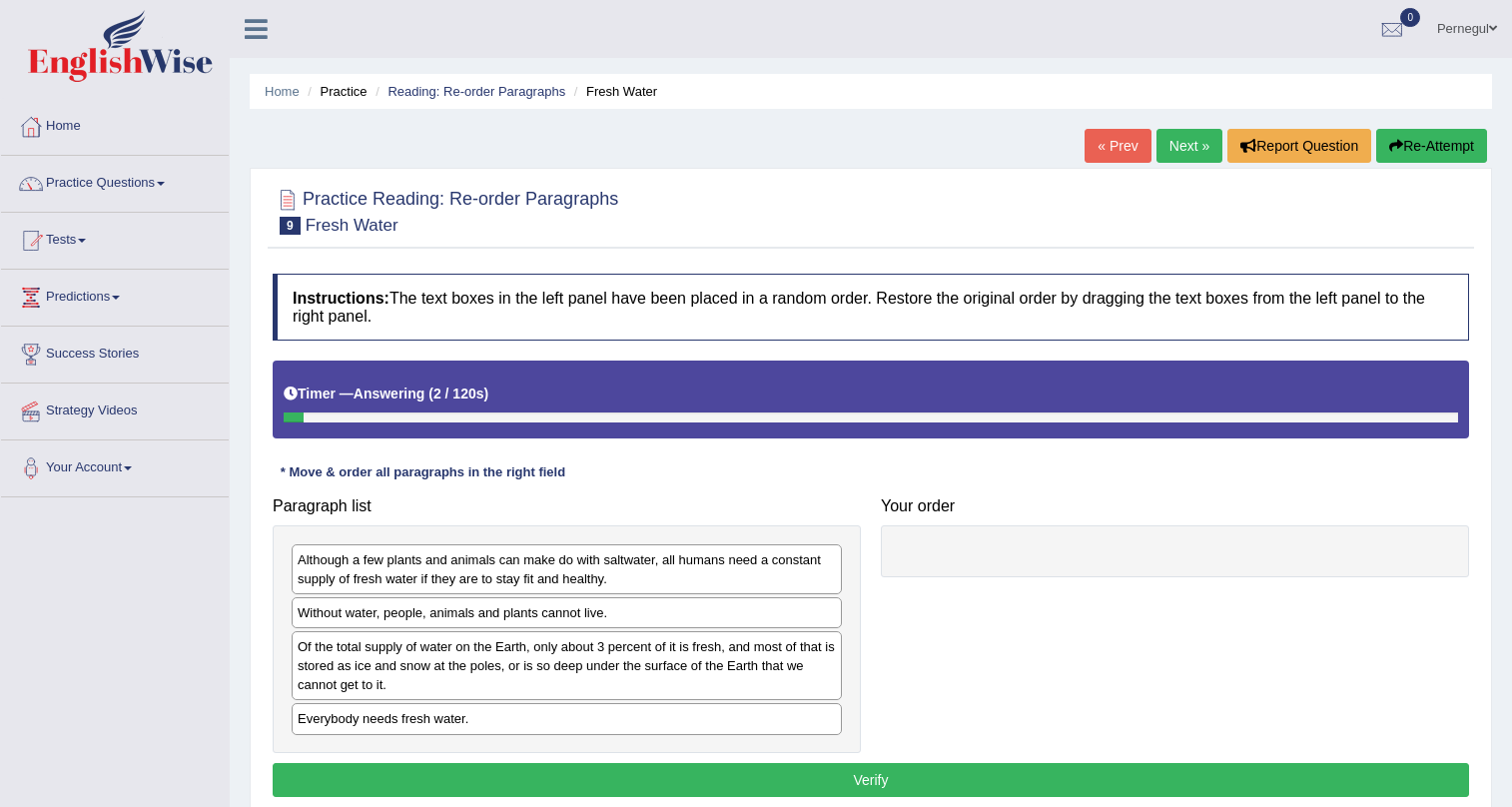 scroll, scrollTop: 181, scrollLeft: 0, axis: vertical 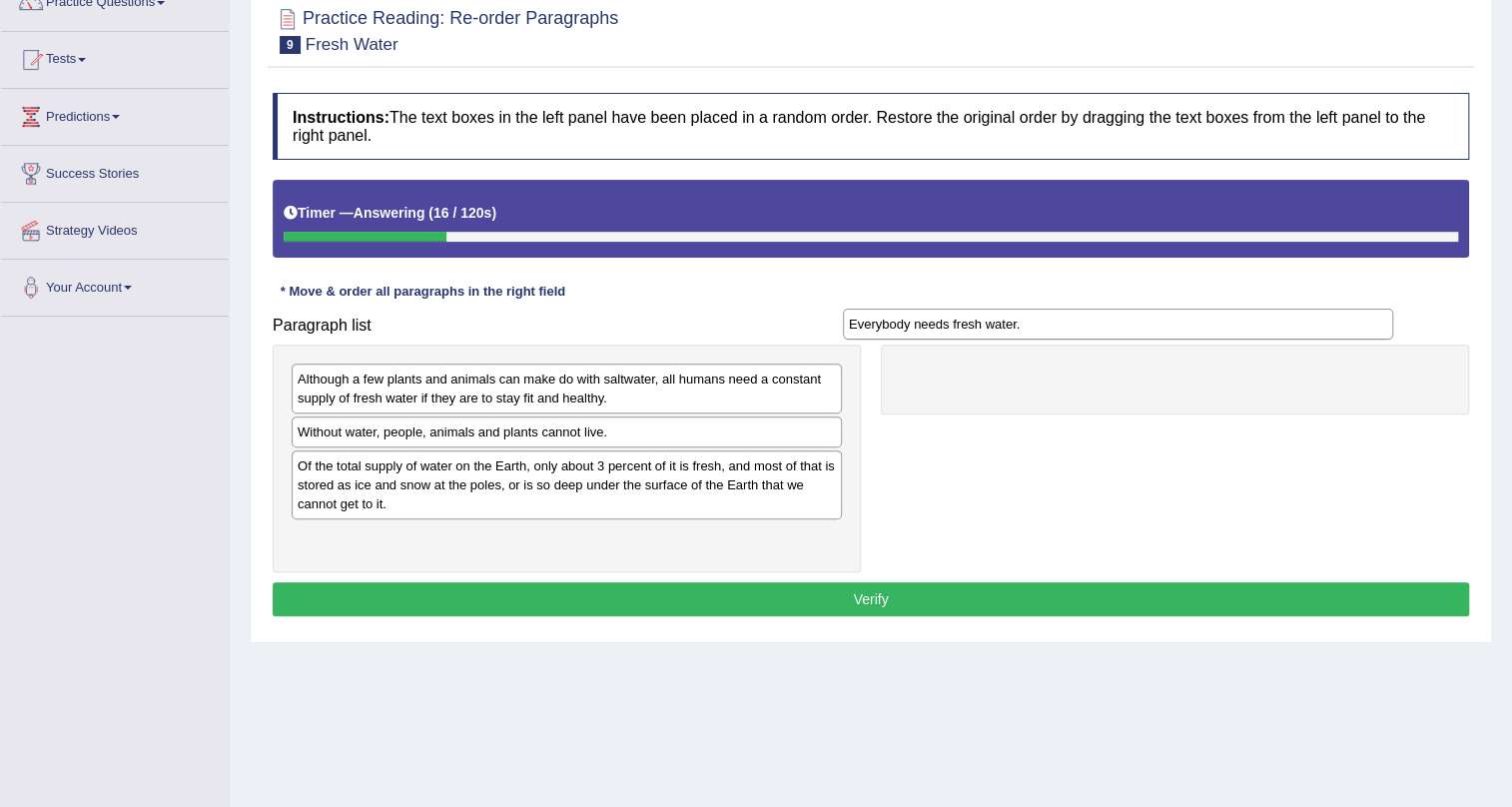drag, startPoint x: 314, startPoint y: 544, endPoint x: 875, endPoint y: 333, distance: 599.368 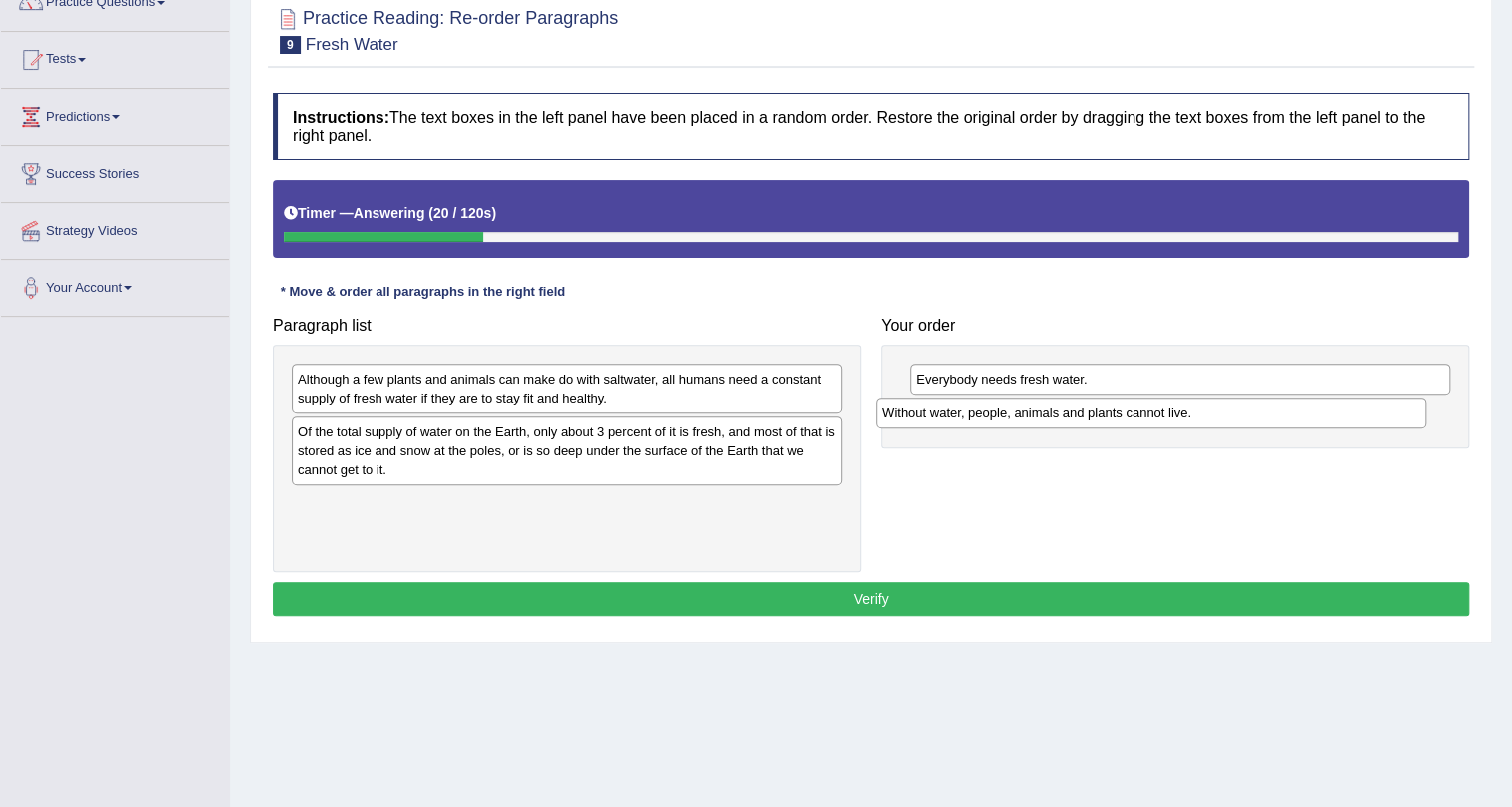 drag, startPoint x: 408, startPoint y: 427, endPoint x: 993, endPoint y: 408, distance: 585.3085 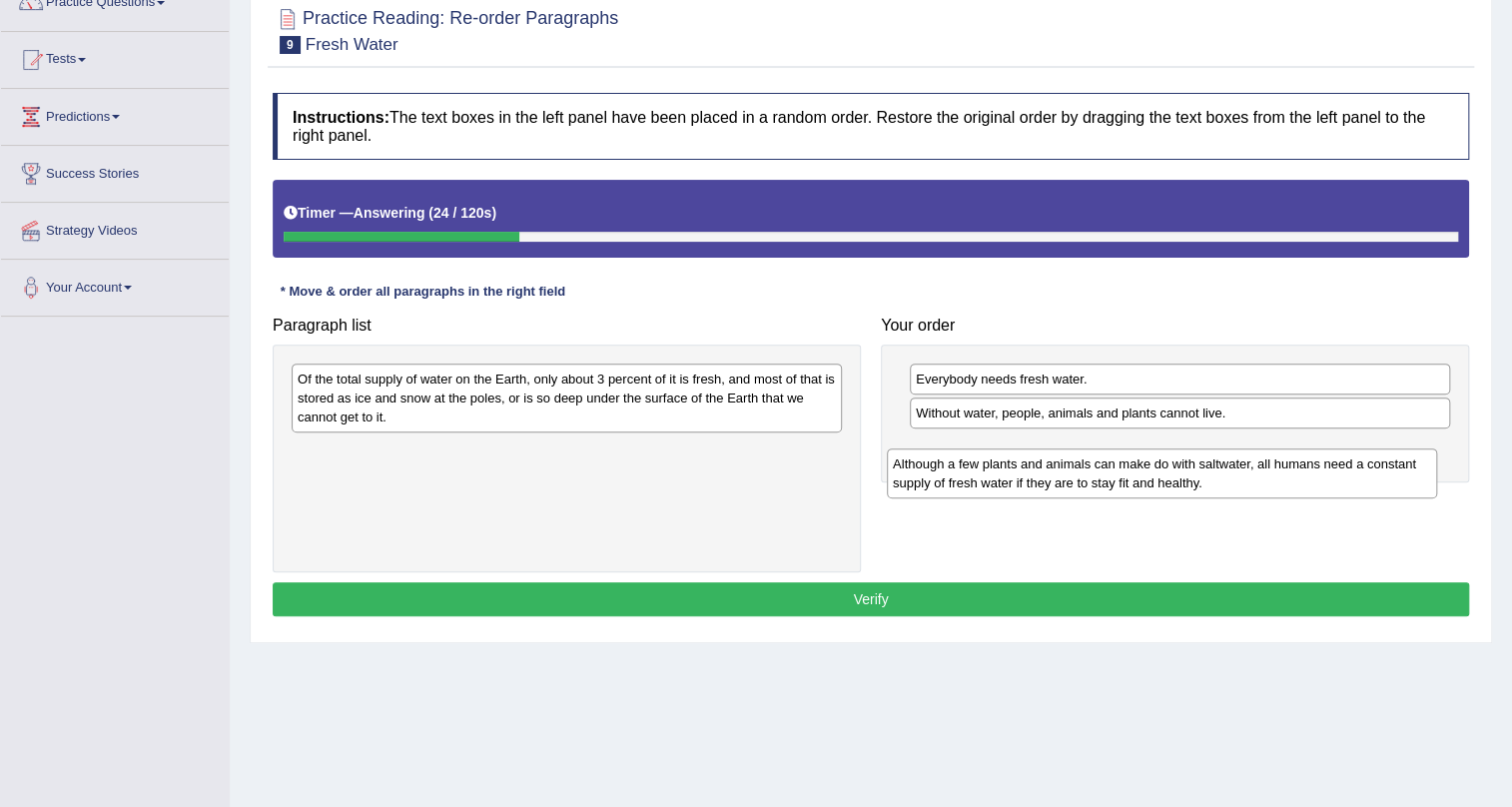 drag, startPoint x: 406, startPoint y: 390, endPoint x: 1002, endPoint y: 474, distance: 601.8904 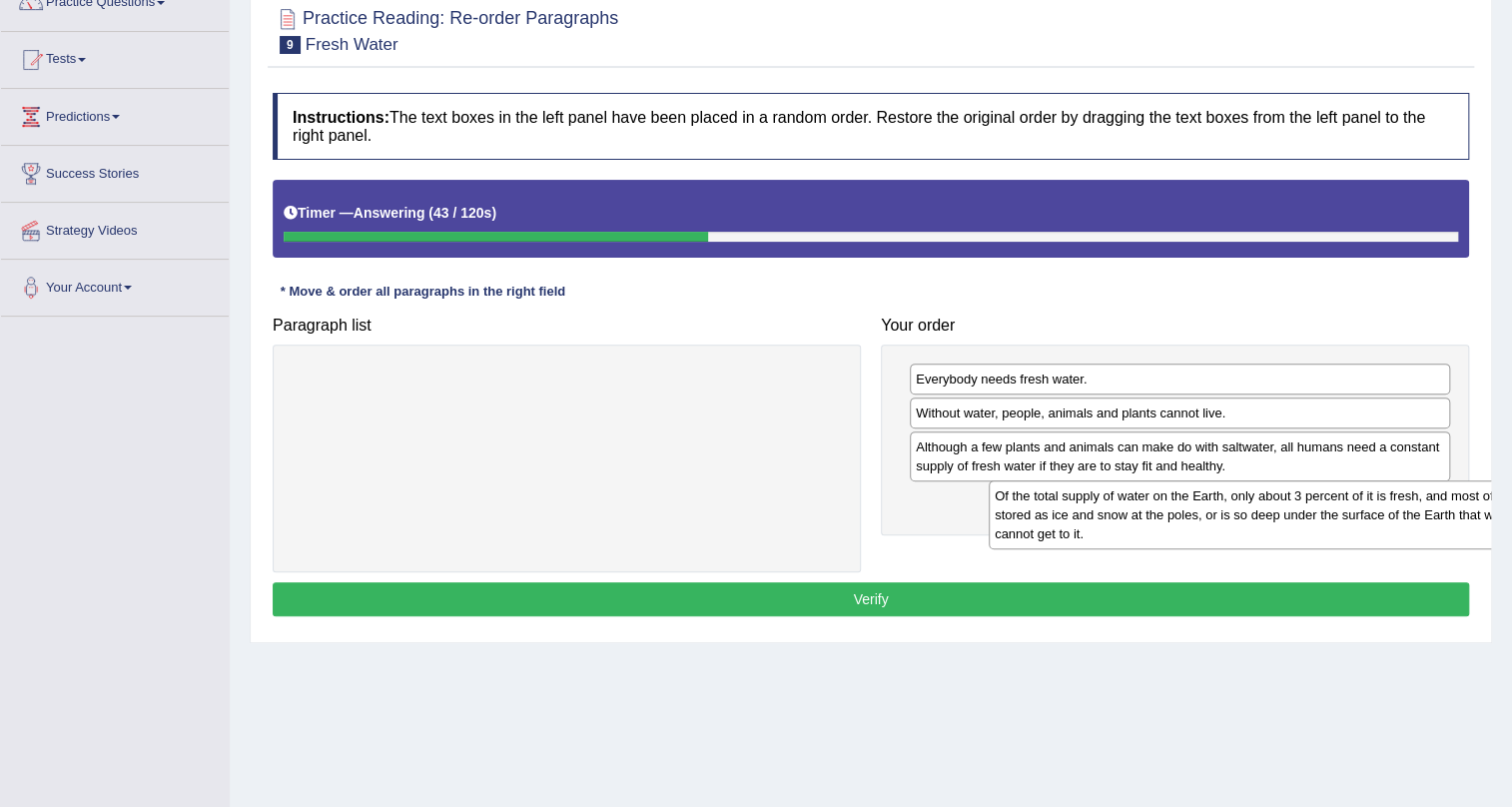 drag, startPoint x: 445, startPoint y: 390, endPoint x: 1142, endPoint y: 506, distance: 706.587 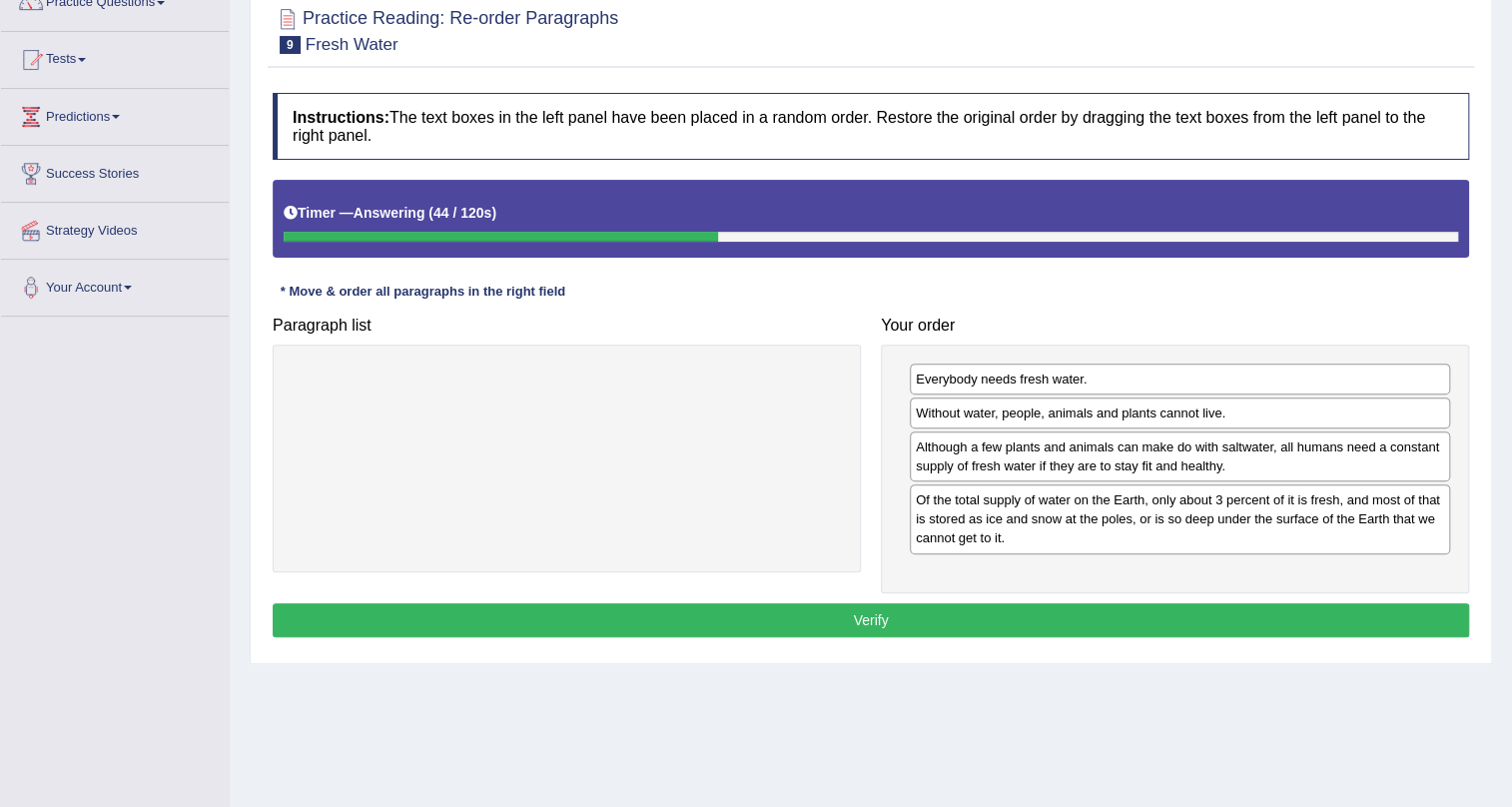 click on "Verify" at bounding box center [871, 620] 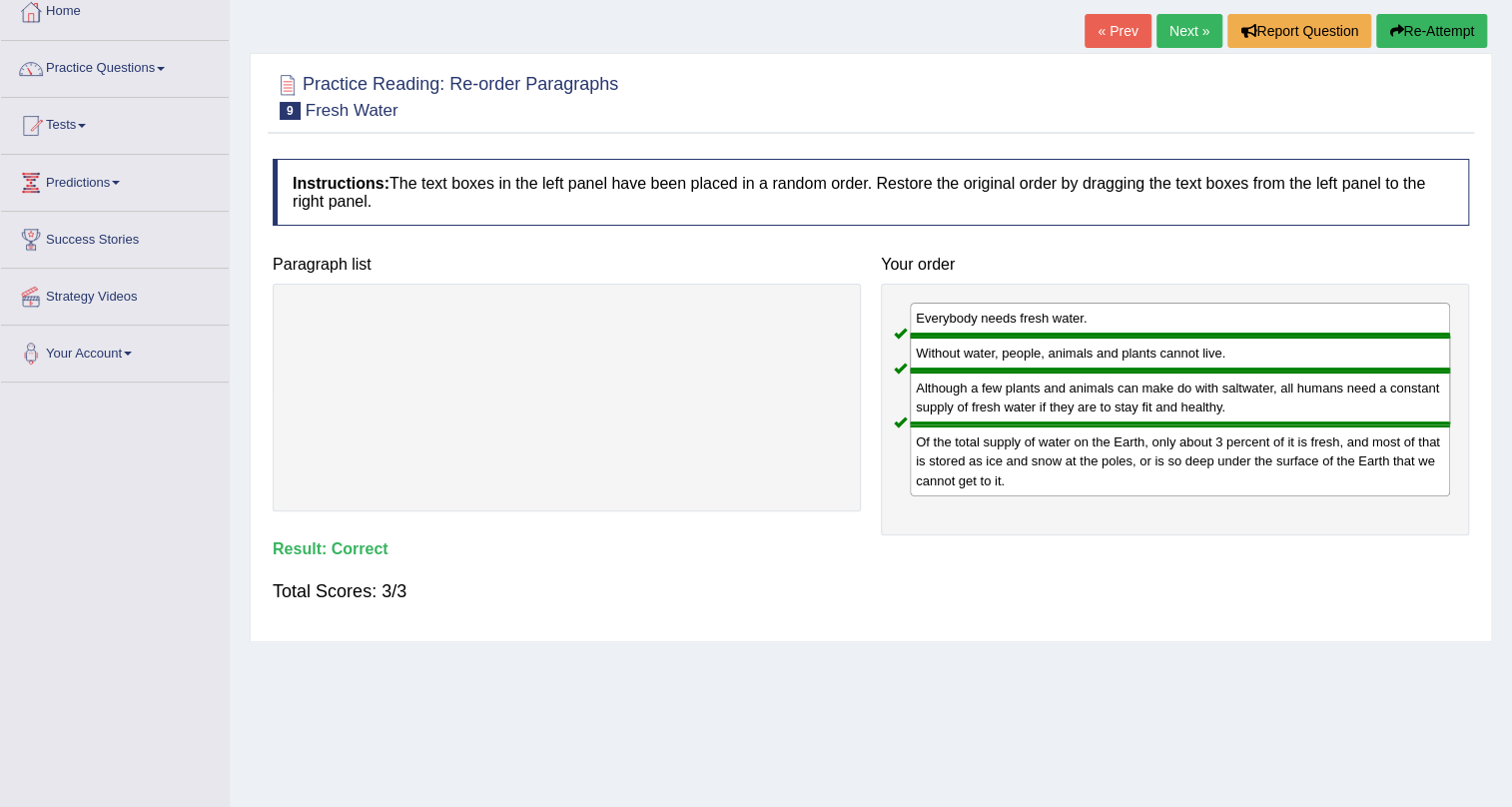 scroll, scrollTop: 0, scrollLeft: 0, axis: both 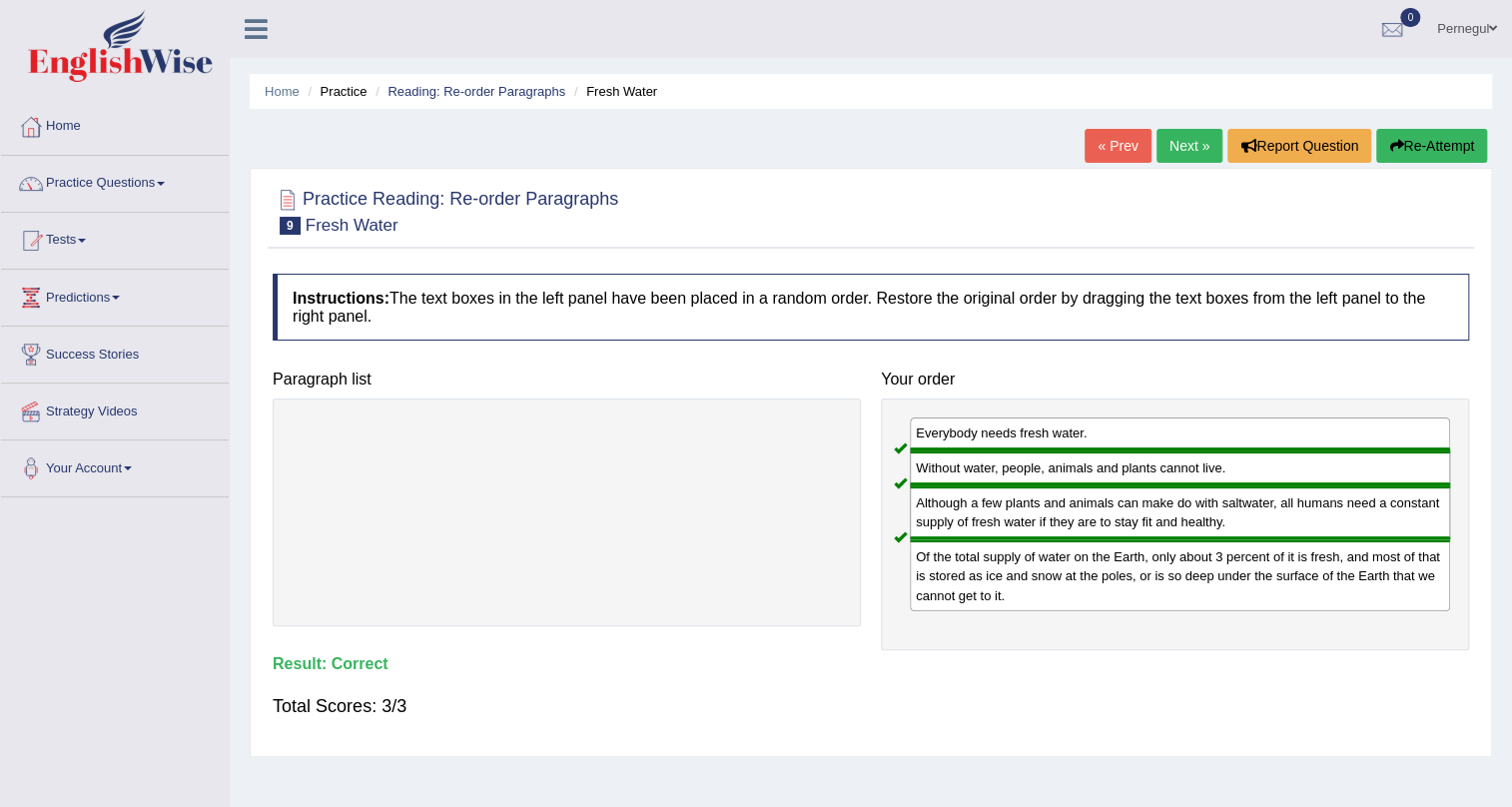 click on "Next »" at bounding box center [1189, 146] 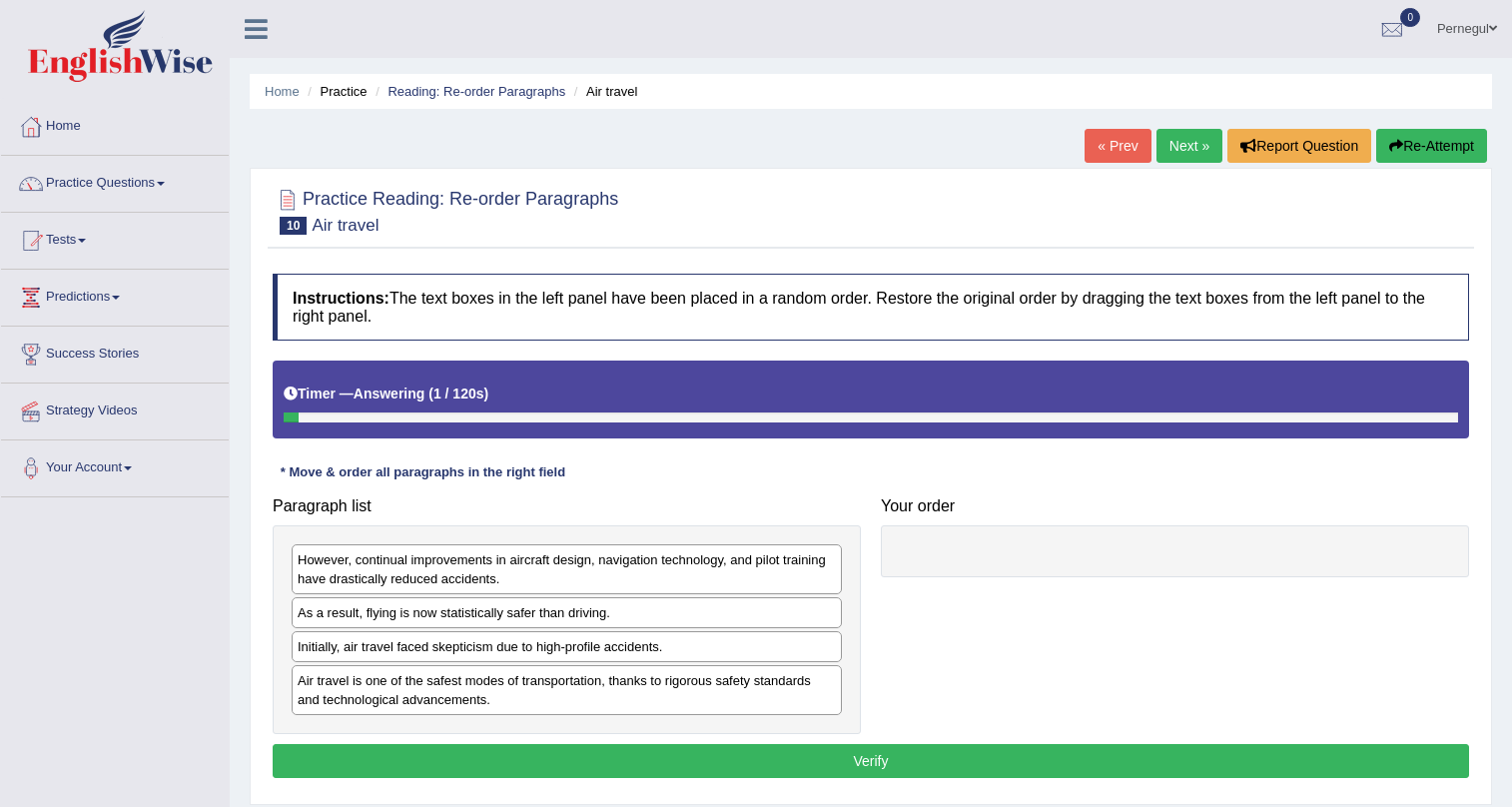 scroll, scrollTop: 181, scrollLeft: 0, axis: vertical 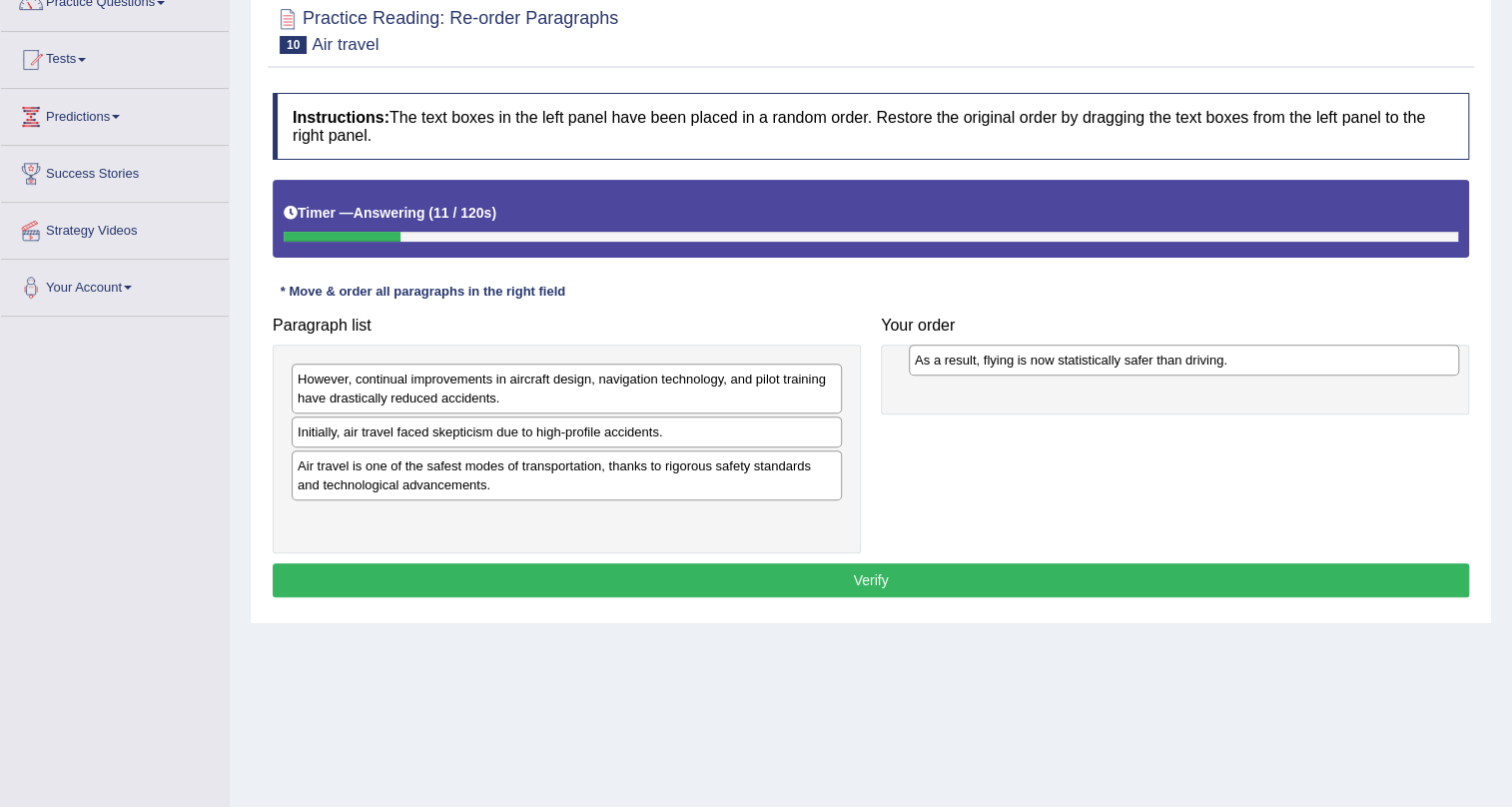 drag, startPoint x: 404, startPoint y: 430, endPoint x: 1022, endPoint y: 360, distance: 621.9518 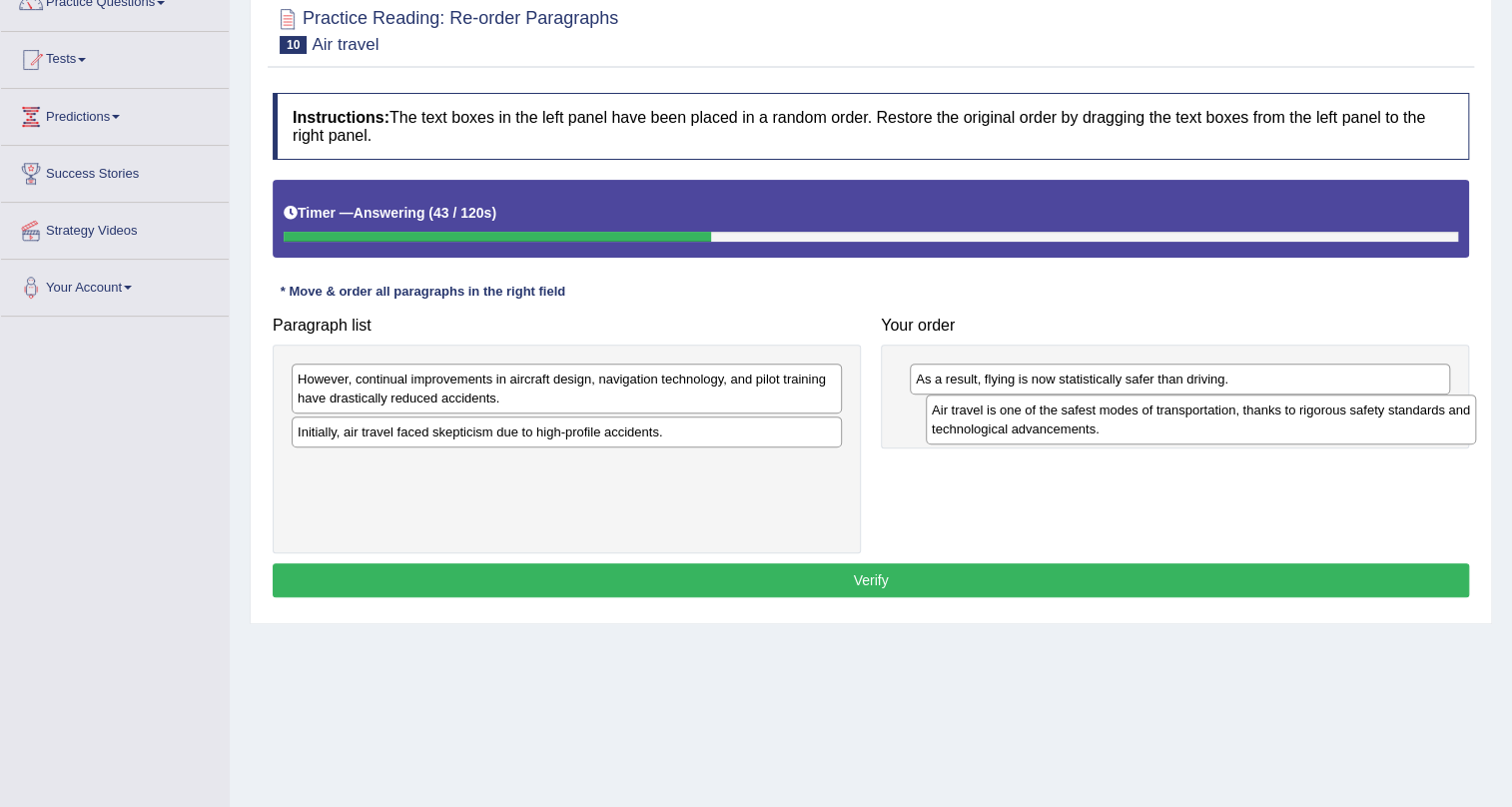 drag, startPoint x: 357, startPoint y: 478, endPoint x: 991, endPoint y: 421, distance: 636.55715 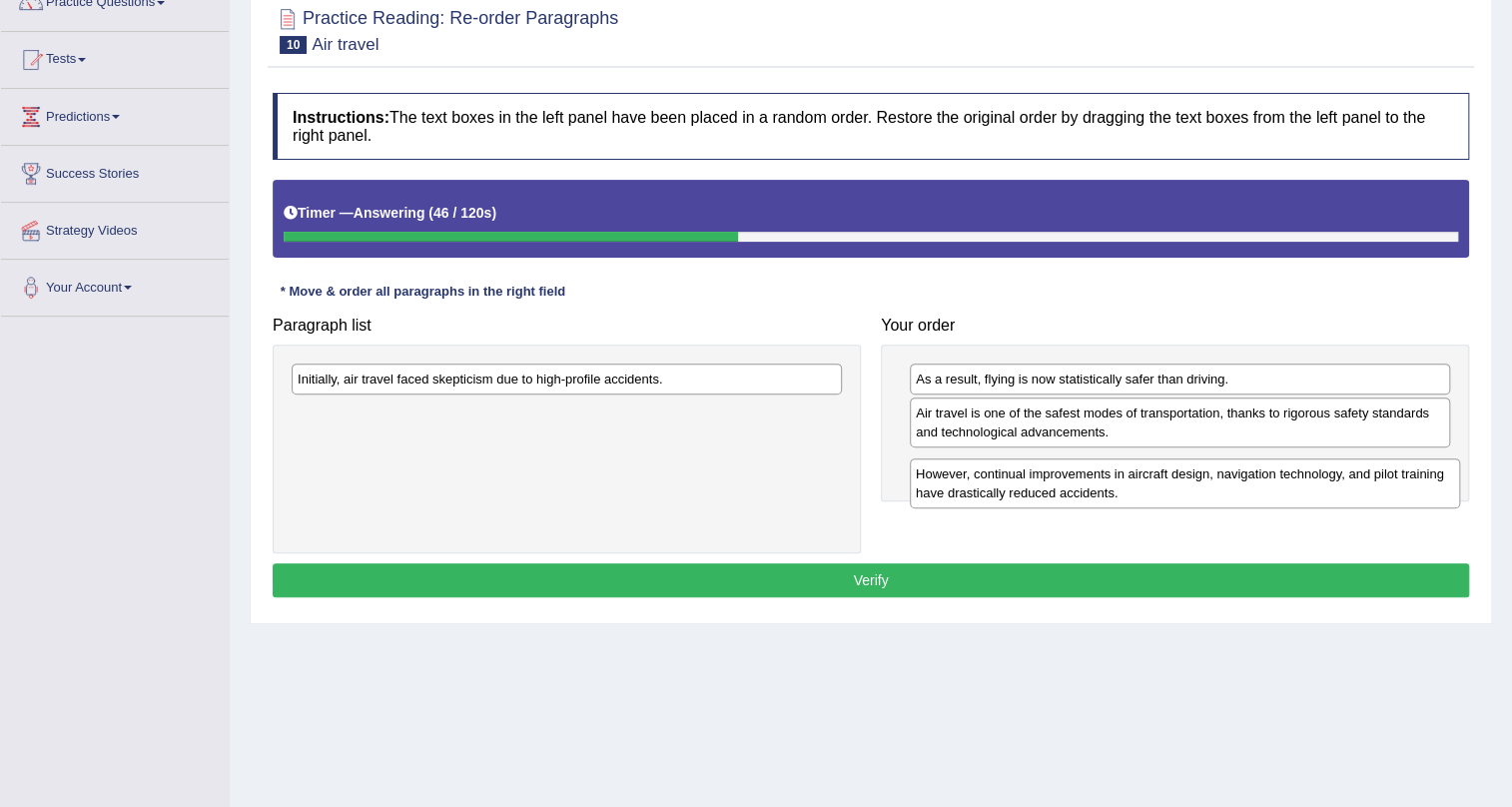 drag, startPoint x: 650, startPoint y: 393, endPoint x: 1268, endPoint y: 488, distance: 625.3 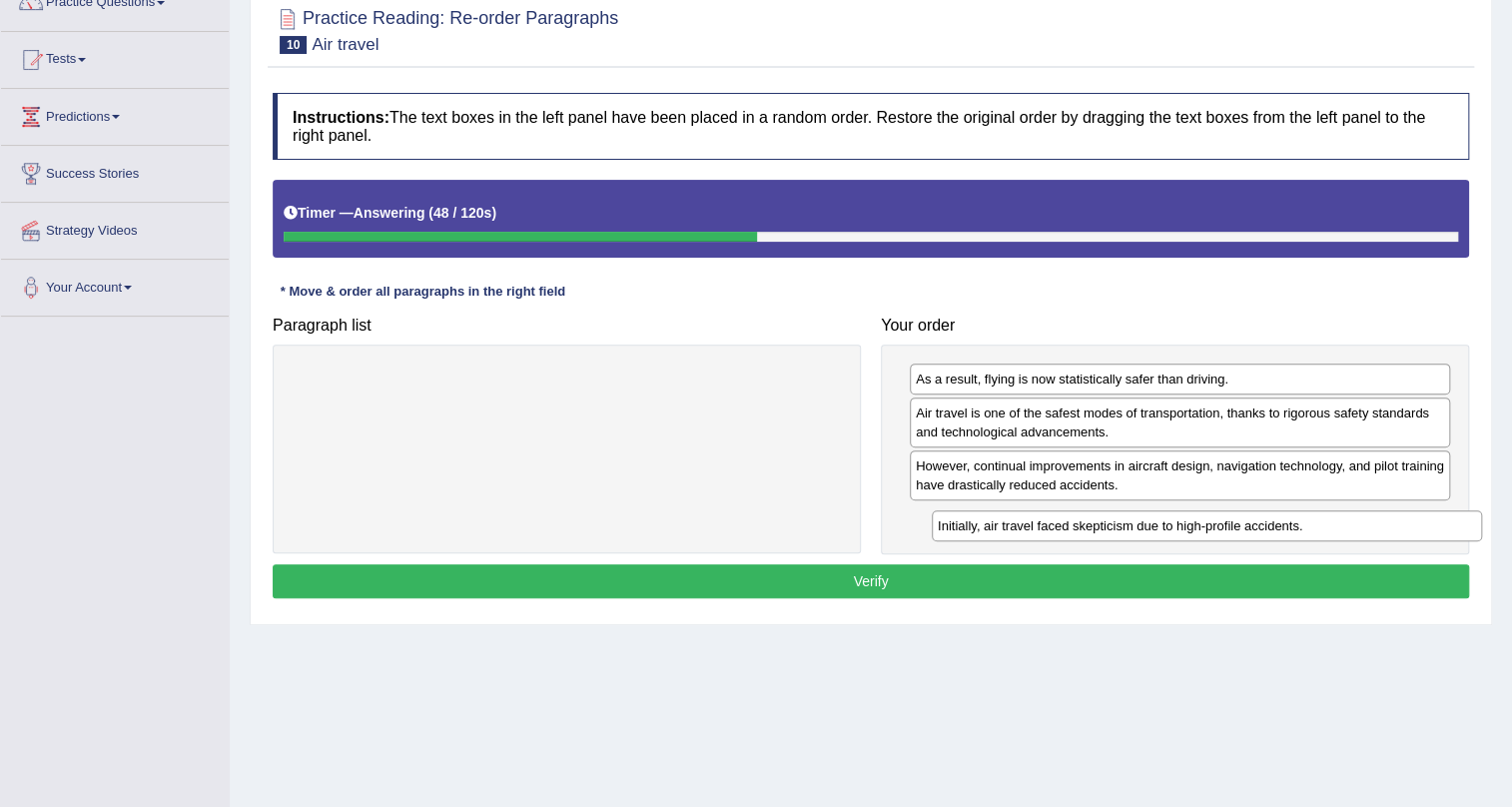 drag, startPoint x: 558, startPoint y: 367, endPoint x: 1198, endPoint y: 513, distance: 656.4419 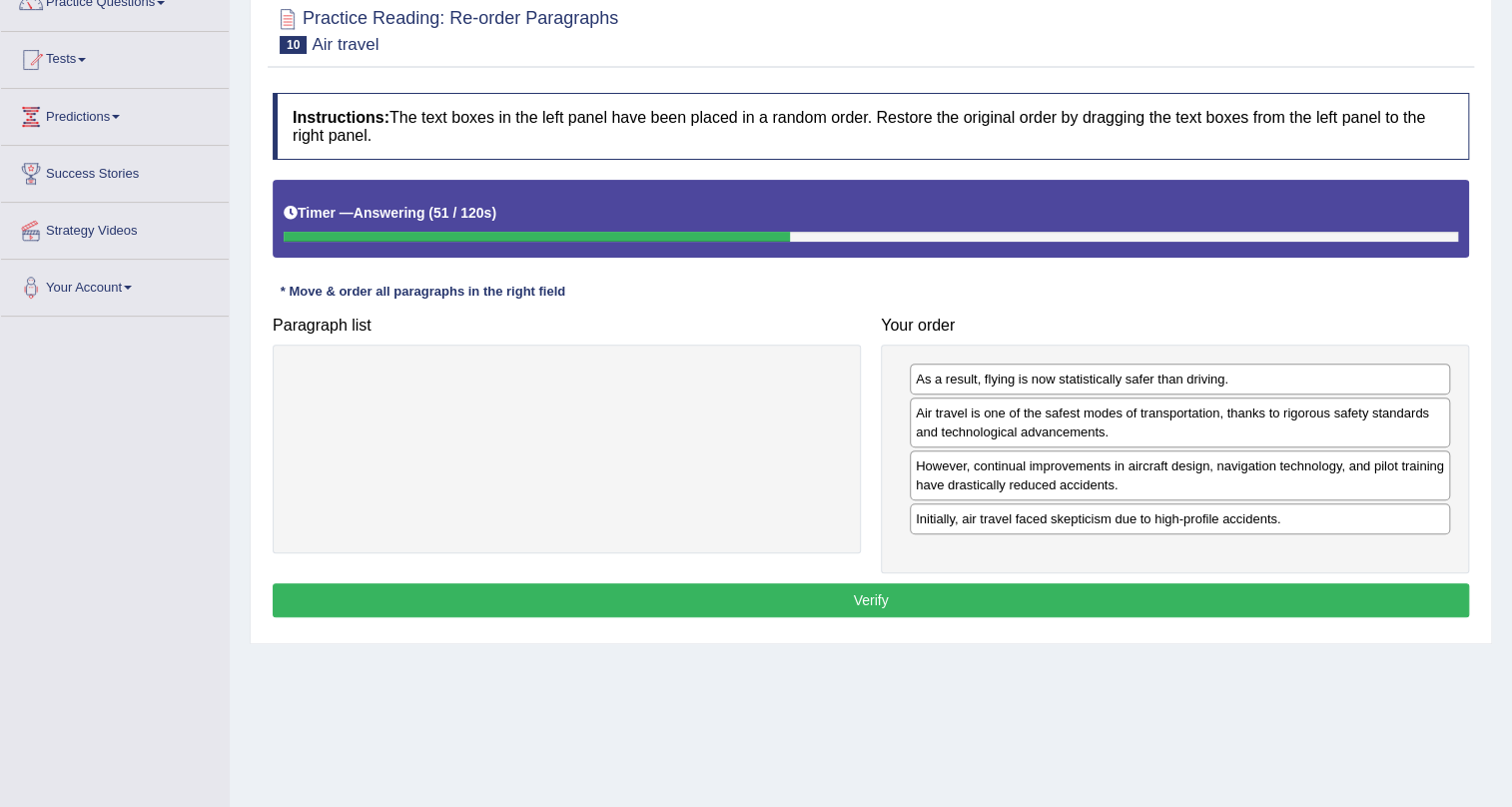 click on "Verify" at bounding box center (871, 600) 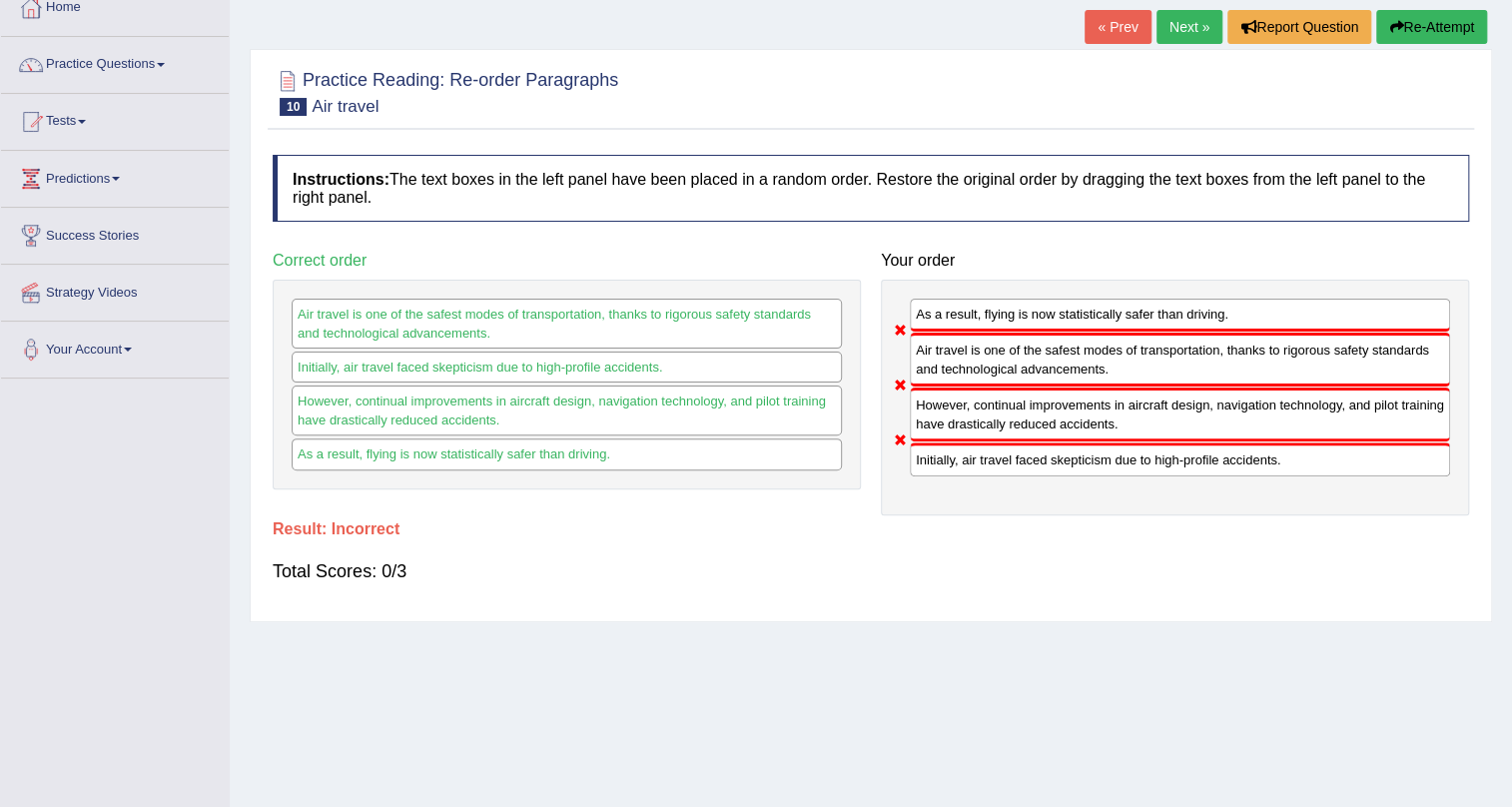 scroll, scrollTop: 0, scrollLeft: 0, axis: both 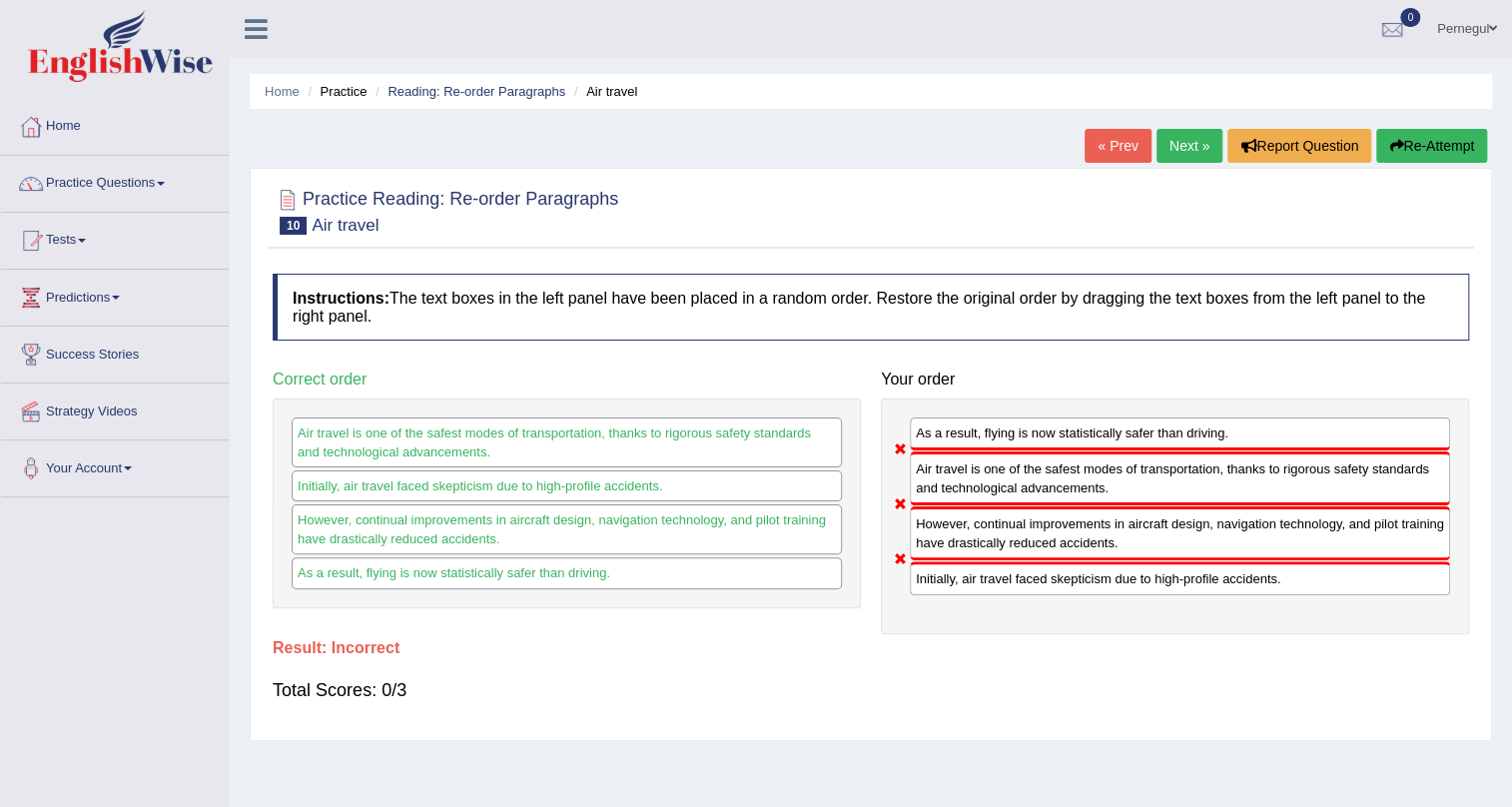 click on "Re-Attempt" at bounding box center (1431, 146) 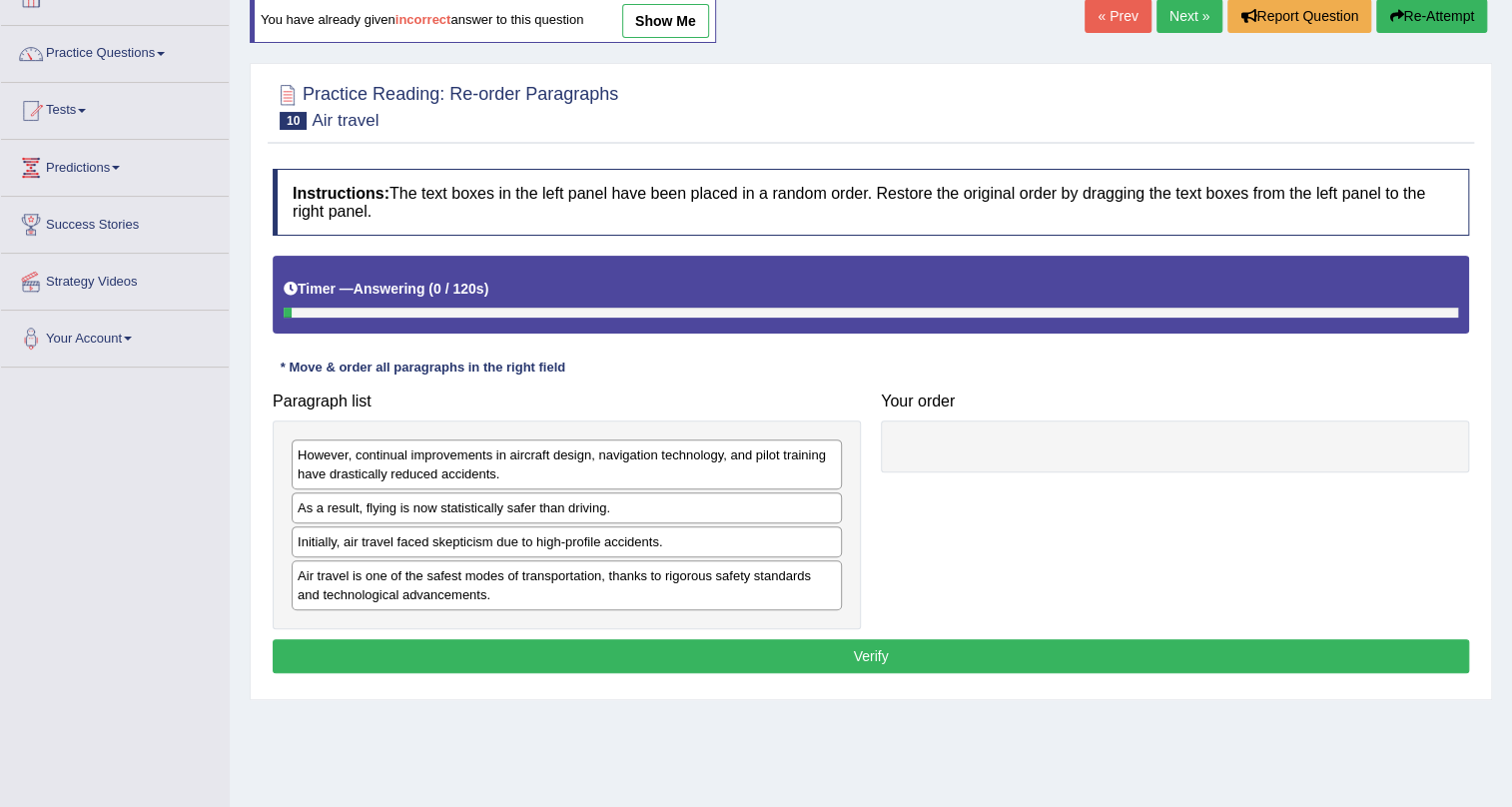 scroll, scrollTop: 0, scrollLeft: 0, axis: both 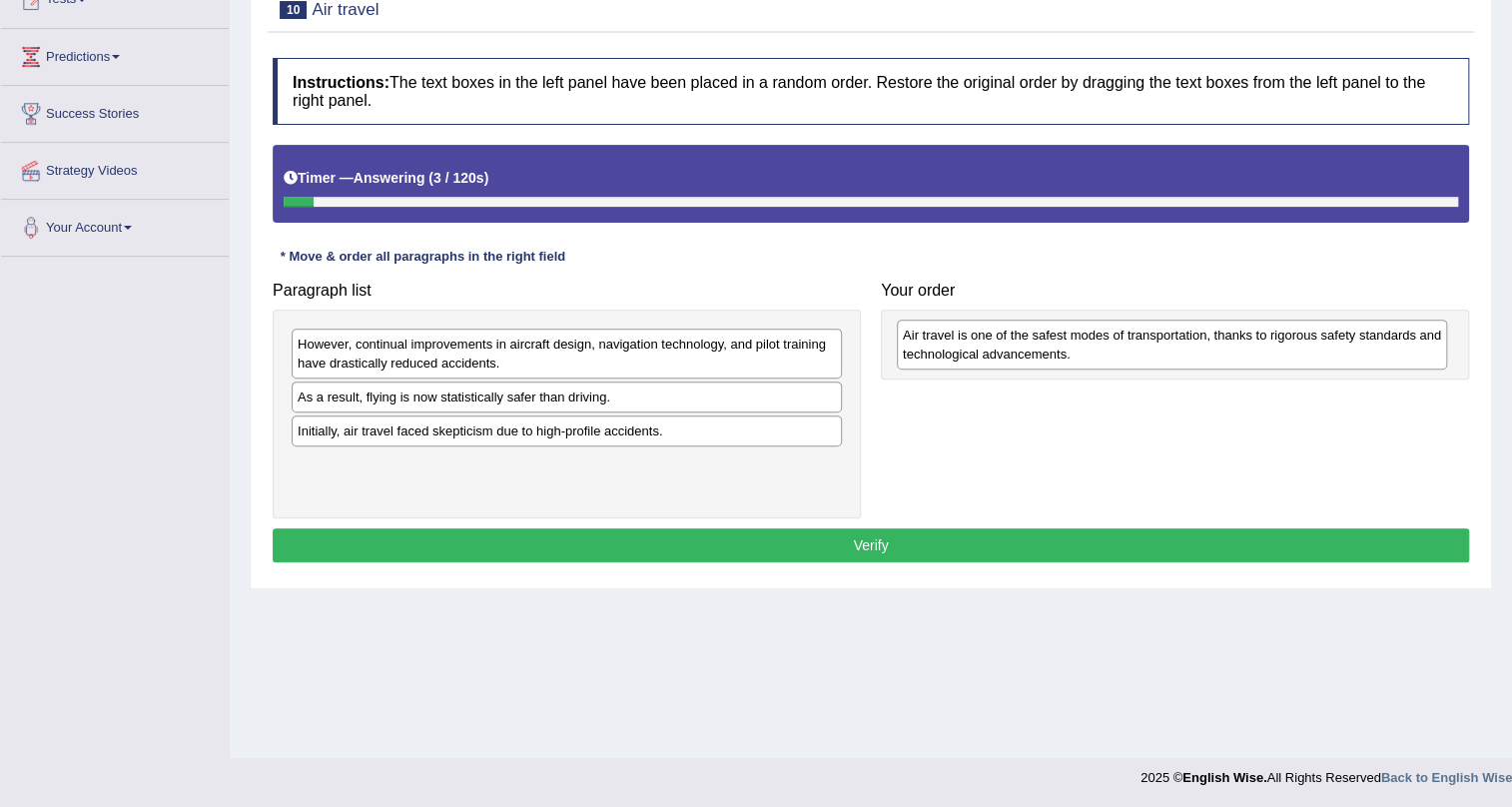 drag, startPoint x: 473, startPoint y: 487, endPoint x: 1079, endPoint y: 347, distance: 621.96141 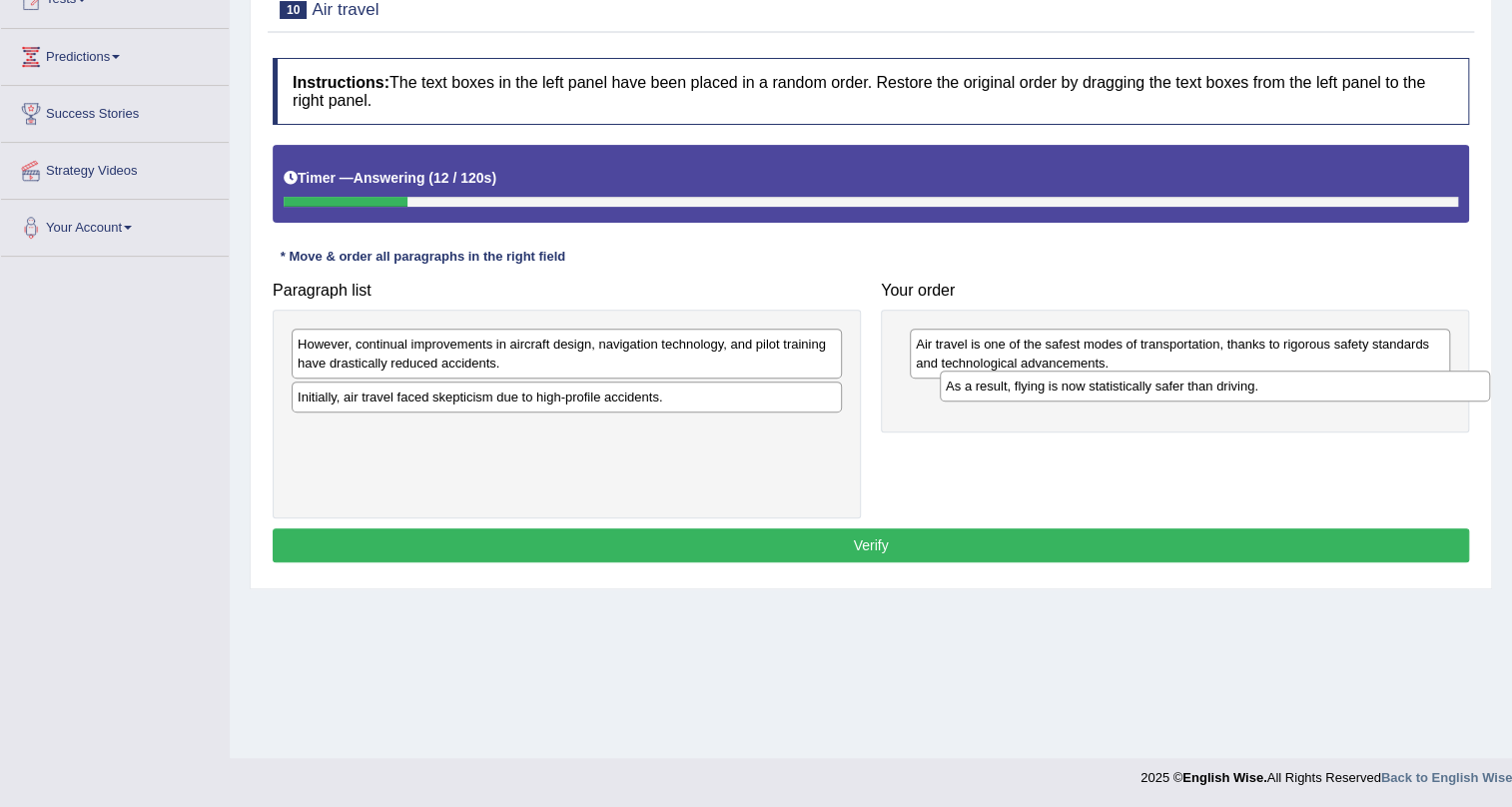 drag, startPoint x: 438, startPoint y: 400, endPoint x: 1087, endPoint y: 389, distance: 649.0932 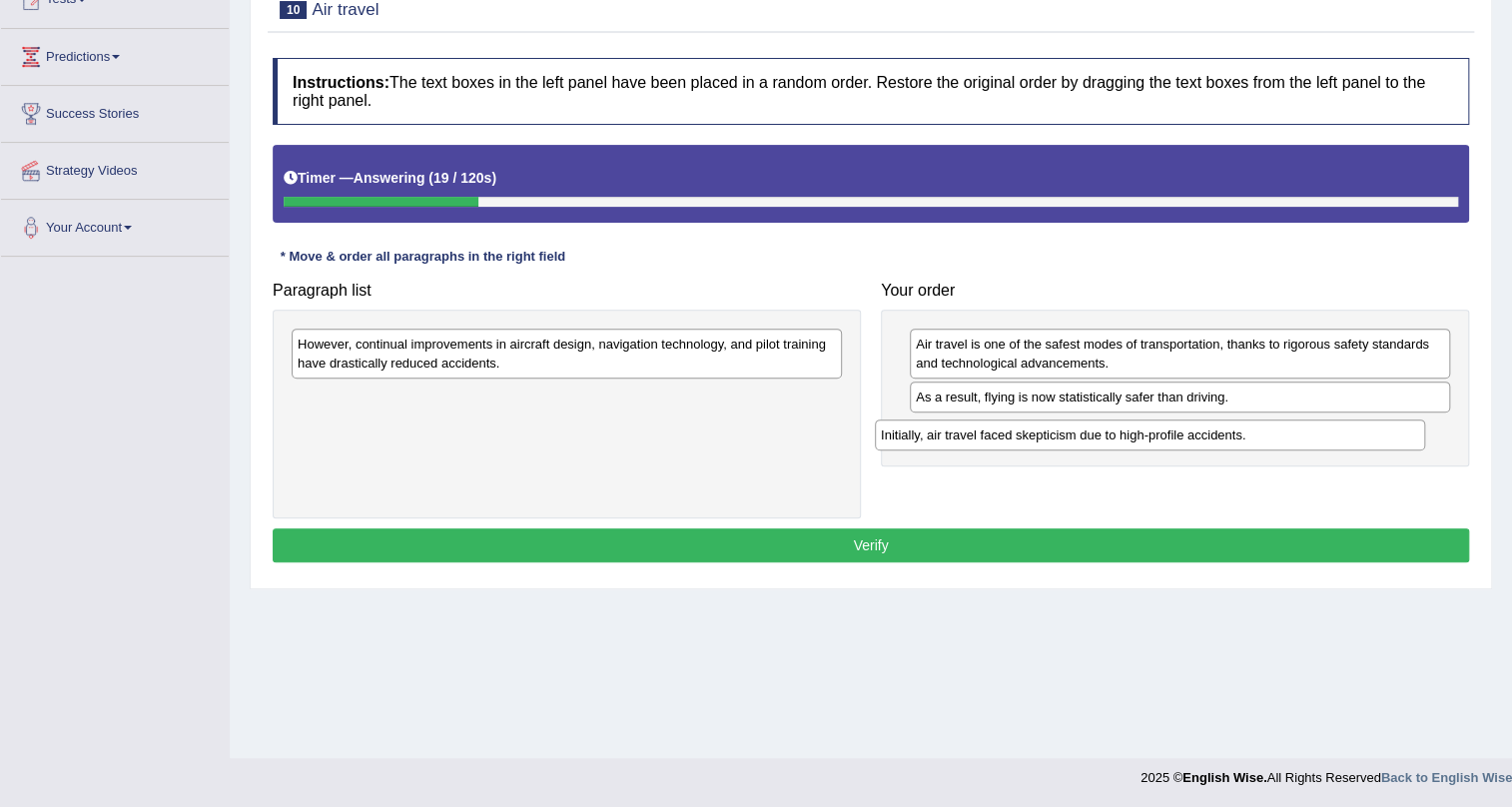 drag, startPoint x: 485, startPoint y: 400, endPoint x: 1069, endPoint y: 438, distance: 585.235 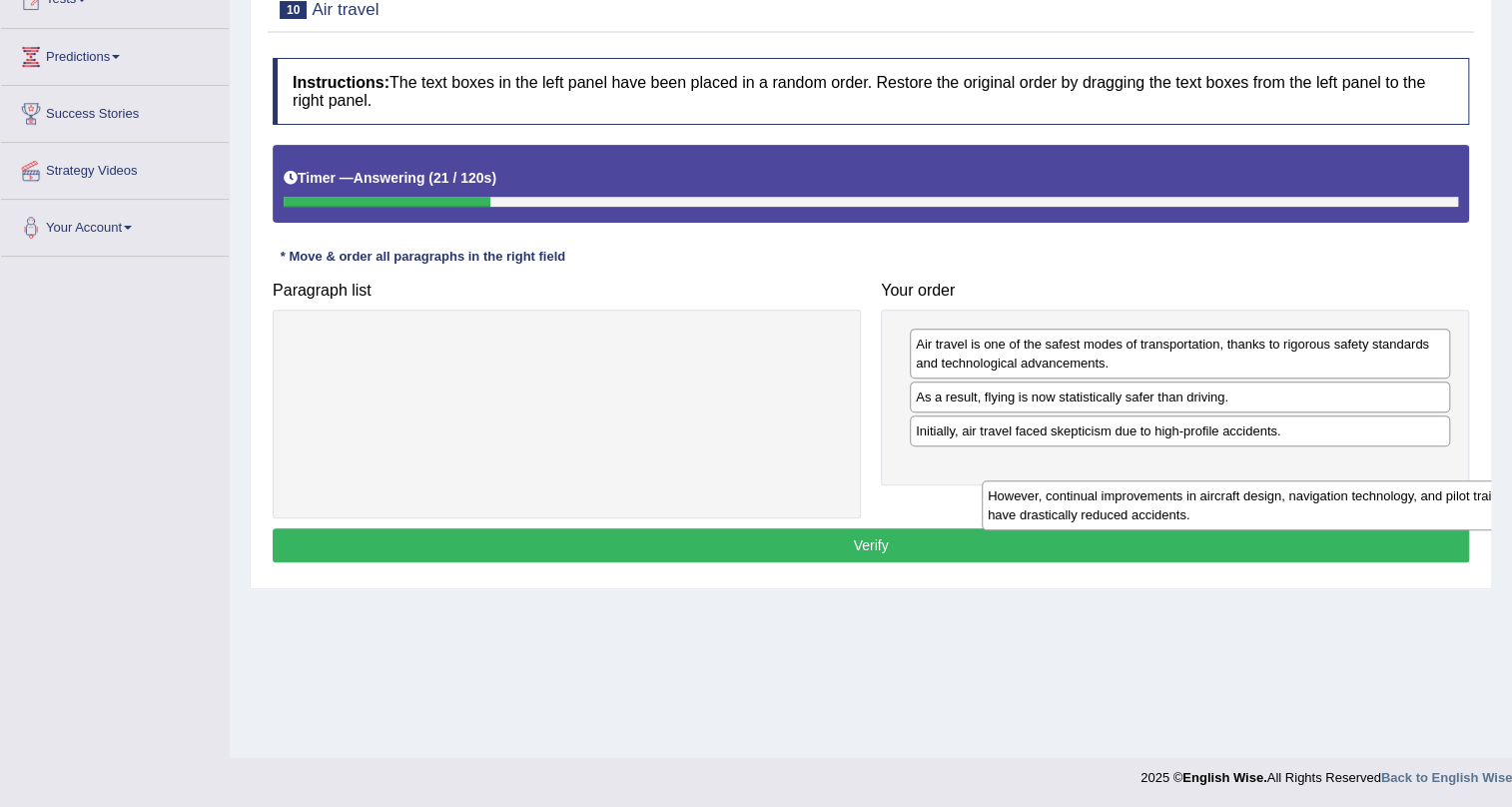 drag, startPoint x: 669, startPoint y: 347, endPoint x: 1361, endPoint y: 498, distance: 708.28314 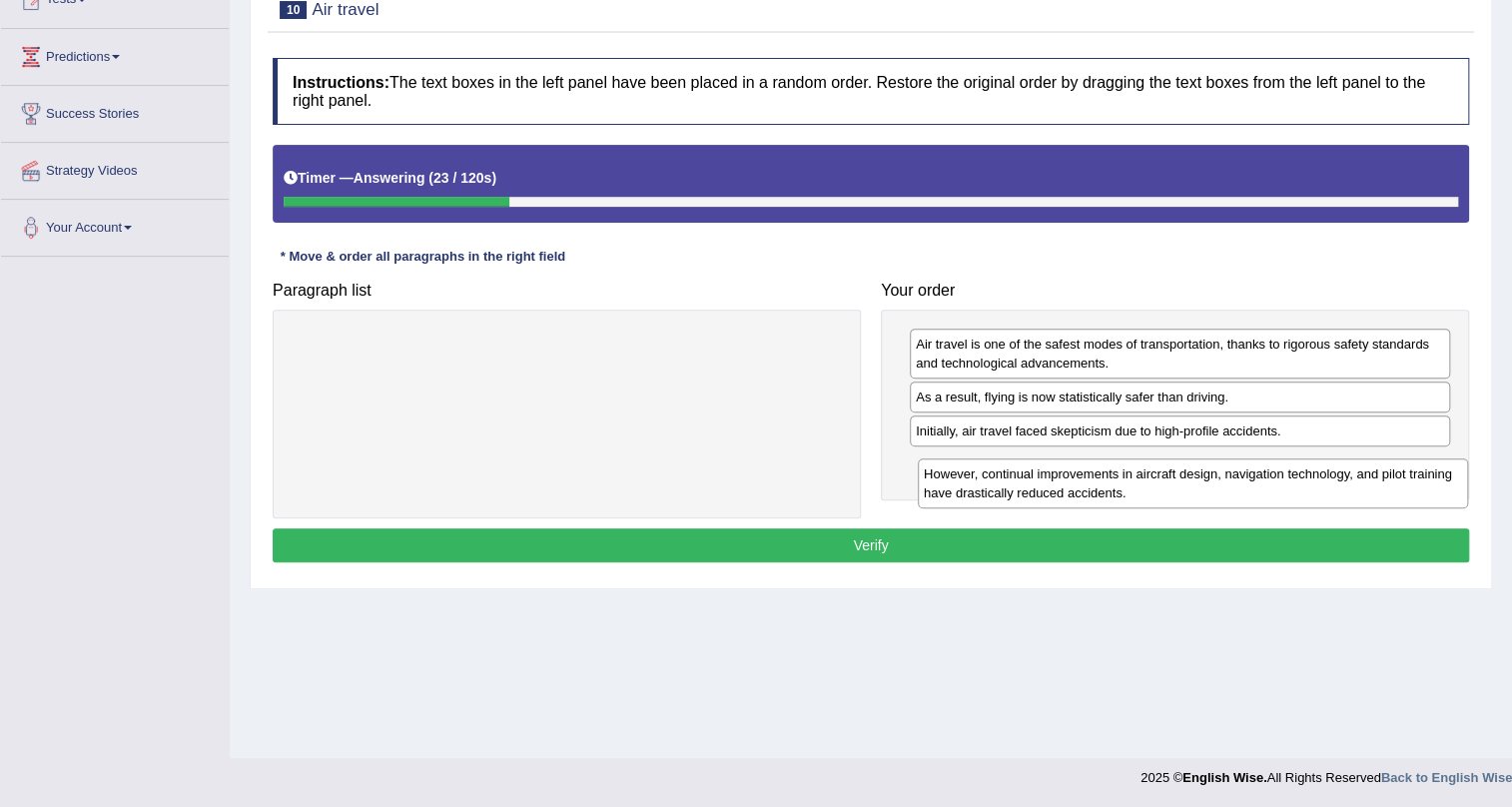 drag, startPoint x: 540, startPoint y: 341, endPoint x: 1166, endPoint y: 470, distance: 639.1533 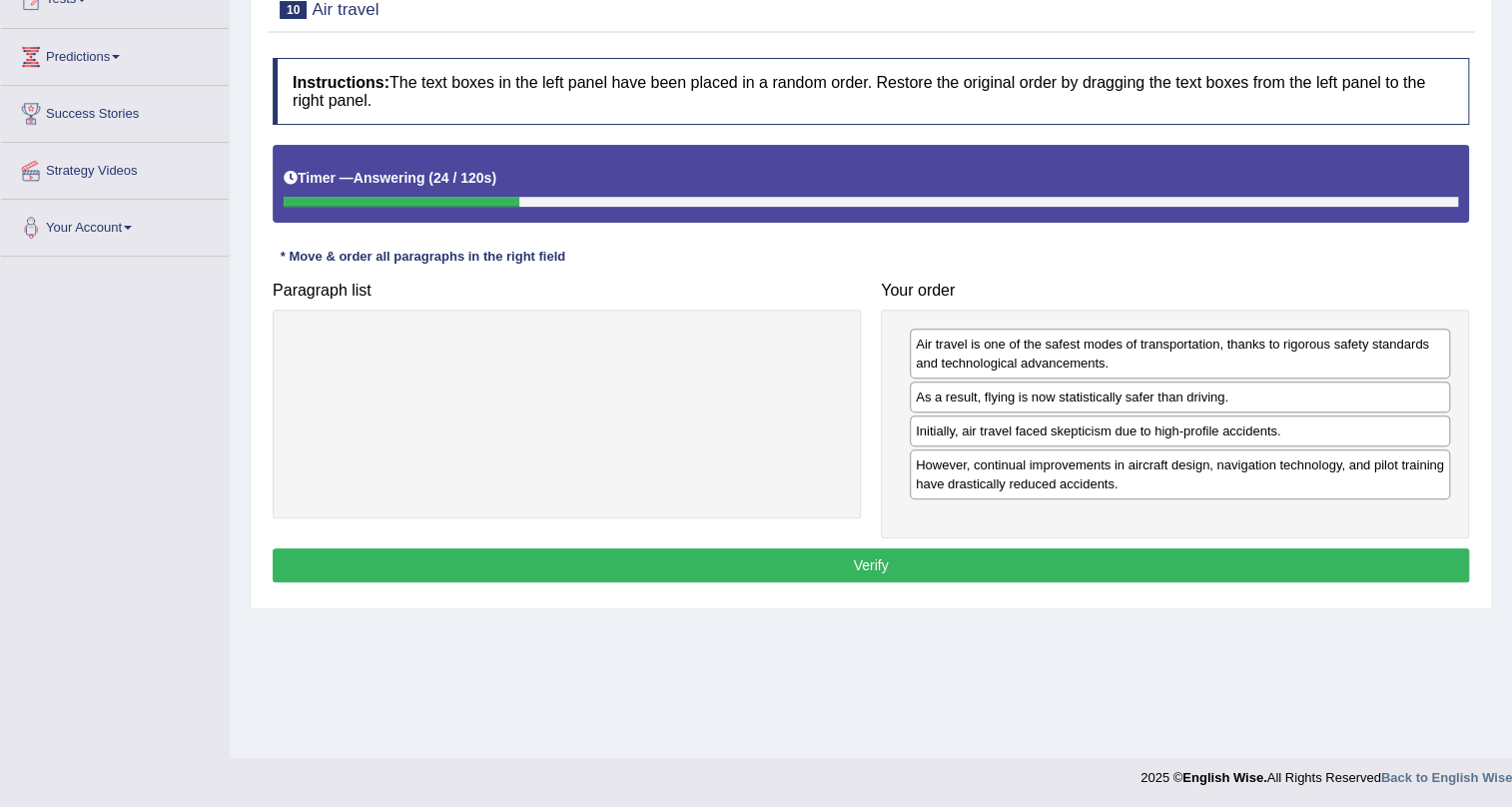 click on "Verify" at bounding box center (871, 565) 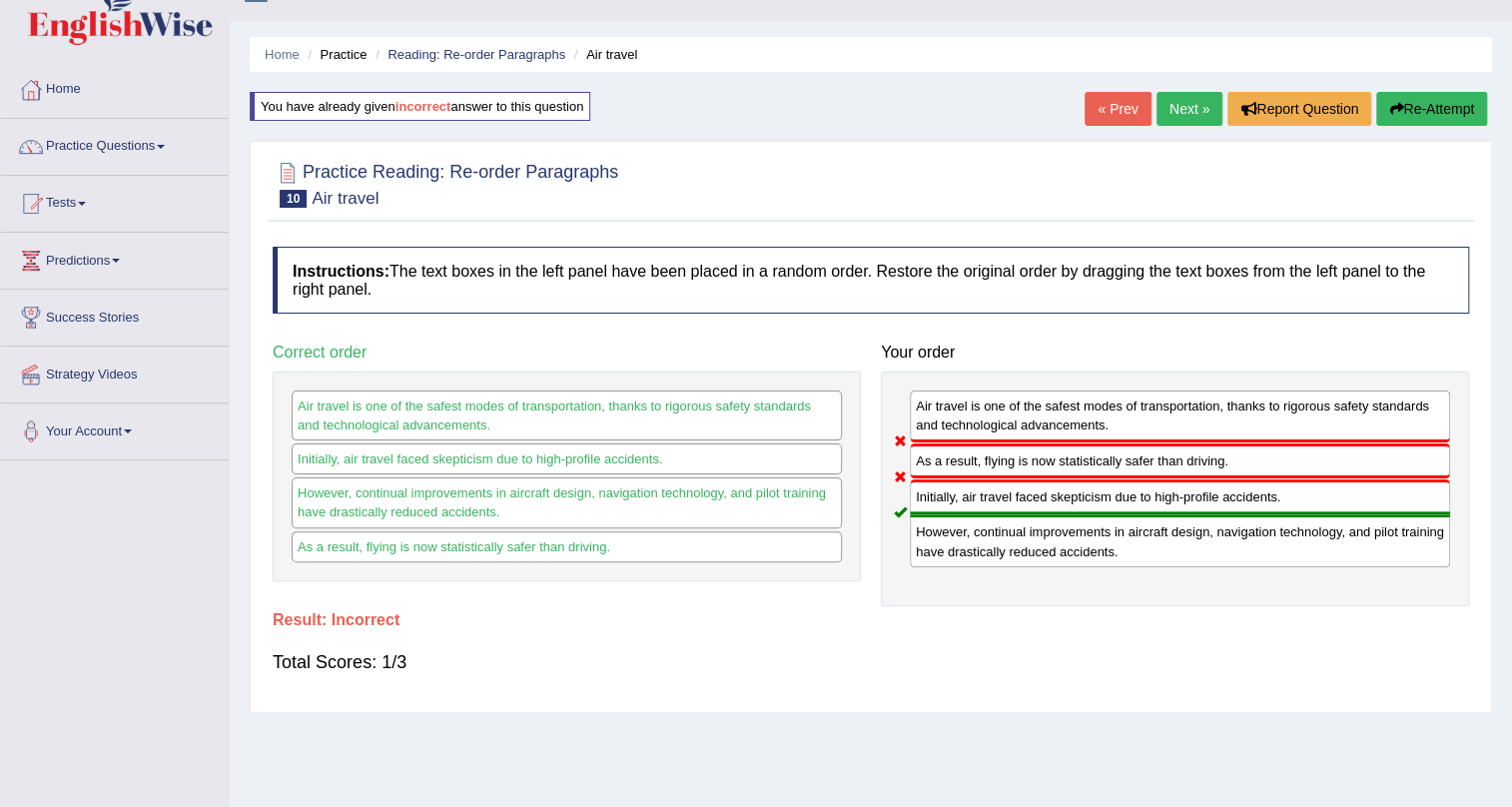 scroll, scrollTop: 0, scrollLeft: 0, axis: both 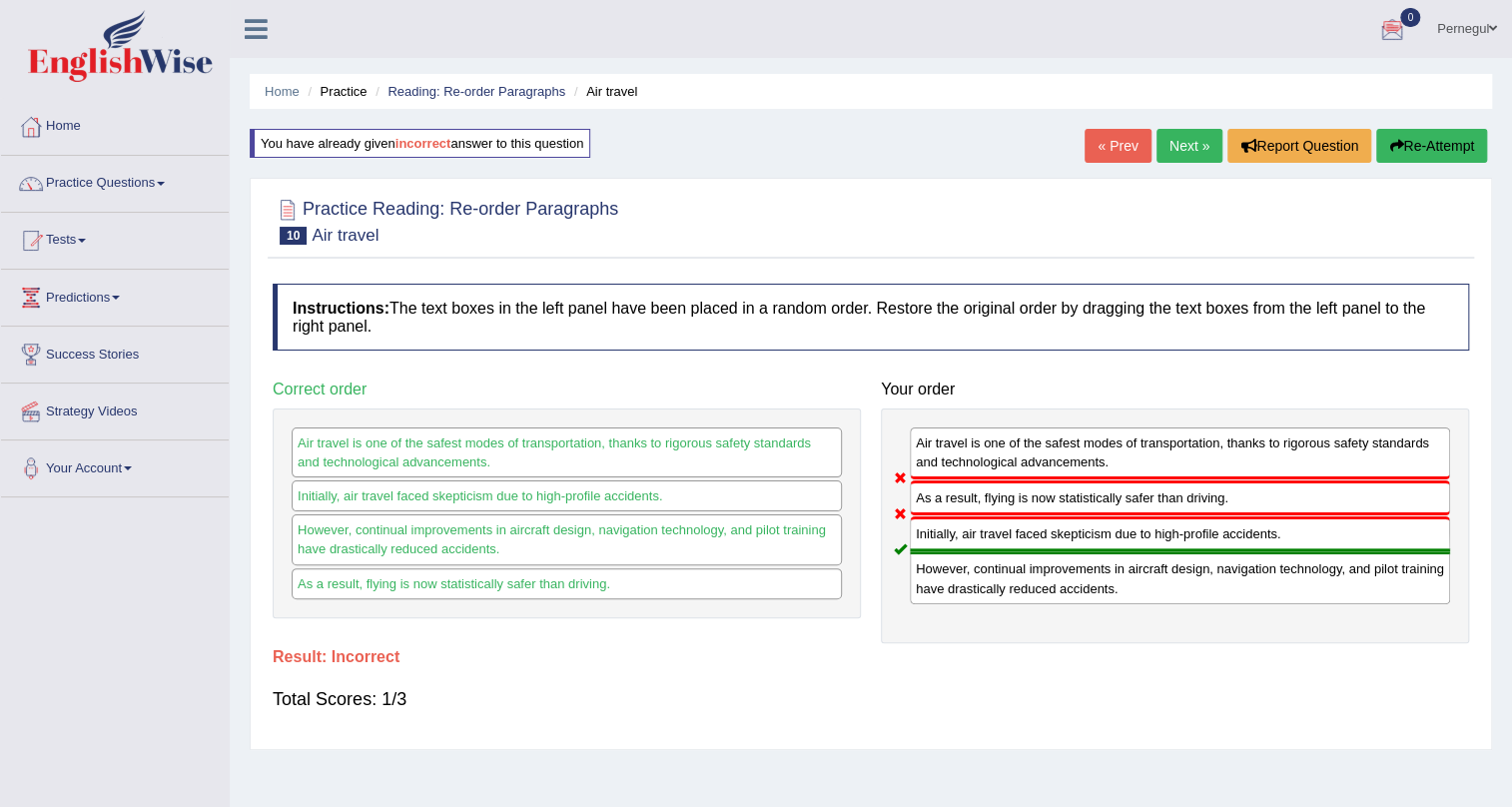 click on "Re-Attempt" at bounding box center [1431, 146] 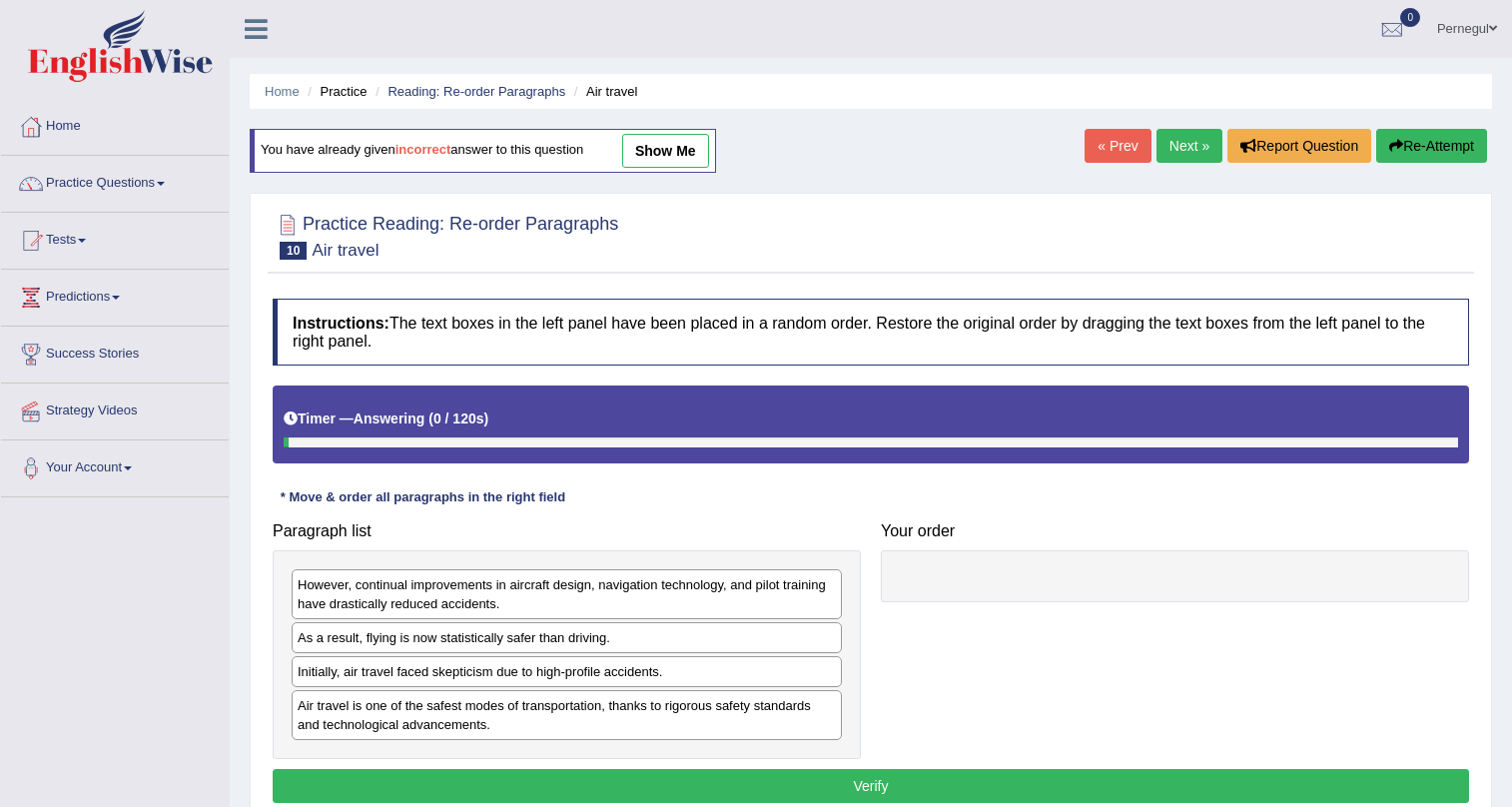 scroll, scrollTop: 0, scrollLeft: 0, axis: both 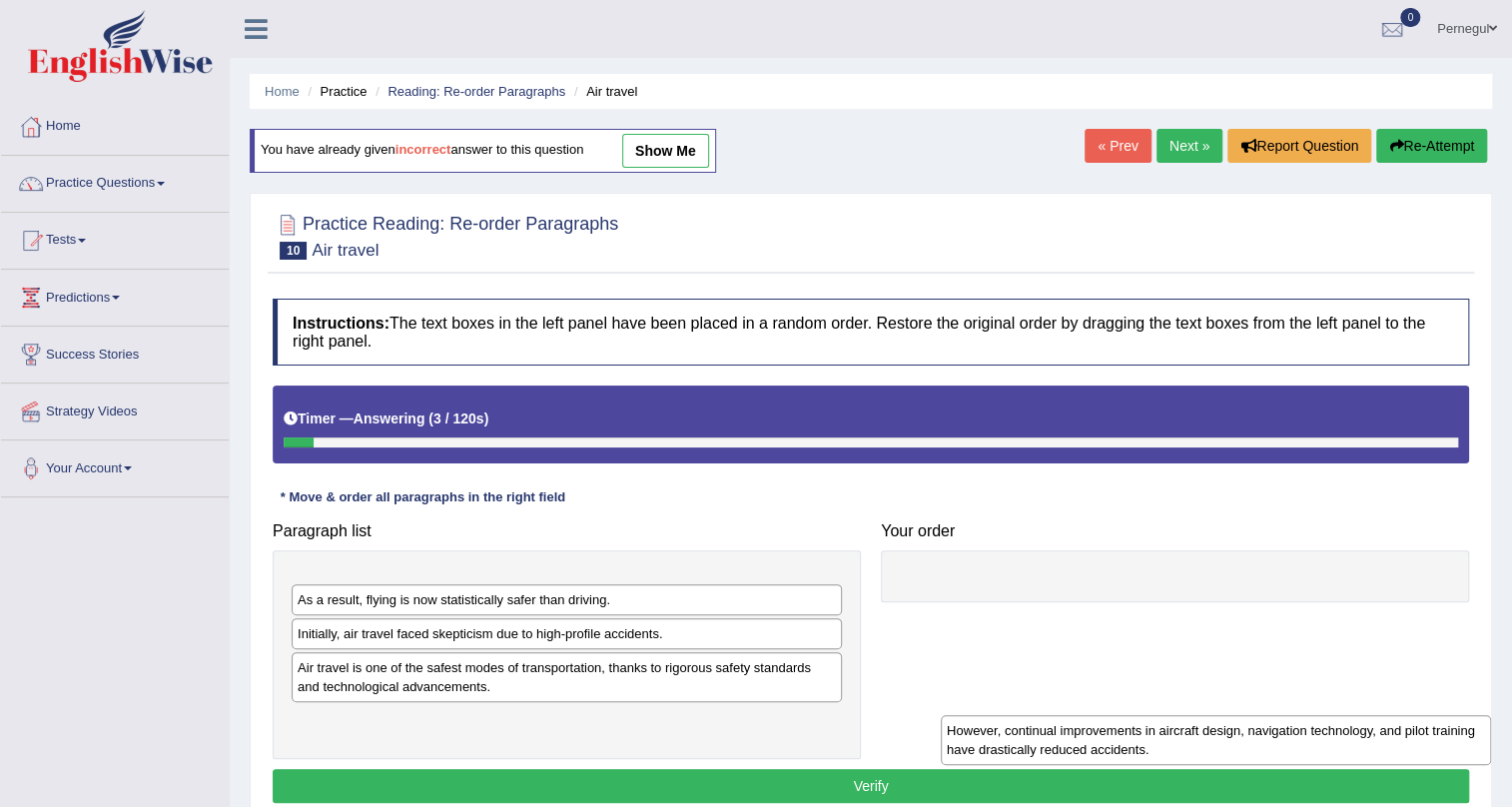 drag, startPoint x: 509, startPoint y: 588, endPoint x: 1158, endPoint y: 734, distance: 665.2195 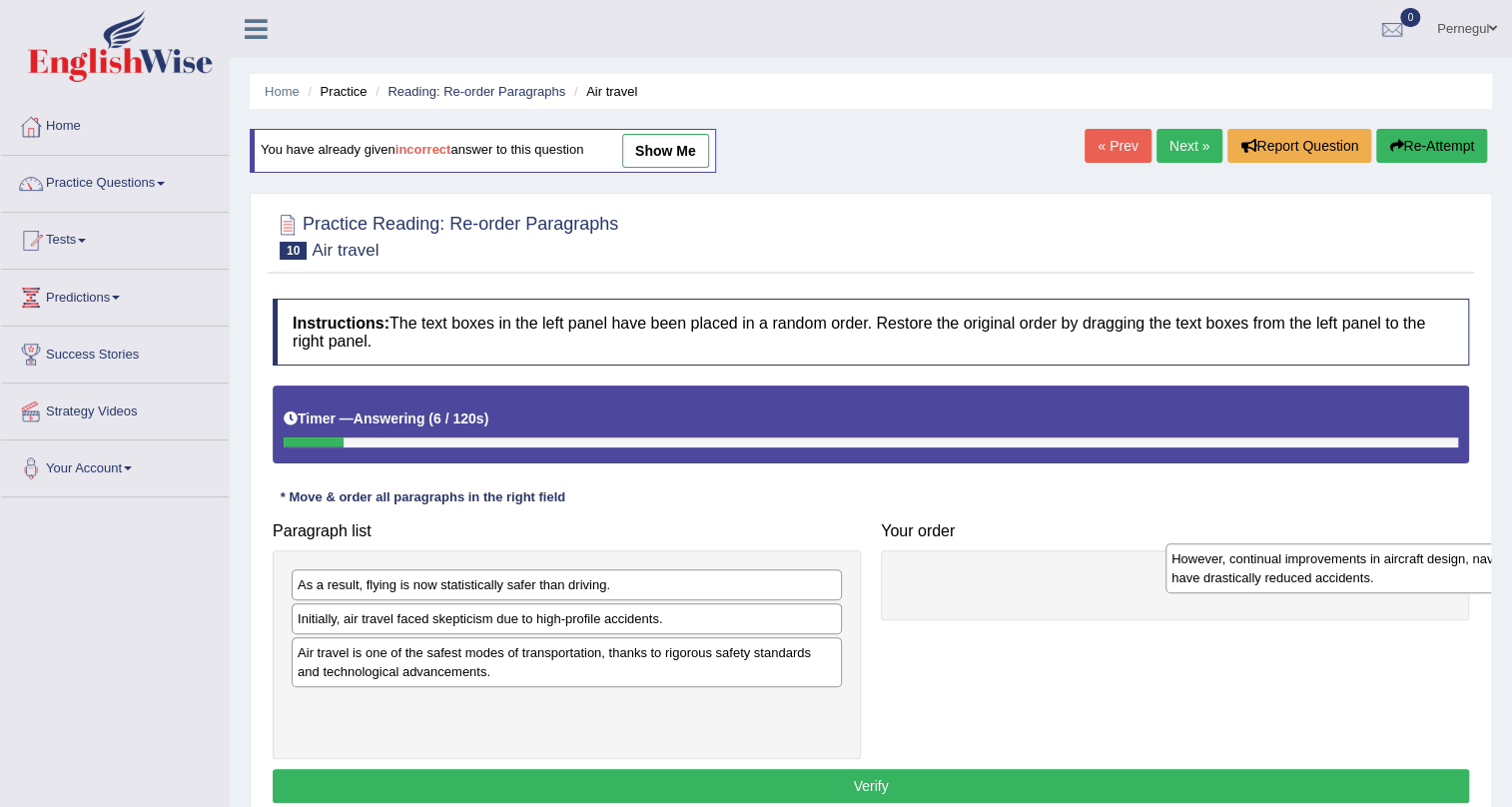 drag, startPoint x: 348, startPoint y: 576, endPoint x: 1221, endPoint y: 550, distance: 873.3871 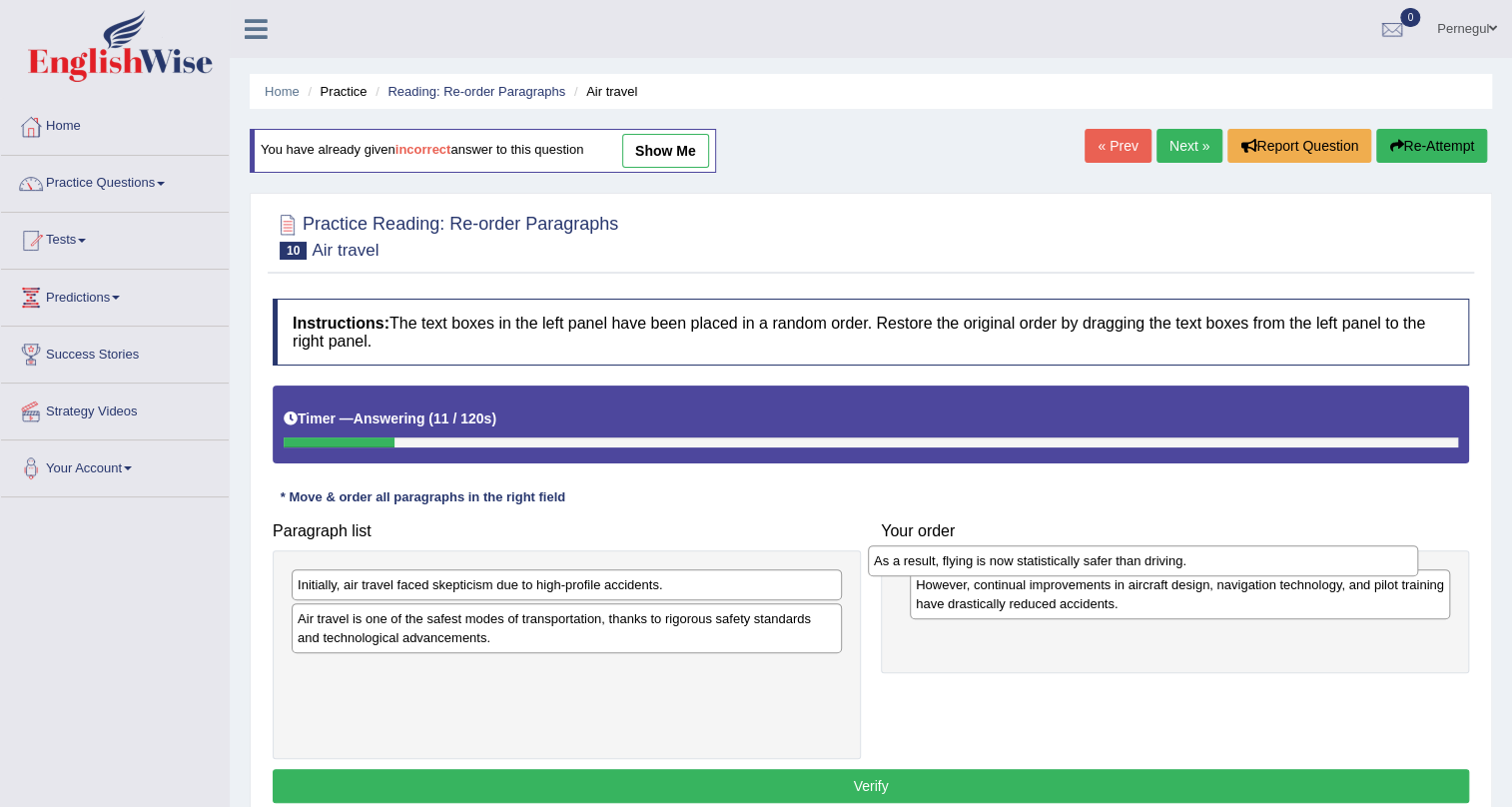 drag, startPoint x: 400, startPoint y: 587, endPoint x: 977, endPoint y: 563, distance: 577.4989 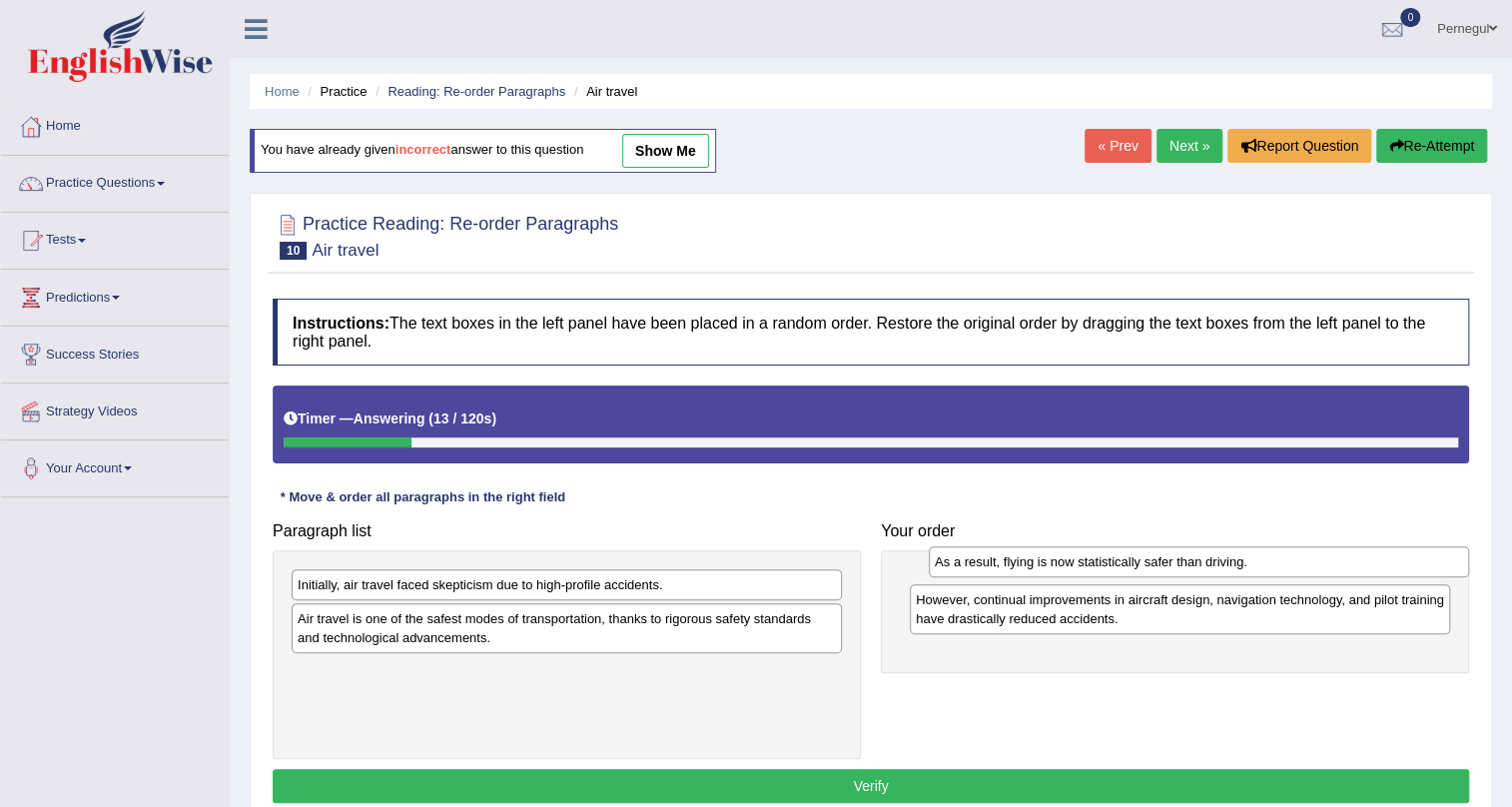 drag, startPoint x: 979, startPoint y: 640, endPoint x: 998, endPoint y: 564, distance: 78.339007 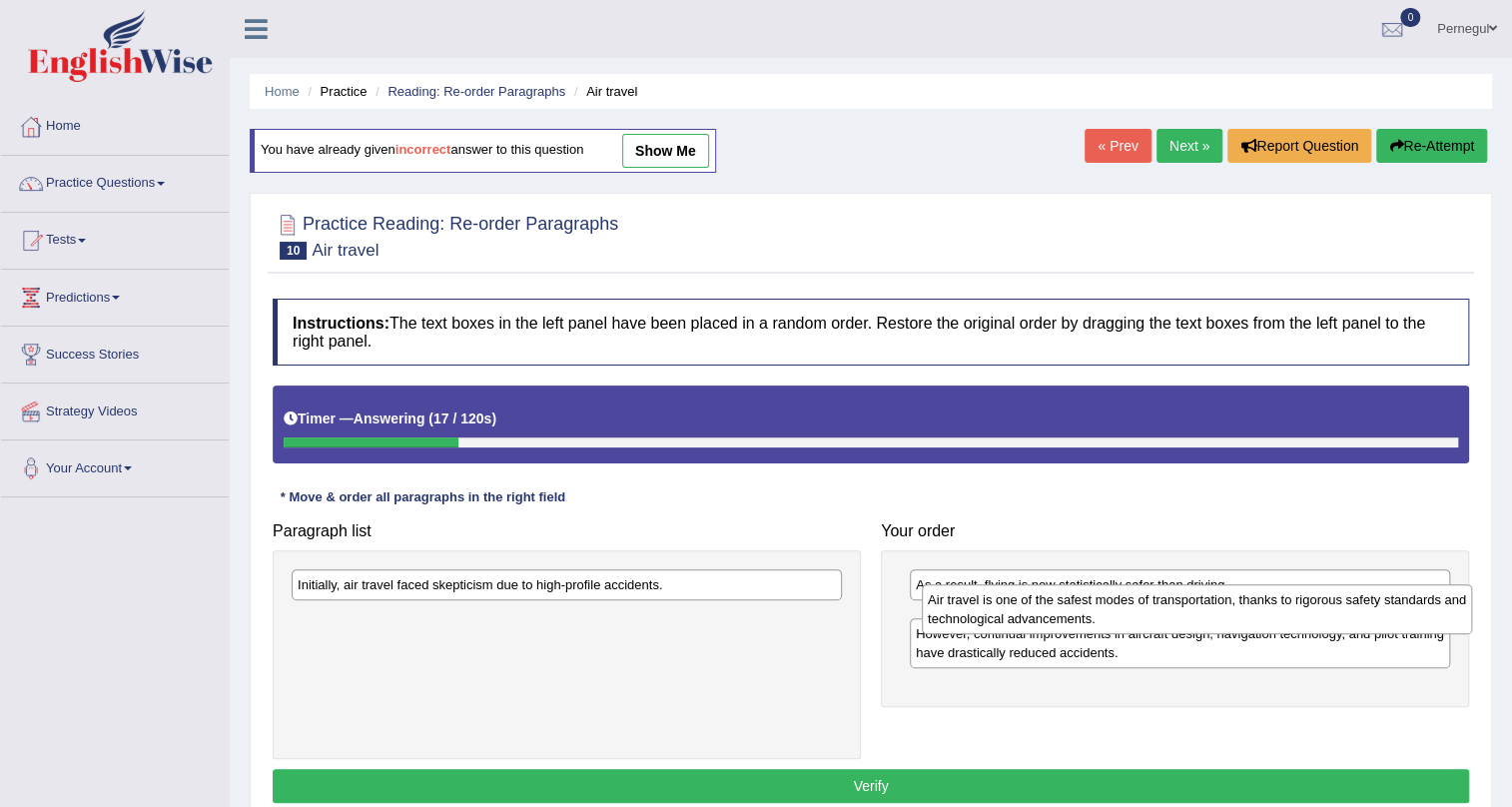 drag, startPoint x: 328, startPoint y: 631, endPoint x: 958, endPoint y: 612, distance: 630.286 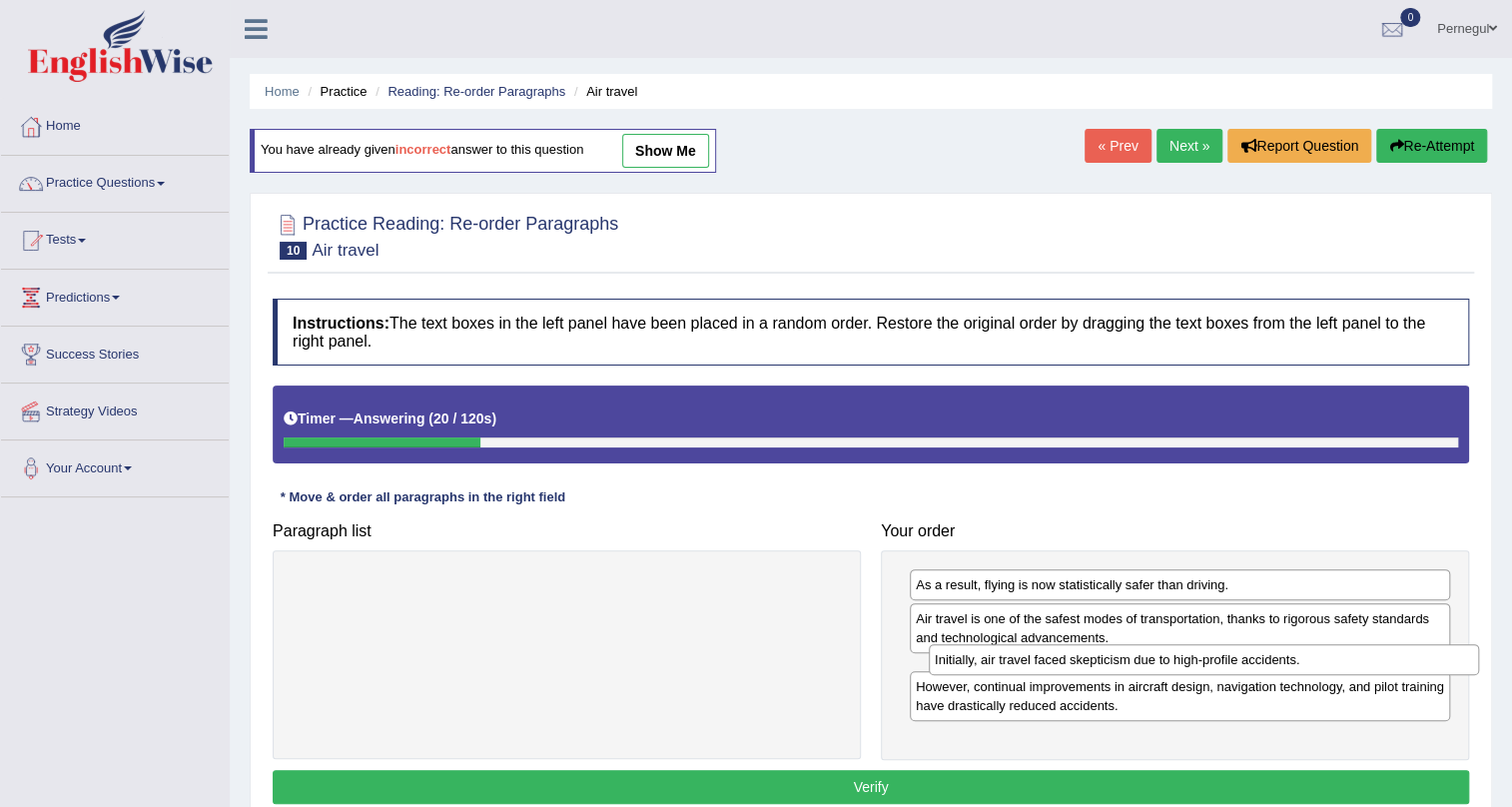 drag, startPoint x: 912, startPoint y: 601, endPoint x: 1333, endPoint y: 663, distance: 425.54083 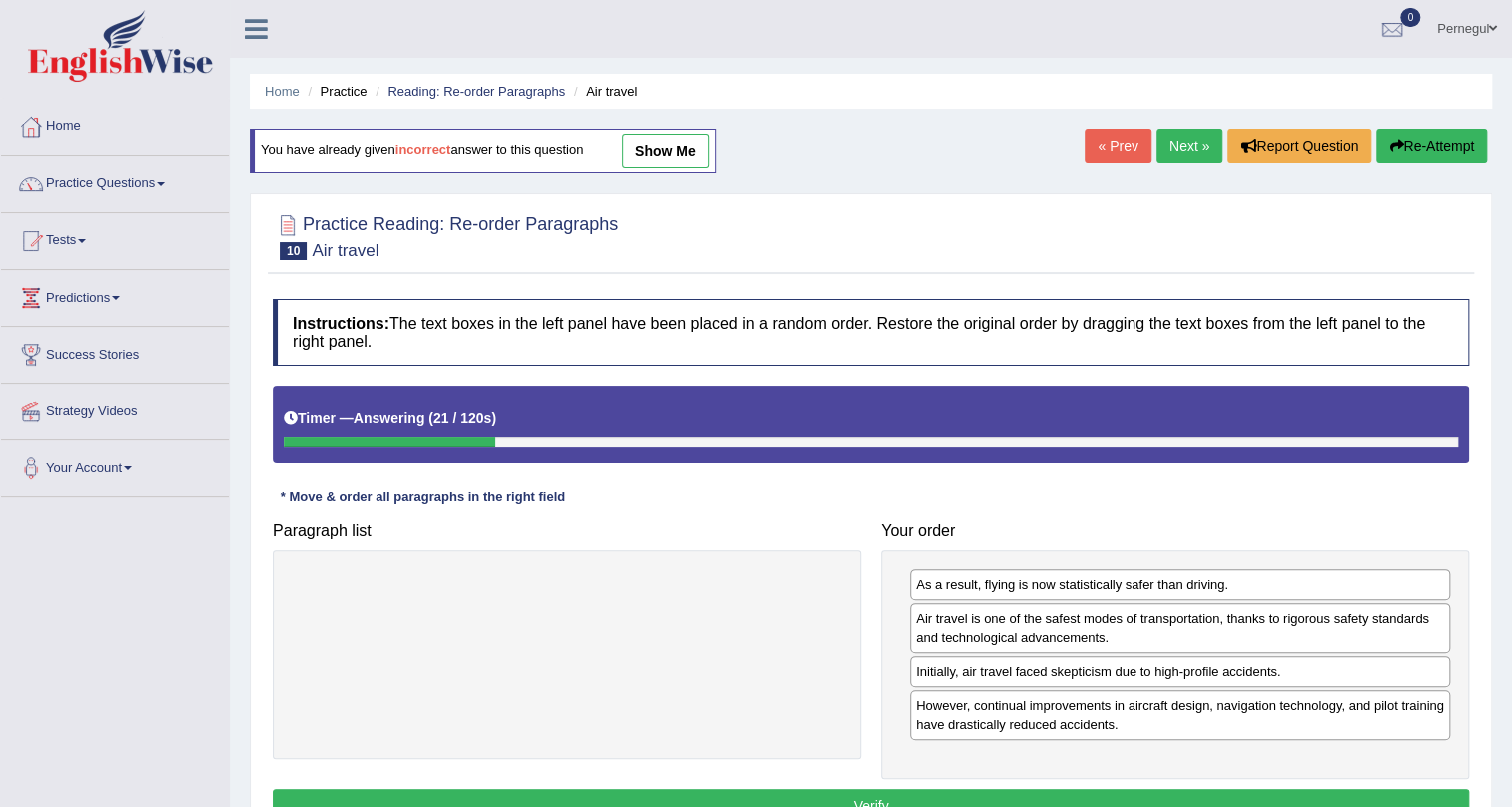 click on "Verify" at bounding box center [871, 806] 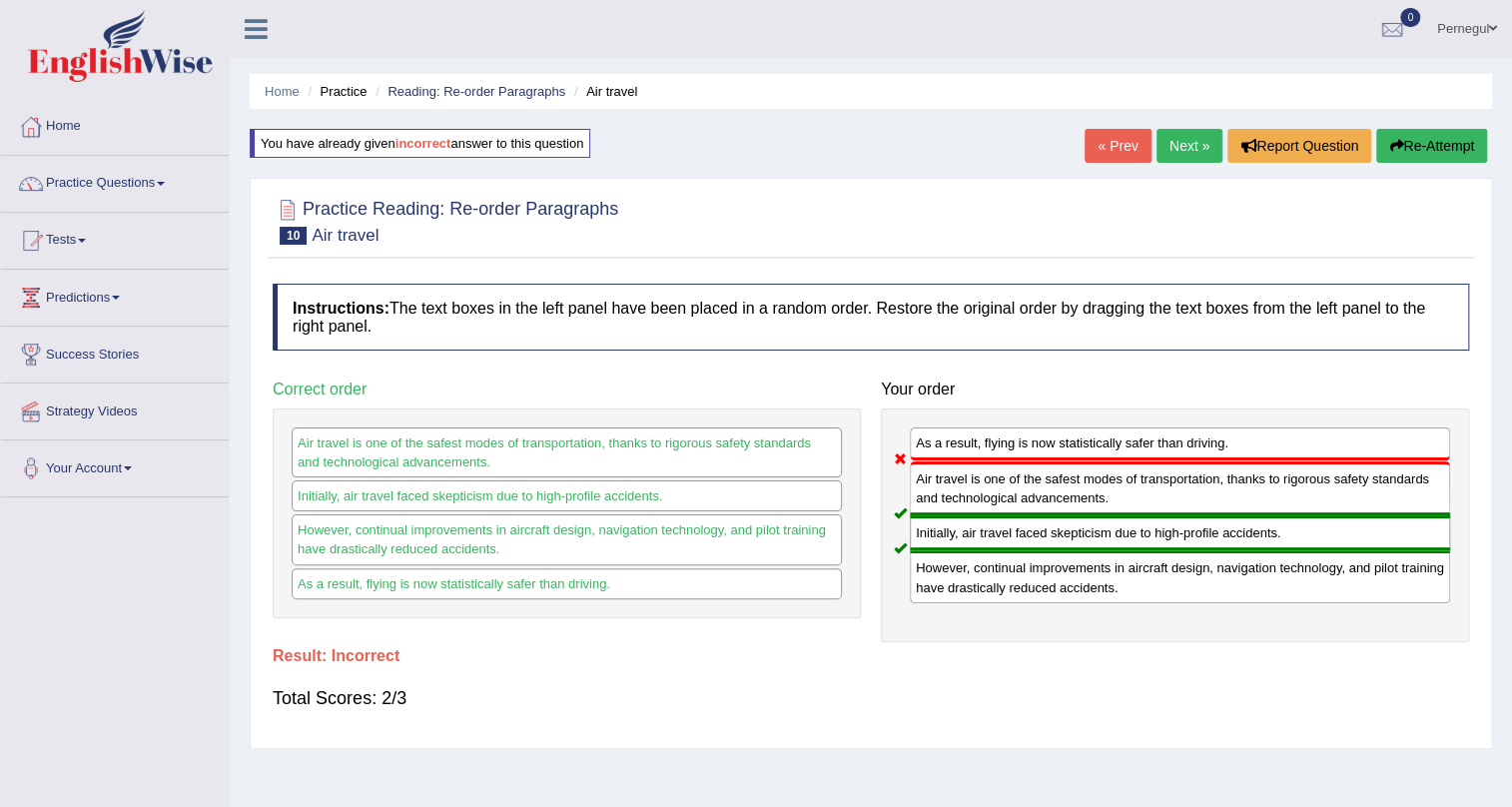 scroll, scrollTop: 90, scrollLeft: 0, axis: vertical 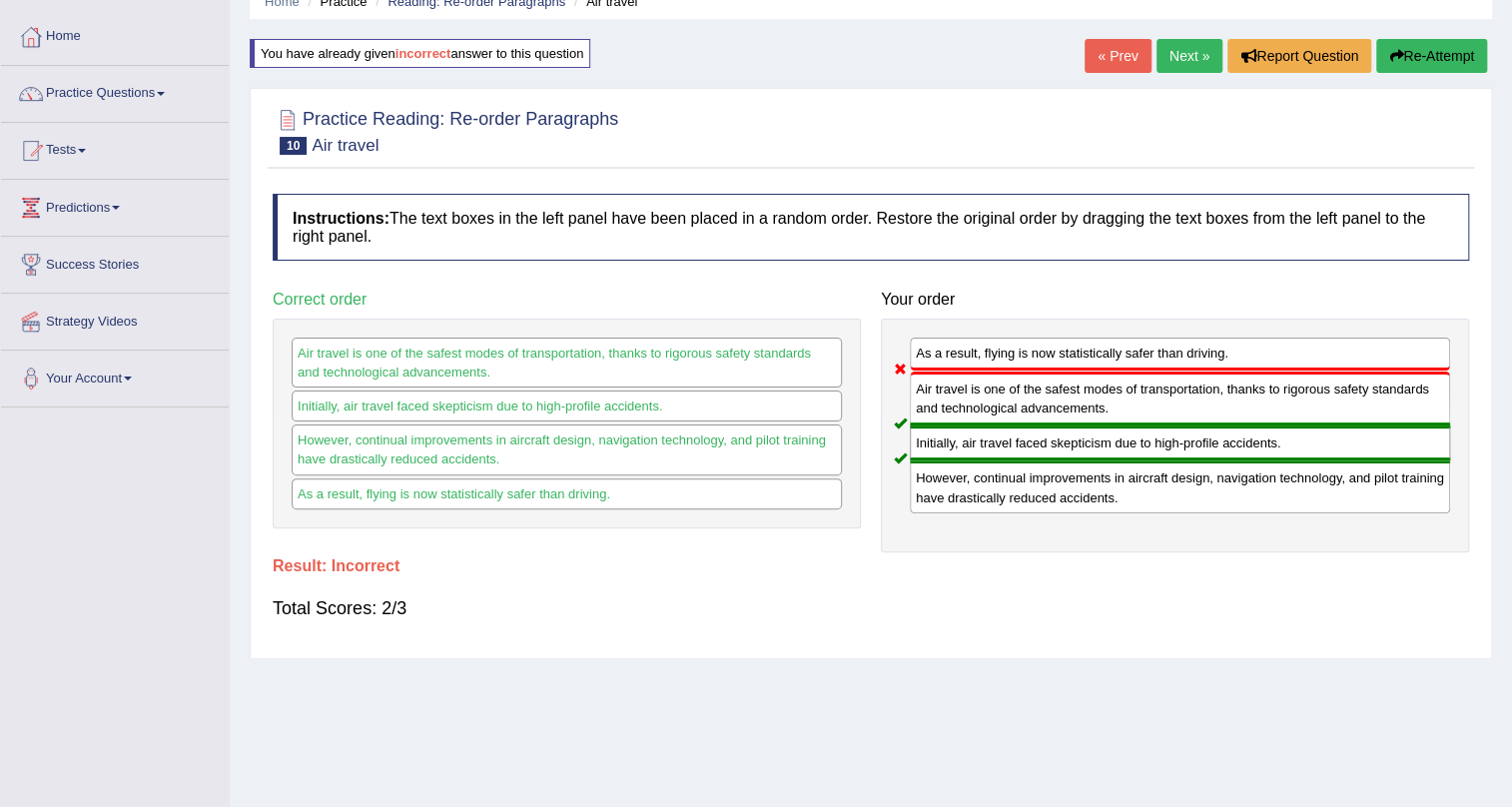 click on "Re-Attempt" at bounding box center [1431, 56] 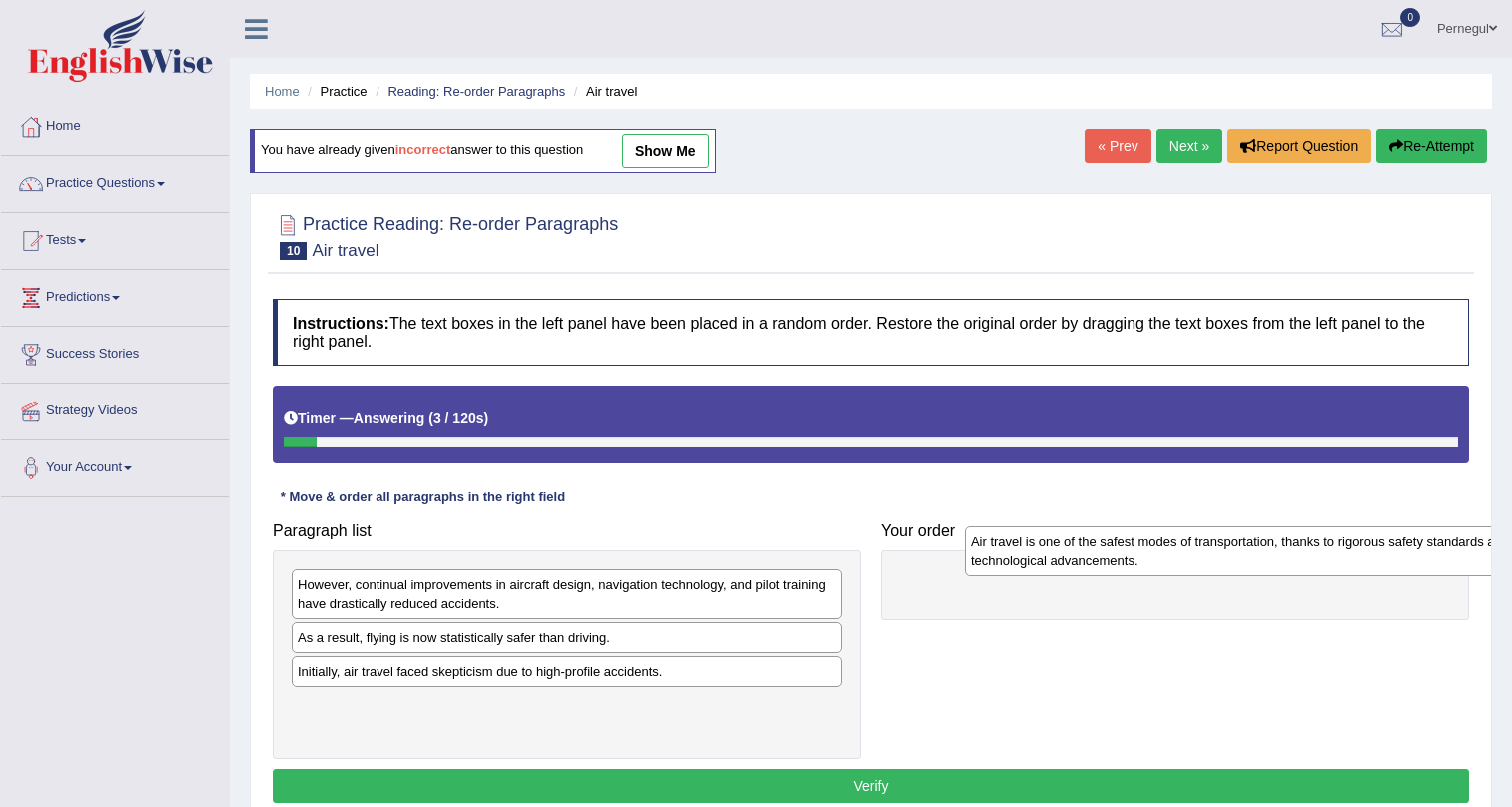 scroll, scrollTop: 90, scrollLeft: 0, axis: vertical 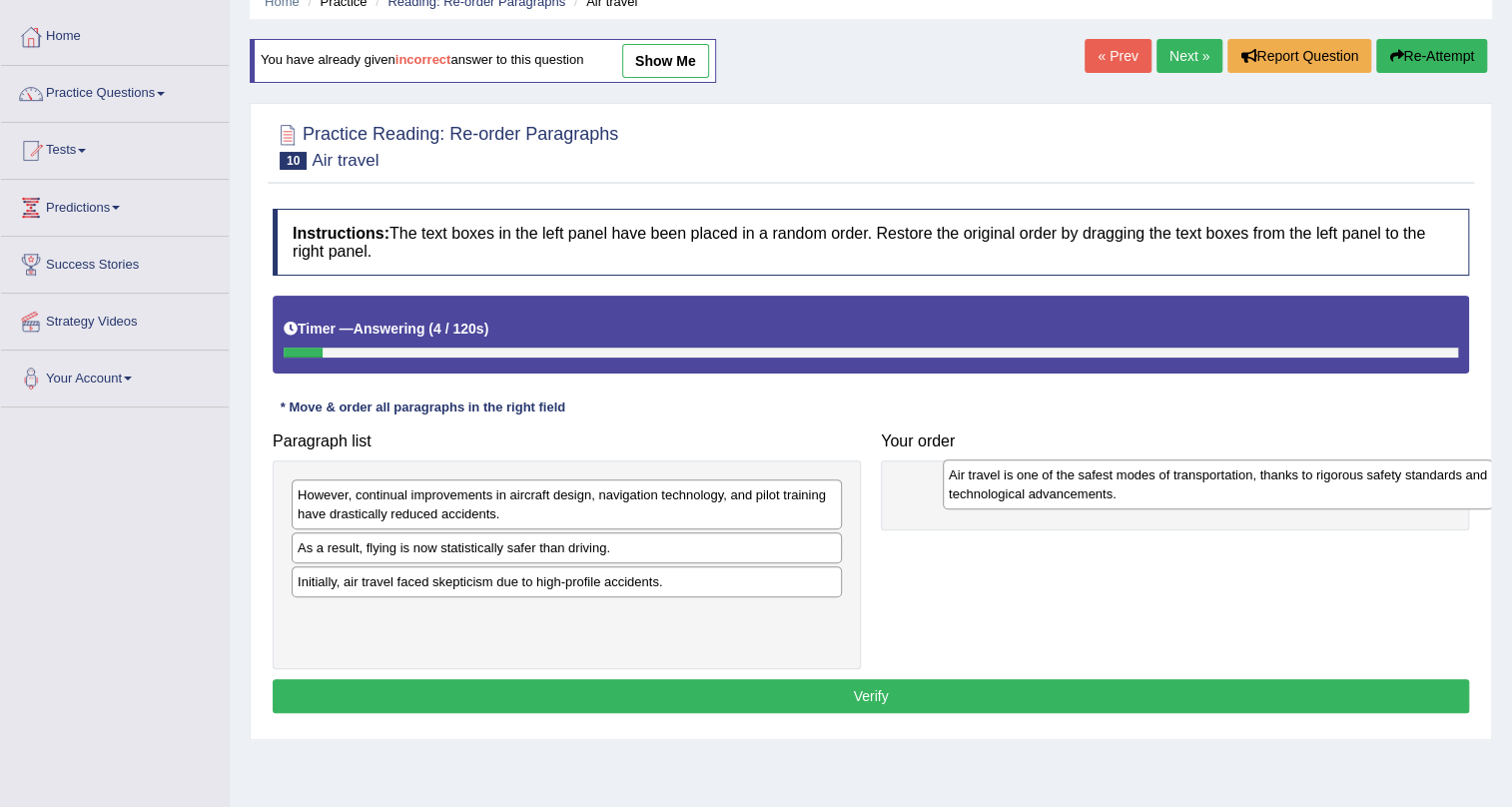 click on "Air travel is one of the safest modes of transportation, thanks to rigorous safety standards and technological advancements." at bounding box center [1217, 484] 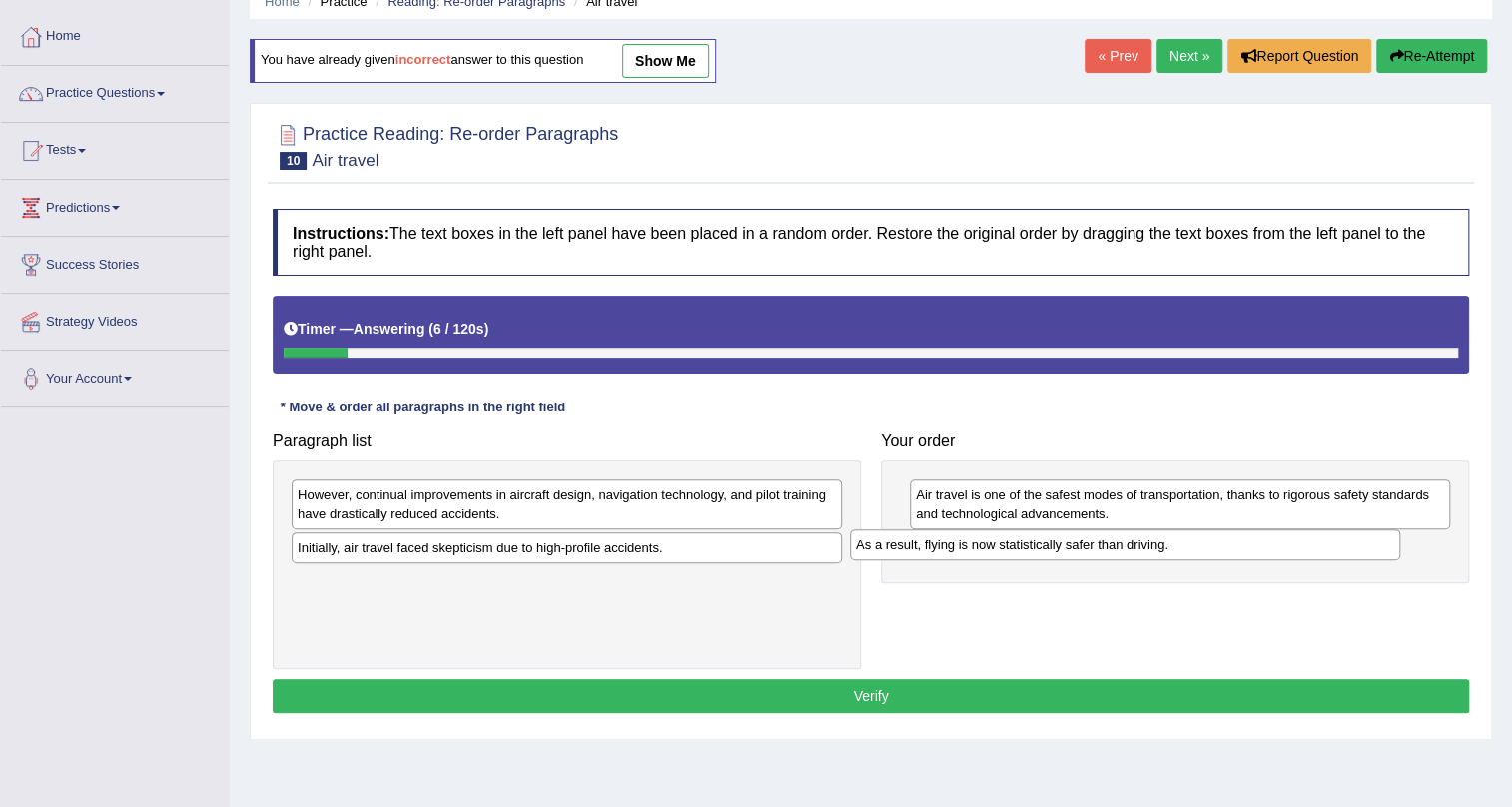 drag, startPoint x: 464, startPoint y: 552, endPoint x: 1023, endPoint y: 549, distance: 559.00805 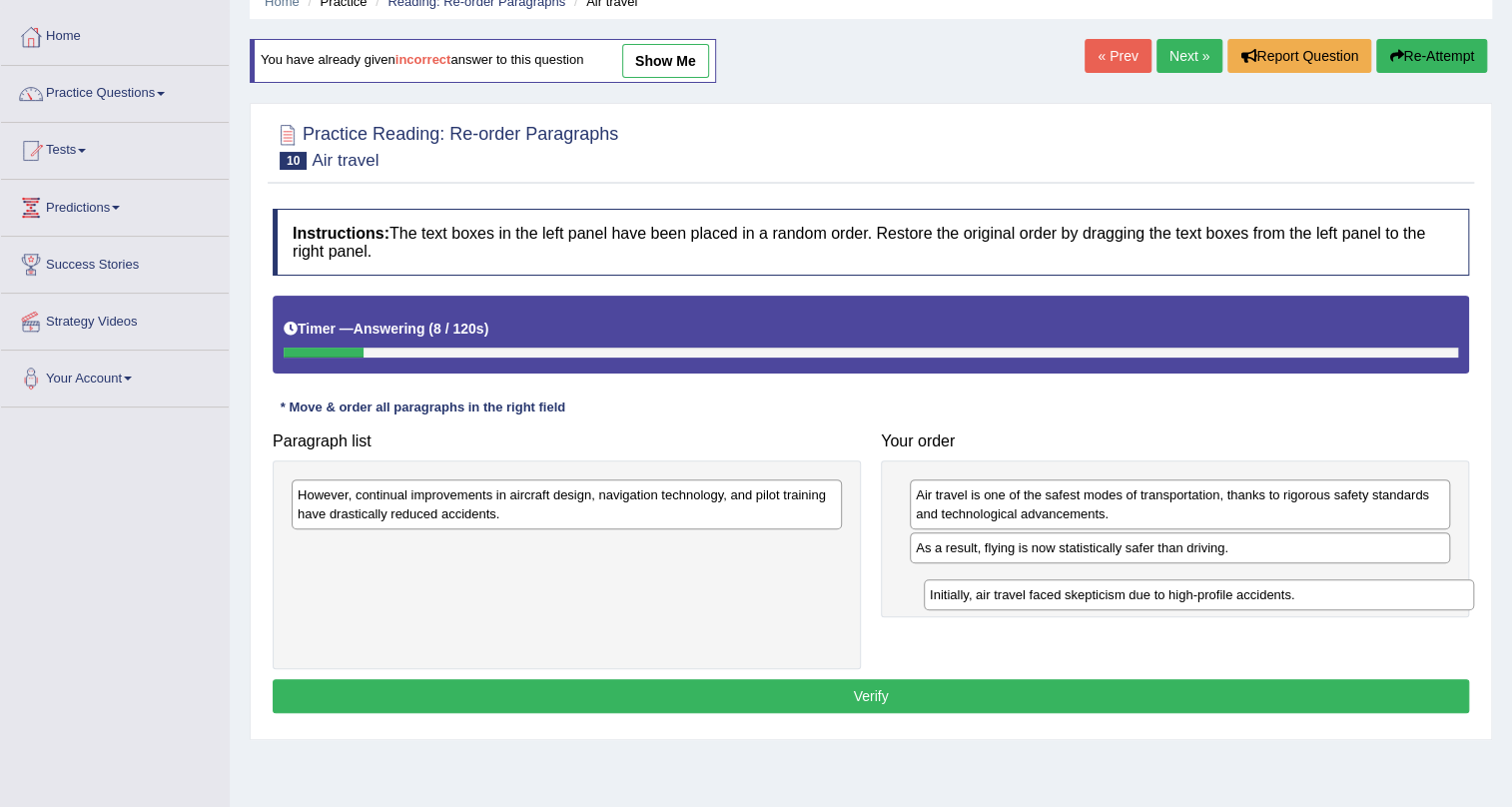 drag, startPoint x: 686, startPoint y: 549, endPoint x: 1318, endPoint y: 595, distance: 633.6718 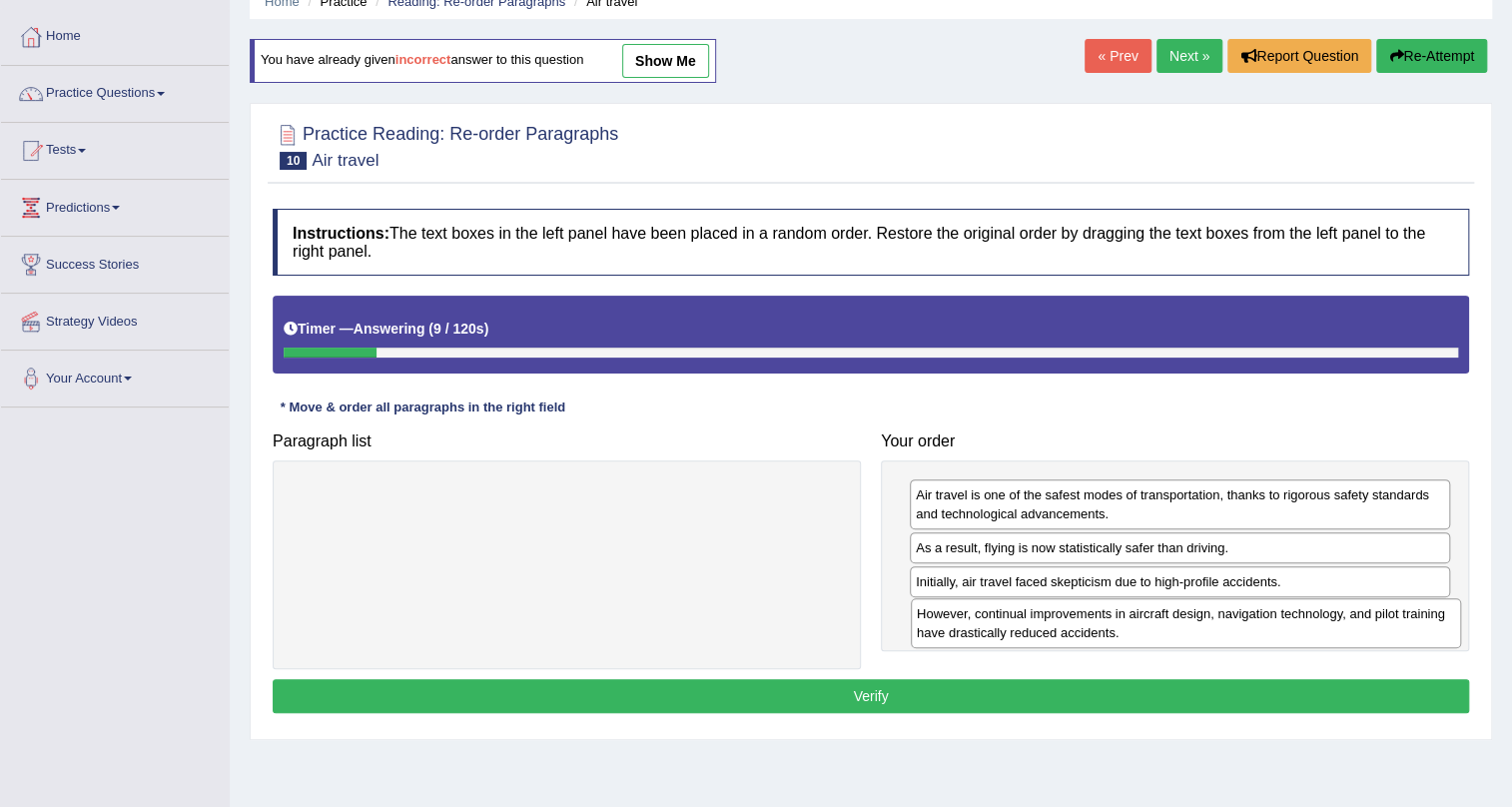 drag, startPoint x: 779, startPoint y: 498, endPoint x: 1433, endPoint y: 618, distance: 664.918 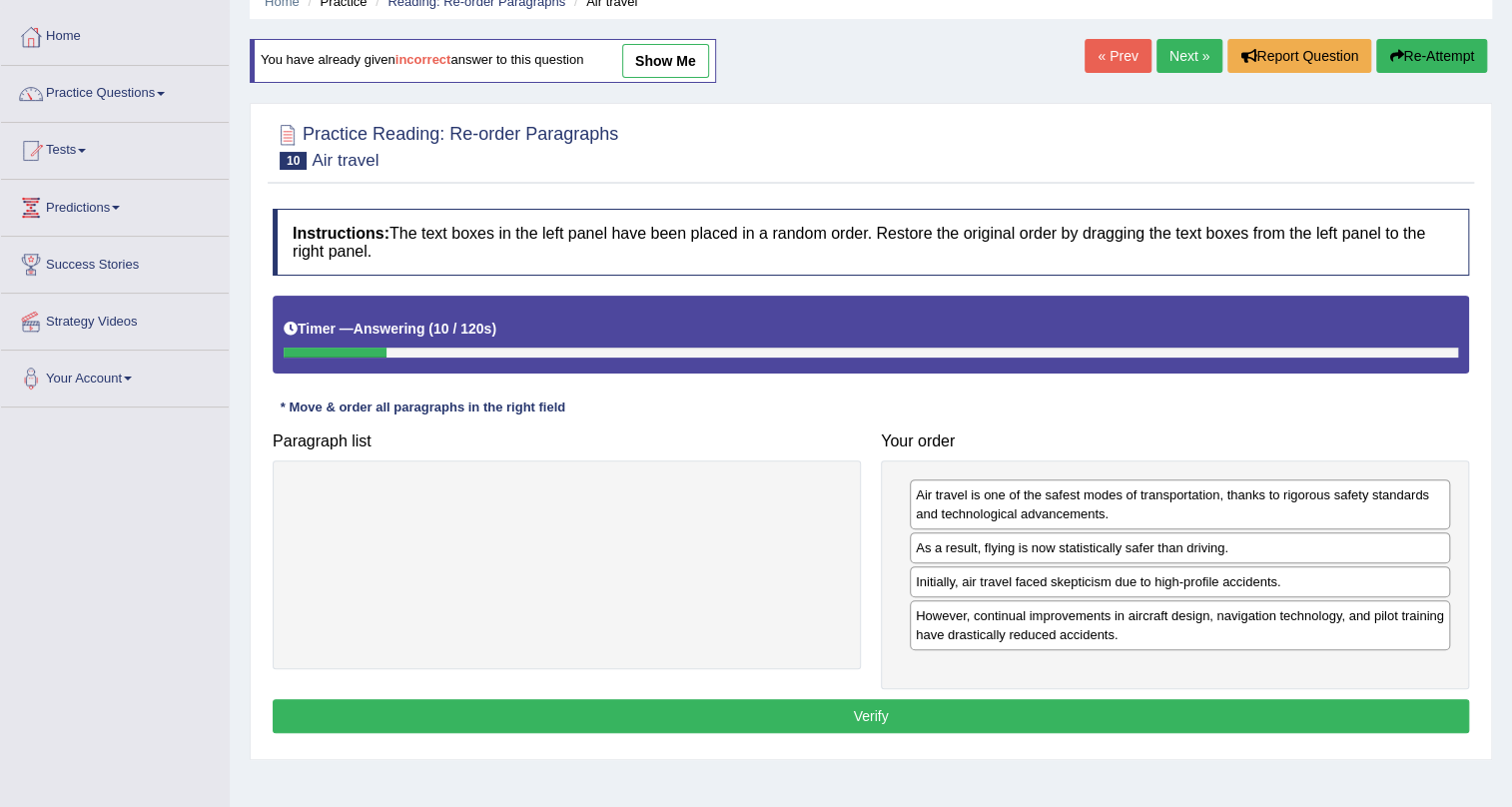 click on "Verify" at bounding box center (871, 716) 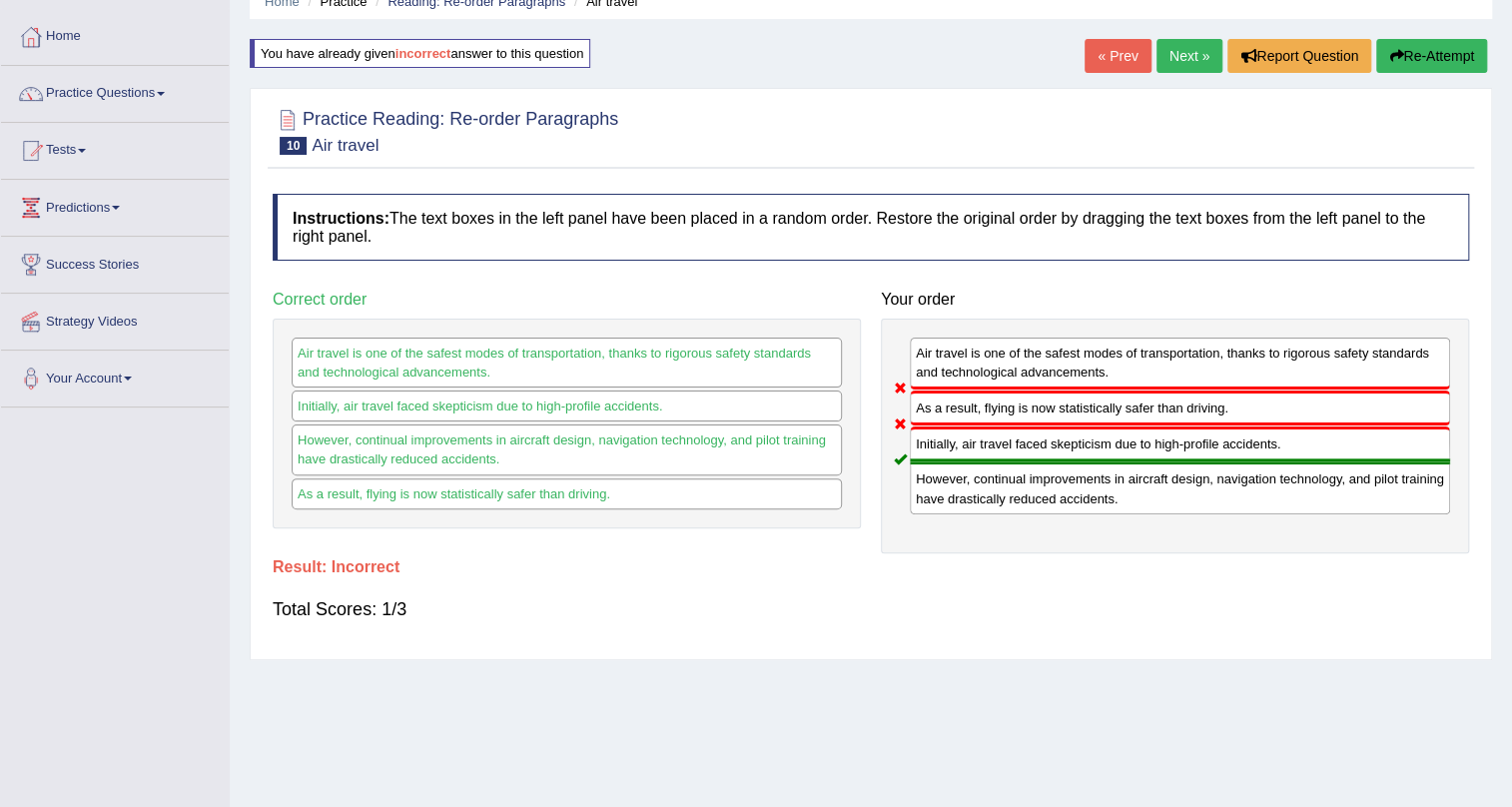 click on "Re-Attempt" at bounding box center [1431, 56] 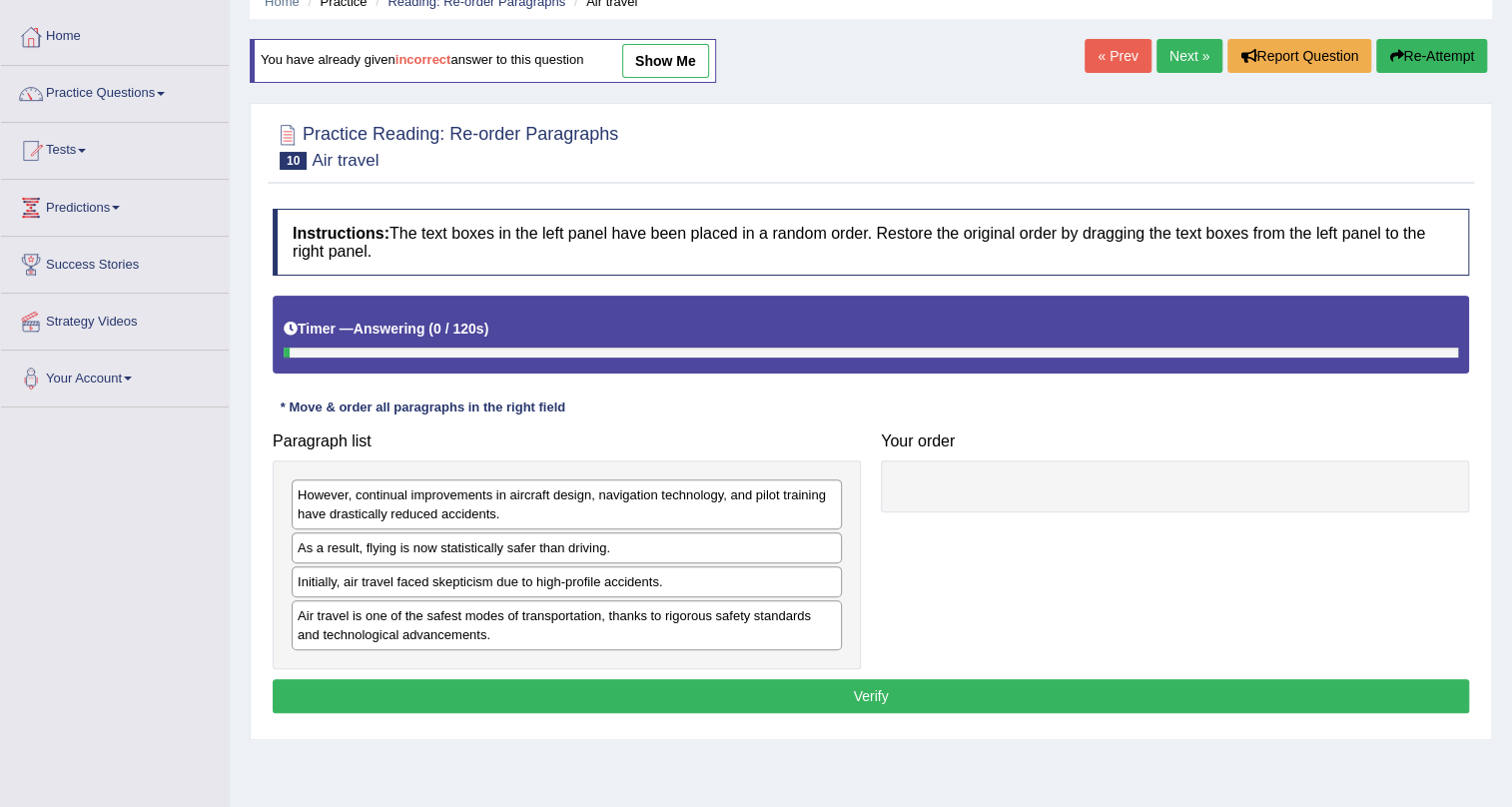 scroll, scrollTop: 90, scrollLeft: 0, axis: vertical 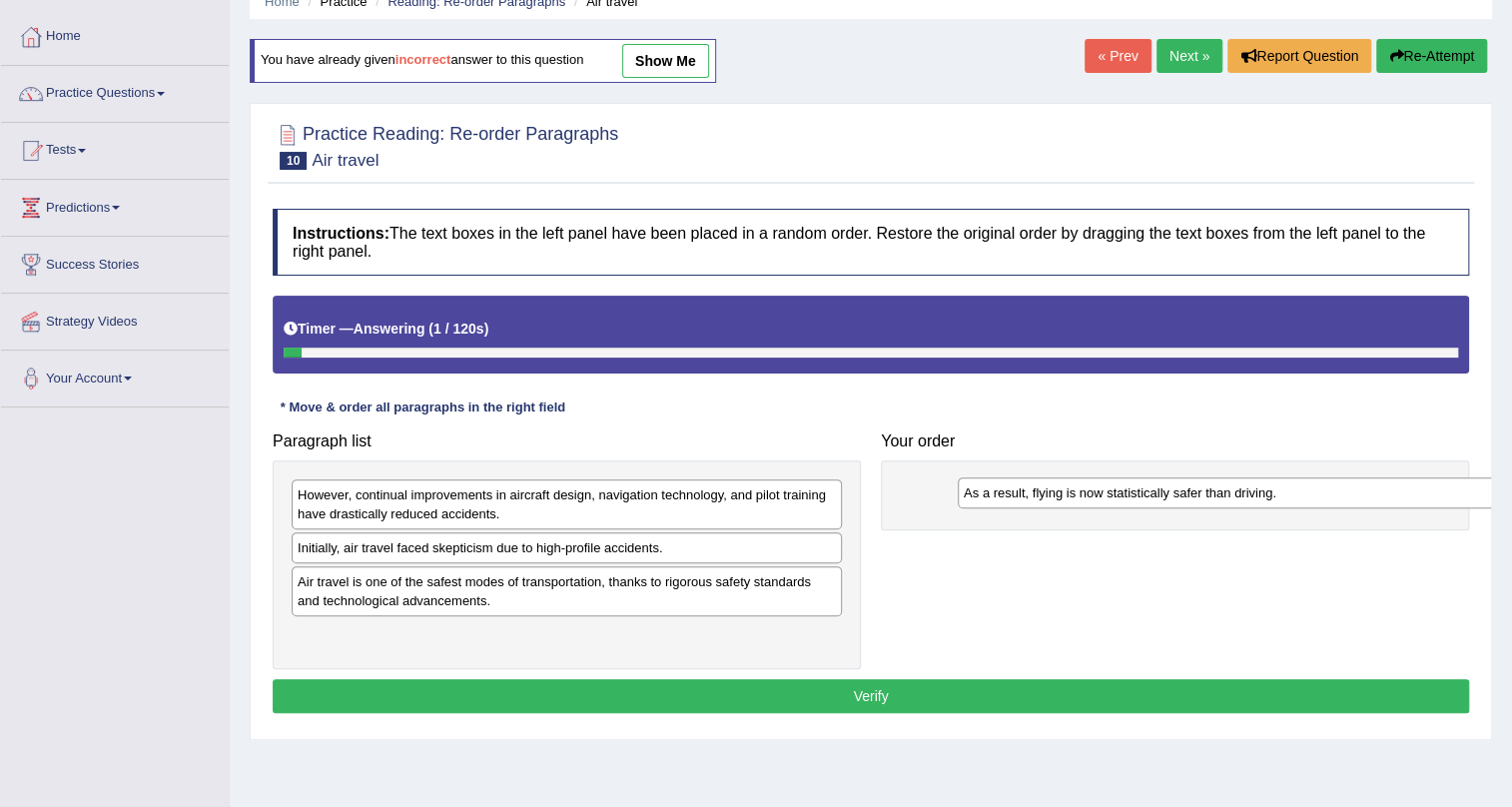 drag, startPoint x: 419, startPoint y: 548, endPoint x: 1086, endPoint y: 492, distance: 669.3467 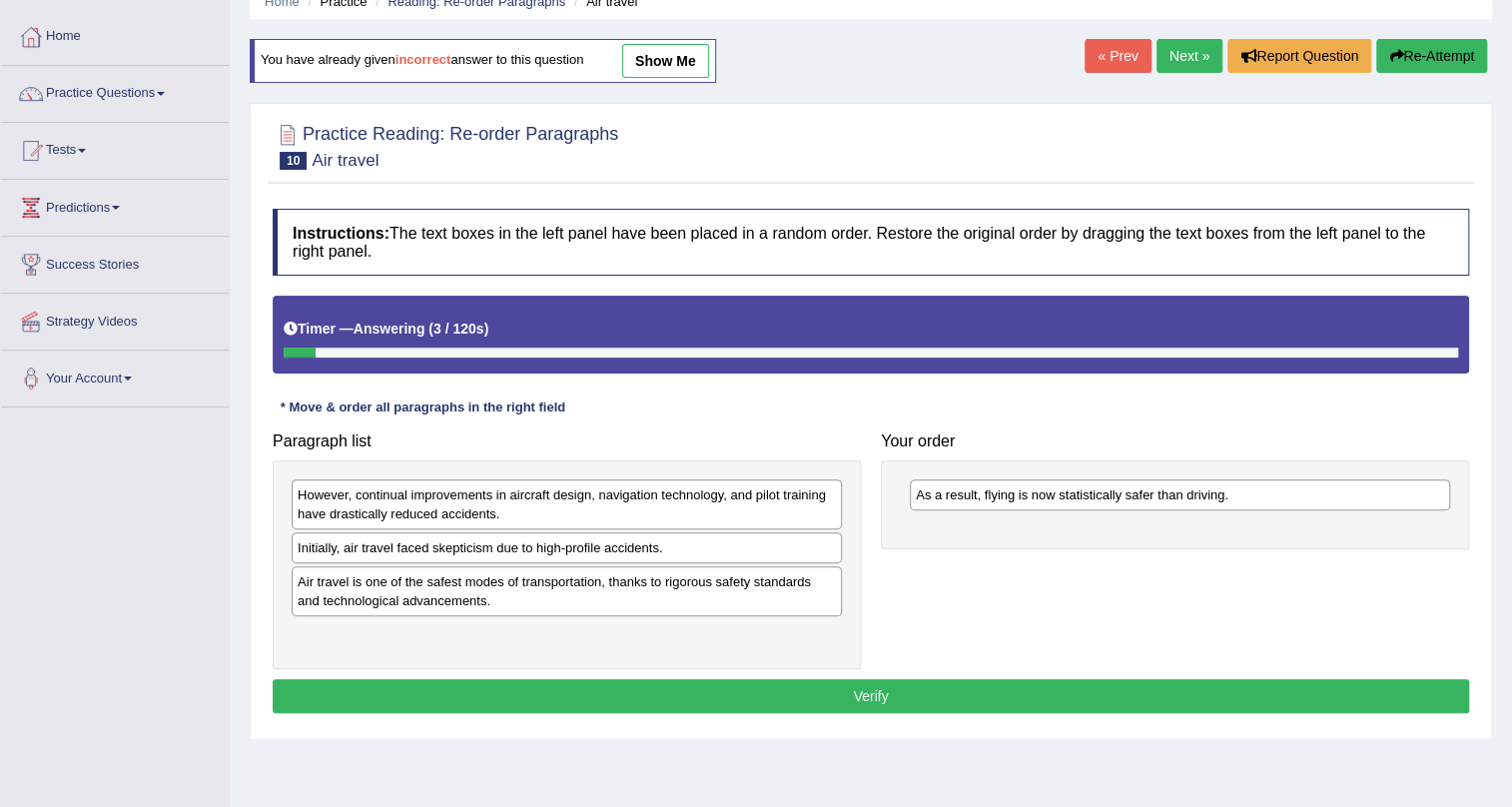 click on "However, continual improvements in aircraft design, navigation technology, and pilot training have drastically reduced accidents." at bounding box center (566, 504) 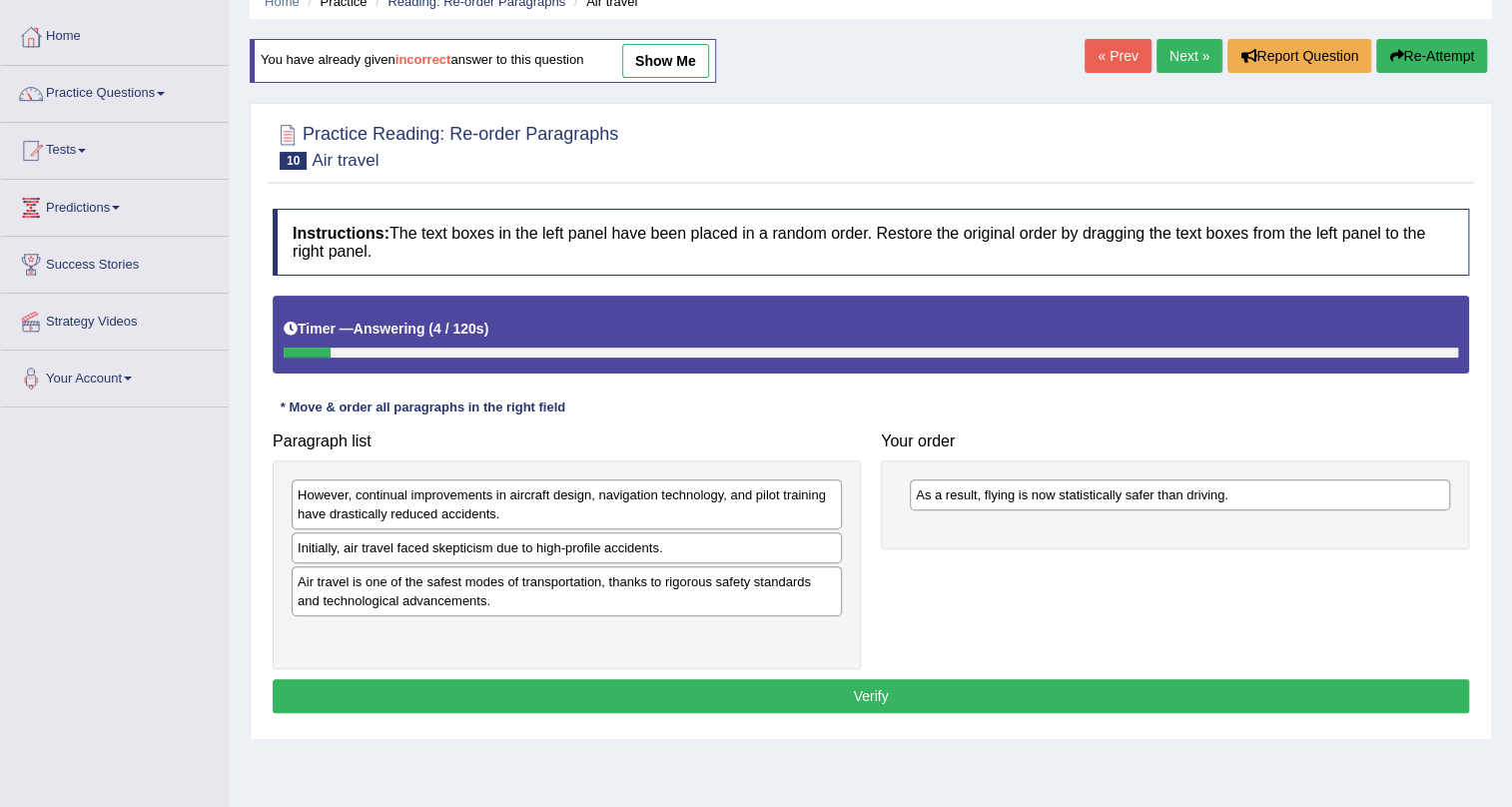 click on "Air travel is one of the safest modes of transportation, thanks to rigorous safety standards and technological advancements." at bounding box center (566, 591) 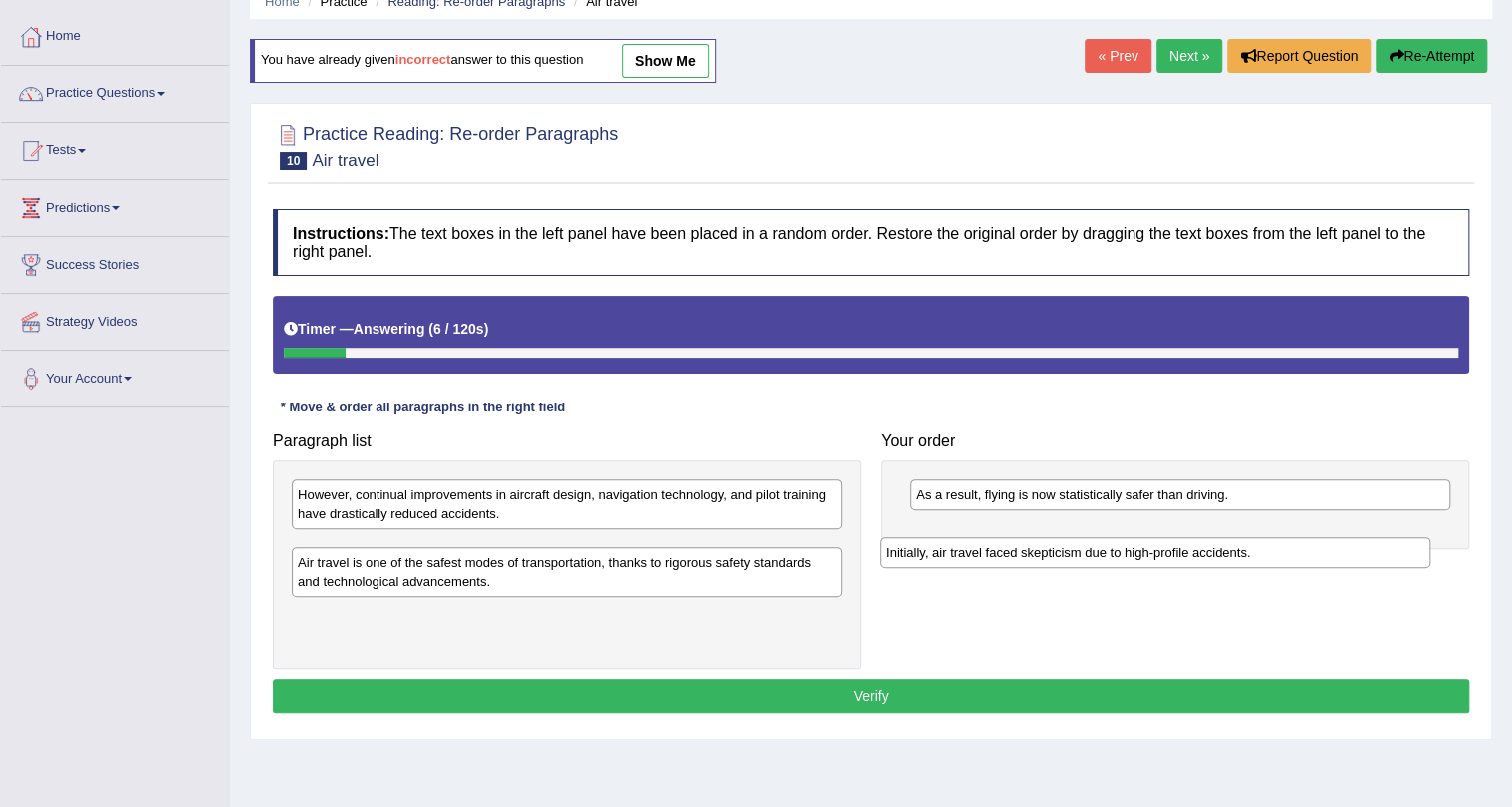 drag, startPoint x: 580, startPoint y: 549, endPoint x: 1168, endPoint y: 554, distance: 588.02126 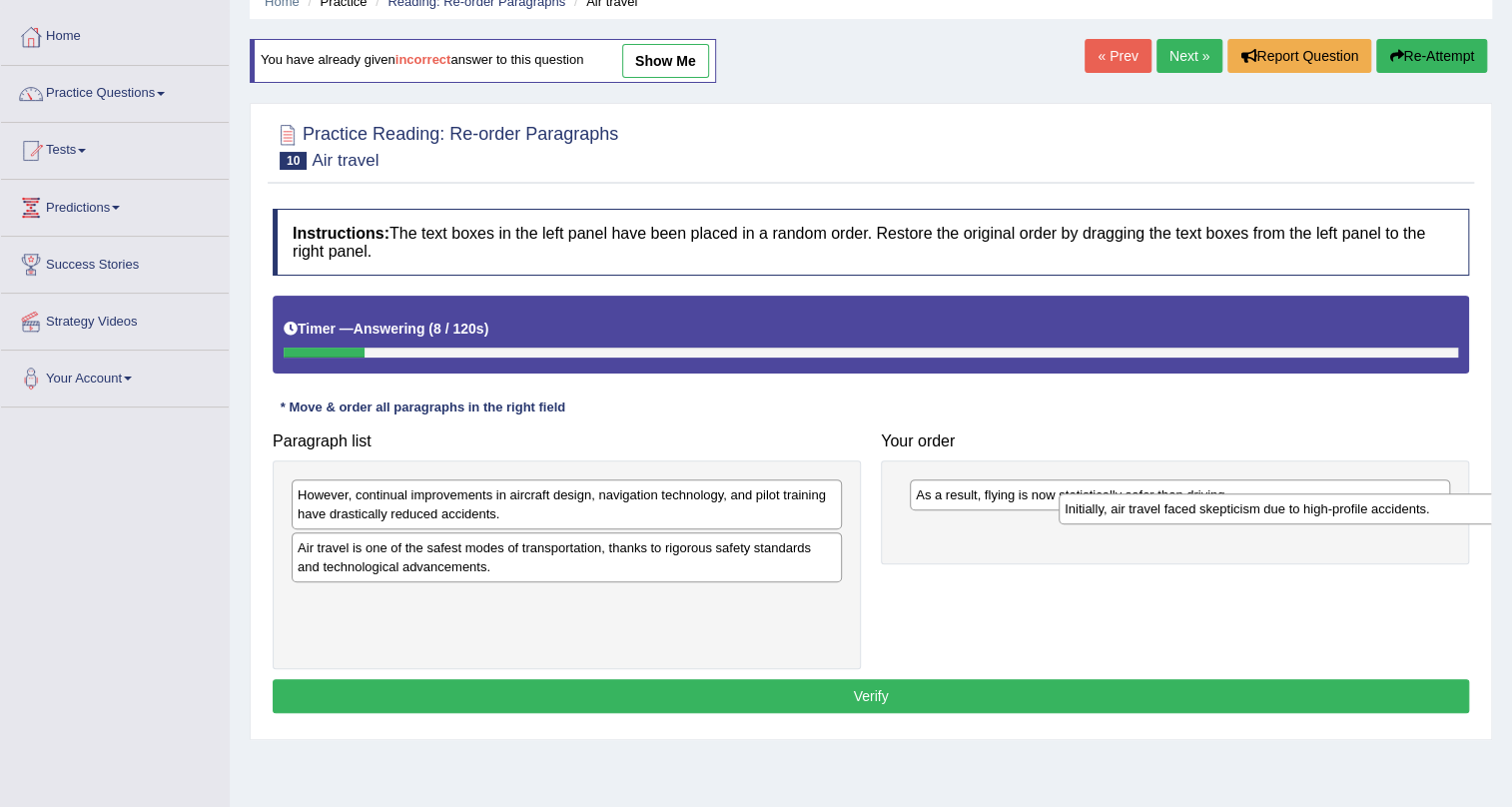 drag, startPoint x: 644, startPoint y: 546, endPoint x: 1411, endPoint y: 507, distance: 767.9909 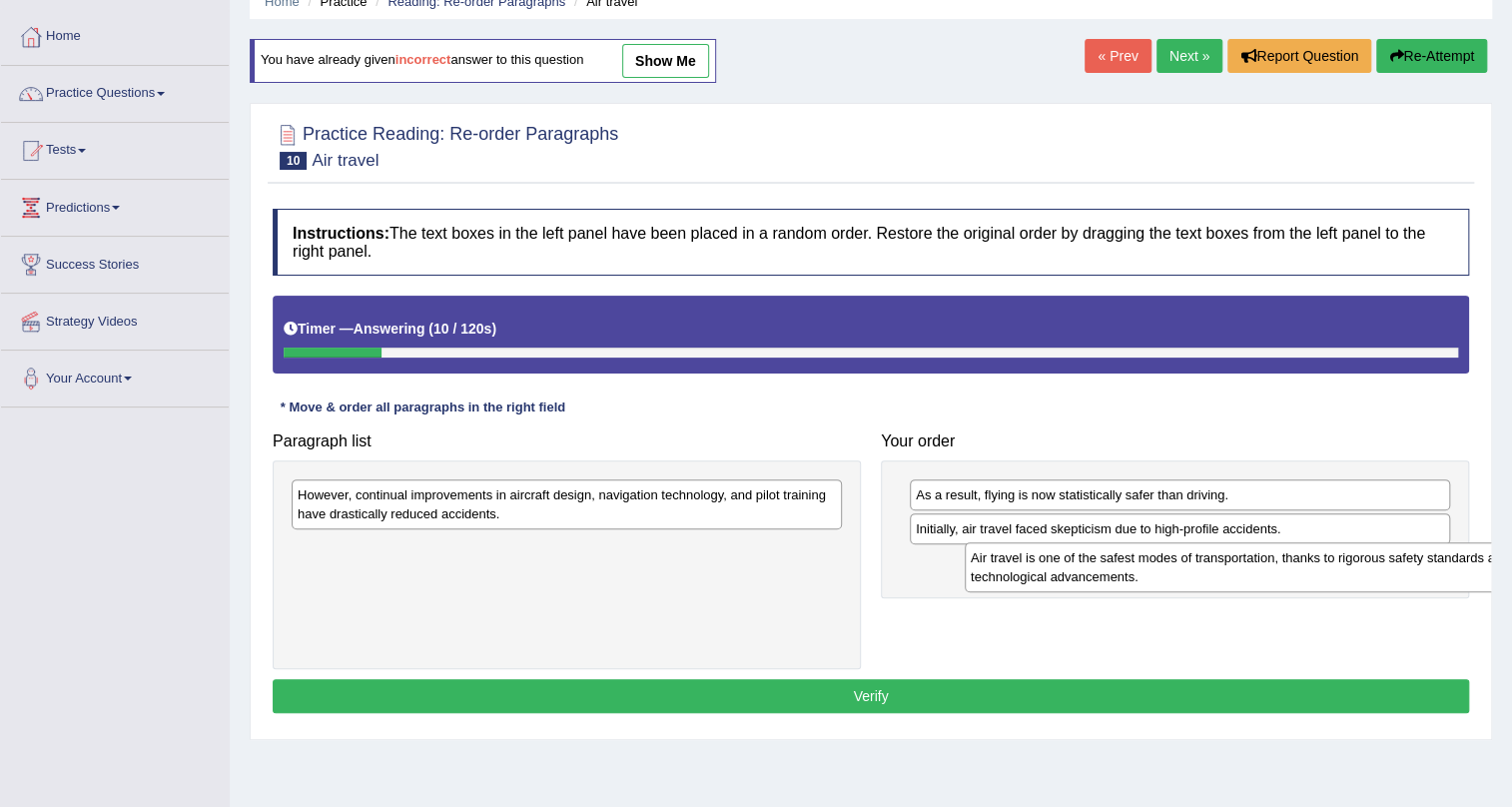 drag, startPoint x: 903, startPoint y: 557, endPoint x: 1406, endPoint y: 567, distance: 503.09939 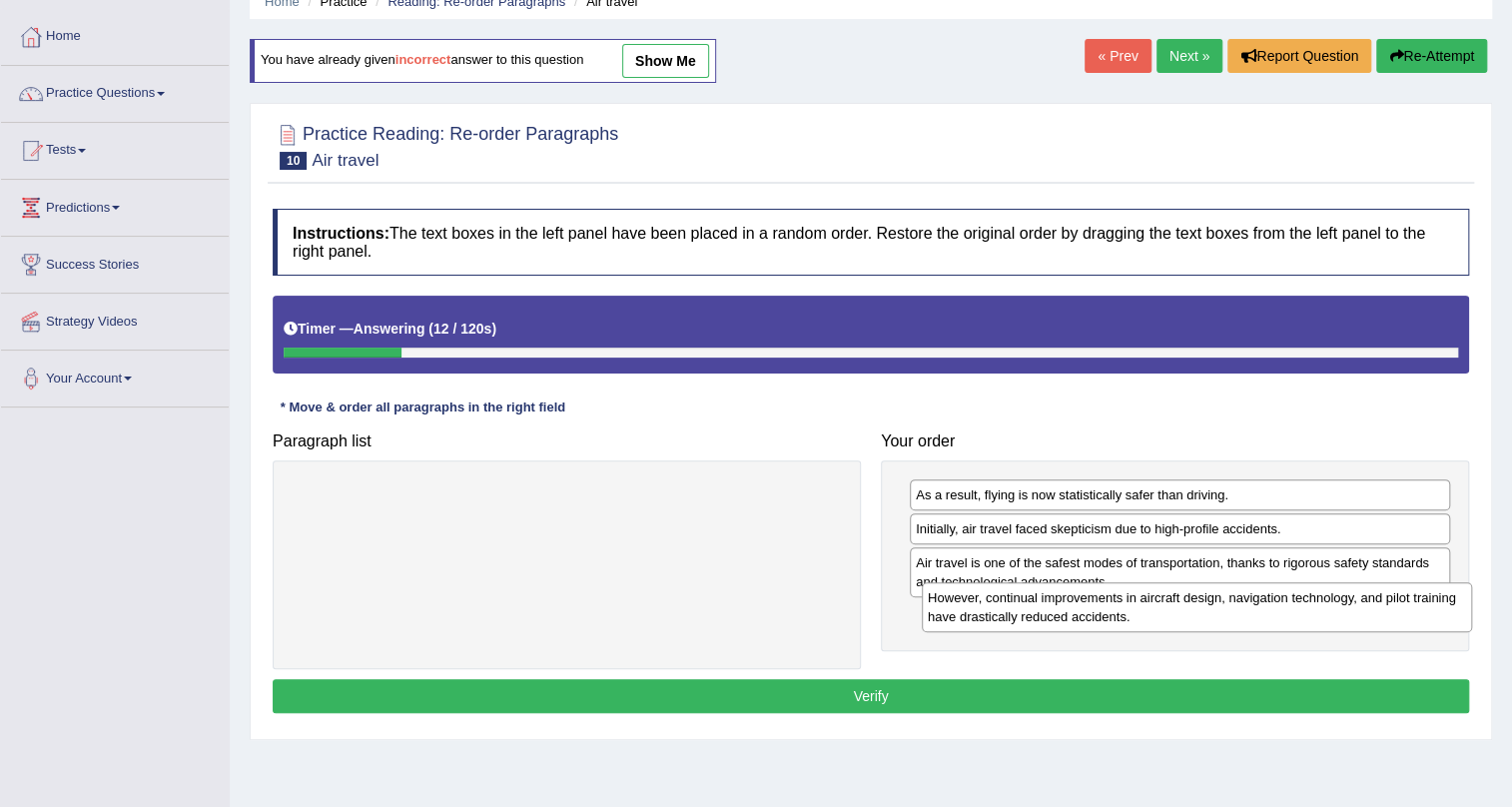 drag, startPoint x: 804, startPoint y: 508, endPoint x: 1434, endPoint y: 611, distance: 638.36432 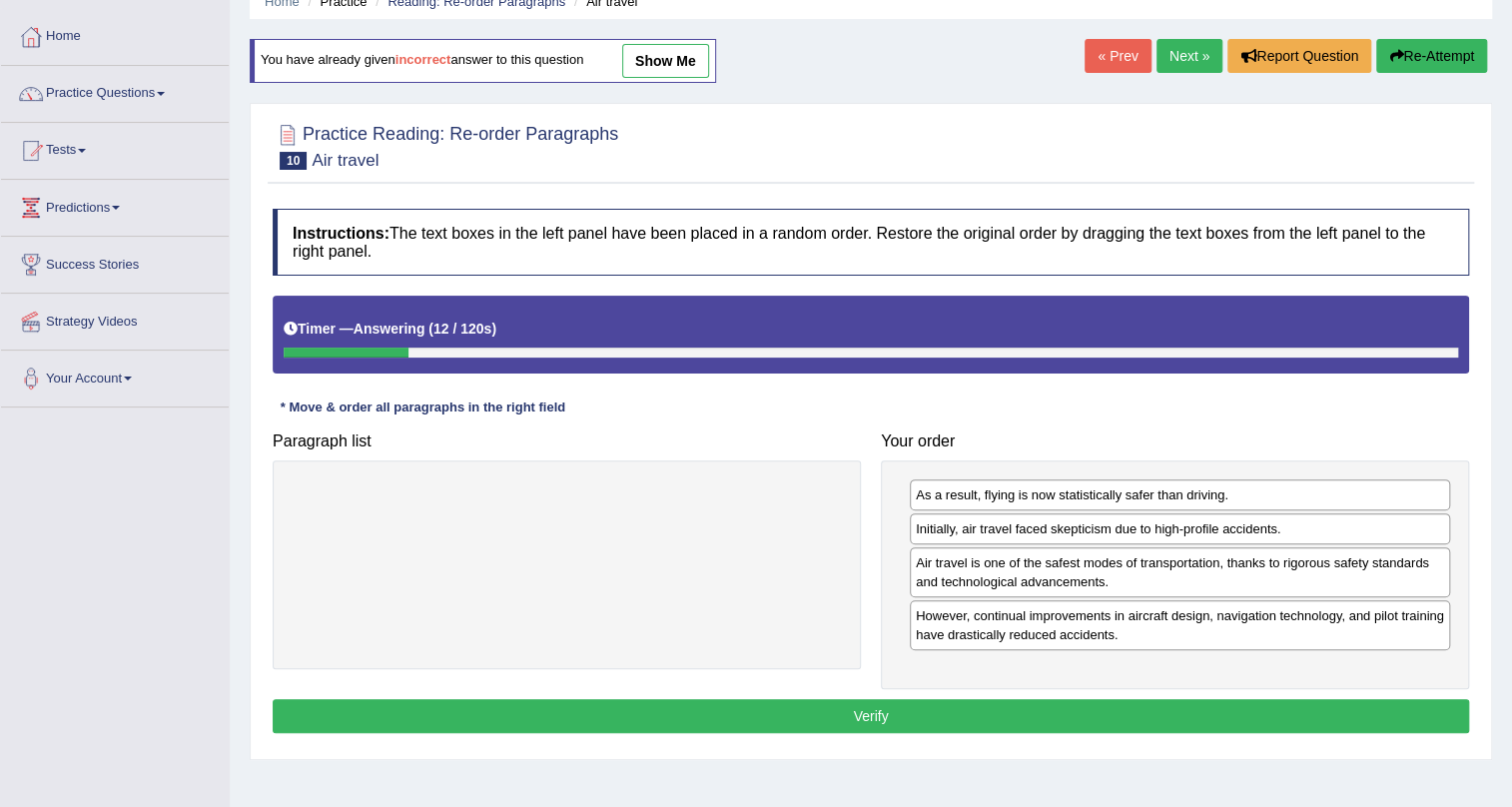 click on "Verify" at bounding box center (871, 716) 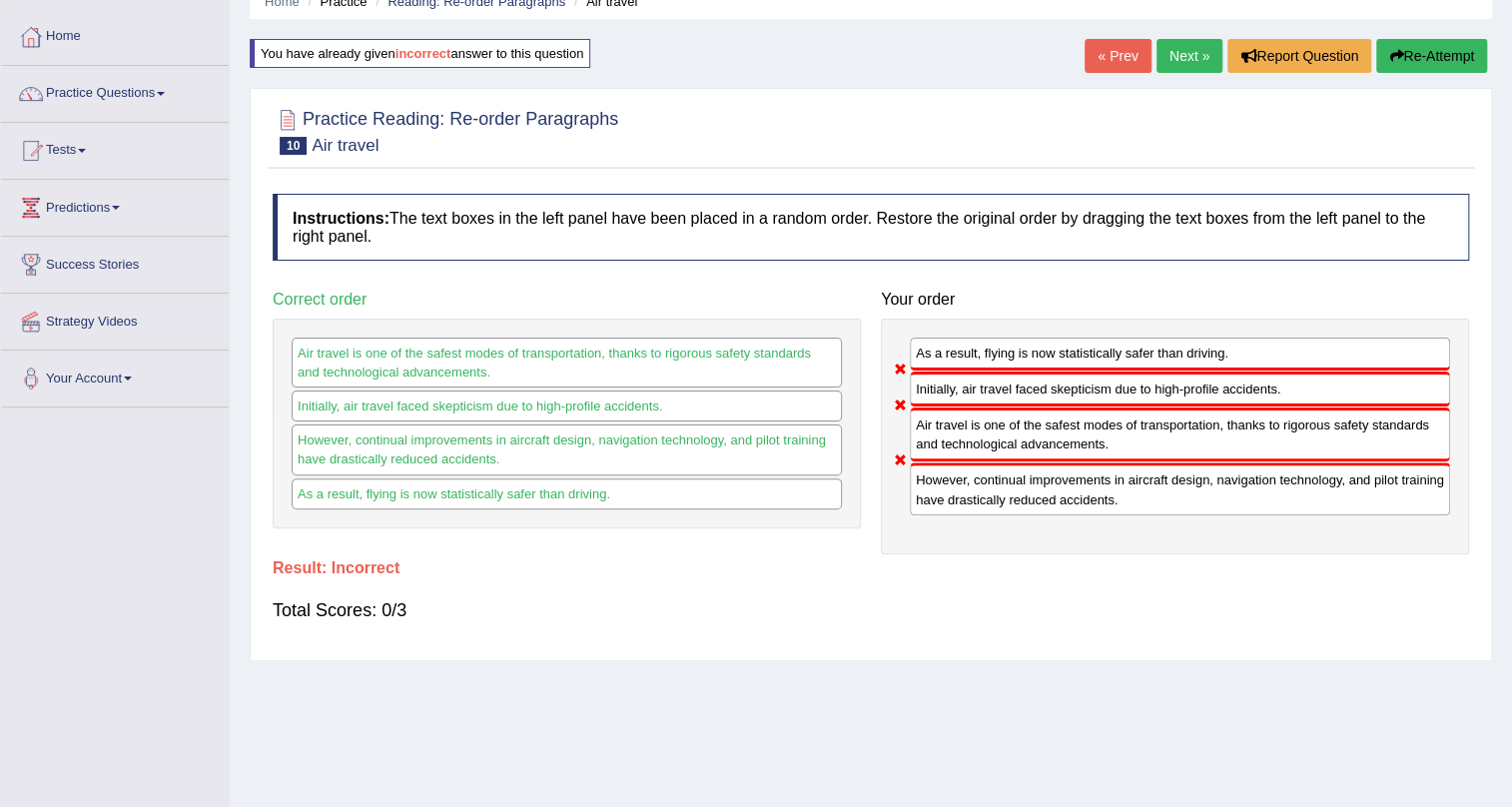 click on "Re-Attempt" at bounding box center [1431, 56] 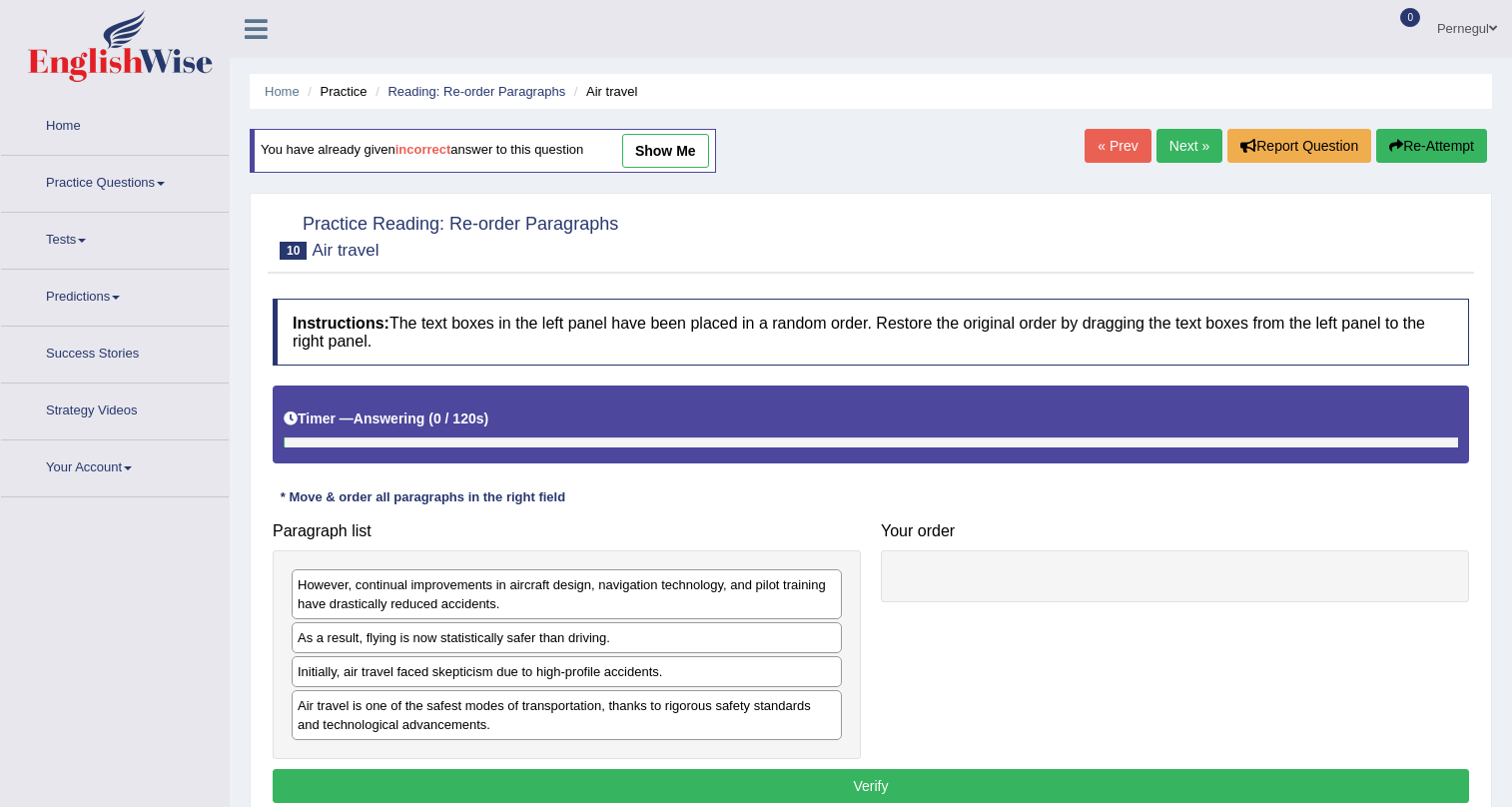 scroll, scrollTop: 90, scrollLeft: 0, axis: vertical 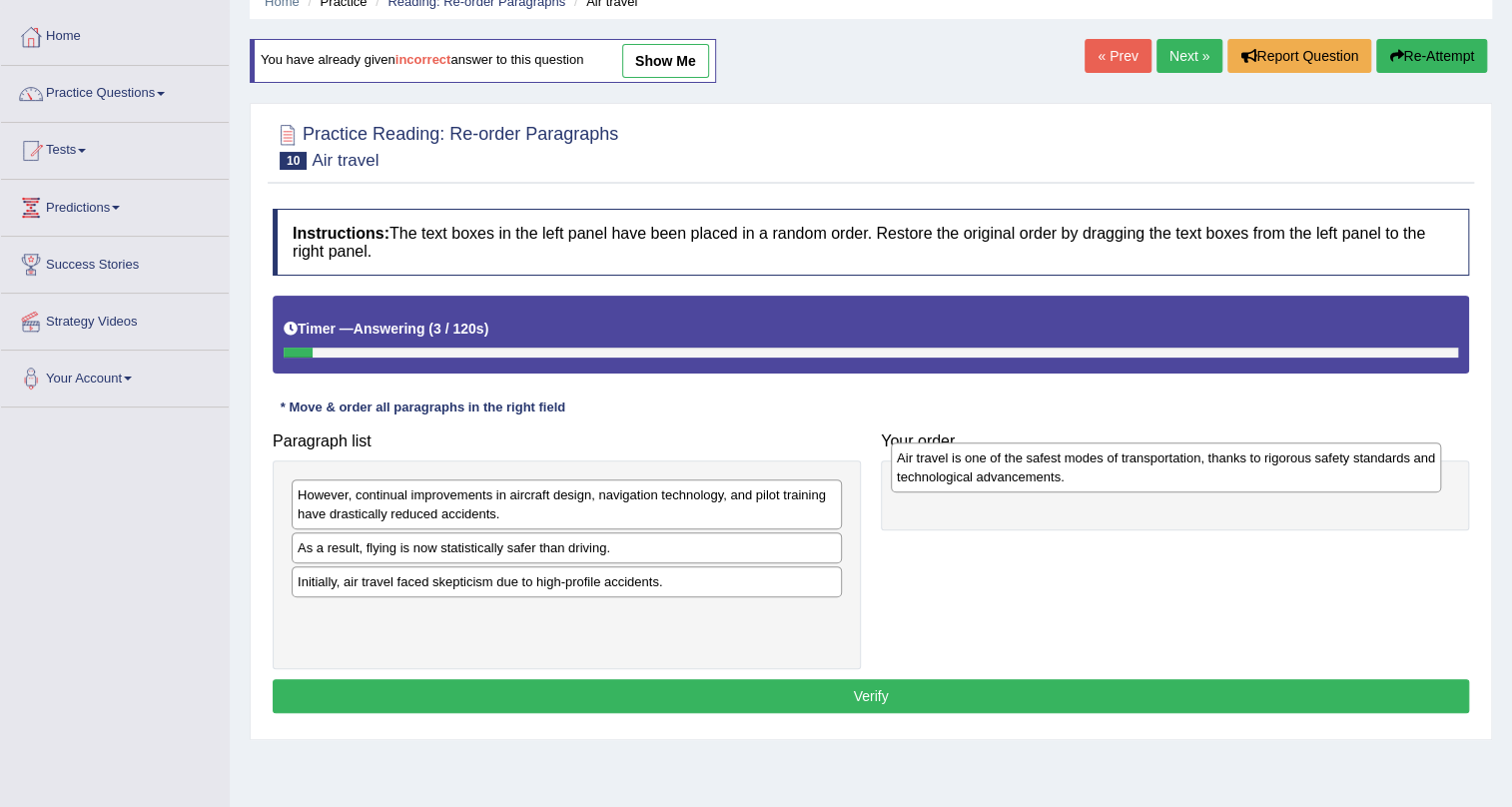 drag, startPoint x: 399, startPoint y: 634, endPoint x: 999, endPoint y: 476, distance: 620.45467 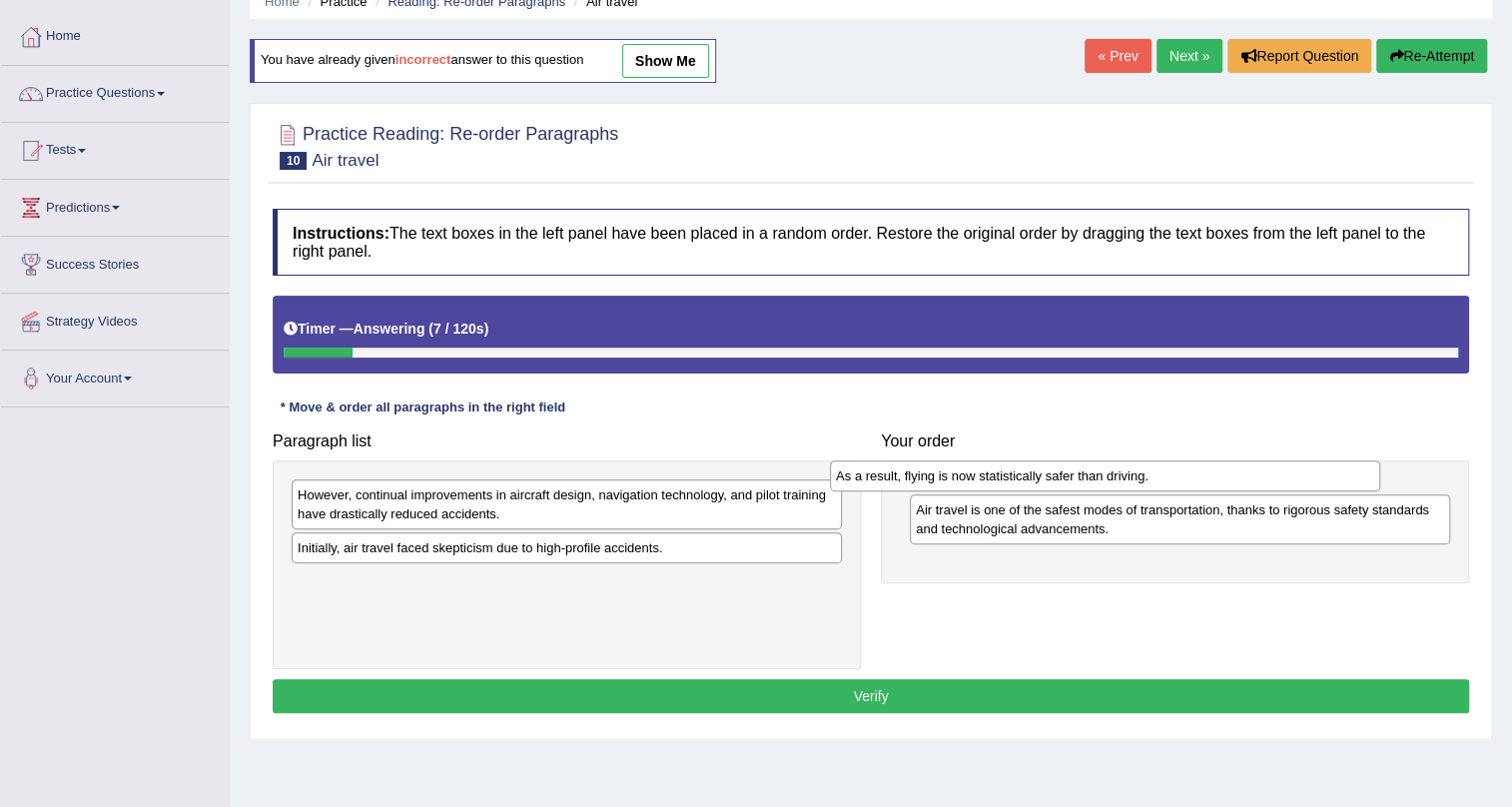 drag, startPoint x: 483, startPoint y: 553, endPoint x: 1022, endPoint y: 481, distance: 543.78764 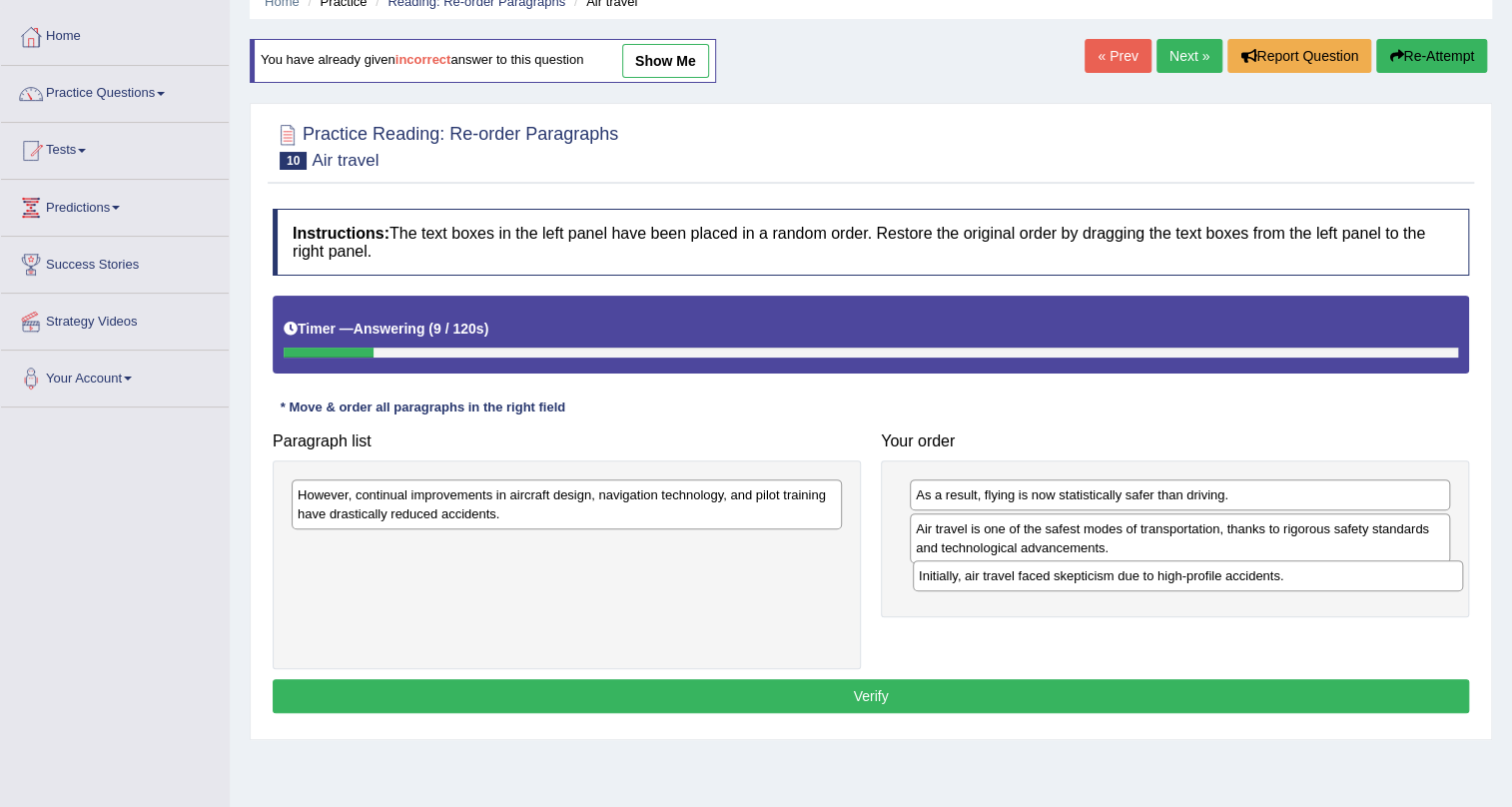 drag, startPoint x: 607, startPoint y: 549, endPoint x: 1228, endPoint y: 576, distance: 621.58668 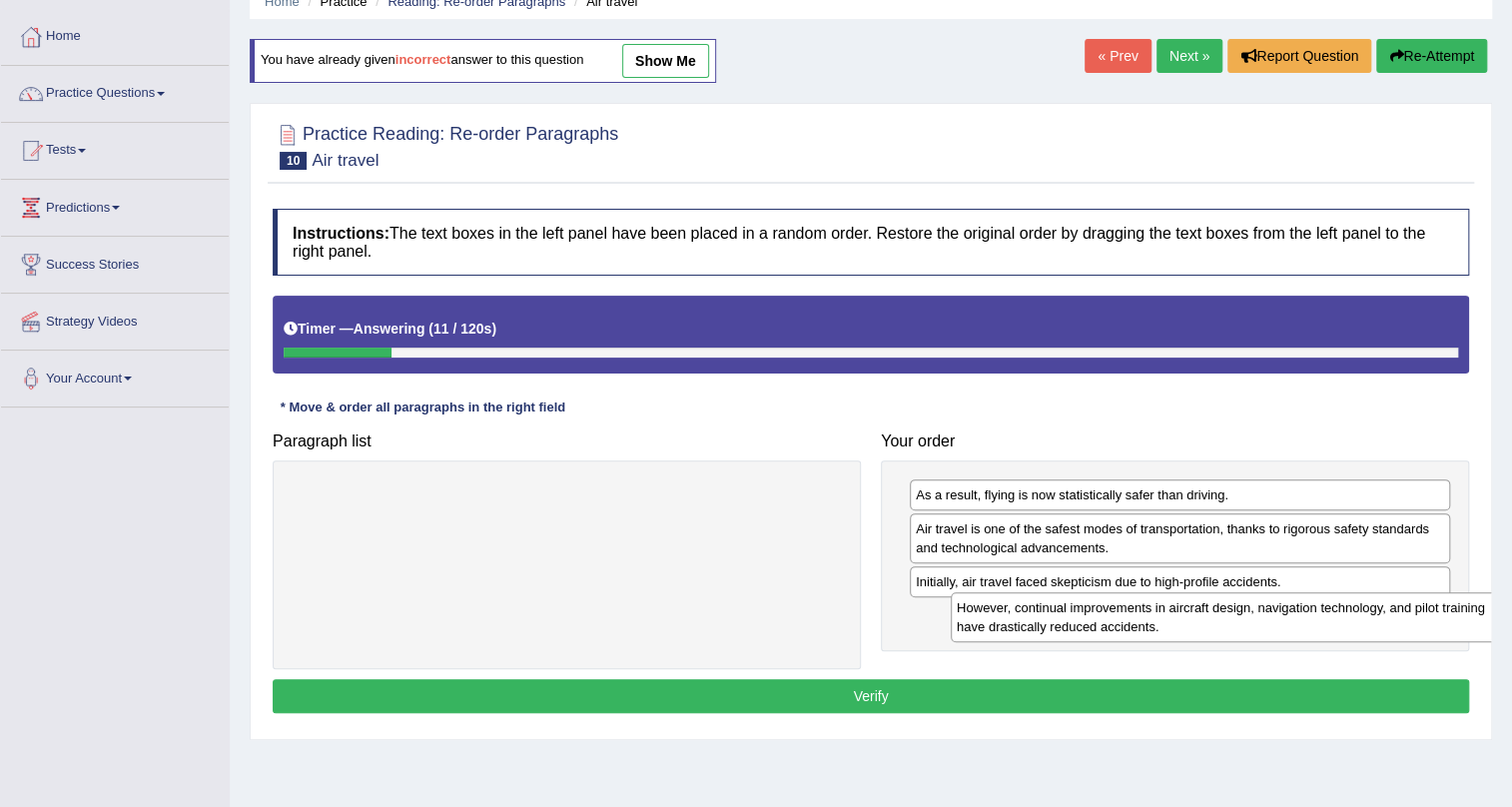 drag, startPoint x: 769, startPoint y: 505, endPoint x: 1422, endPoint y: 619, distance: 662.87631 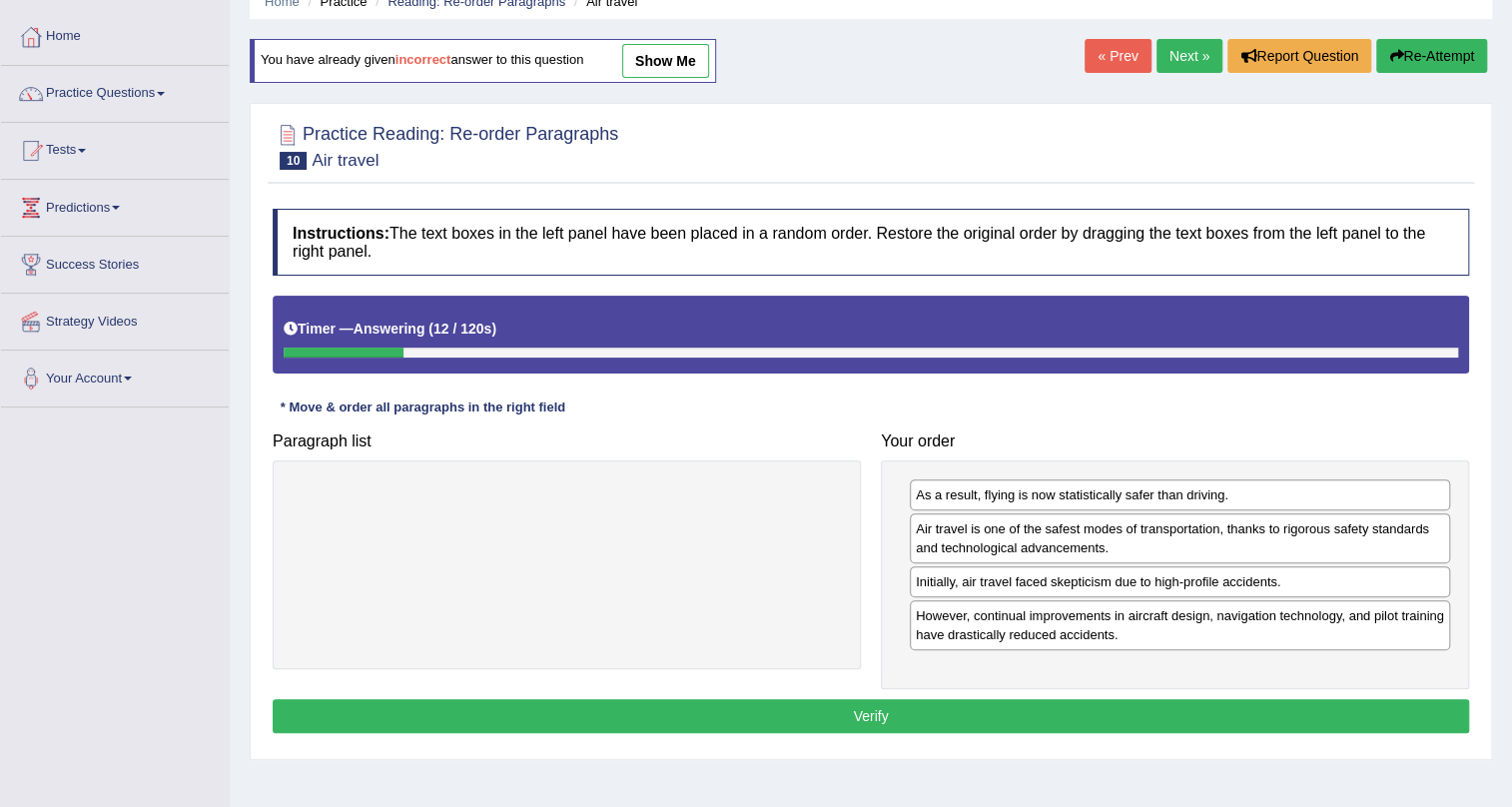 click on "Verify" at bounding box center (871, 716) 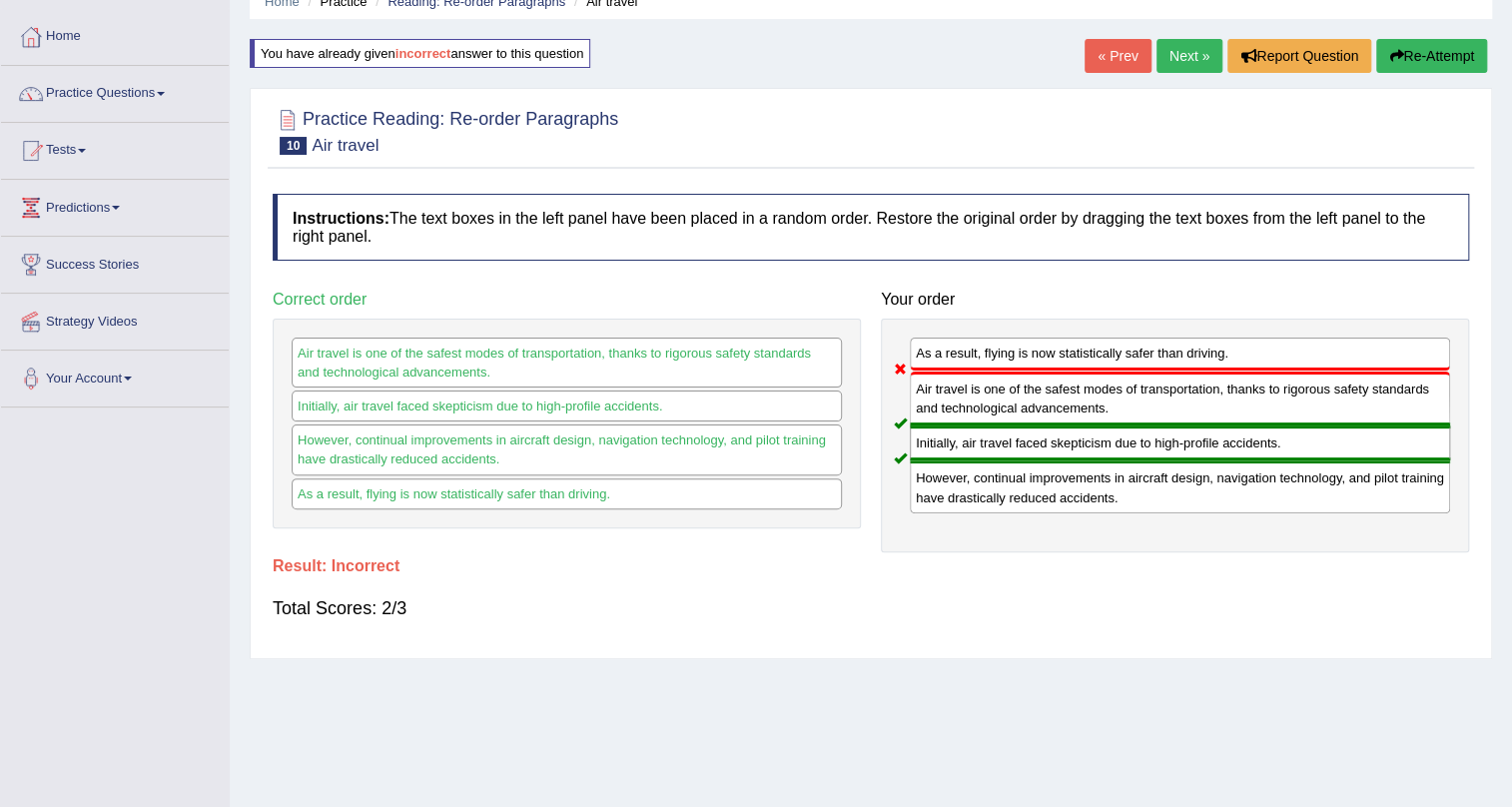 click on "Next »" at bounding box center (1189, 56) 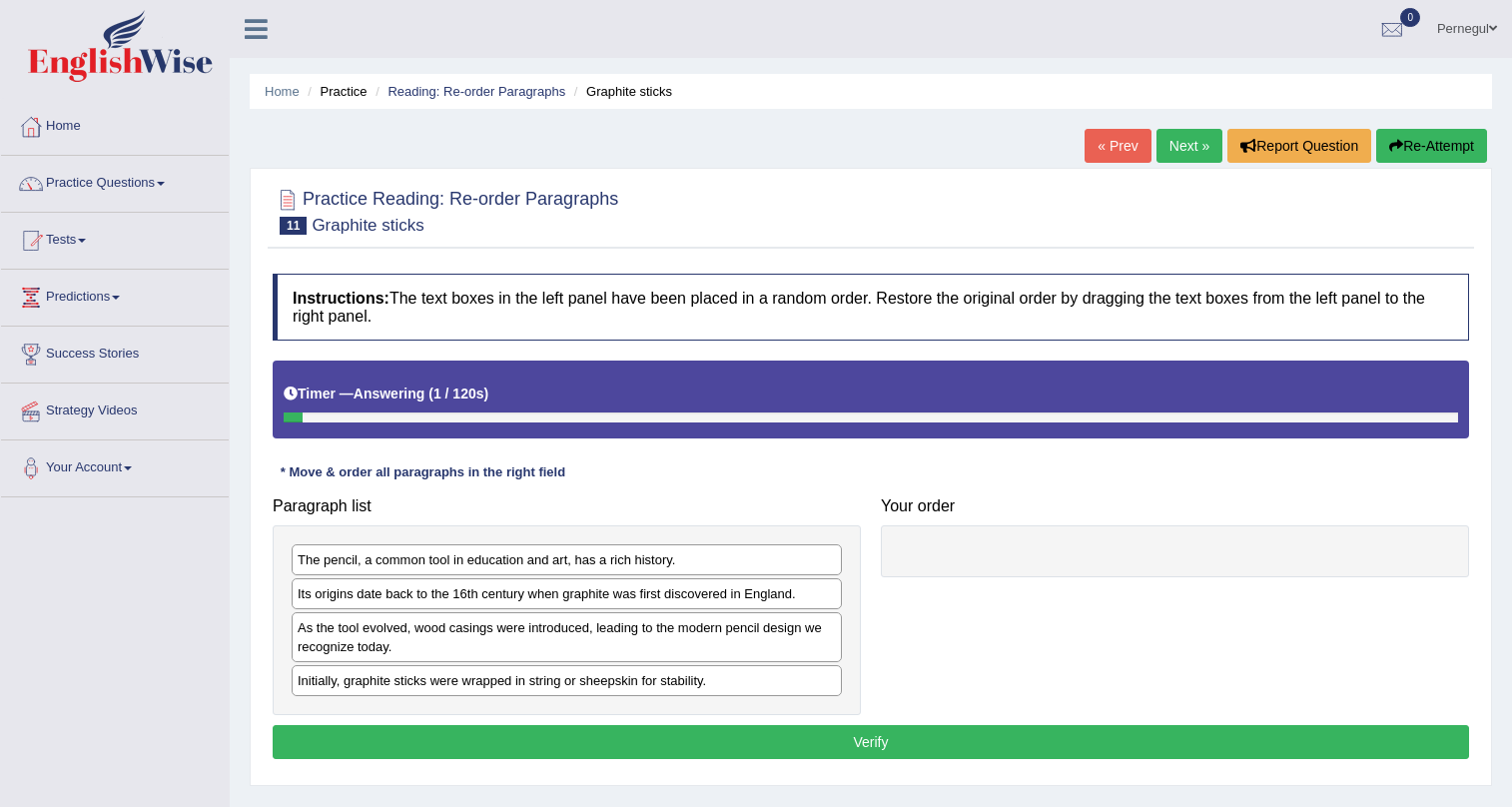 scroll, scrollTop: 90, scrollLeft: 0, axis: vertical 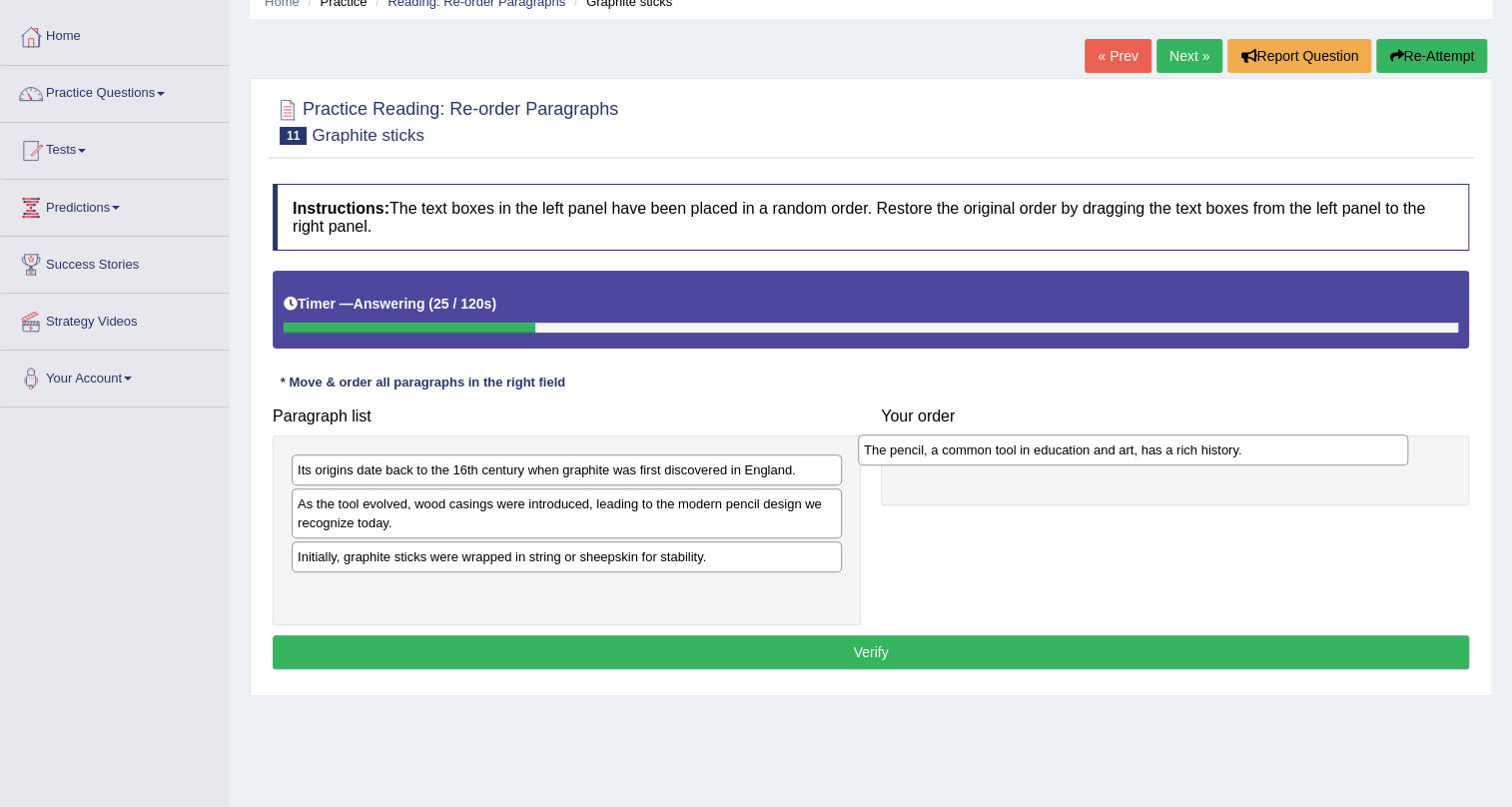 drag, startPoint x: 576, startPoint y: 470, endPoint x: 1142, endPoint y: 450, distance: 566.3532 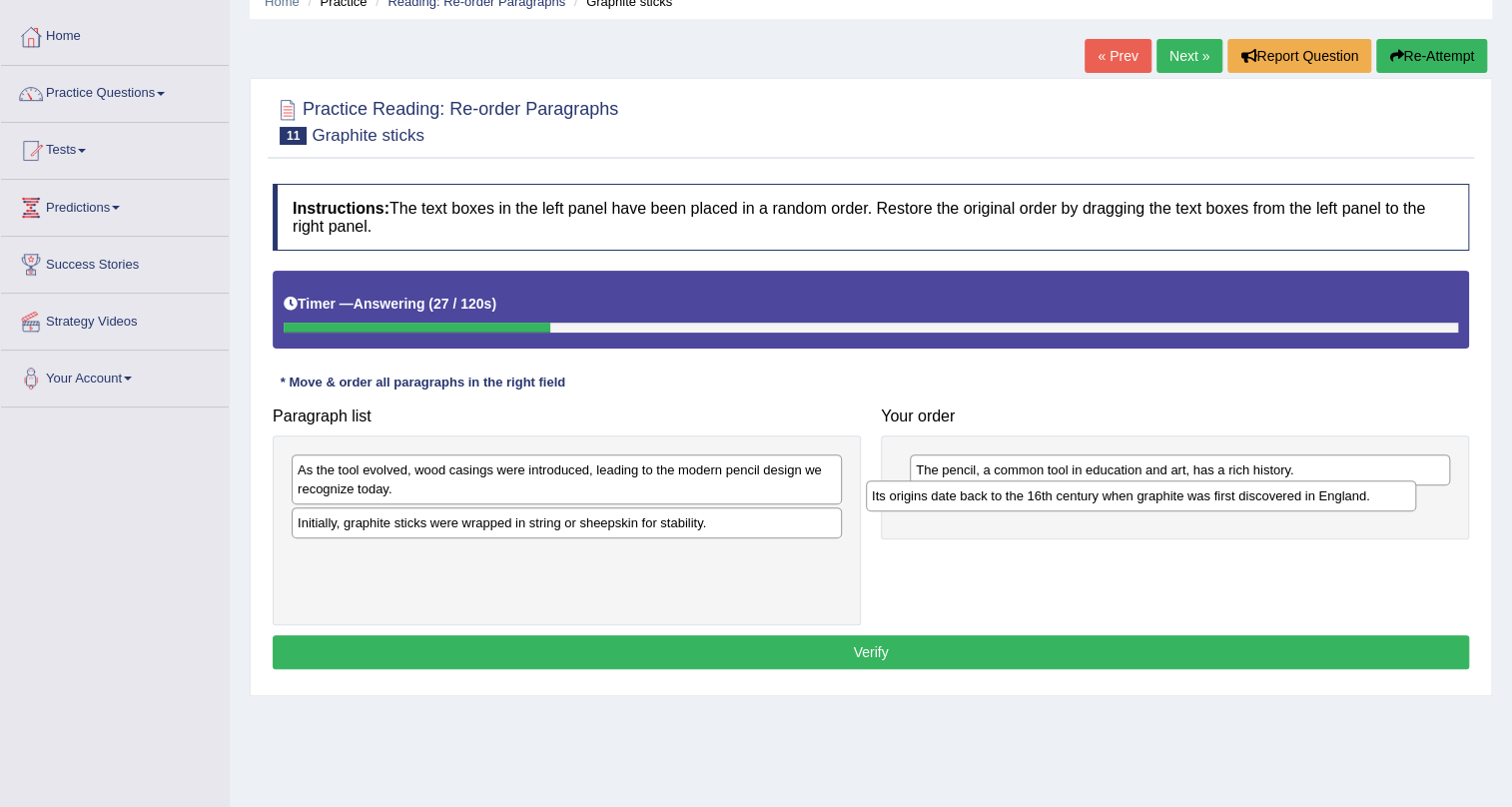 drag, startPoint x: 640, startPoint y: 471, endPoint x: 1214, endPoint y: 497, distance: 574.5885 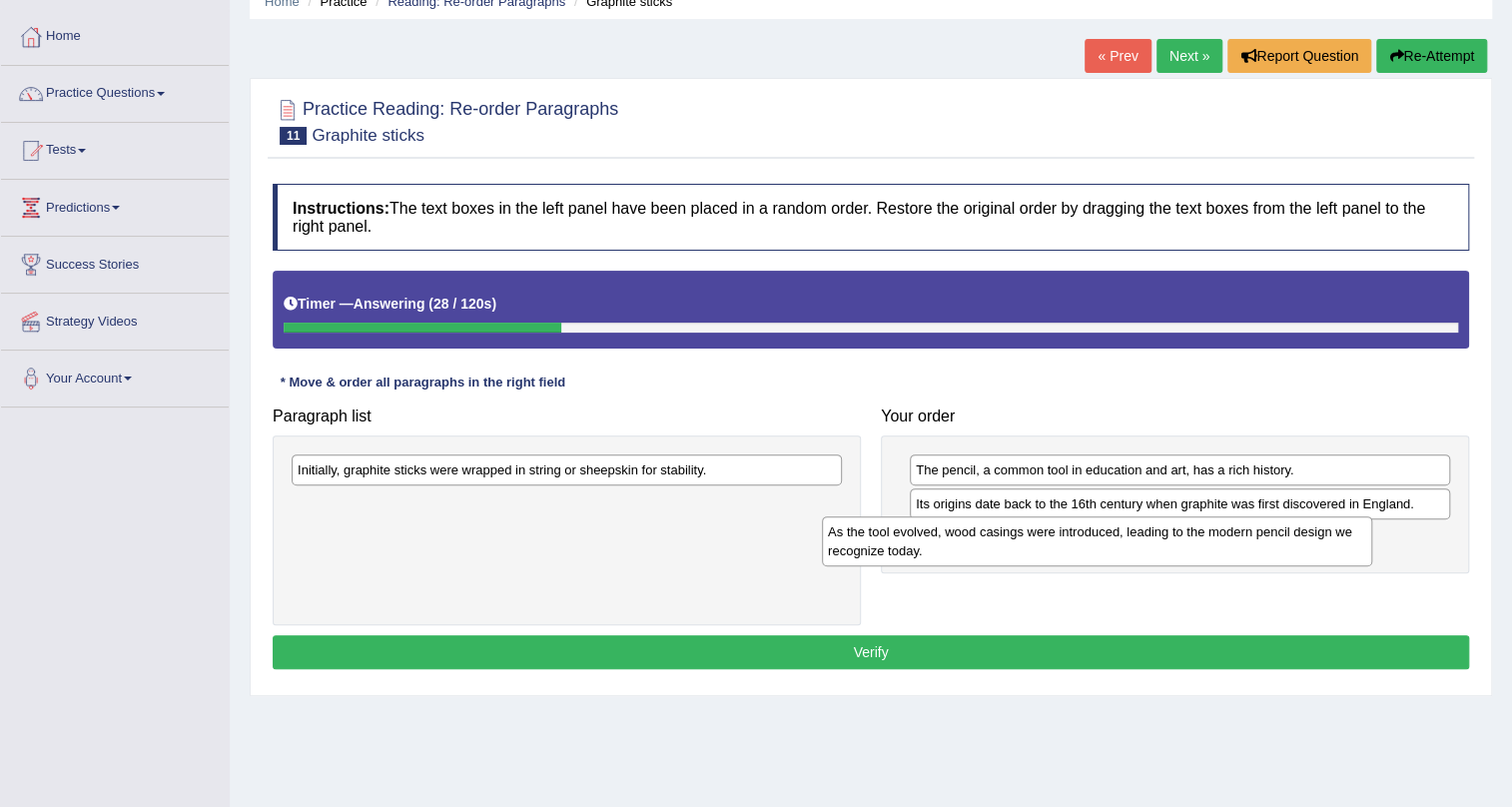 drag, startPoint x: 885, startPoint y: 509, endPoint x: 1348, endPoint y: 539, distance: 463.9709 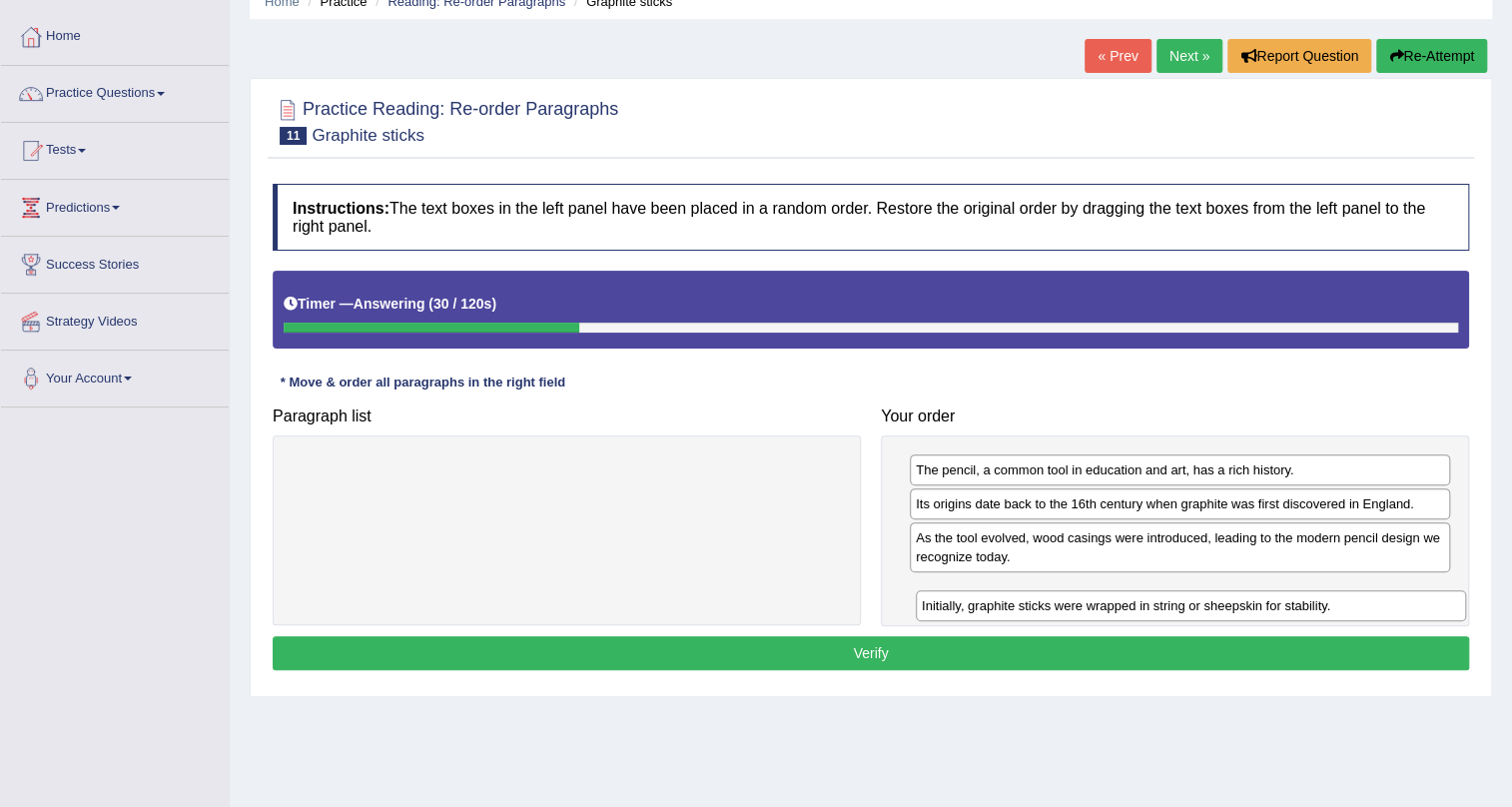 drag, startPoint x: 789, startPoint y: 469, endPoint x: 1413, endPoint y: 605, distance: 638.6486 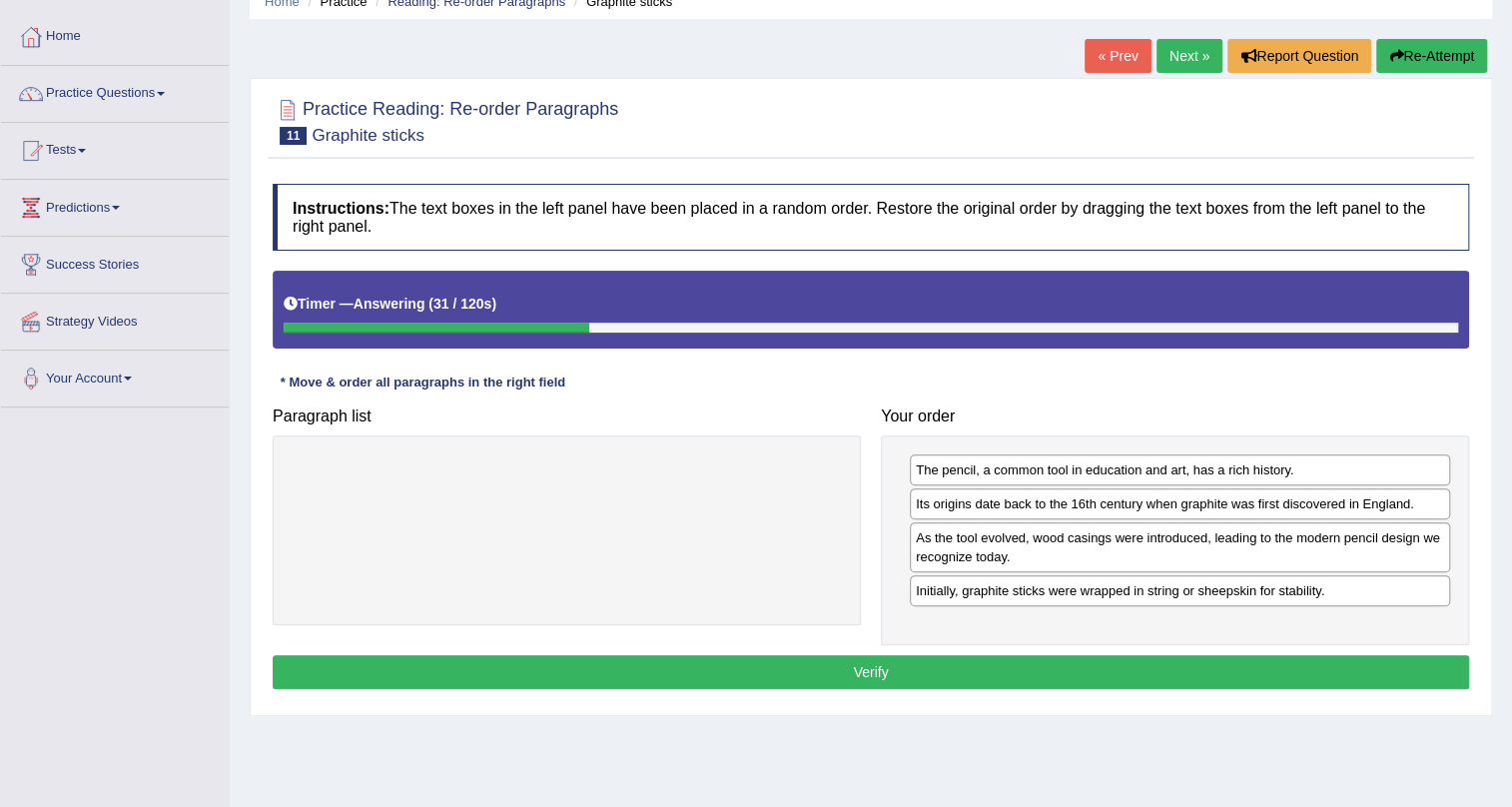click on "Verify" at bounding box center (871, 672) 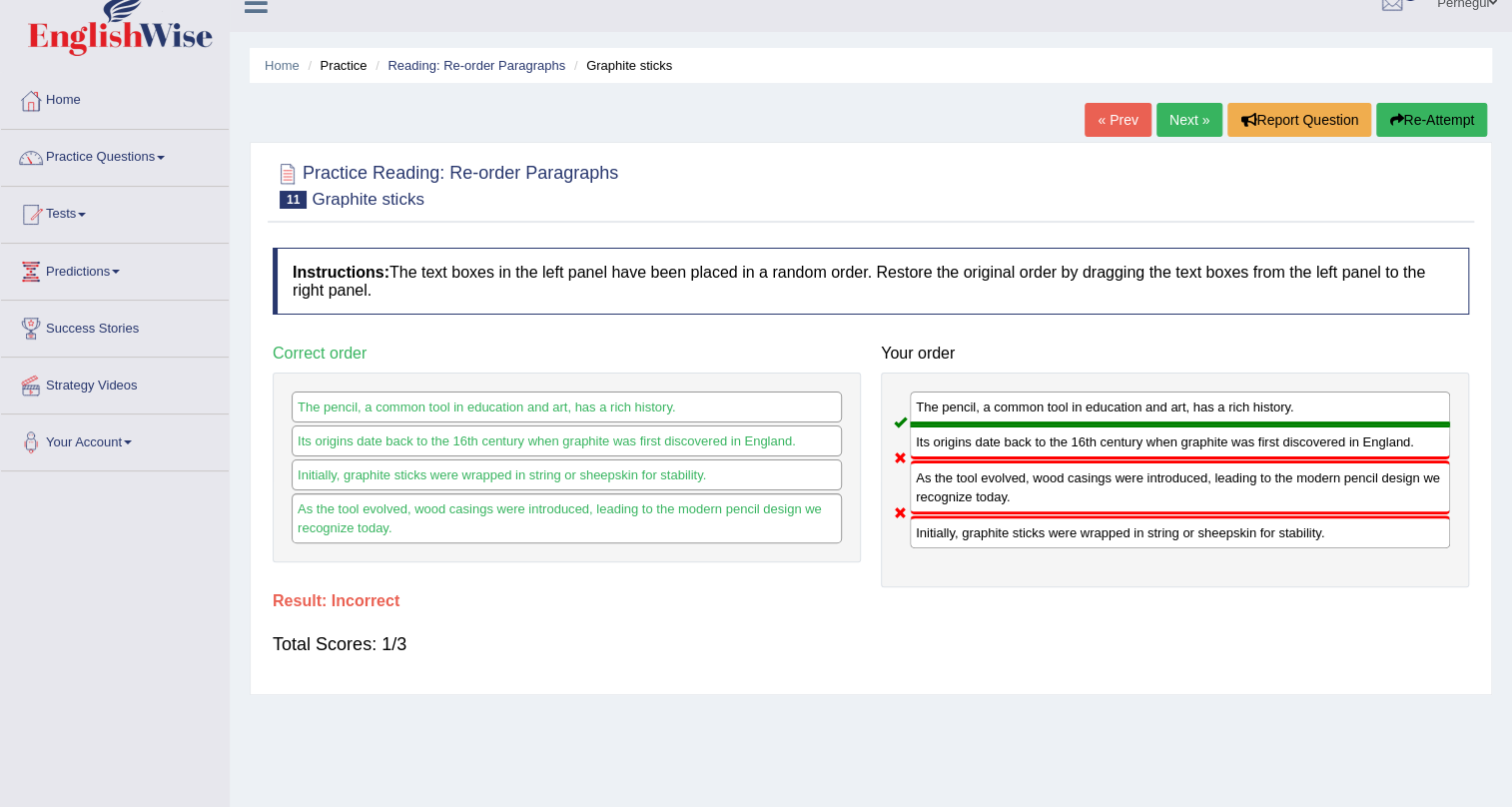 scroll, scrollTop: 0, scrollLeft: 0, axis: both 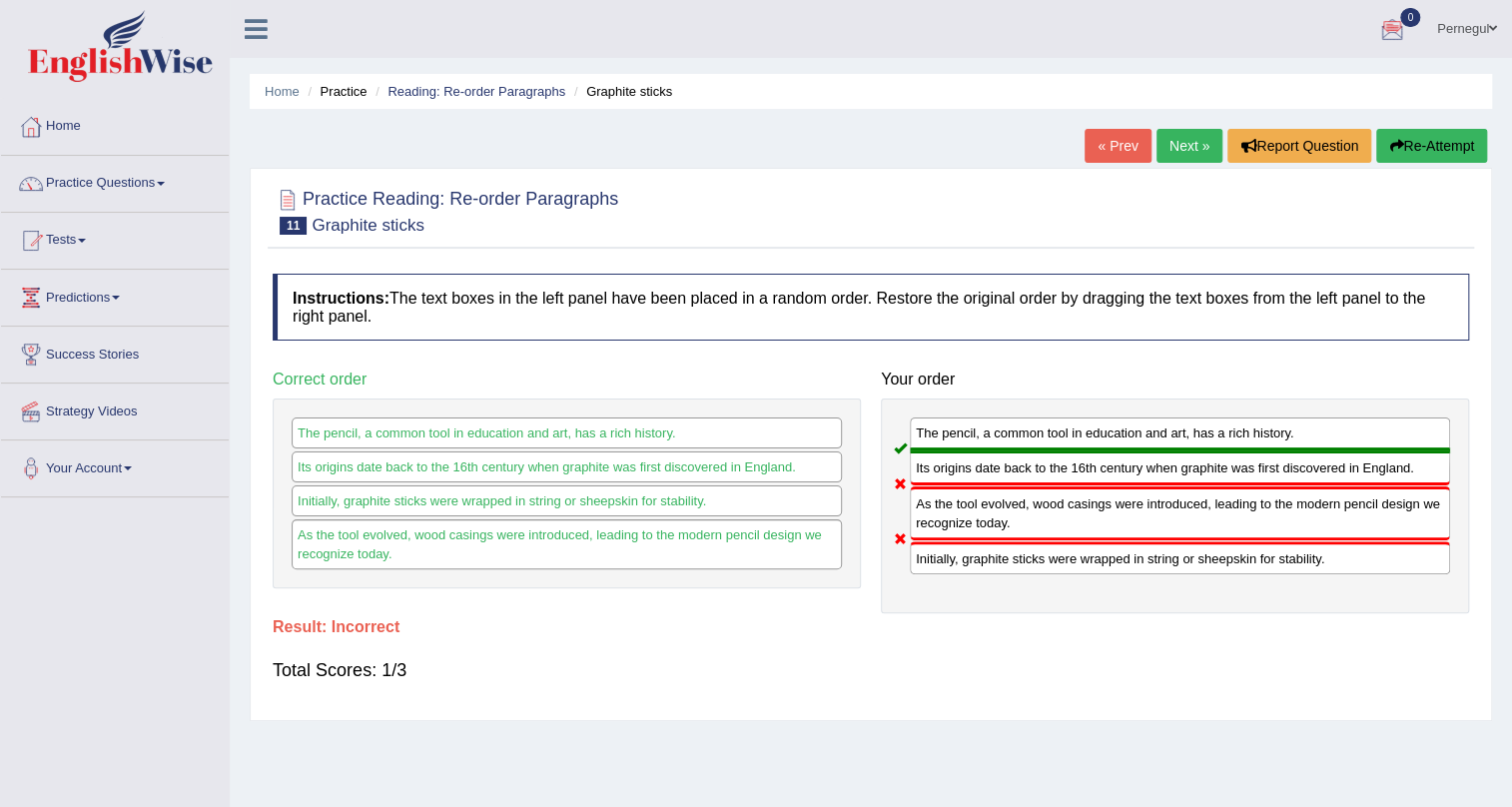 click on "Pernegul" at bounding box center [1467, 26] 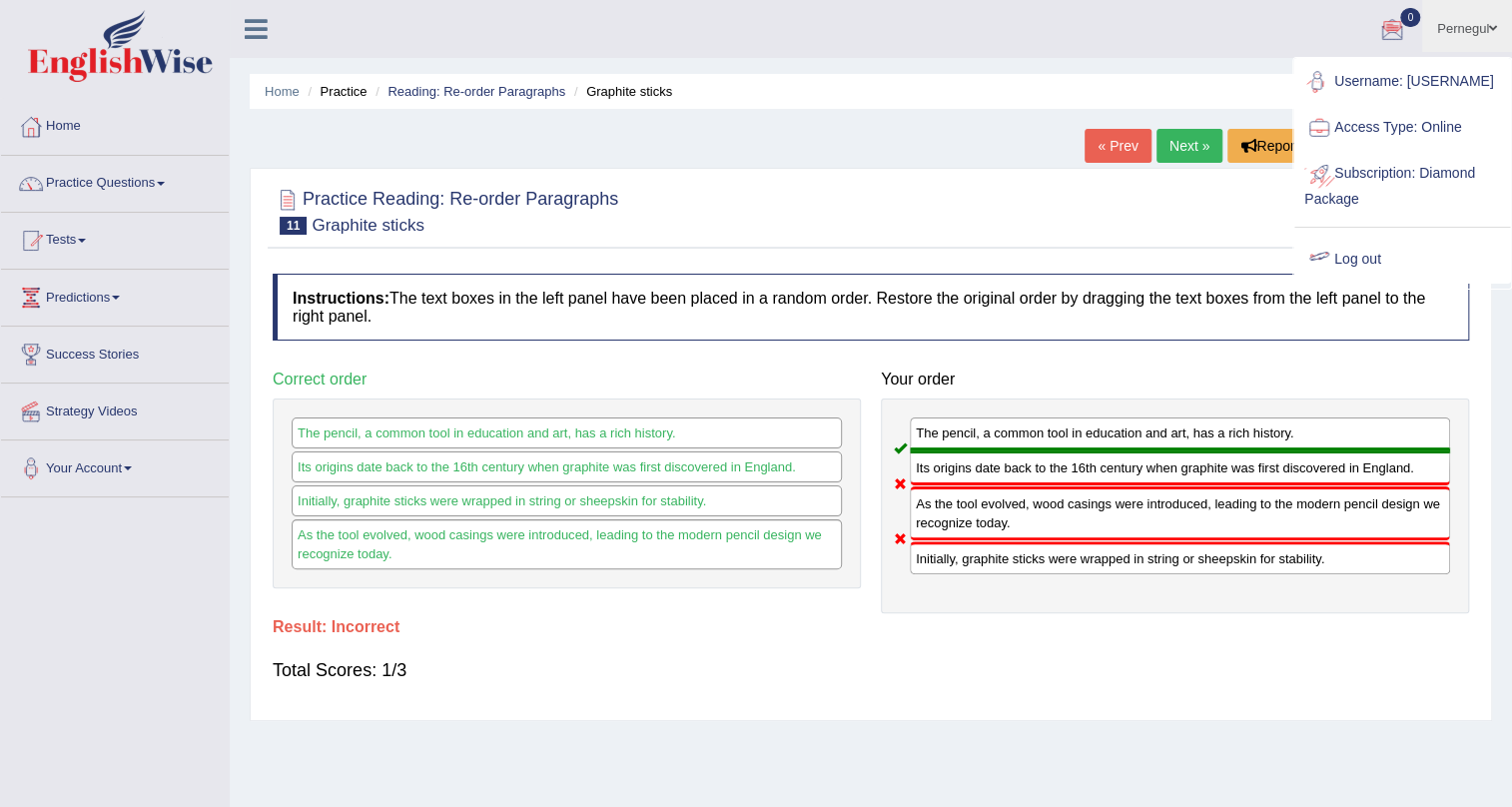 click on "Log out" at bounding box center (1402, 260) 